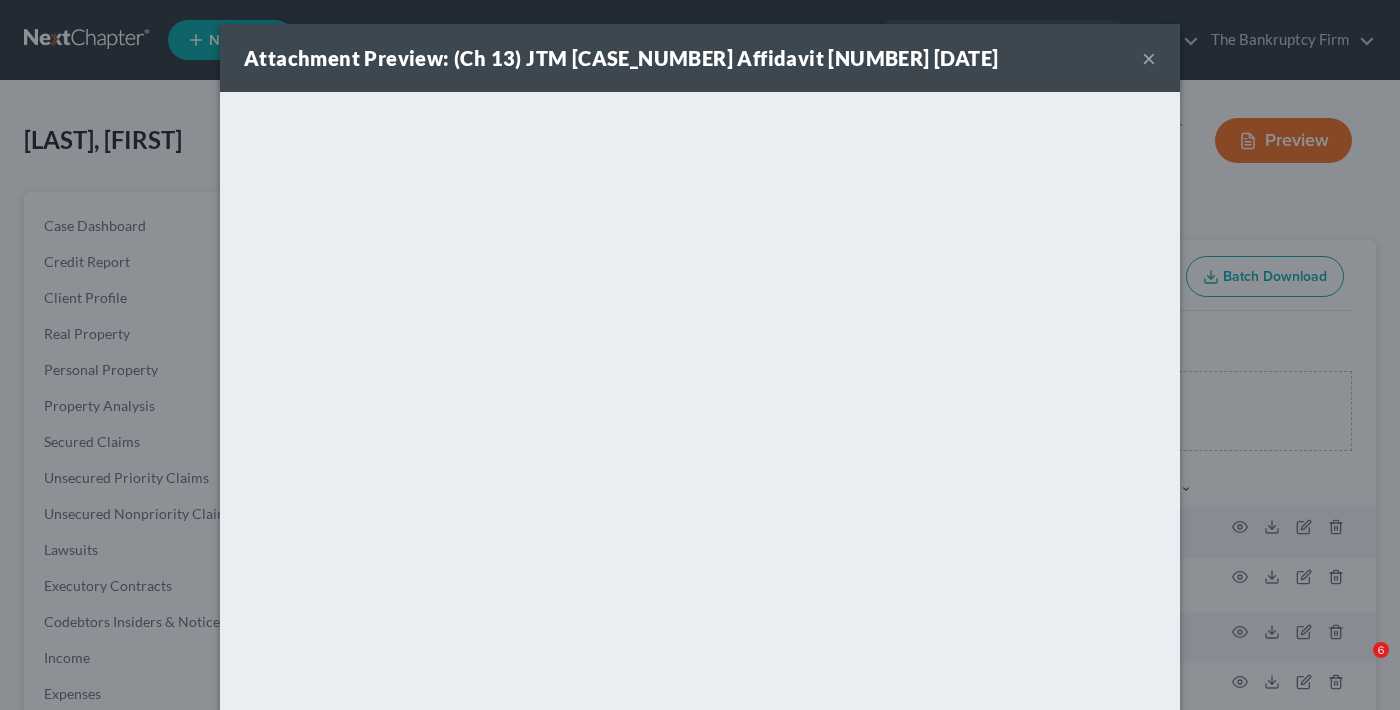scroll, scrollTop: 100, scrollLeft: 0, axis: vertical 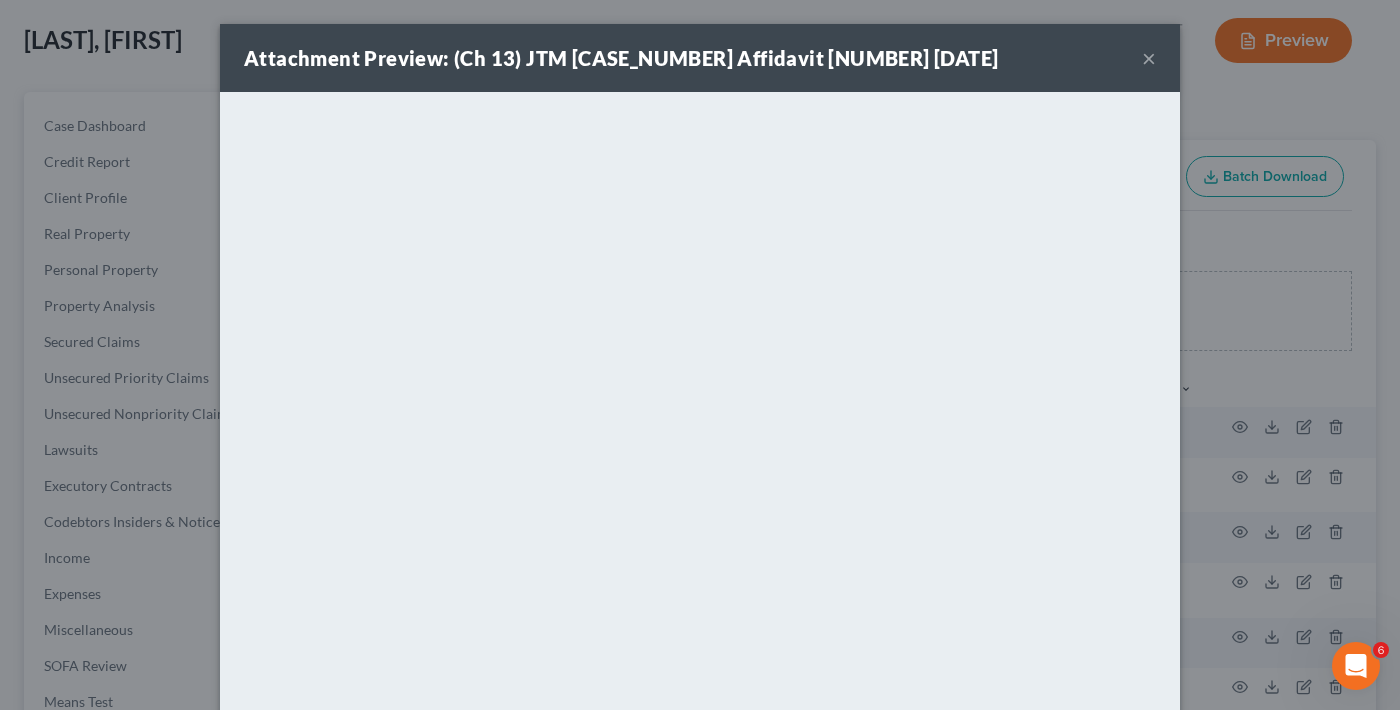 click on "×" at bounding box center (1149, 58) 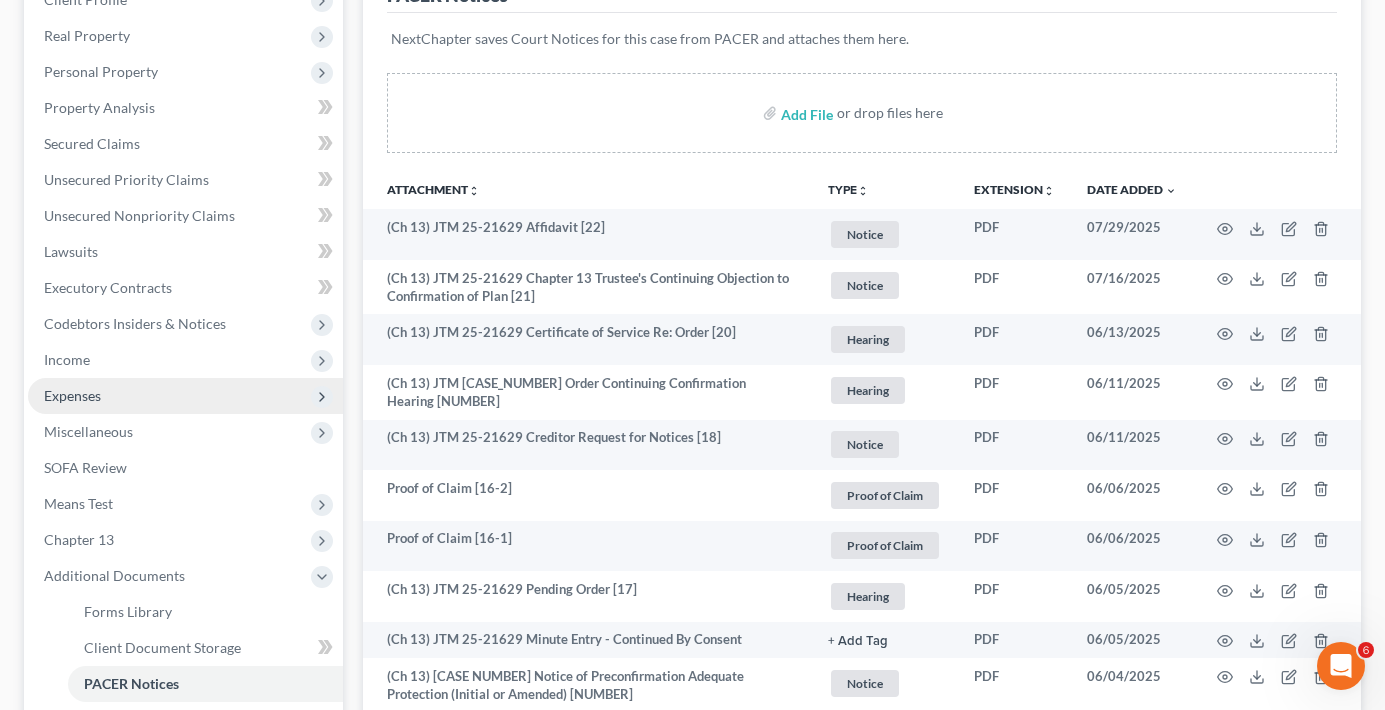 scroll, scrollTop: 300, scrollLeft: 0, axis: vertical 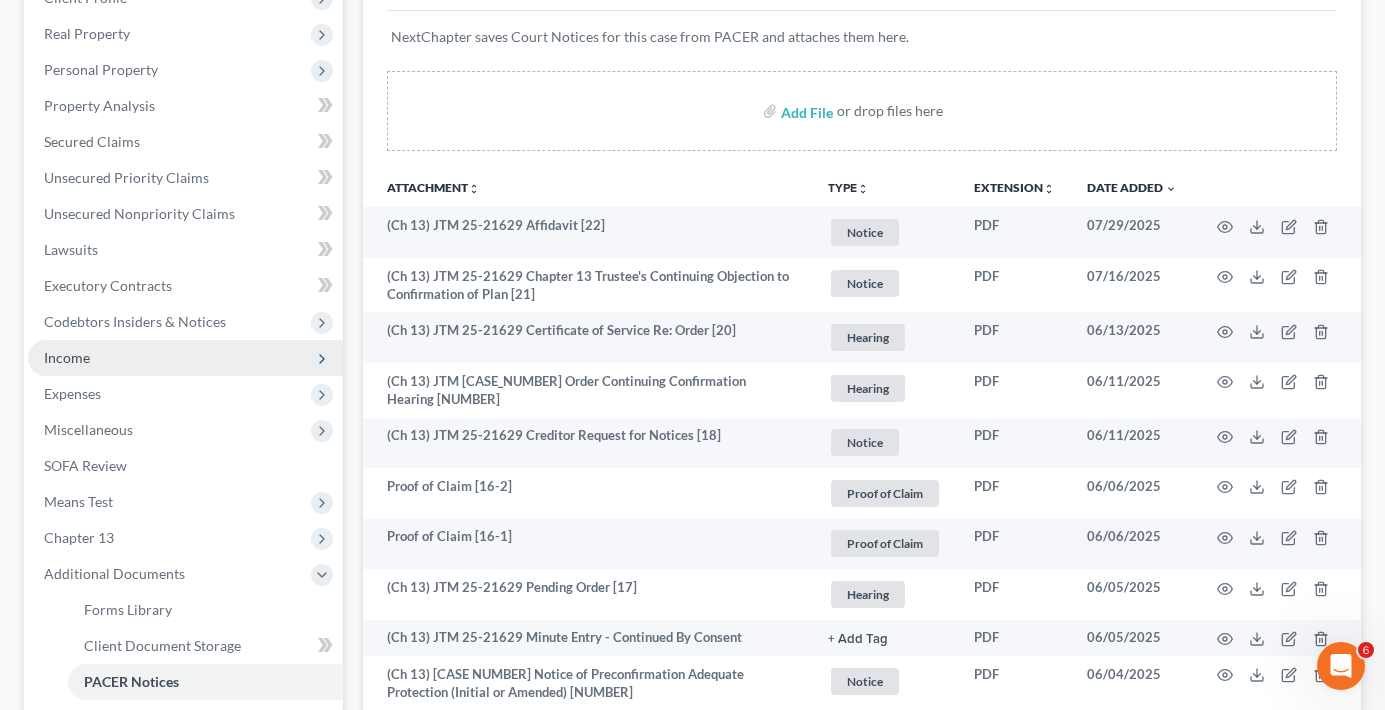 click on "Income" at bounding box center (67, 357) 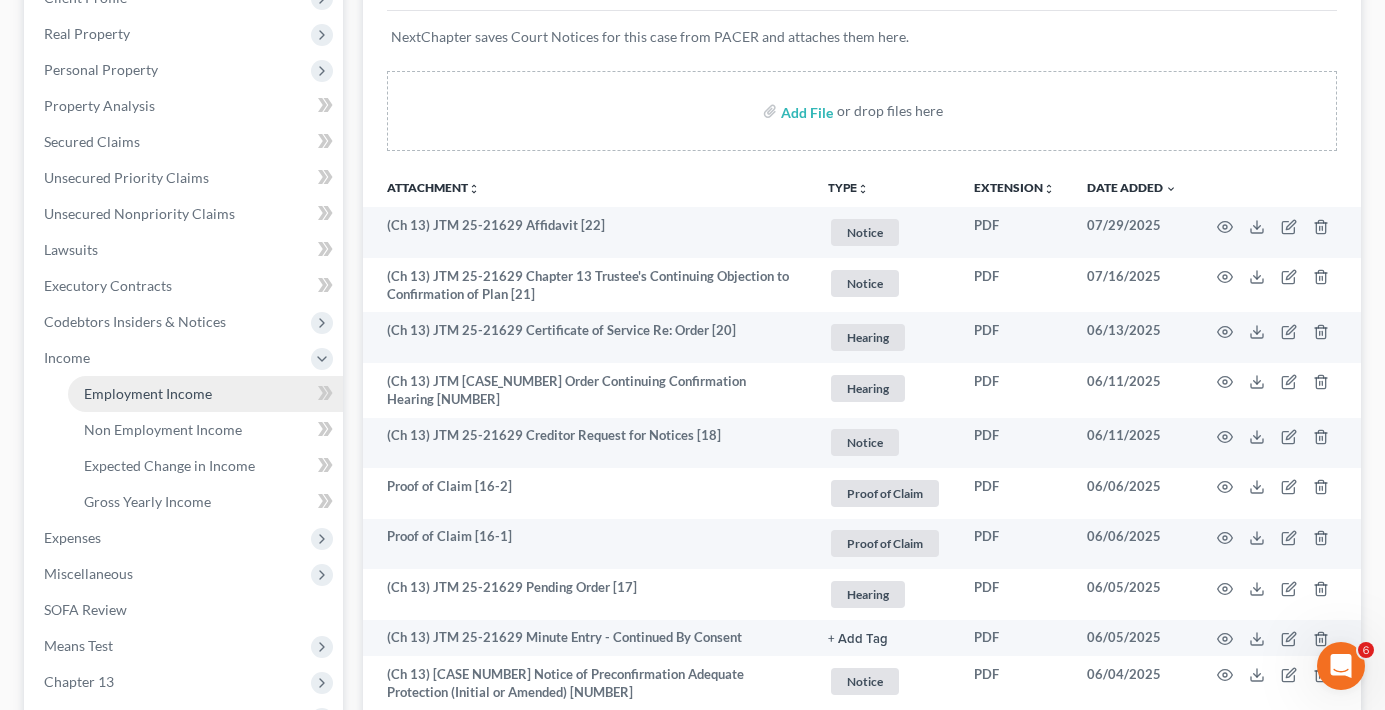 click on "Employment Income" at bounding box center [148, 393] 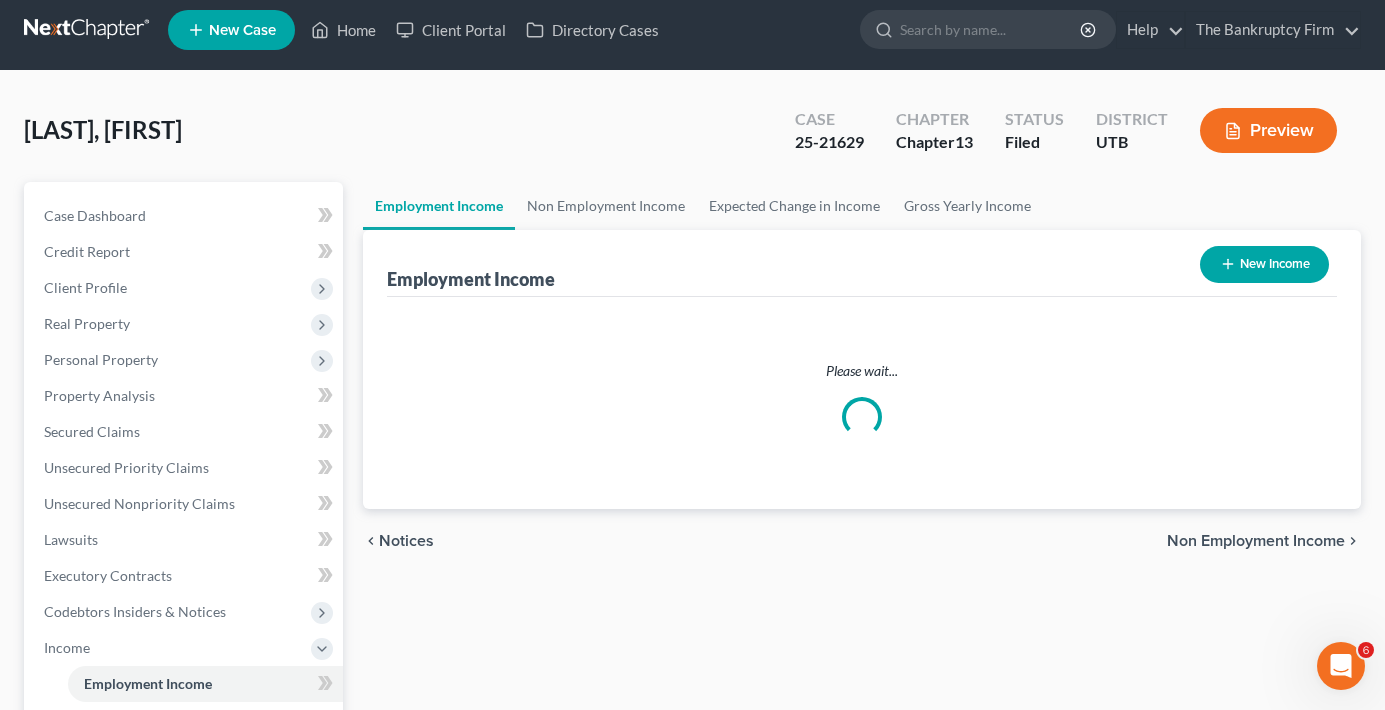 scroll, scrollTop: 0, scrollLeft: 0, axis: both 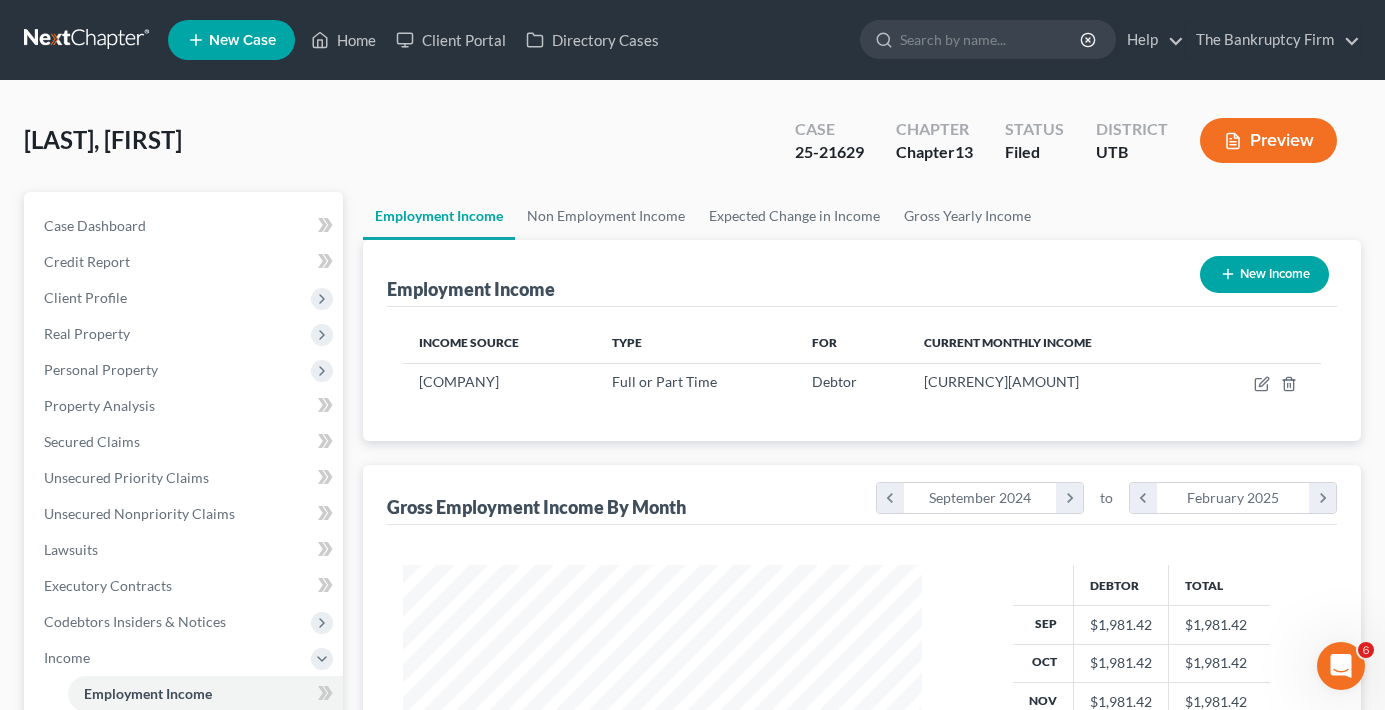 click on "Employment Income New Income" at bounding box center (862, 273) 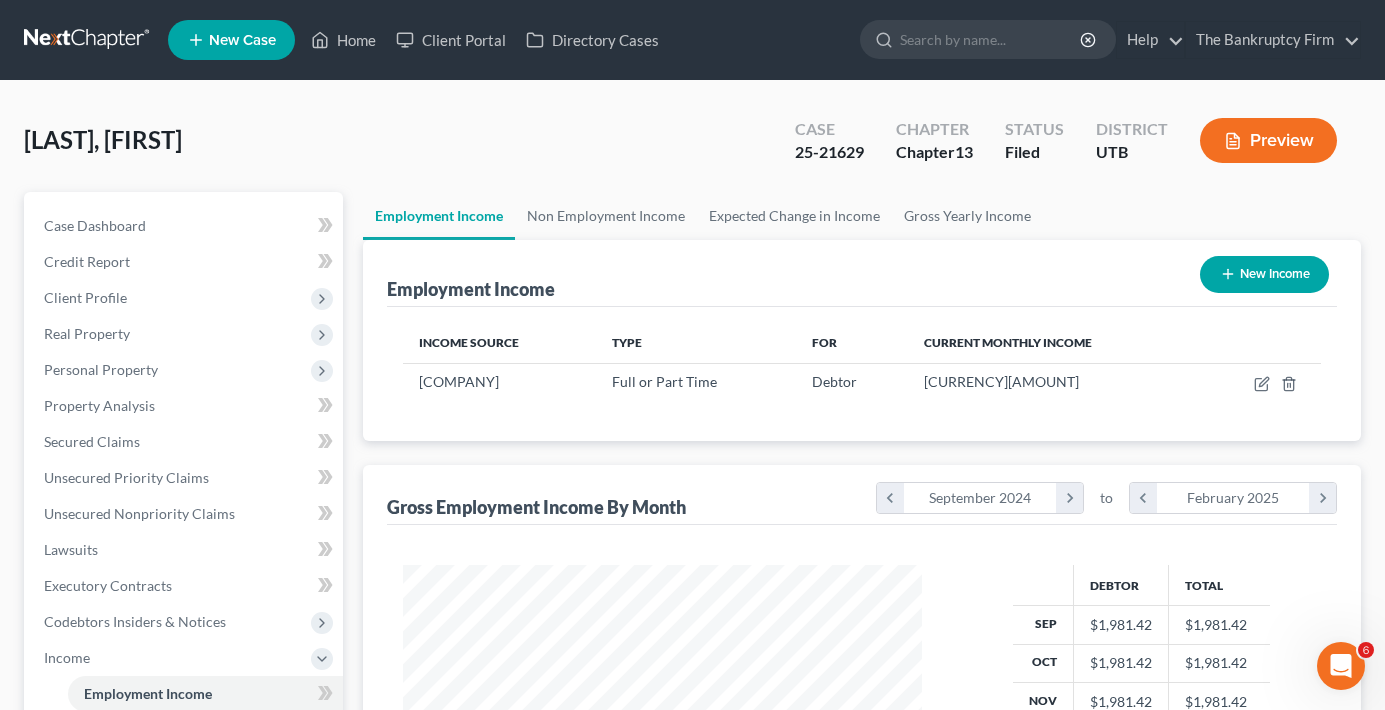 click on "New Income" at bounding box center (1264, 274) 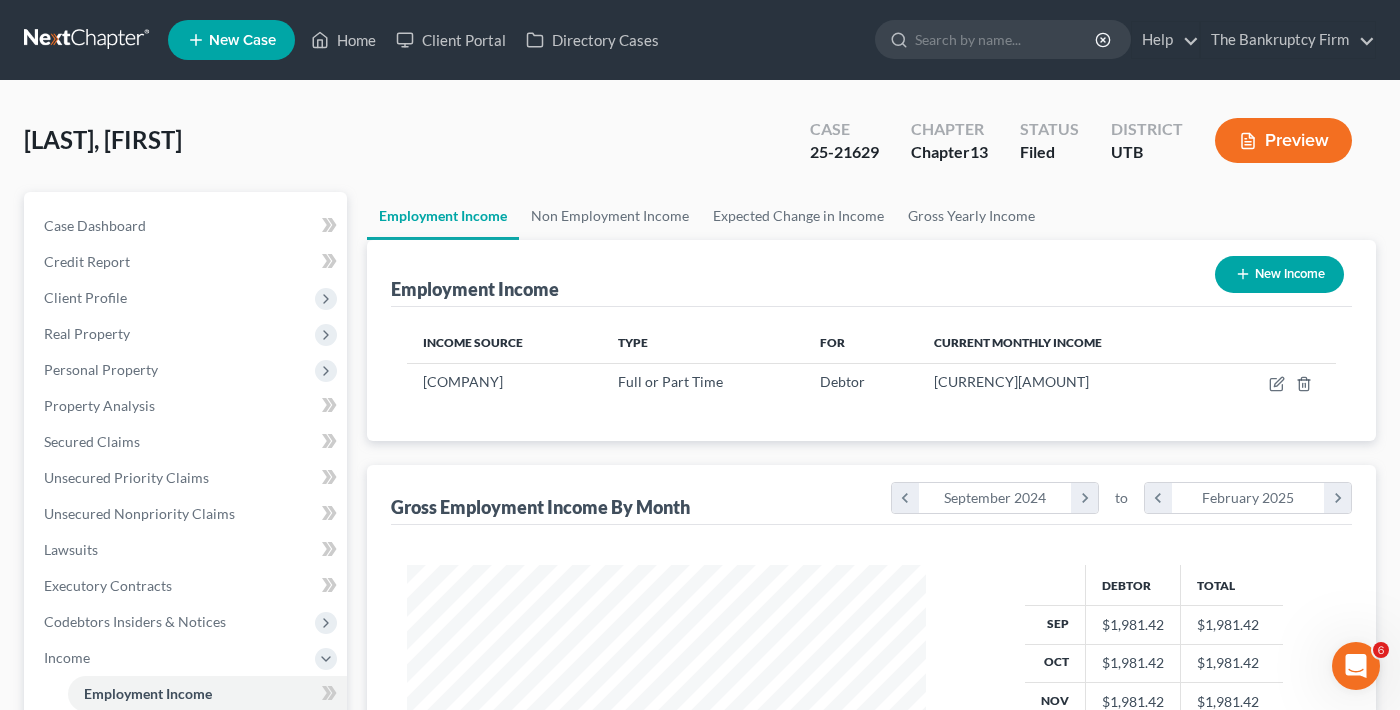 scroll, scrollTop: 999642, scrollLeft: 999435, axis: both 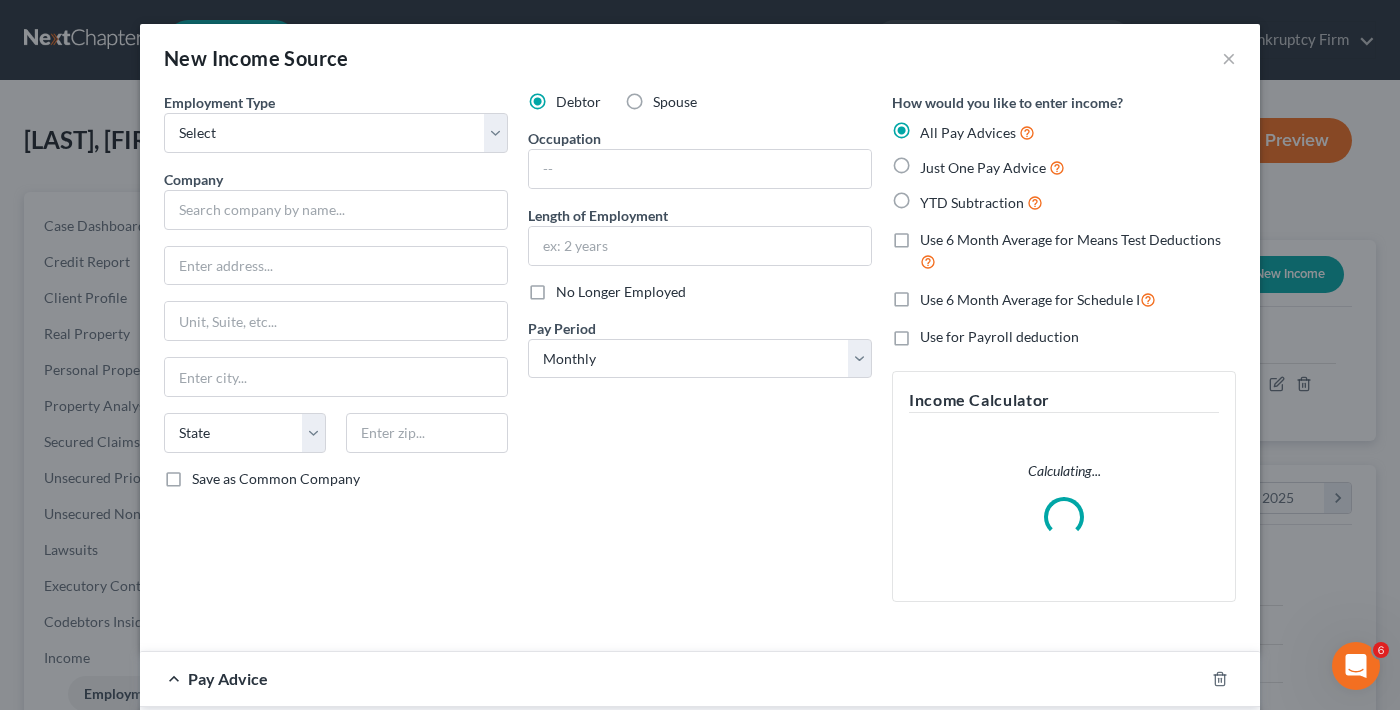 click on "Spouse" at bounding box center [675, 102] 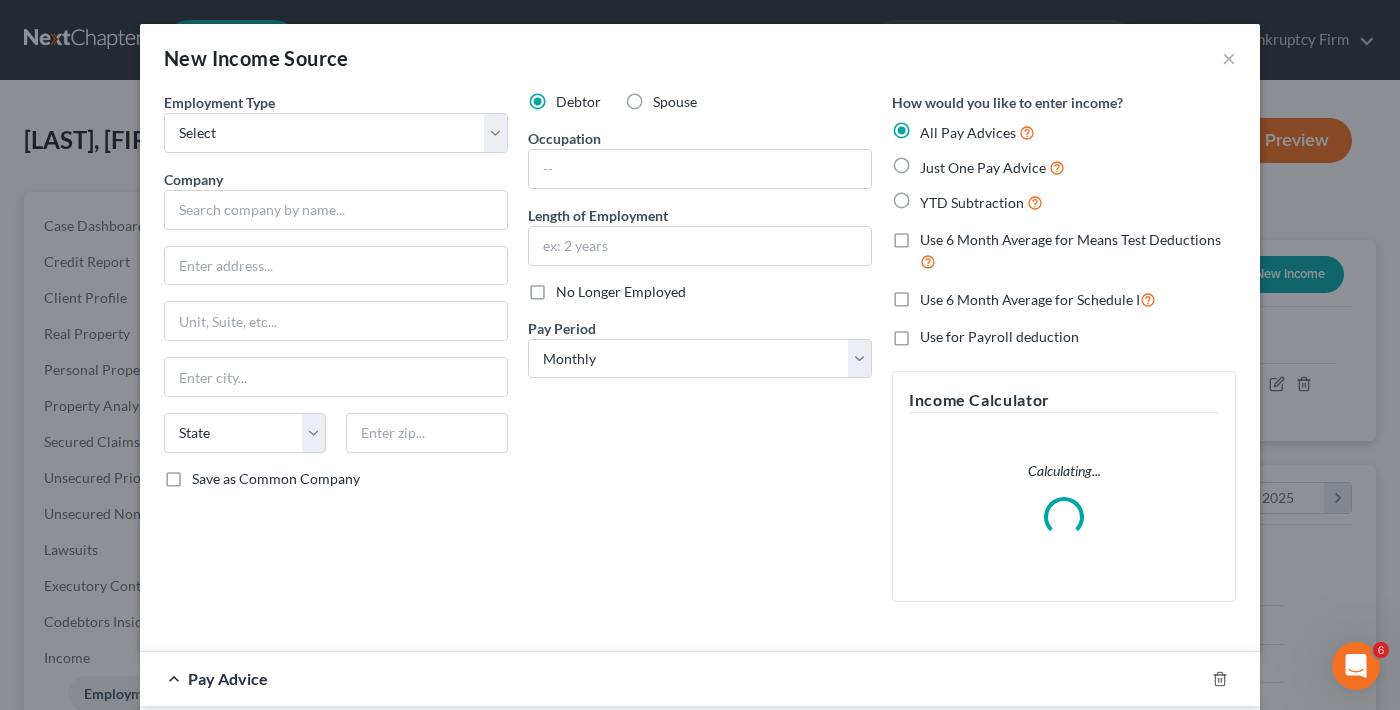 click on "Spouse" at bounding box center (667, 98) 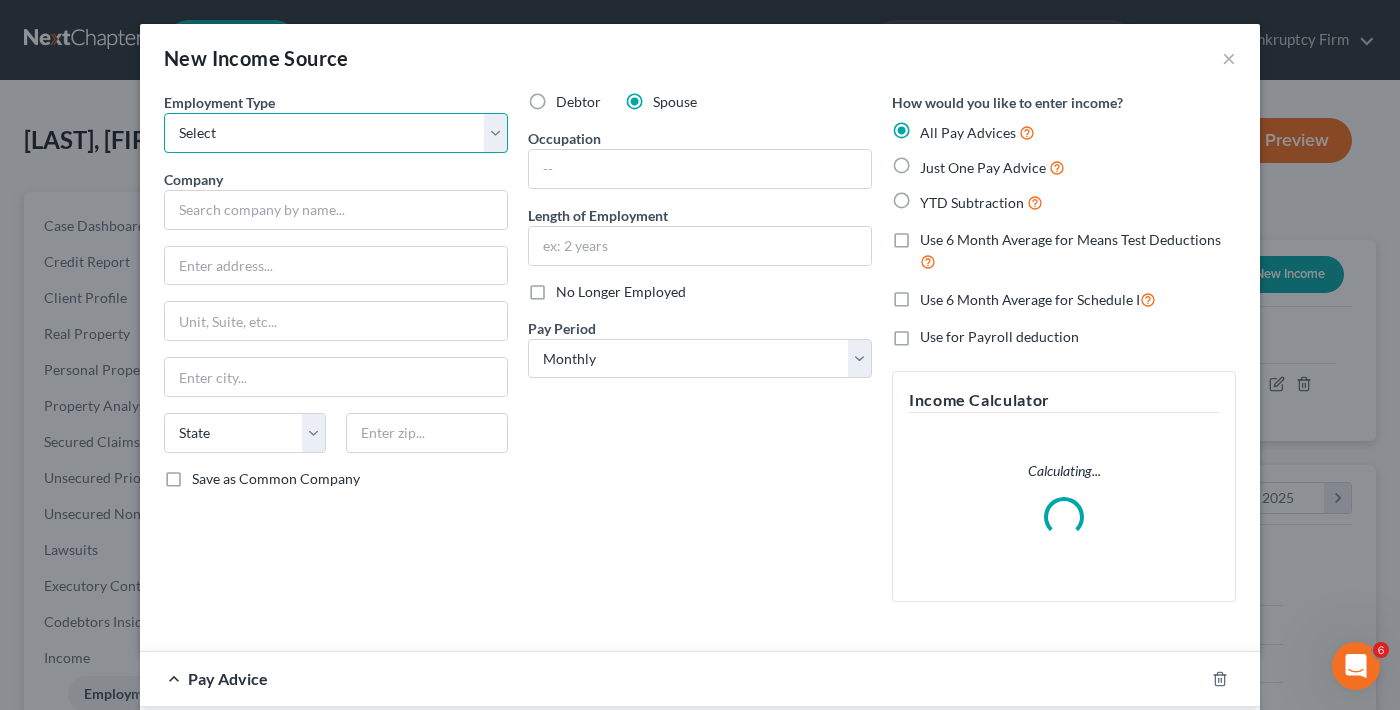 drag, startPoint x: 320, startPoint y: 142, endPoint x: 312, endPoint y: 151, distance: 12.0415945 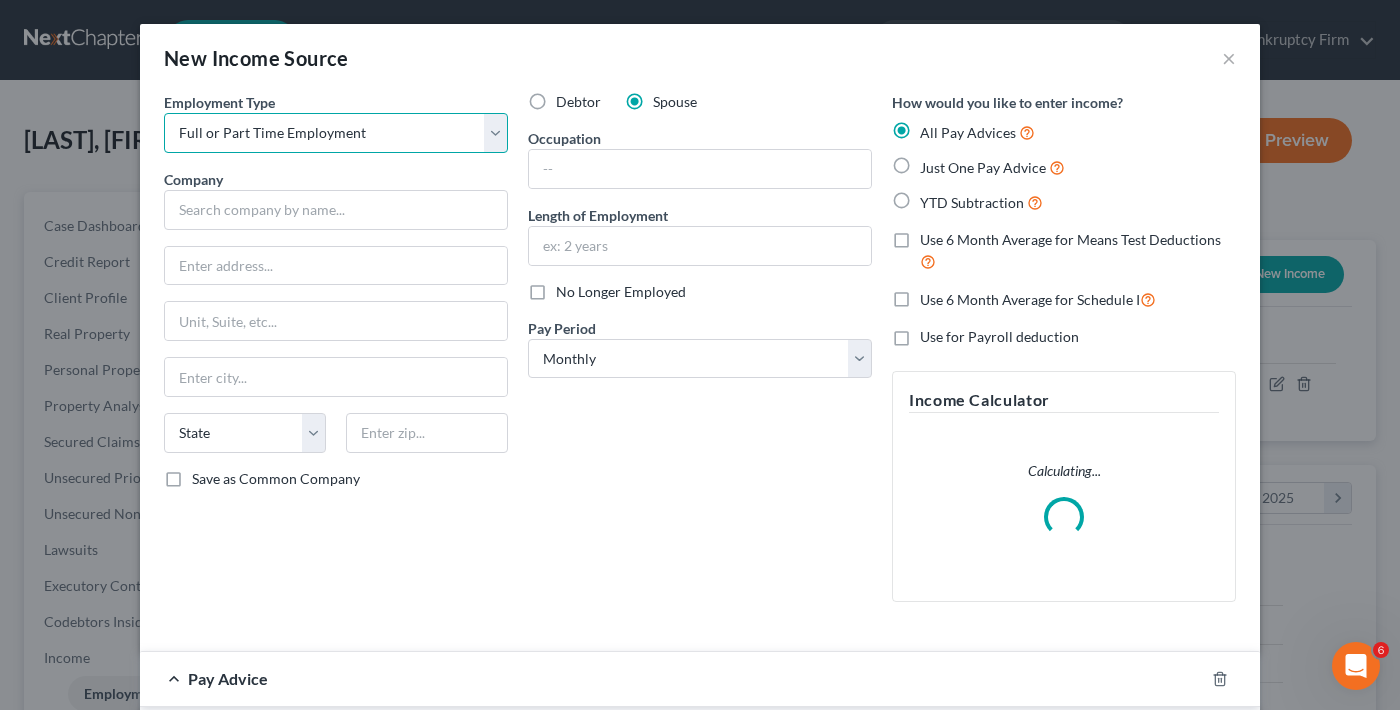 click on "Select Full or Part Time Employment Self Employment" at bounding box center [336, 133] 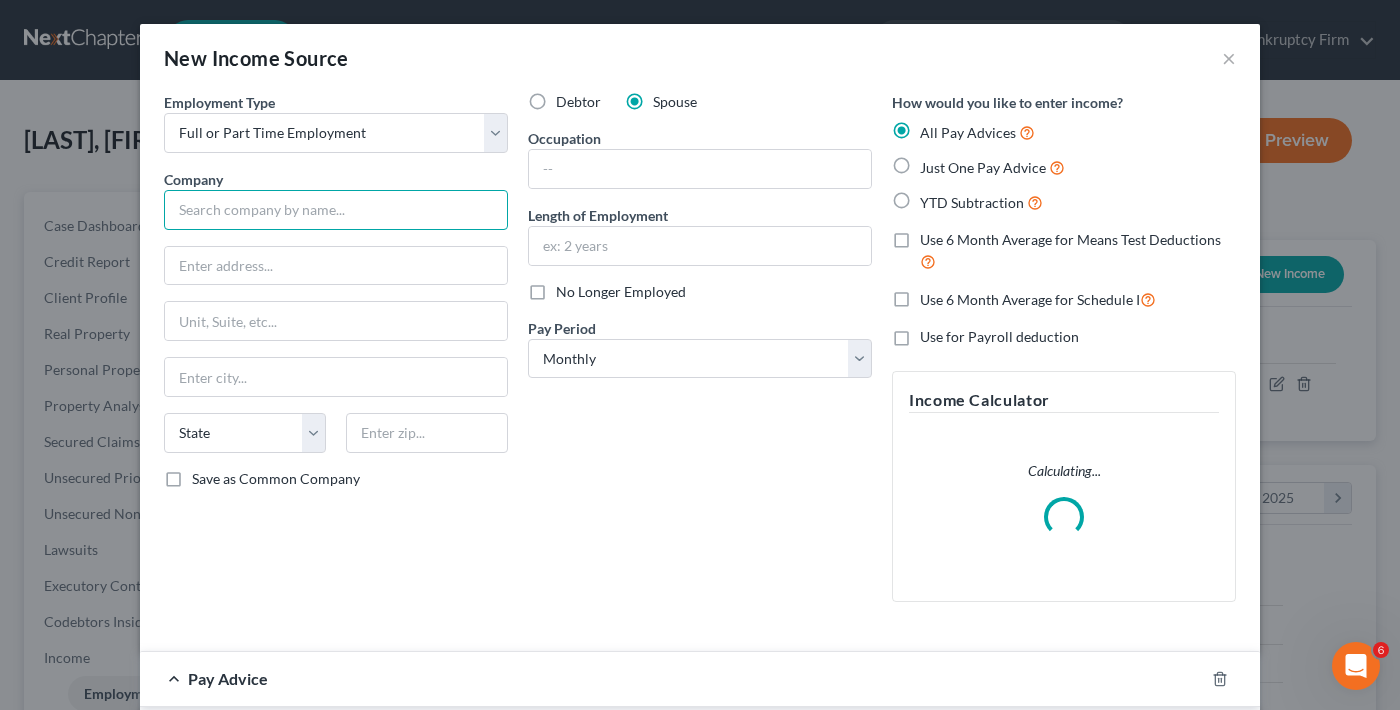 click at bounding box center (336, 210) 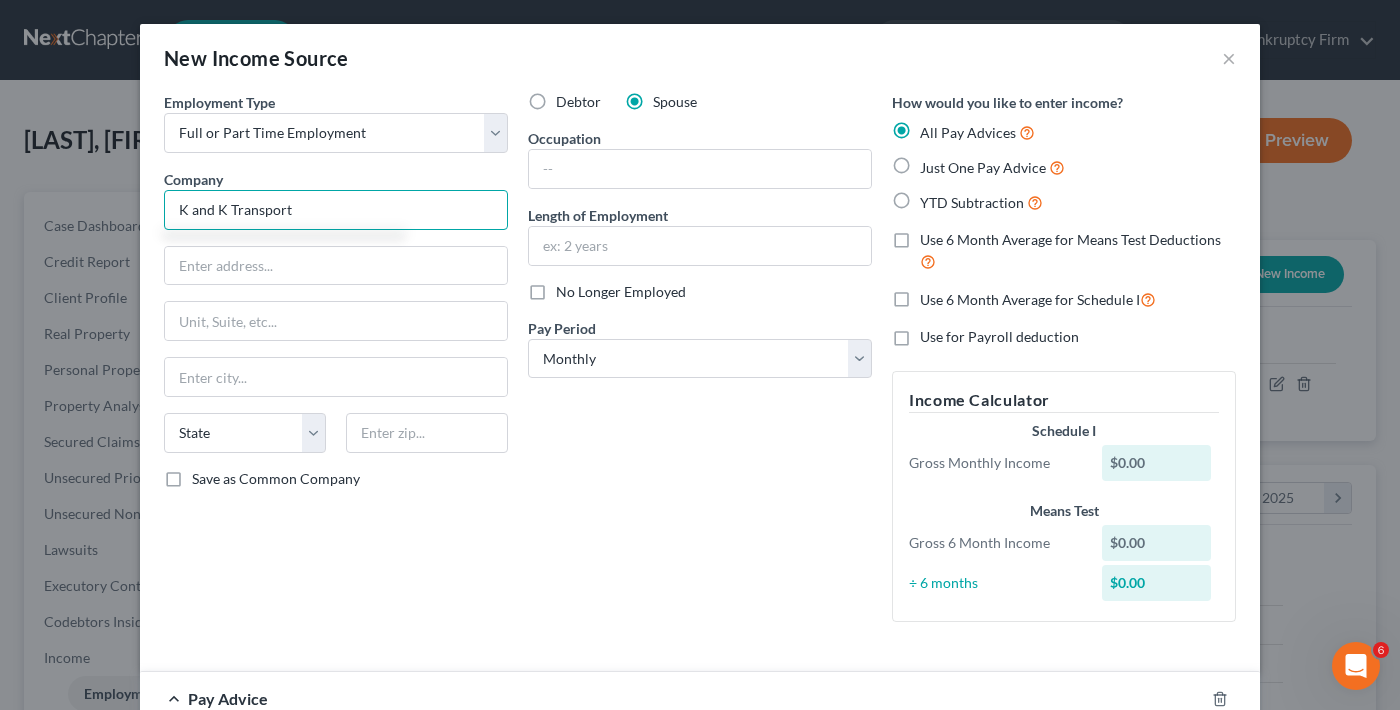 type on "K and K Transport" 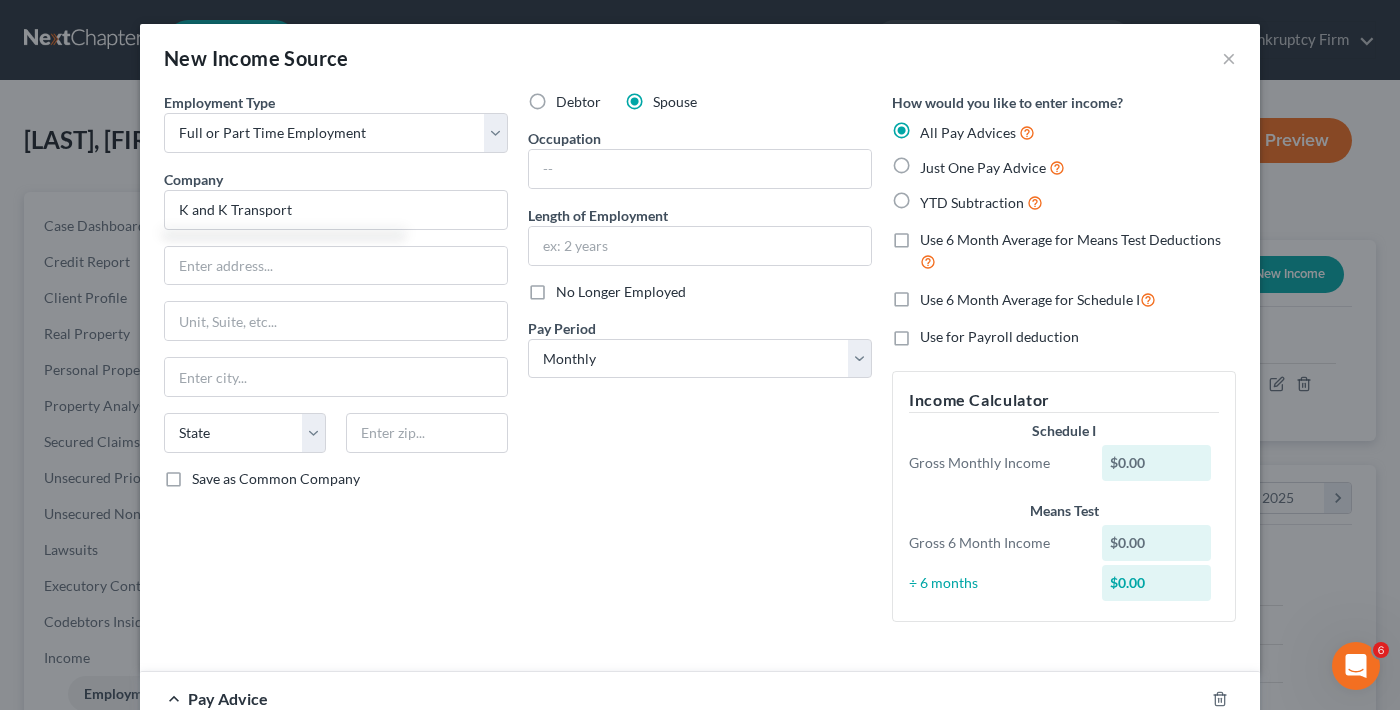 click on "YTD Subtraction" at bounding box center (981, 202) 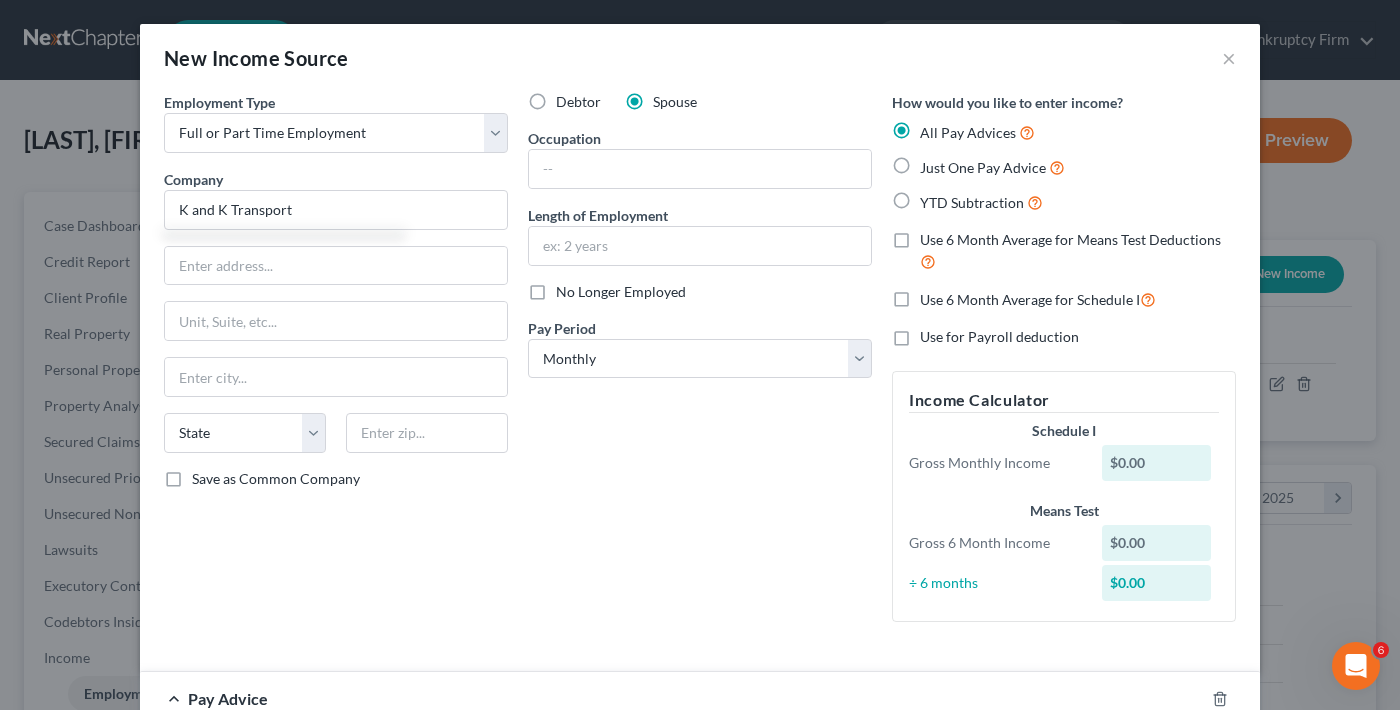 click on "YTD Subtraction" at bounding box center [934, 197] 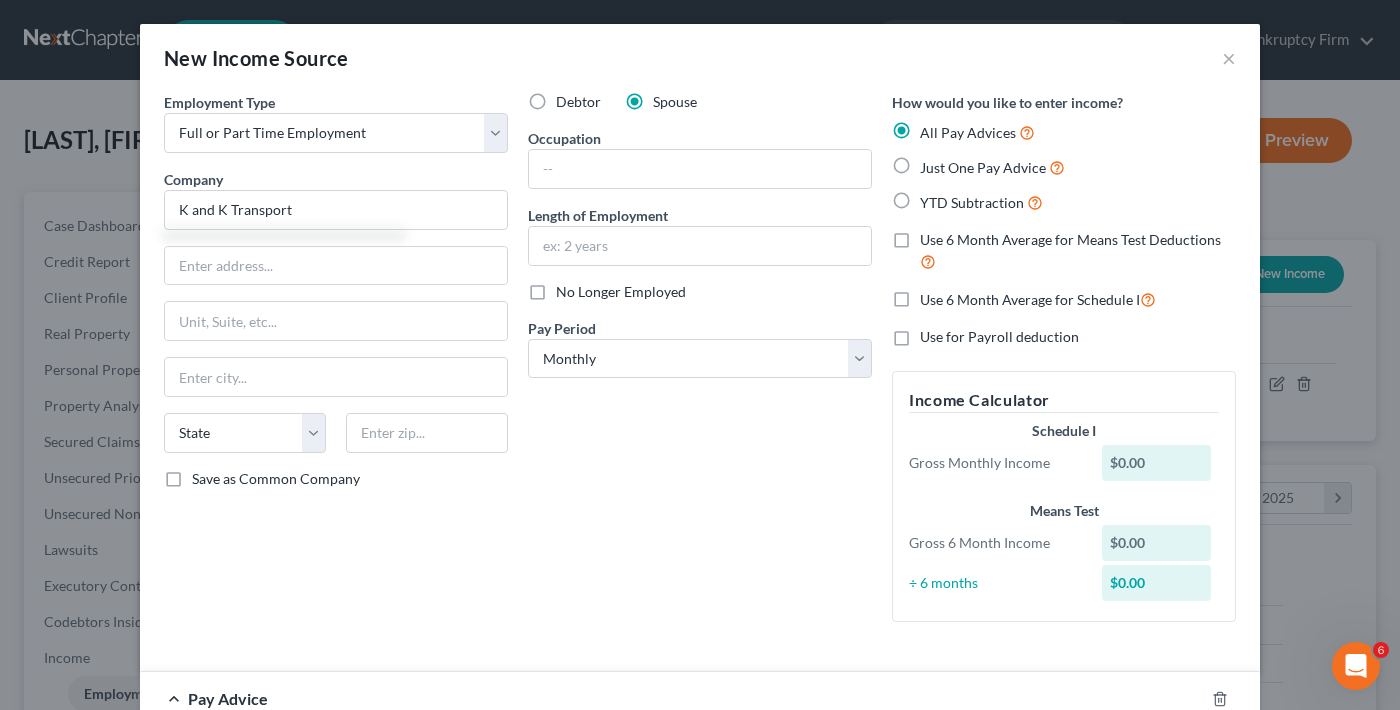 radio on "true" 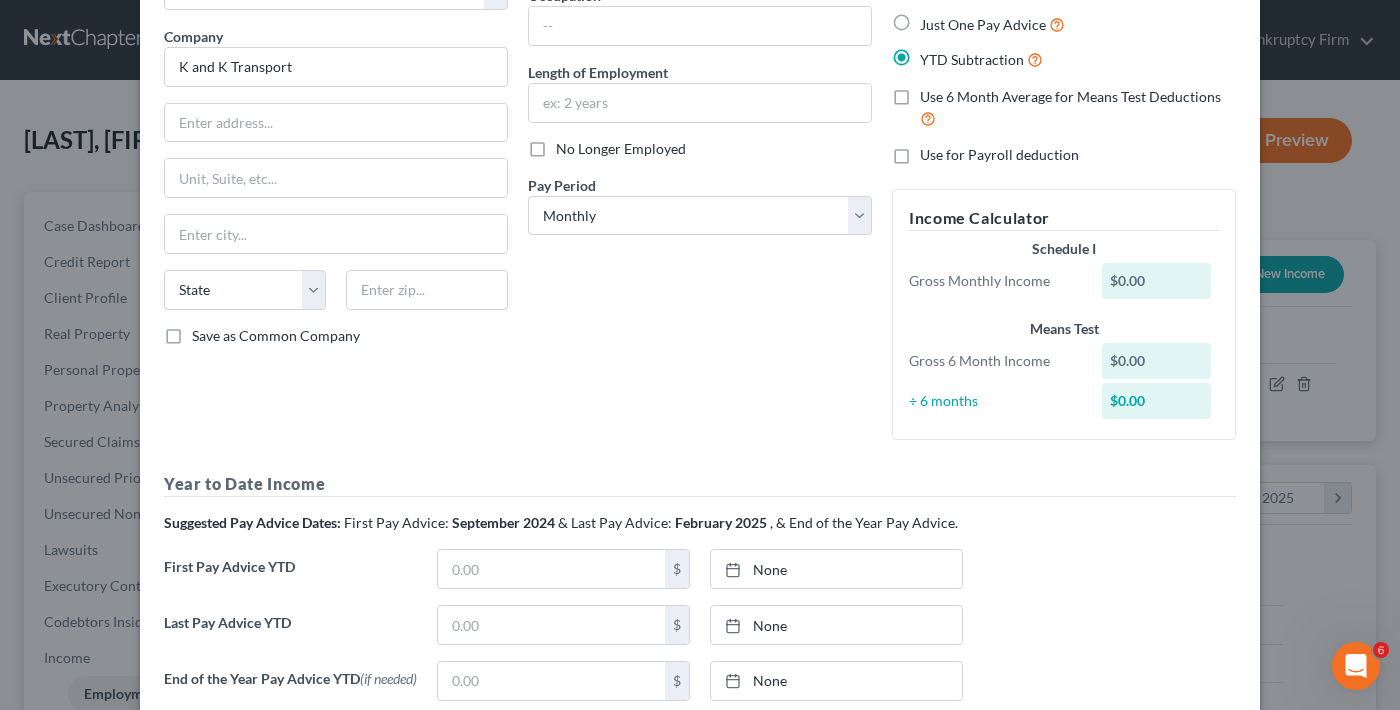 scroll, scrollTop: 400, scrollLeft: 0, axis: vertical 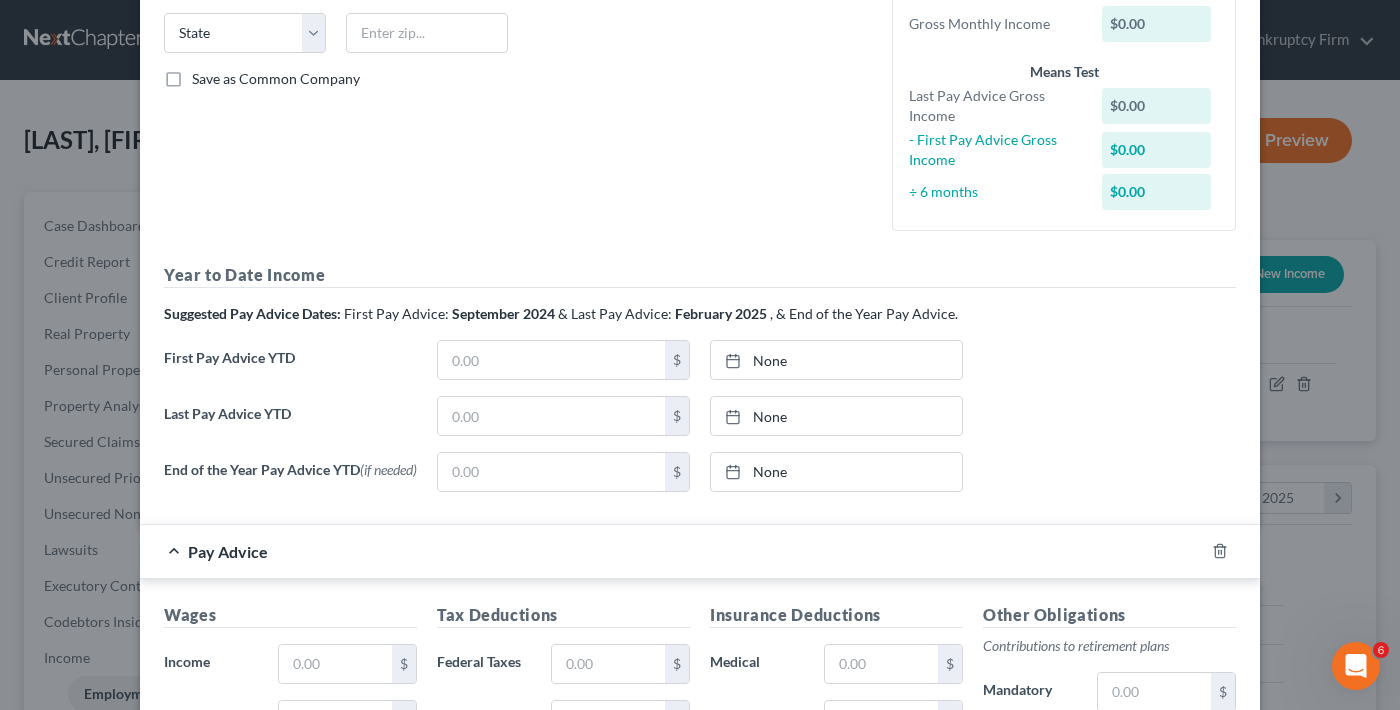 drag, startPoint x: 242, startPoint y: 429, endPoint x: 377, endPoint y: 421, distance: 135.23683 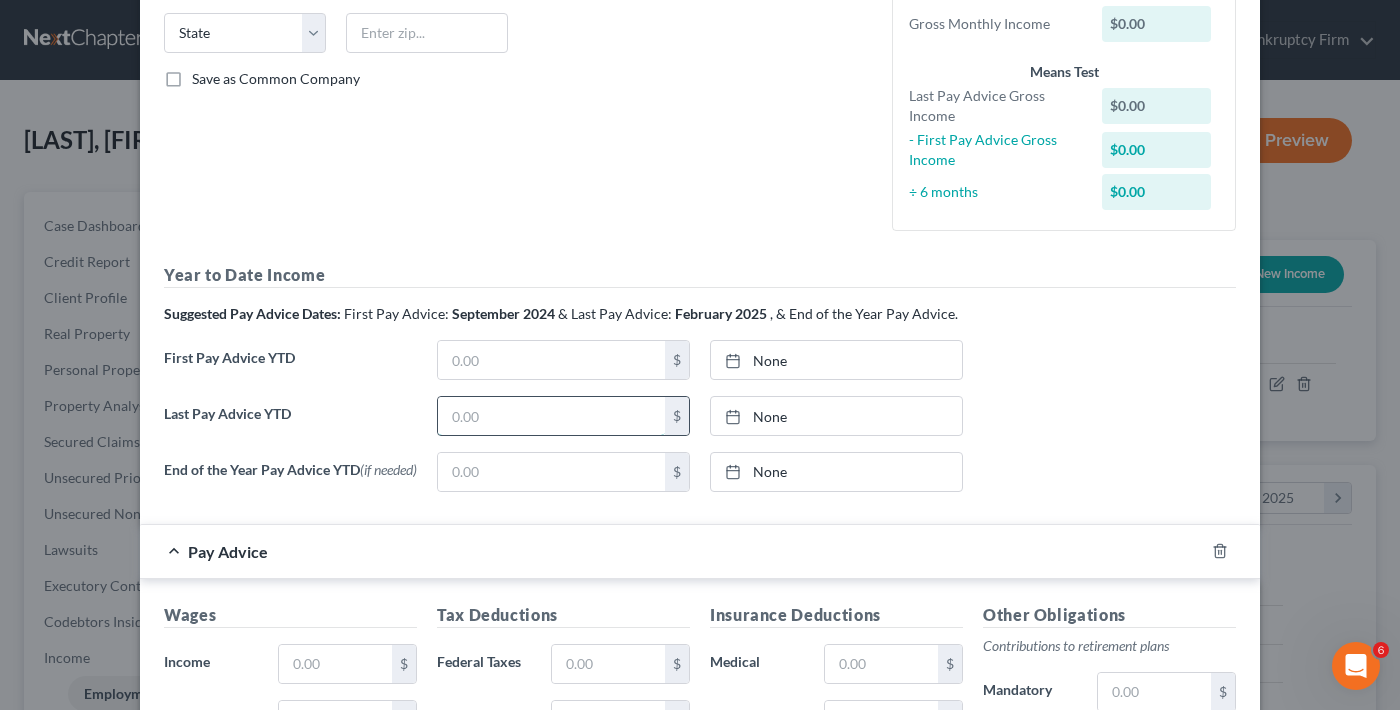click at bounding box center (551, 416) 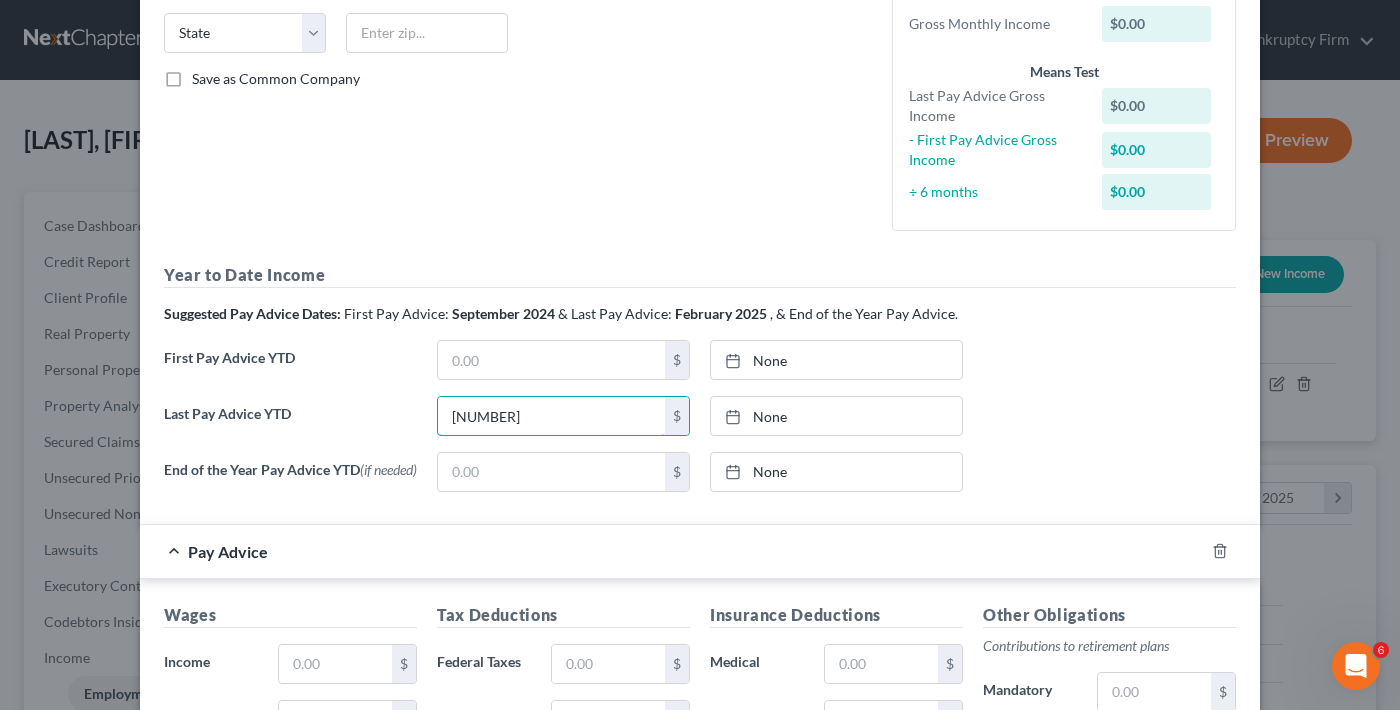 type on "[NUMBER]" 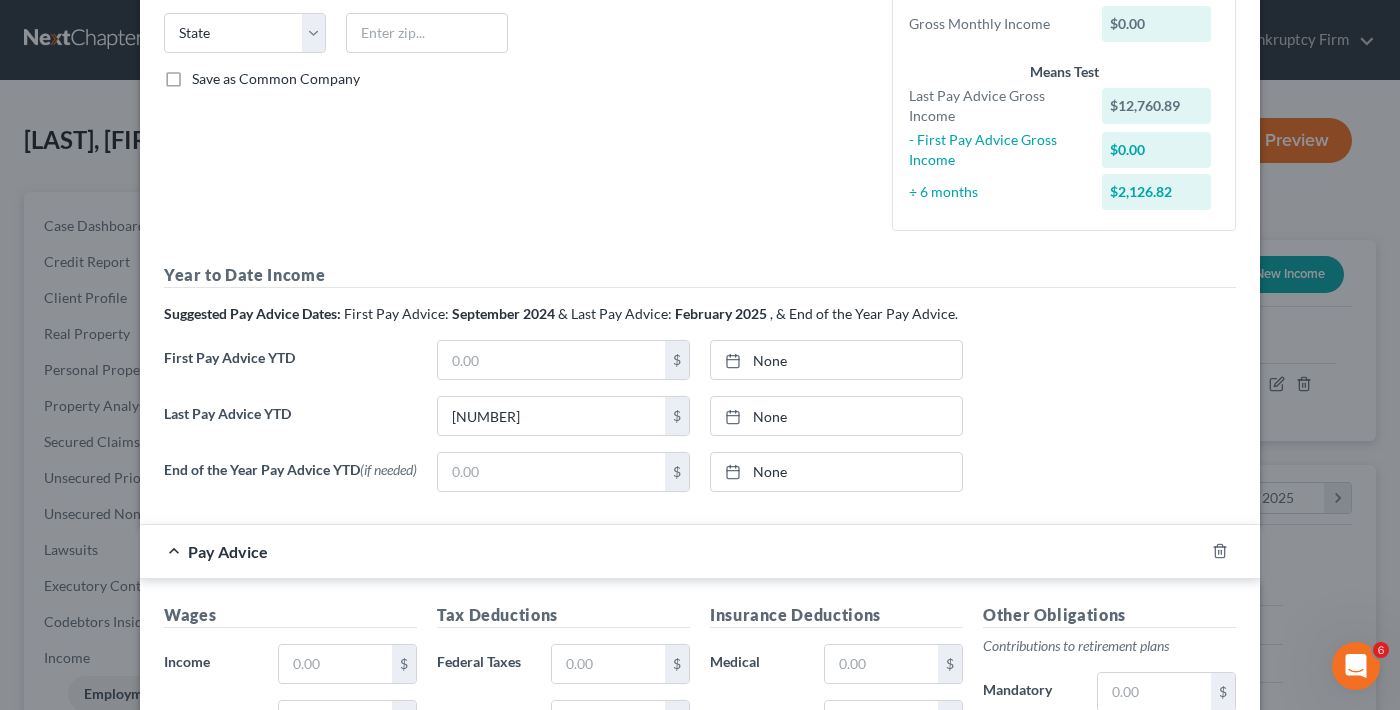 click on "Employment Type
*
Select Full or Part Time Employment Self Employment
Company
*
K and K Transport                      State AL AK AR AZ CA CO CT DE DC FL GA GU HI ID IL IN IA KS KY LA ME MD MA MI MN MS MO MT NC ND NE NV WI WY Save as Common Company" at bounding box center [336, -31] 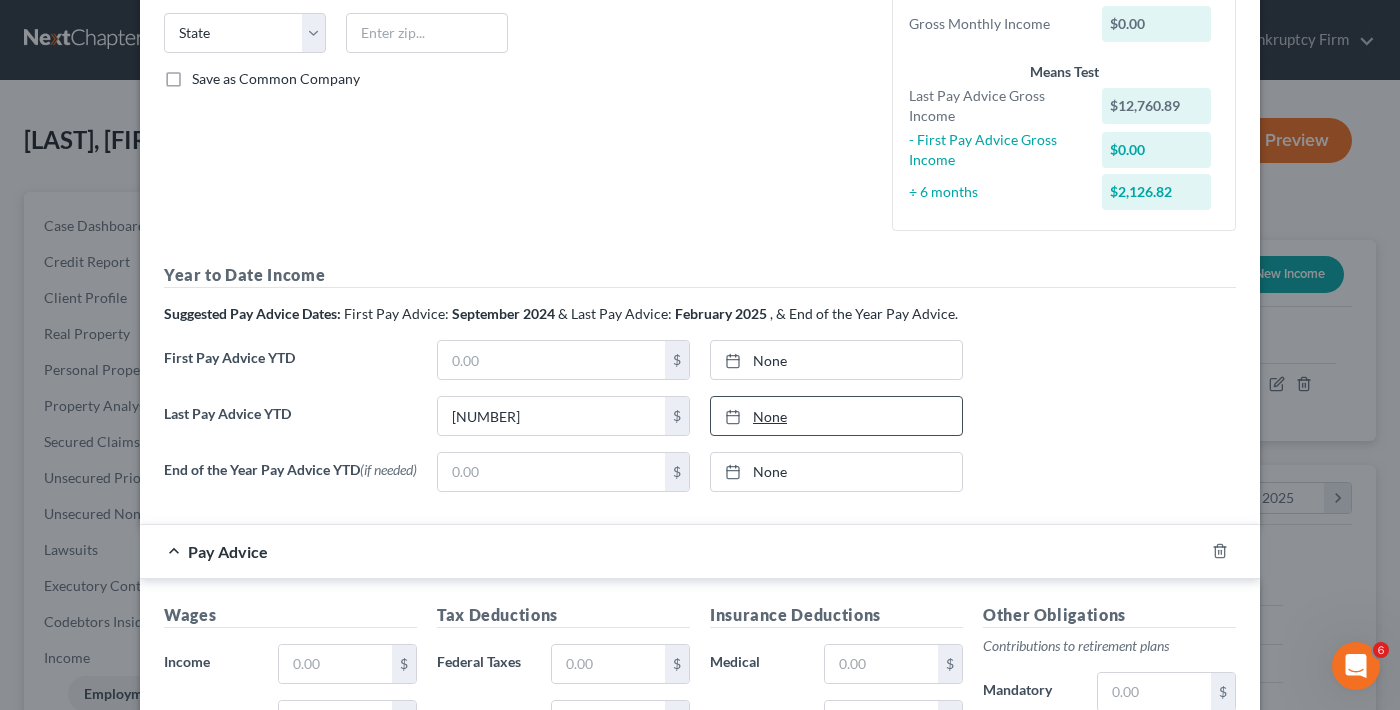 click on "None" at bounding box center (836, 416) 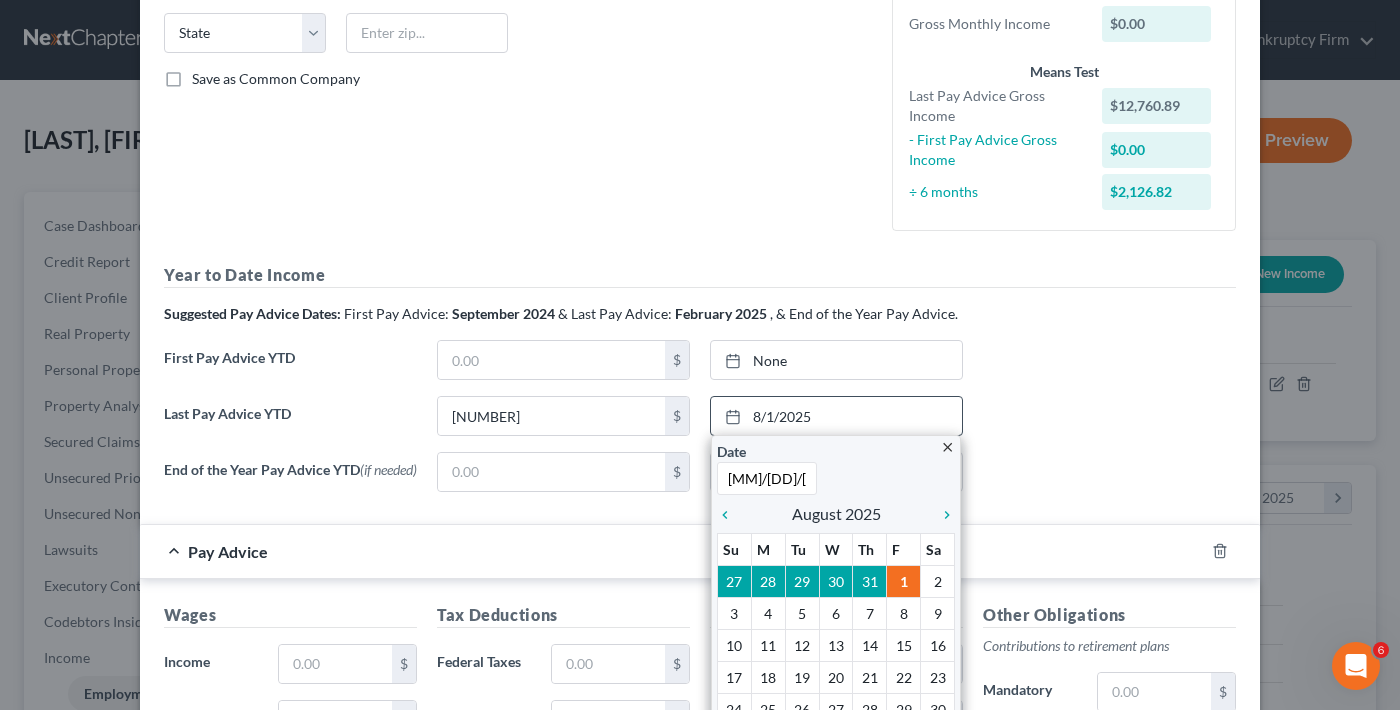 type on "2/28/25" 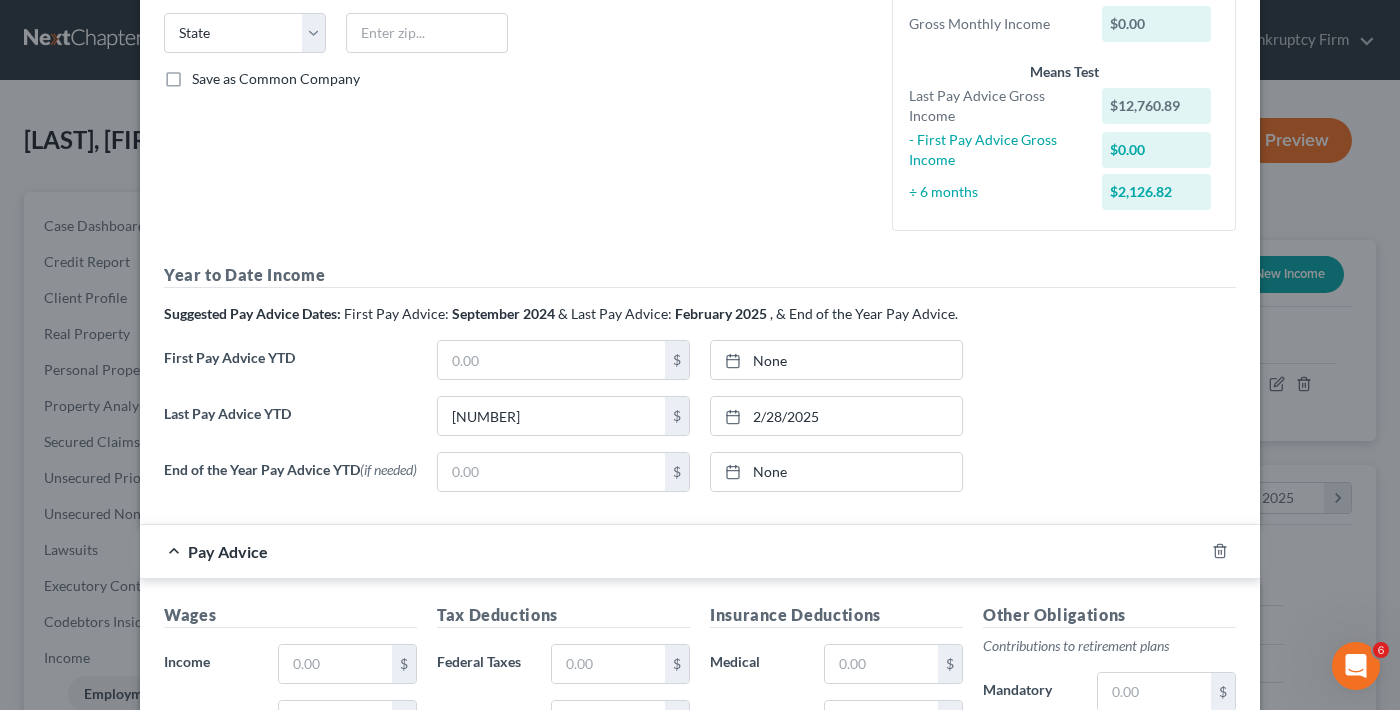 drag, startPoint x: 203, startPoint y: 171, endPoint x: 514, endPoint y: 500, distance: 452.7273 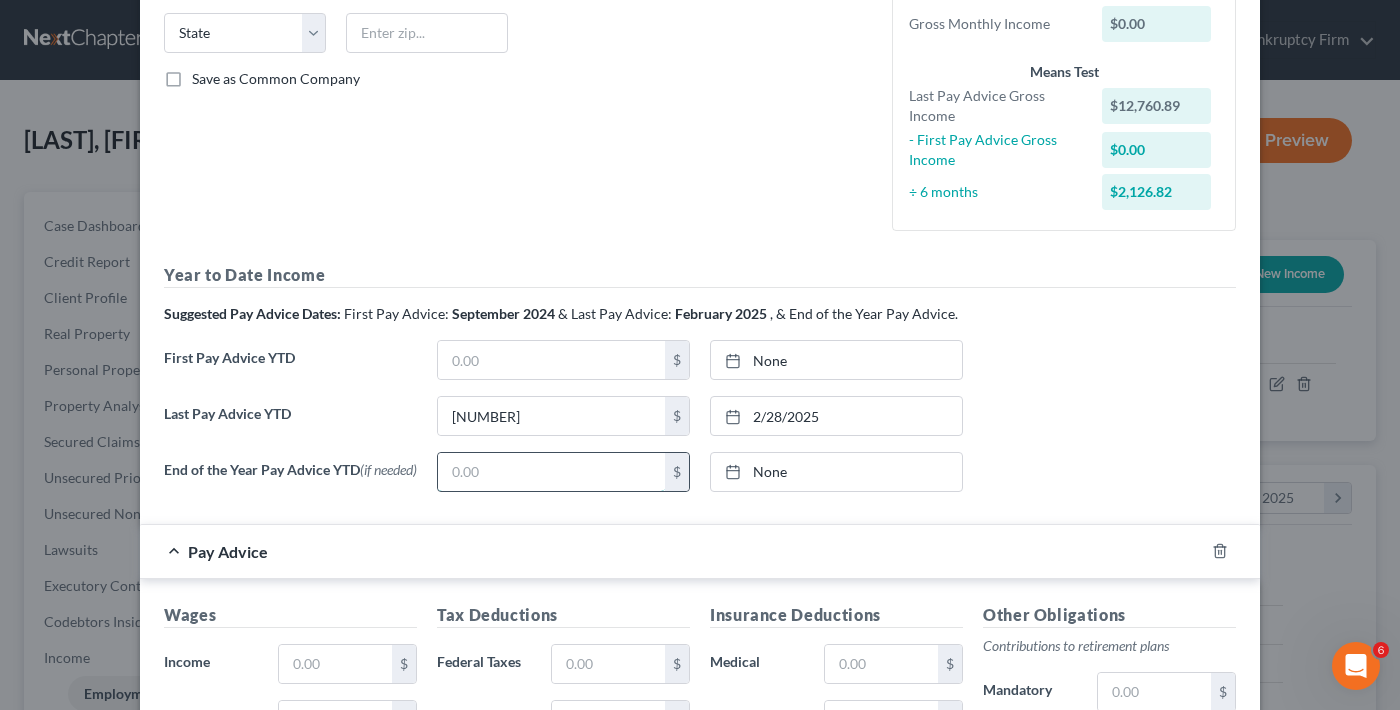 click at bounding box center [551, 472] 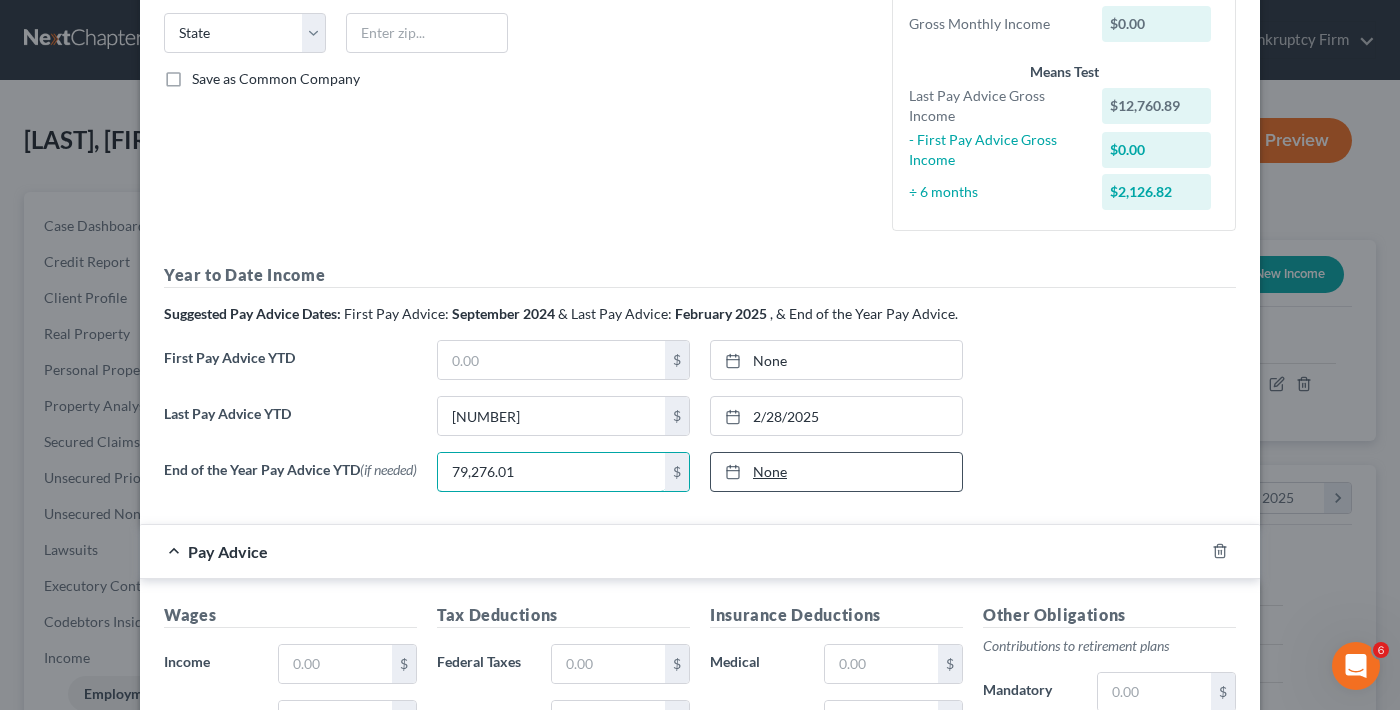 type on "79,276.01" 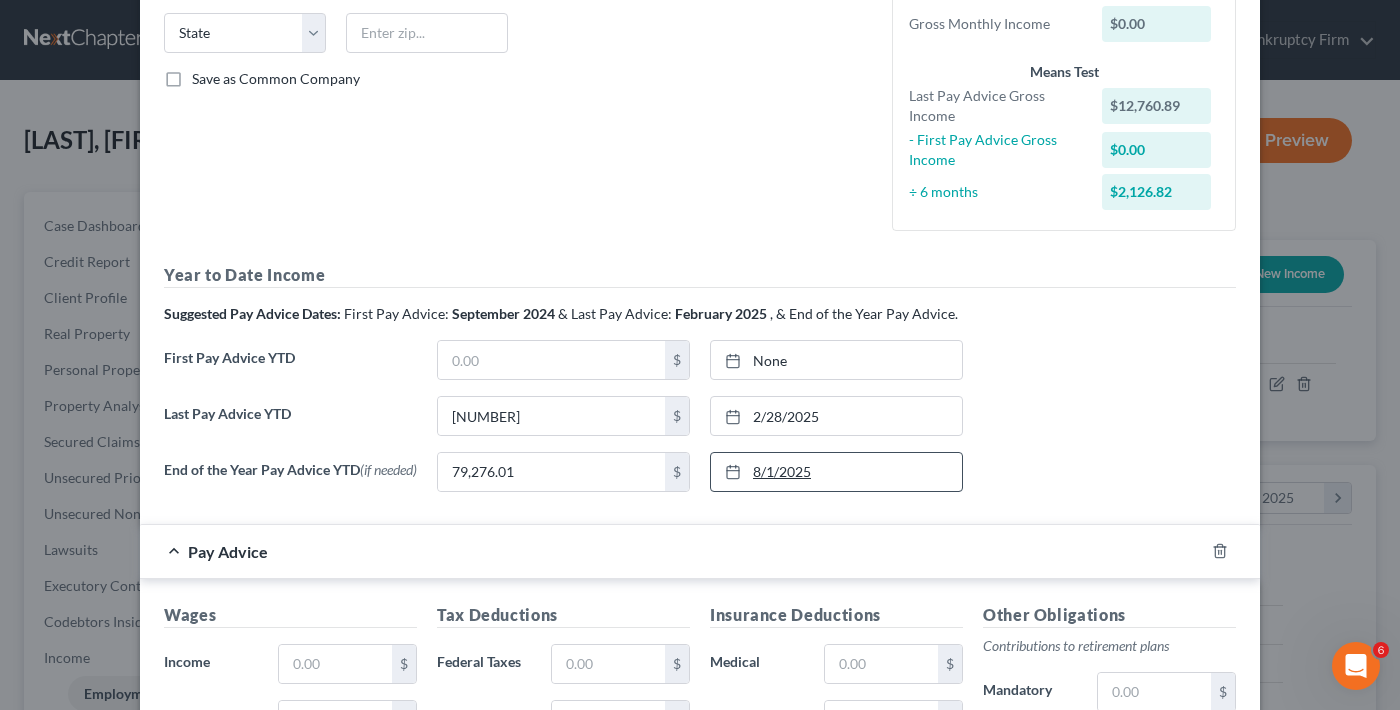 click on "8/1/2025" at bounding box center [836, 472] 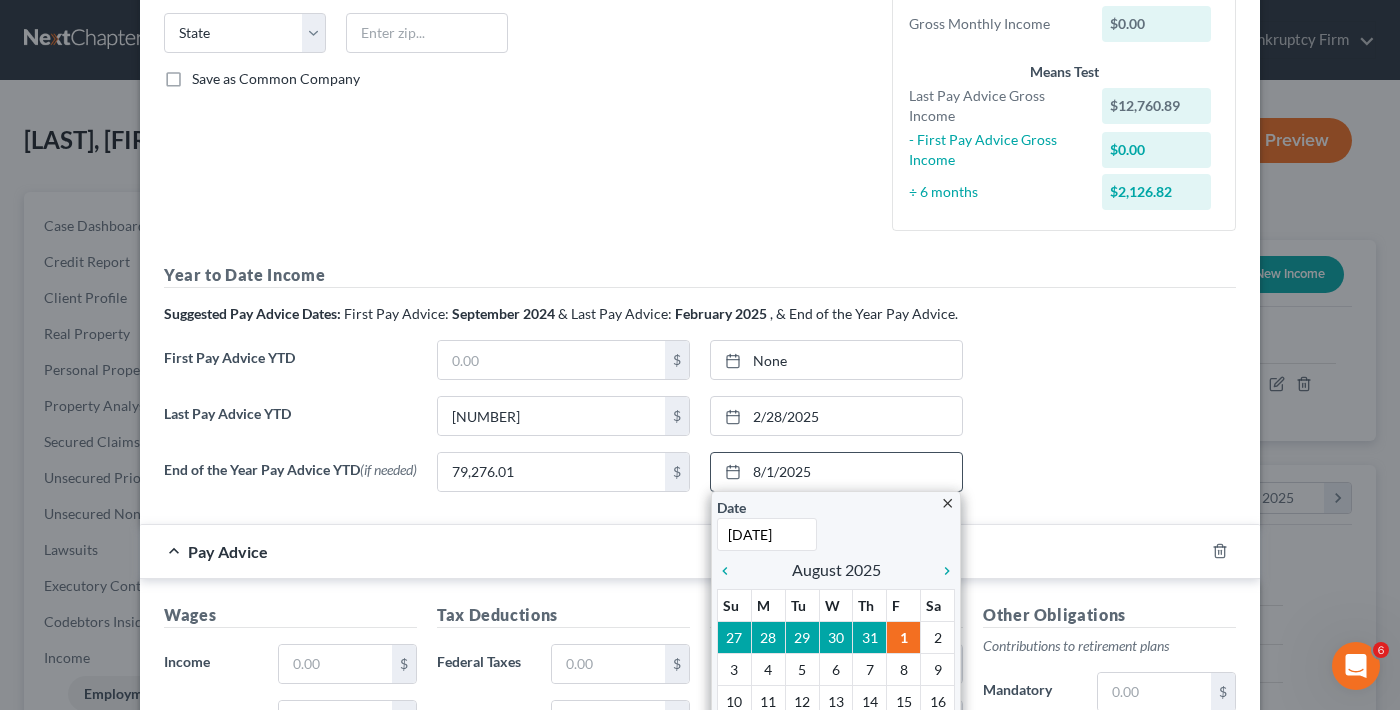 type on "[DATE]" 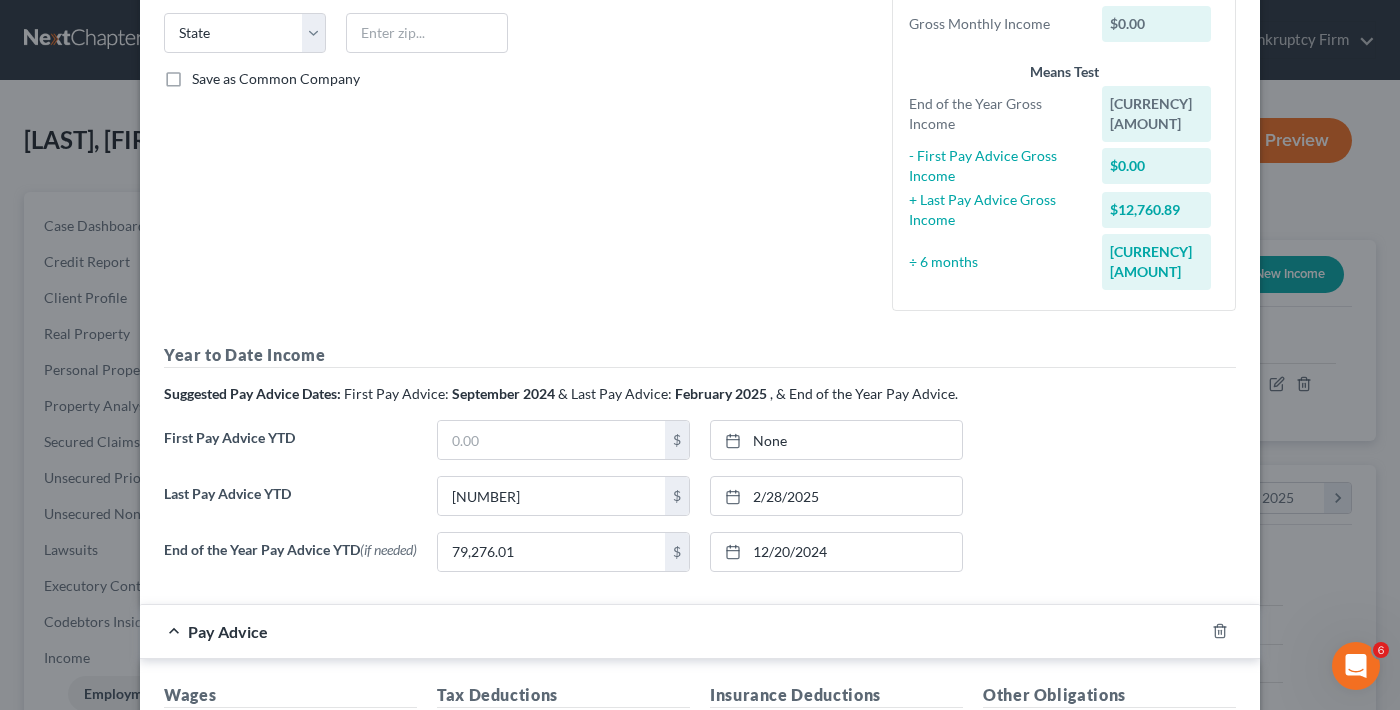 click on "Employment Type
*
Select Full or Part Time Employment Self Employment
Company
*
K and K Transport                      State AL AK AR AZ CA CO CT DE DC FL GA GU HI ID IL IN IA KS KY LA ME MD MA MI MN MS MO MT NC ND NE NV WI WY Save as Common Company" at bounding box center (336, 9) 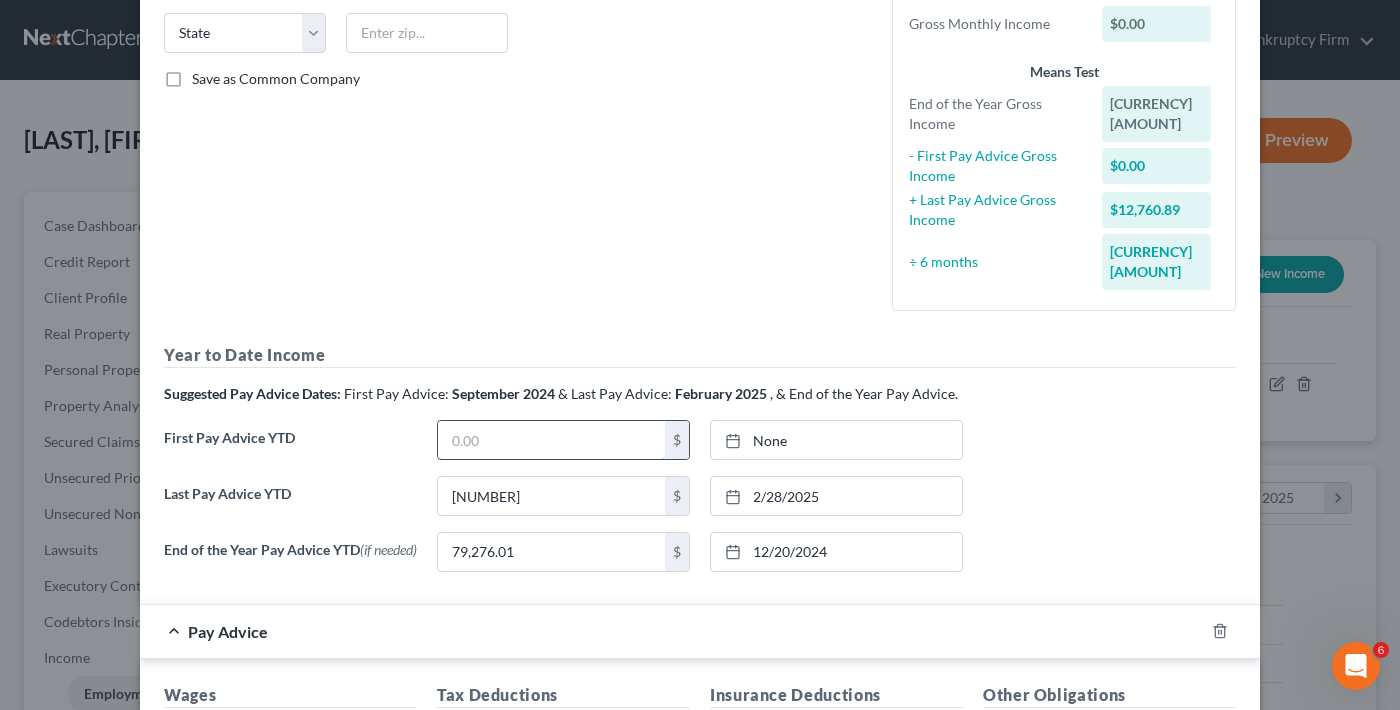 click at bounding box center [551, 440] 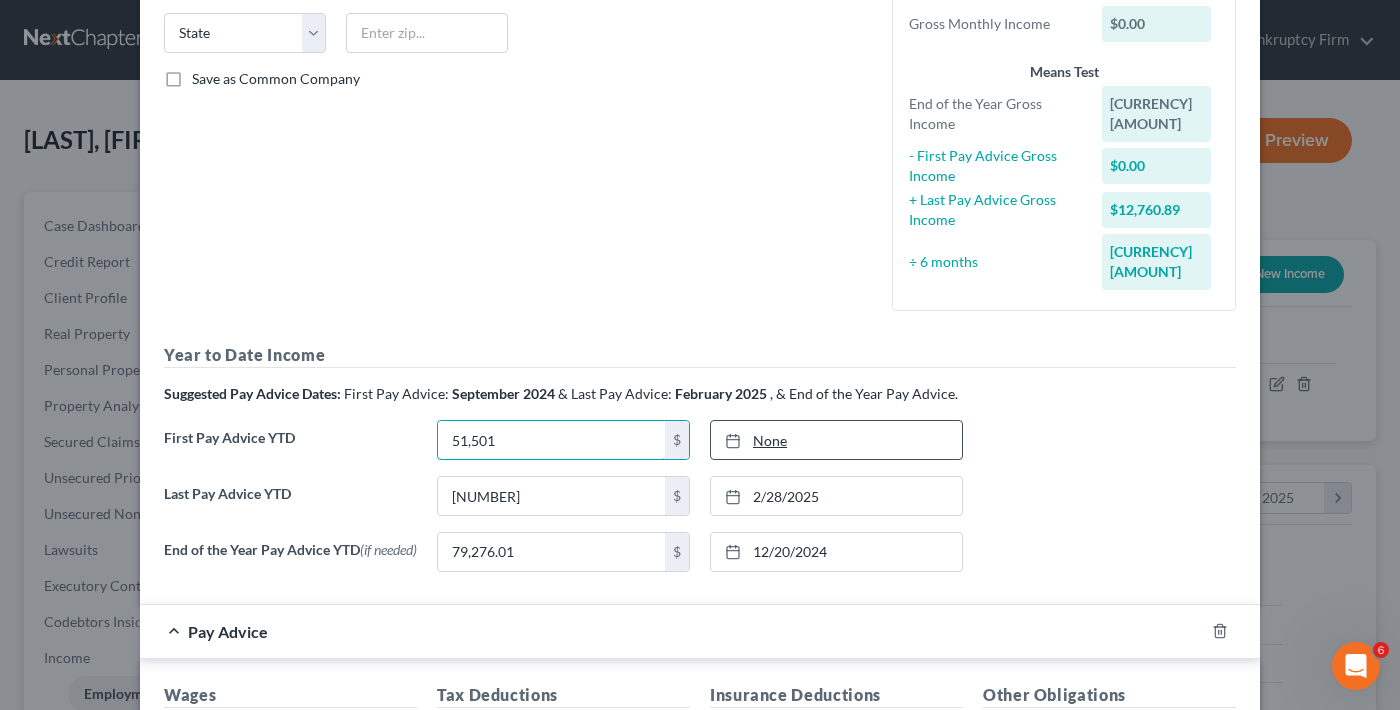 type on "51,501" 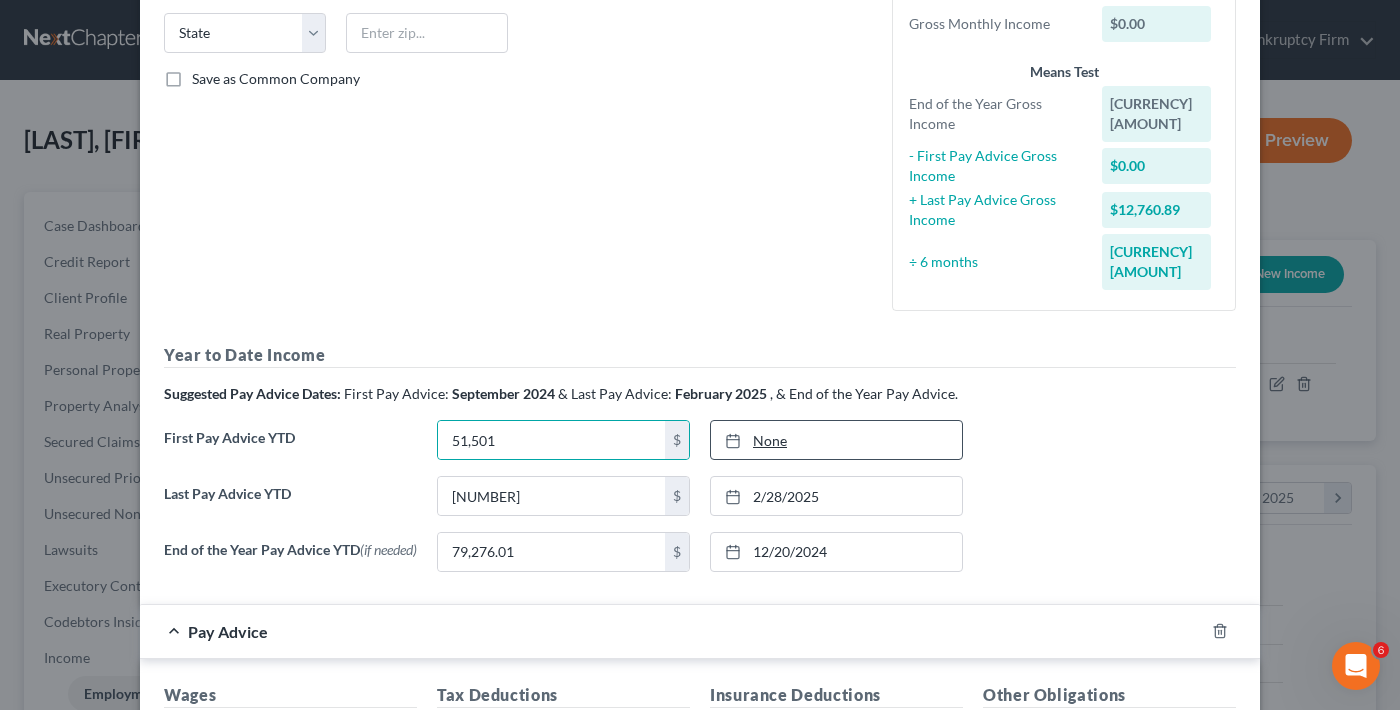 click on "None" at bounding box center (836, 440) 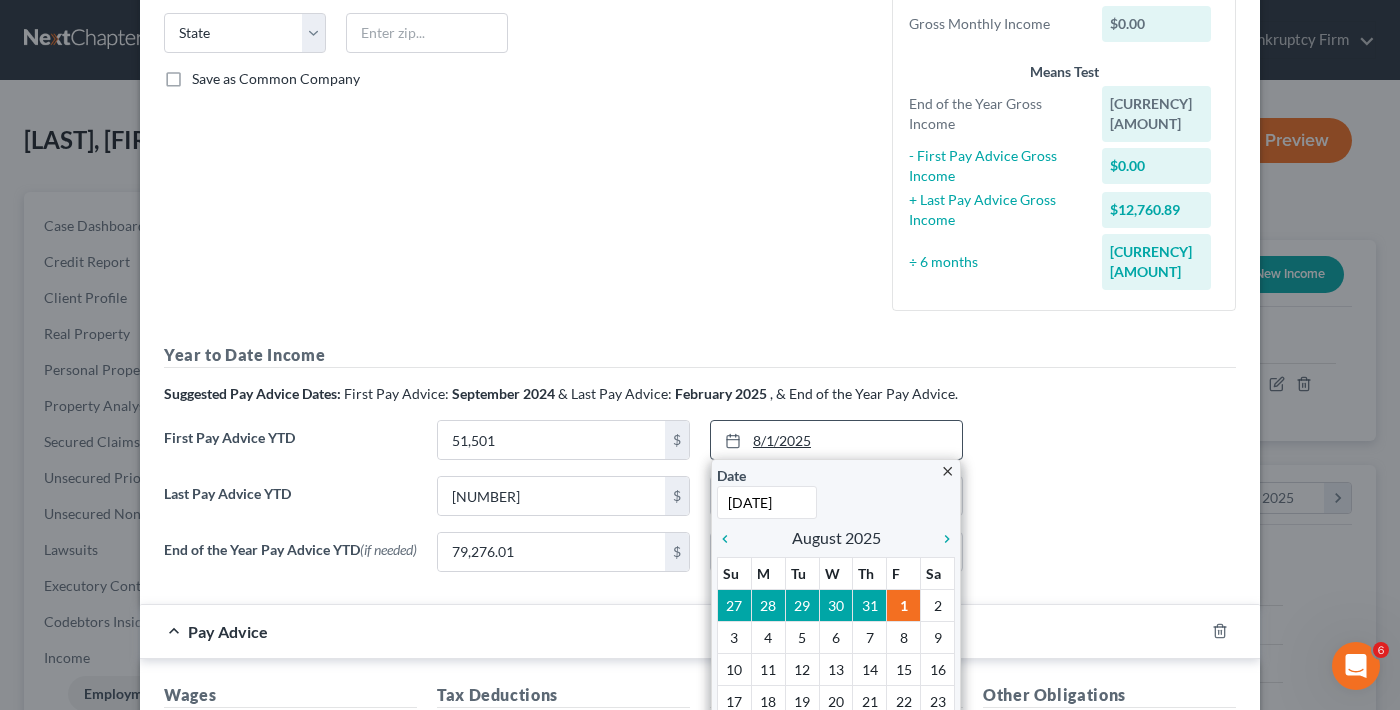 type on "[MM]/[DD]/[YY]" 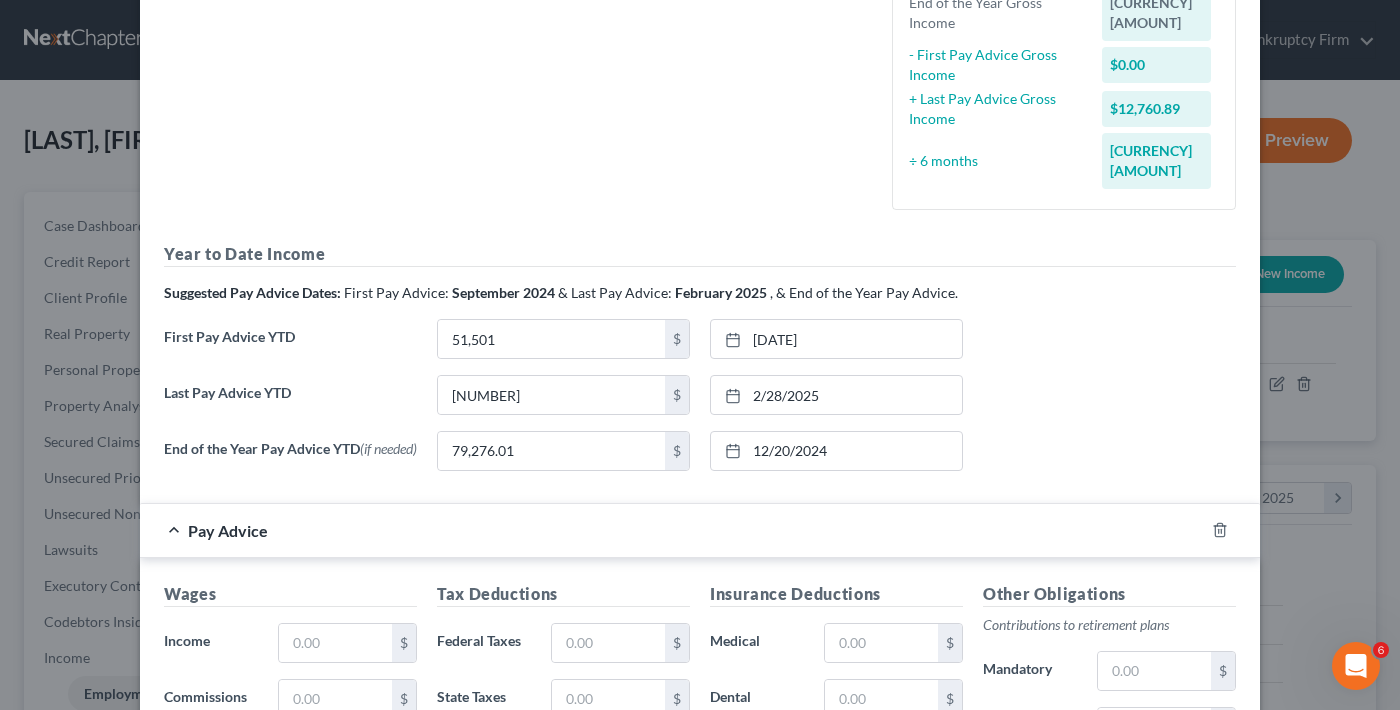 scroll, scrollTop: 700, scrollLeft: 0, axis: vertical 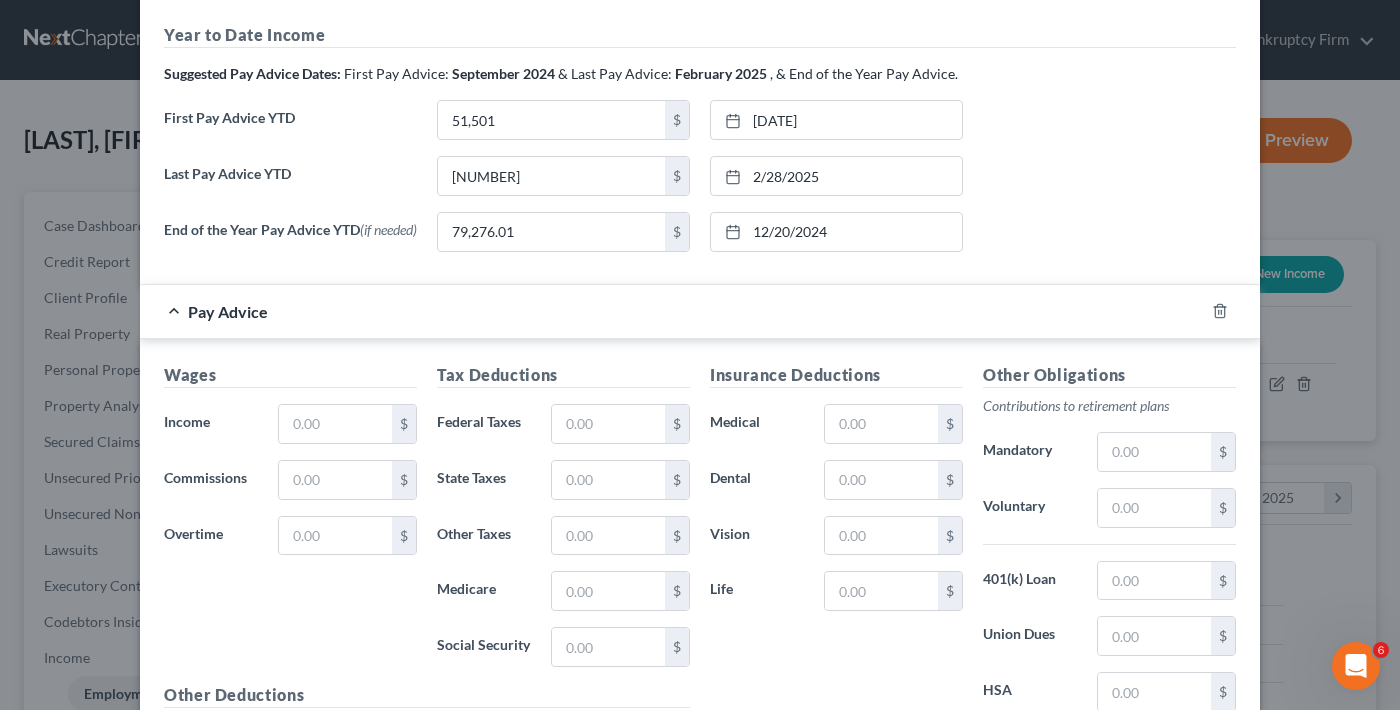drag, startPoint x: 276, startPoint y: 170, endPoint x: 308, endPoint y: 129, distance: 52.009613 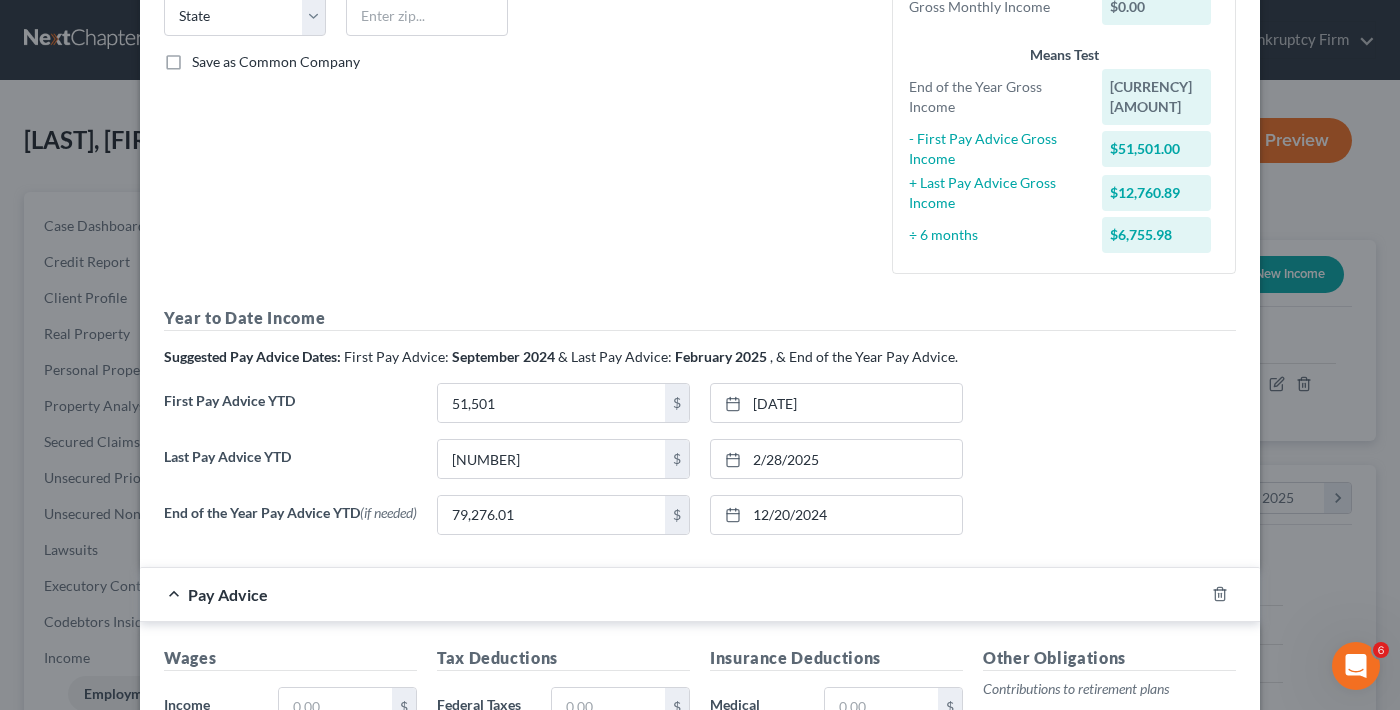 scroll, scrollTop: 416, scrollLeft: 0, axis: vertical 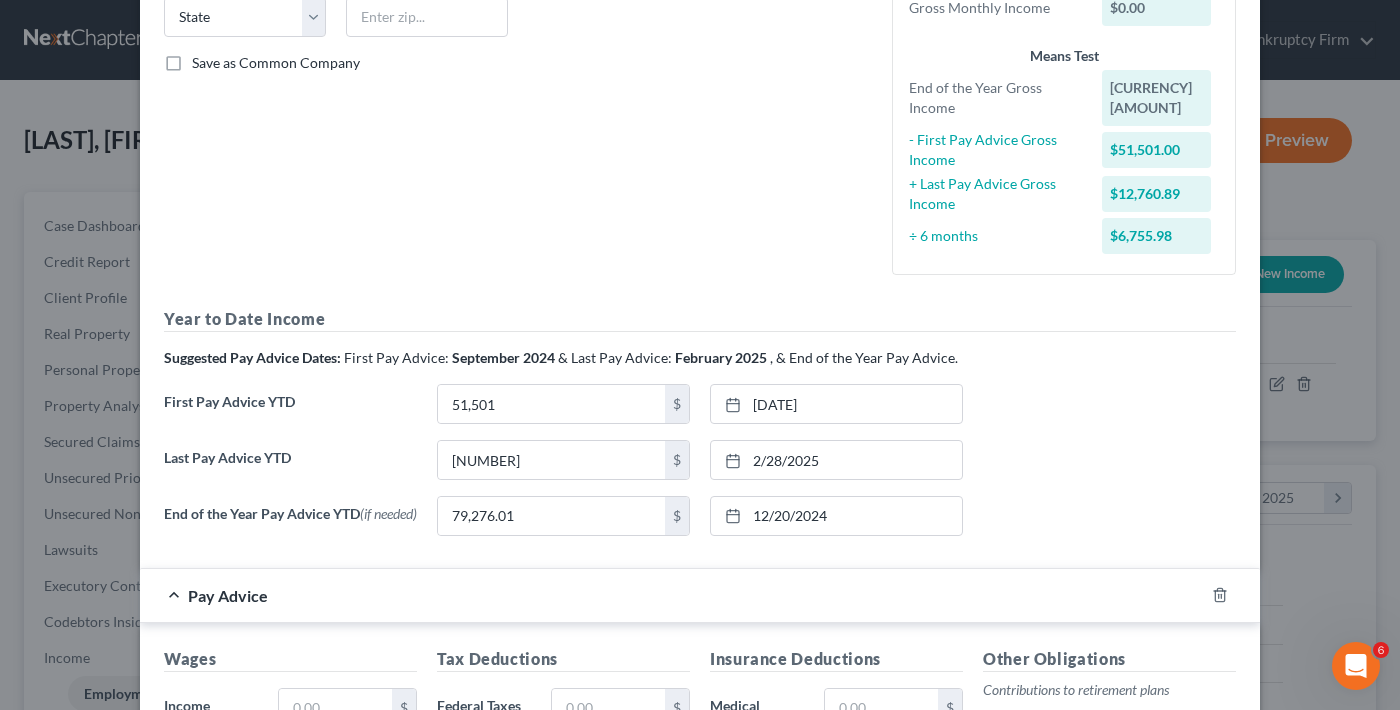 click on "Employment Type
*
Select Full or Part Time Employment Self Employment
Company
*
K and K Transport                      State AL AK AR AZ CA CO CT DE DC FL GA GU HI ID IL IN IA KS KY LA ME MD MA MI MN MS MO MT NC ND NE NV WI WY Save as Common Company" at bounding box center (336, -17) 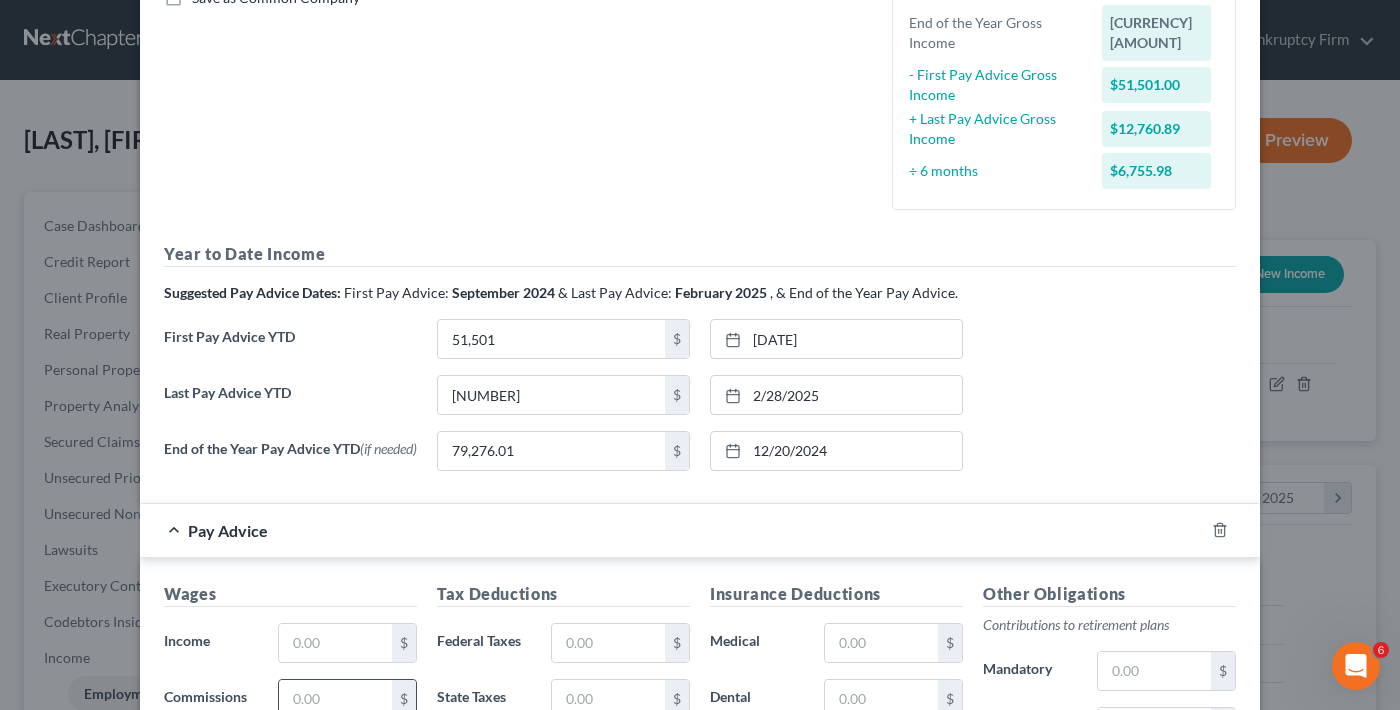 scroll, scrollTop: 516, scrollLeft: 0, axis: vertical 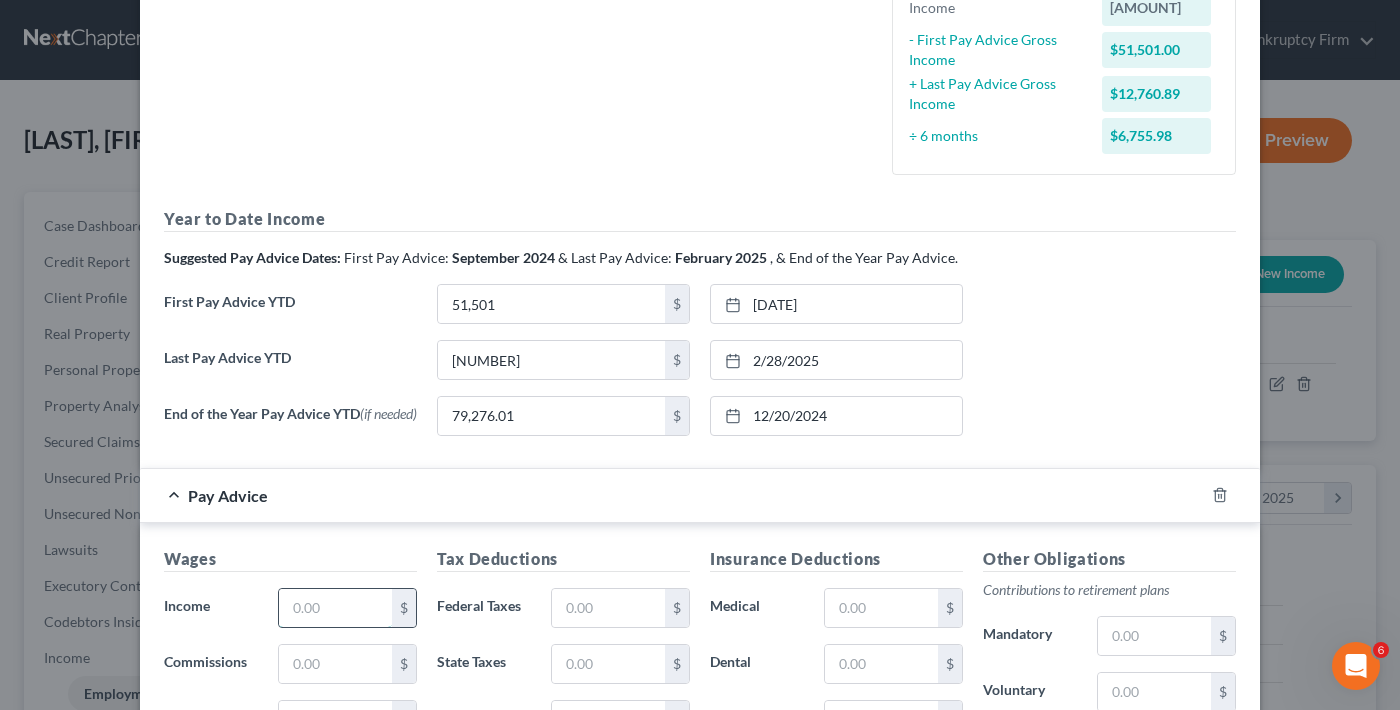 click at bounding box center [335, 608] 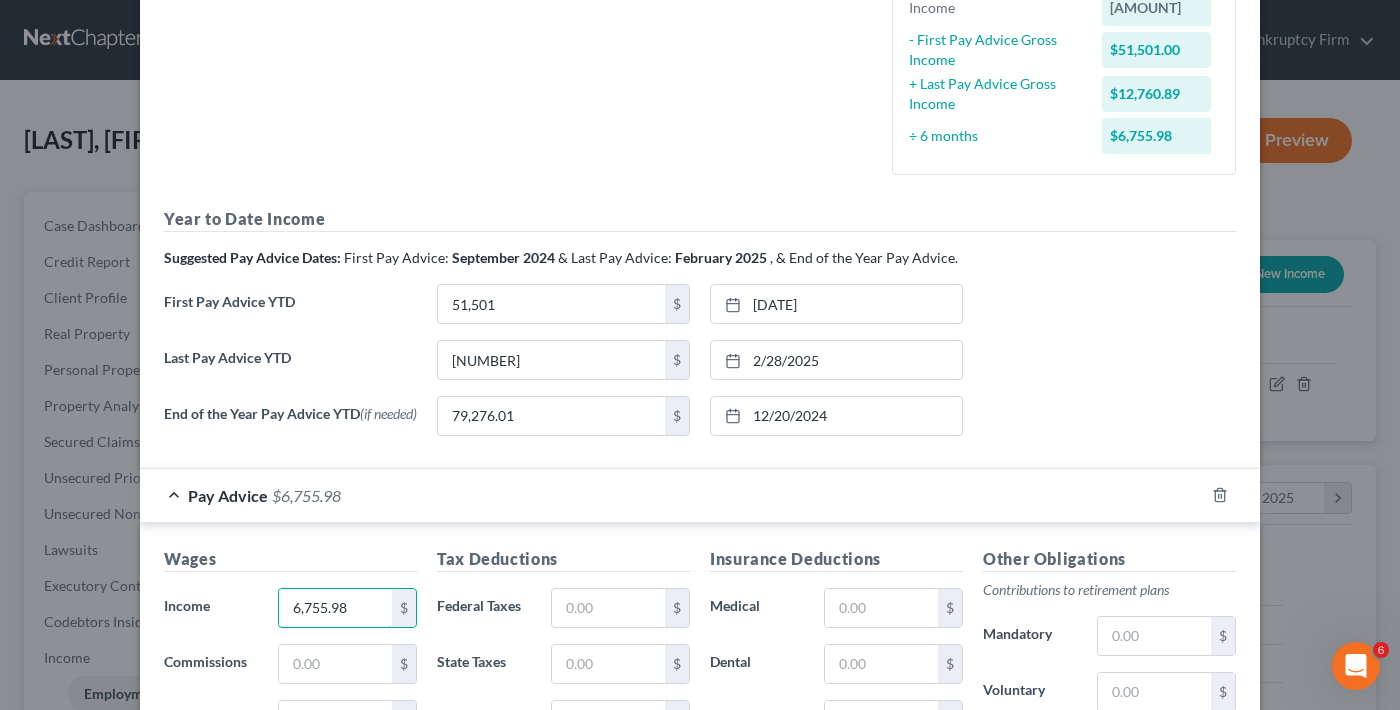 type on "6,755.98" 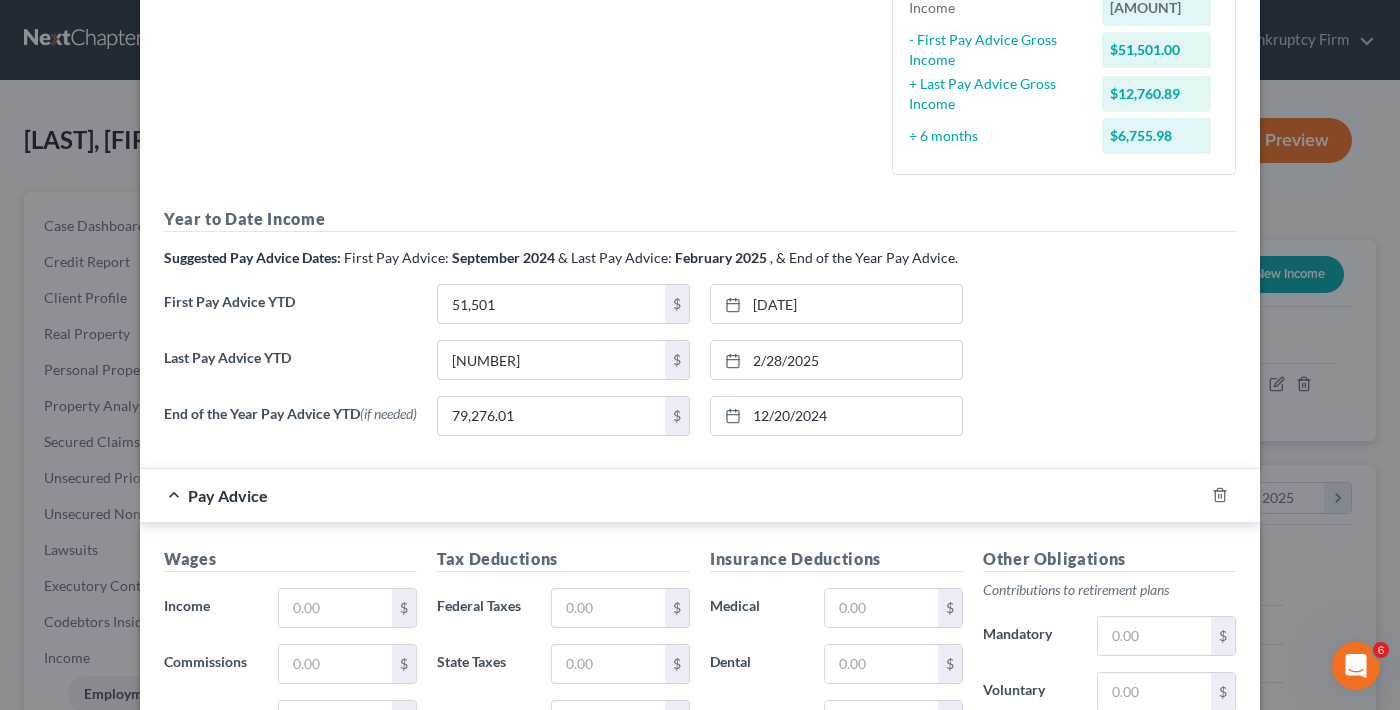 drag, startPoint x: 308, startPoint y: 78, endPoint x: 298, endPoint y: 93, distance: 18.027756 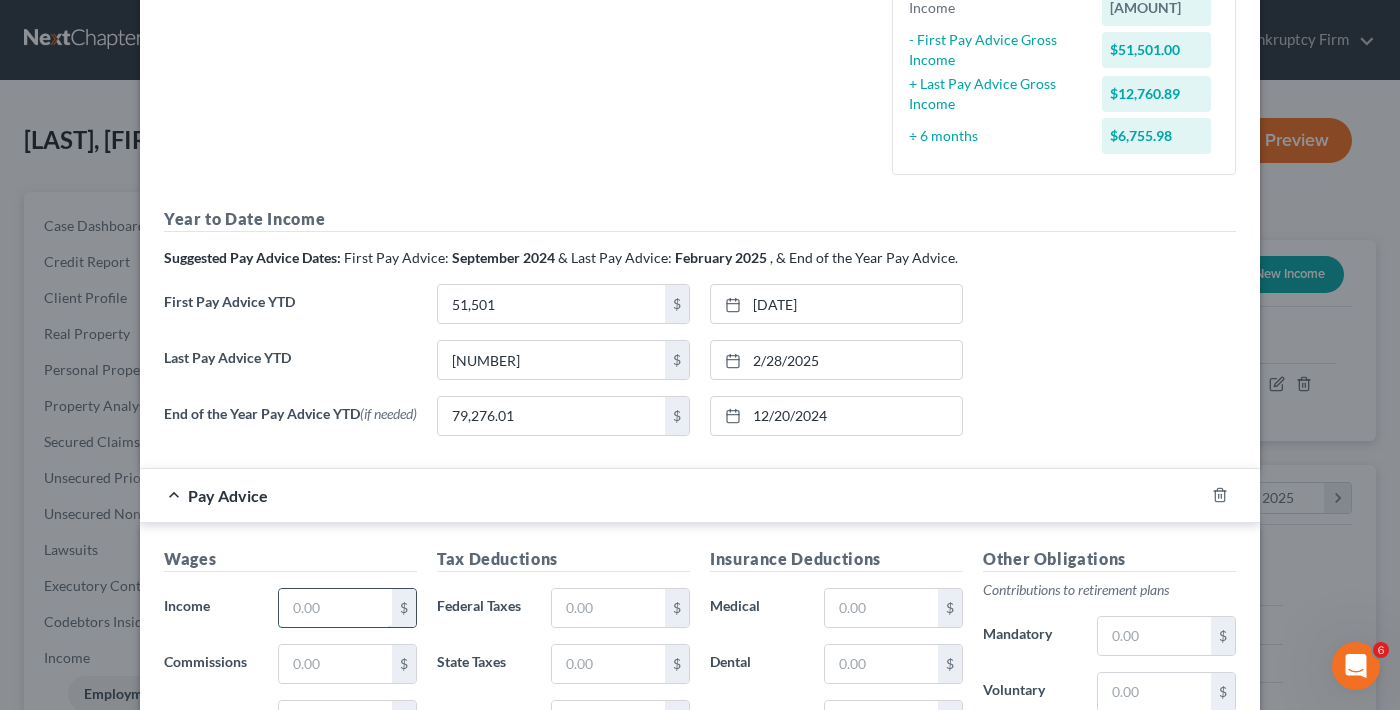 click at bounding box center [335, 608] 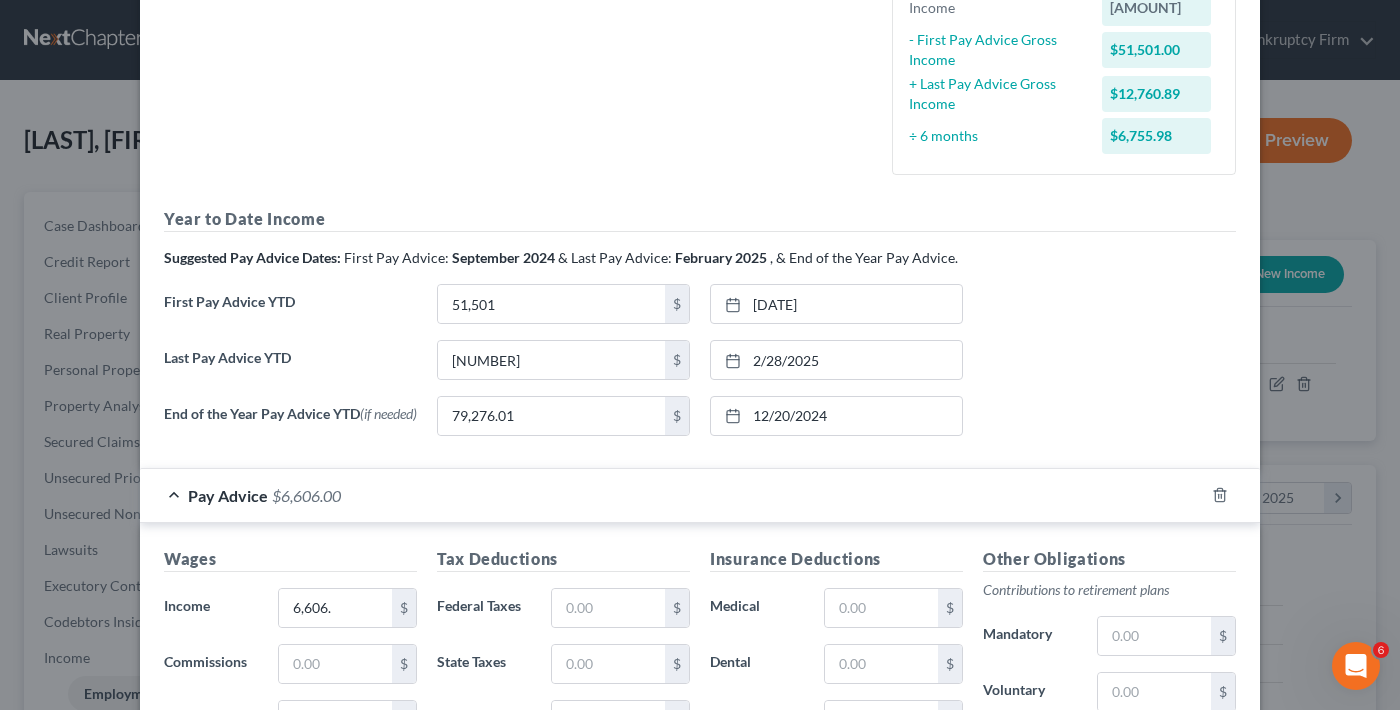 drag, startPoint x: 774, startPoint y: 102, endPoint x: 755, endPoint y: 137, distance: 39.824615 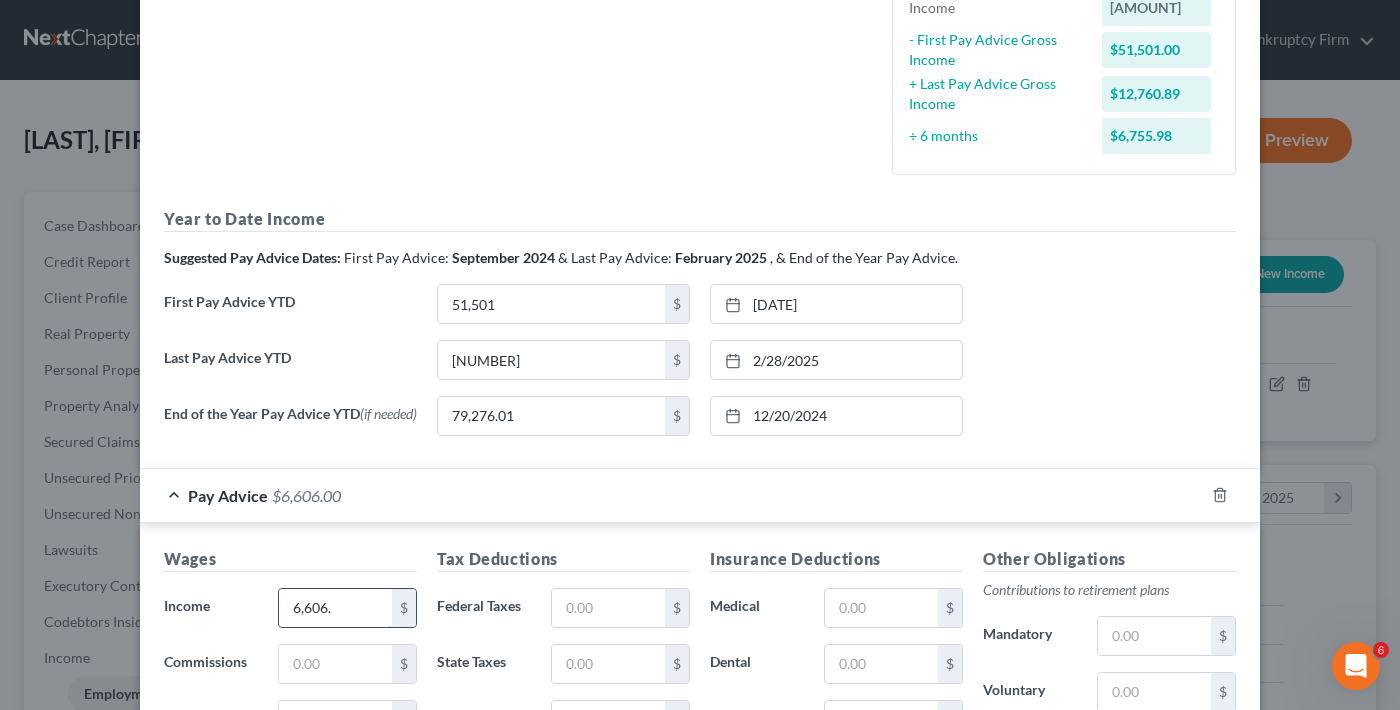 click on "6,606." at bounding box center [335, 608] 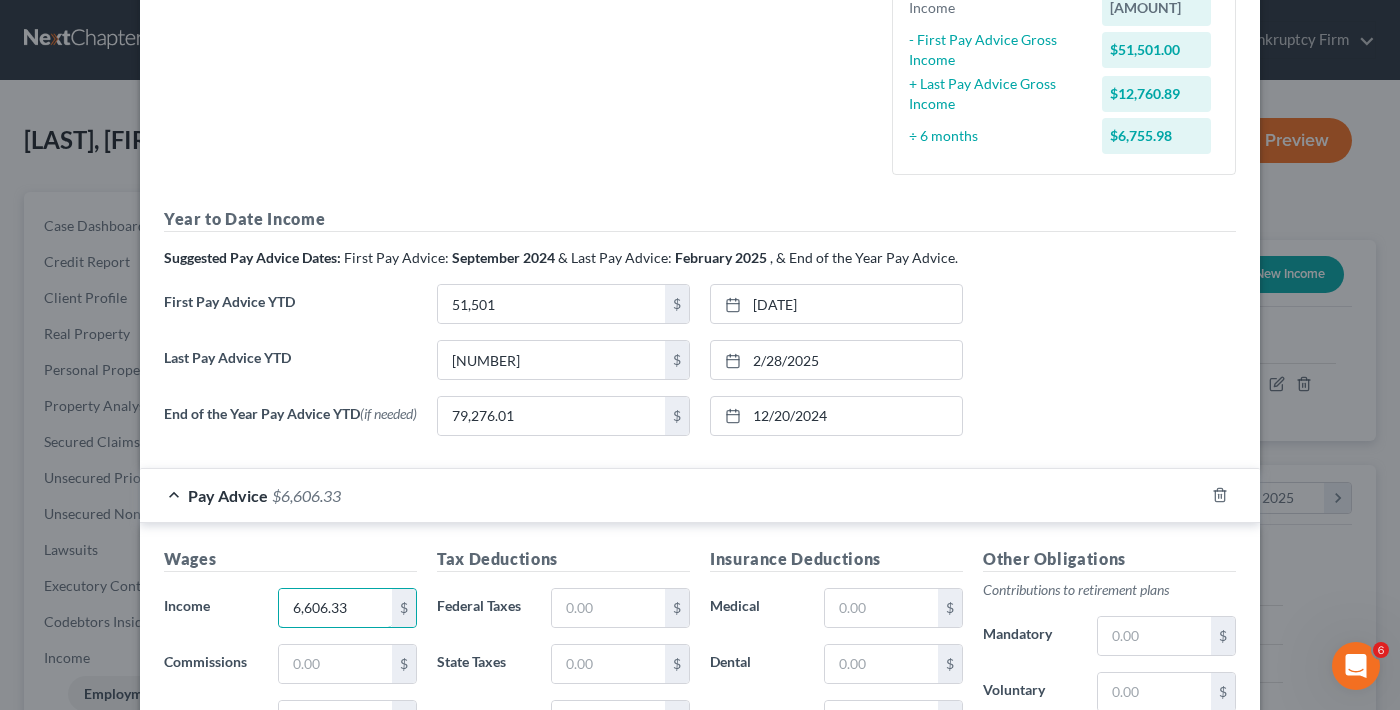 type on "6,606.33" 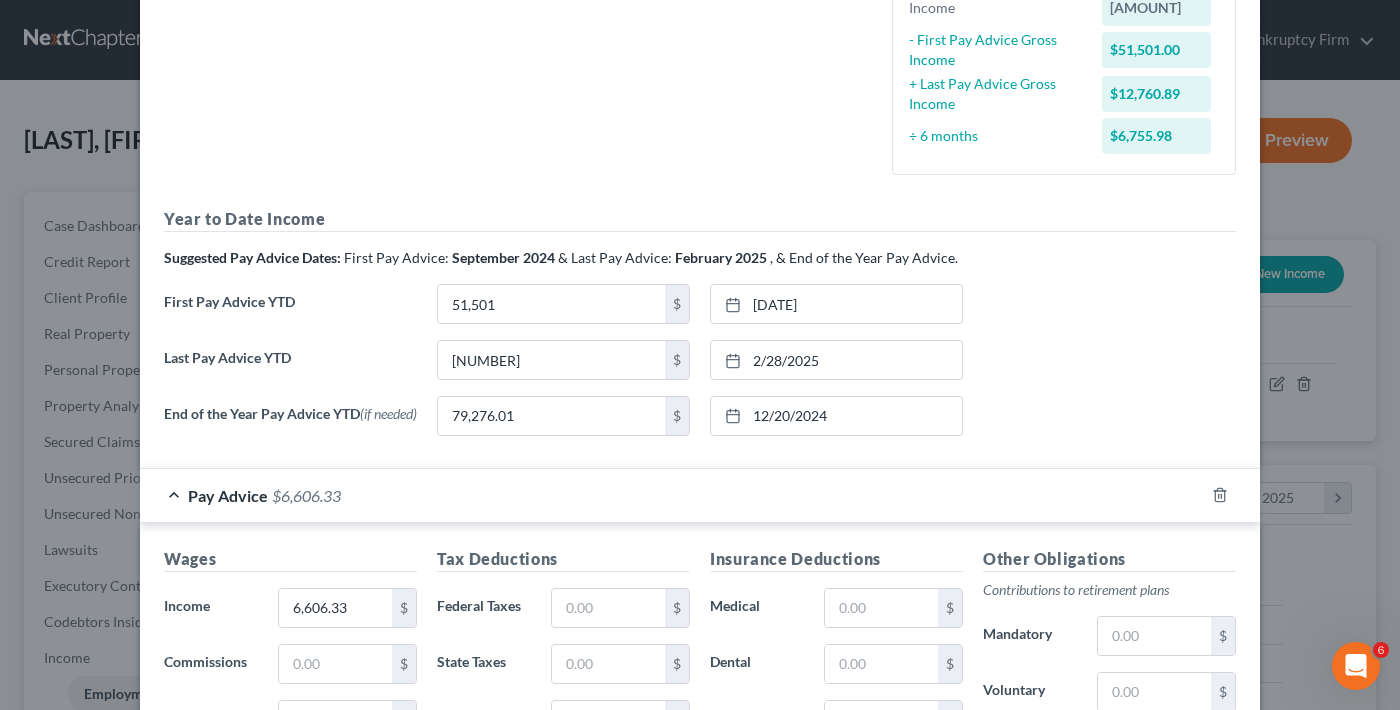 click on "Employment Type
*
Select Full or Part Time Employment Self Employment
Company
*
K and K Transport                      State AL AK AR AZ CA CO CT DE DC FL GA GU HI ID IL IN IA KS KY LA ME MD MA MI MN MS MO MT NC ND NE NV WI WY Save as Common Company" at bounding box center [336, -117] 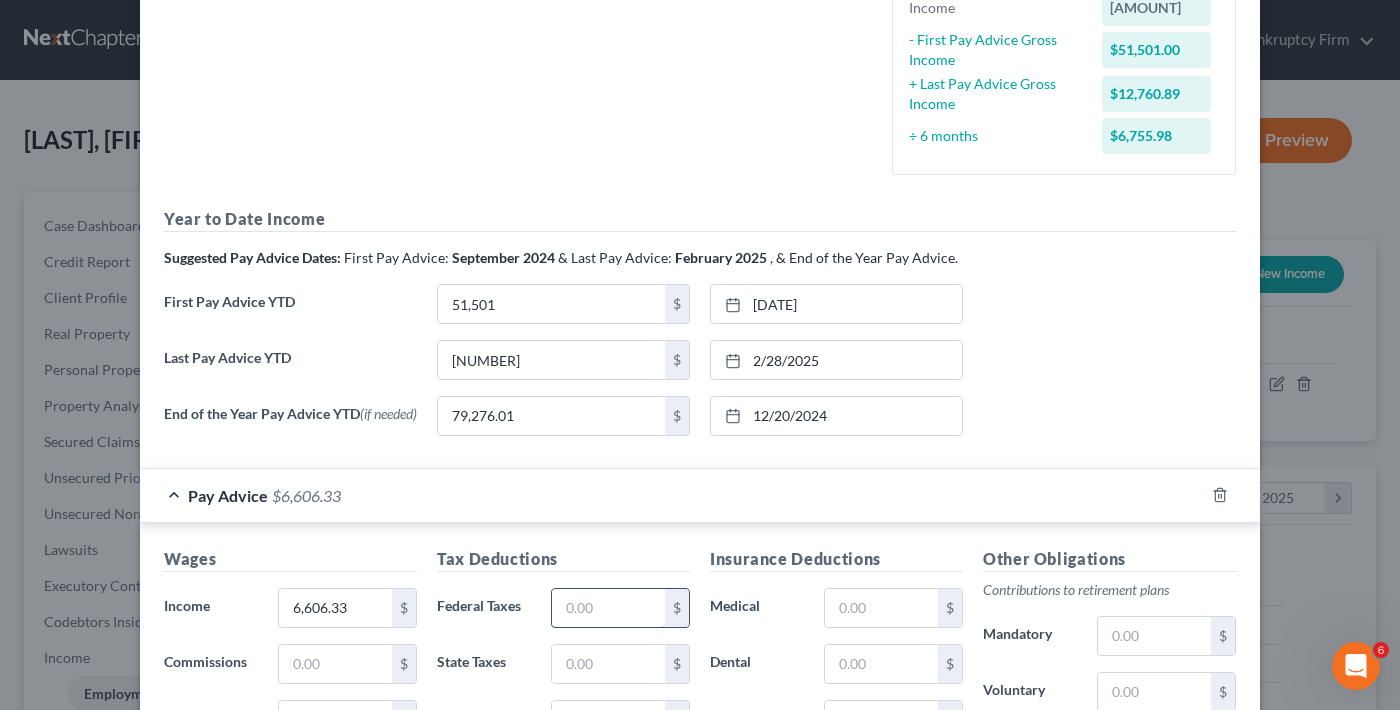 click at bounding box center (608, 608) 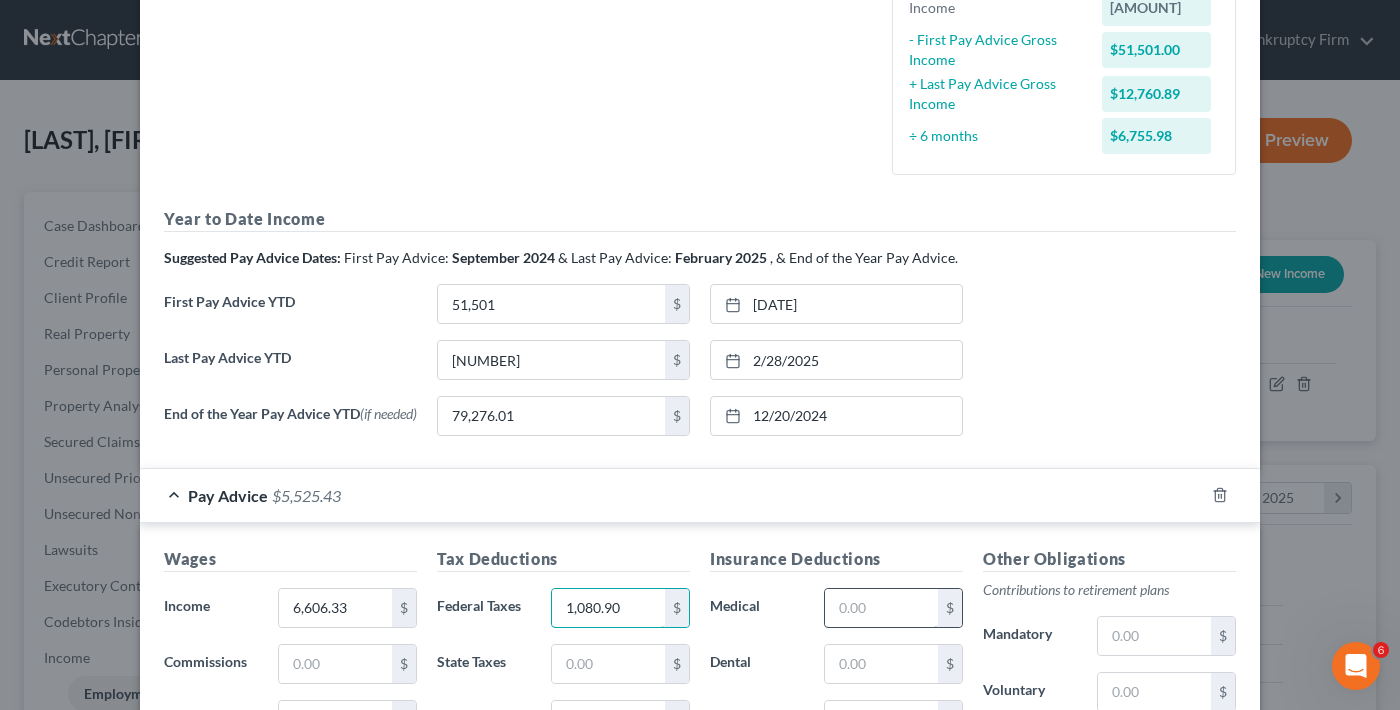 type on "1,080.90" 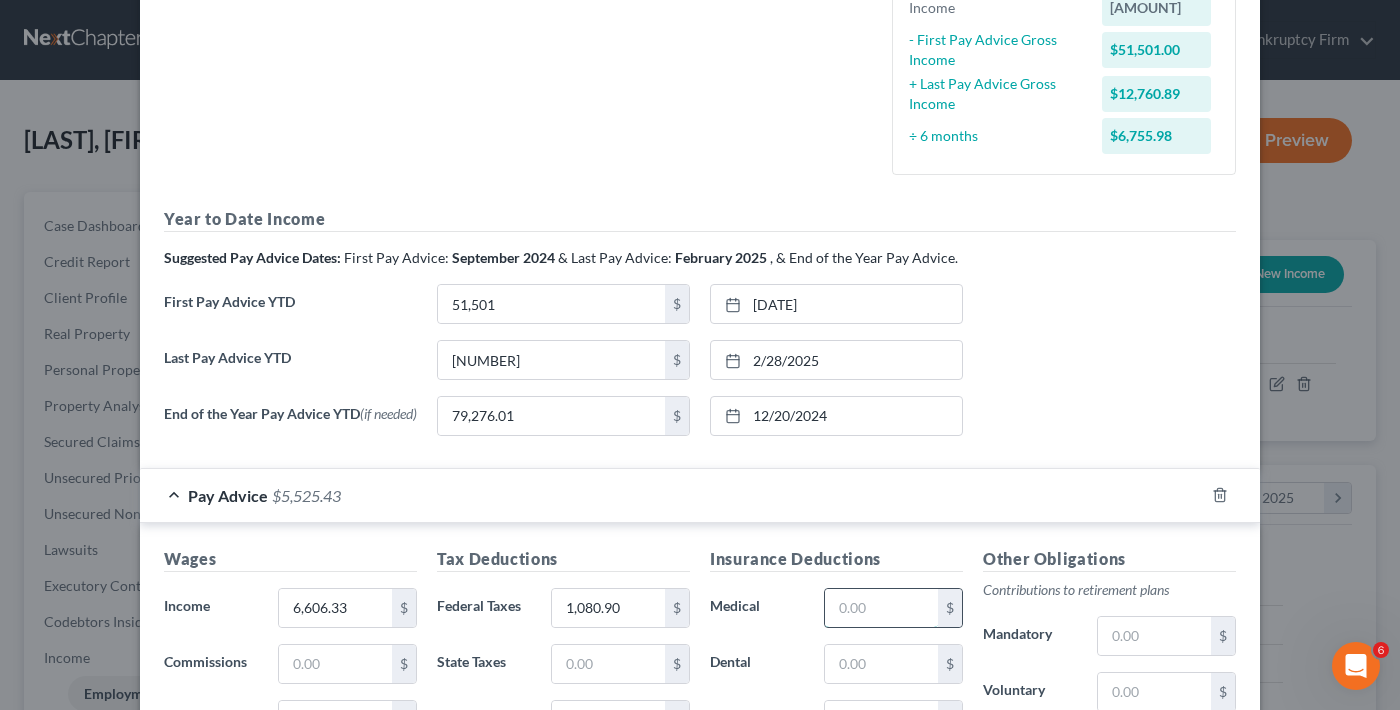 click at bounding box center (881, 608) 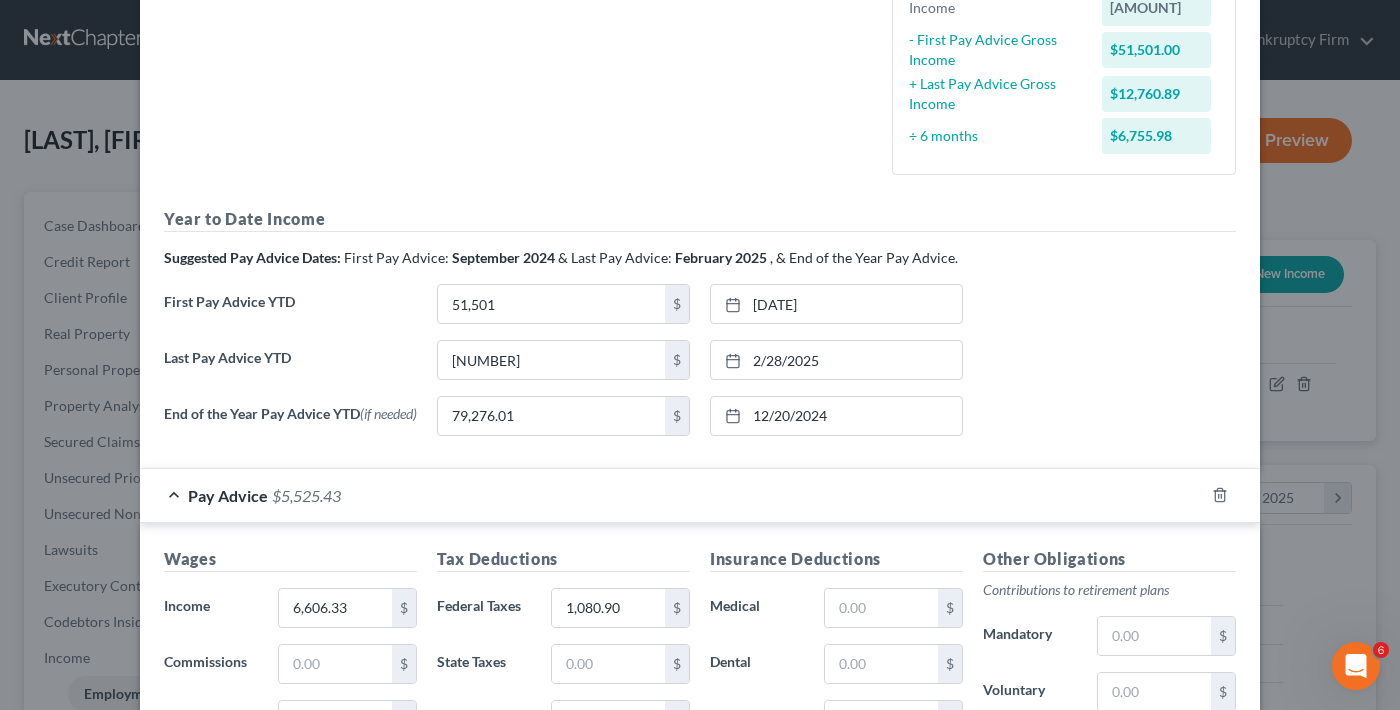 click on "Employment Type
*
Select Full or Part Time Employment Self Employment
Company
*
K and K Transport                      State AL AK AR AZ CA CO CT DE DC FL GA GU HI ID IL IN IA KS KY LA ME MD MA MI MN MS MO MT NC ND NE NV WI WY Save as Common Company" at bounding box center (336, -117) 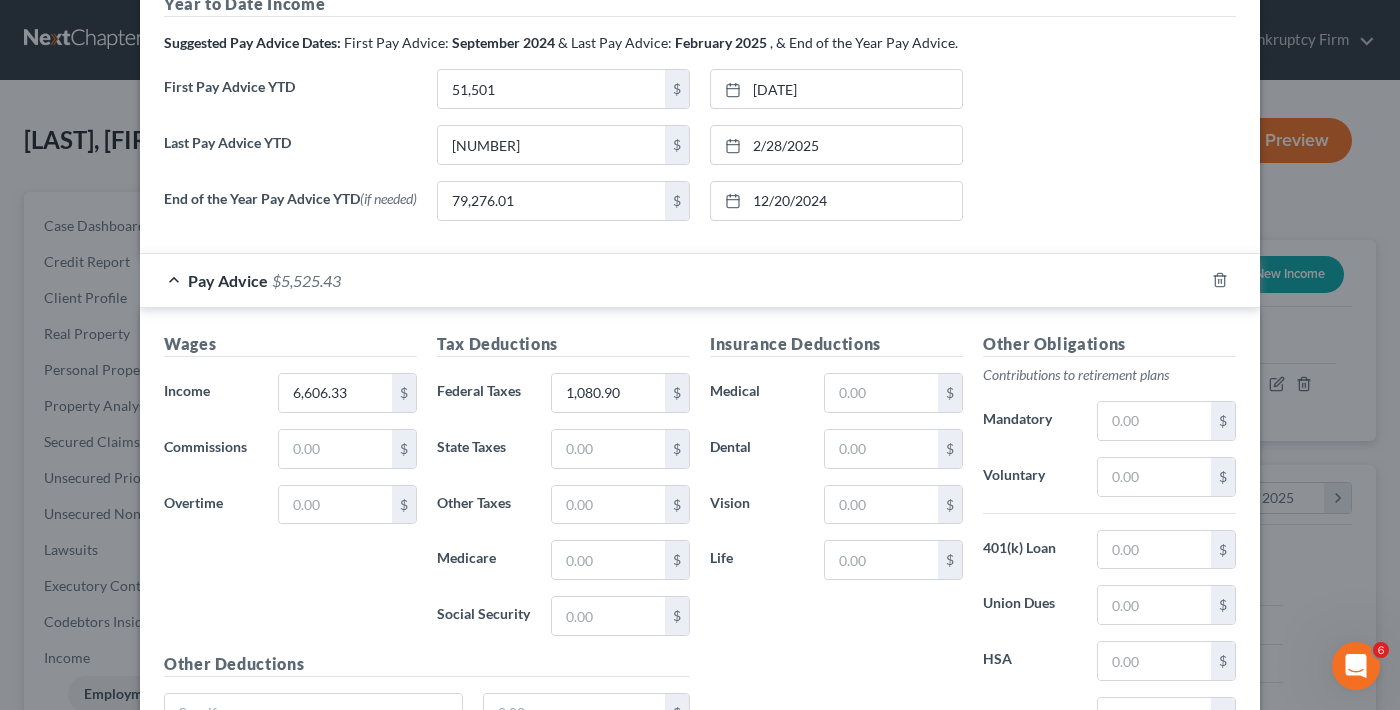 scroll, scrollTop: 816, scrollLeft: 0, axis: vertical 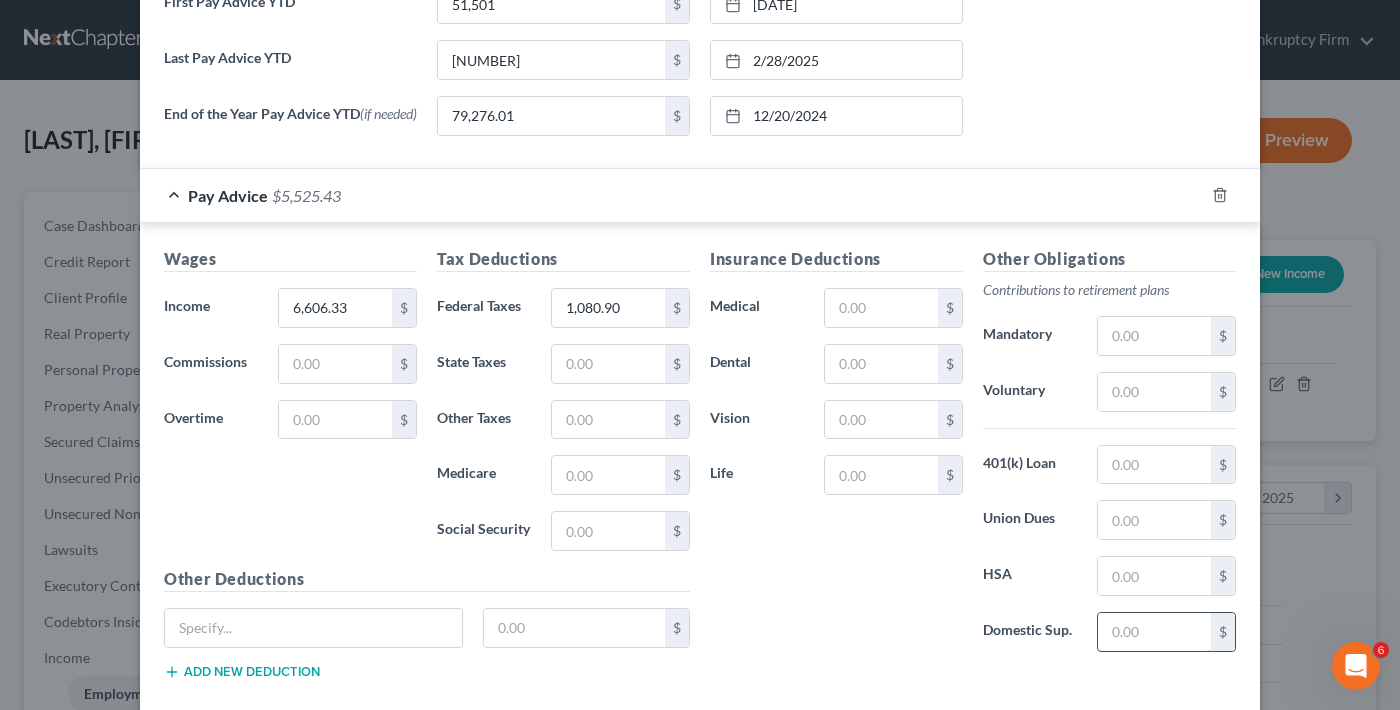click at bounding box center [1154, 632] 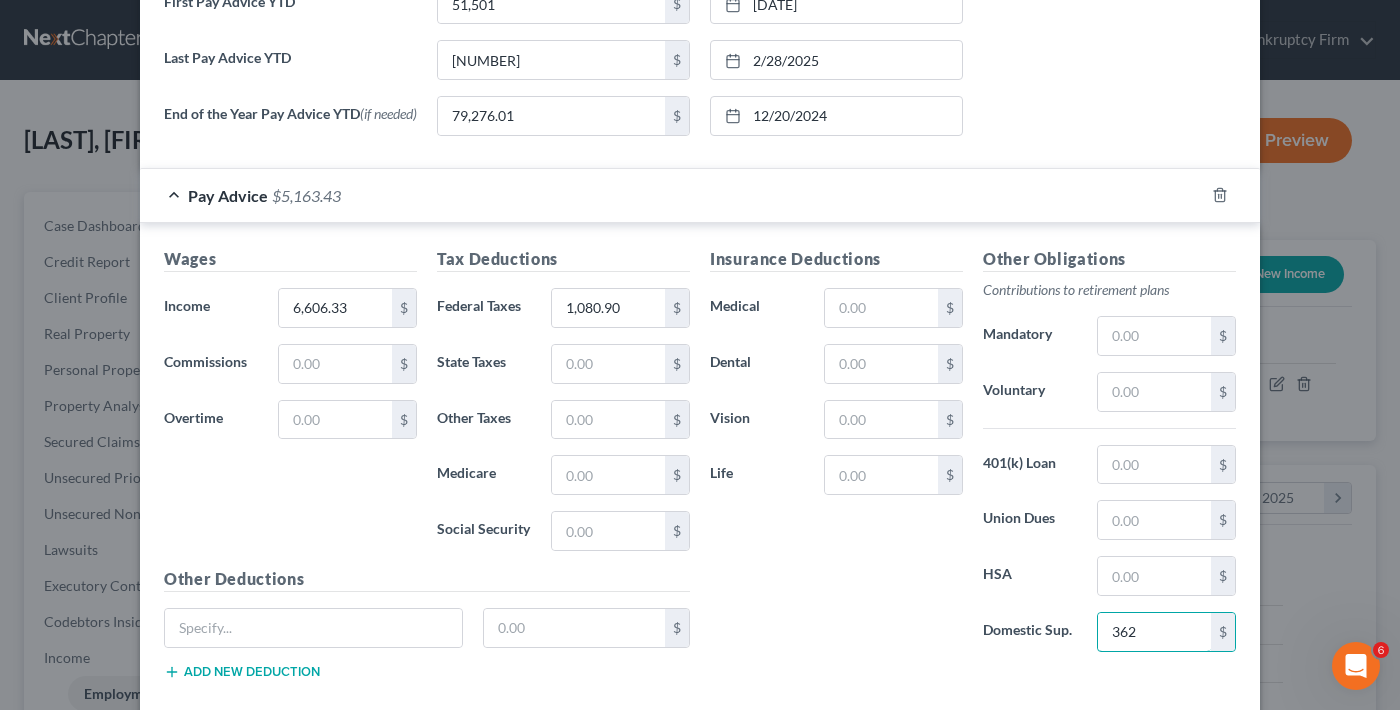 scroll, scrollTop: 916, scrollLeft: 0, axis: vertical 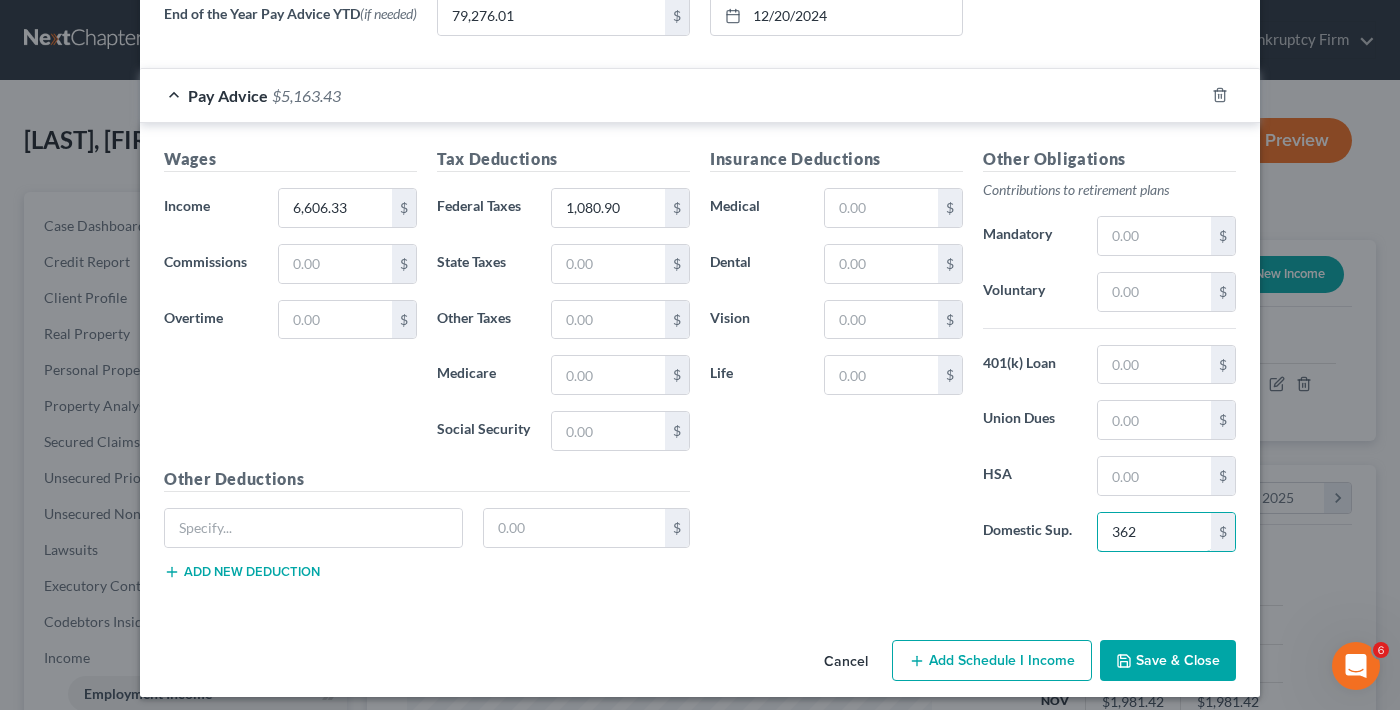 type on "362" 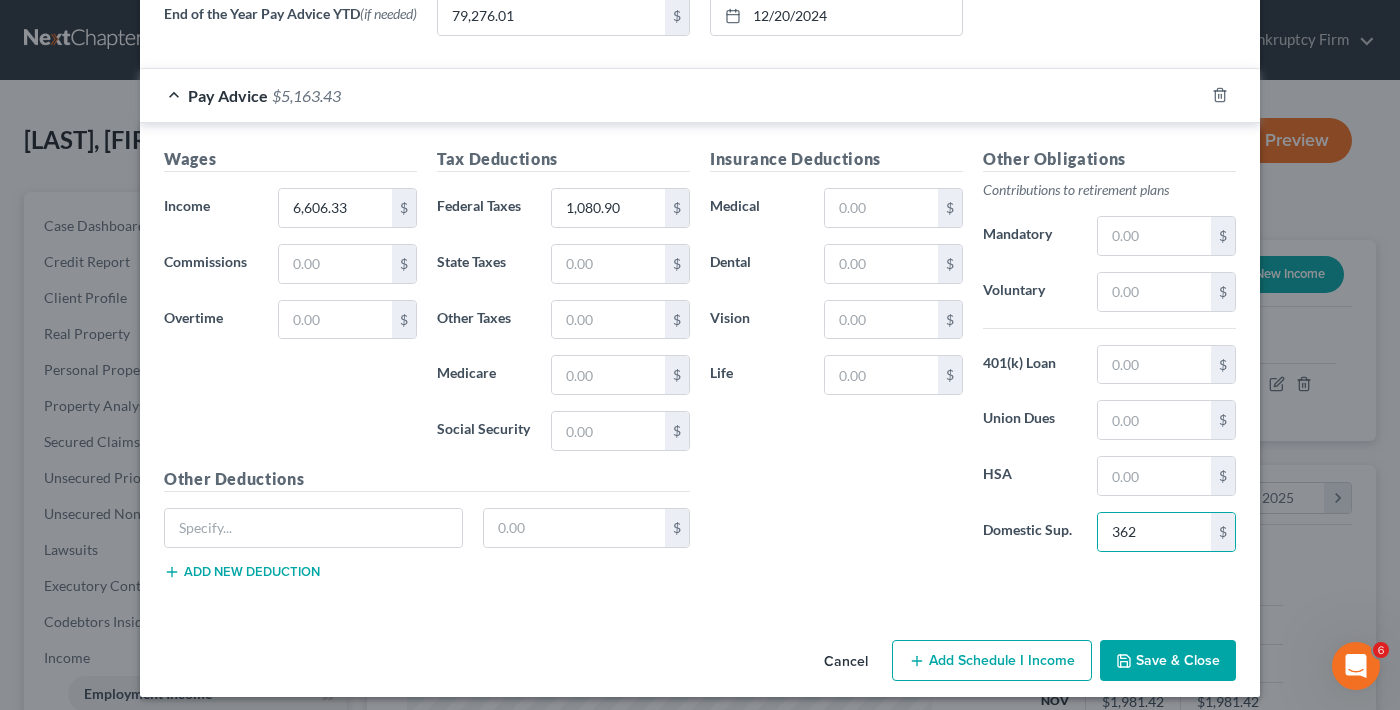 click on "Cancel Add Schedule I Income Save & Close" at bounding box center (700, 665) 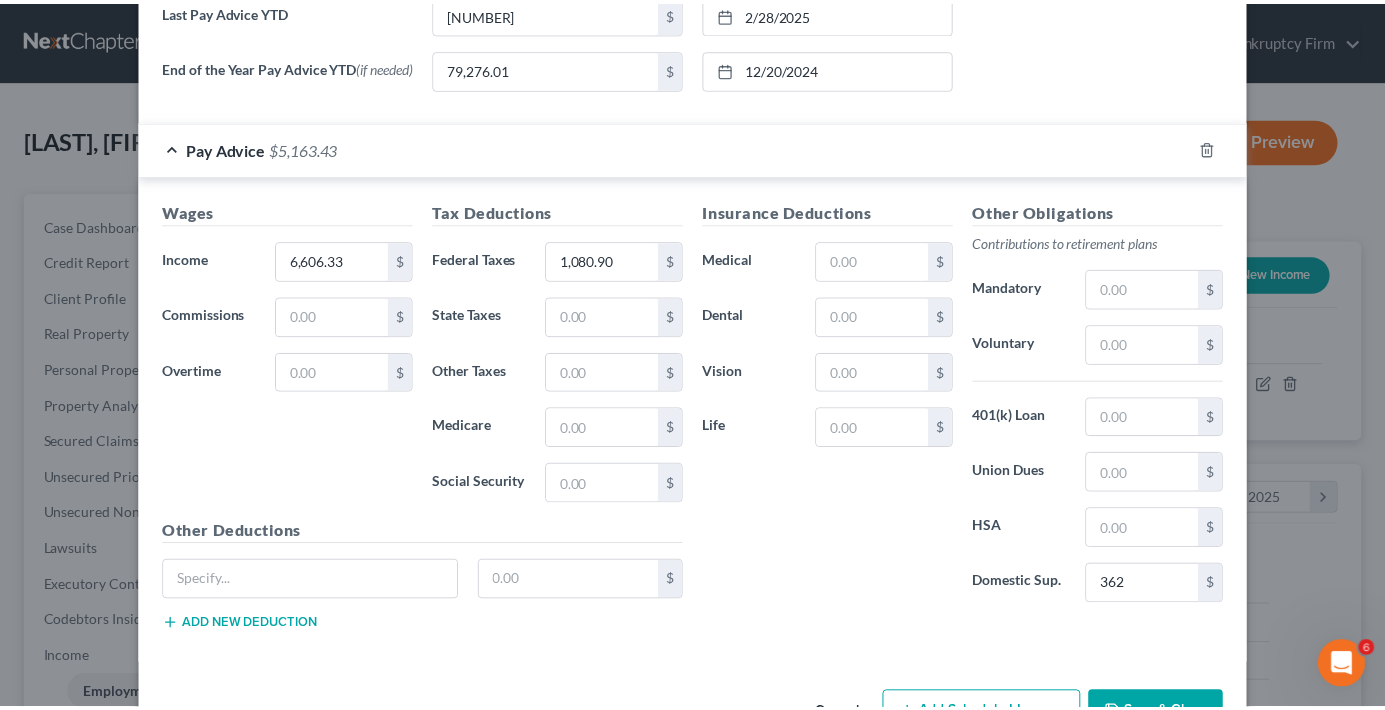 scroll, scrollTop: 916, scrollLeft: 0, axis: vertical 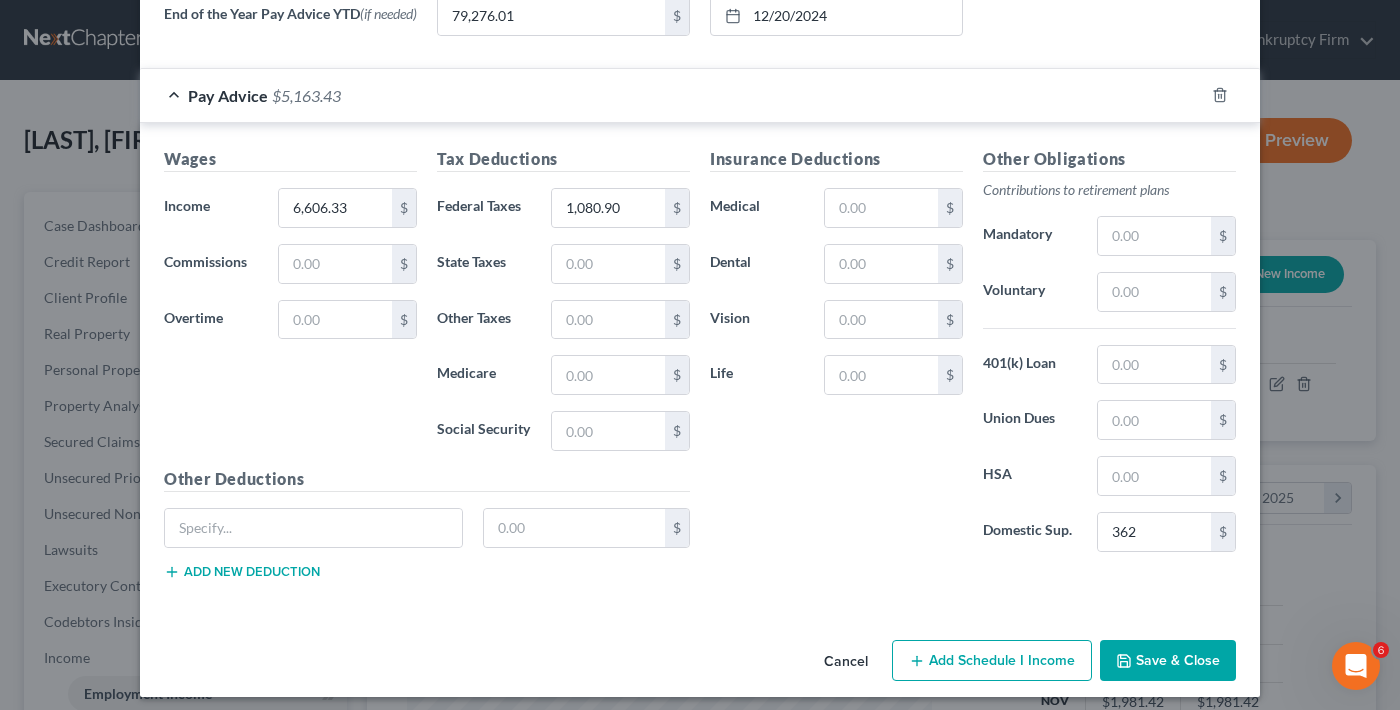click on "Save & Close" at bounding box center (1168, 661) 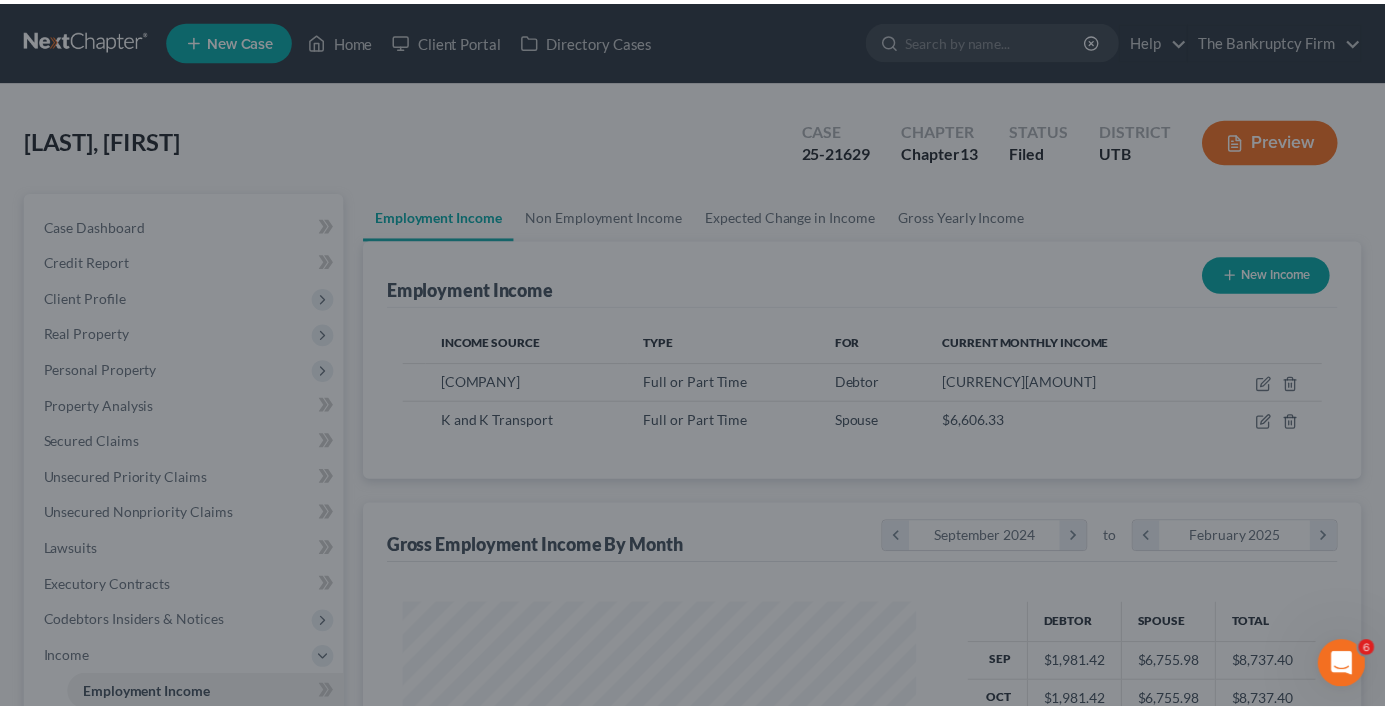 scroll, scrollTop: 359, scrollLeft: 558, axis: both 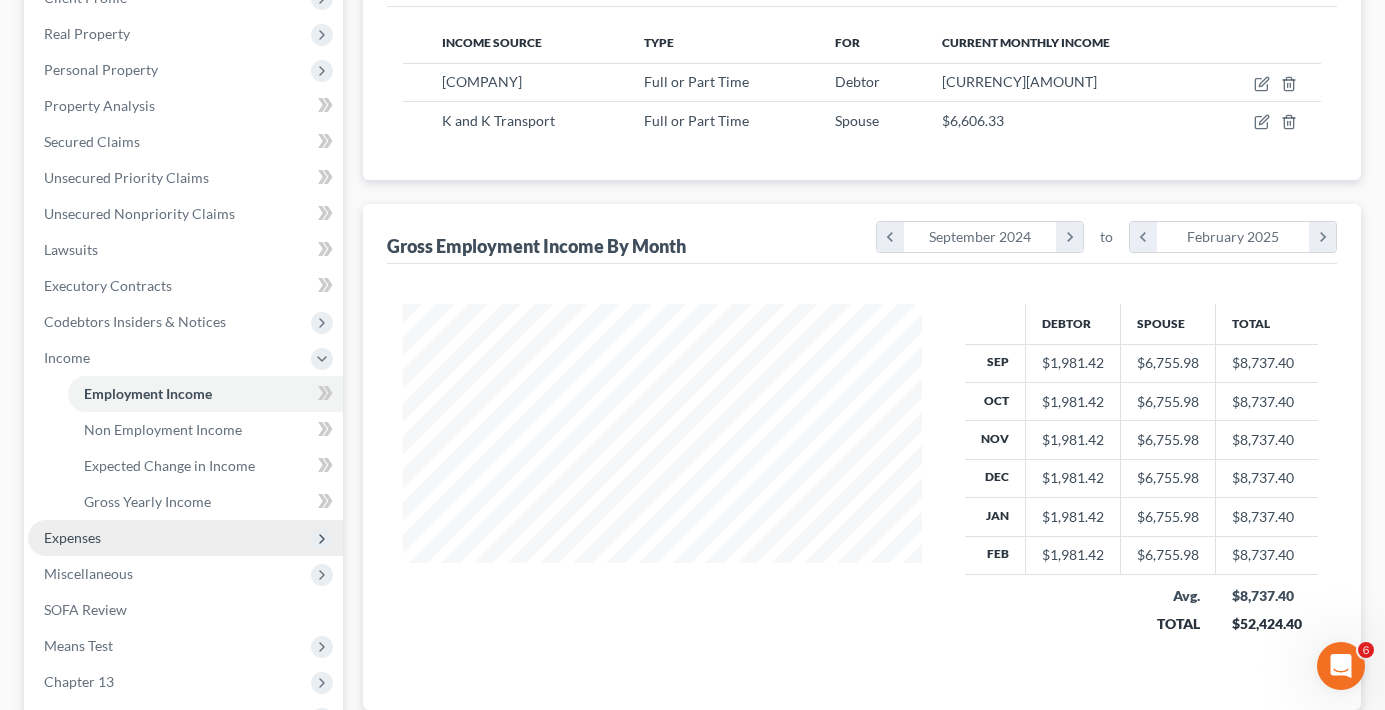 click on "Expenses" at bounding box center [185, 538] 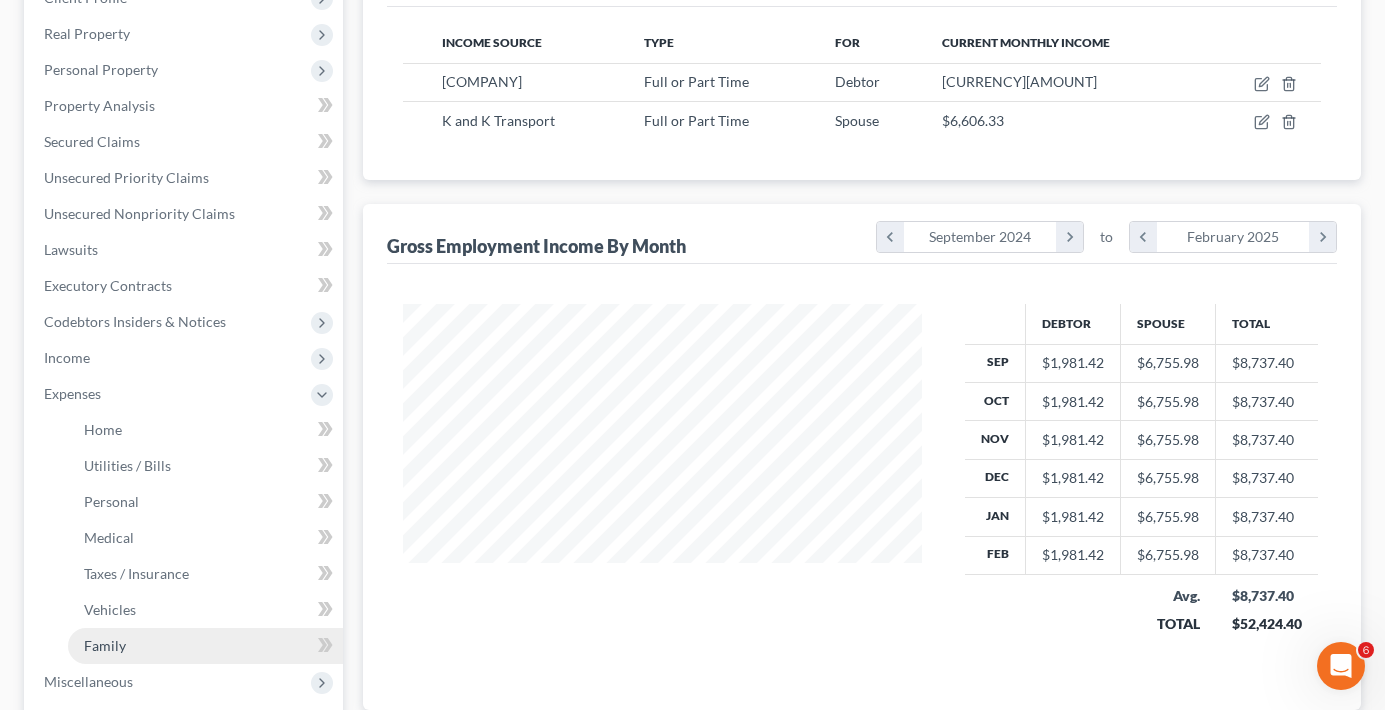 click on "Family" at bounding box center (105, 645) 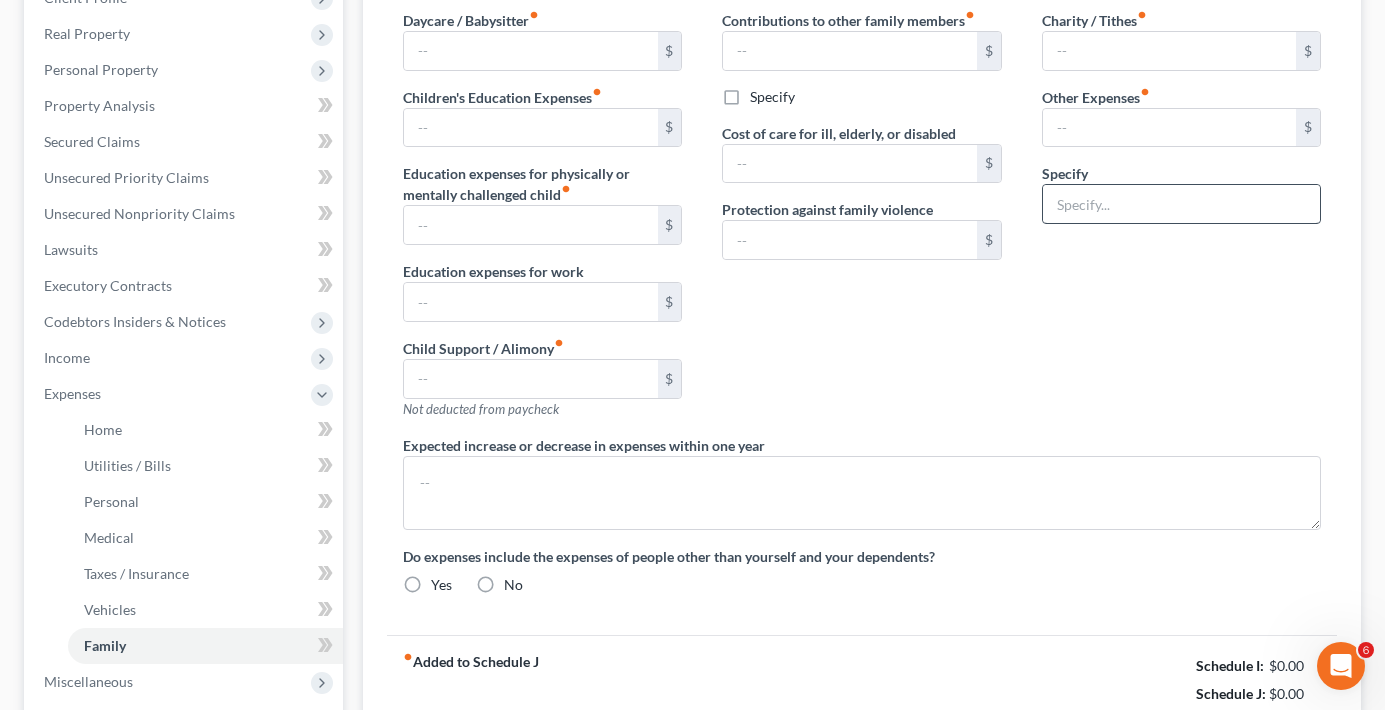 scroll, scrollTop: 198, scrollLeft: 0, axis: vertical 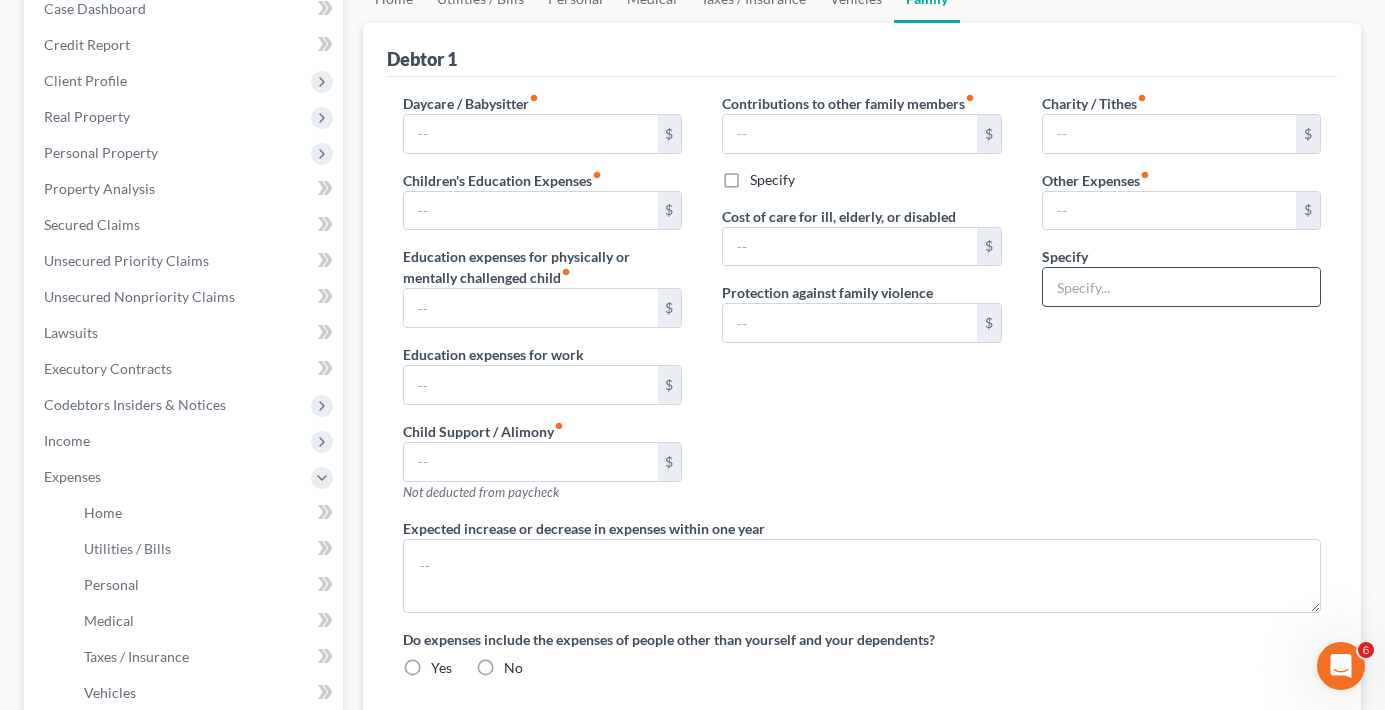 type on "0.00" 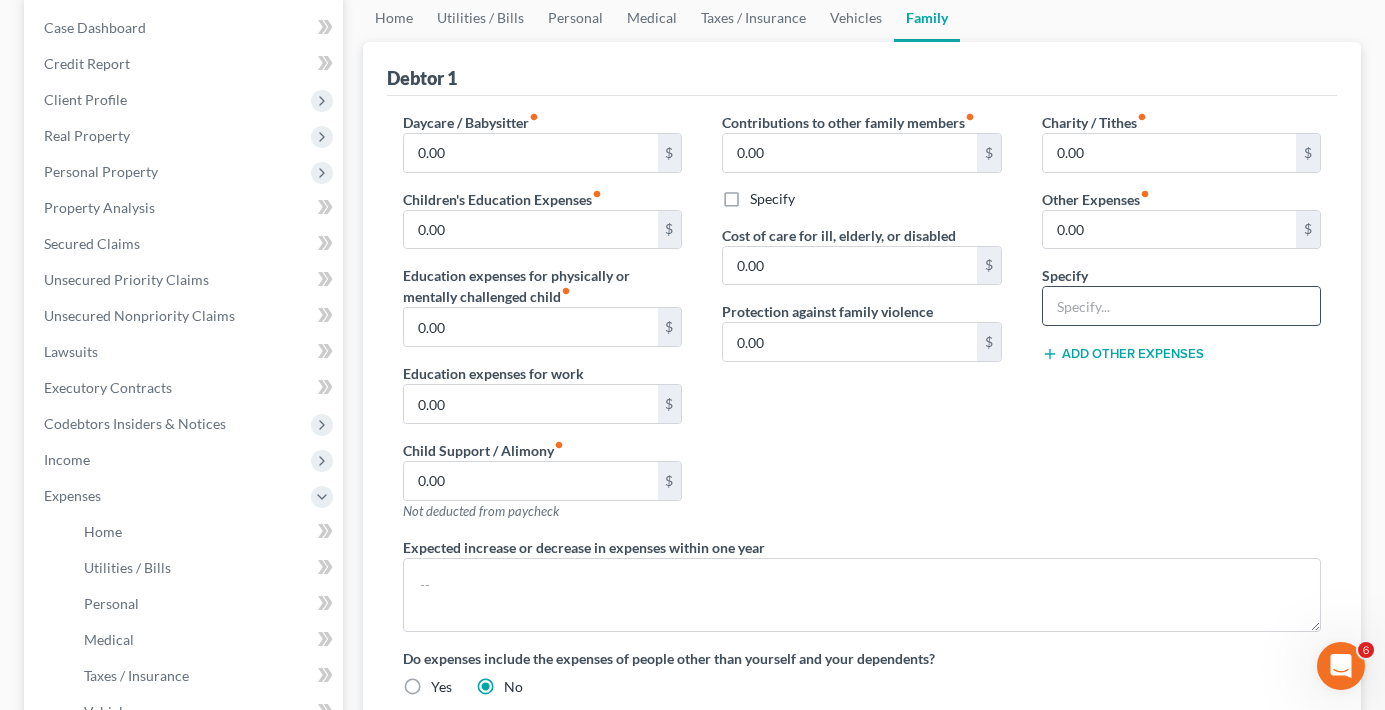 scroll, scrollTop: 0, scrollLeft: 0, axis: both 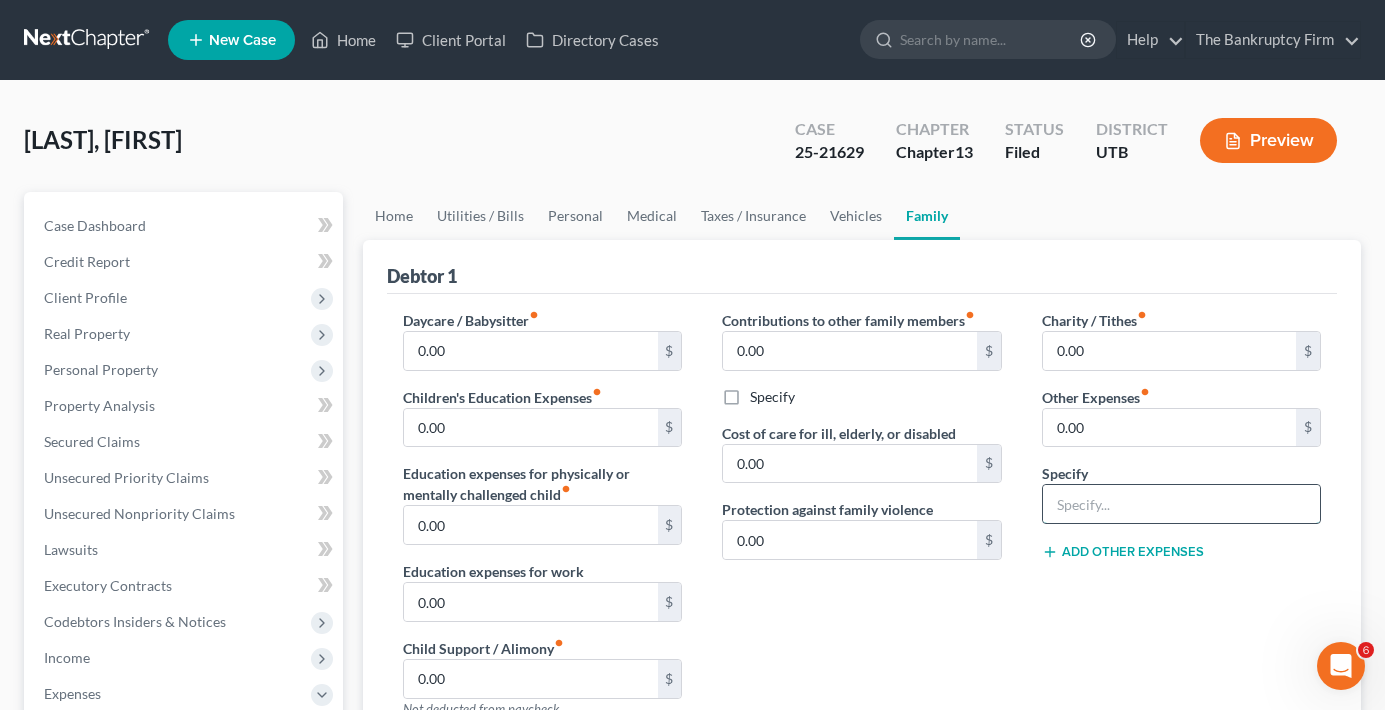 click at bounding box center (1181, 504) 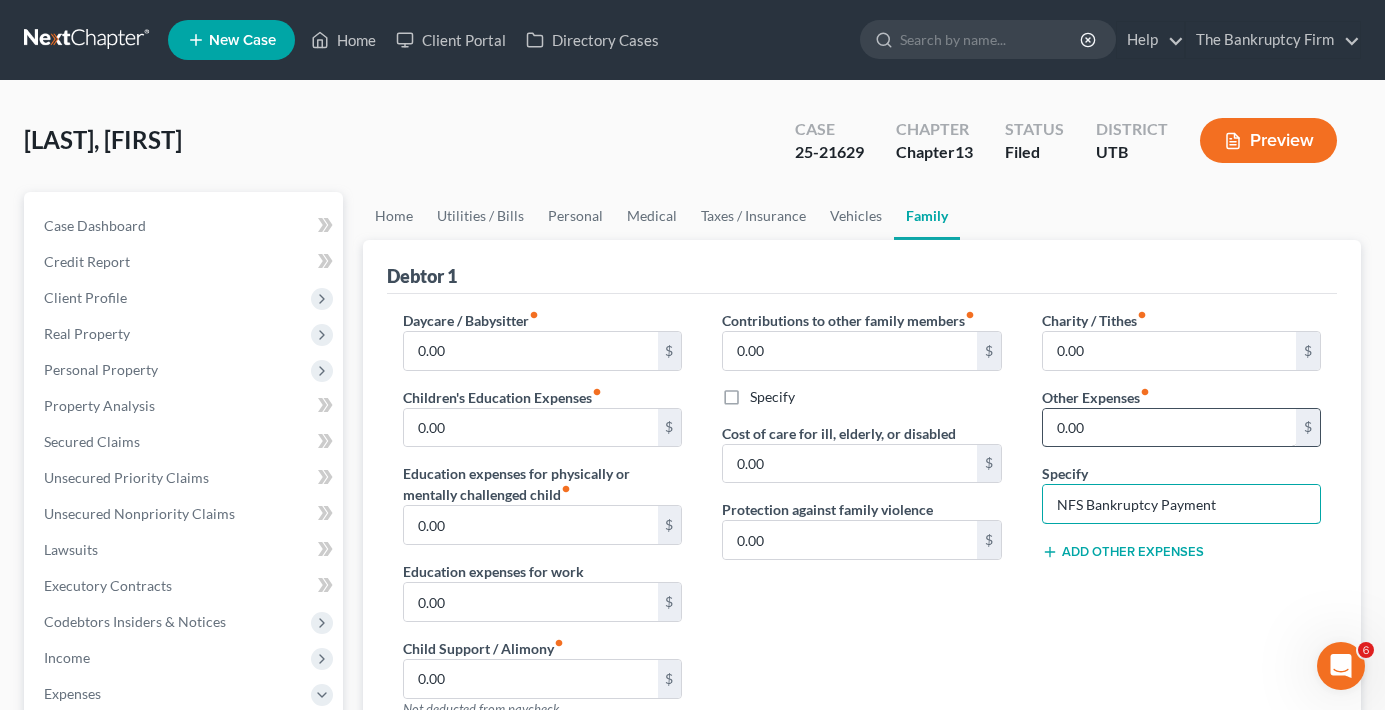 type on "NFS Bankruptcy Payment" 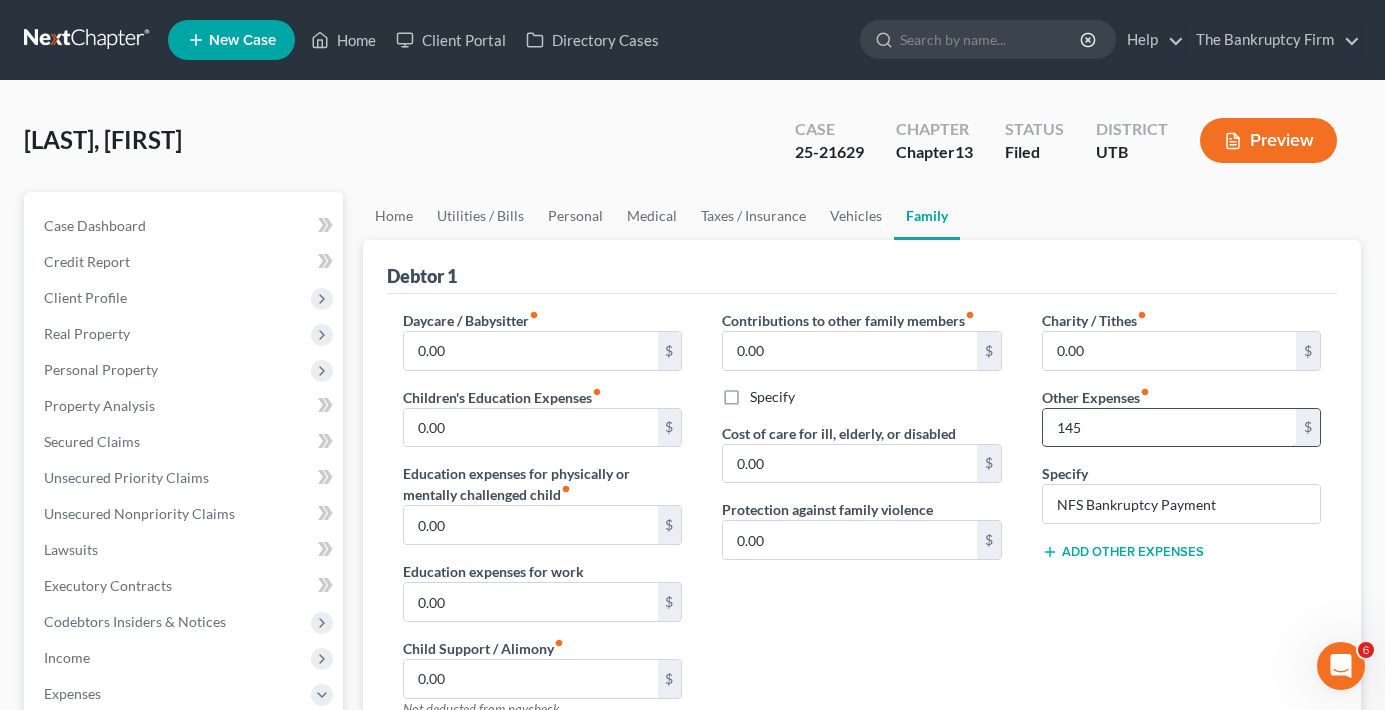 click on "145" at bounding box center [1169, 428] 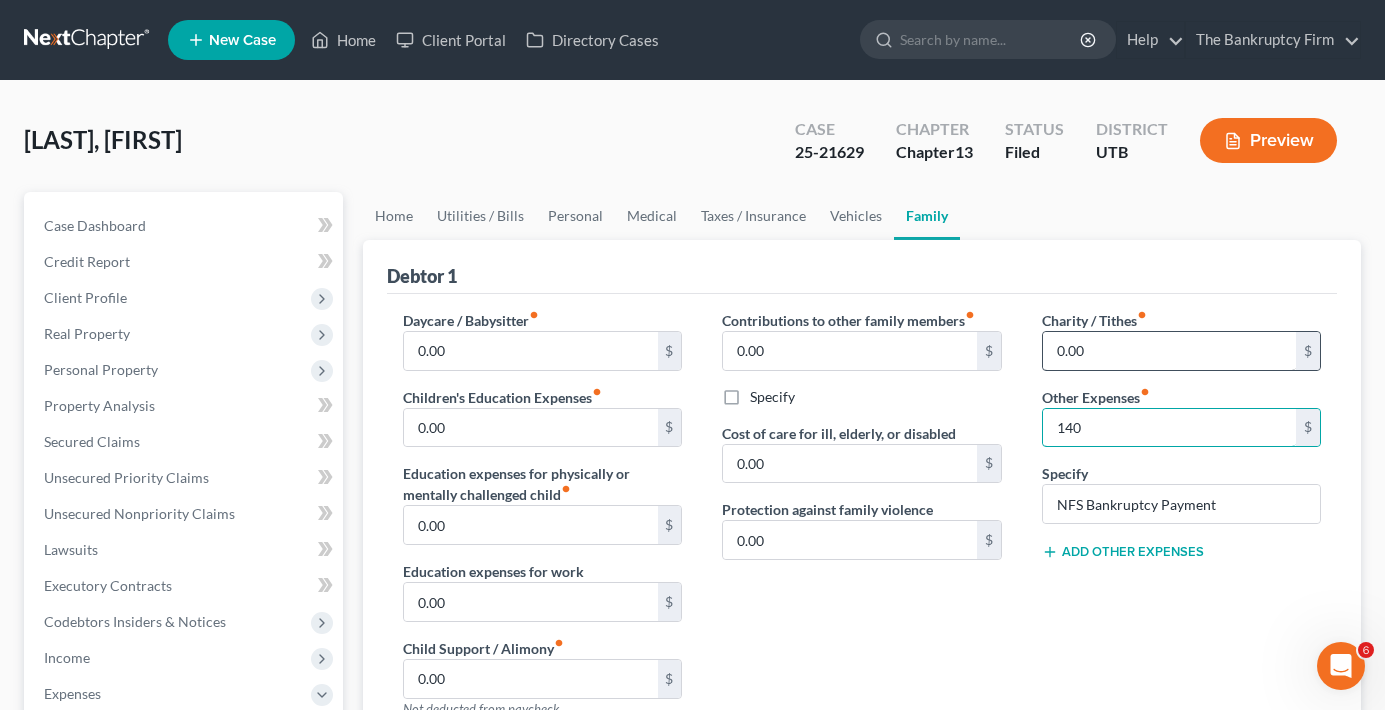 type on "140" 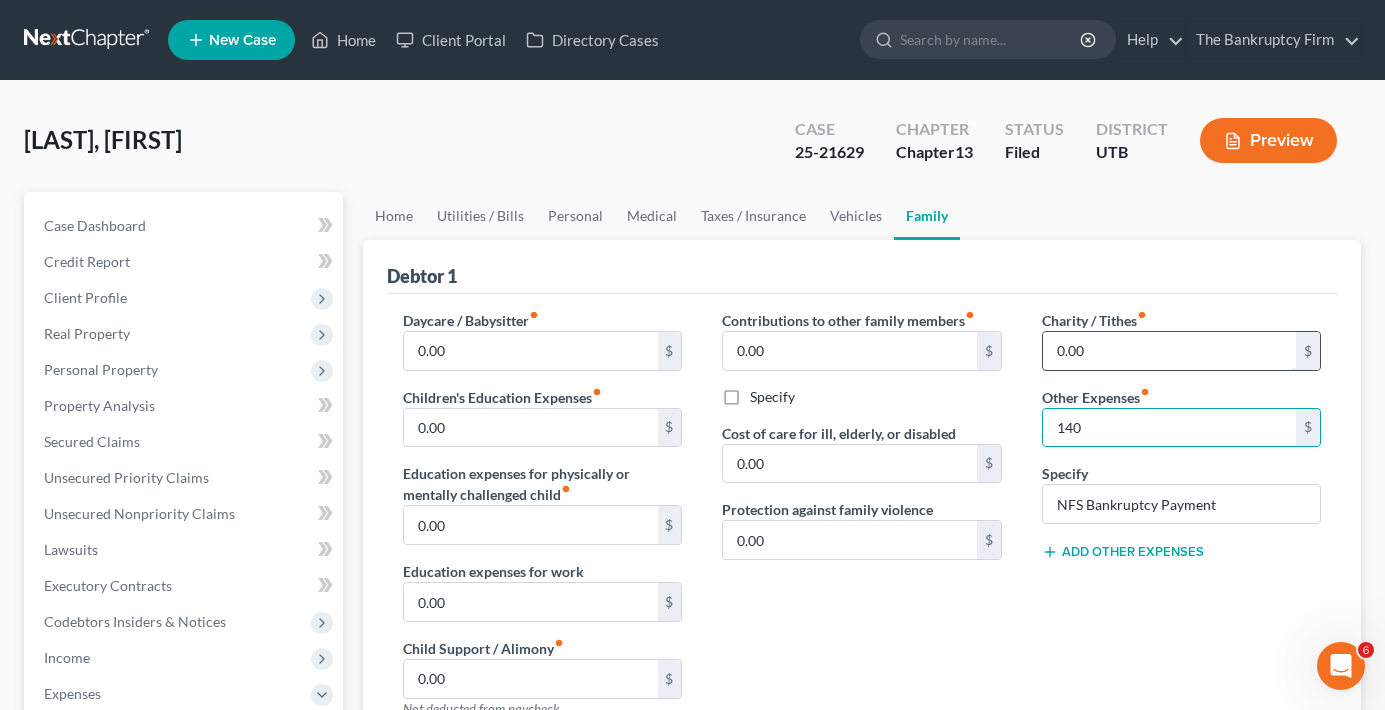click on "0.00" at bounding box center (1169, 351) 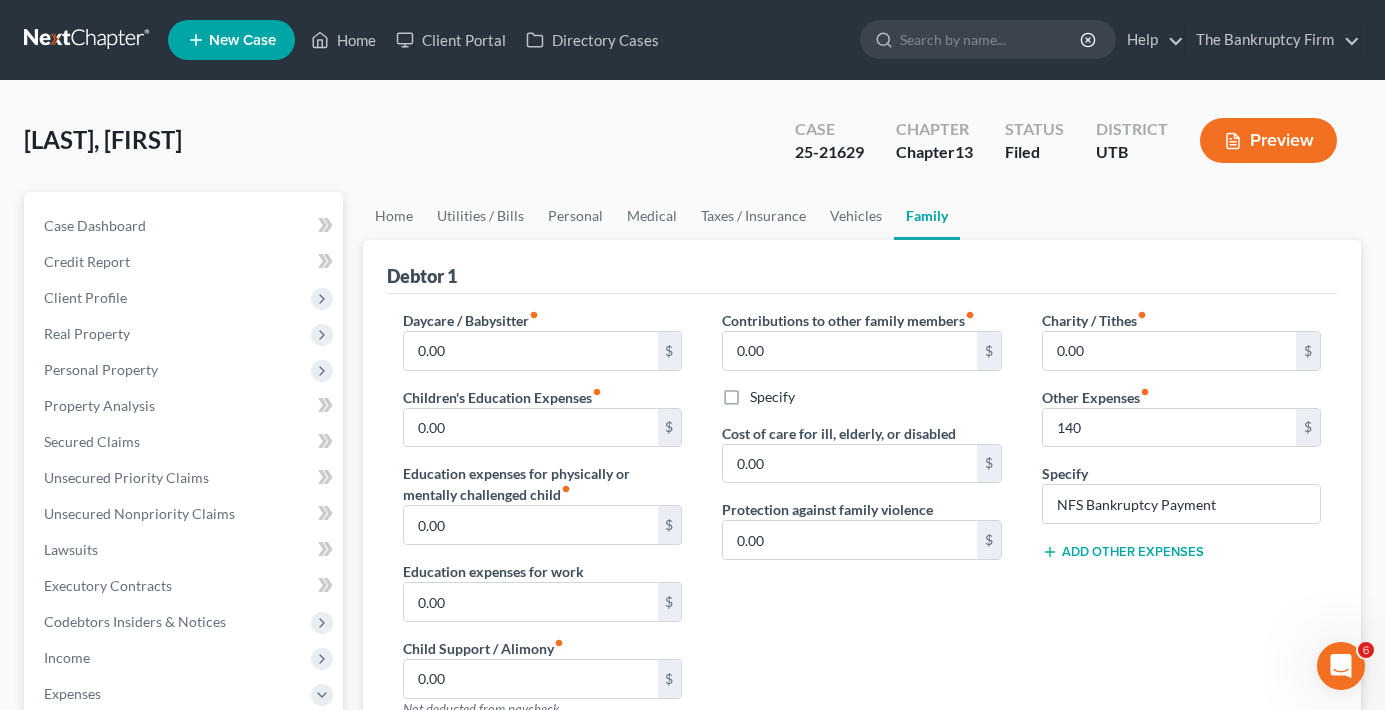 click on "[LAST], [FIRST] Upgraded Case 25-21629 Chapter Chapter 13 Status Filed District [STATE] Preview" at bounding box center [692, 148] 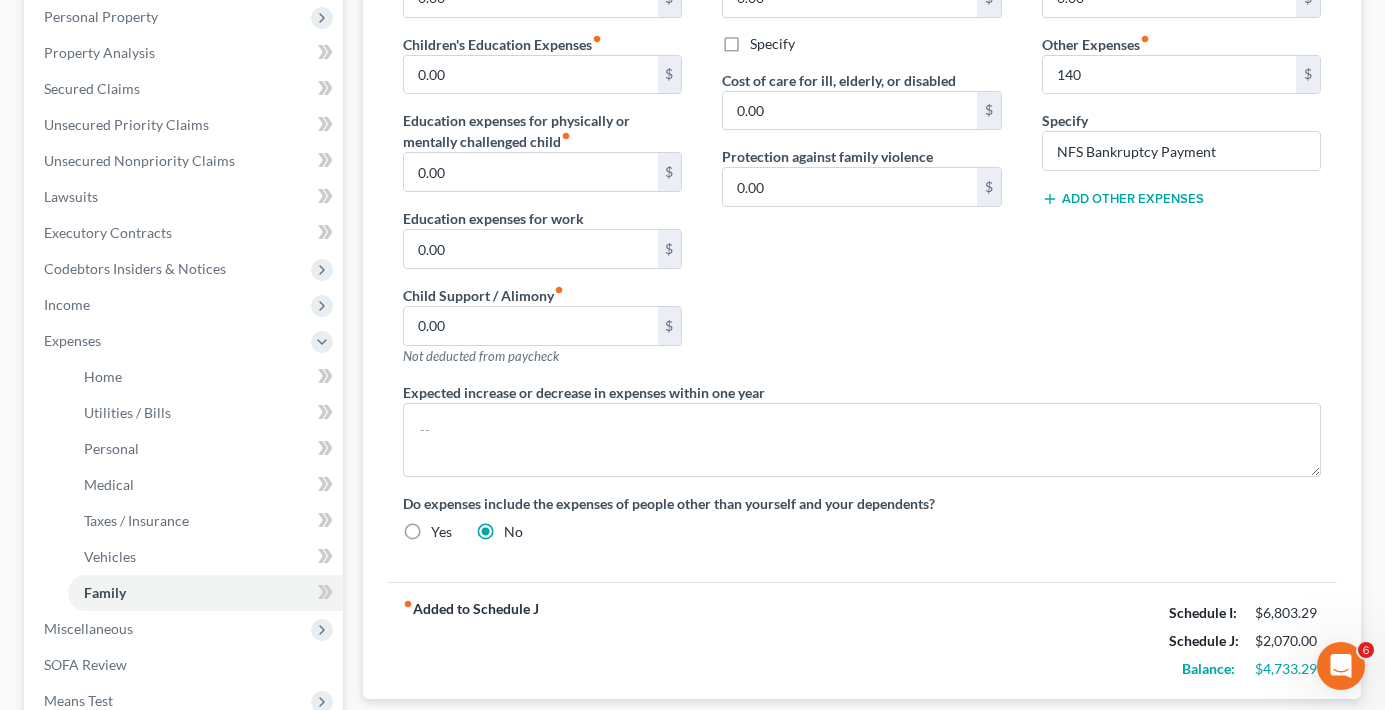 scroll, scrollTop: 400, scrollLeft: 0, axis: vertical 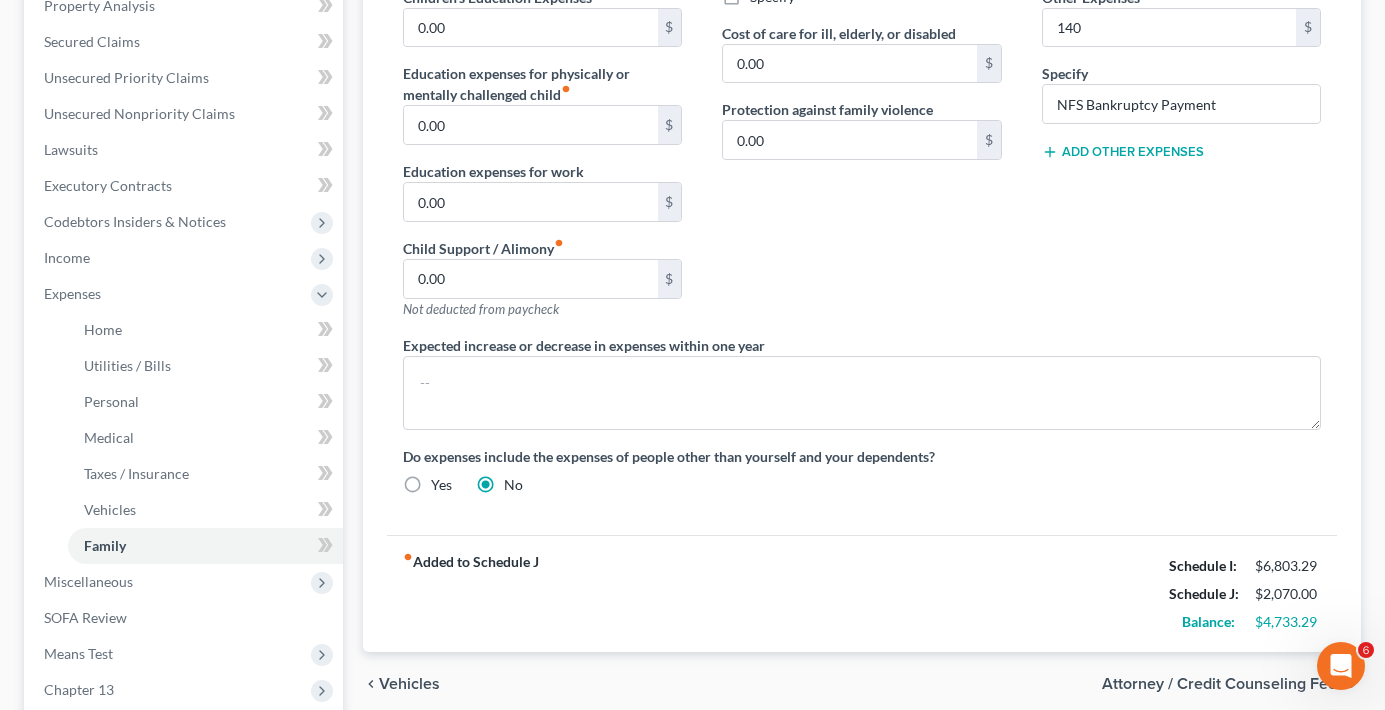 click on "Daycare / Babysitter  fiber_manual_record 0.00 $ Children's Education Expenses  fiber_manual_record 0.00 $ Education expenses for physically or mentally challenged child  fiber_manual_record 0.00 $ Education expenses for work 0.00 $ Child Support / Alimony  fiber_manual_record 0.00 $ Not deducted from paycheck" at bounding box center (542, 122) 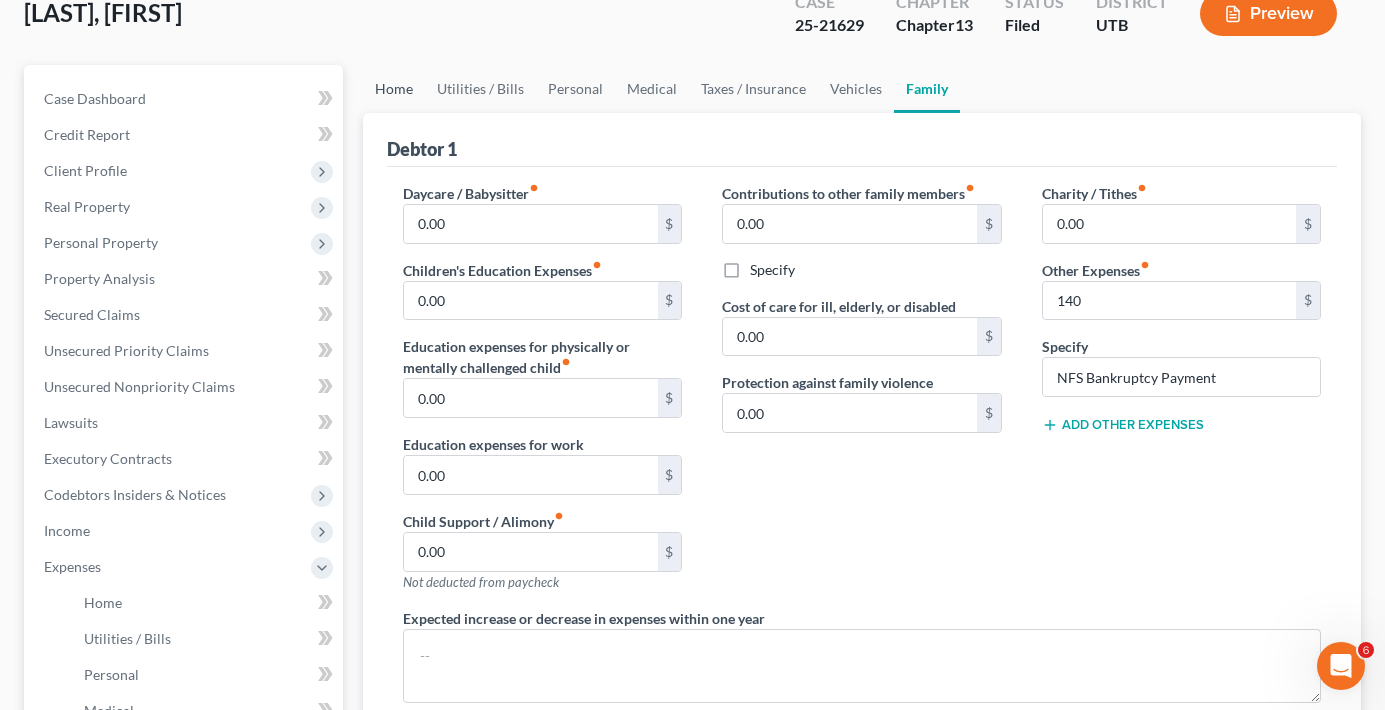 scroll, scrollTop: 0, scrollLeft: 0, axis: both 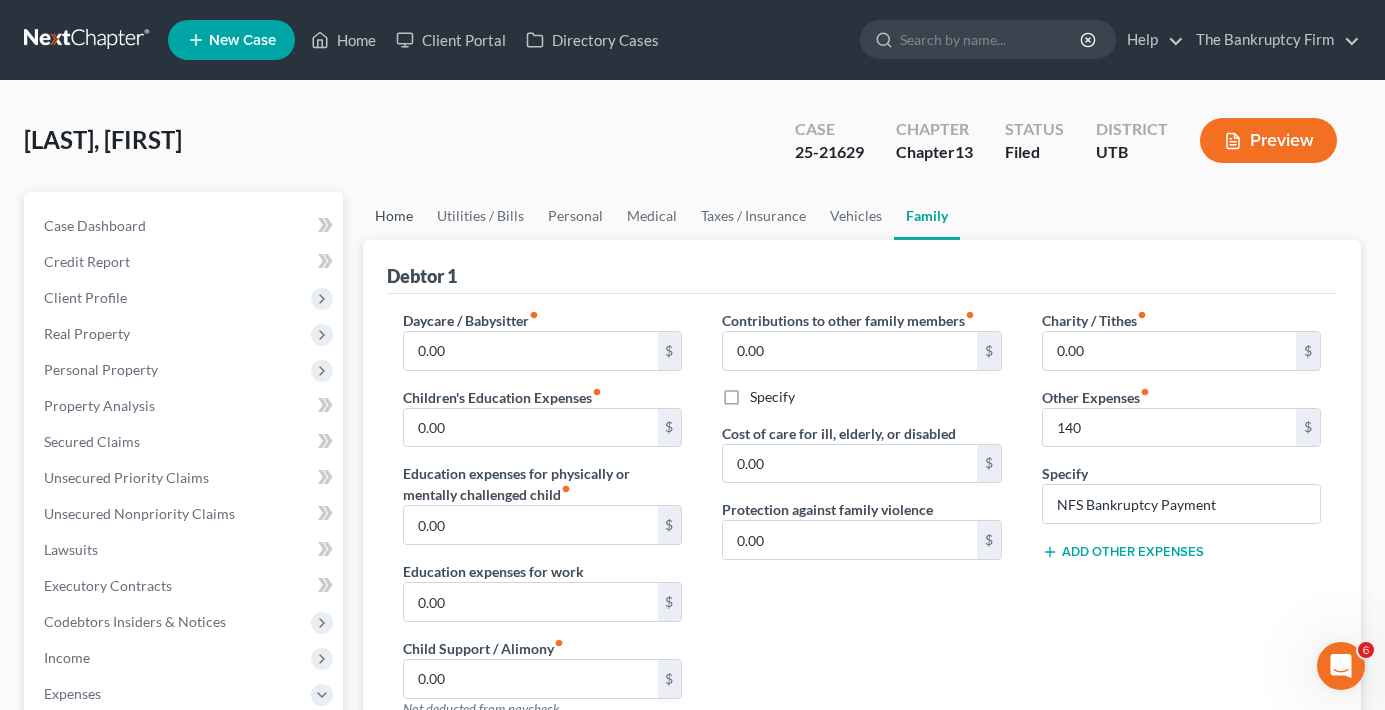 click on "Home" at bounding box center (394, 216) 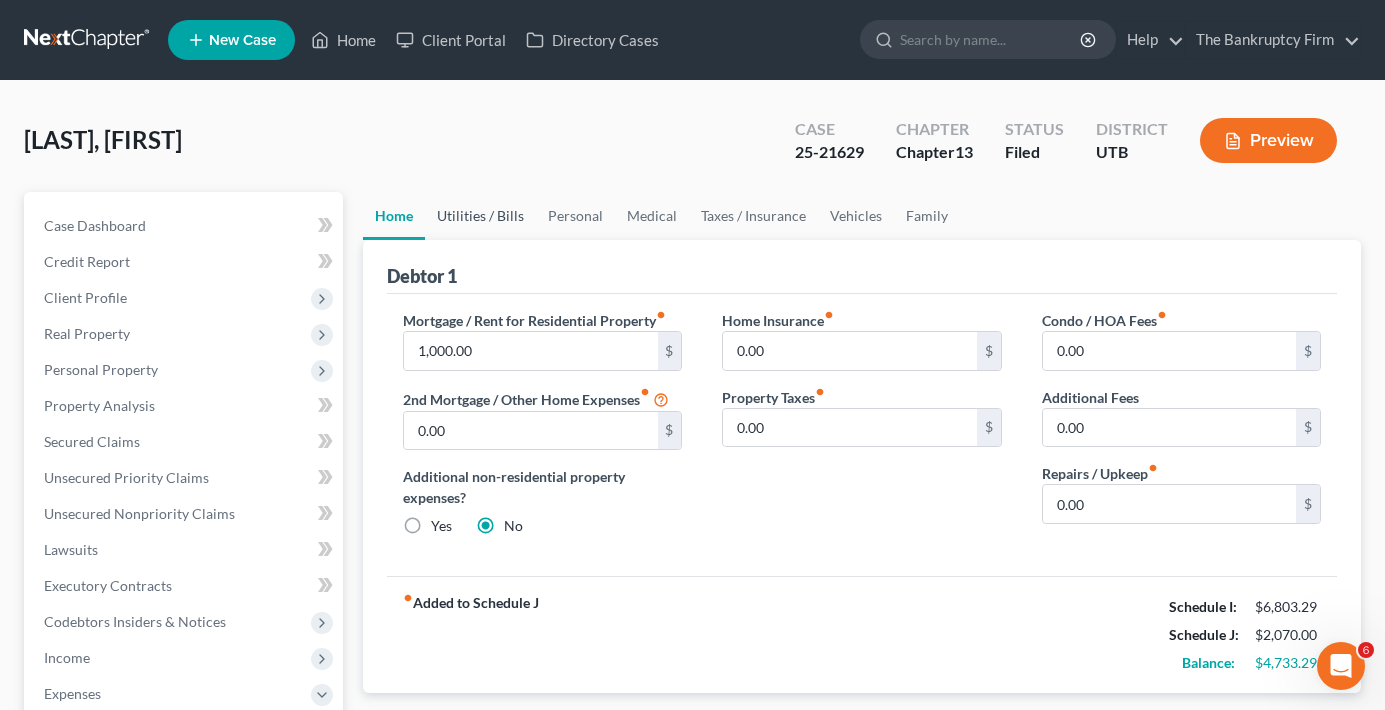 click on "Utilities / Bills" at bounding box center [480, 216] 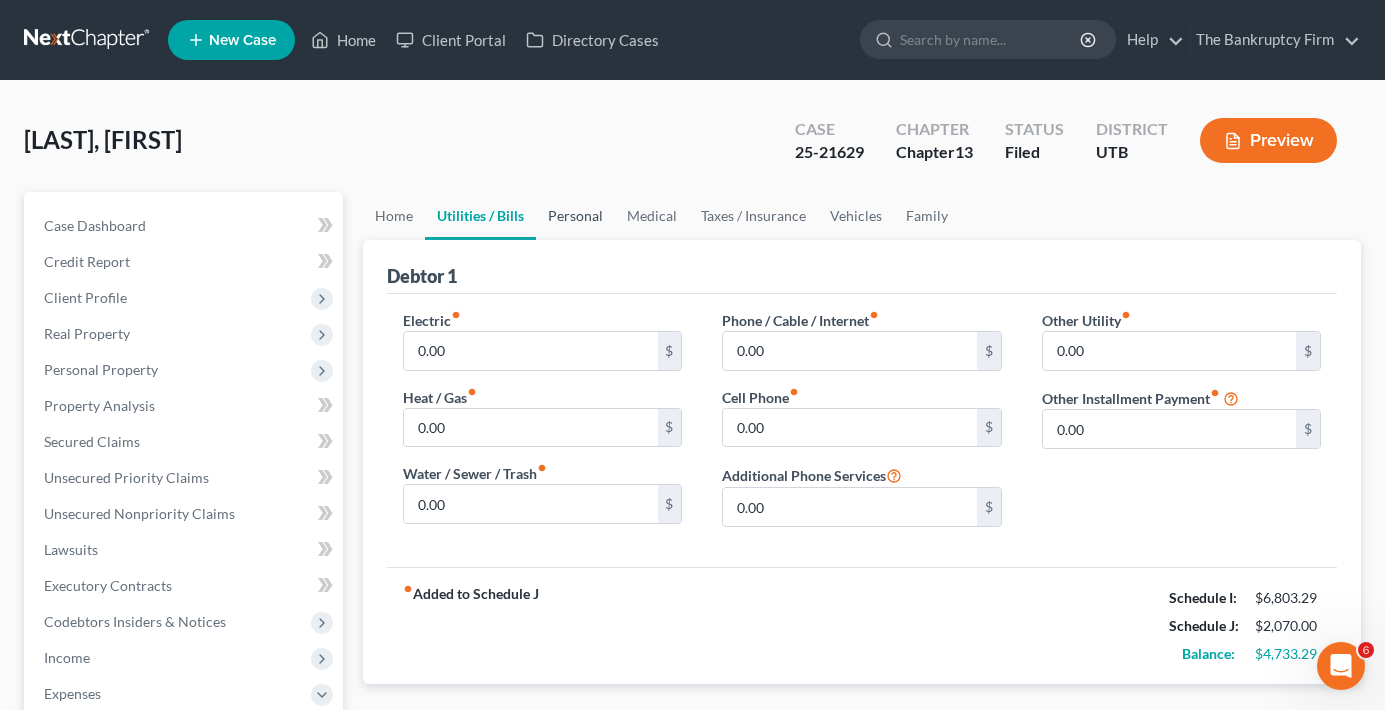 click on "Personal" at bounding box center [575, 216] 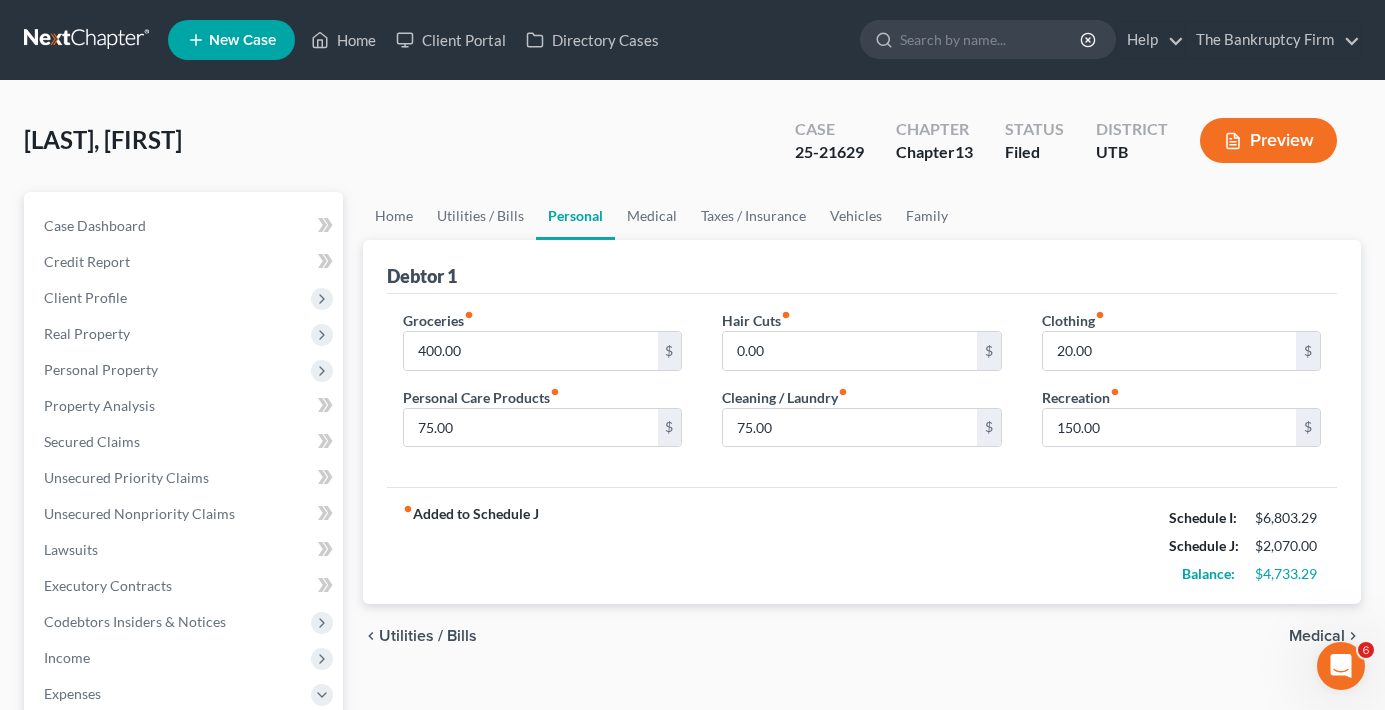 click on "[LAST], [FIRST] Upgraded Case 25-21629 Chapter Chapter 13 Status Filed District [STATE] Preview" at bounding box center [692, 148] 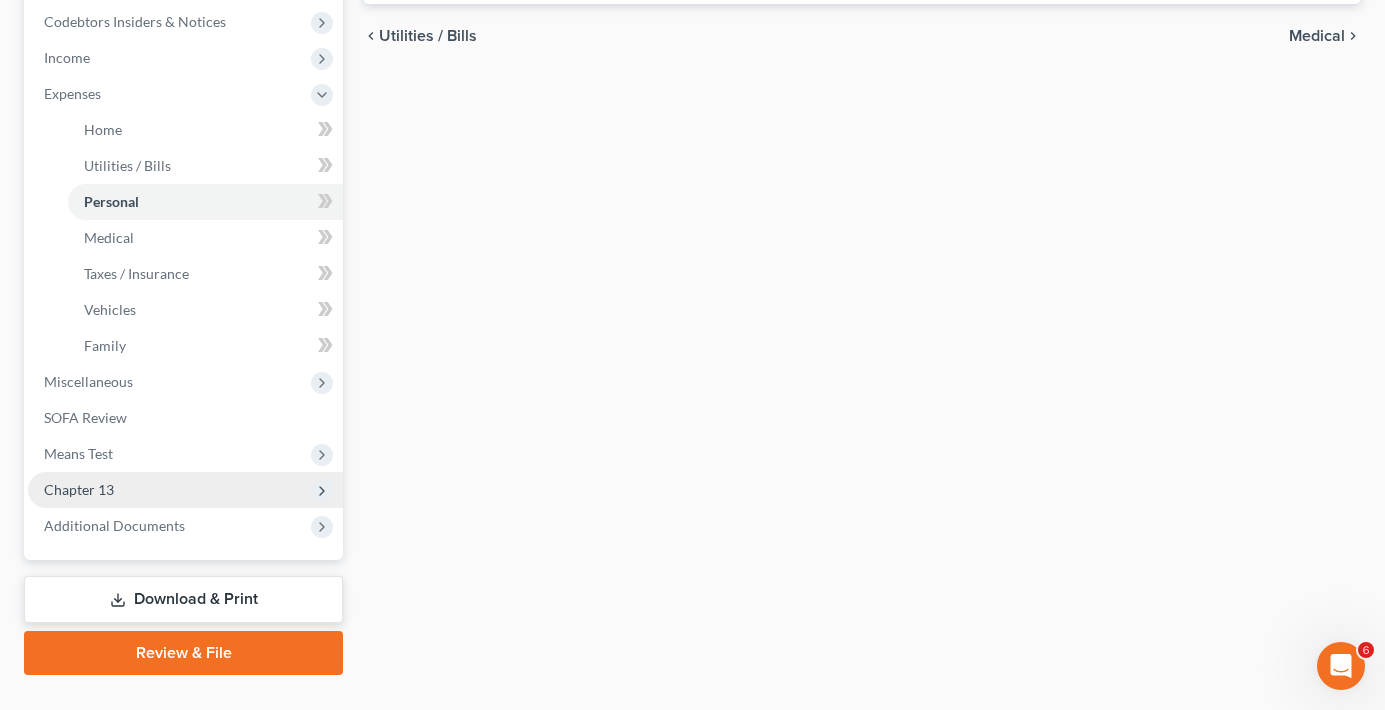 click on "Chapter 13" at bounding box center [79, 489] 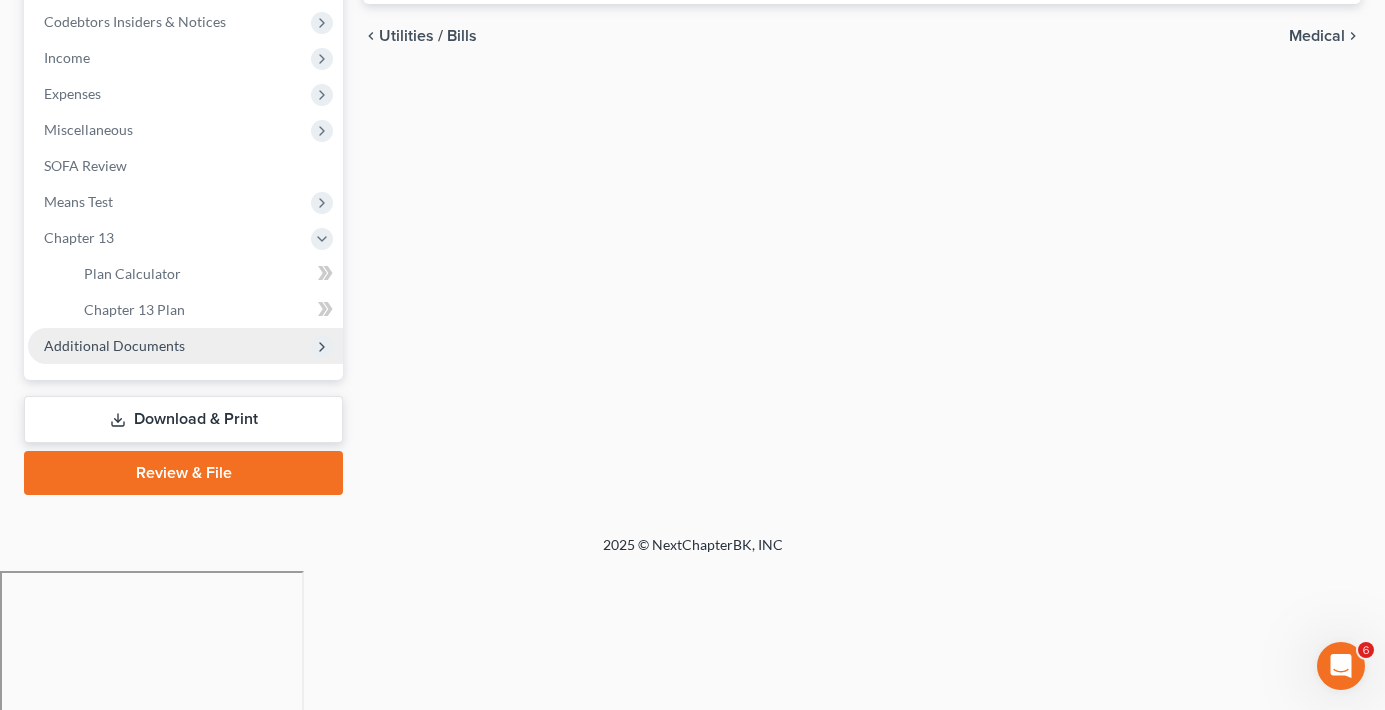 scroll, scrollTop: 461, scrollLeft: 0, axis: vertical 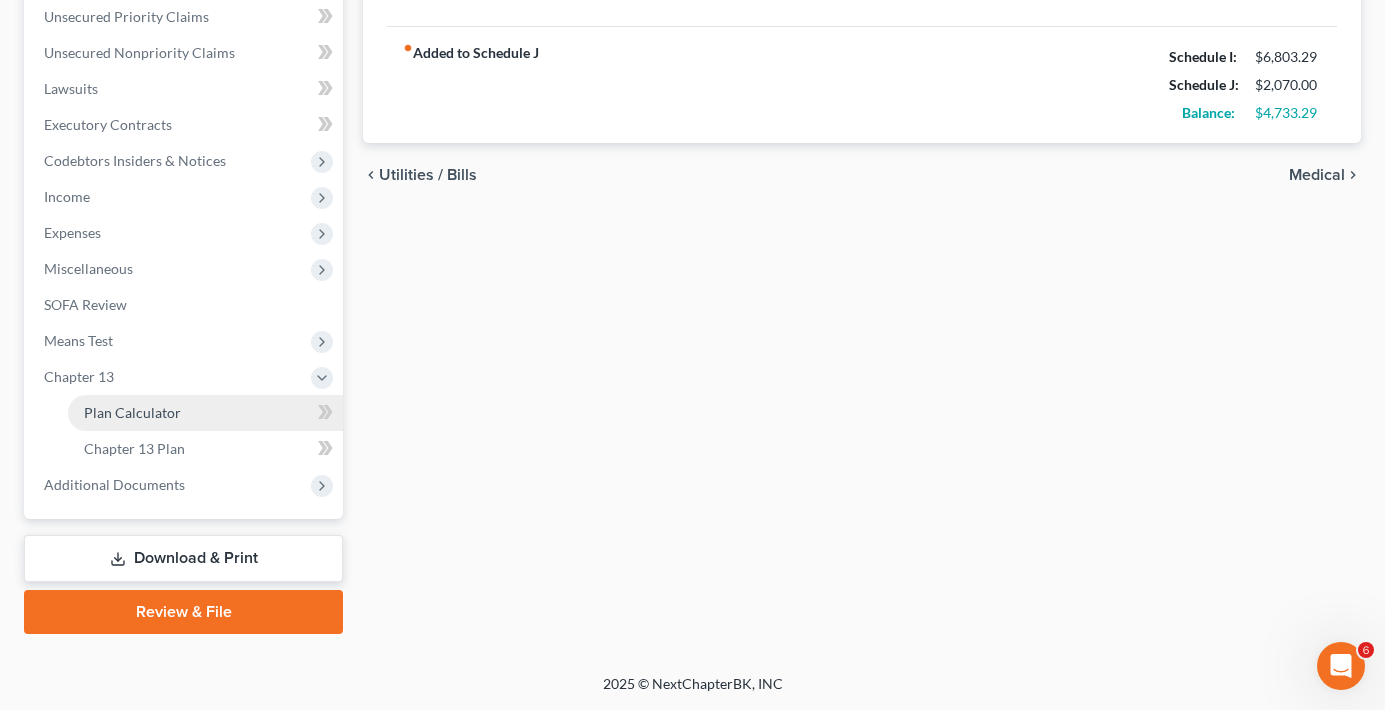click on "Plan Calculator" at bounding box center [205, 413] 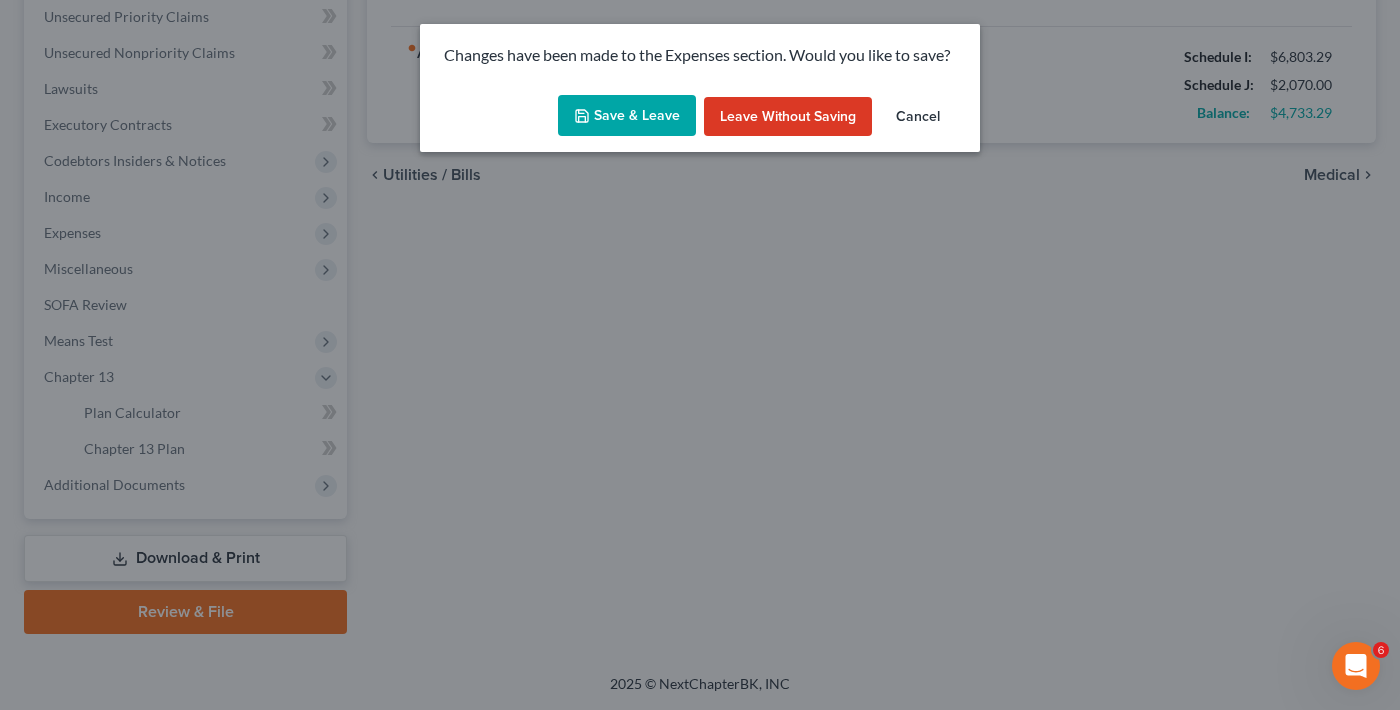 click on "Cancel" at bounding box center (918, 117) 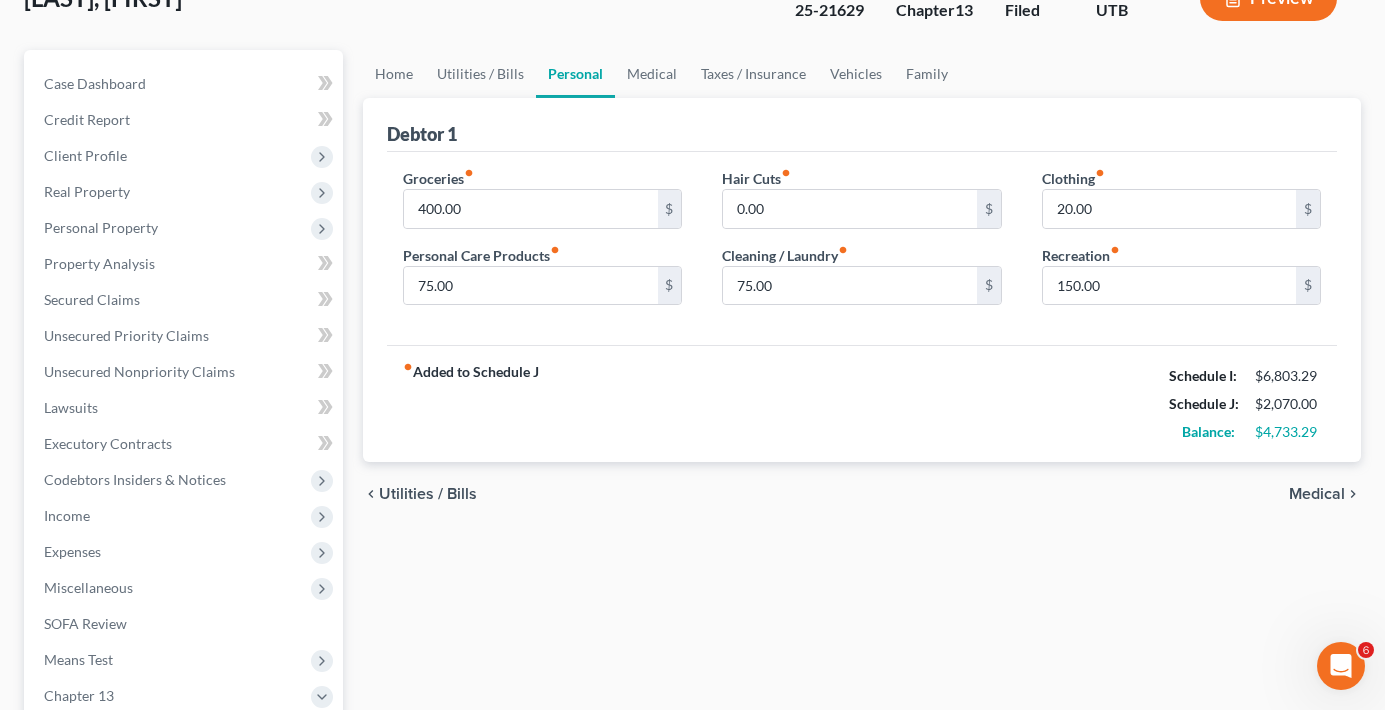 scroll, scrollTop: 300, scrollLeft: 0, axis: vertical 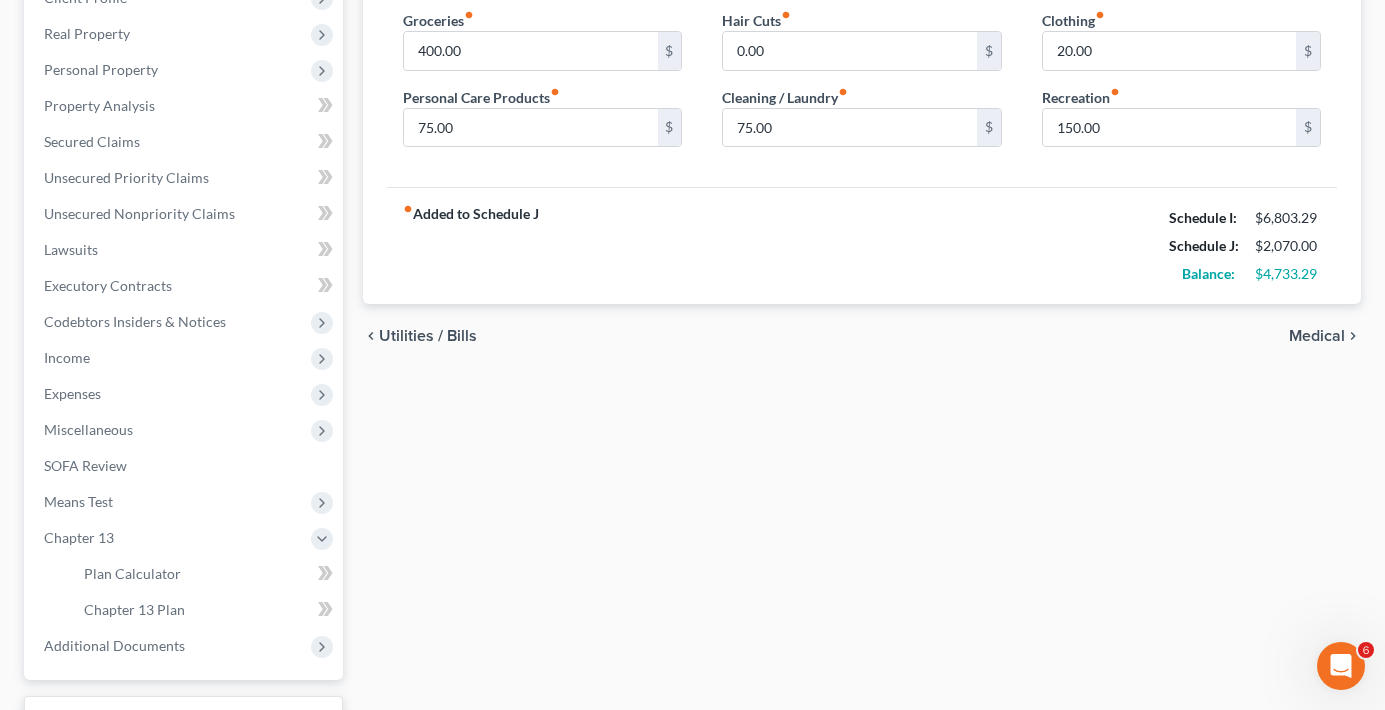 click on "Home
Utilities / Bills
Personal
Medical
Taxes / Insurance
Vehicles
Family
Debtor 1 Groceries  fiber_manual_record 400.00 $ Personal Care Products  fiber_manual_record 75.00 $ Hair Cuts  fiber_manual_record 0.00 $ Cleaning / Laundry  fiber_manual_record 75.00 $ Clothing  fiber_manual_record 20.00 $ Recreation  fiber_manual_record 150.00 $ fiber_manual_record  Added to Schedule J Schedule I: $6,803.29 Schedule J: $2,070.00 Balance: $4,733.29
chevron_left
Utilities / Bills
Medical
chevron_right" at bounding box center (862, 343) 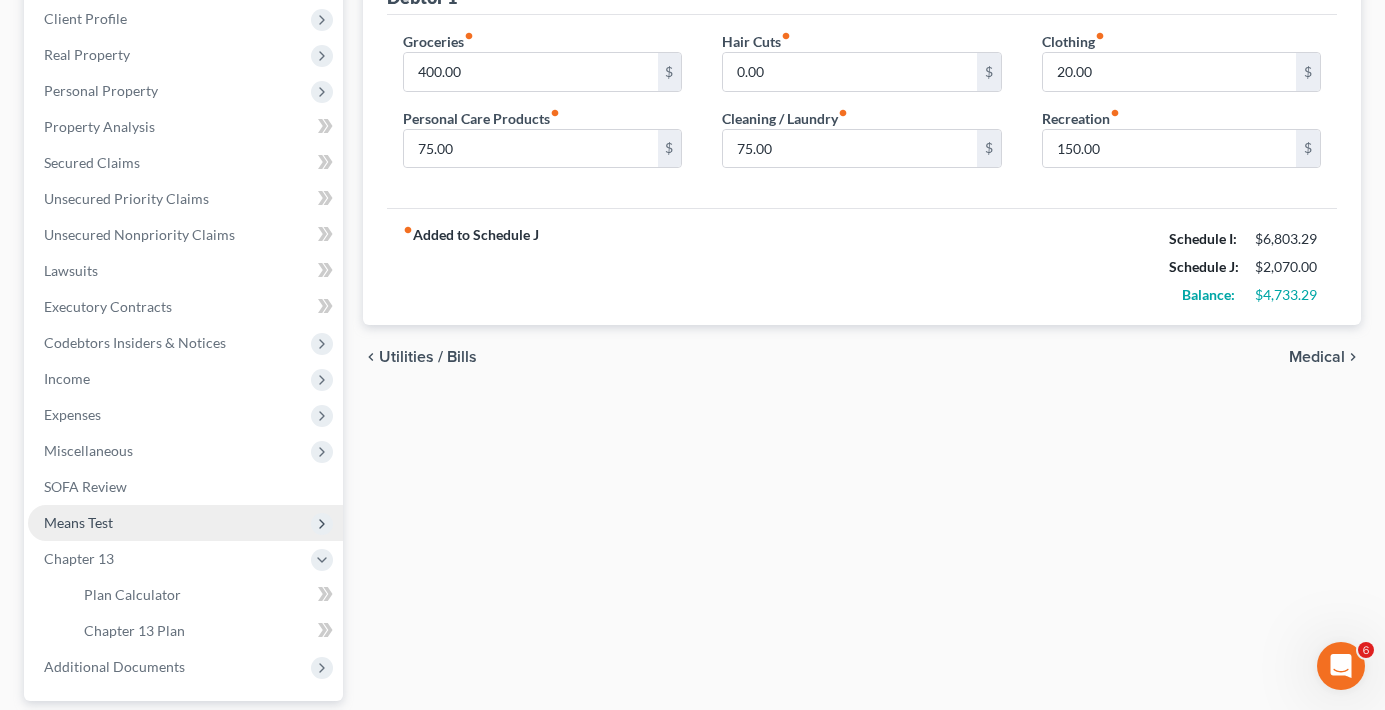 scroll, scrollTop: 300, scrollLeft: 0, axis: vertical 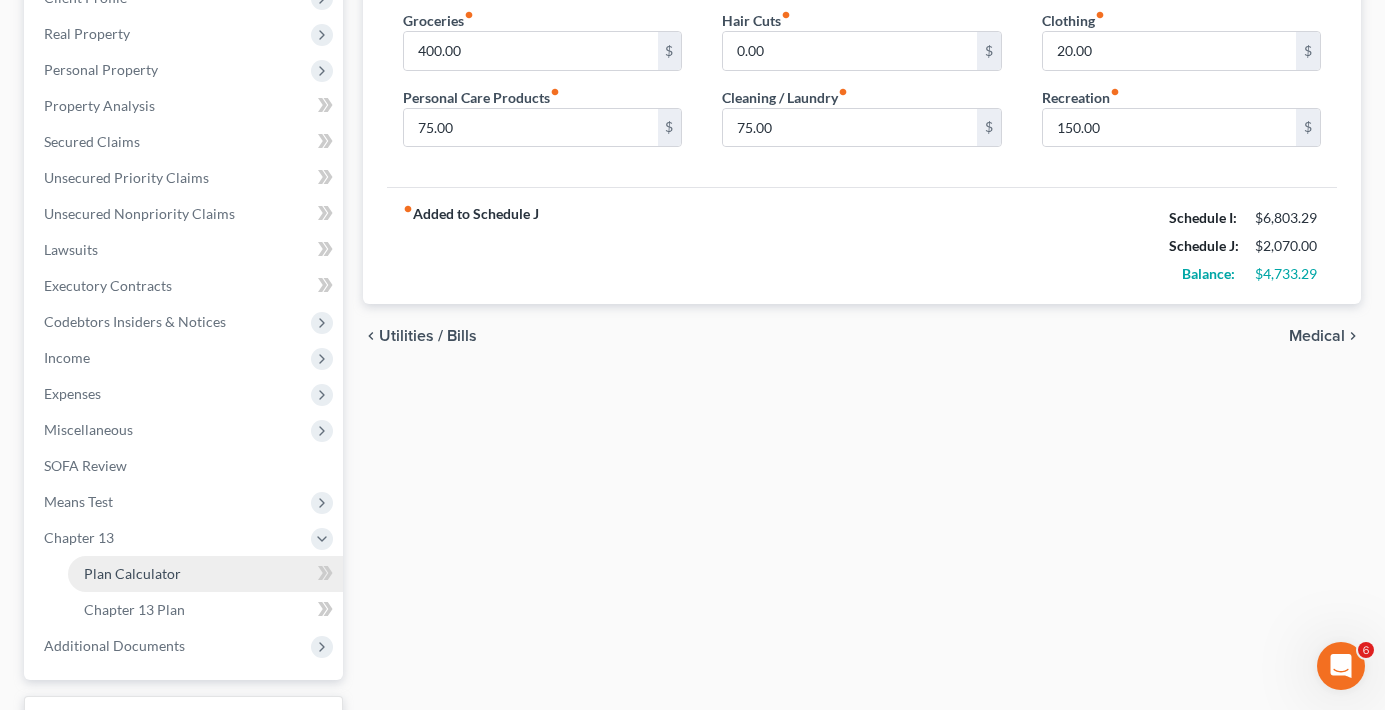 click on "Plan Calculator" at bounding box center (132, 573) 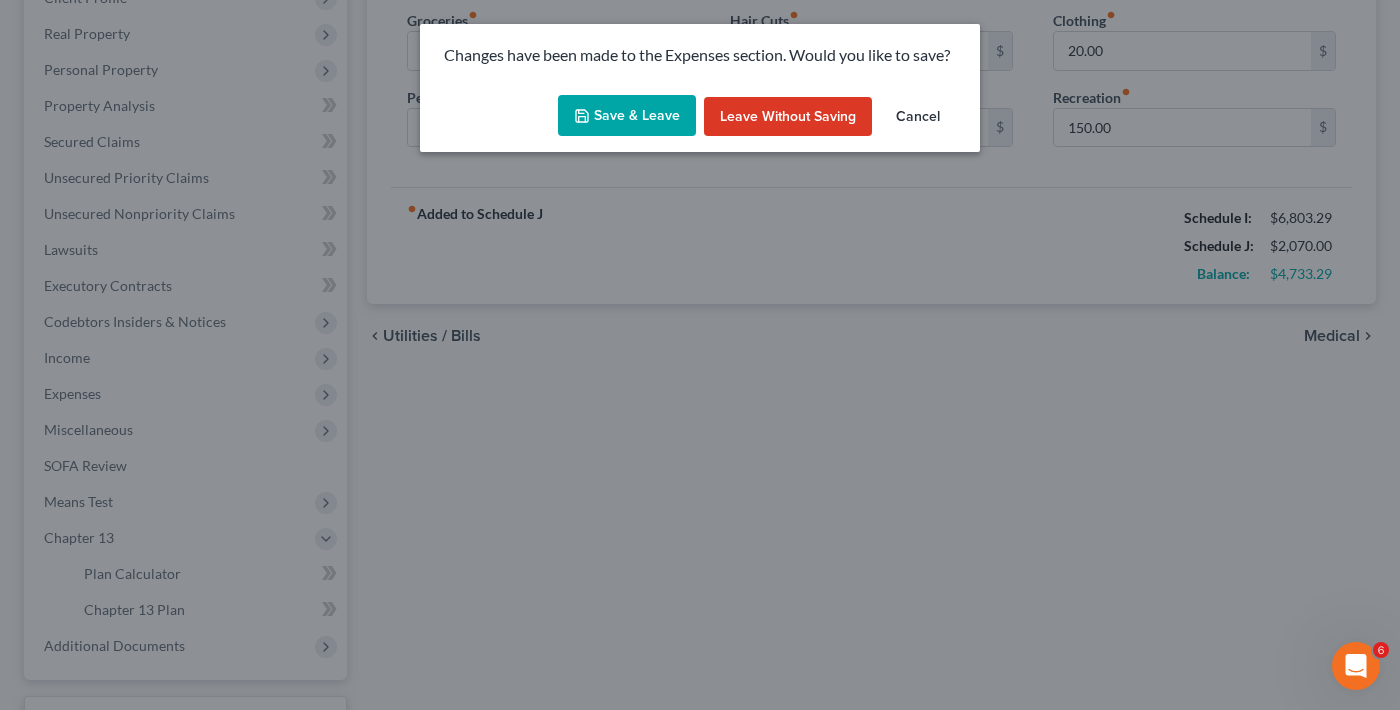 click on "Save & Leave" at bounding box center (627, 116) 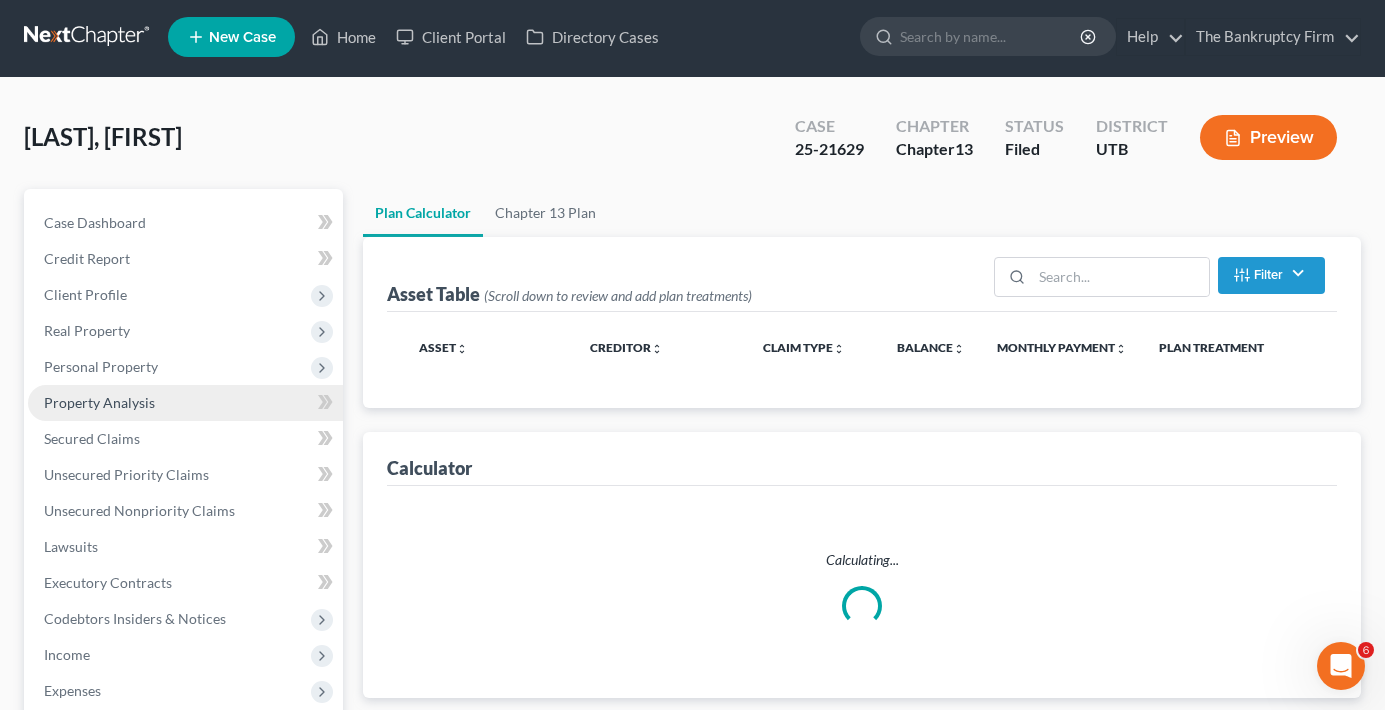 scroll, scrollTop: 0, scrollLeft: 0, axis: both 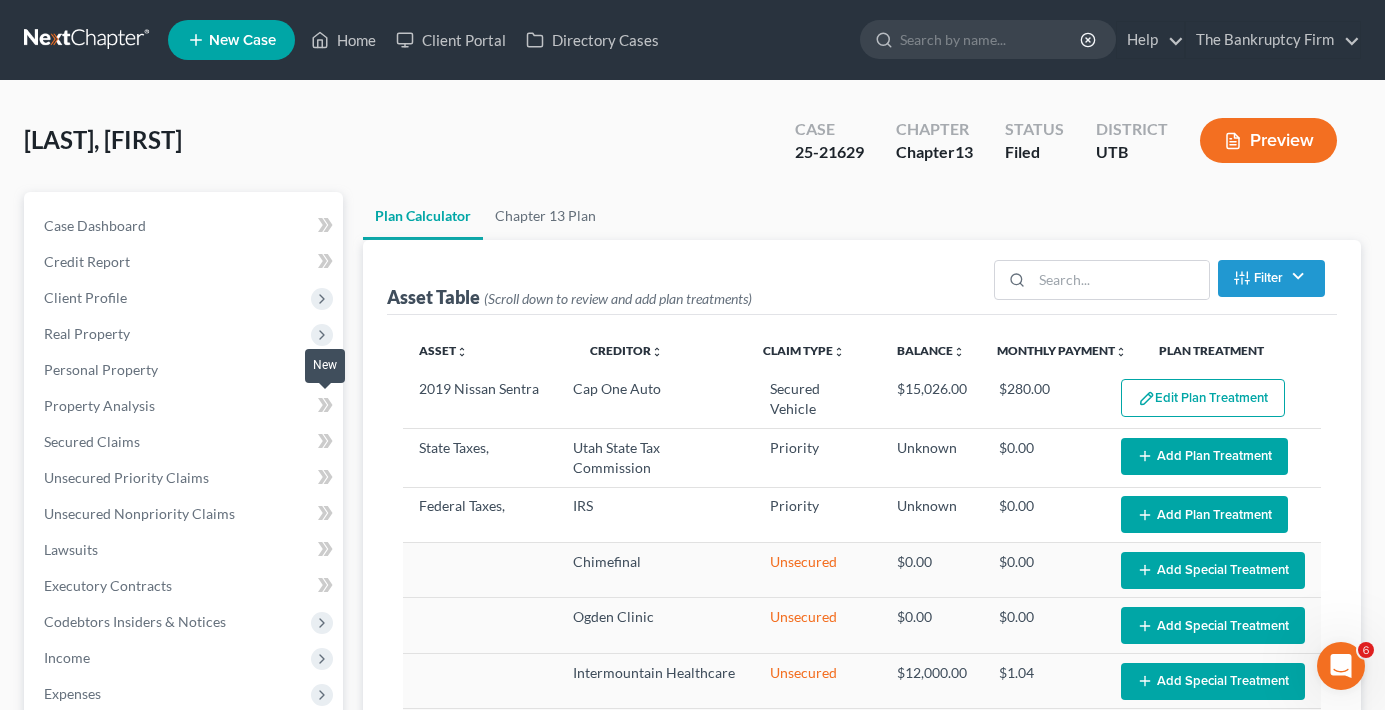 select on "59" 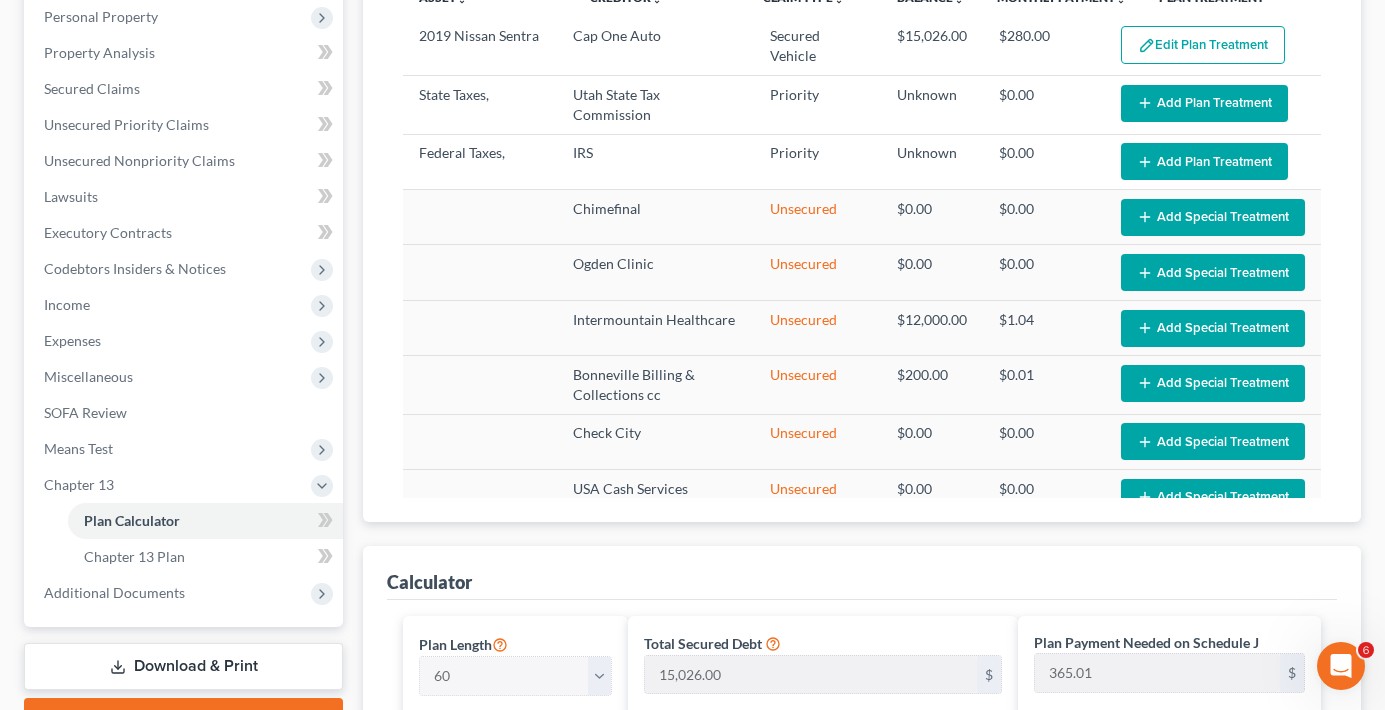 scroll, scrollTop: 300, scrollLeft: 0, axis: vertical 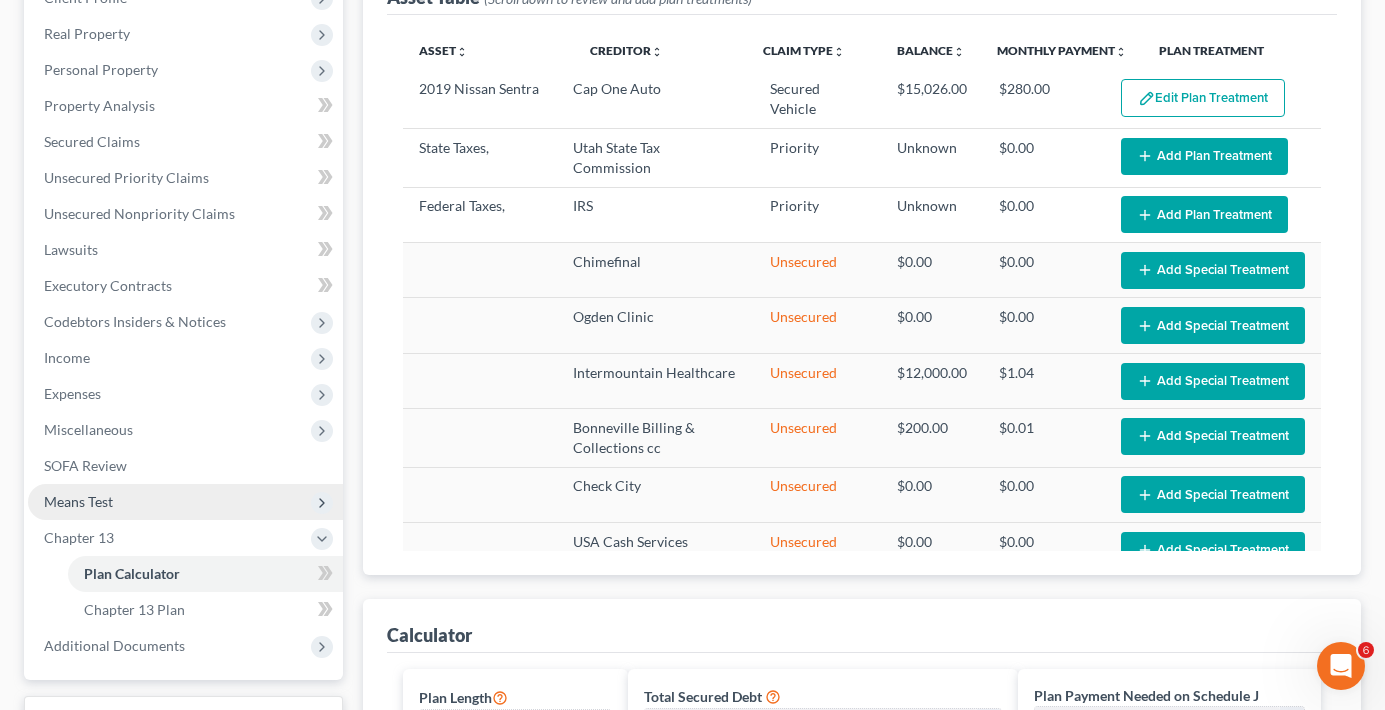 click on "Means Test" at bounding box center [78, 501] 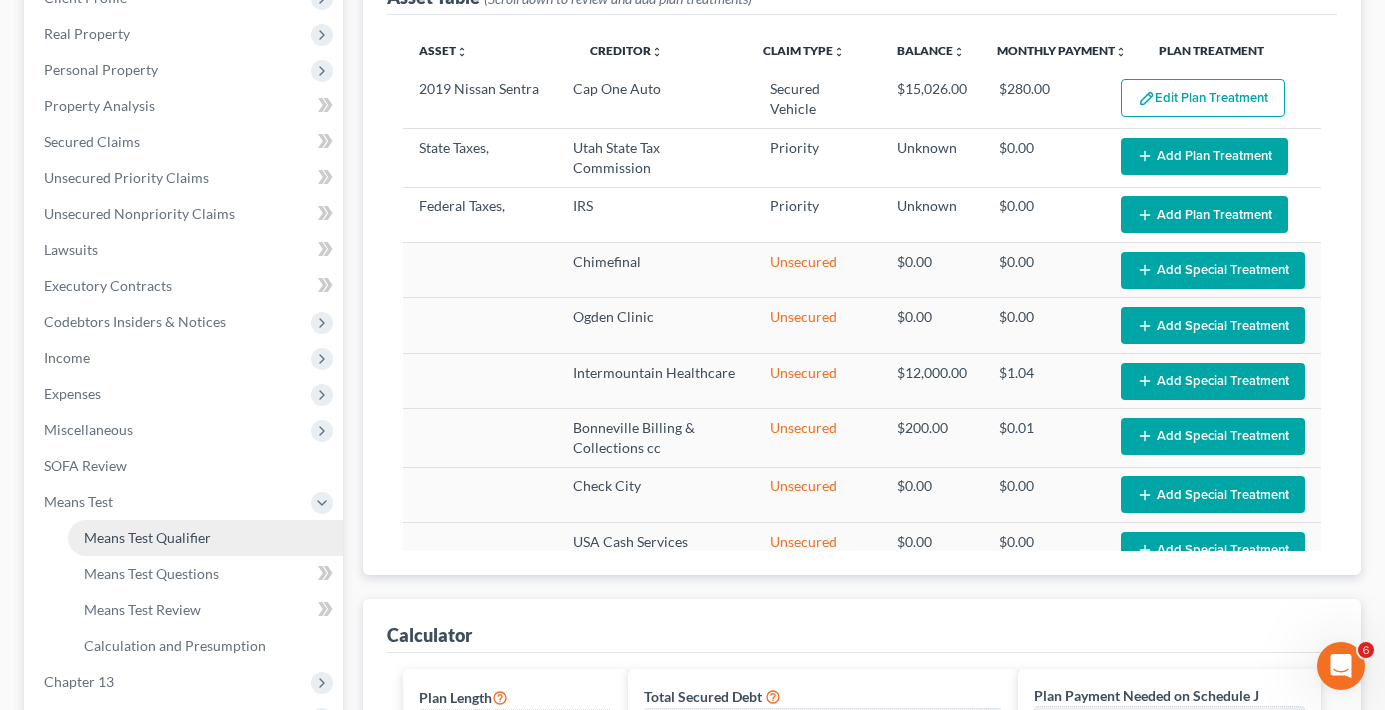click on "Means Test Qualifier" at bounding box center [147, 537] 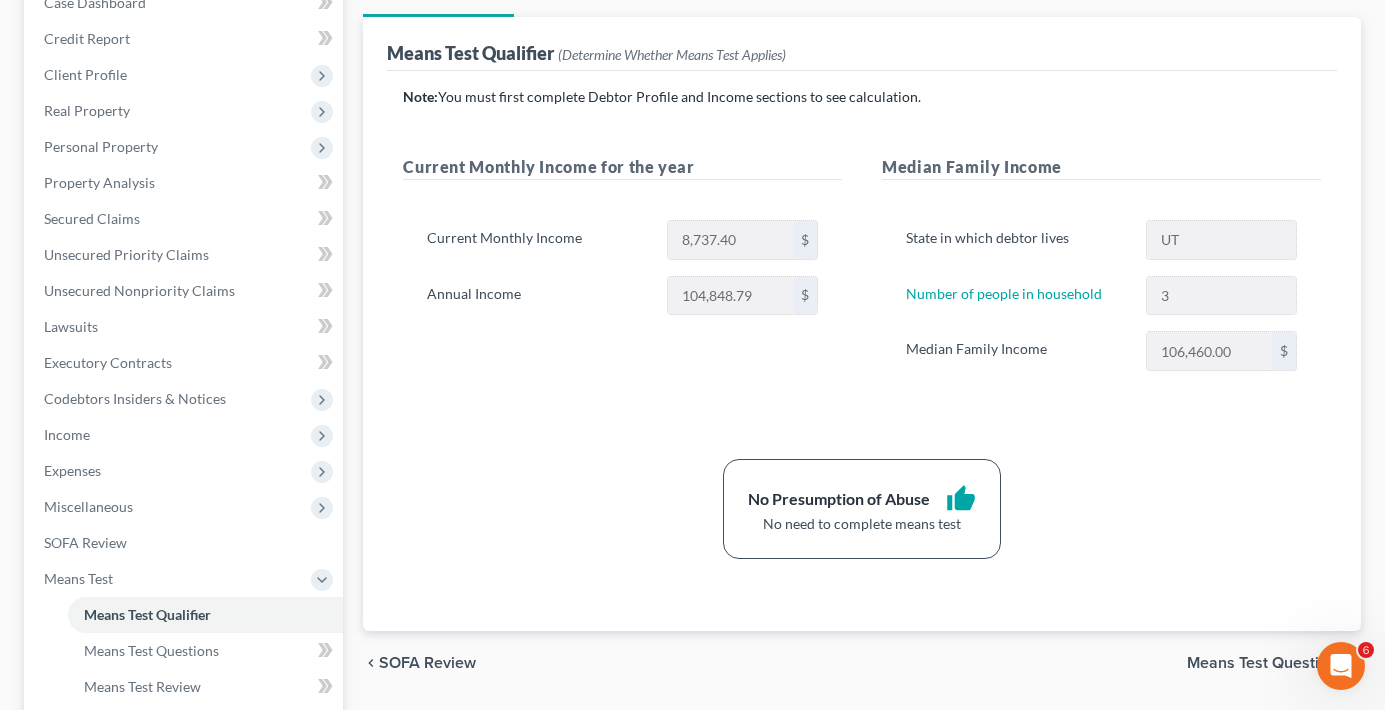 scroll, scrollTop: 0, scrollLeft: 0, axis: both 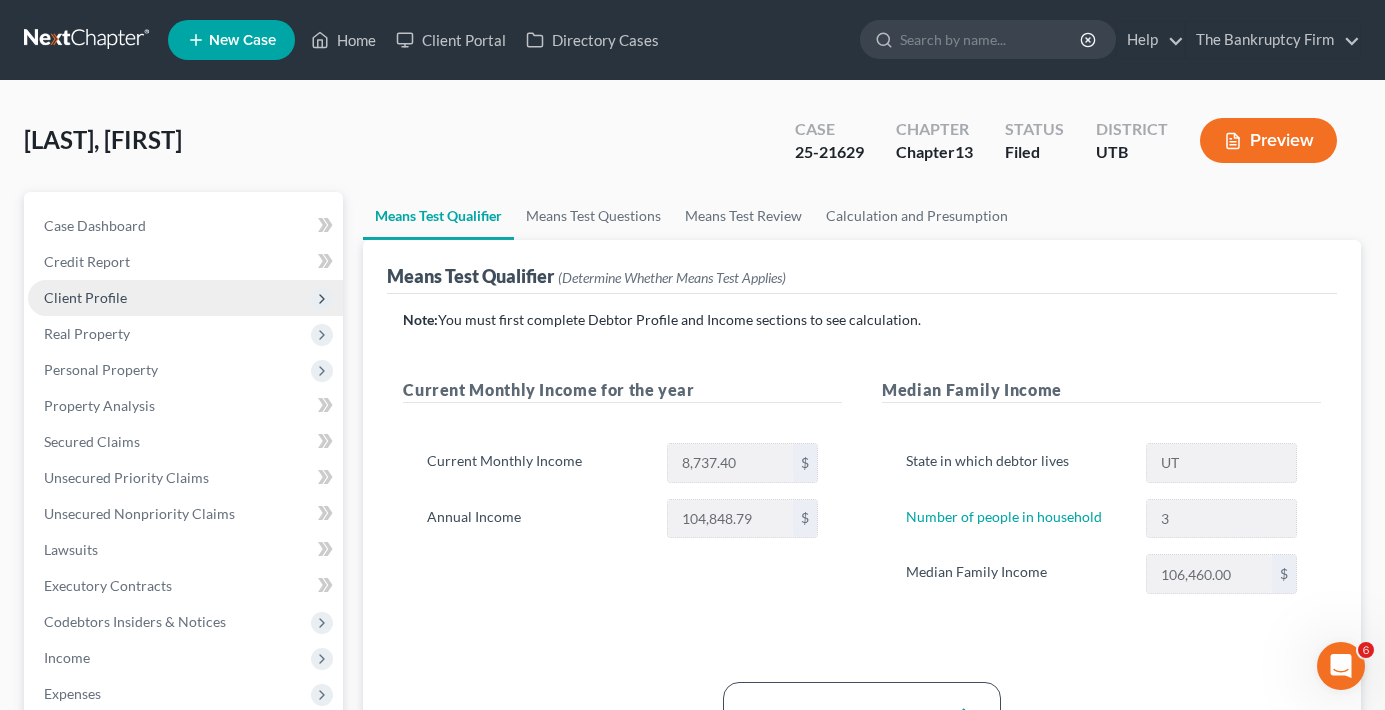 click on "Client Profile" at bounding box center [85, 297] 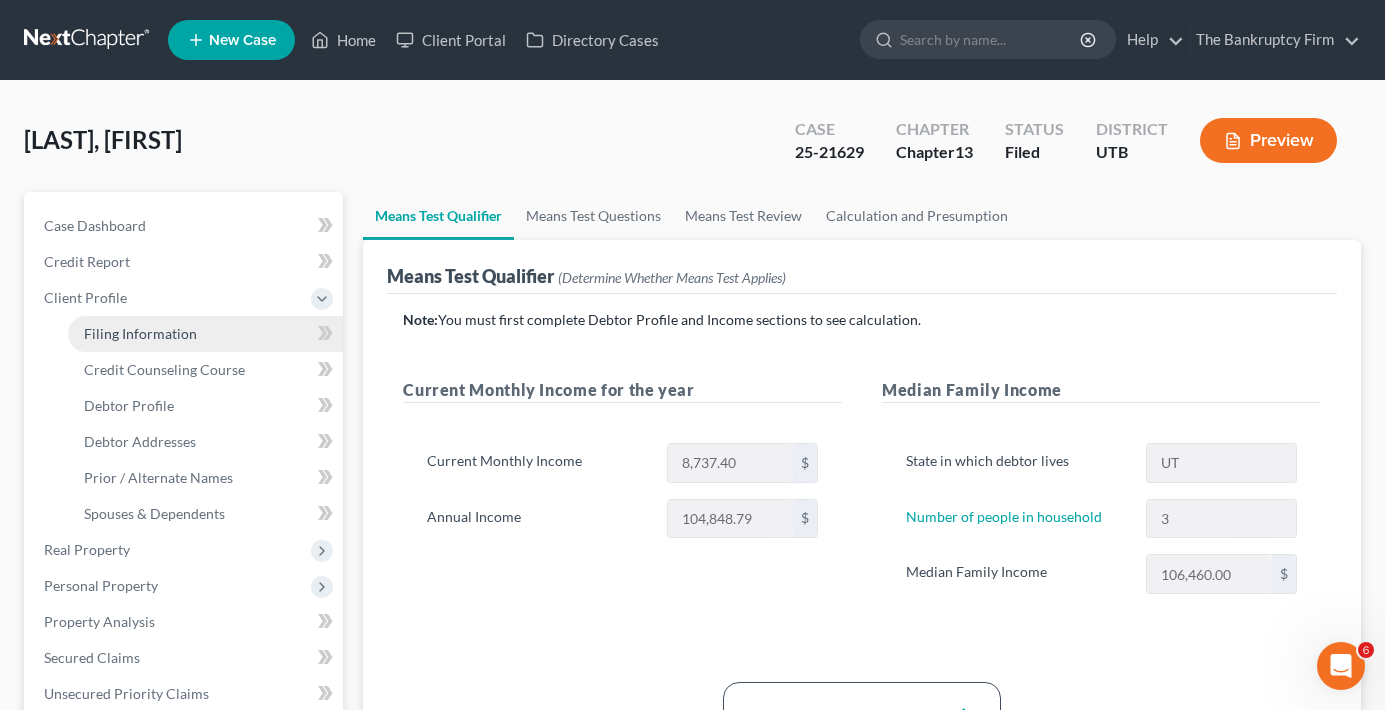 click on "Filing Information" at bounding box center (140, 333) 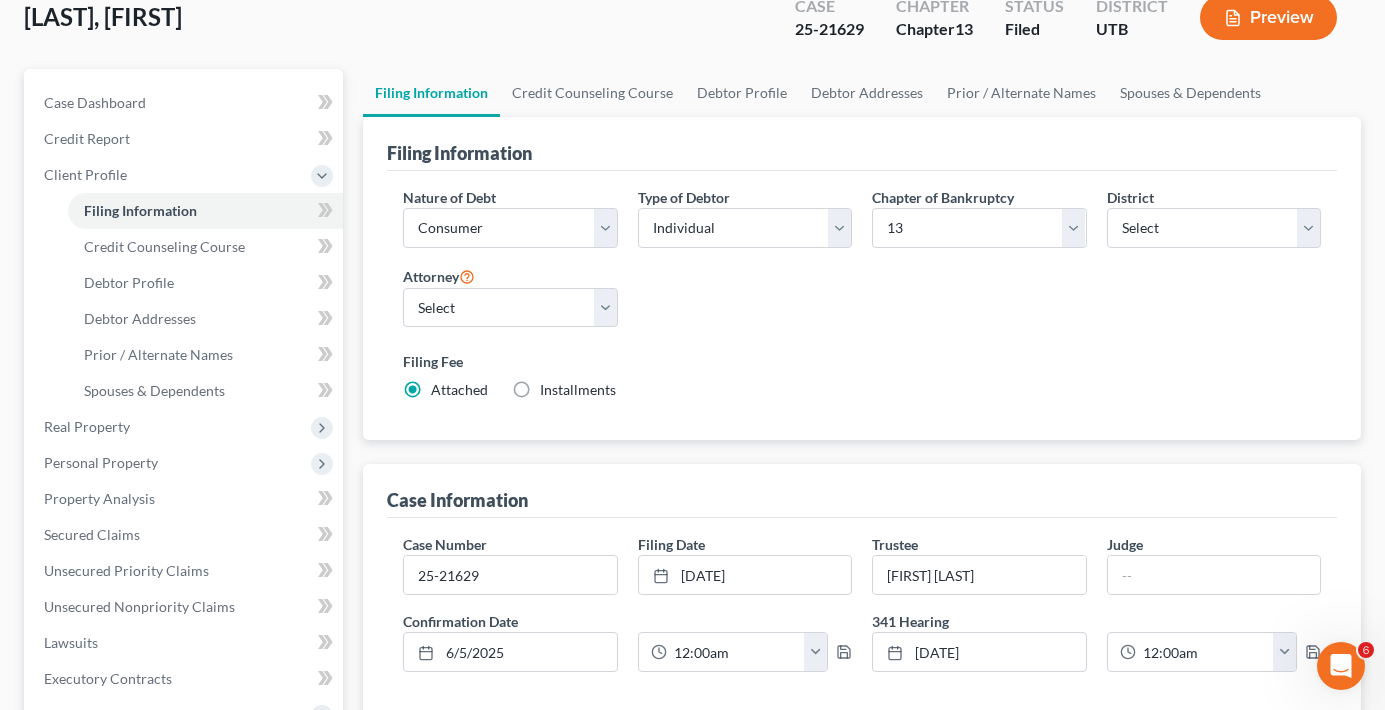 scroll, scrollTop: 0, scrollLeft: 0, axis: both 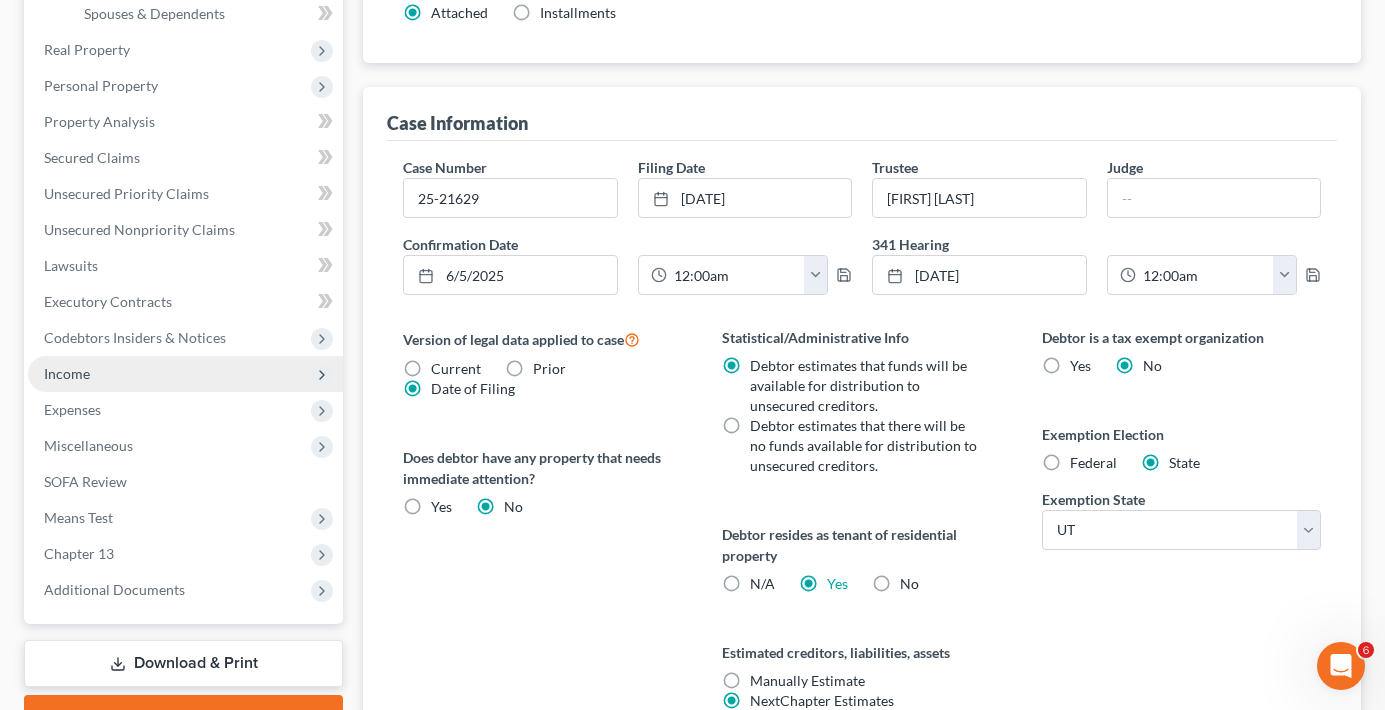 click on "Income" at bounding box center [67, 373] 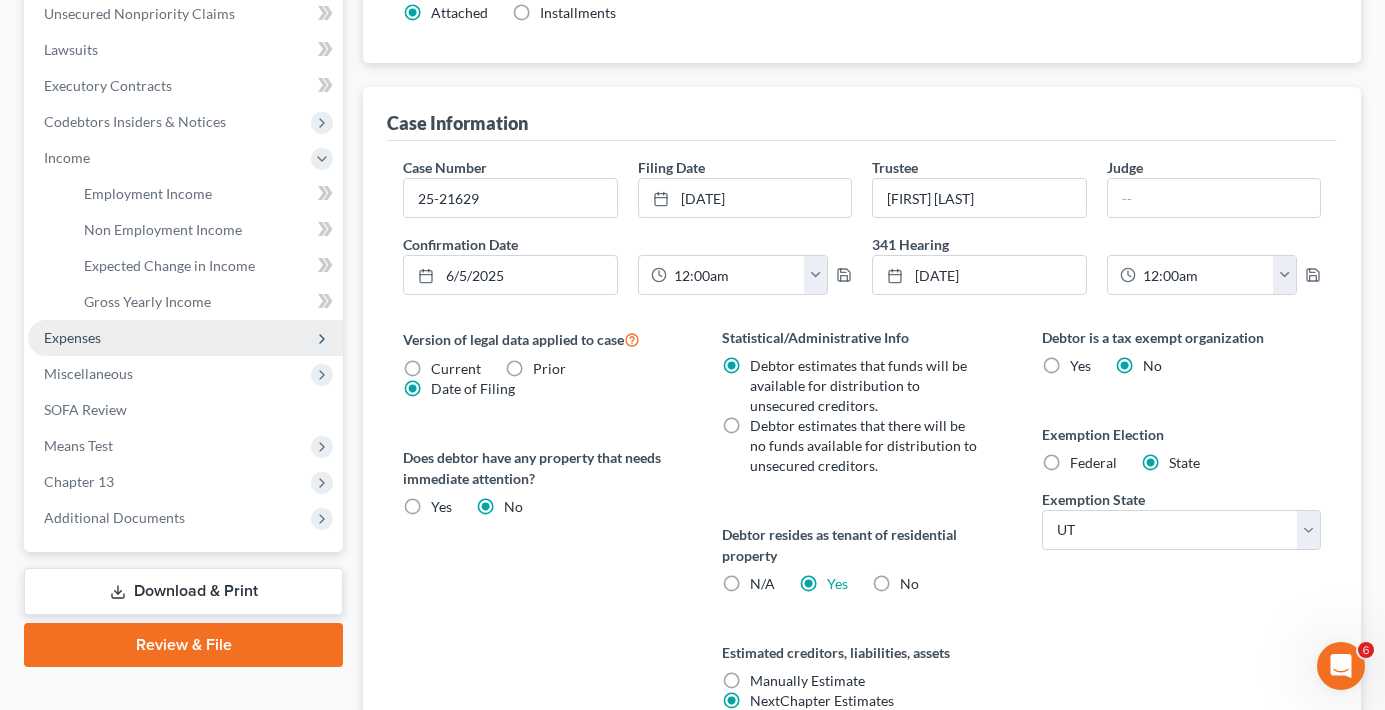 click on "Expenses" at bounding box center [185, 338] 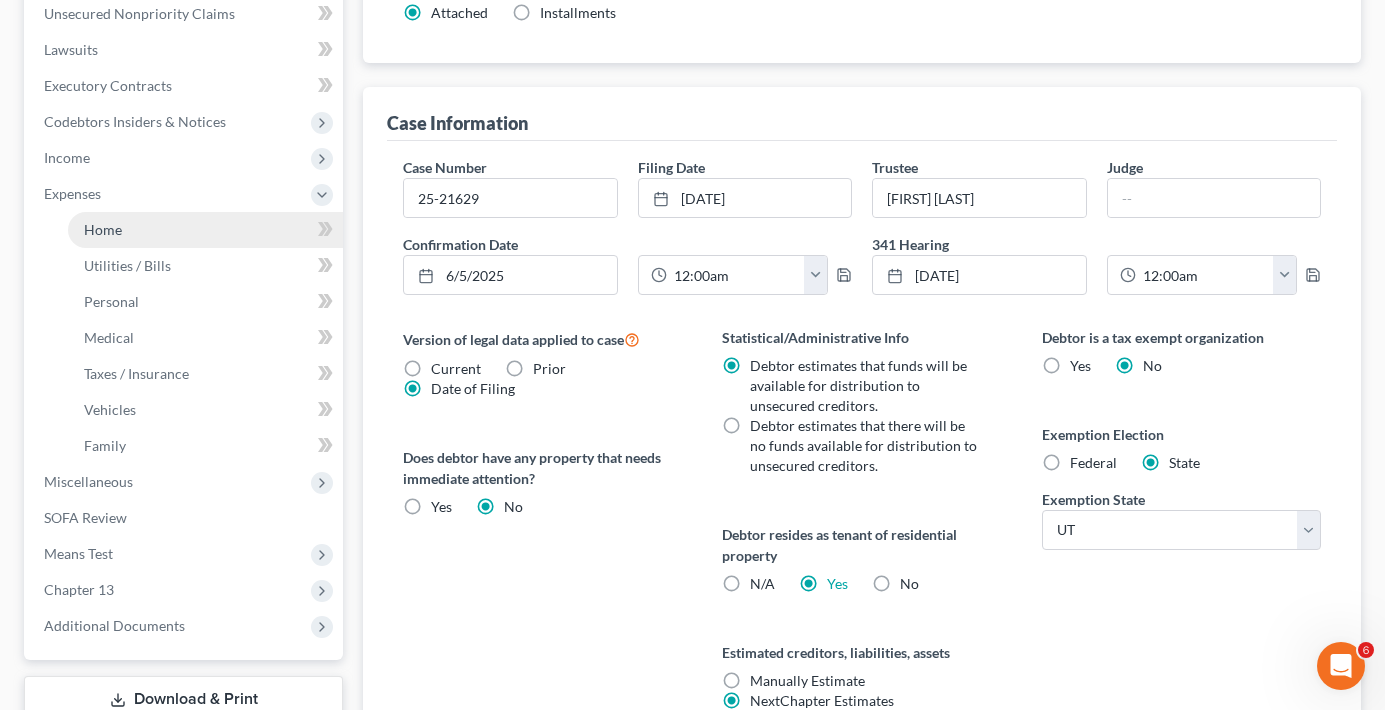 click on "Home" at bounding box center [205, 230] 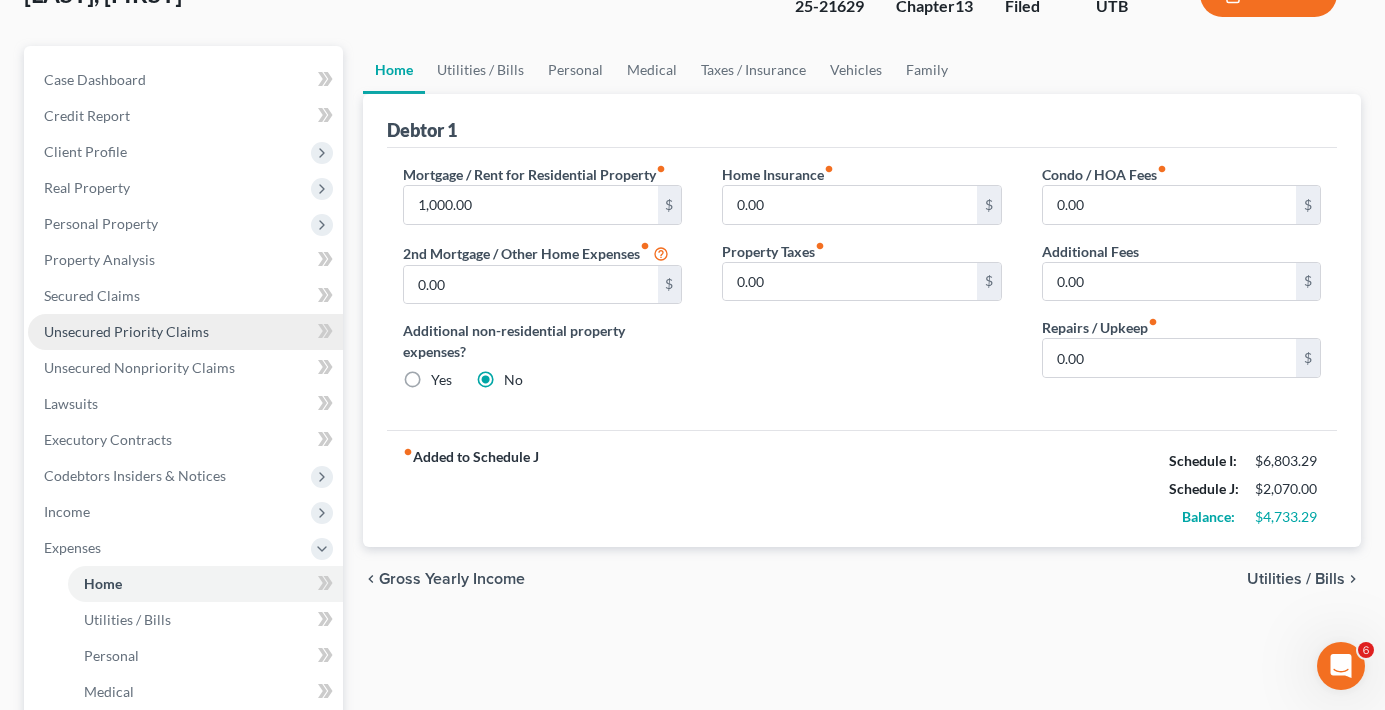 scroll, scrollTop: 141, scrollLeft: 0, axis: vertical 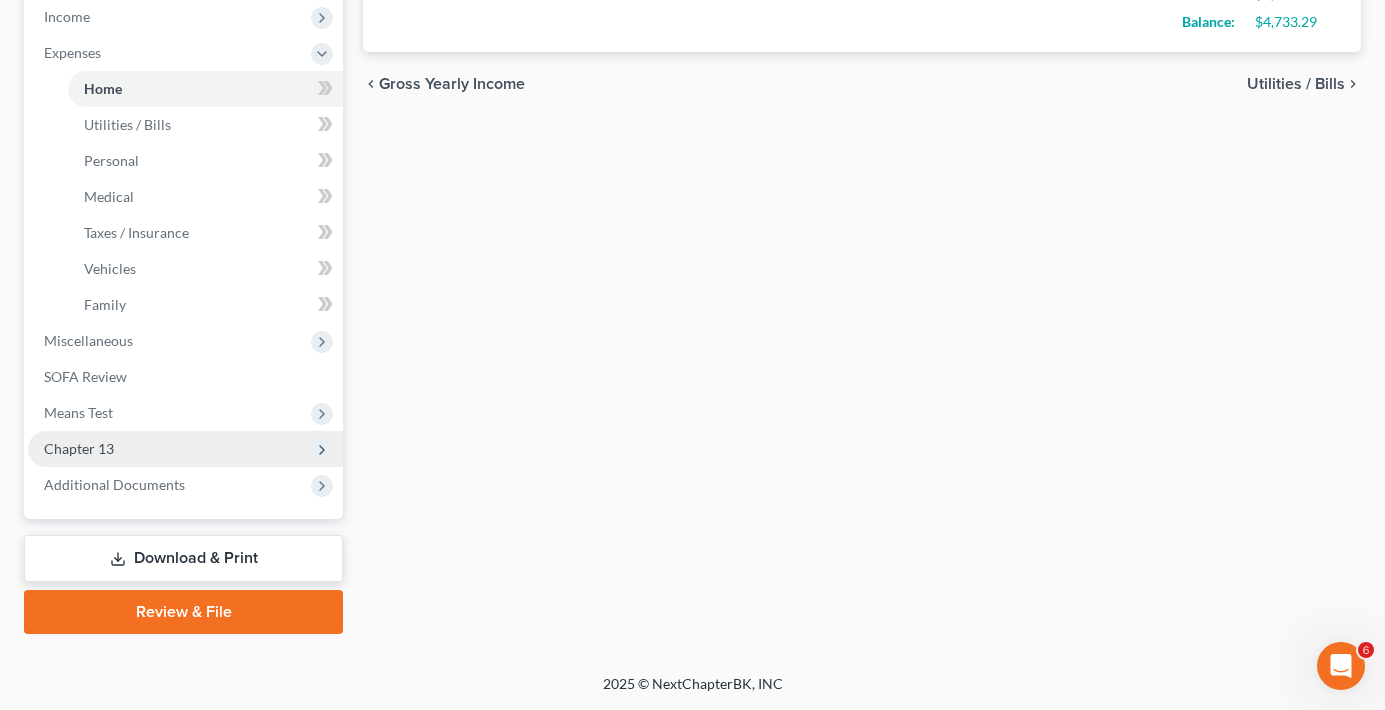 click on "Chapter 13" at bounding box center [79, 448] 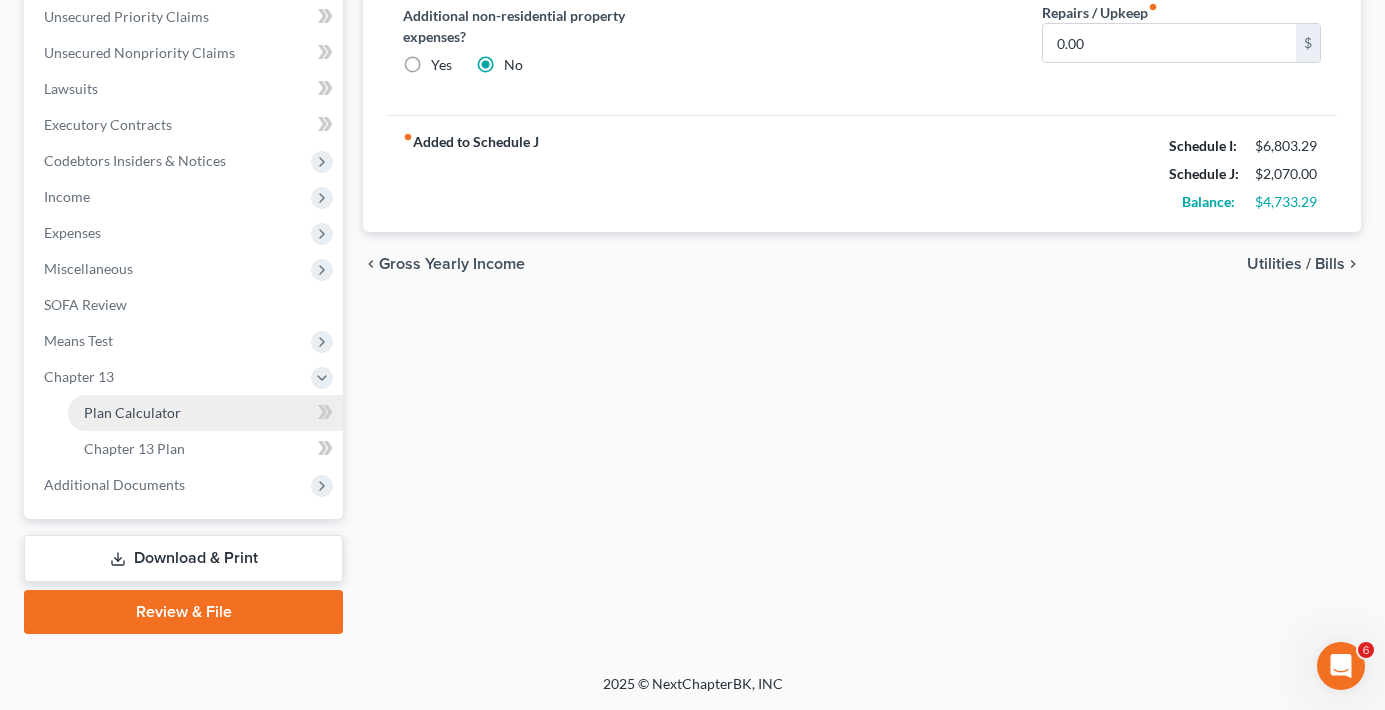 click on "Plan Calculator" at bounding box center [132, 412] 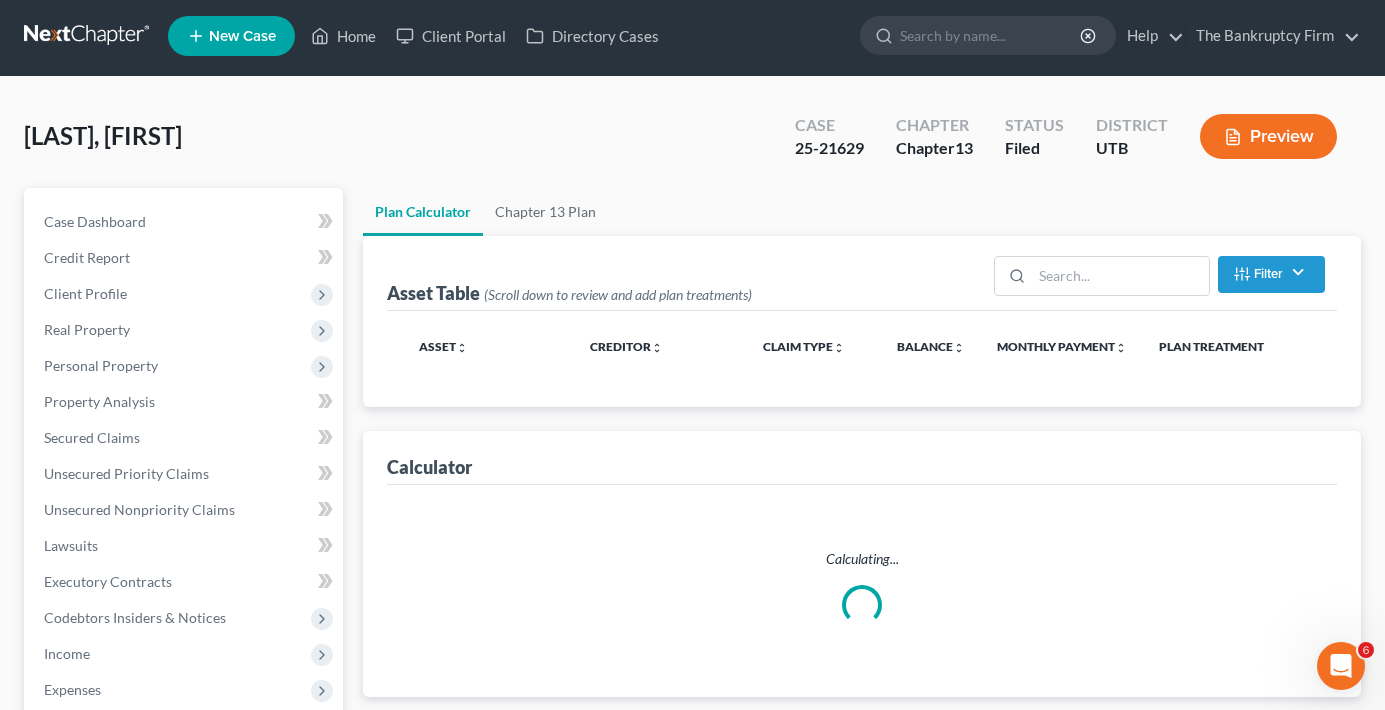scroll, scrollTop: 0, scrollLeft: 0, axis: both 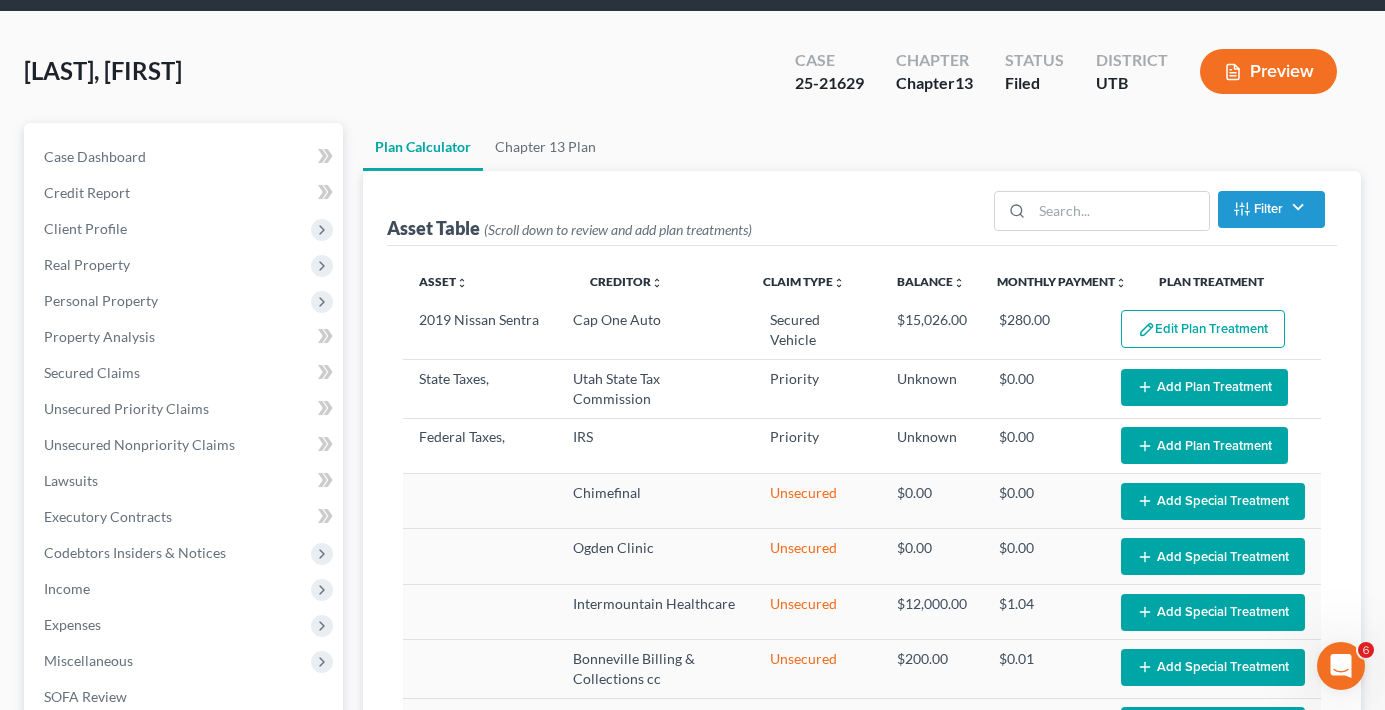 select on "59" 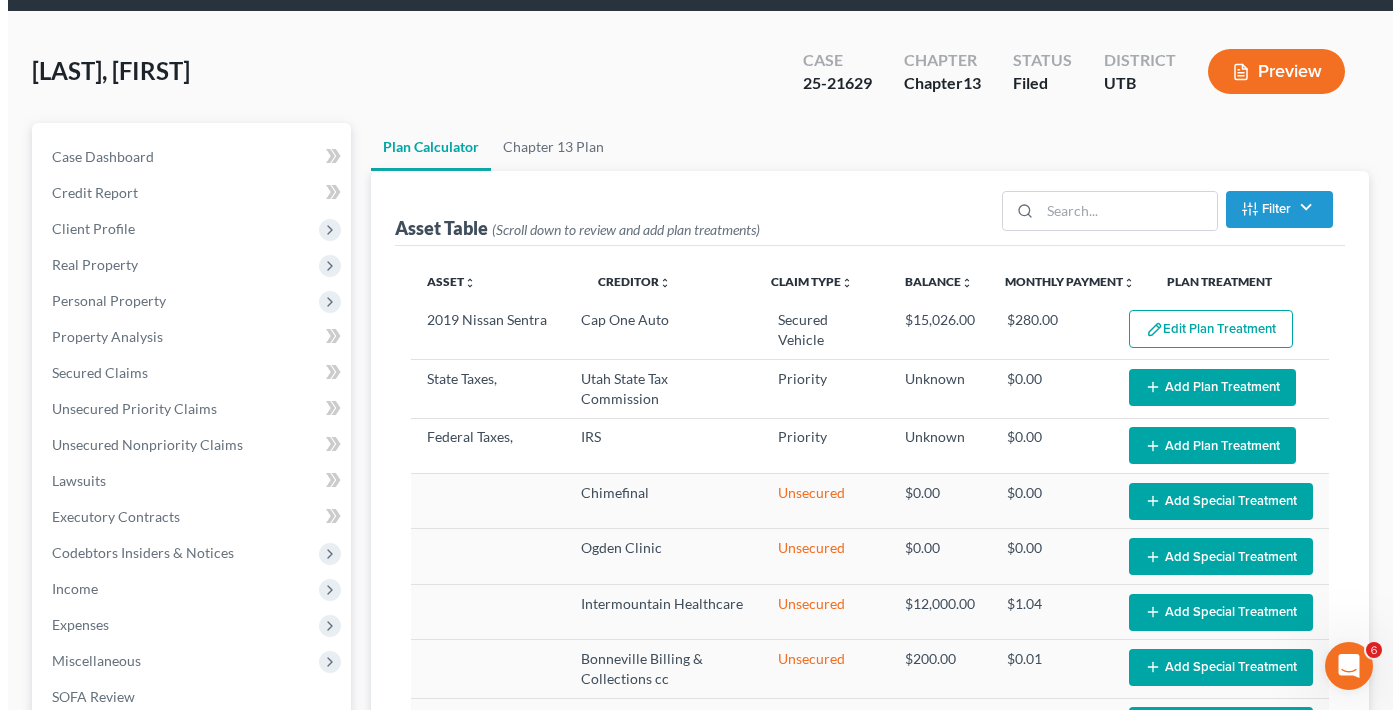 scroll, scrollTop: 200, scrollLeft: 0, axis: vertical 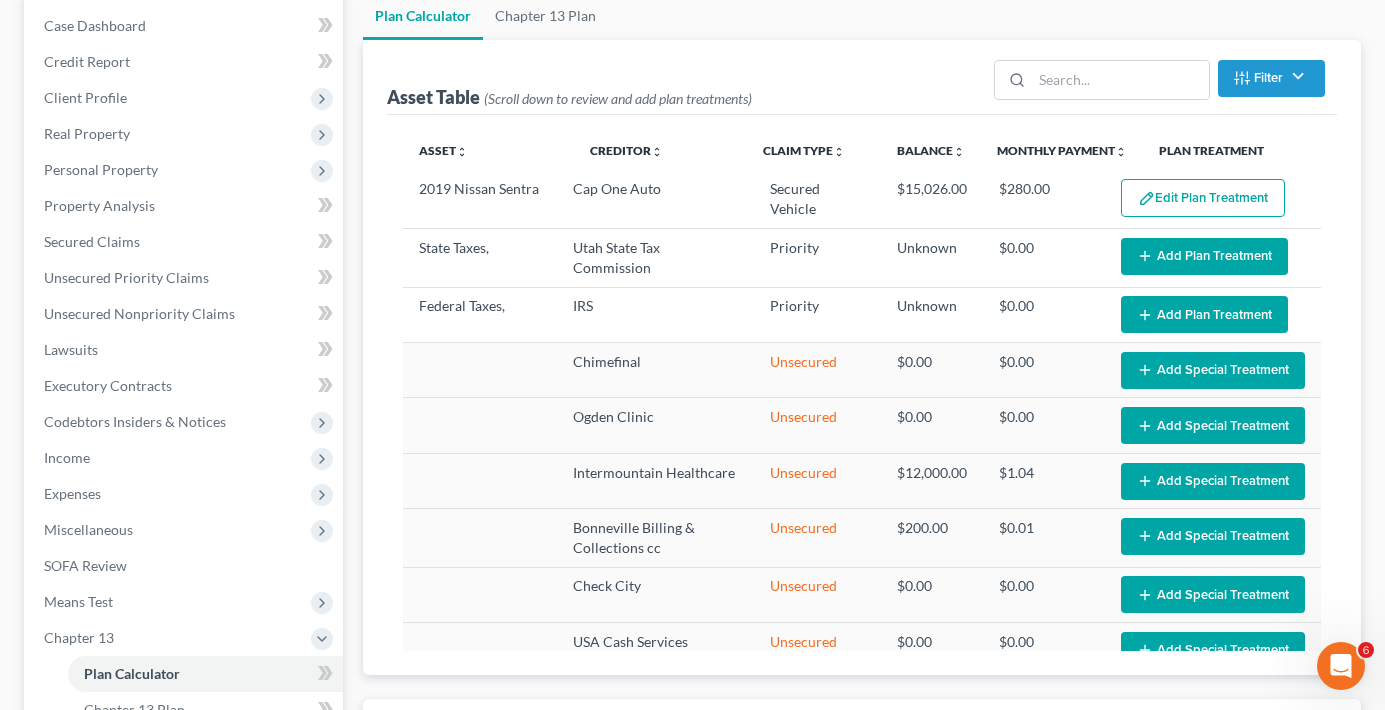 click on "Edit Plan Treatment" at bounding box center [1203, 198] 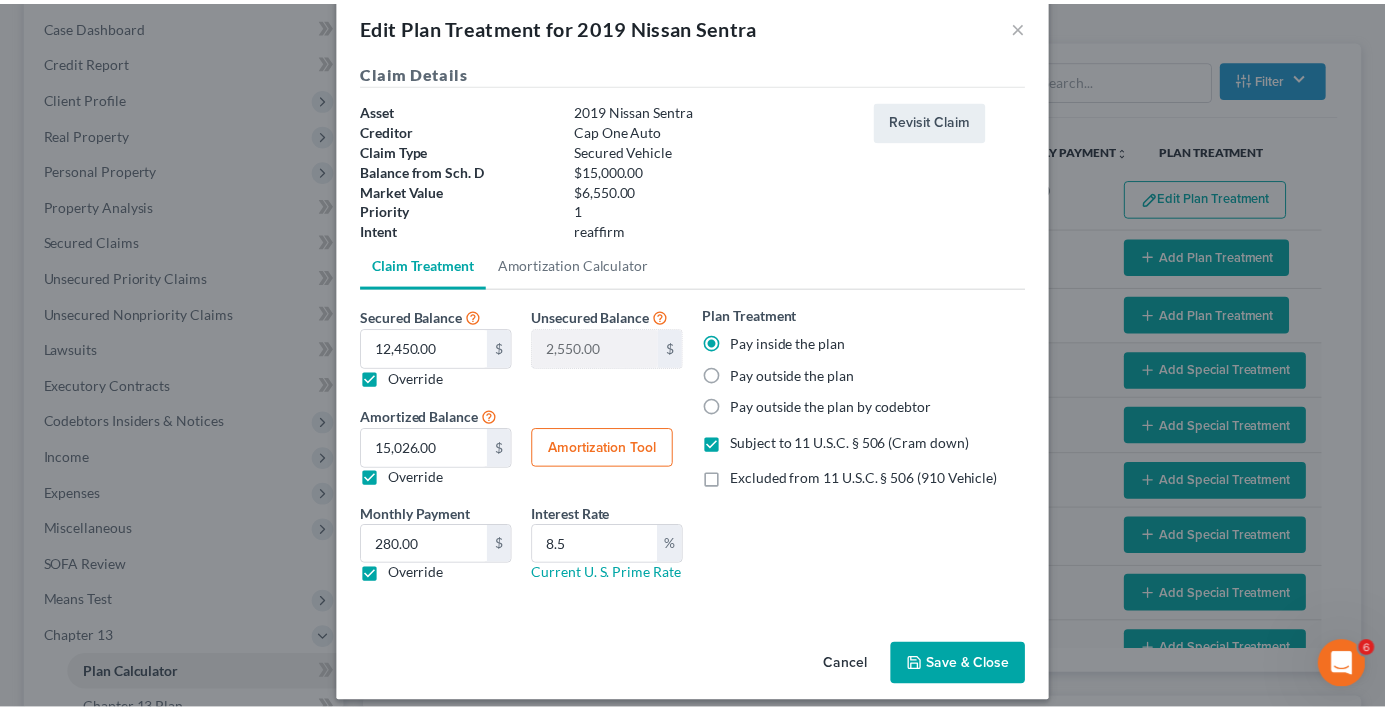 scroll, scrollTop: 49, scrollLeft: 0, axis: vertical 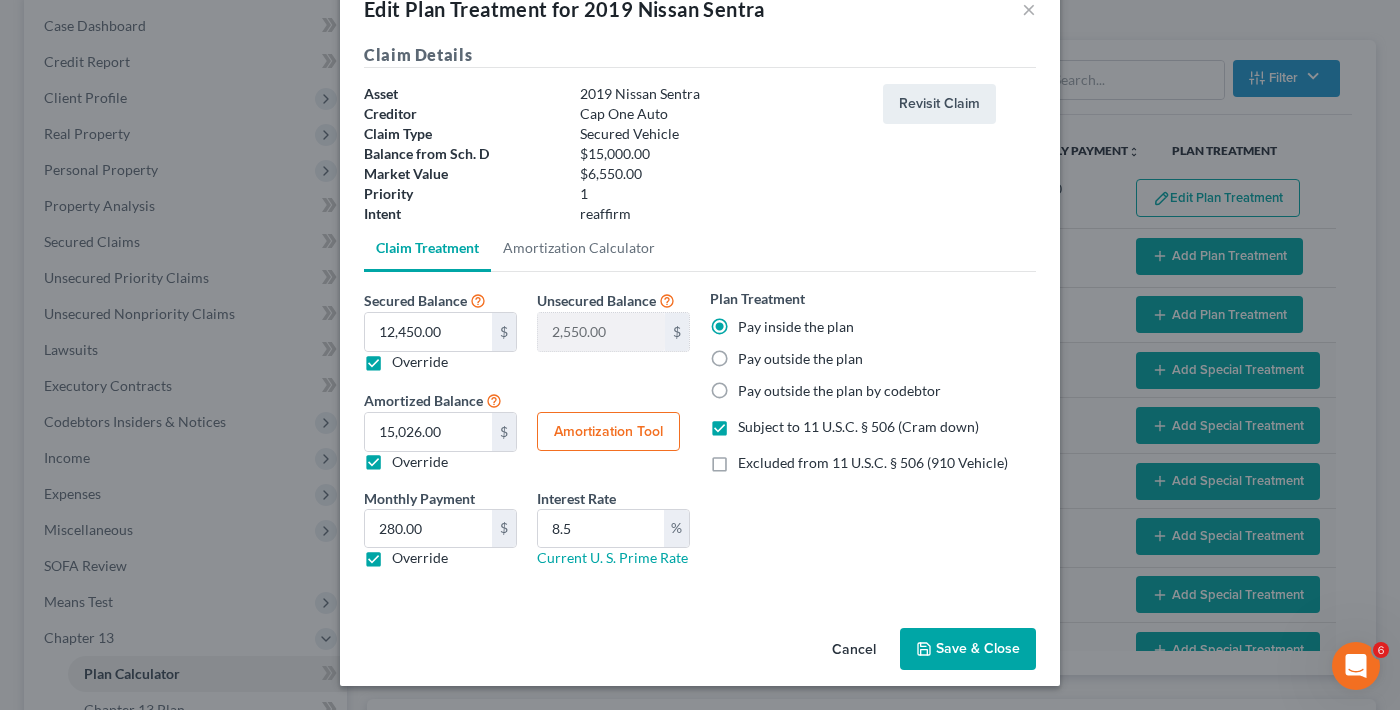 click on "Cancel" at bounding box center (854, 650) 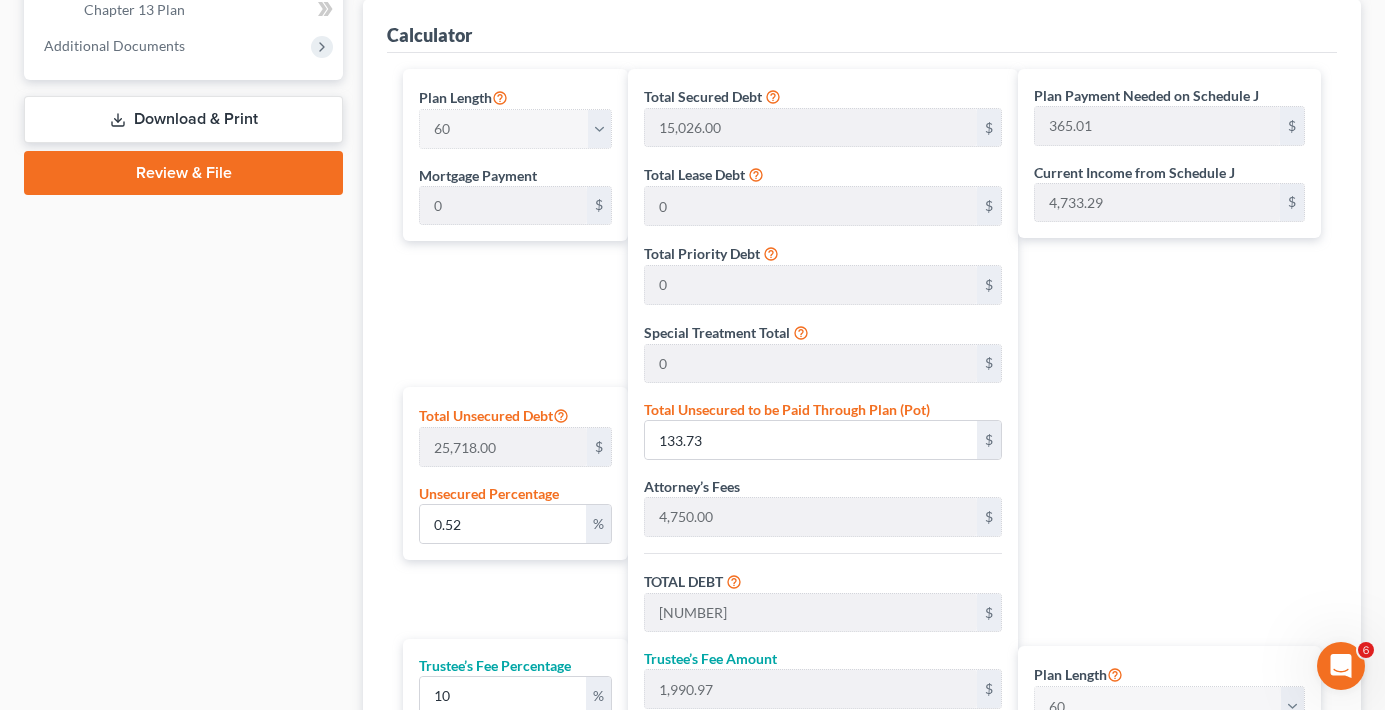 scroll, scrollTop: 1100, scrollLeft: 0, axis: vertical 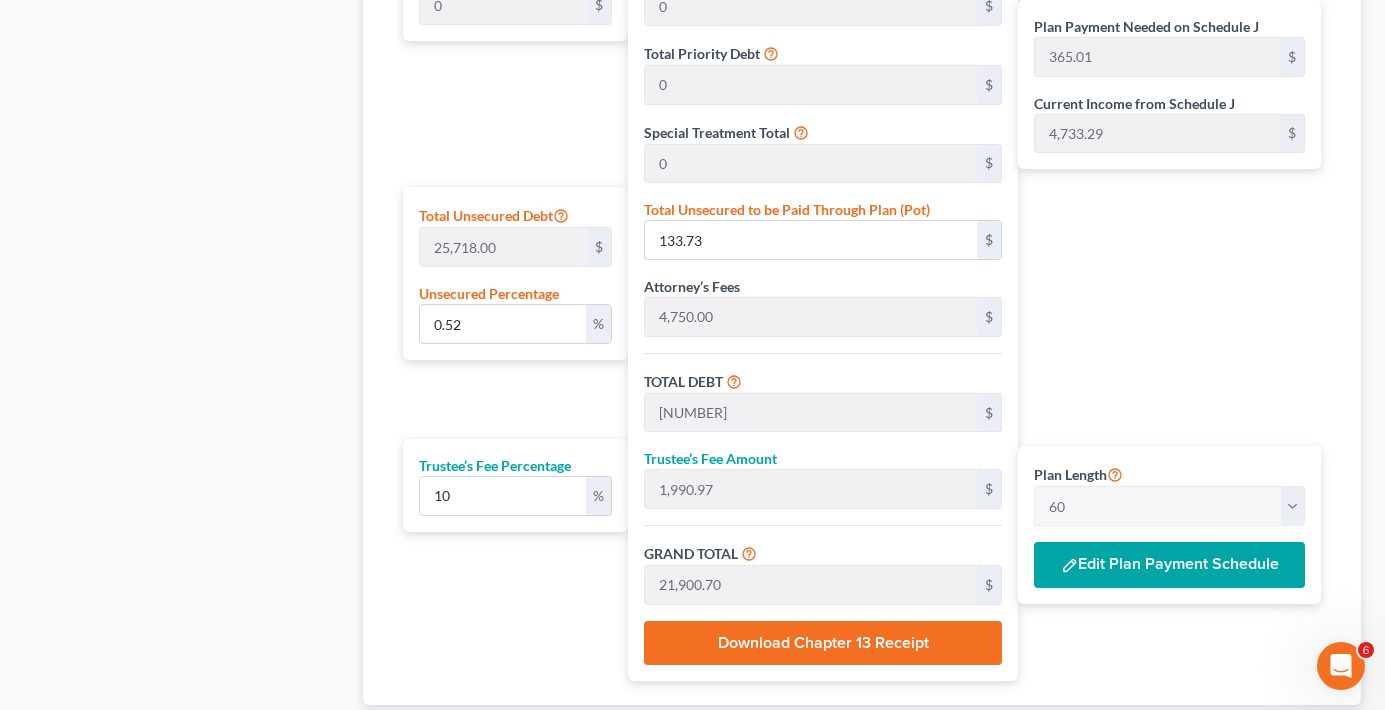 click on "Edit Plan Payment Schedule" at bounding box center (1169, 565) 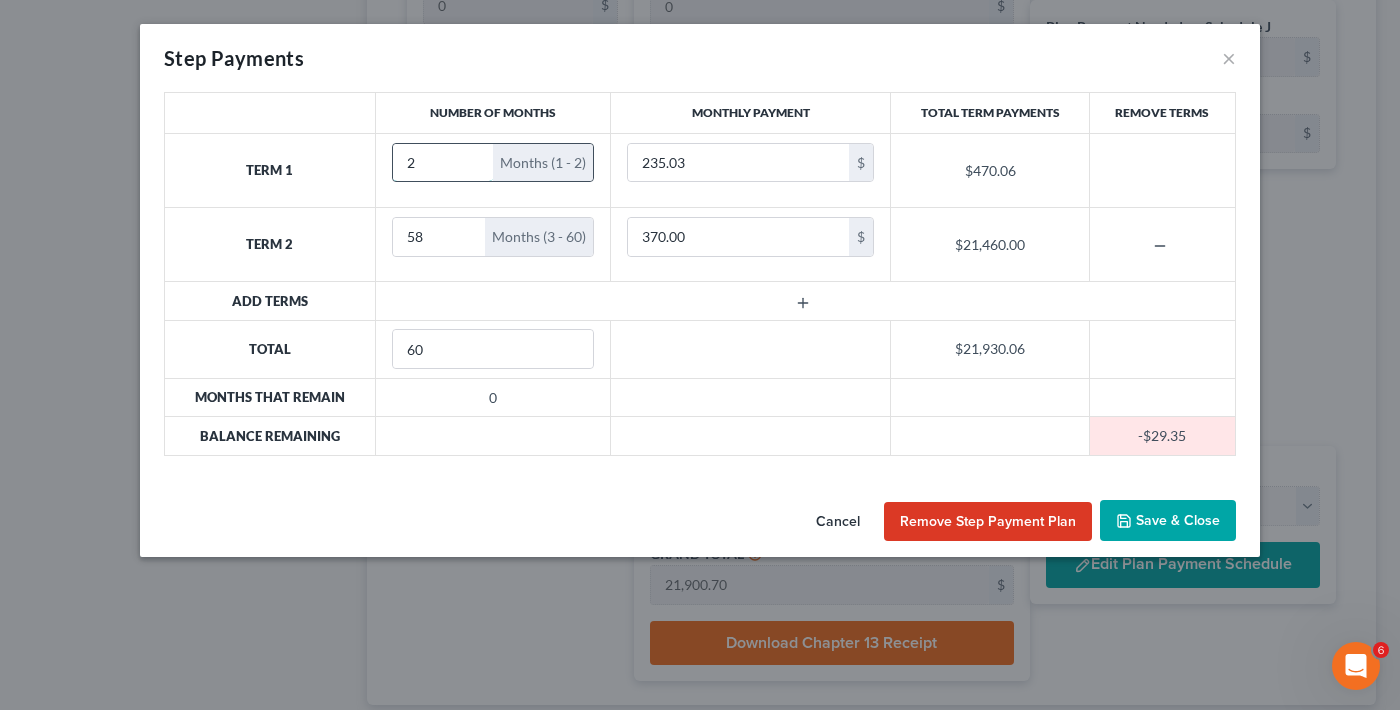 drag, startPoint x: 419, startPoint y: 164, endPoint x: 407, endPoint y: 170, distance: 13.416408 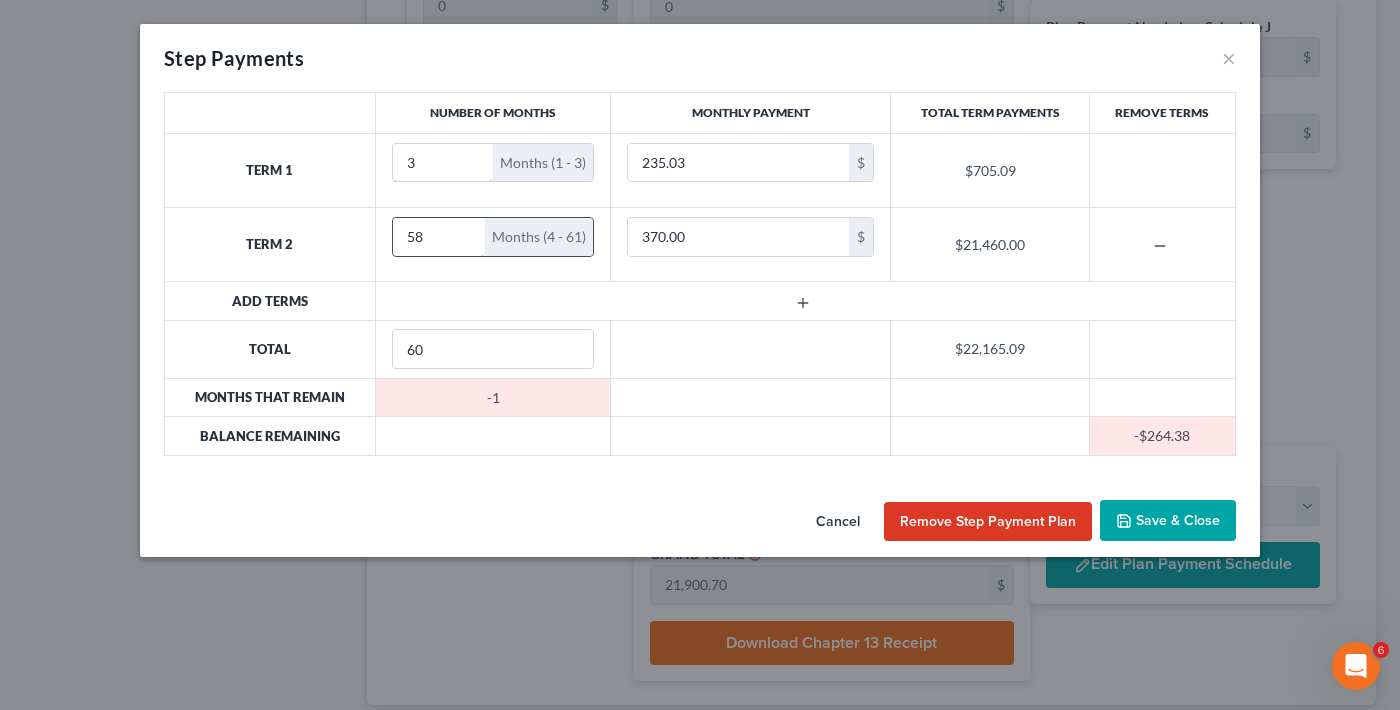 type on "3" 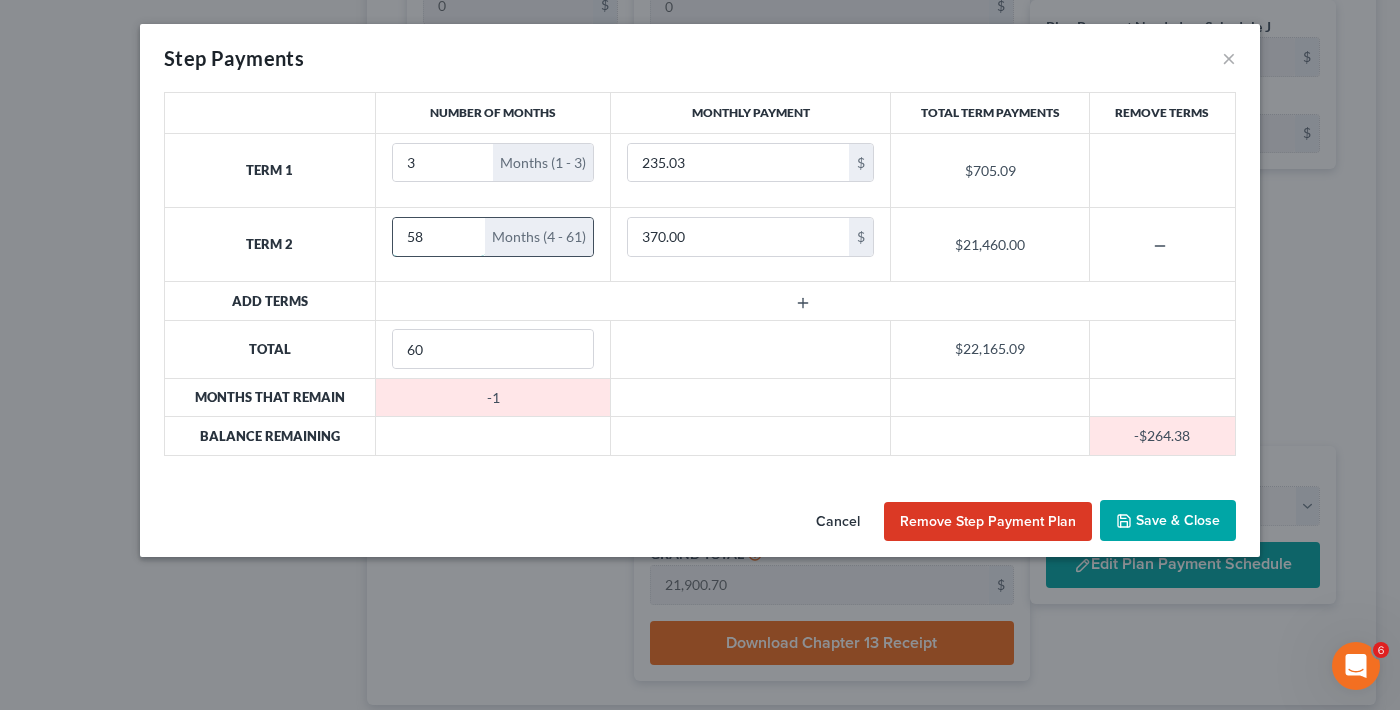 click on "58" at bounding box center (439, 237) 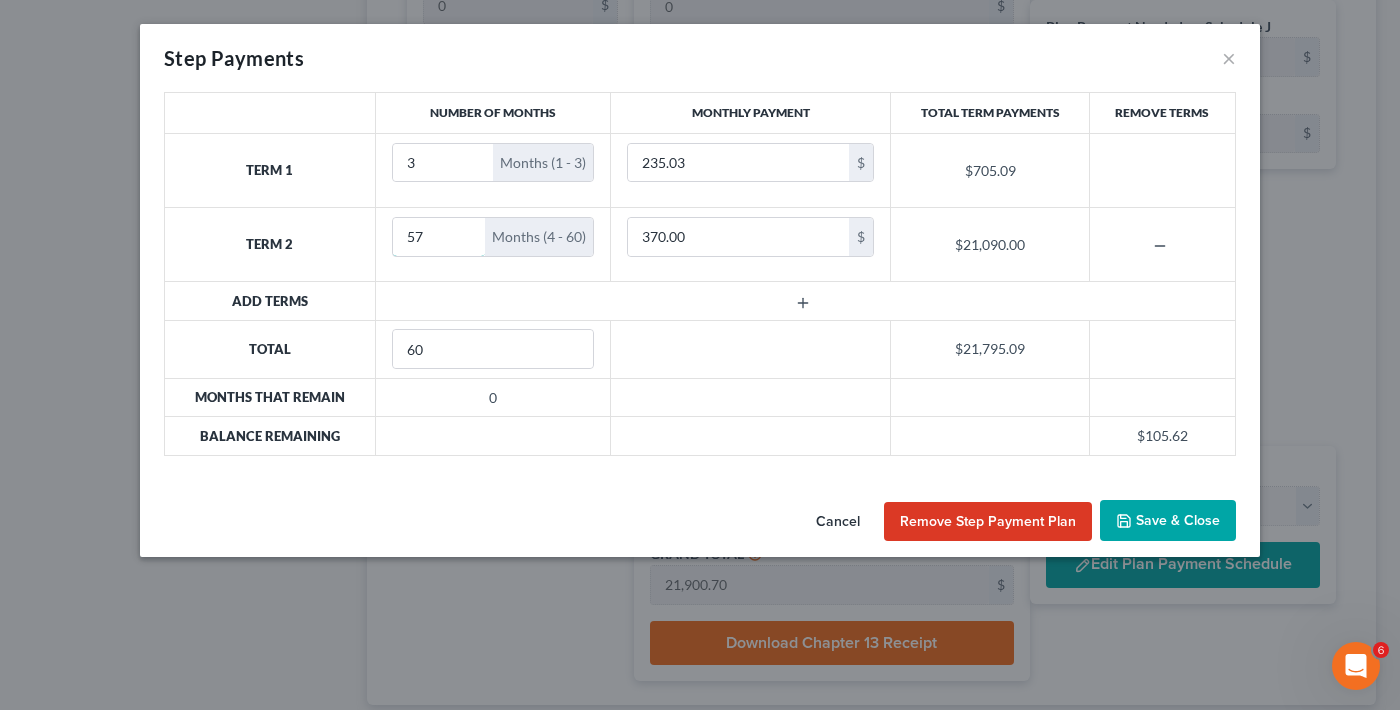 type on "57" 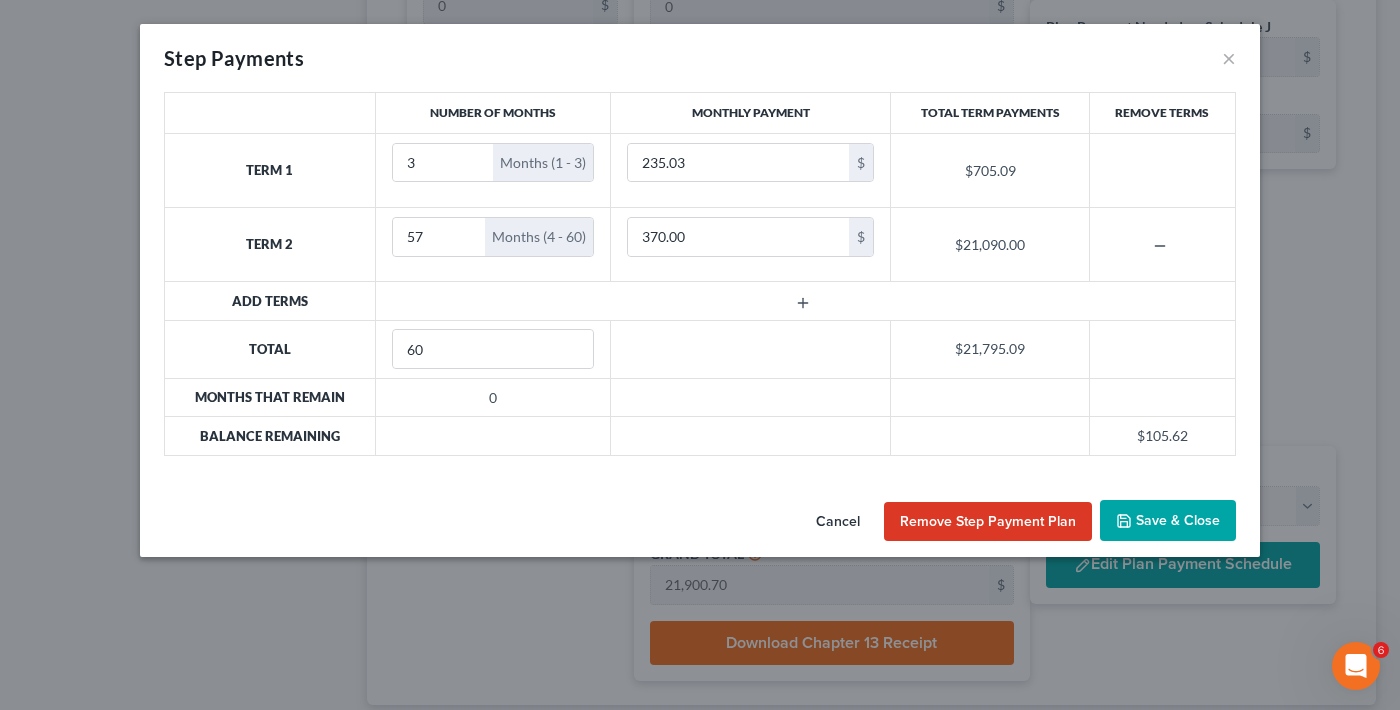 click on "Save & Close" at bounding box center [1168, 521] 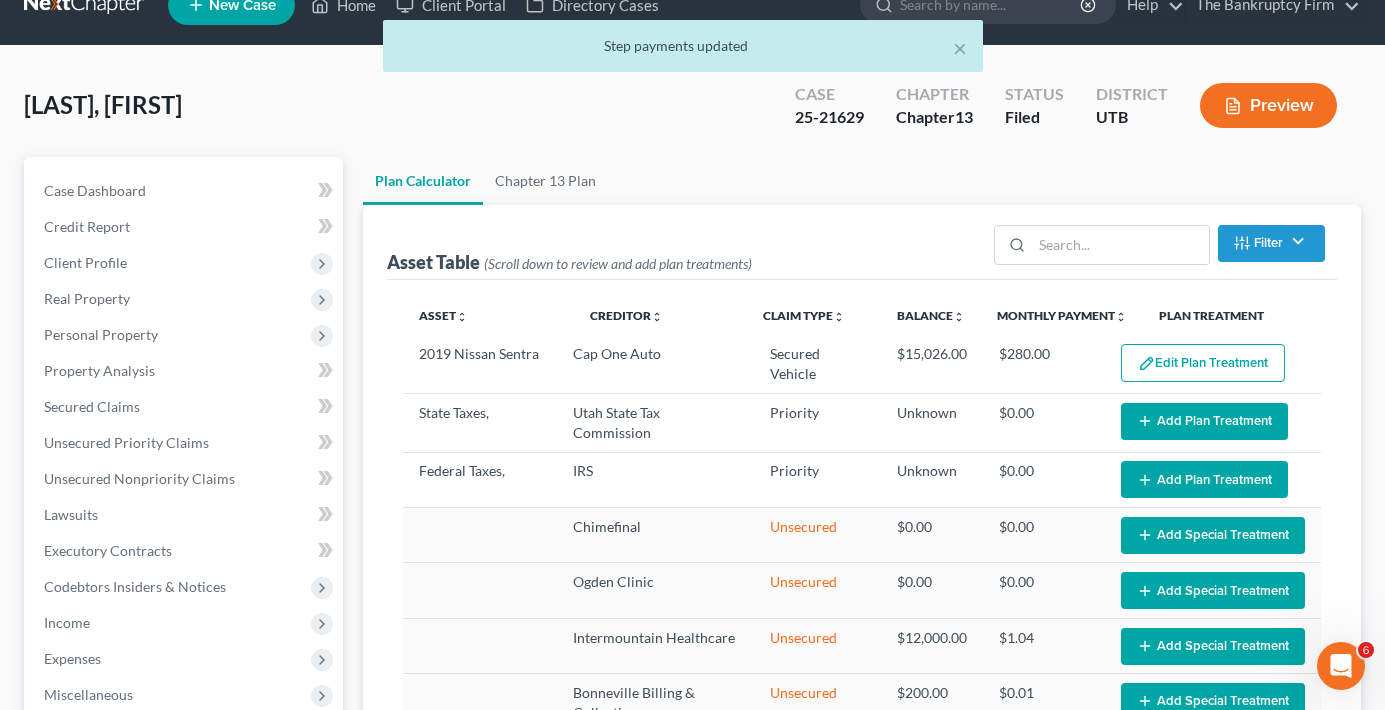 scroll, scrollTop: 0, scrollLeft: 0, axis: both 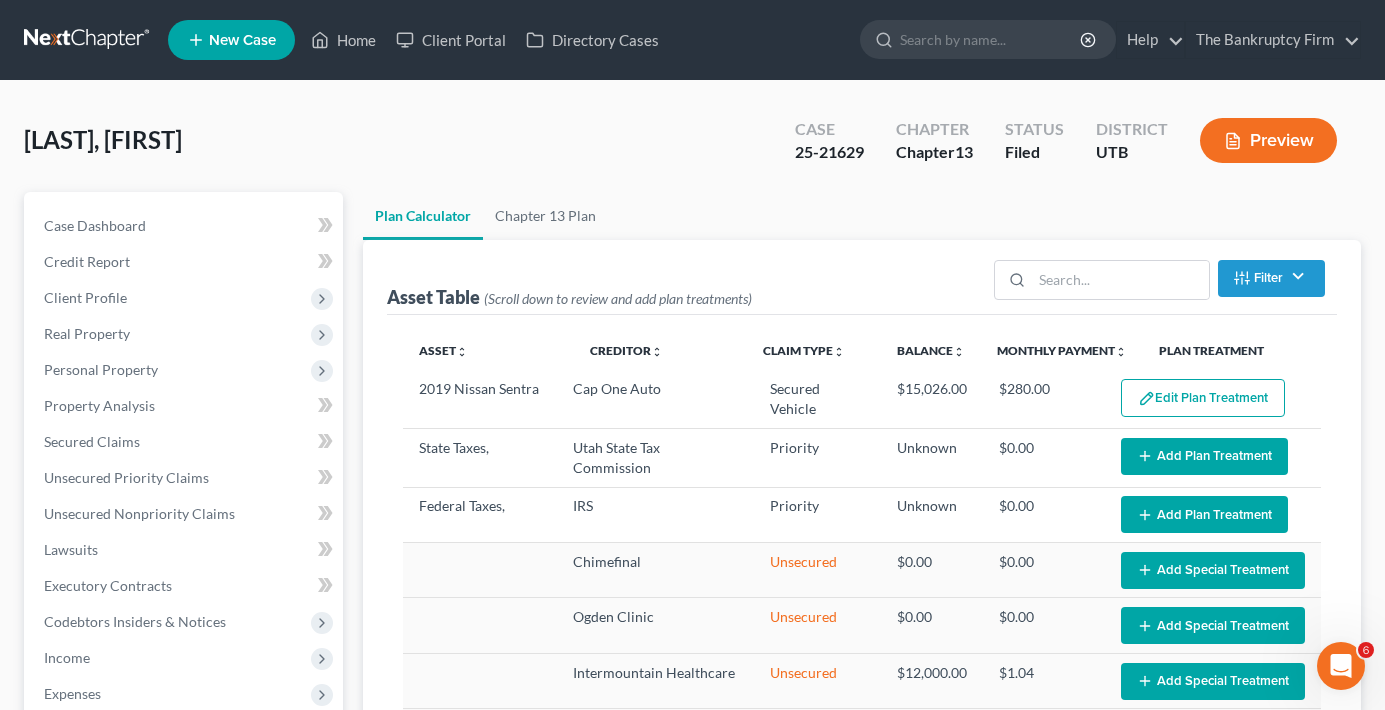 click on "[LAST], [FIRST] Upgraded Case 25-21629 Chapter Chapter 13 Status Filed District [STATE] Preview" at bounding box center (692, 148) 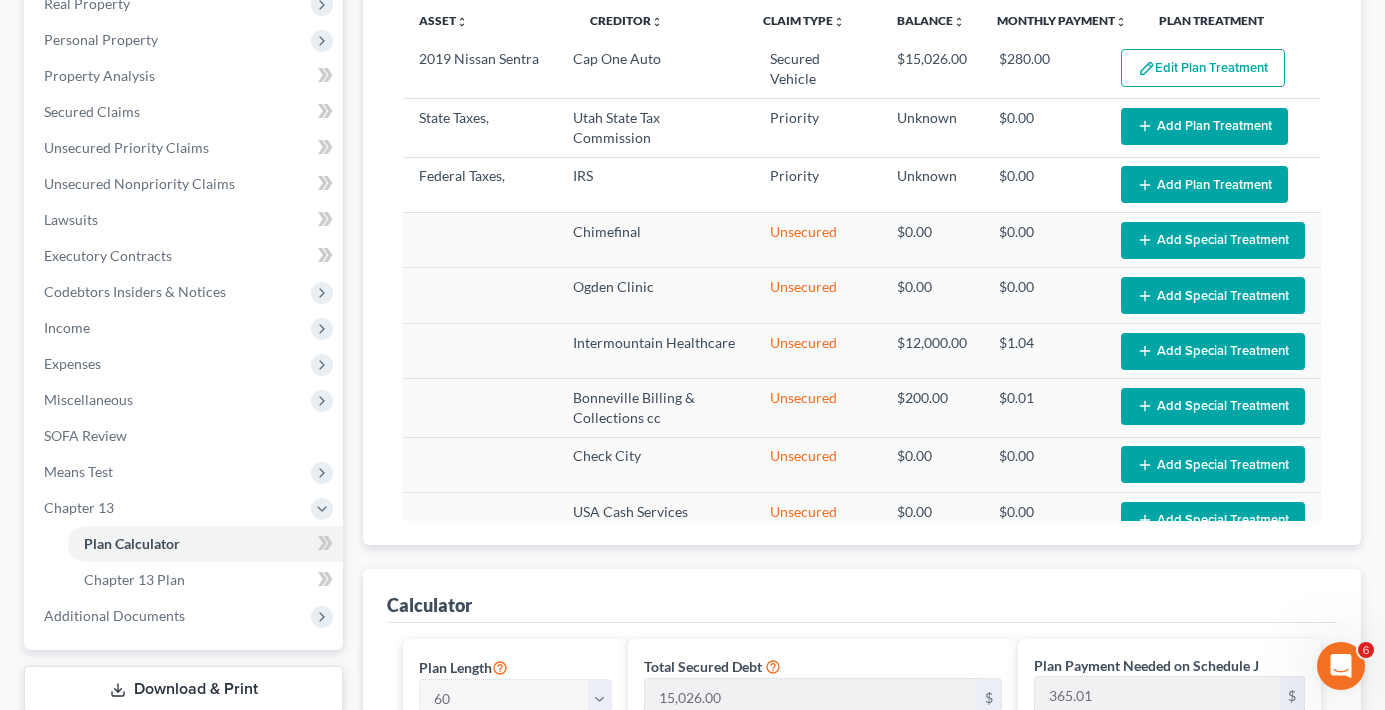 scroll, scrollTop: 200, scrollLeft: 0, axis: vertical 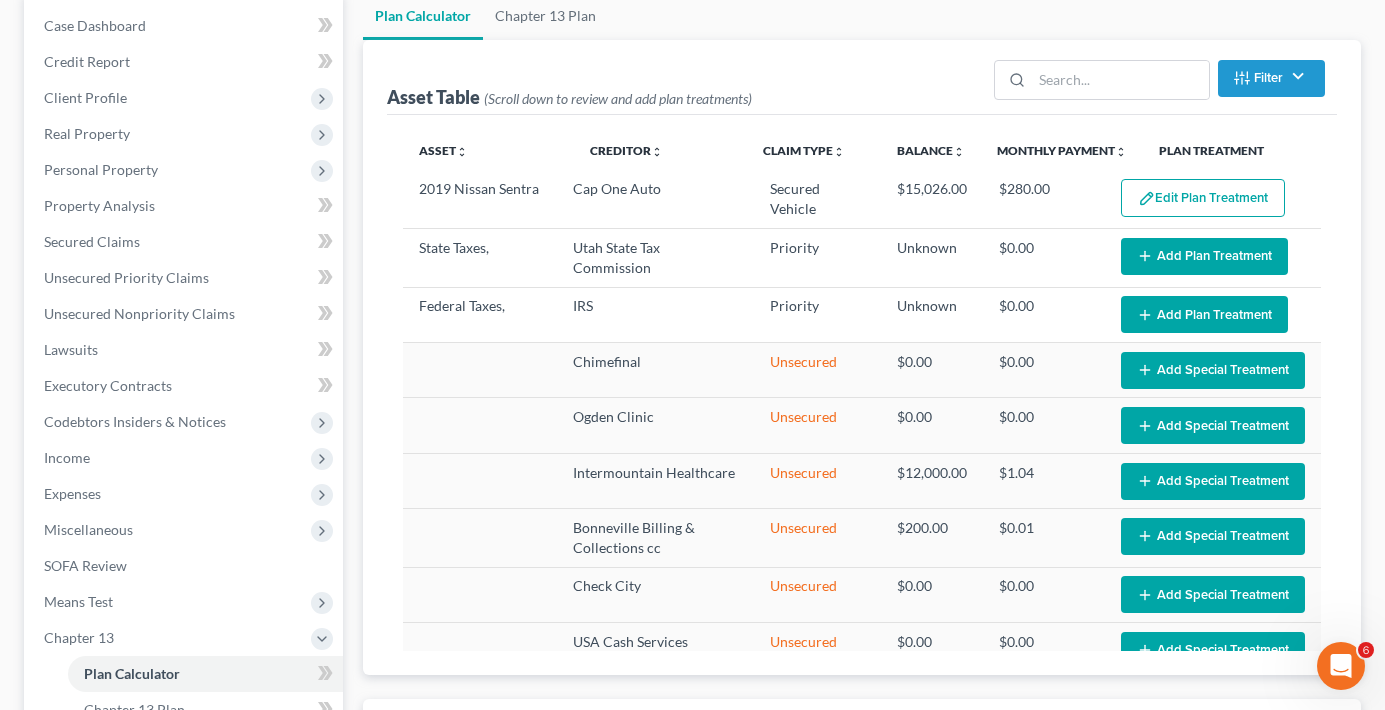 click on "Expenses" at bounding box center (185, 494) 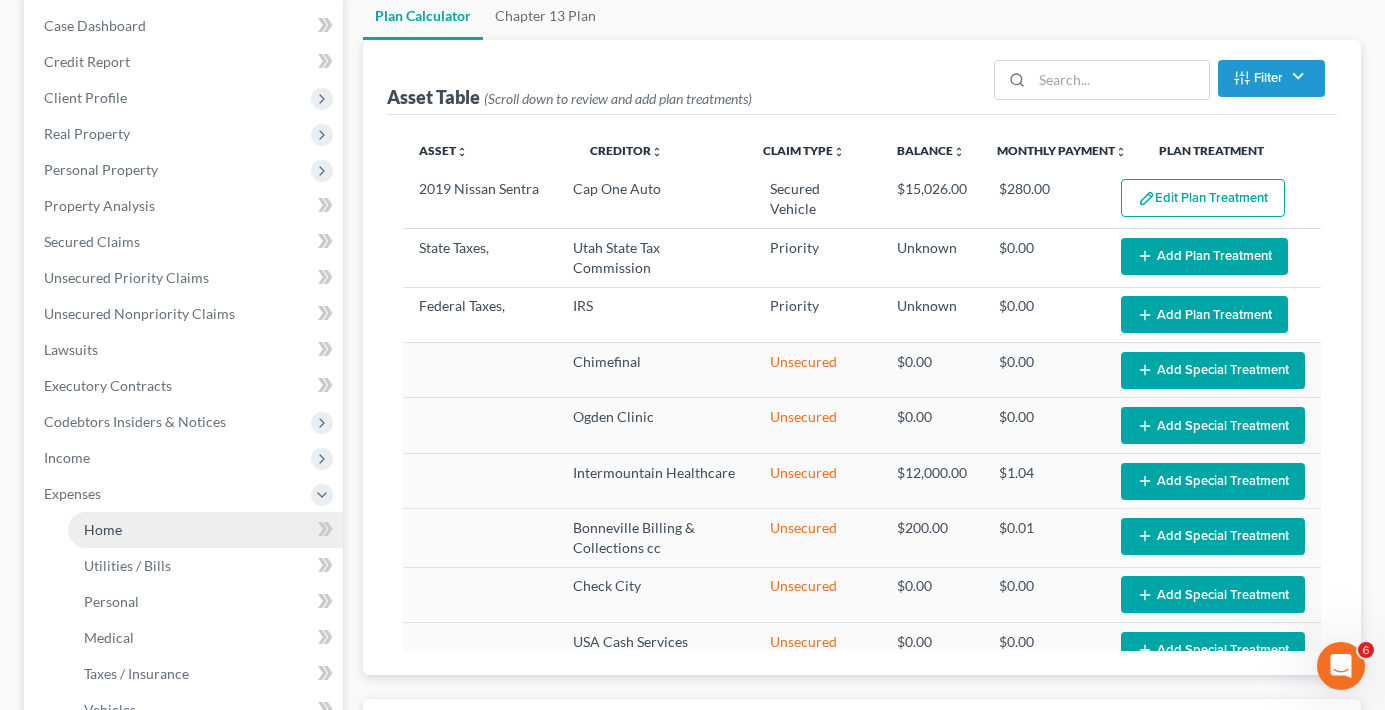 click on "Home" at bounding box center [205, 530] 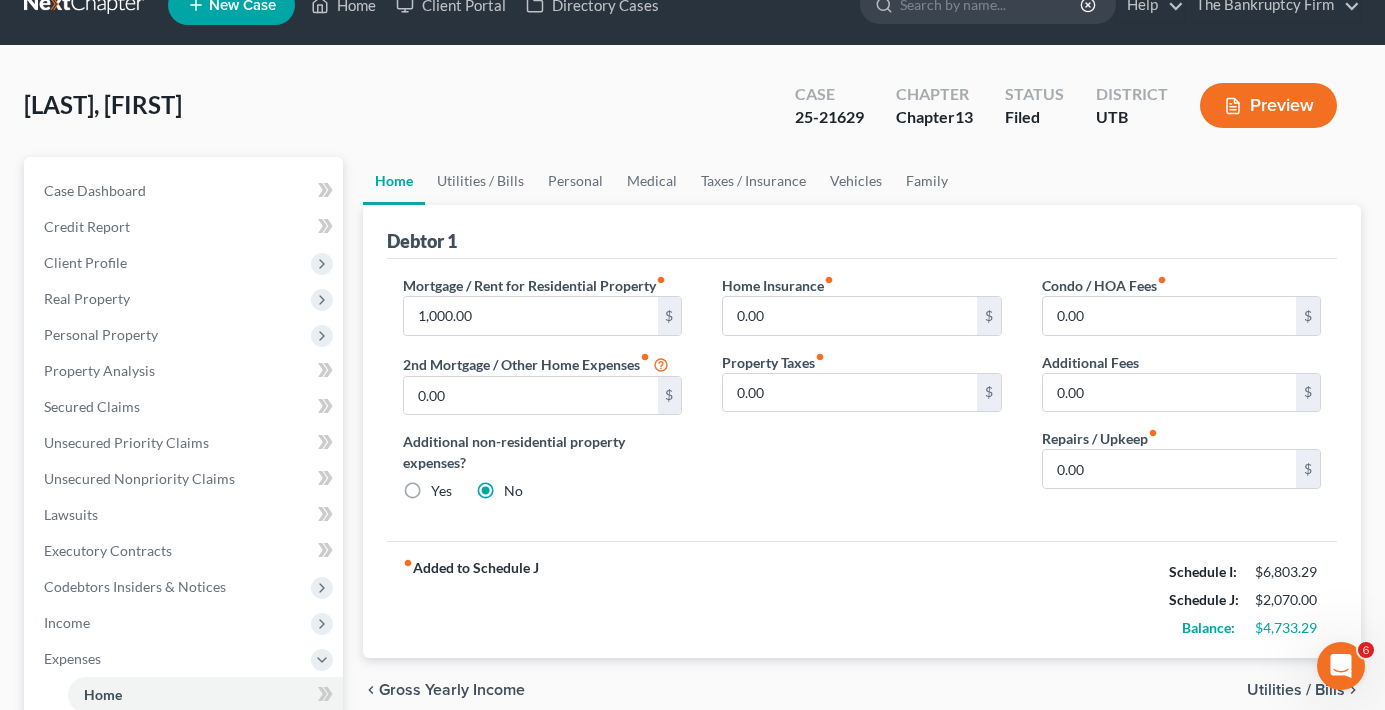 scroll, scrollTop: 0, scrollLeft: 0, axis: both 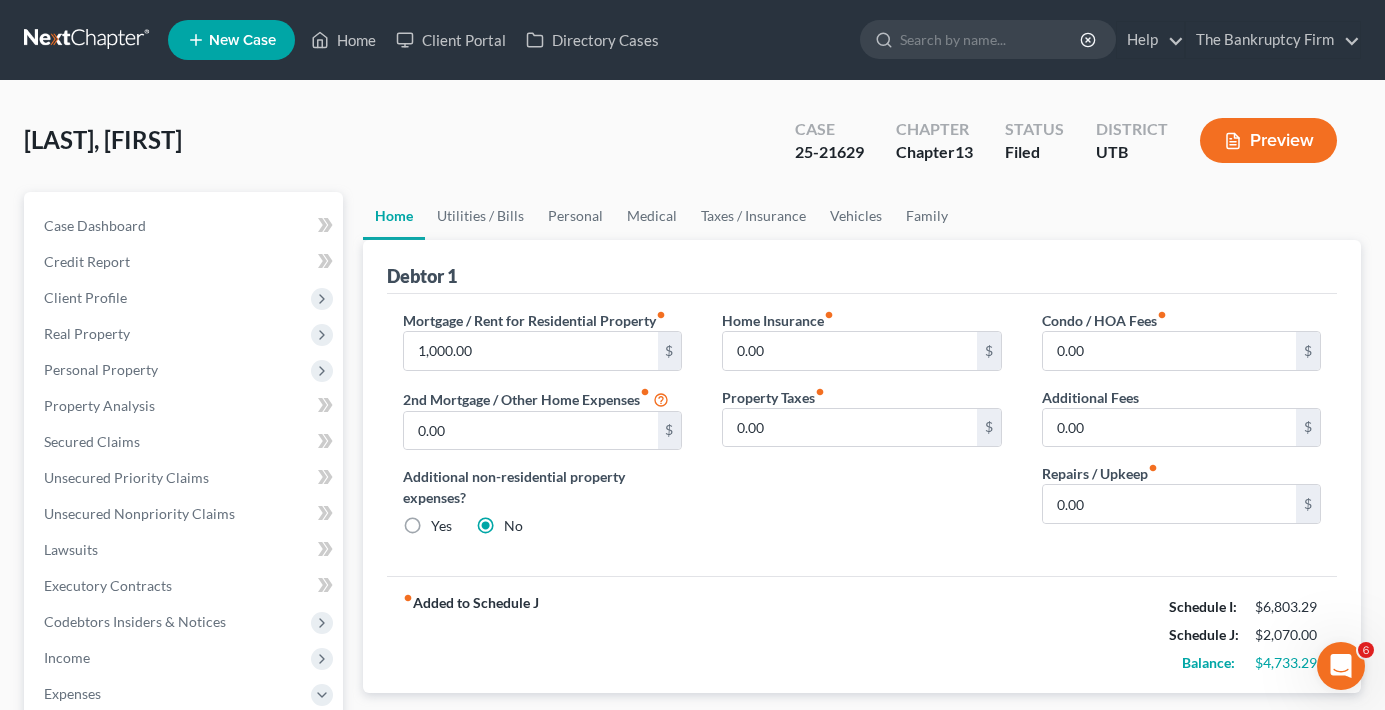 click on "Case Dashboard
Payments
Invoices
Payments
Payments
Credit Report
Client Profile" at bounding box center (183, 733) 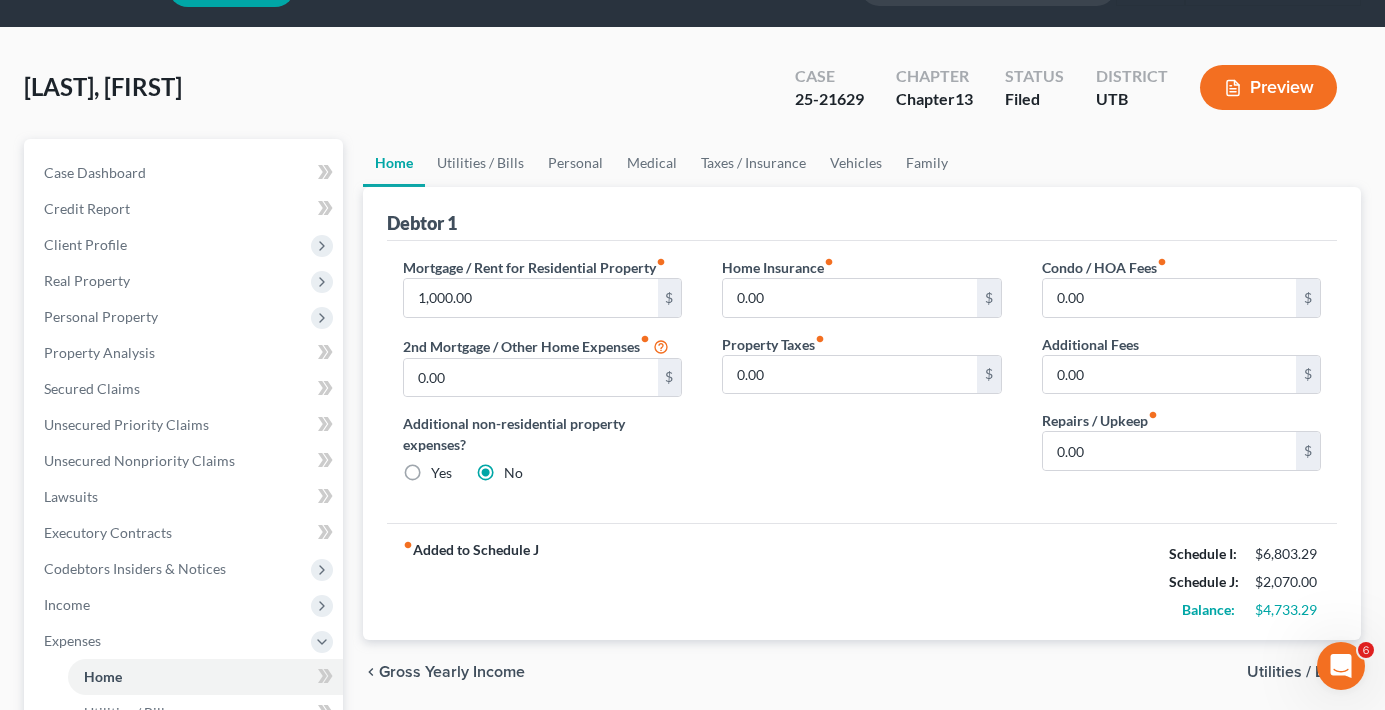 scroll, scrollTop: 100, scrollLeft: 0, axis: vertical 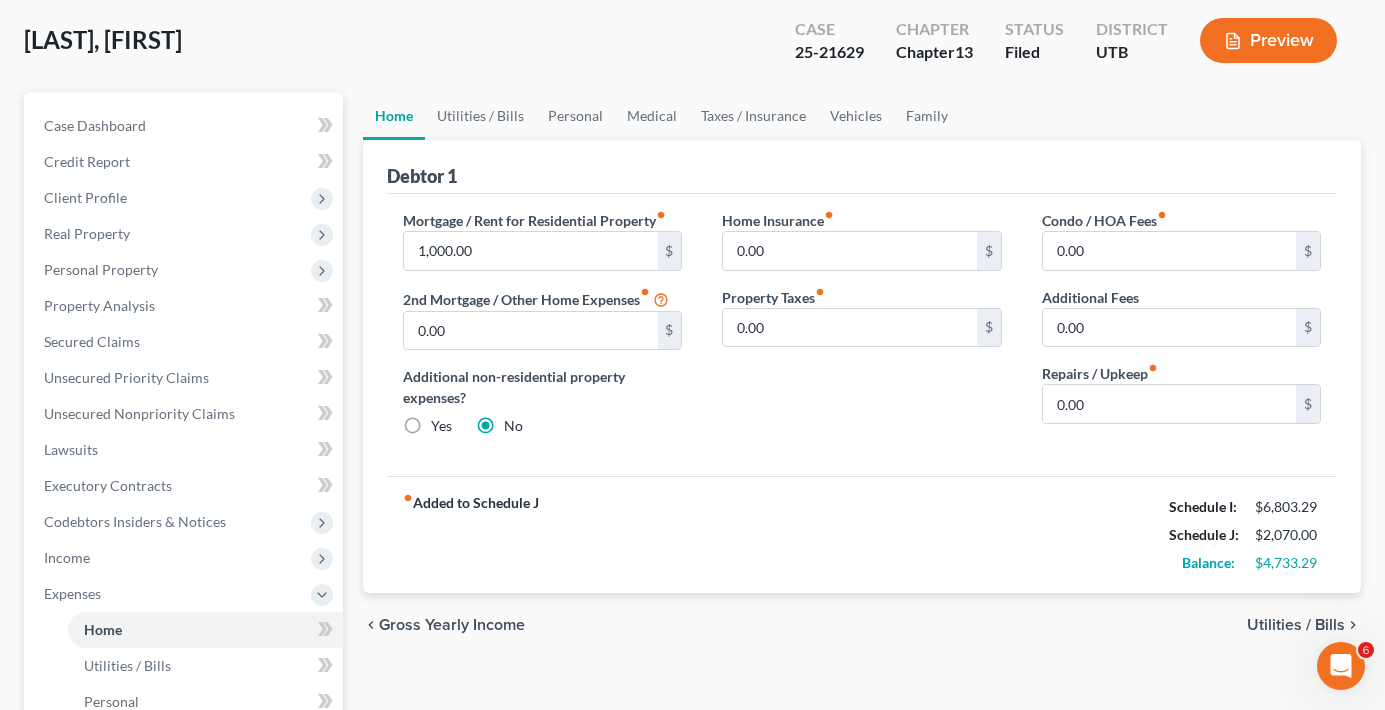 click on "[LAST], [FIRST] Upgraded Case 25-21629 Chapter Chapter 13 Status Filed District [STATE] Preview" at bounding box center [692, 48] 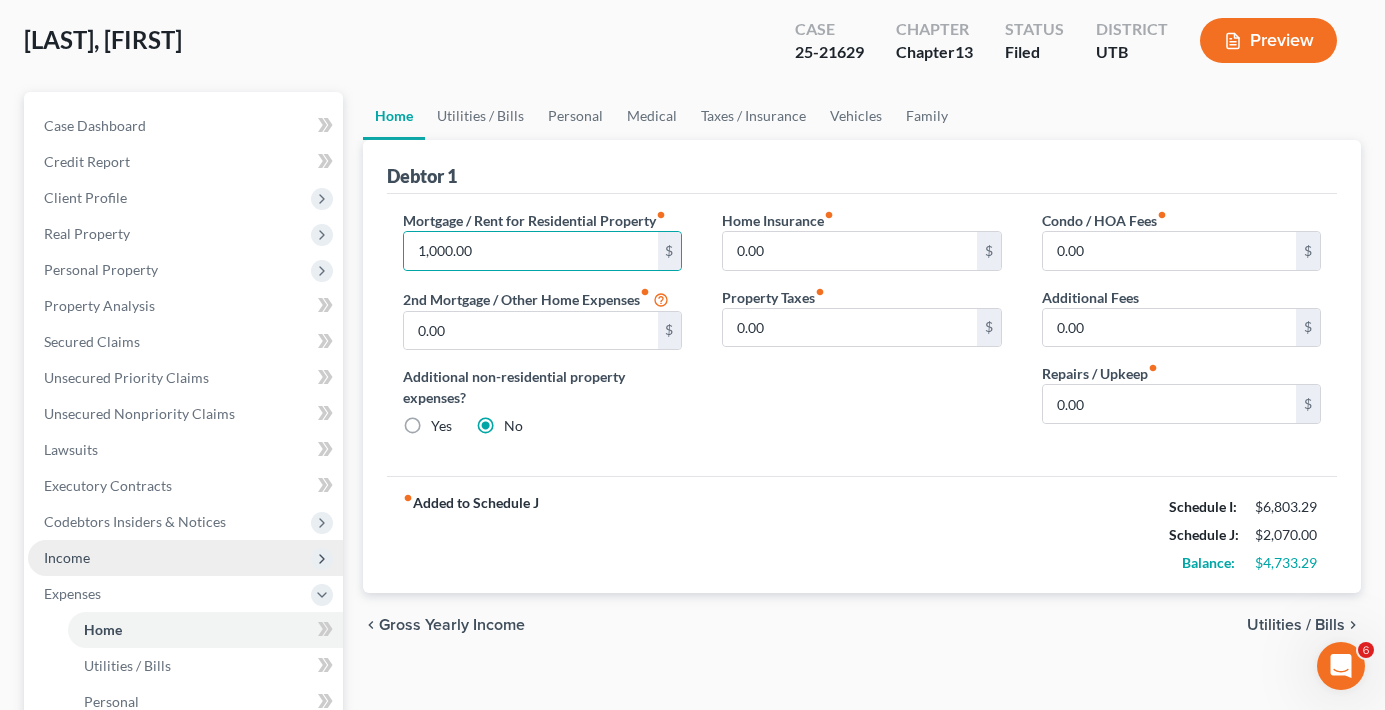 click on "Income" at bounding box center (185, 558) 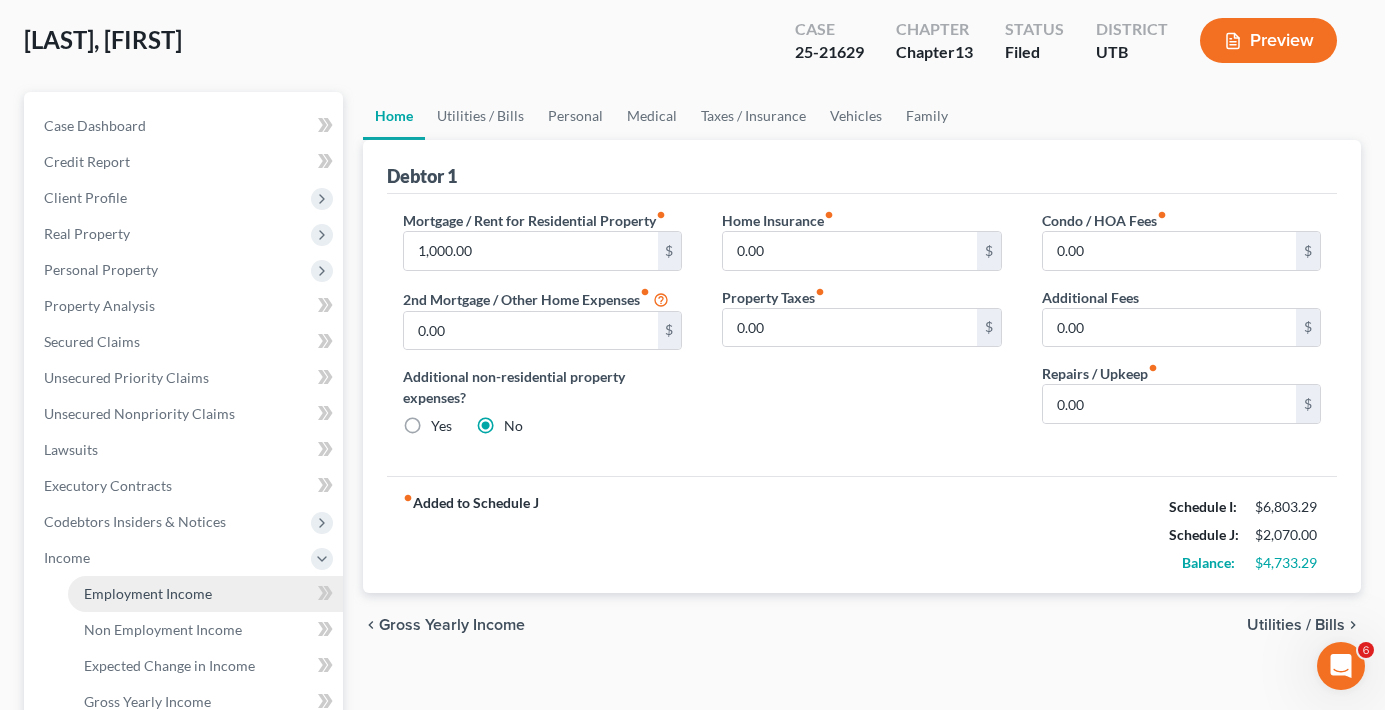 click on "Employment Income" at bounding box center (205, 594) 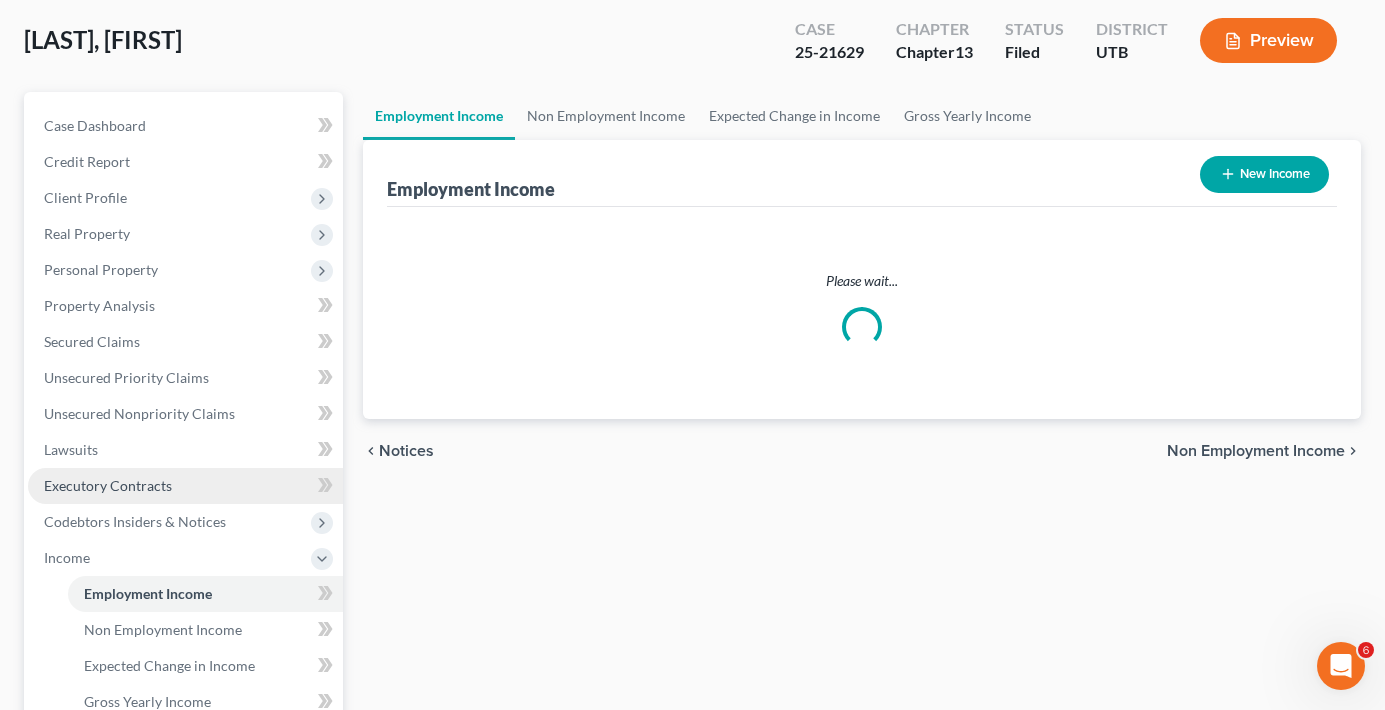 scroll, scrollTop: 0, scrollLeft: 0, axis: both 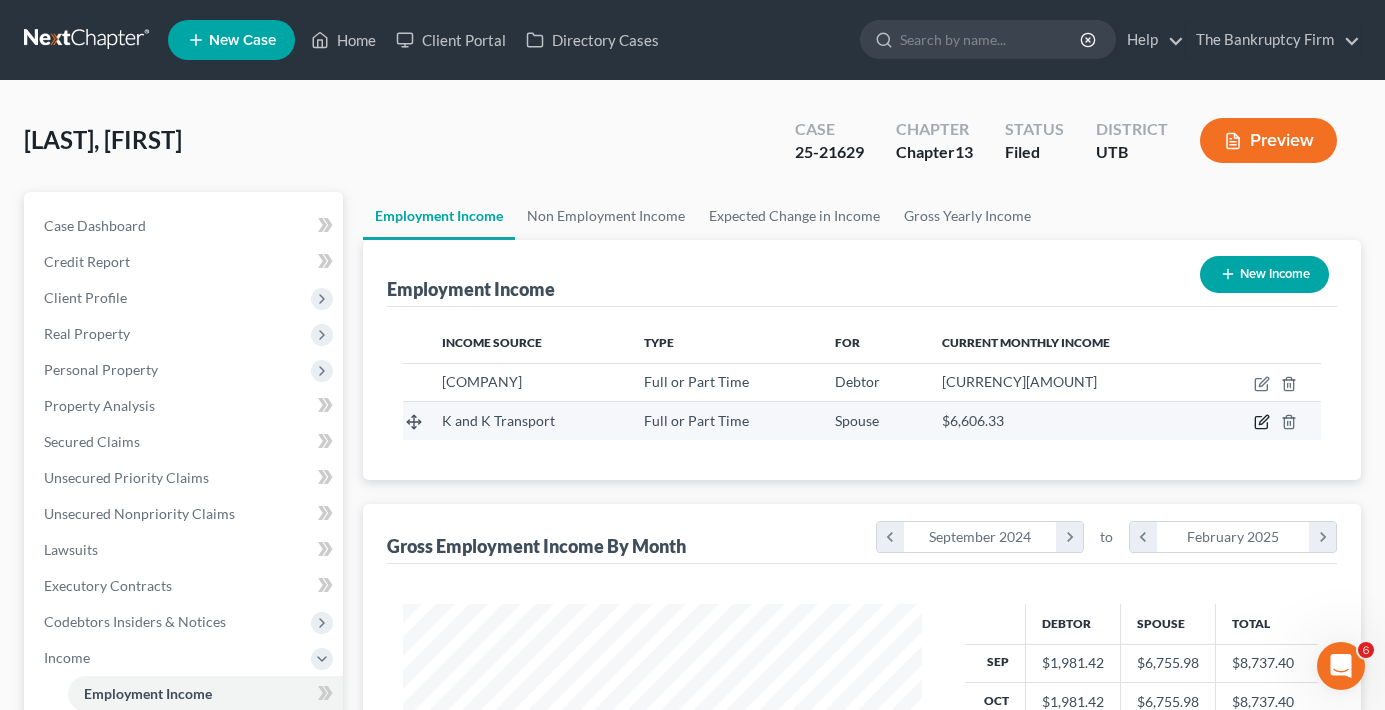 click 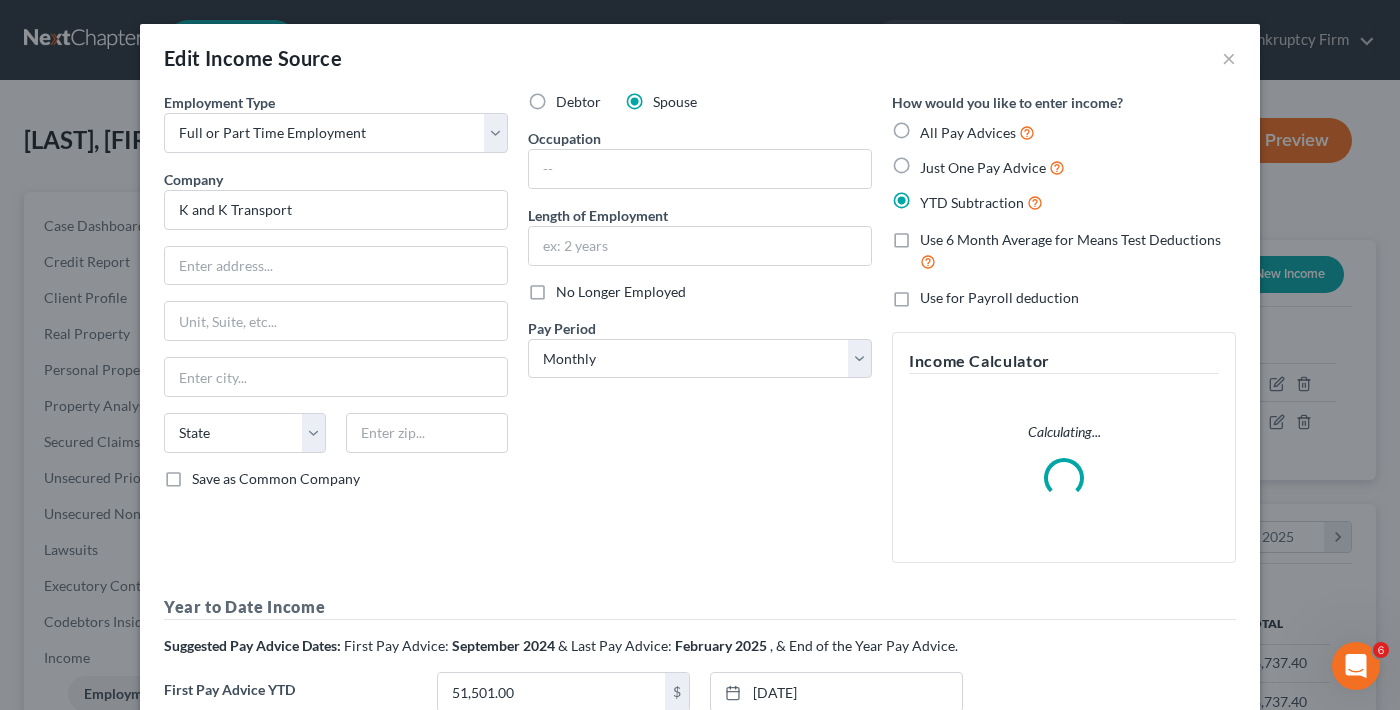 scroll, scrollTop: 999642, scrollLeft: 999435, axis: both 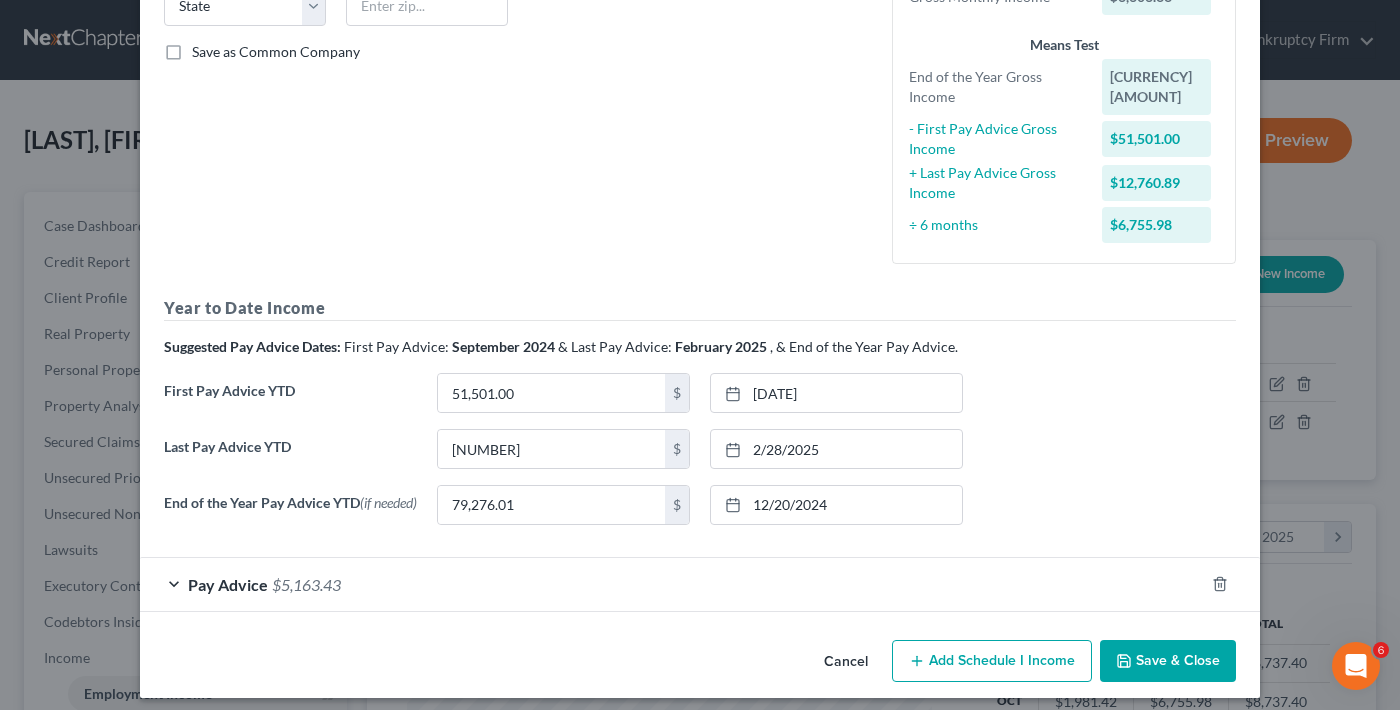click on "Cancel" at bounding box center [846, 662] 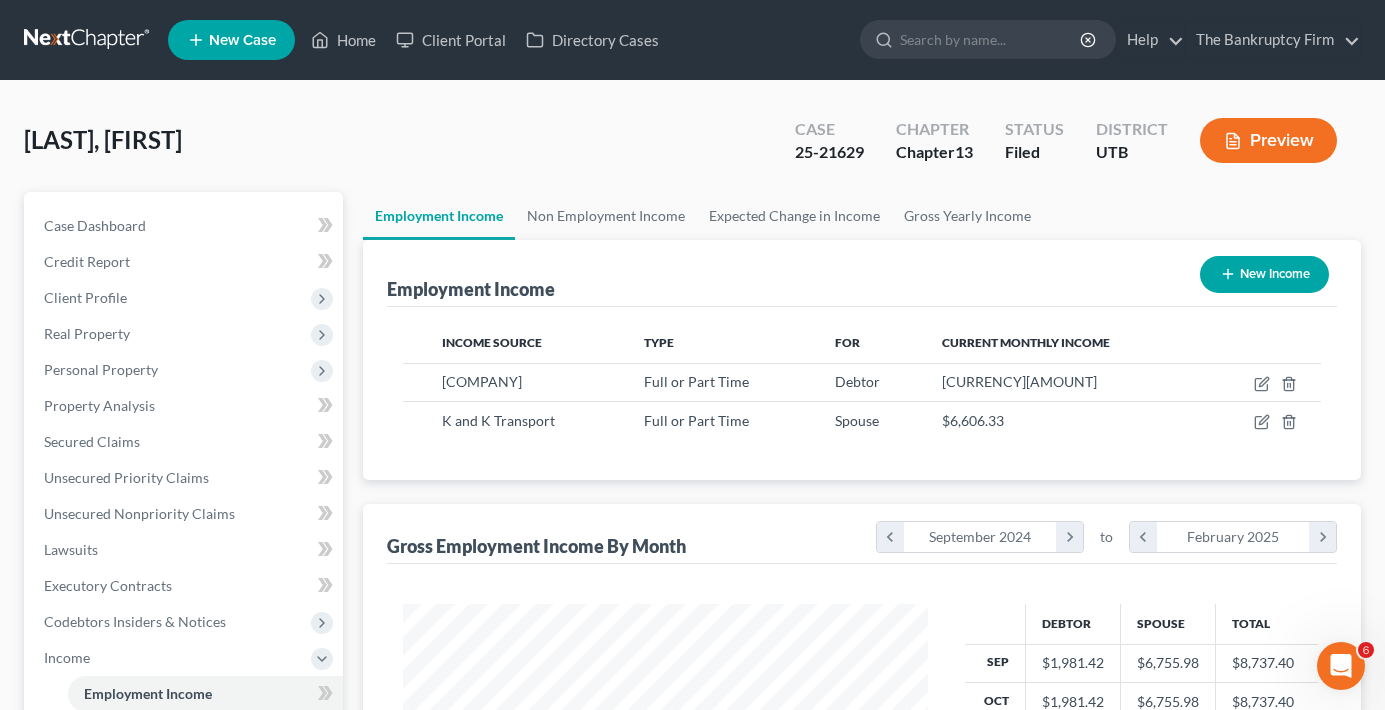 scroll, scrollTop: 359, scrollLeft: 558, axis: both 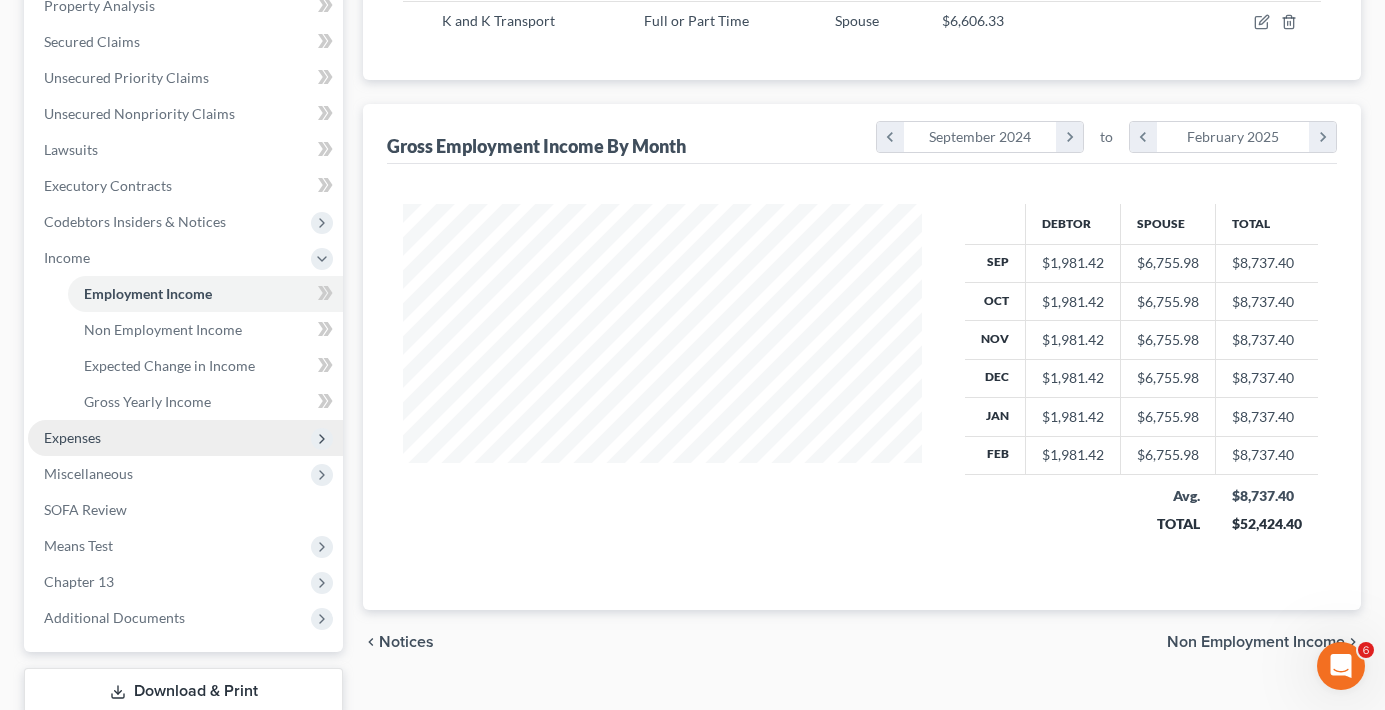 click on "Expenses" at bounding box center (185, 438) 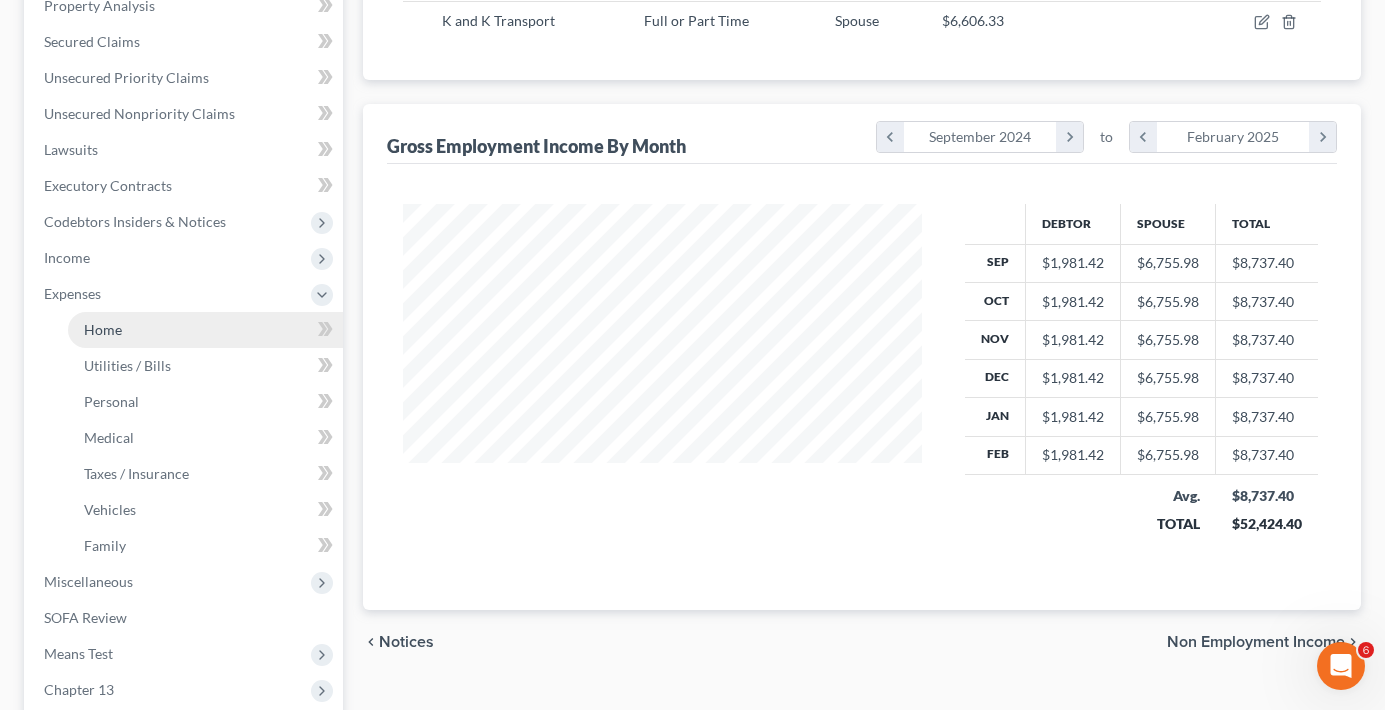 click on "Home" at bounding box center [205, 330] 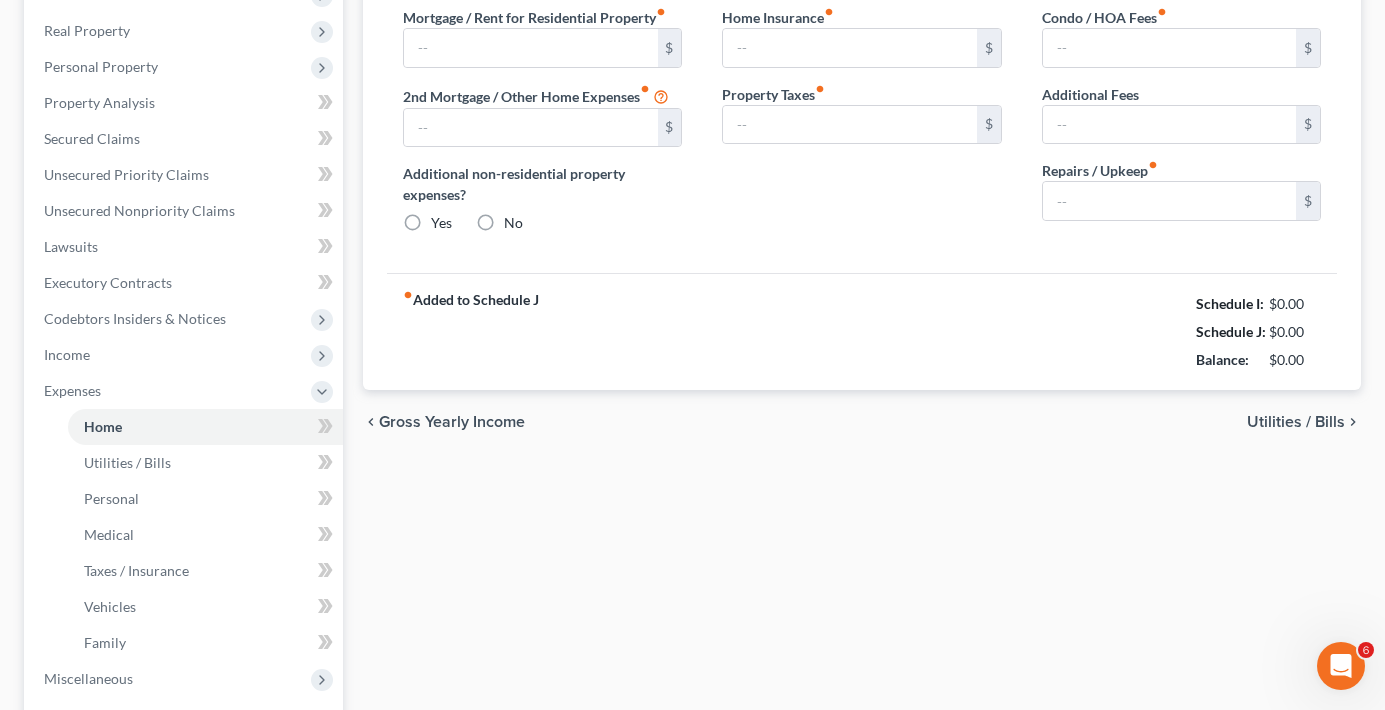 type on "1,000.00" 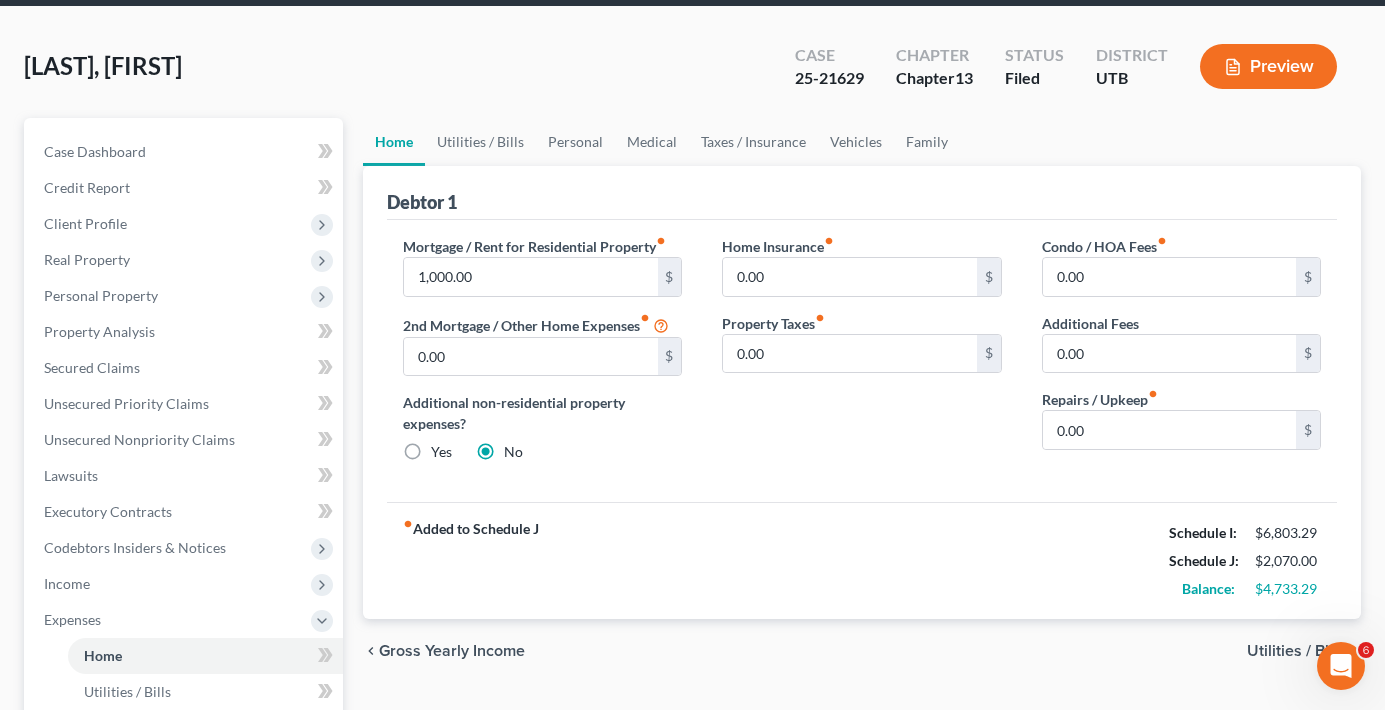 scroll, scrollTop: 0, scrollLeft: 0, axis: both 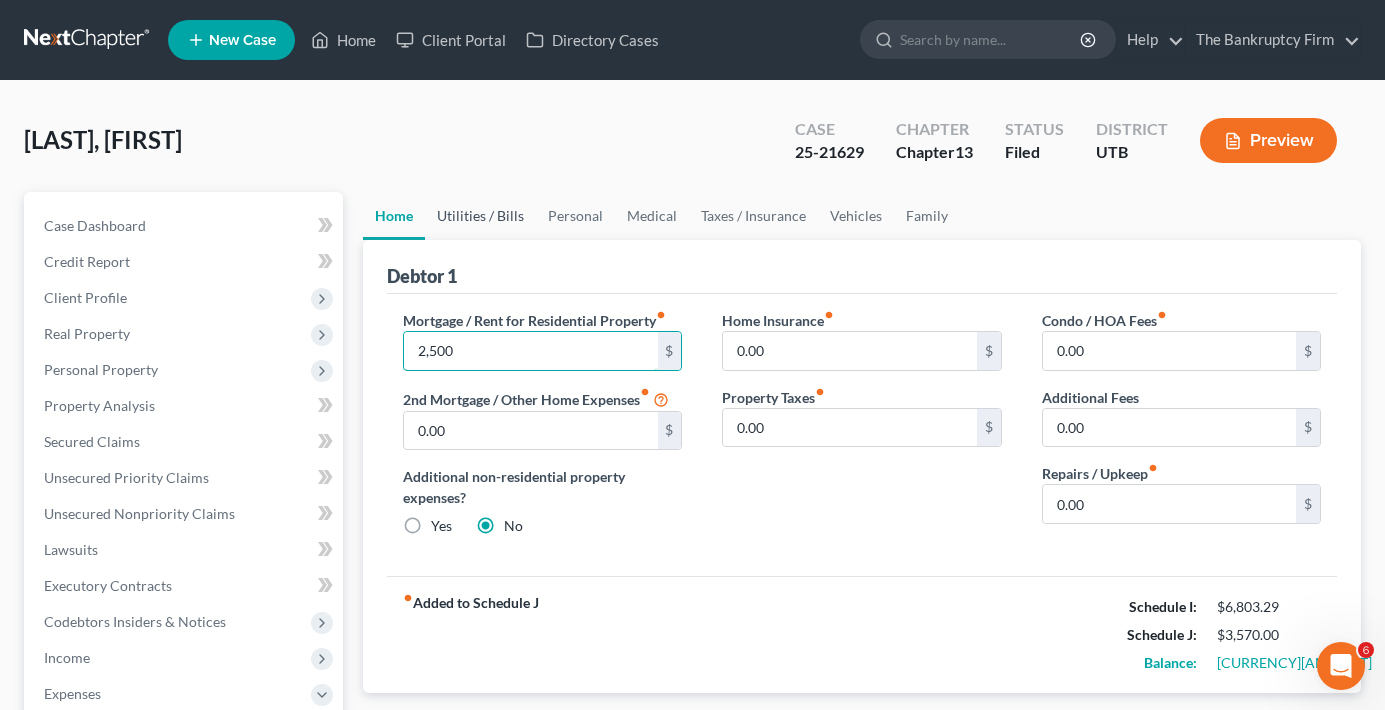 type on "2,500" 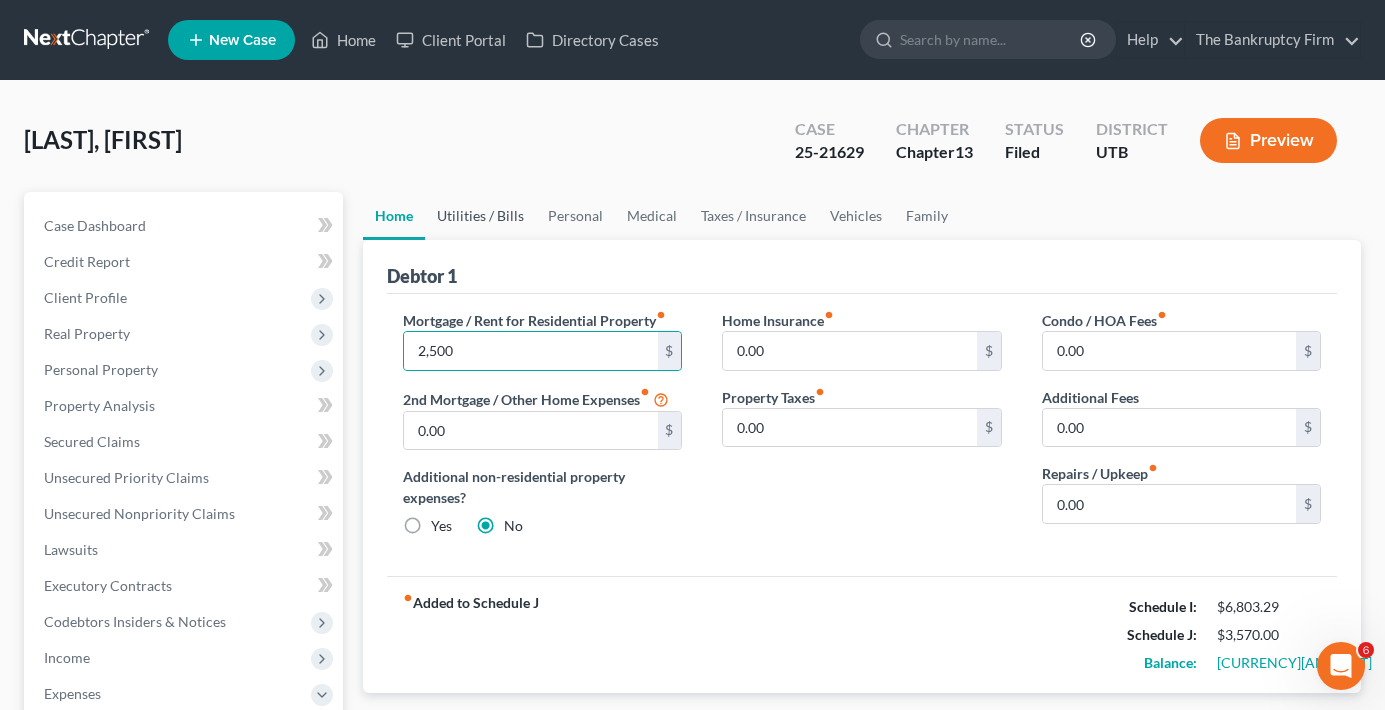 click on "Utilities / Bills" at bounding box center [480, 216] 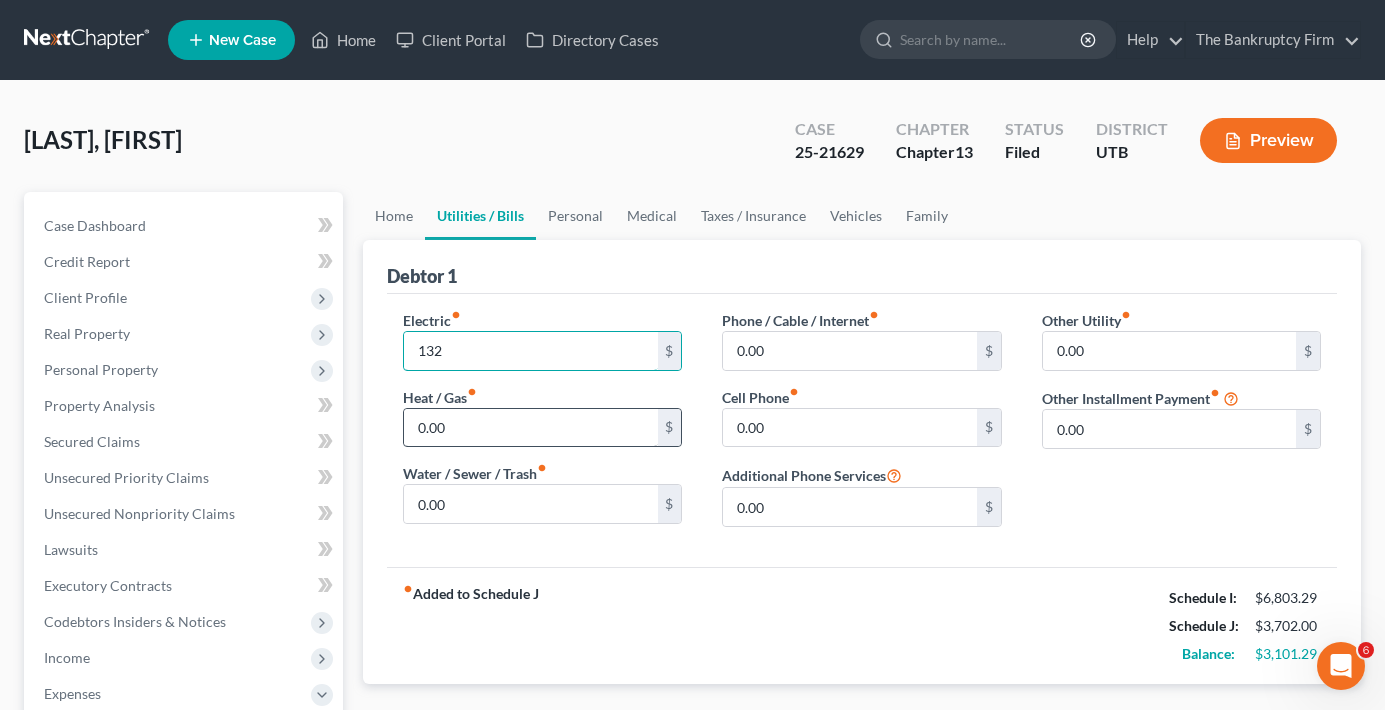 type on "132" 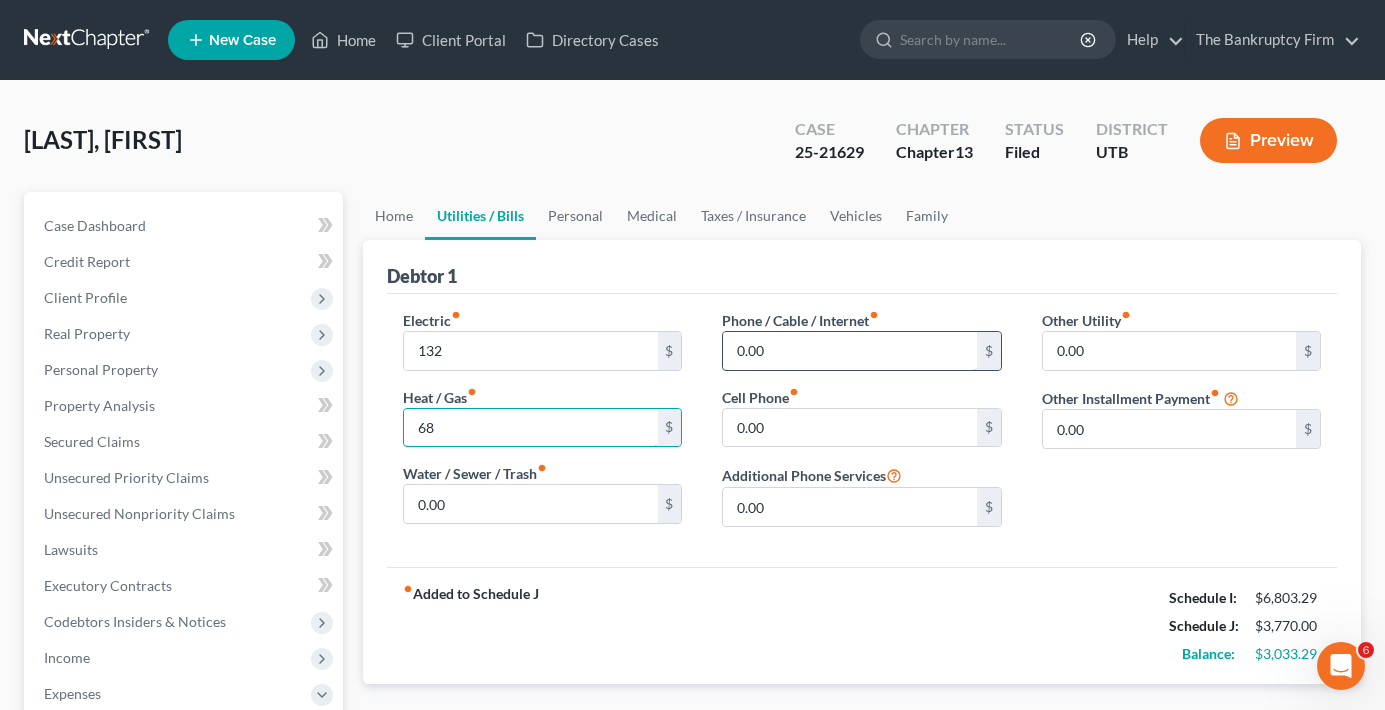 type on "68" 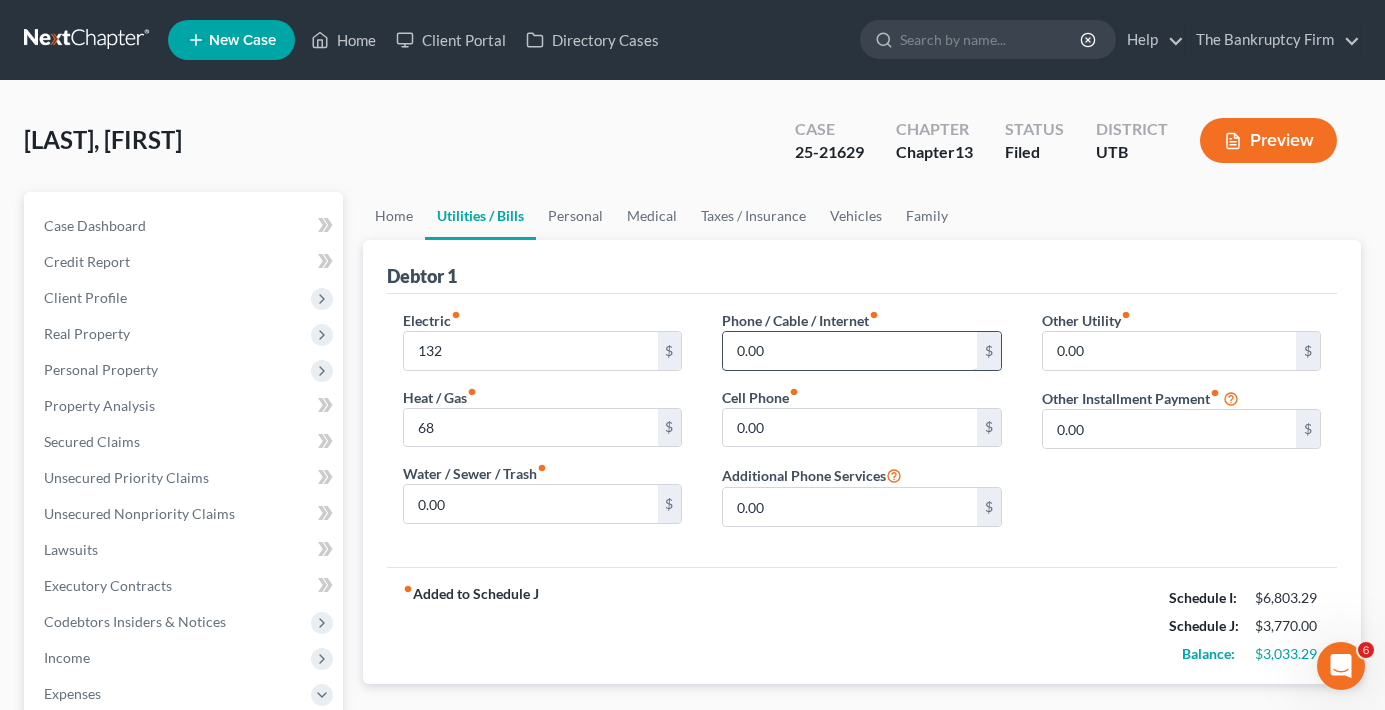 click on "0.00" at bounding box center (849, 351) 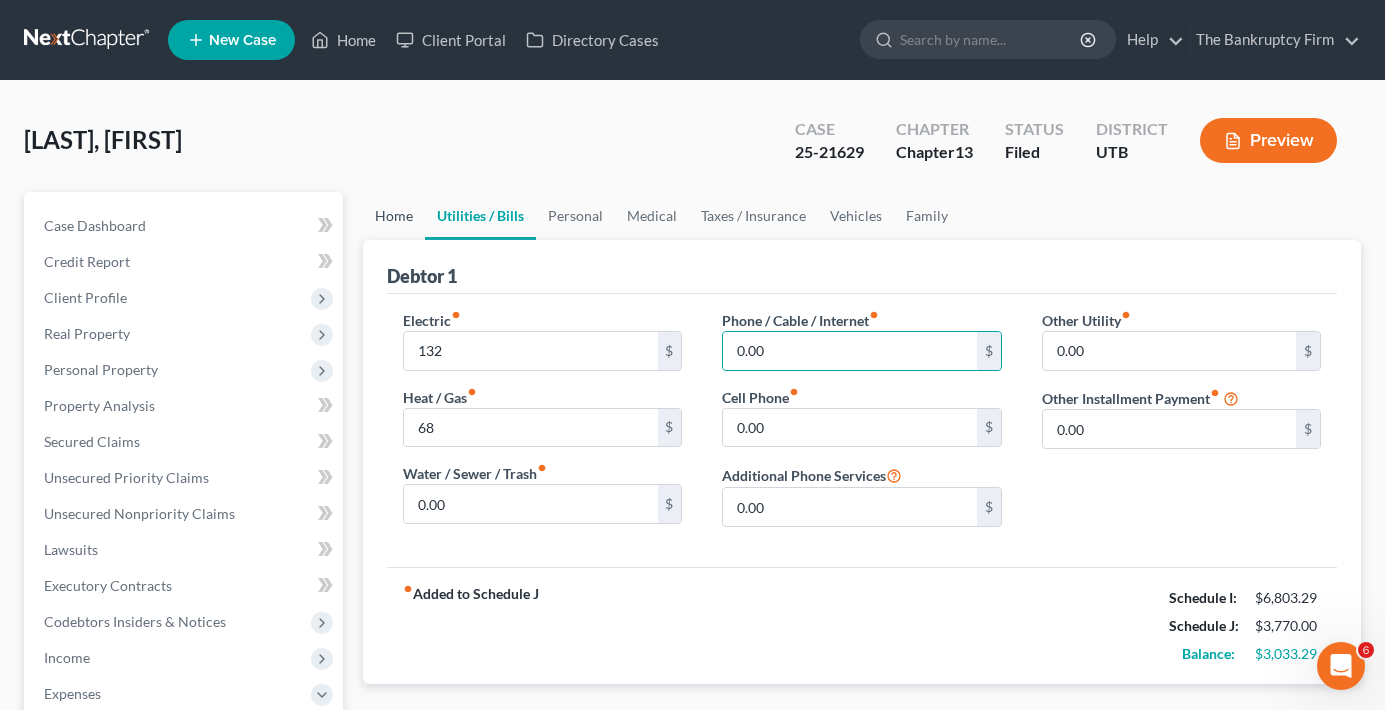 click on "Home" at bounding box center [394, 216] 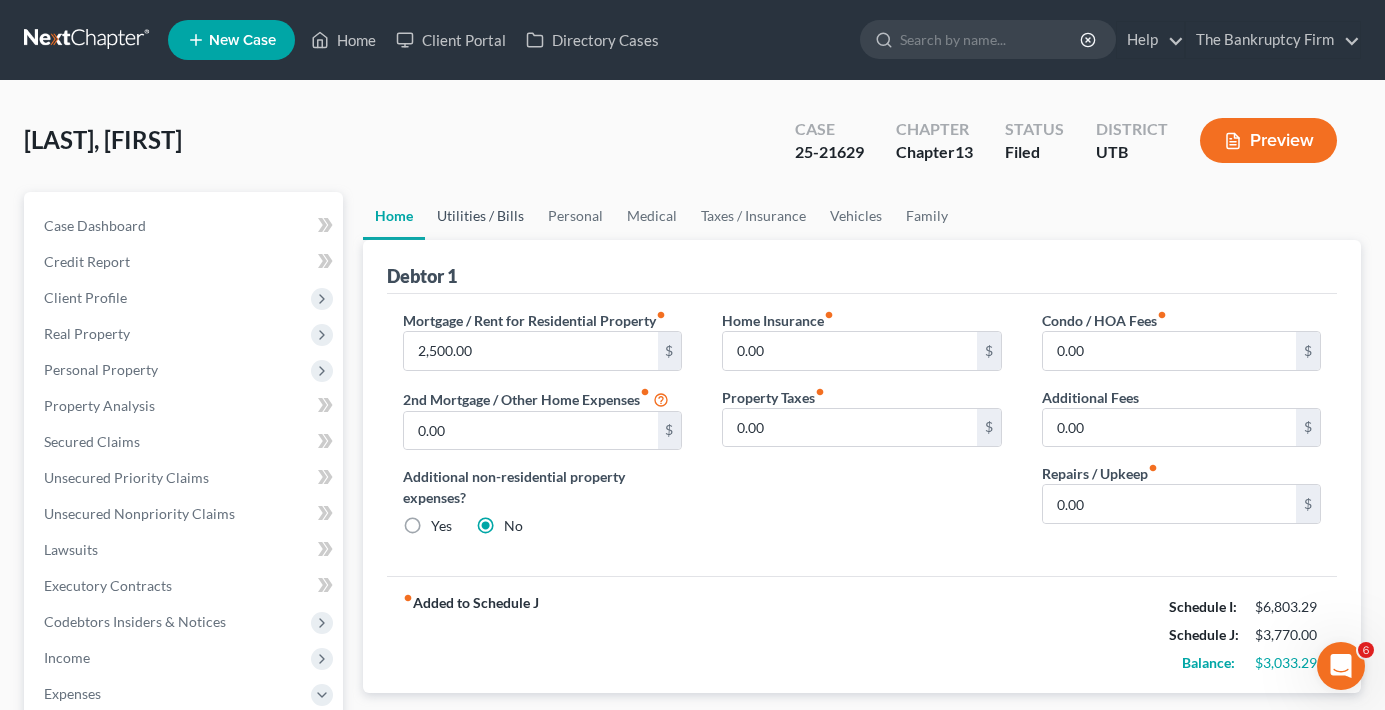 click on "Utilities / Bills" at bounding box center [480, 216] 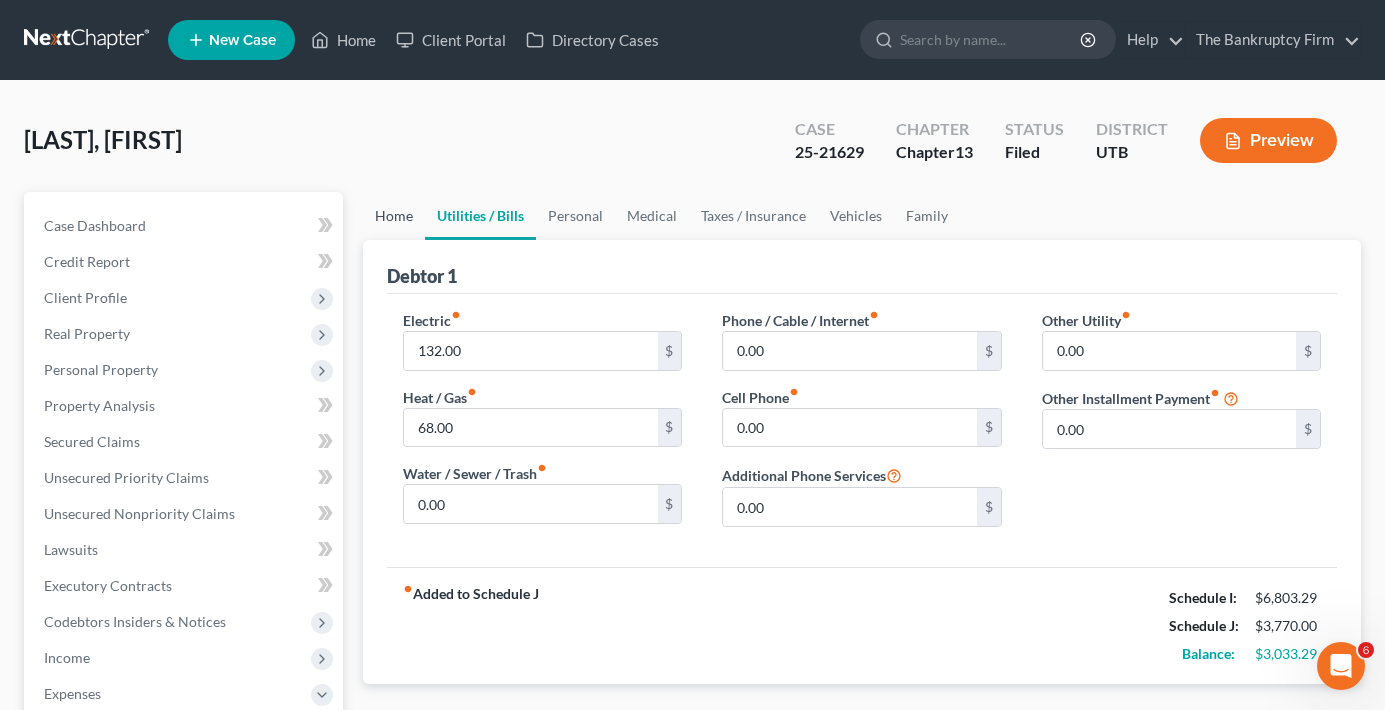 click on "Home" at bounding box center (394, 216) 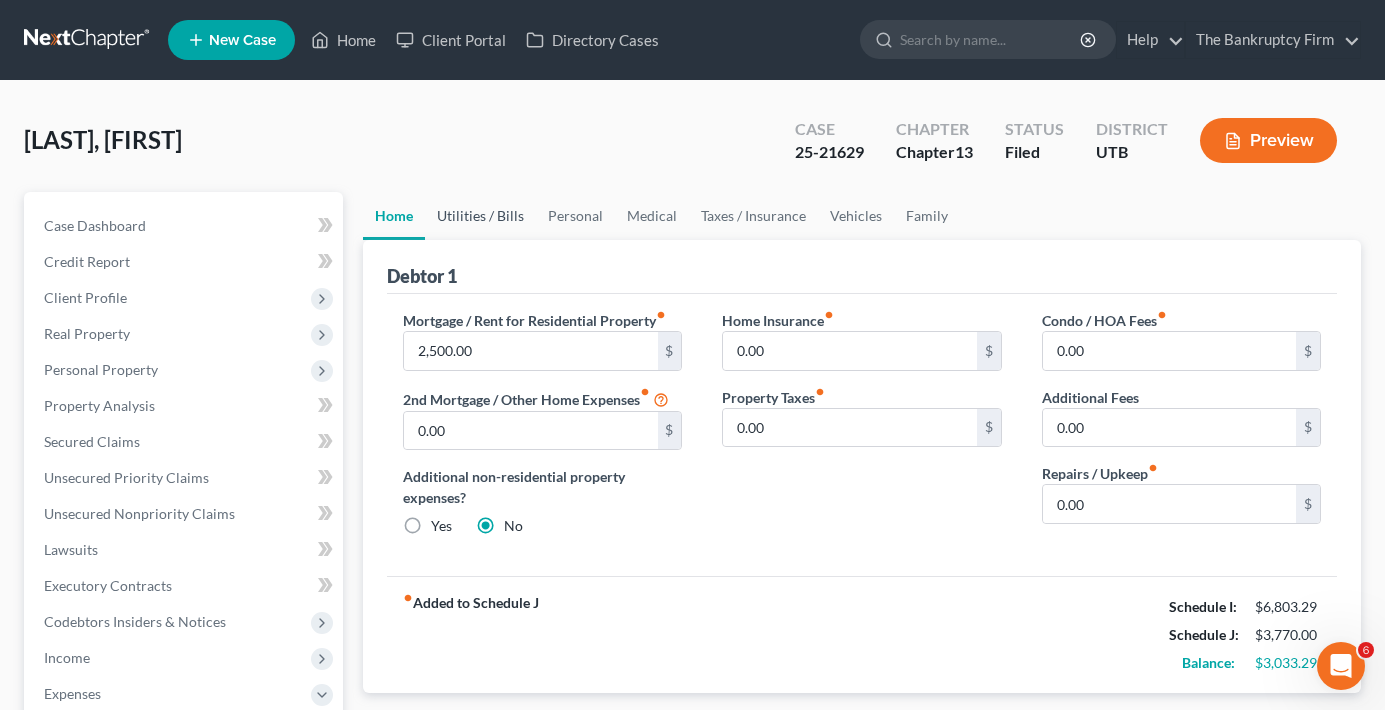 click on "Utilities / Bills" at bounding box center [480, 216] 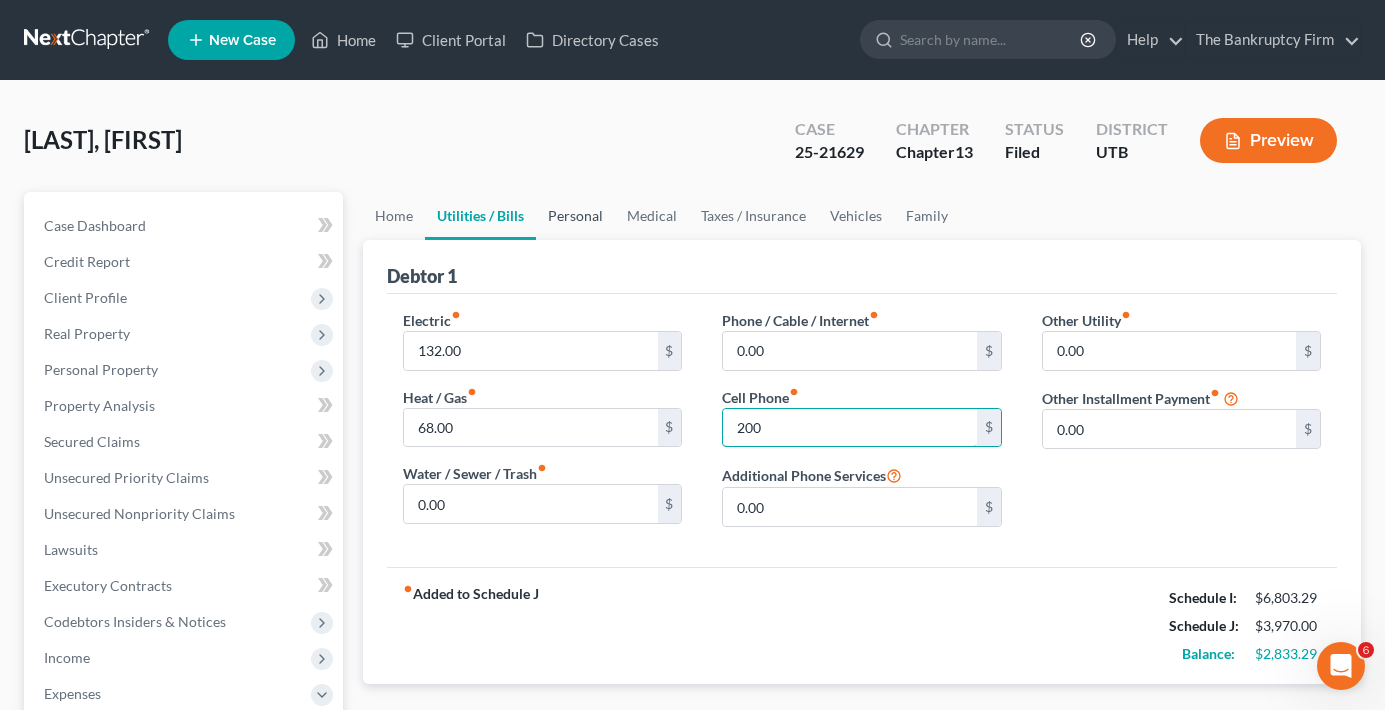 type on "200" 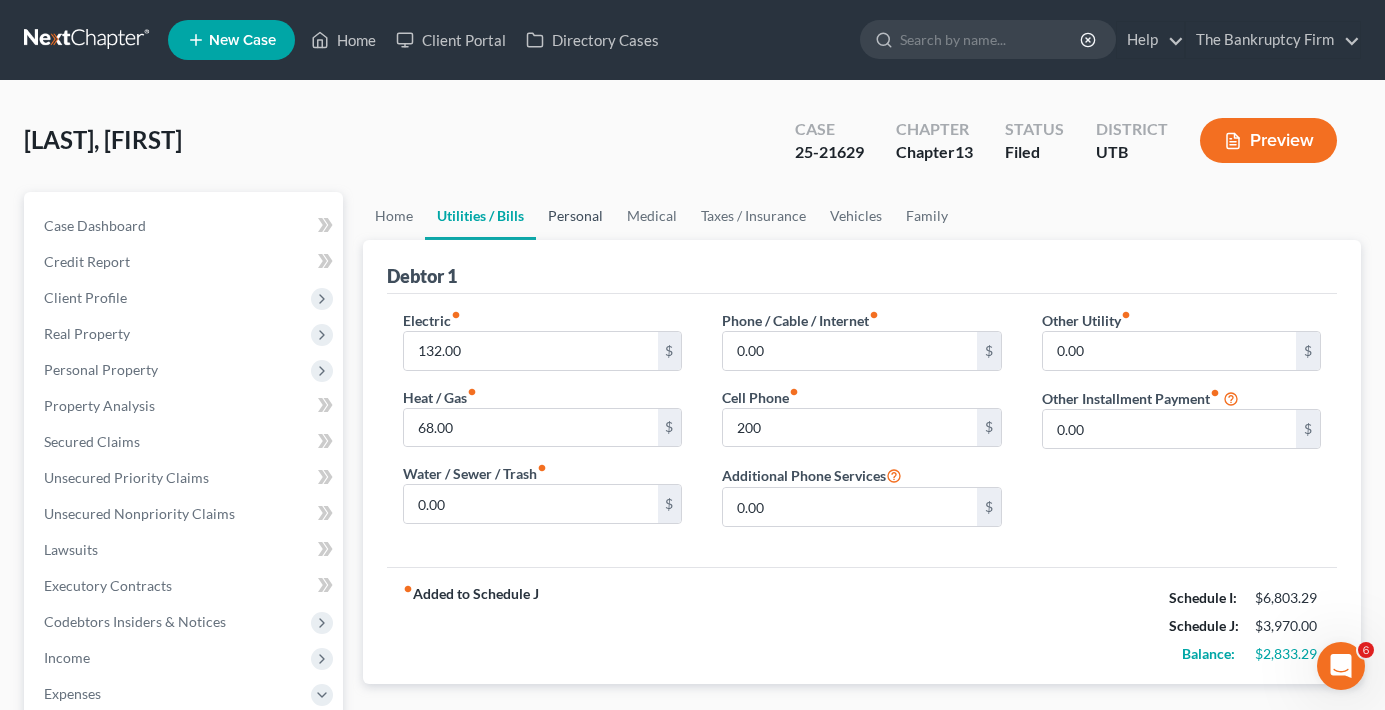 click on "Personal" at bounding box center [575, 216] 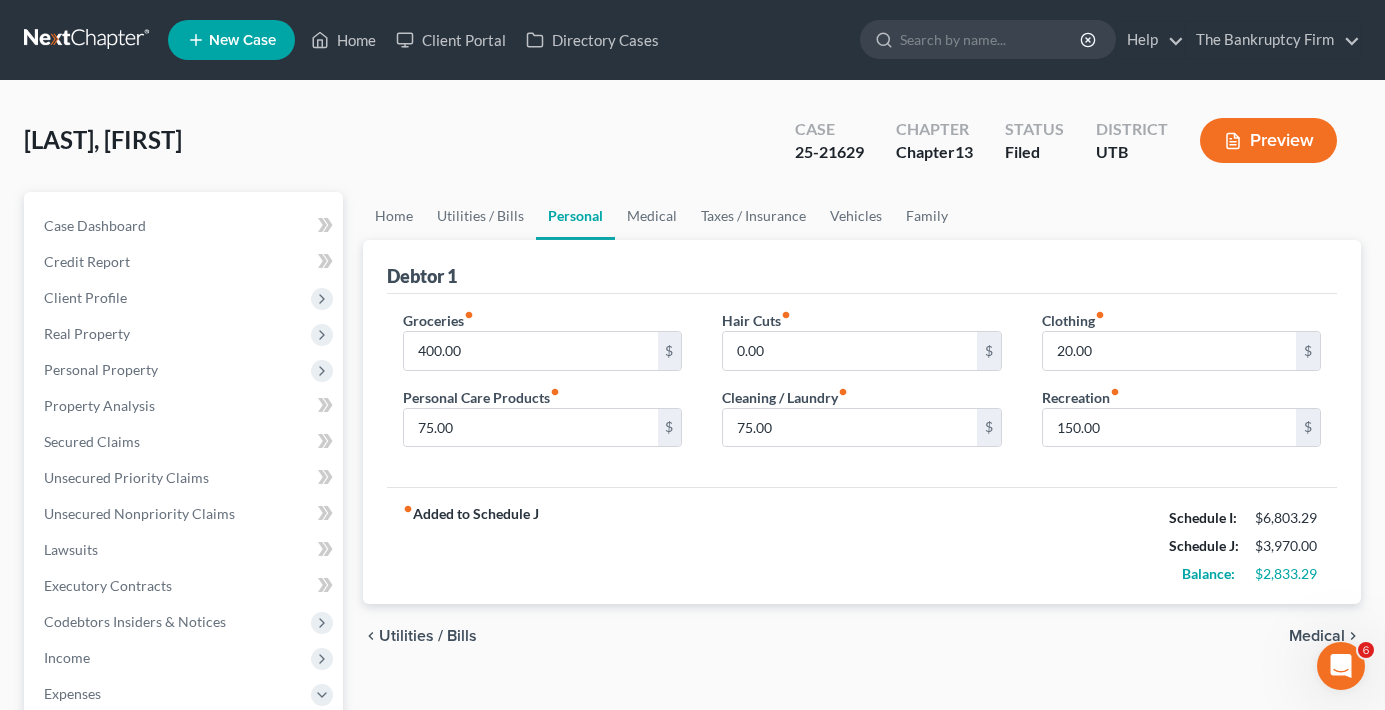 click on "[LAST], [FIRST] Upgraded Case 25-21629 Chapter Chapter 13 Status Filed District [STATE] Preview" at bounding box center [692, 148] 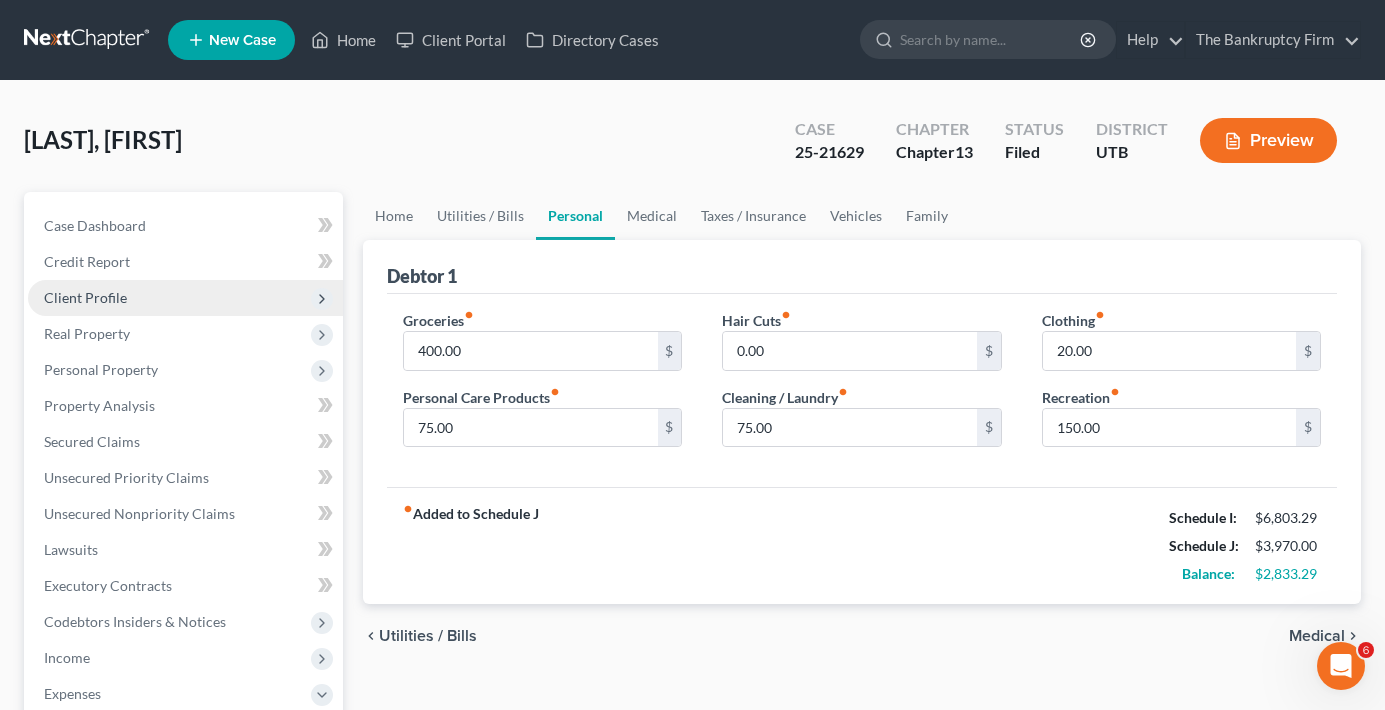 click on "Client Profile" at bounding box center (85, 297) 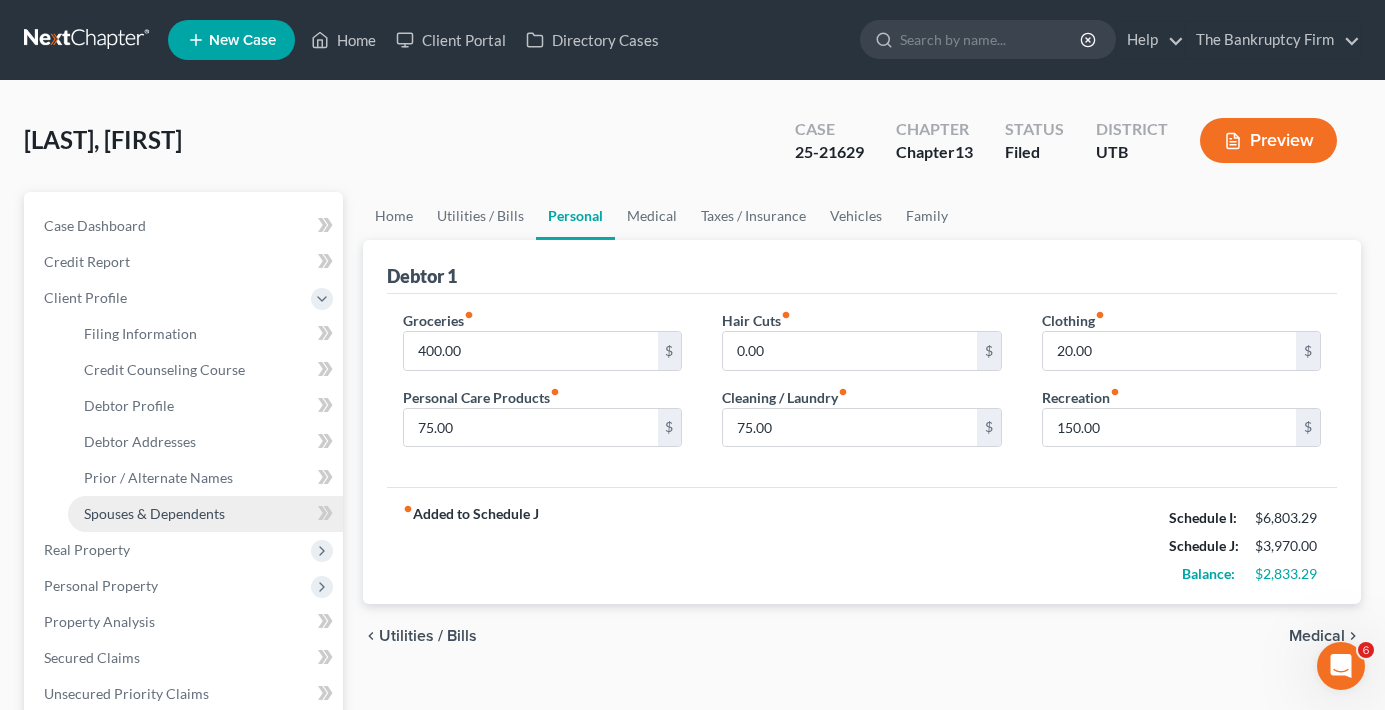 click on "Spouses & Dependents" at bounding box center (154, 513) 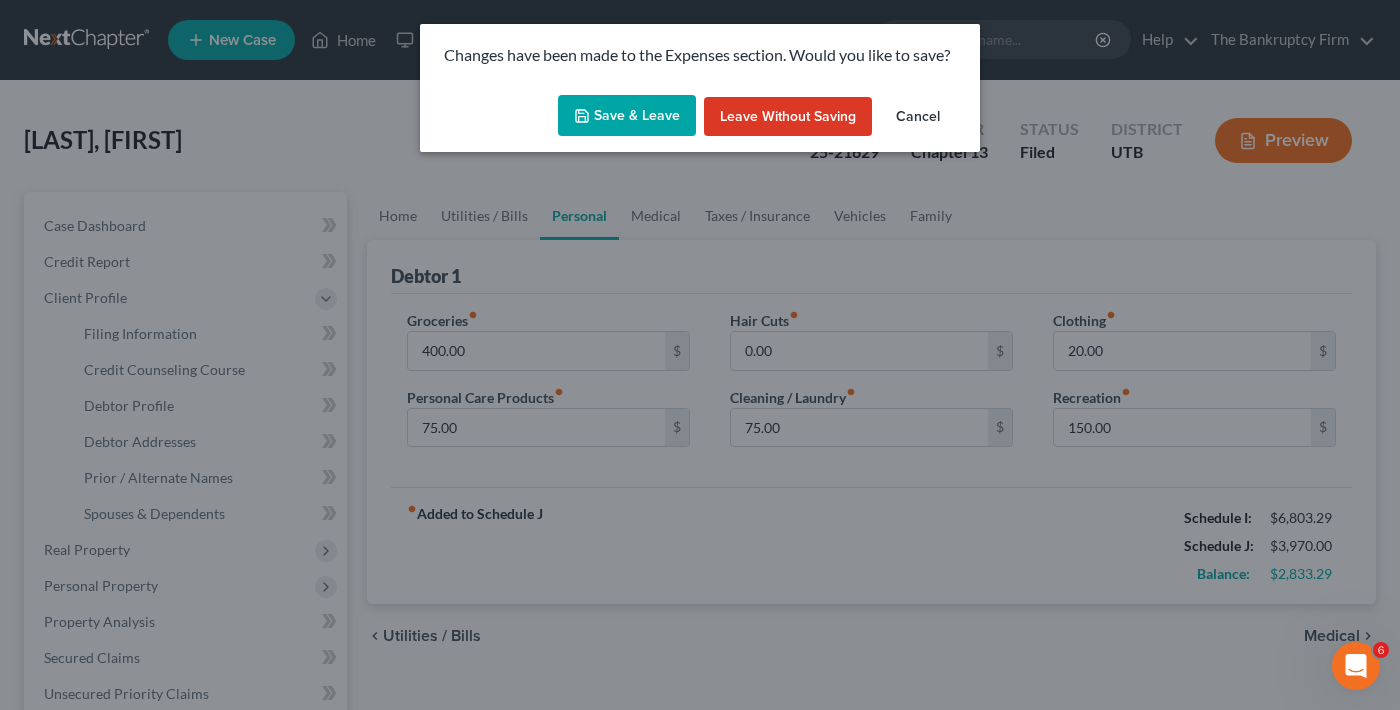 click on "Save & Leave" at bounding box center (627, 116) 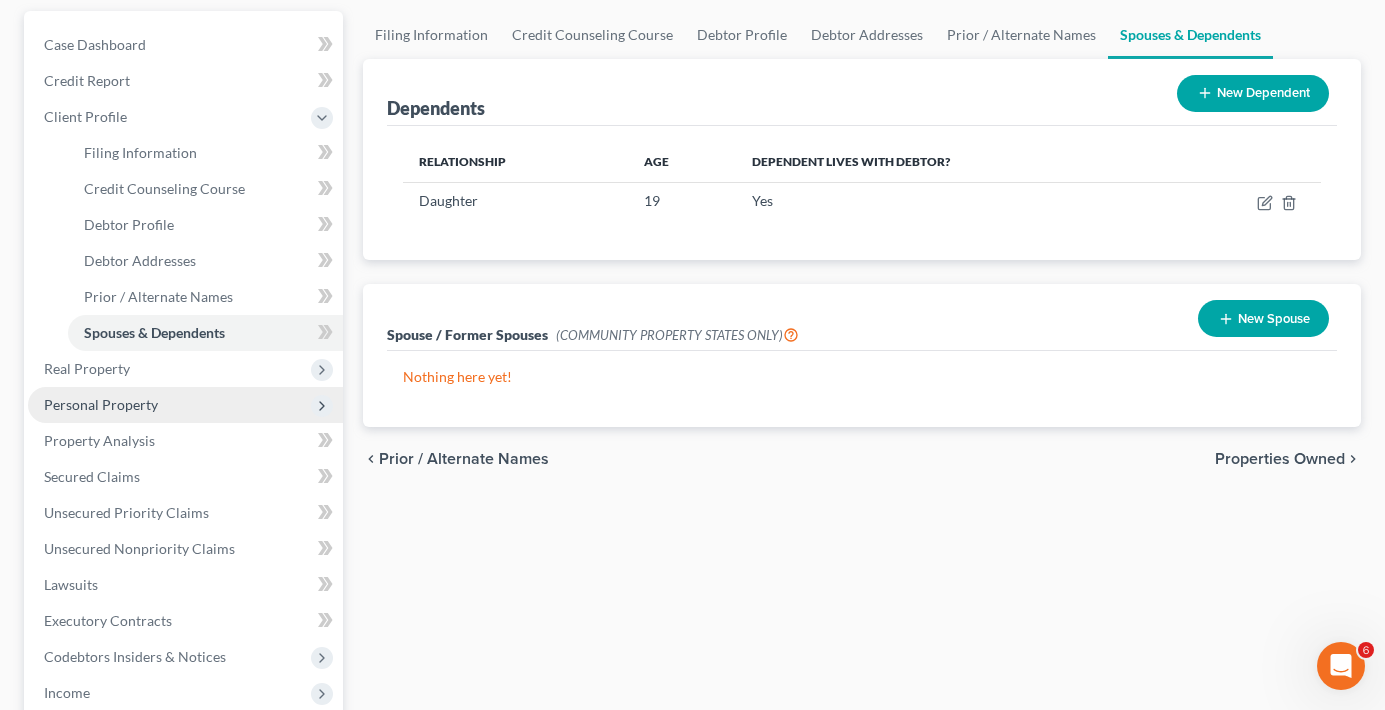 scroll, scrollTop: 200, scrollLeft: 0, axis: vertical 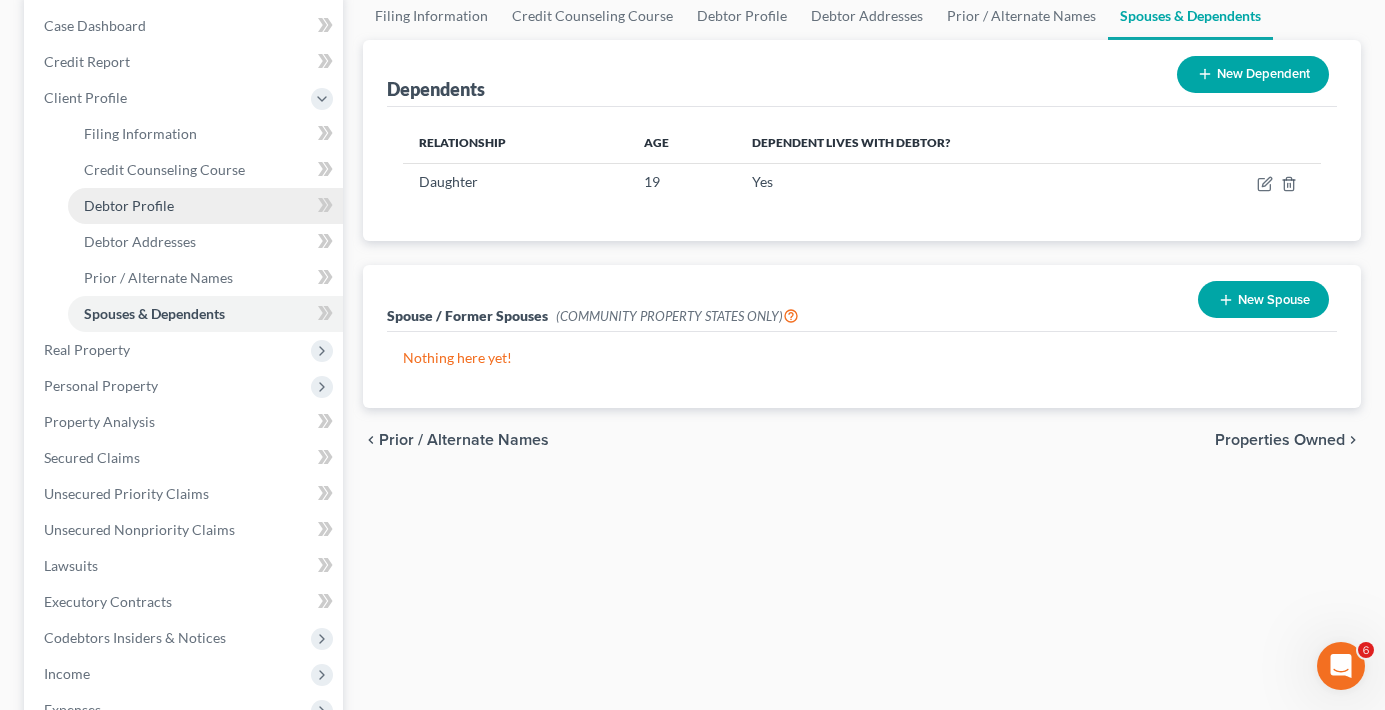click on "Debtor Profile" at bounding box center (129, 205) 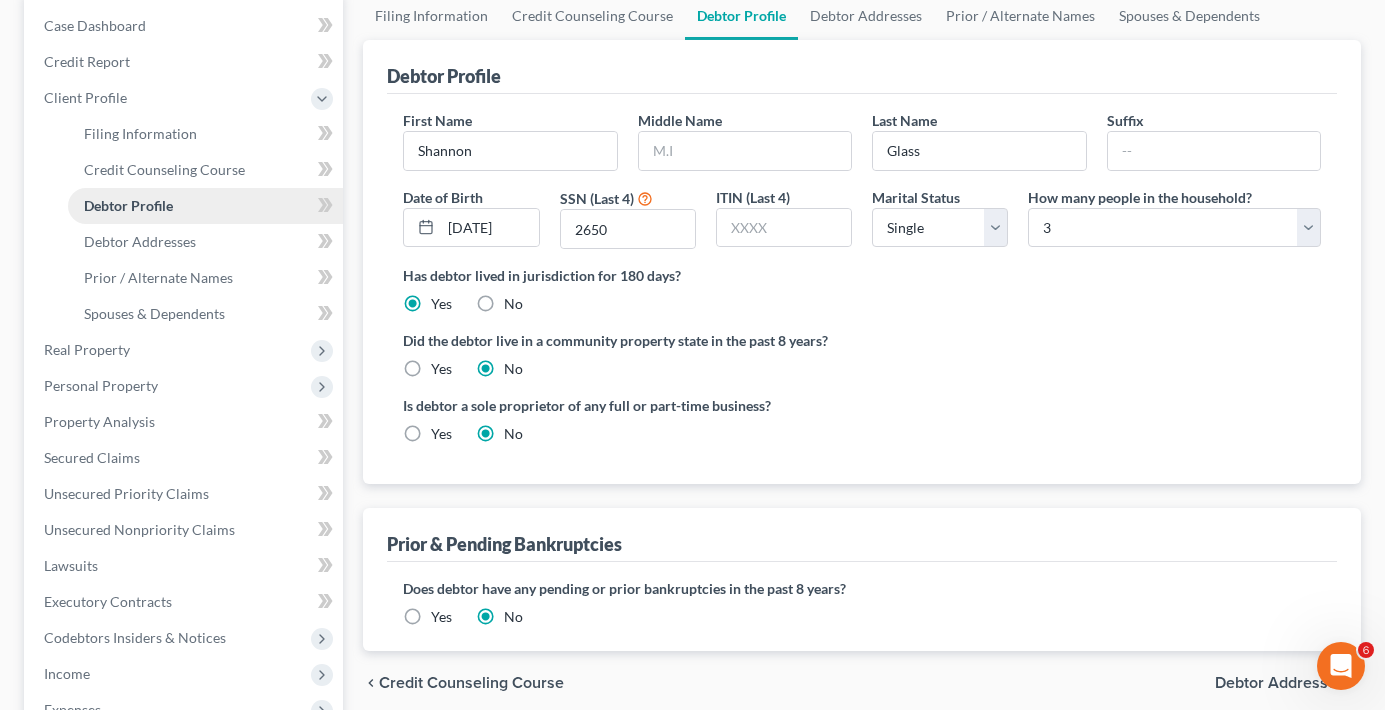 radio on "true" 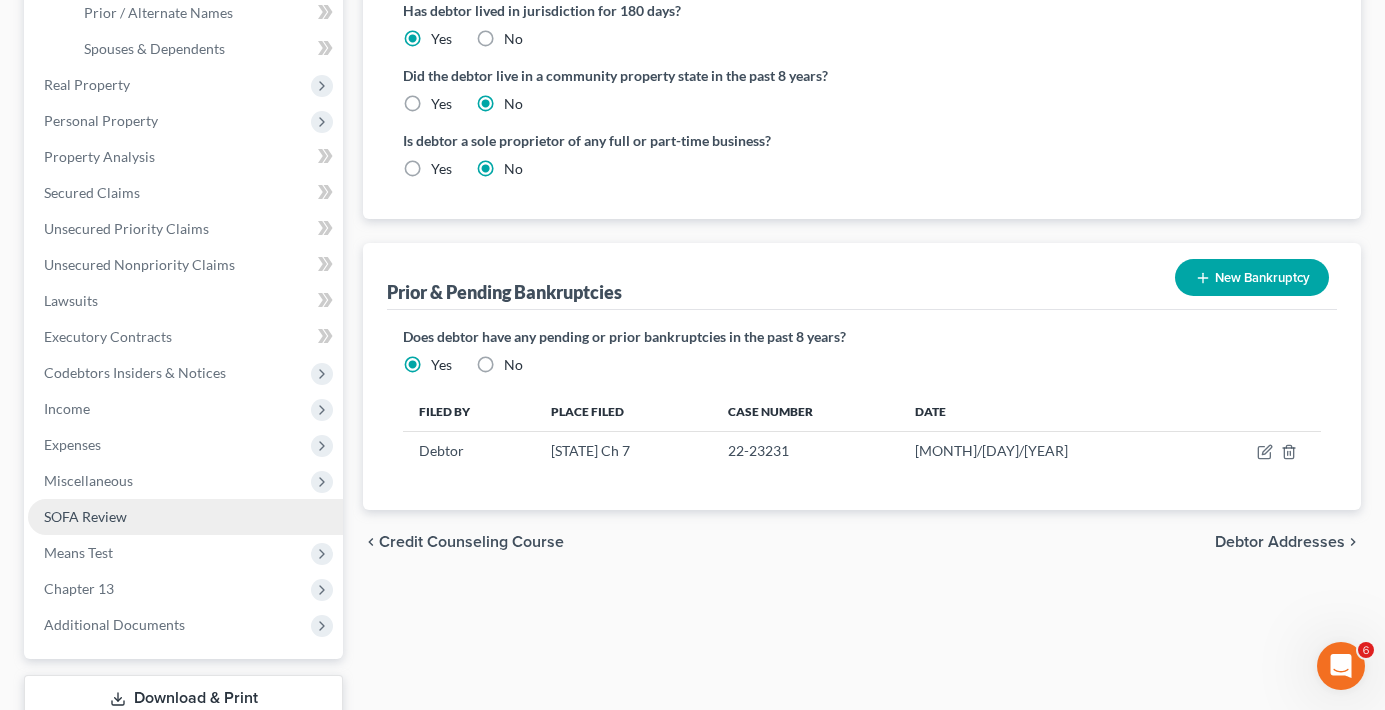 scroll, scrollTop: 500, scrollLeft: 0, axis: vertical 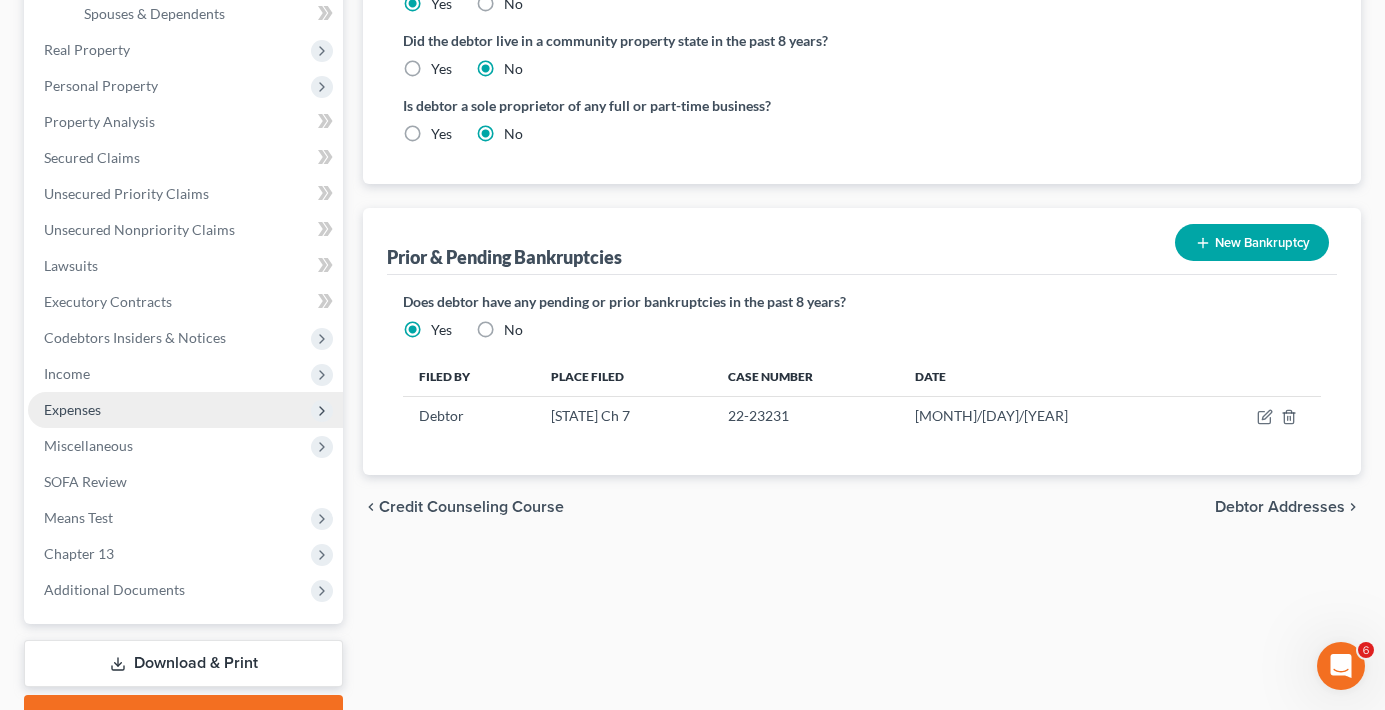 click on "Expenses" at bounding box center [185, 410] 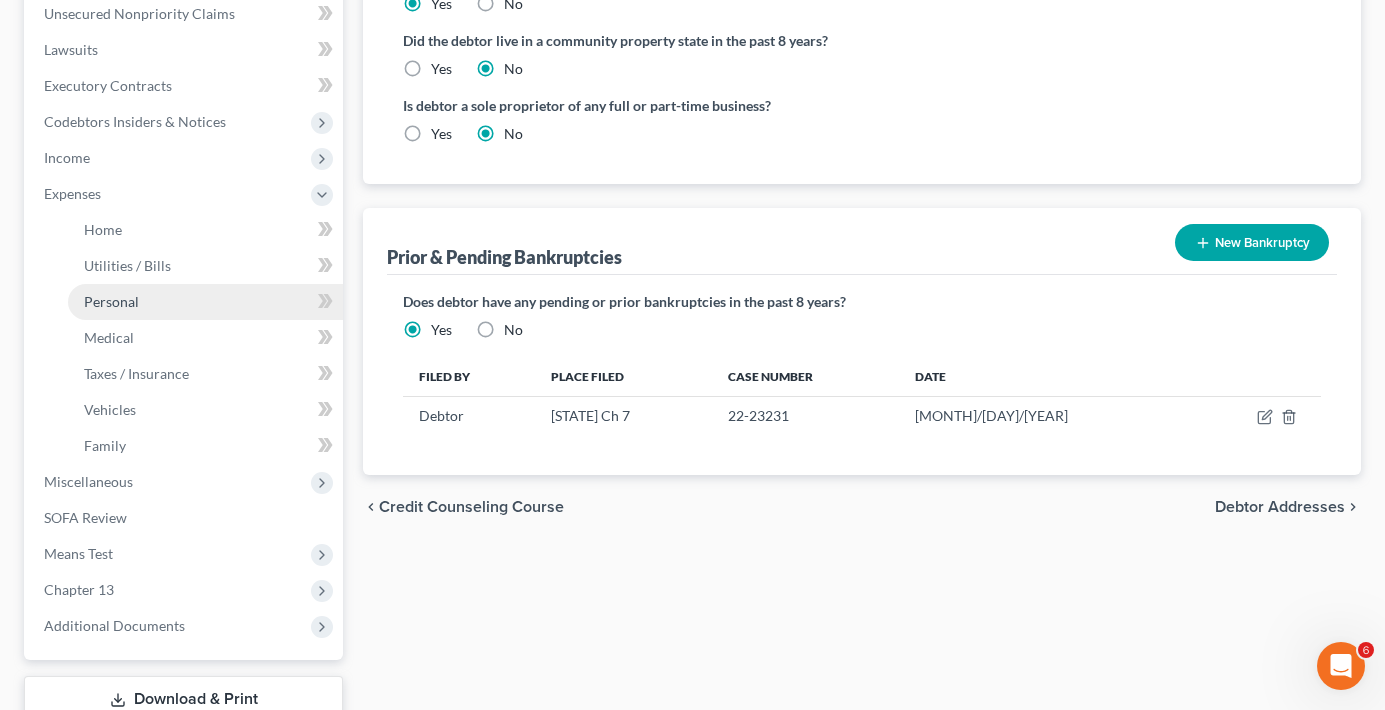 click on "Personal" at bounding box center (111, 301) 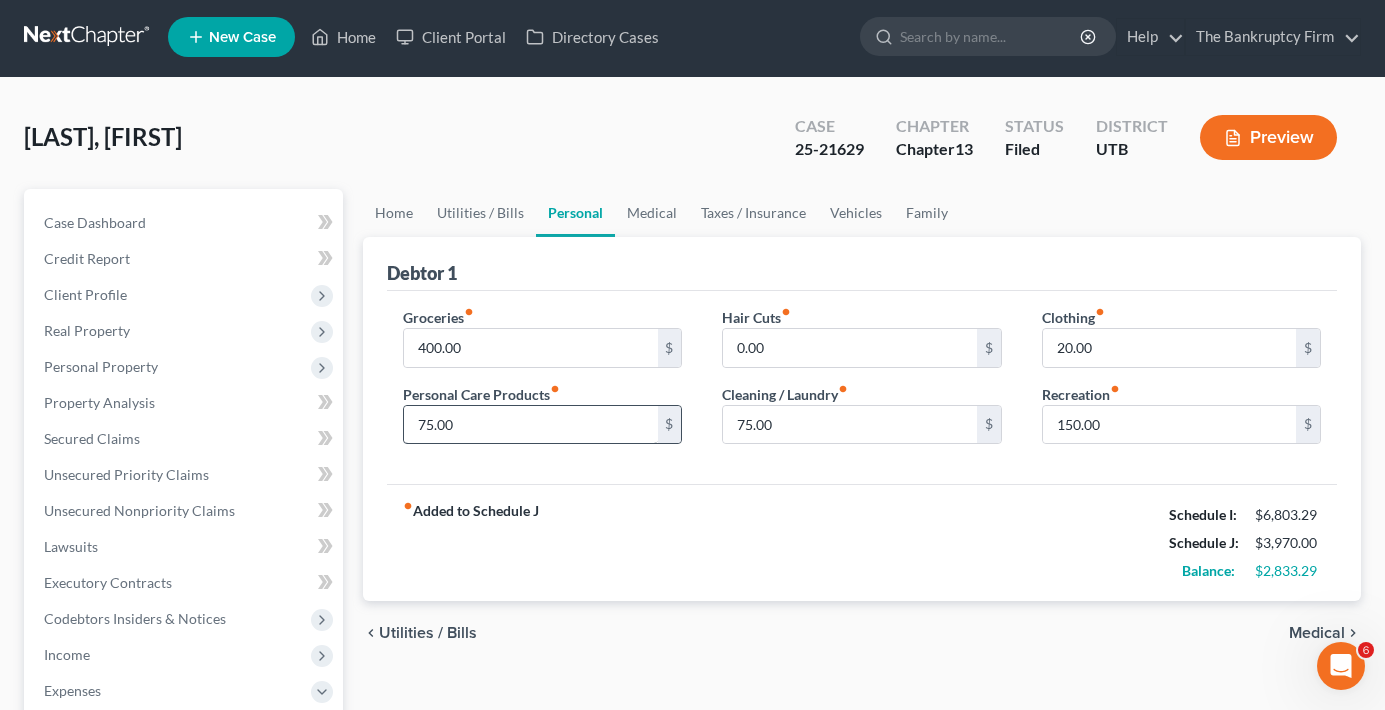 scroll, scrollTop: 0, scrollLeft: 0, axis: both 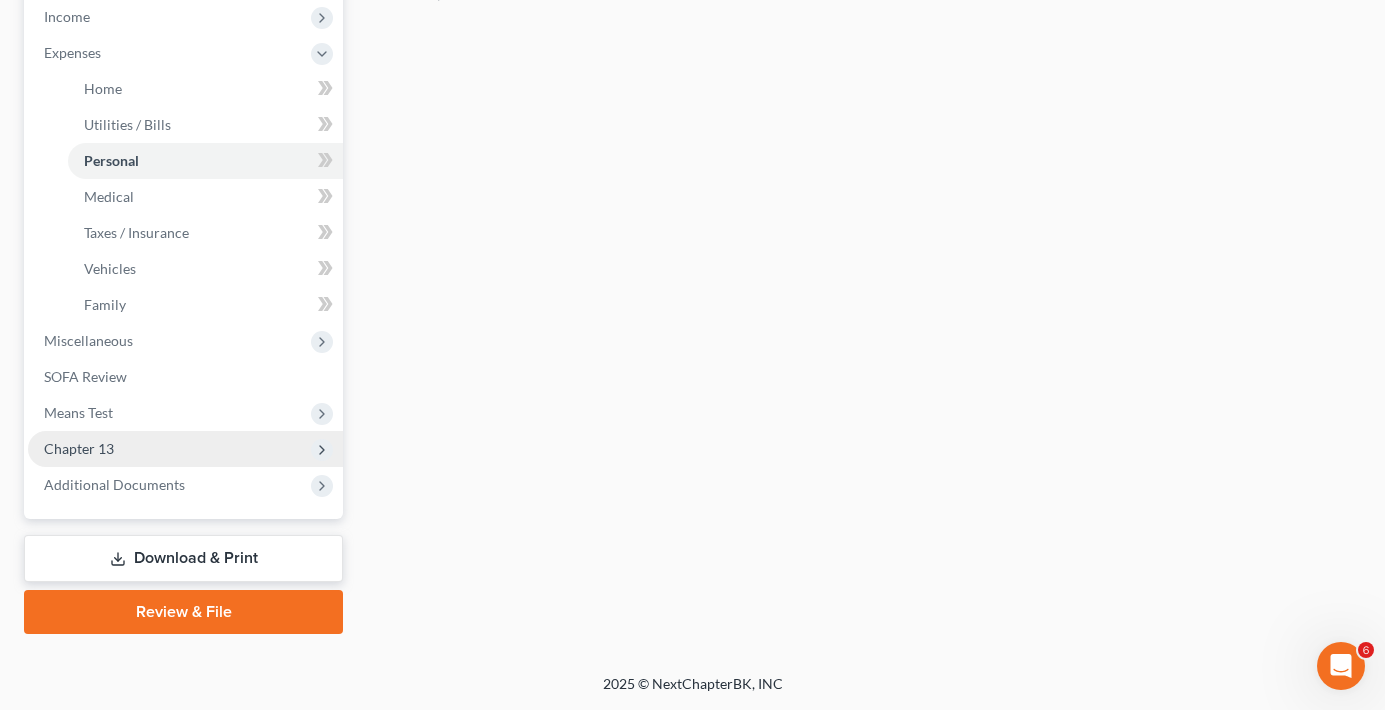 click on "Chapter 13" at bounding box center [79, 448] 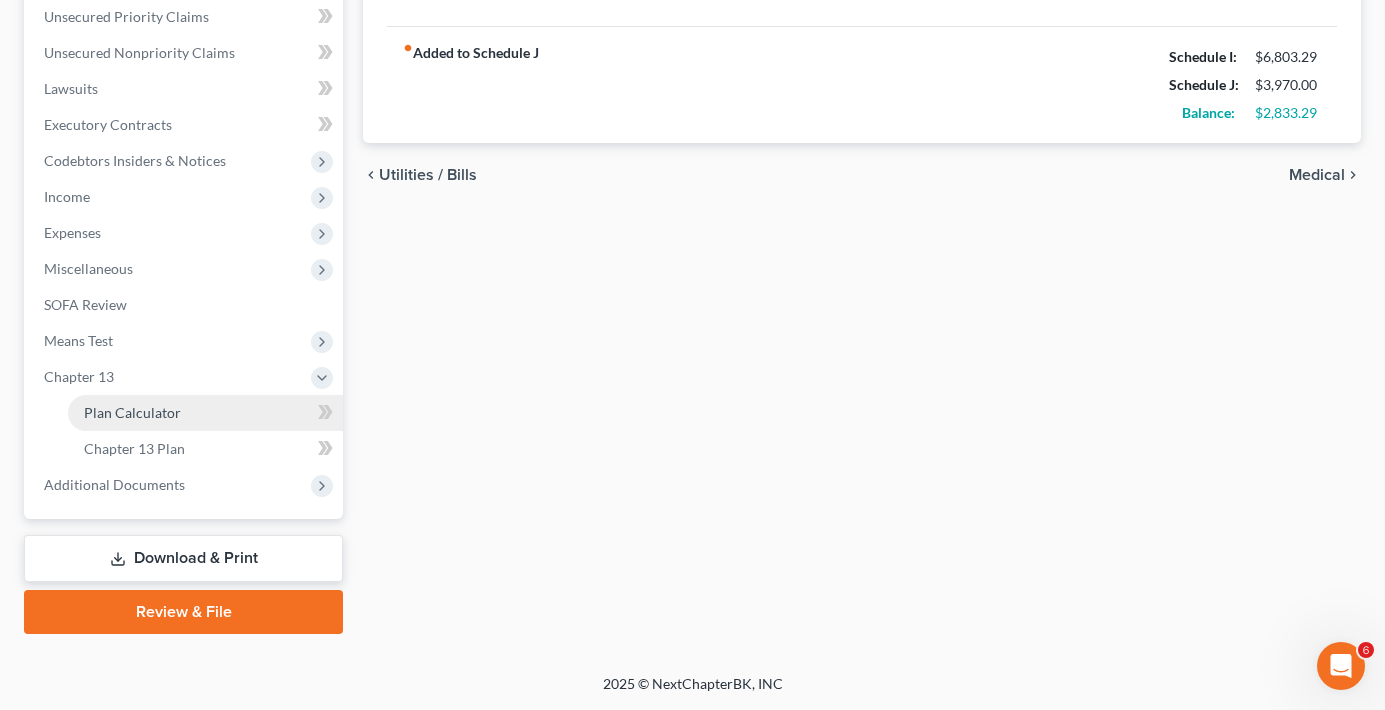 click on "Plan Calculator" at bounding box center [132, 412] 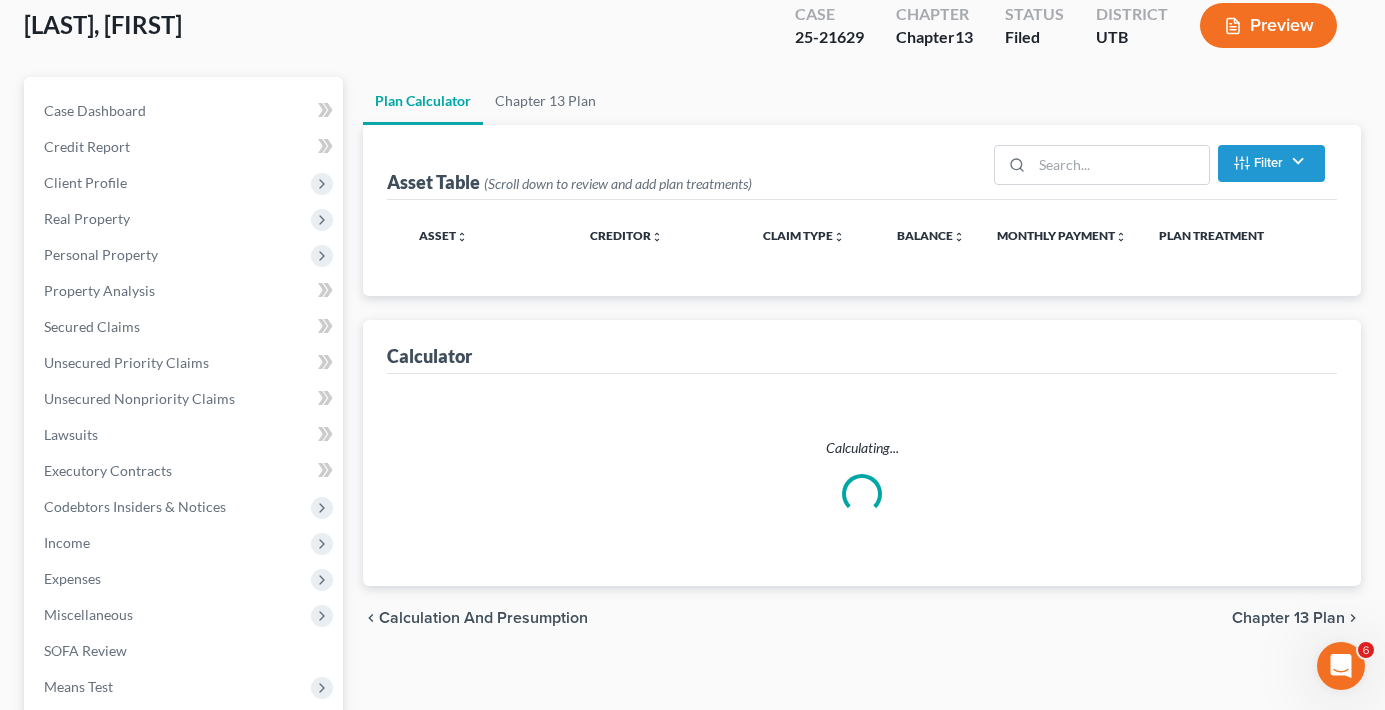 scroll, scrollTop: 0, scrollLeft: 0, axis: both 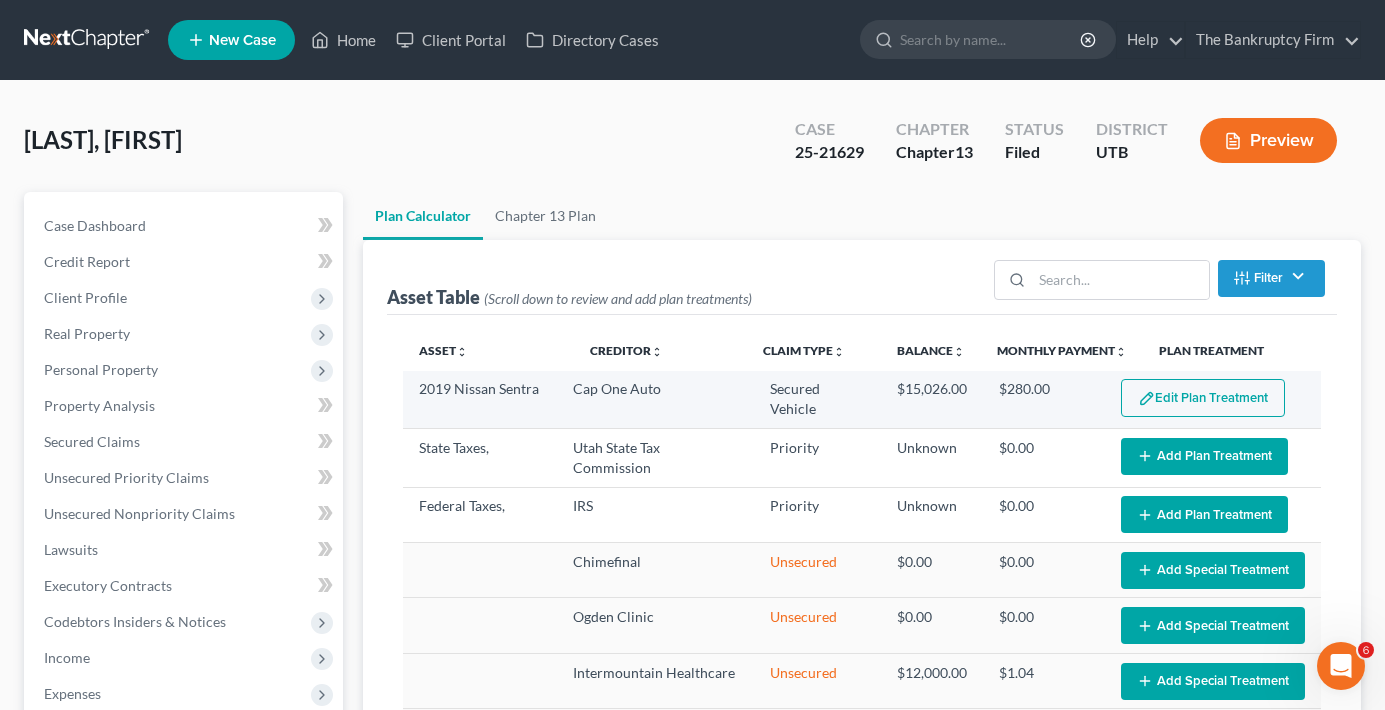 select on "59" 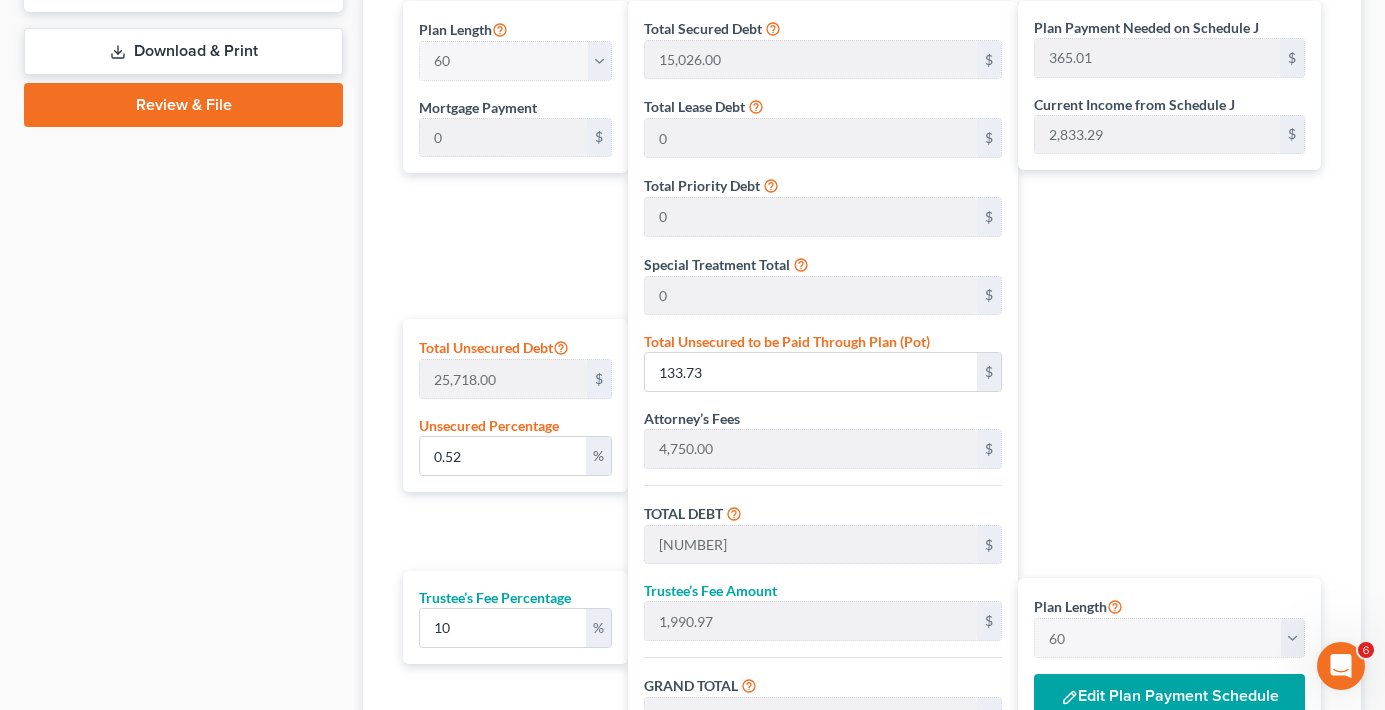 scroll, scrollTop: 1000, scrollLeft: 0, axis: vertical 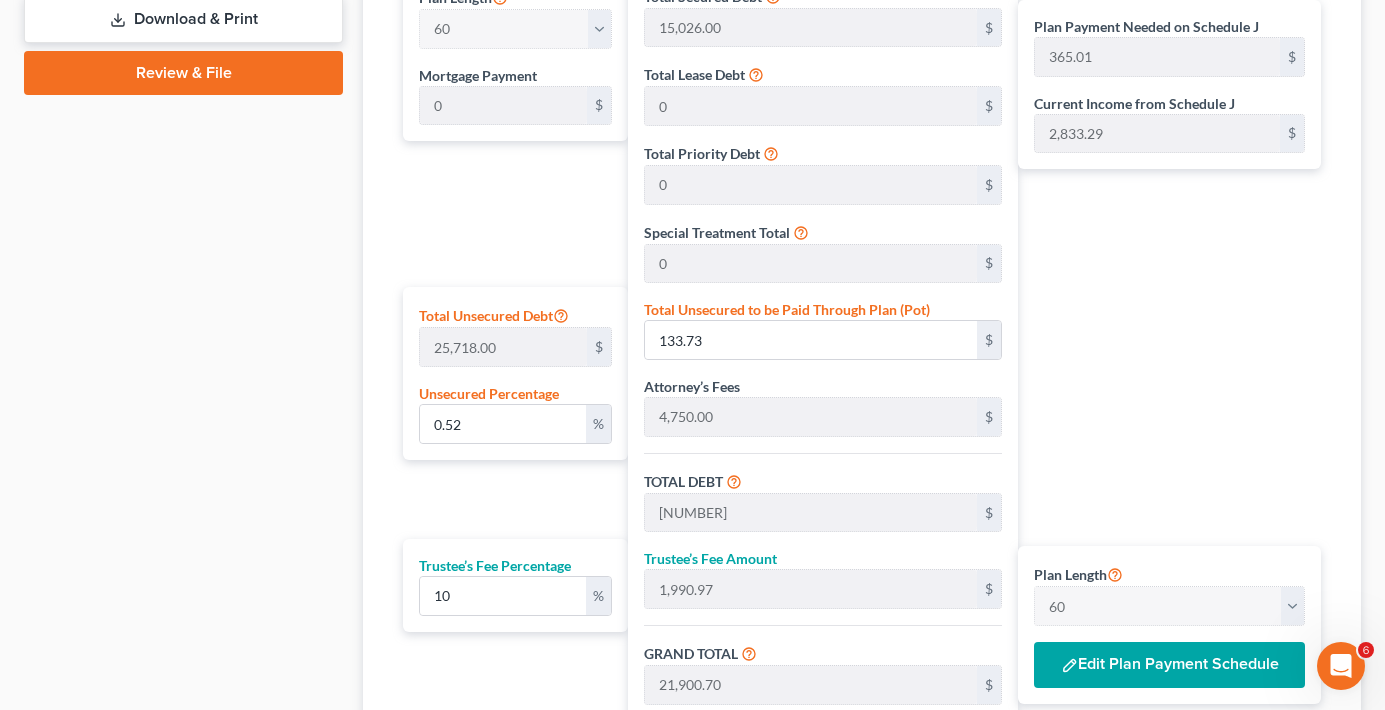 click on "Edit Plan Payment Schedule" at bounding box center [1169, 665] 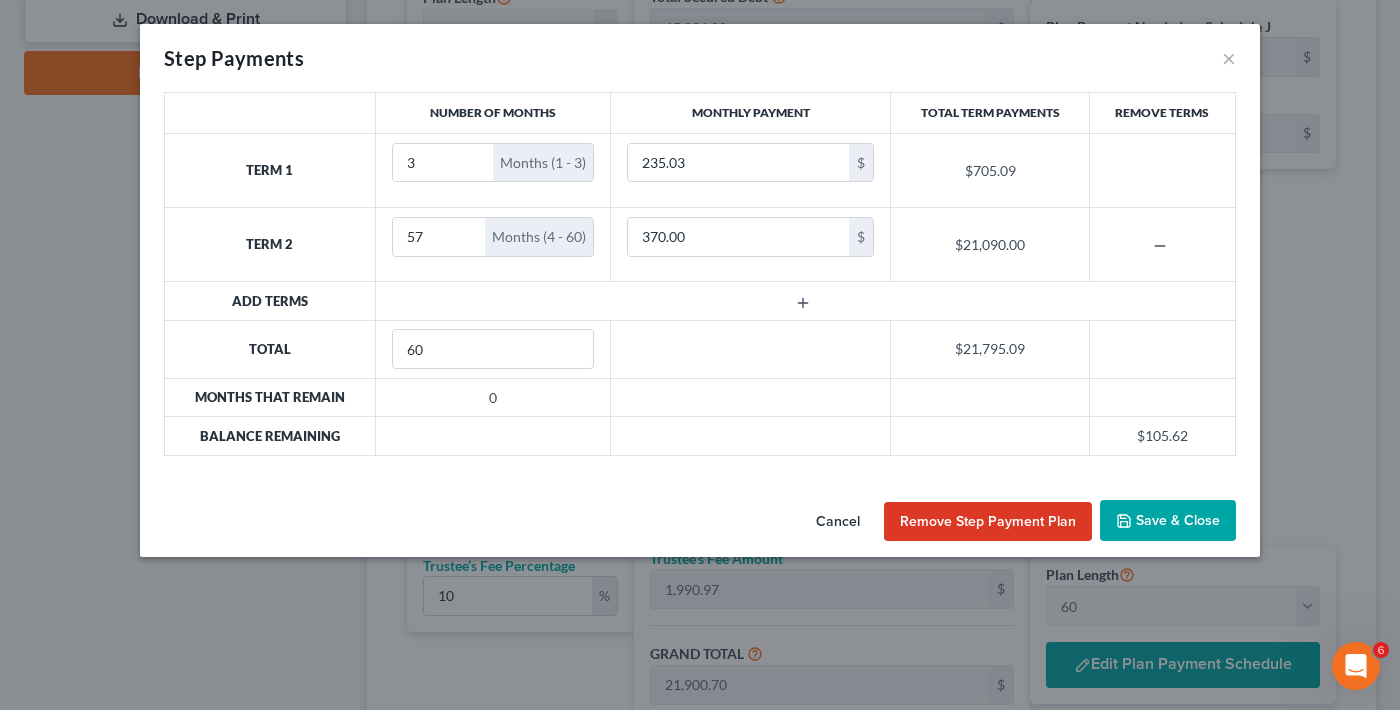 click on "Save & Close" at bounding box center [1168, 521] 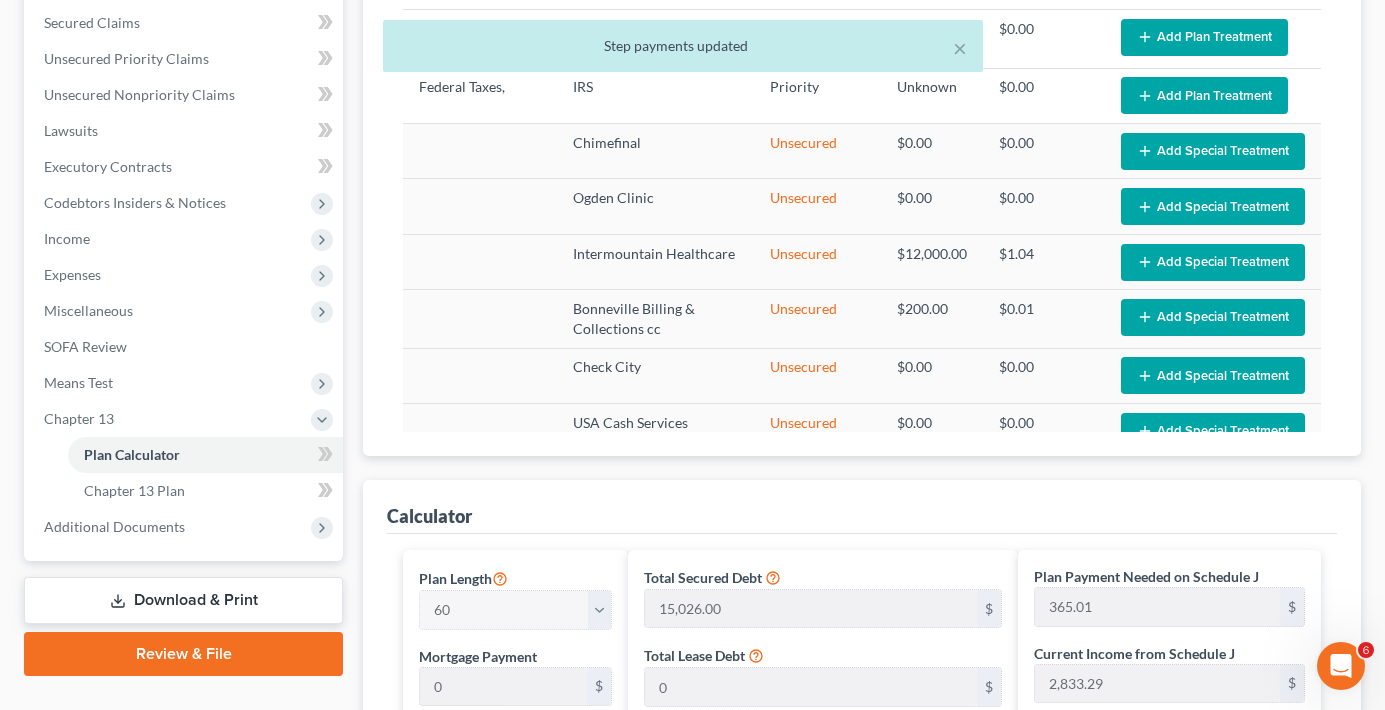 scroll, scrollTop: 400, scrollLeft: 0, axis: vertical 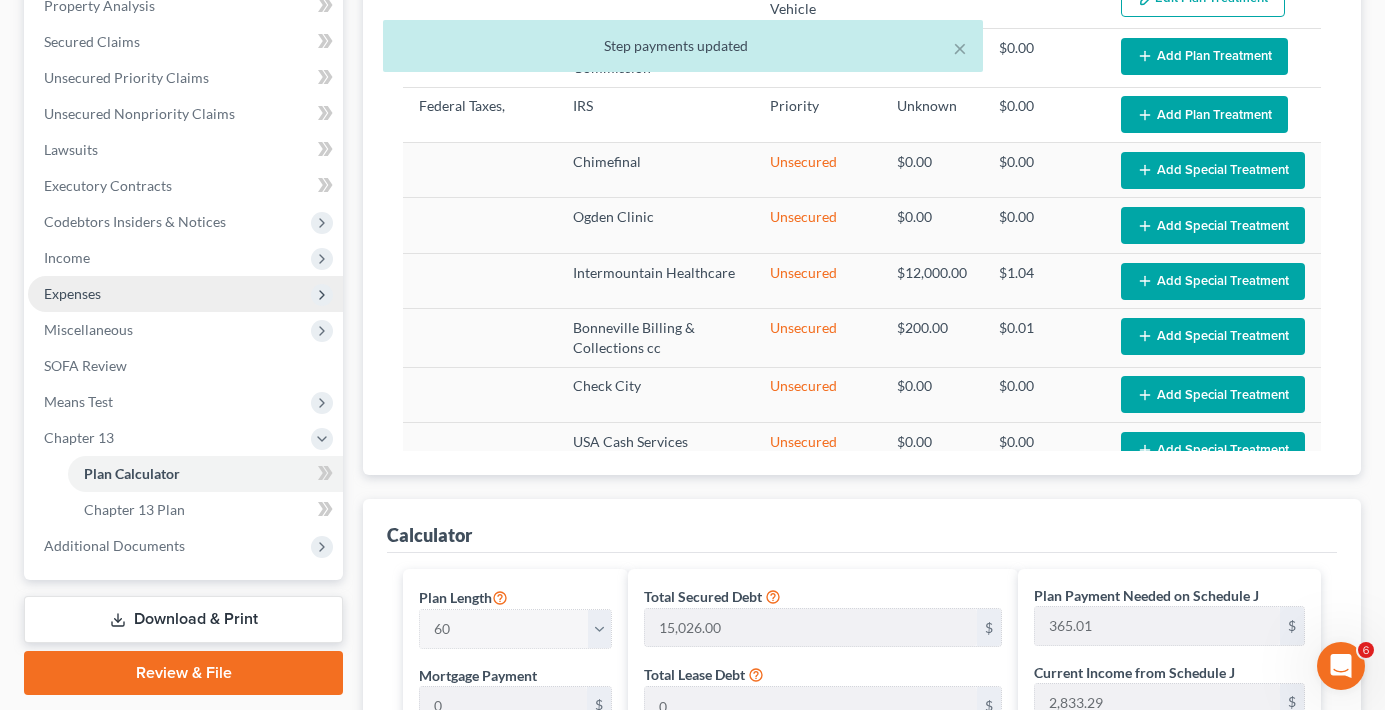 click on "Expenses" at bounding box center (185, 294) 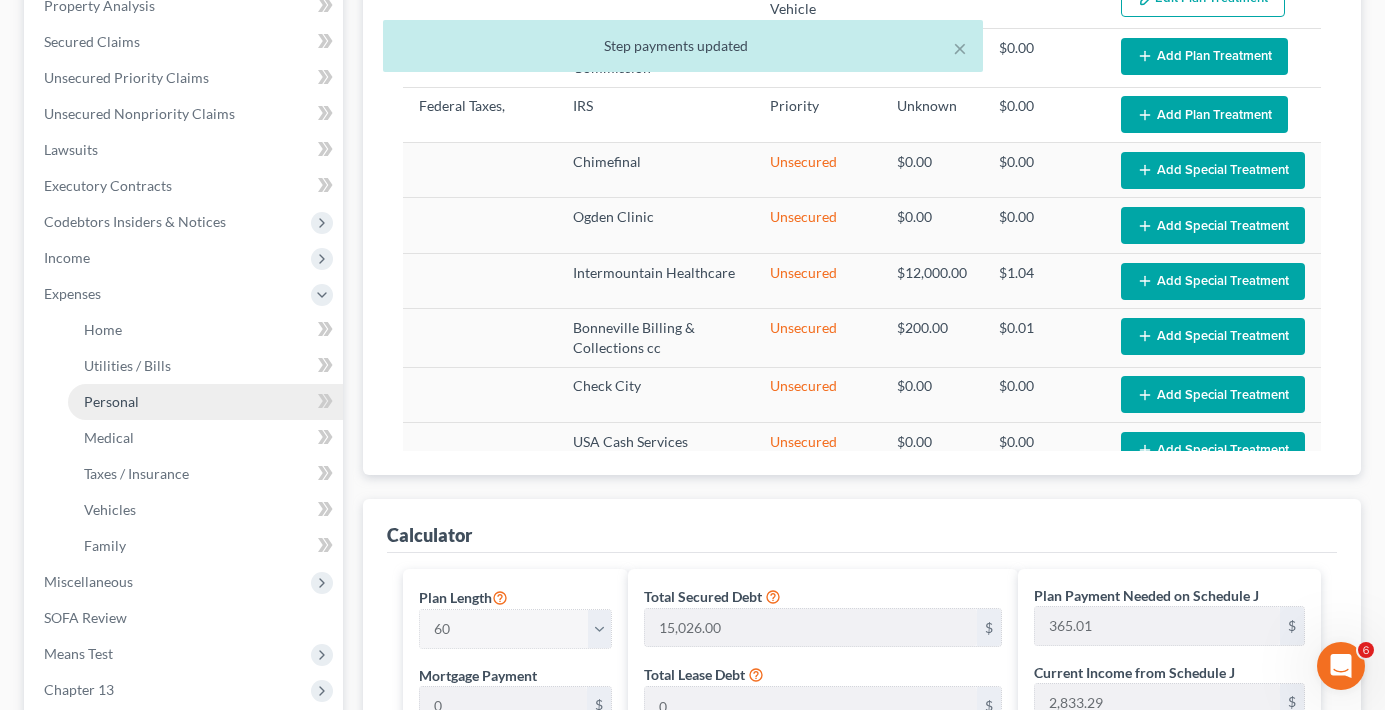 click on "Personal" at bounding box center (111, 401) 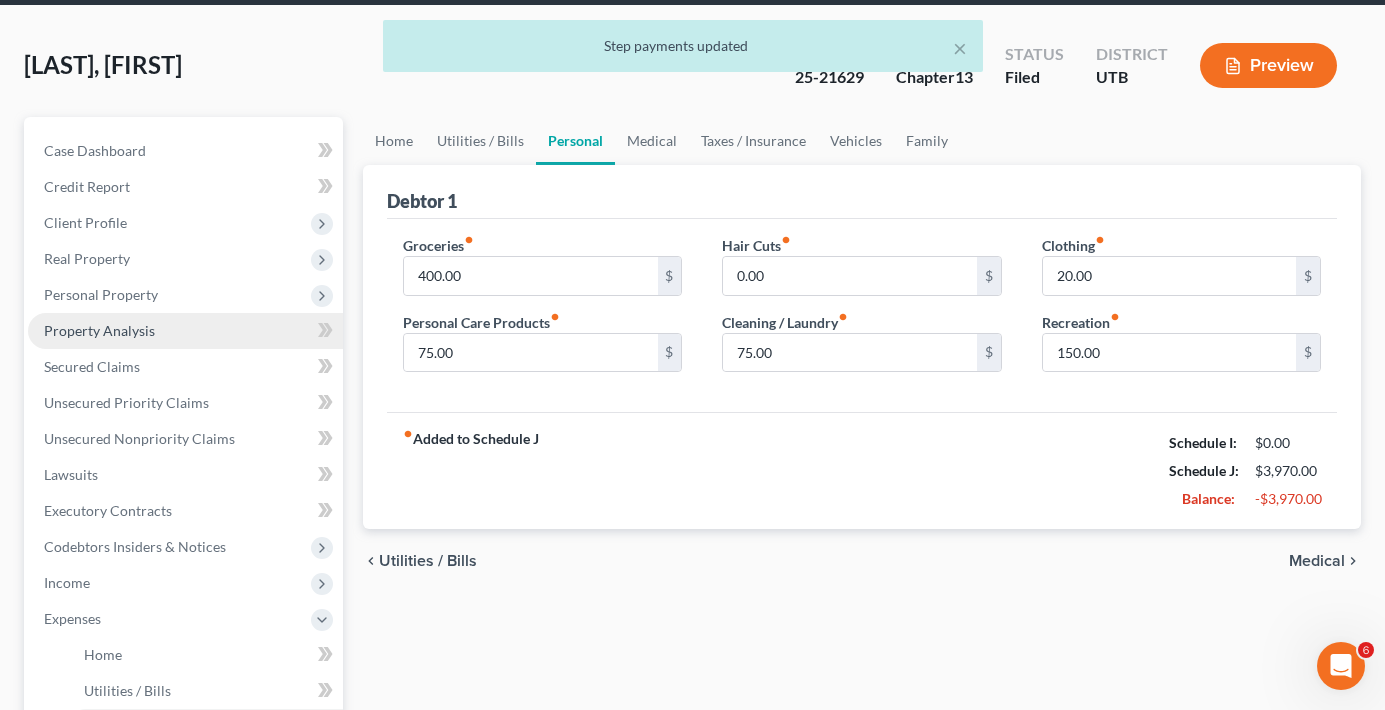 scroll, scrollTop: 0, scrollLeft: 0, axis: both 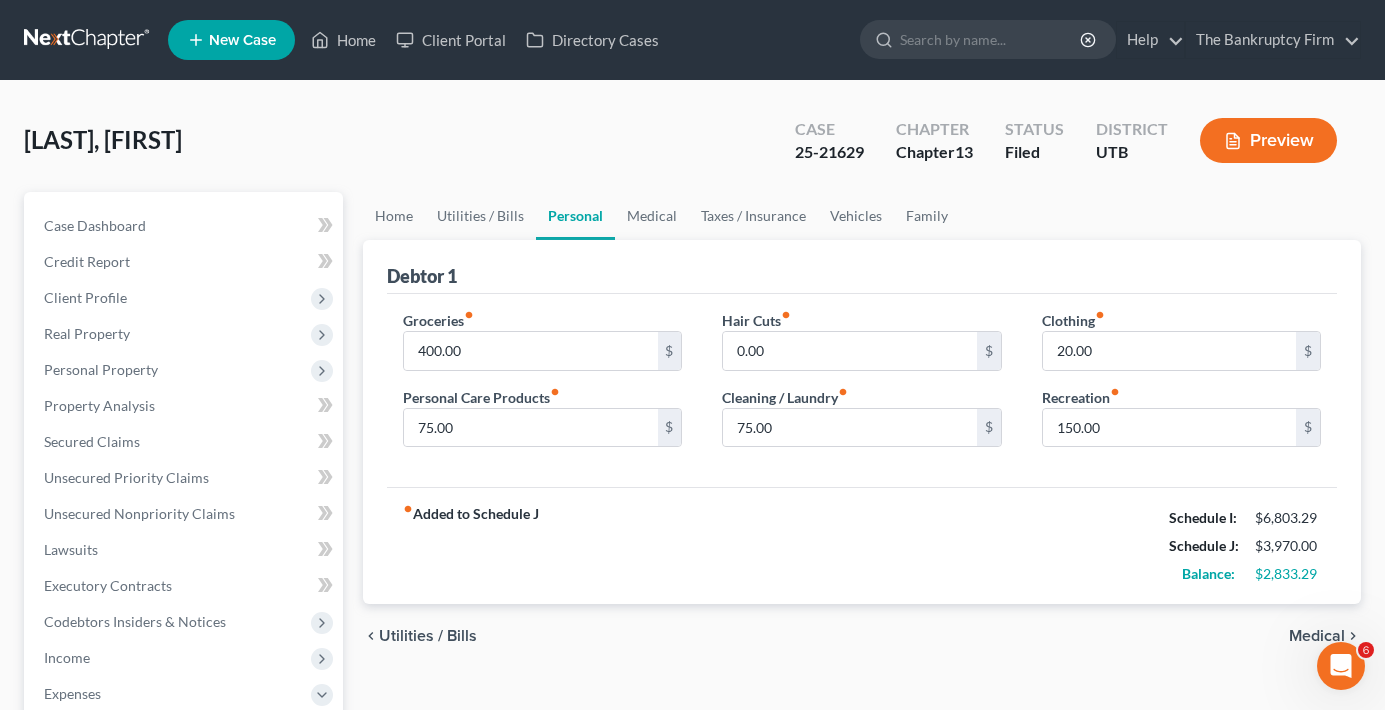 click on "[LAST], [FIRST] Upgraded Case 25-21629 Chapter Chapter 13 Status Filed District [STATE] Preview" at bounding box center (692, 148) 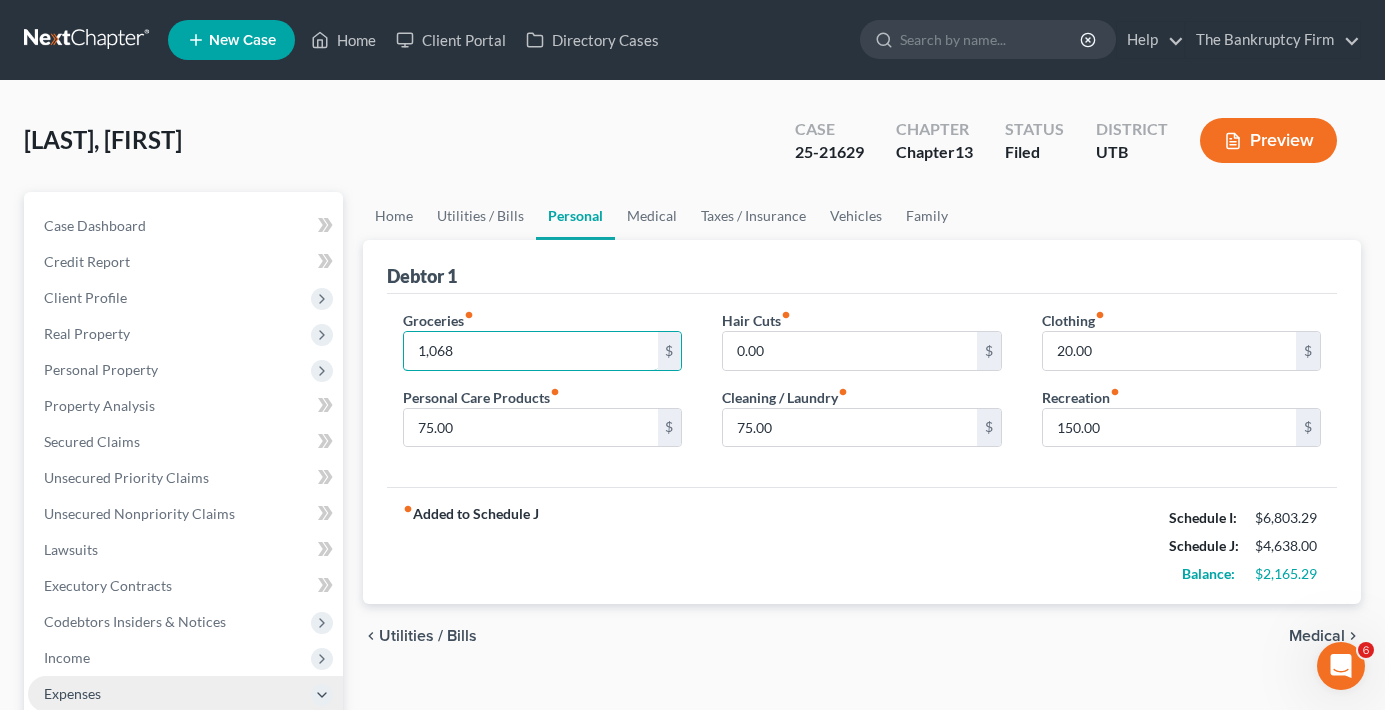 type on "1,068" 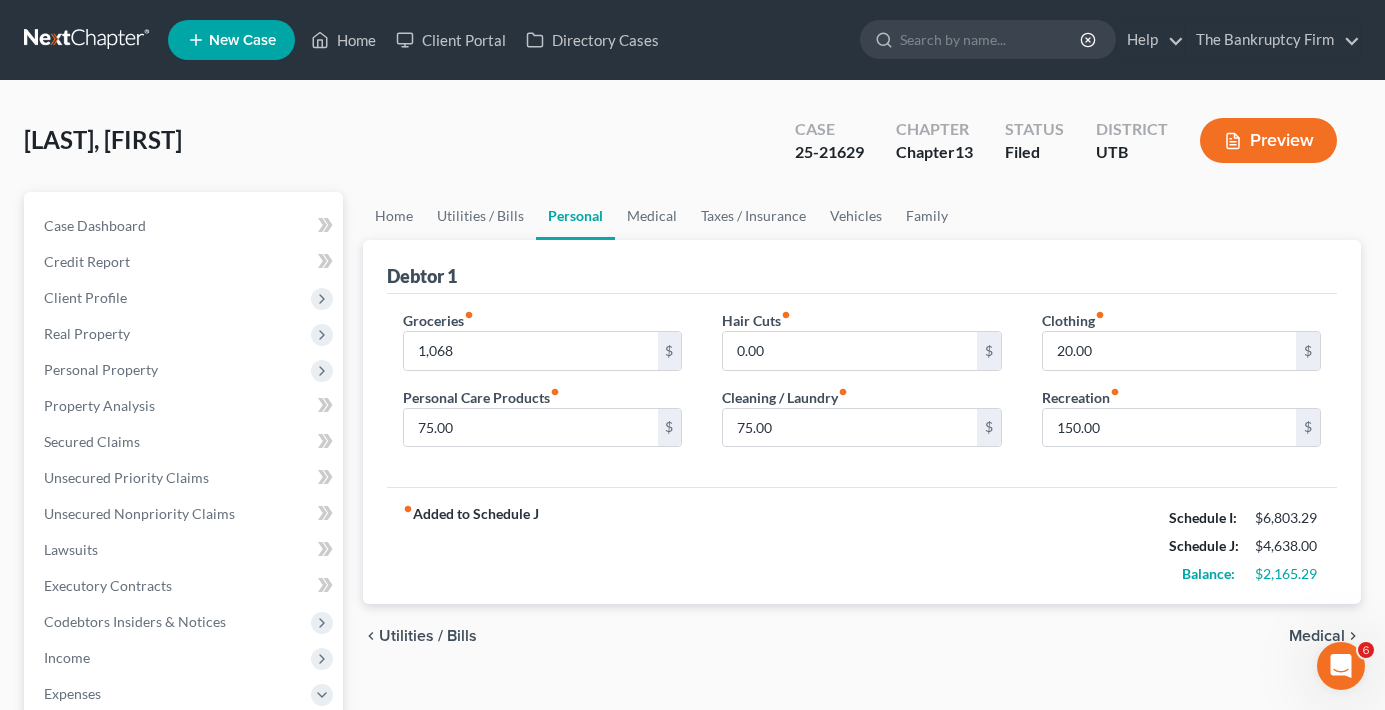 drag, startPoint x: 524, startPoint y: 171, endPoint x: 533, endPoint y: 164, distance: 11.401754 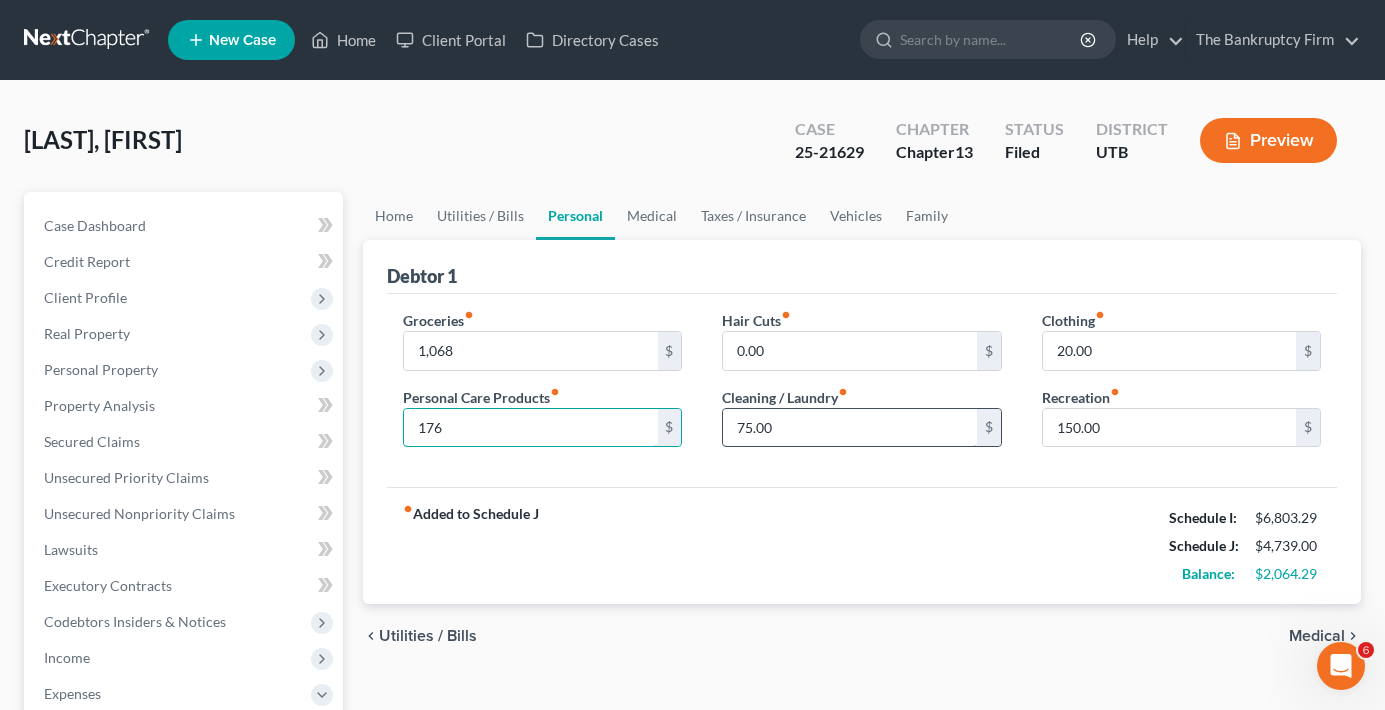 type on "176" 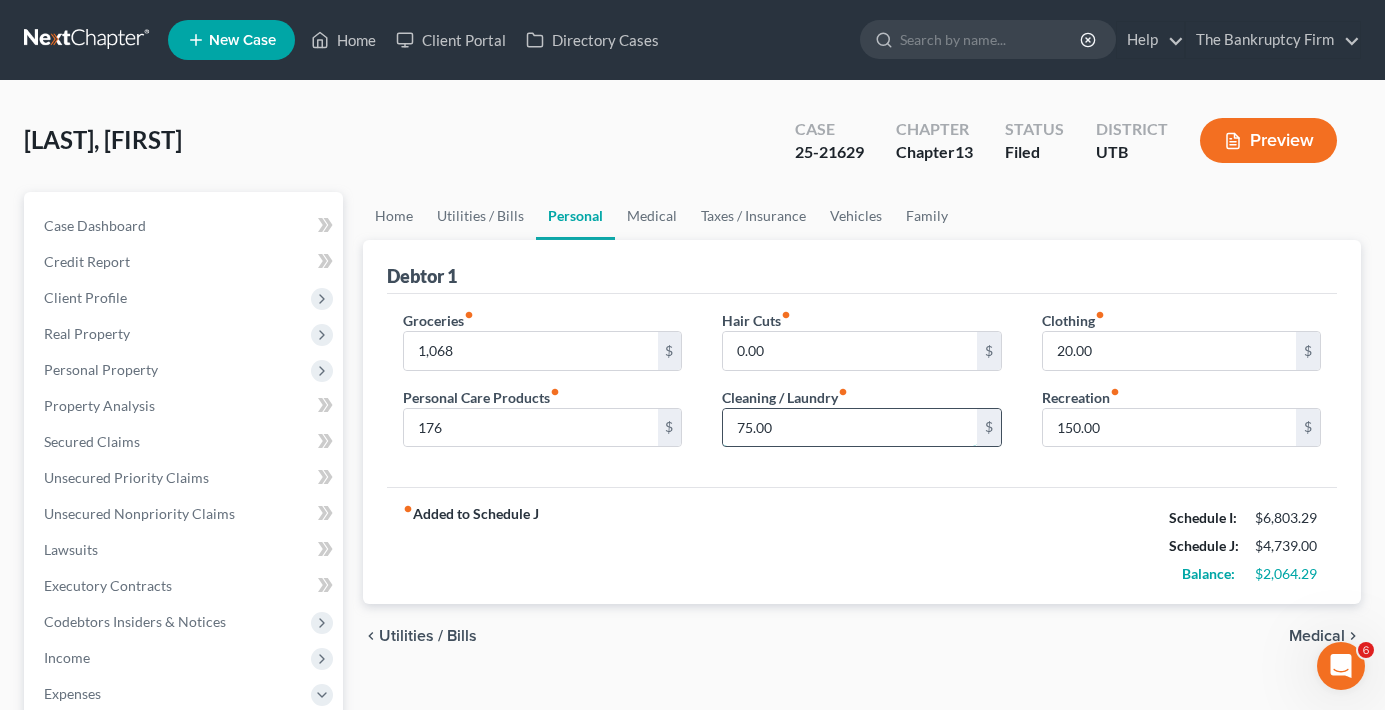 type 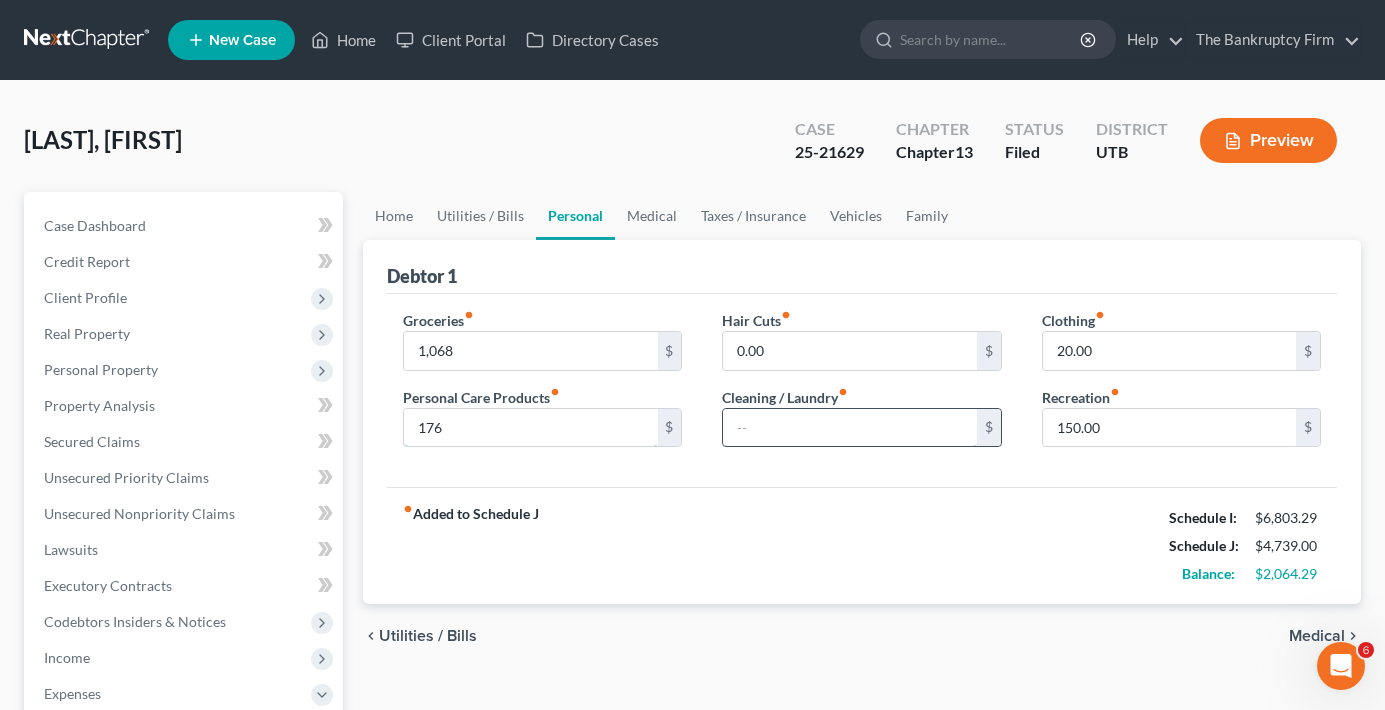 type on "75.00" 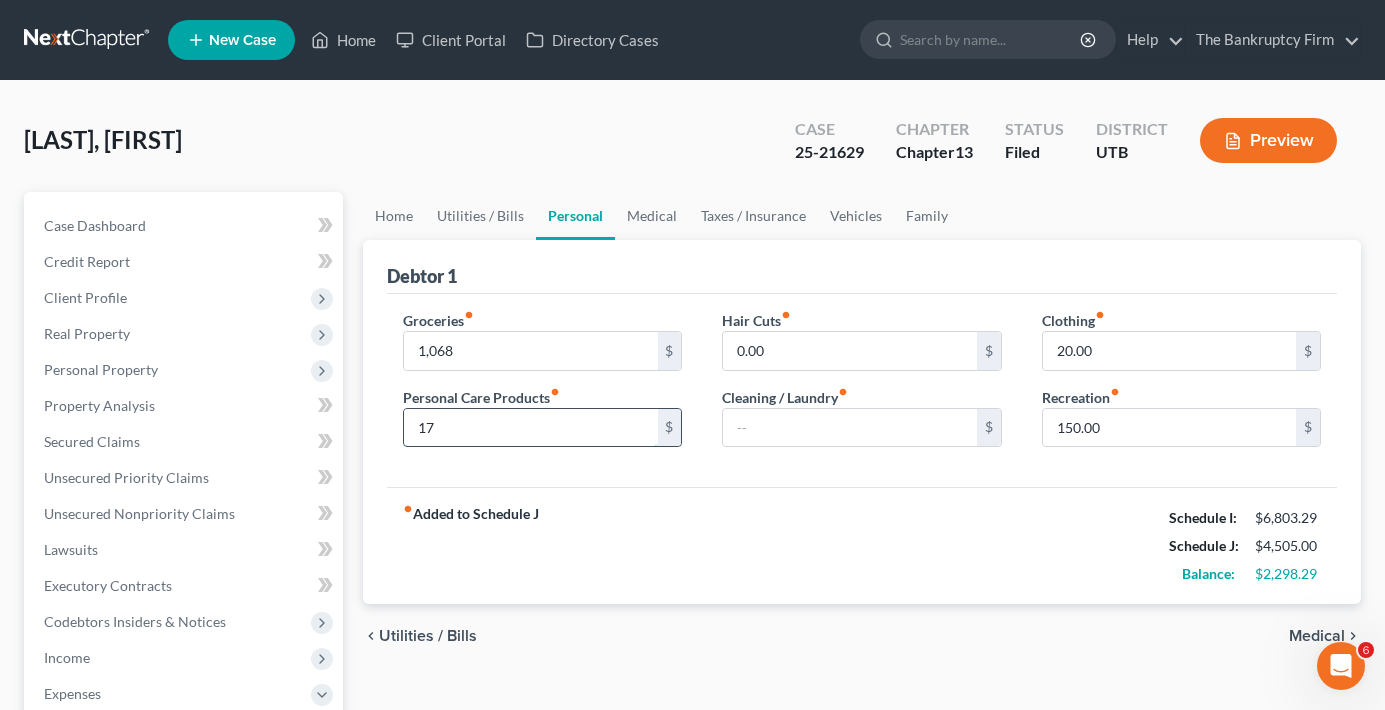 type on "176" 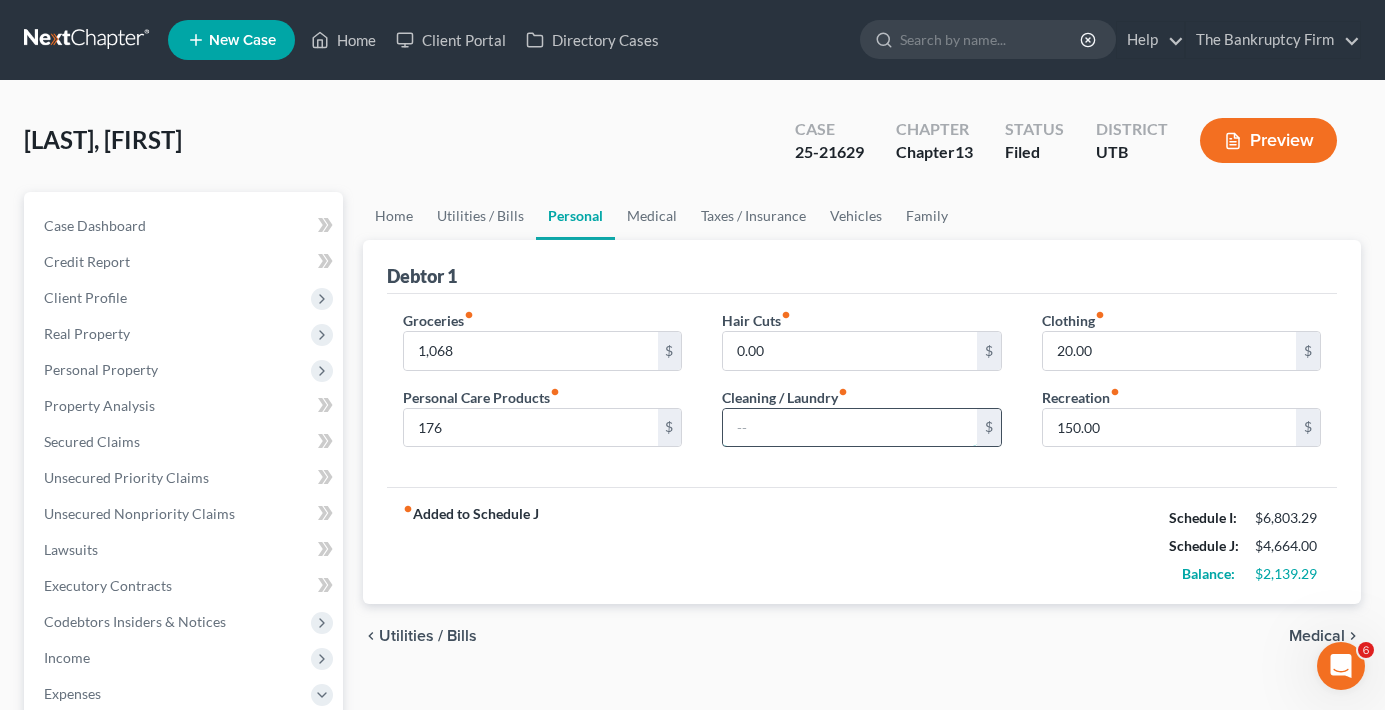 click at bounding box center (849, 428) 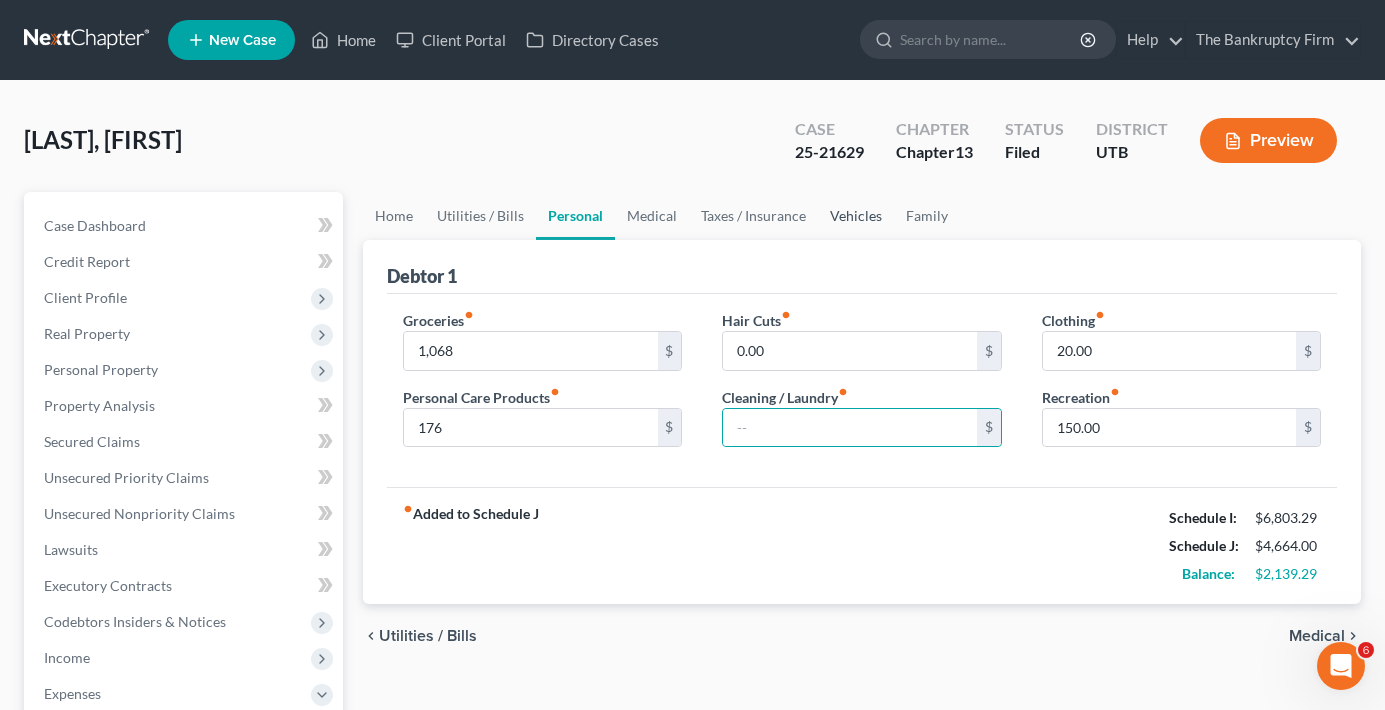 click on "Vehicles" at bounding box center [856, 216] 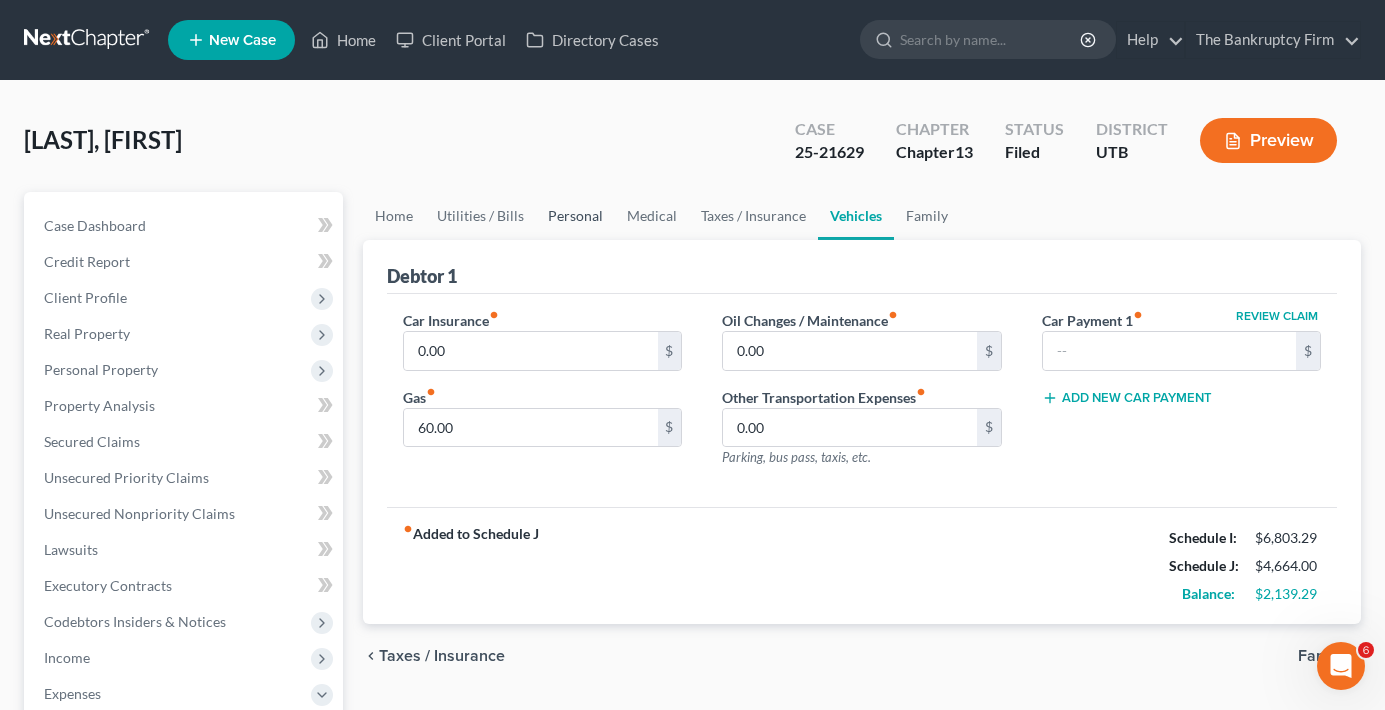click on "Personal" at bounding box center (575, 216) 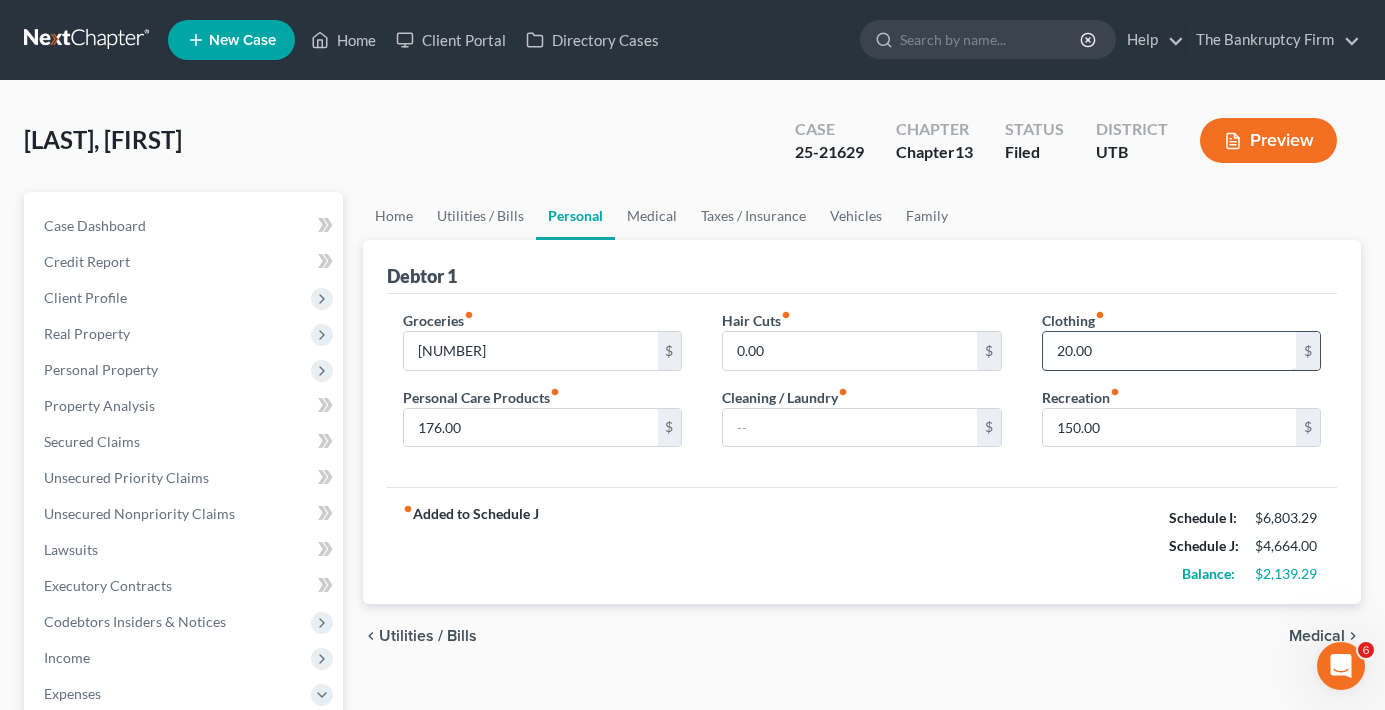 click on "20.00" at bounding box center (1169, 351) 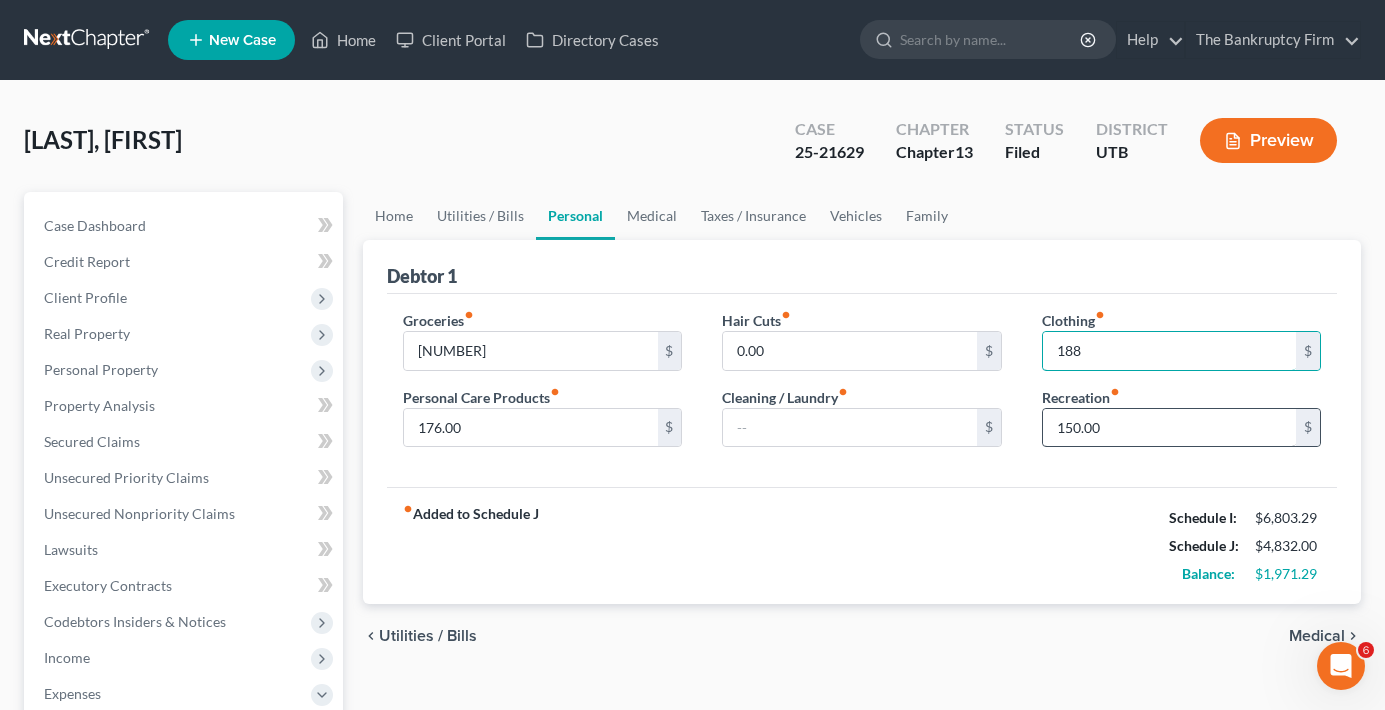 type on "188" 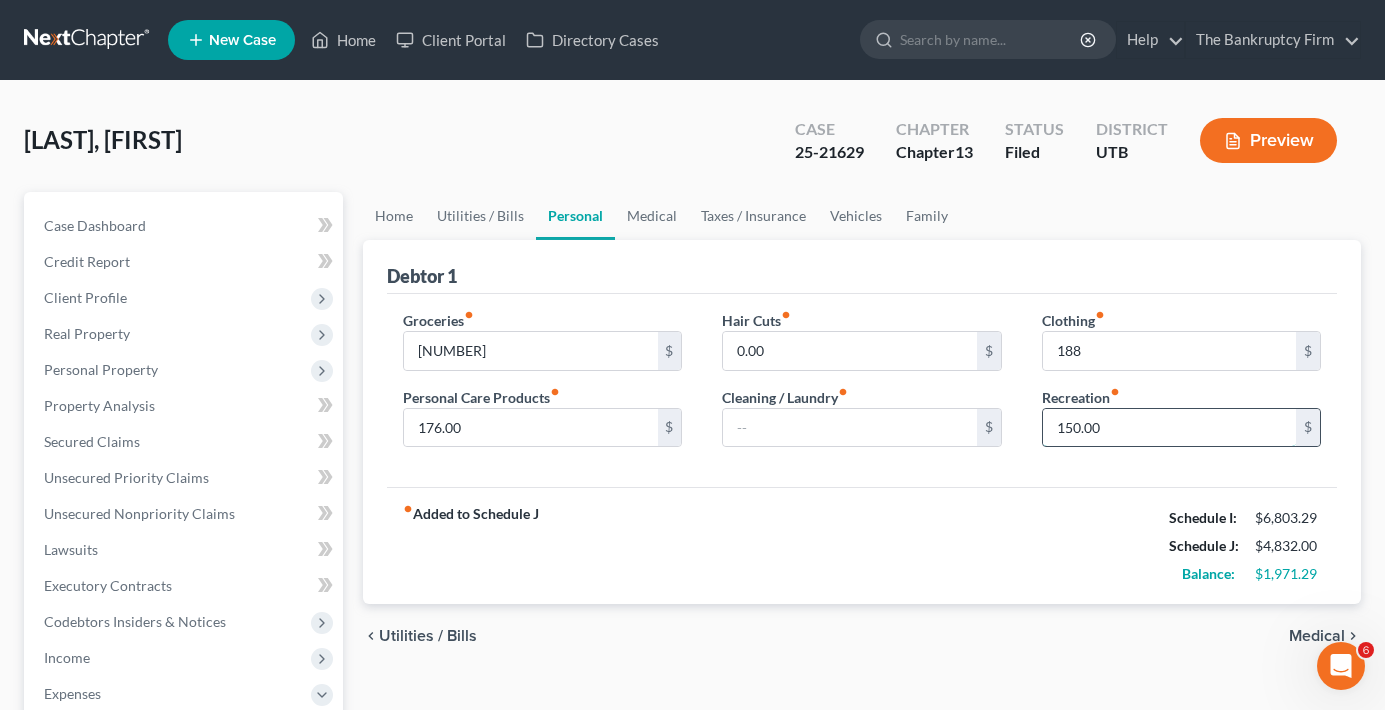 click on "150.00" at bounding box center (1169, 428) 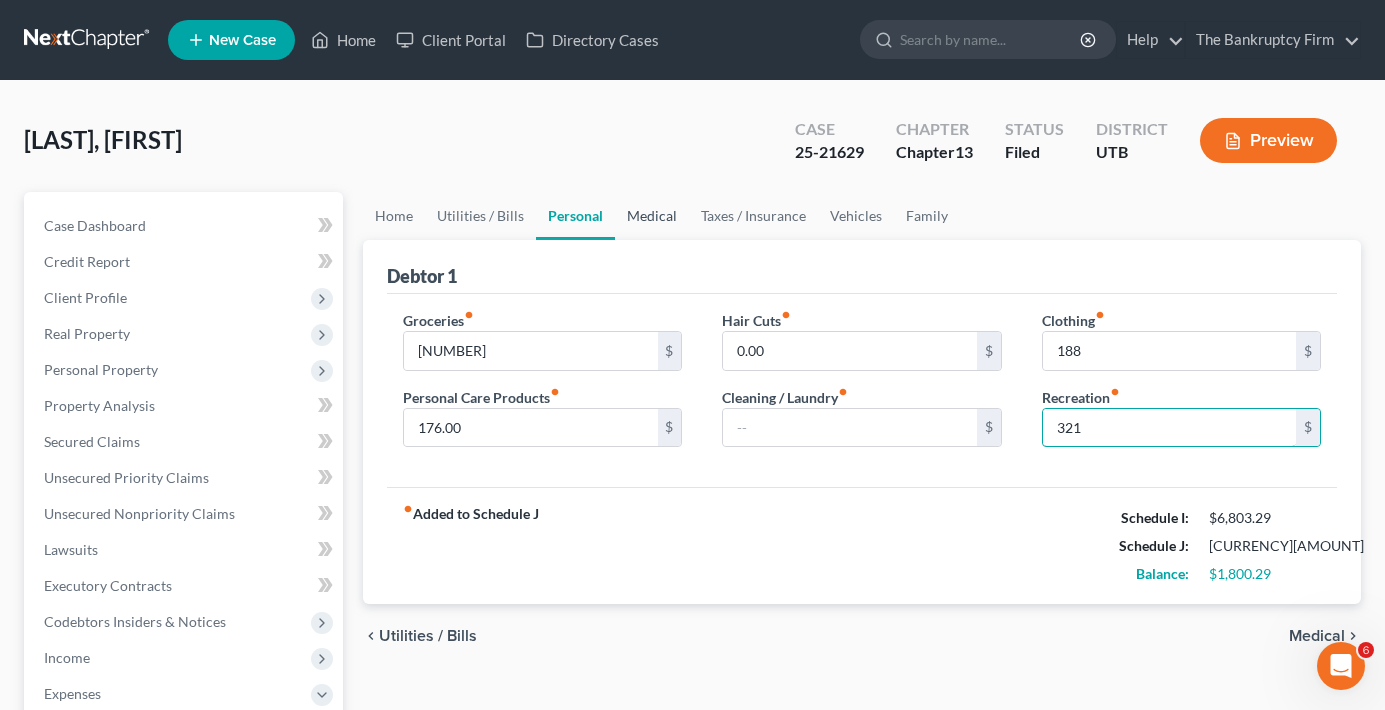 type on "321" 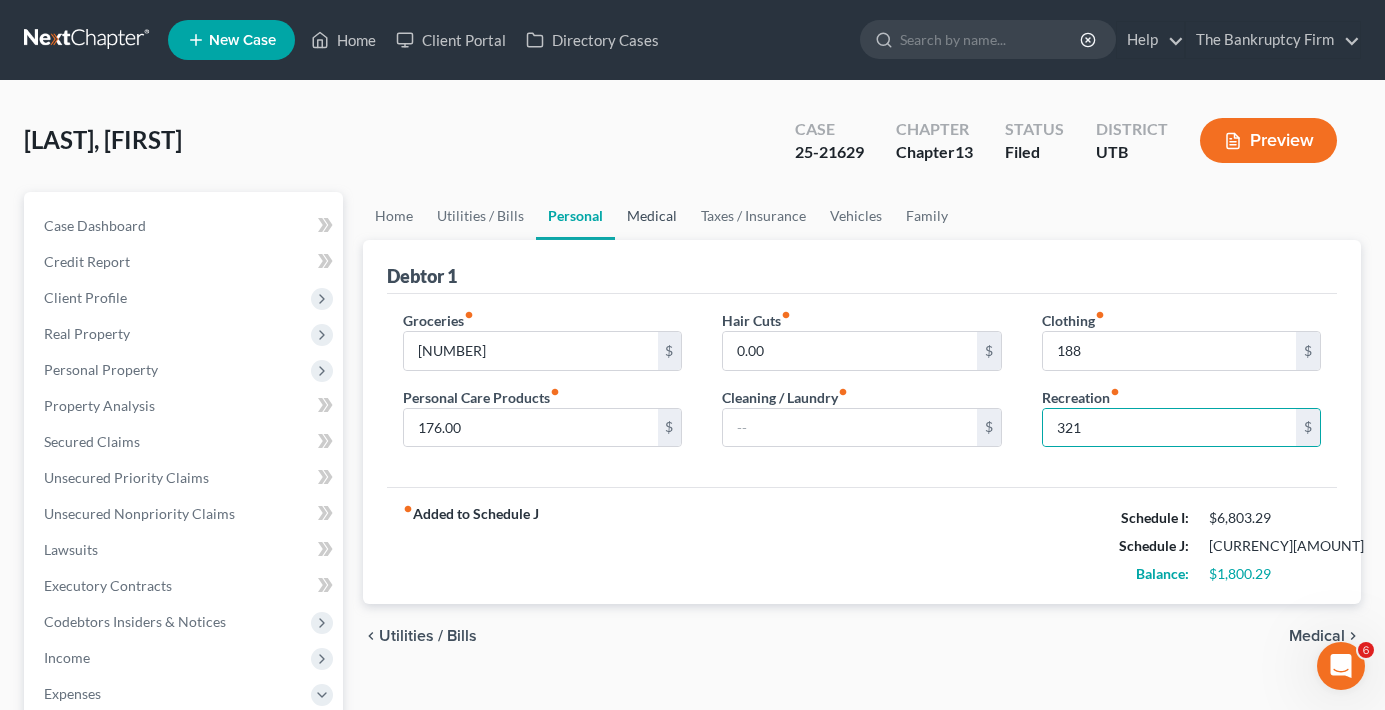 click on "Medical" at bounding box center [652, 216] 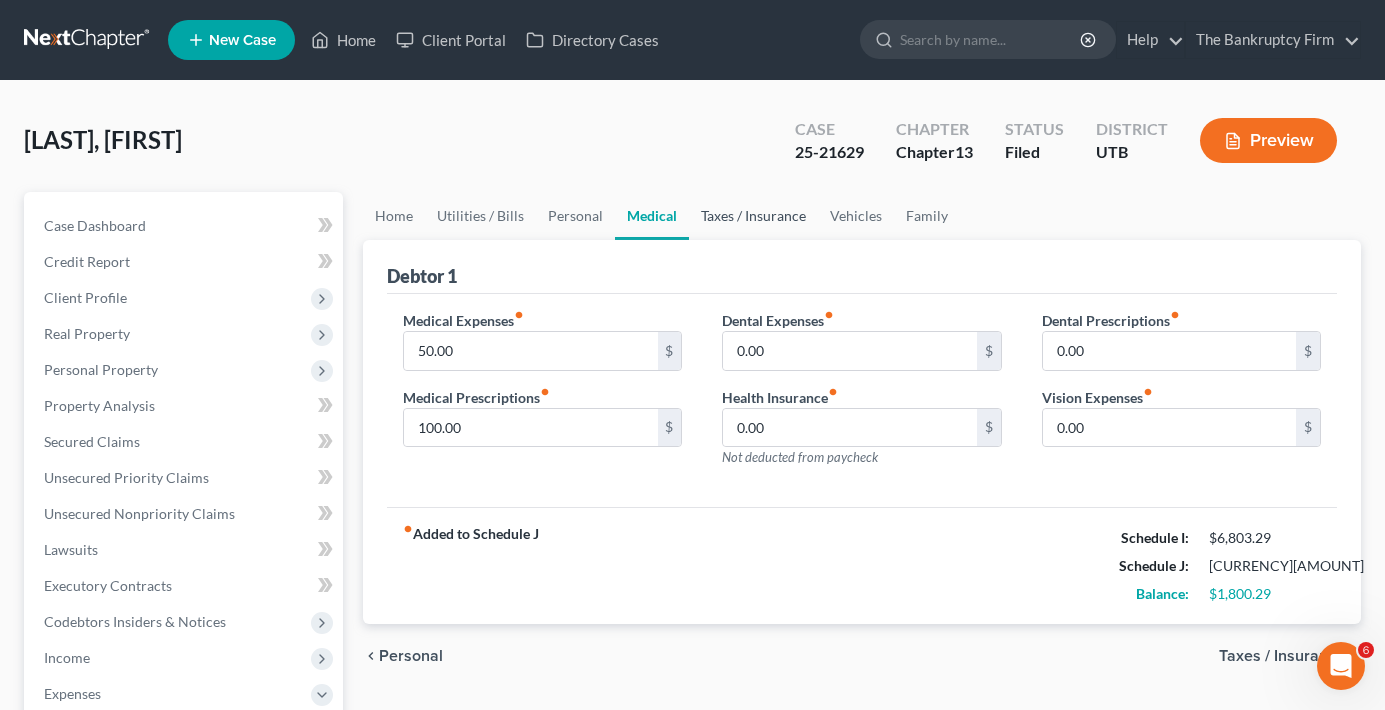 click on "Taxes / Insurance" at bounding box center [753, 216] 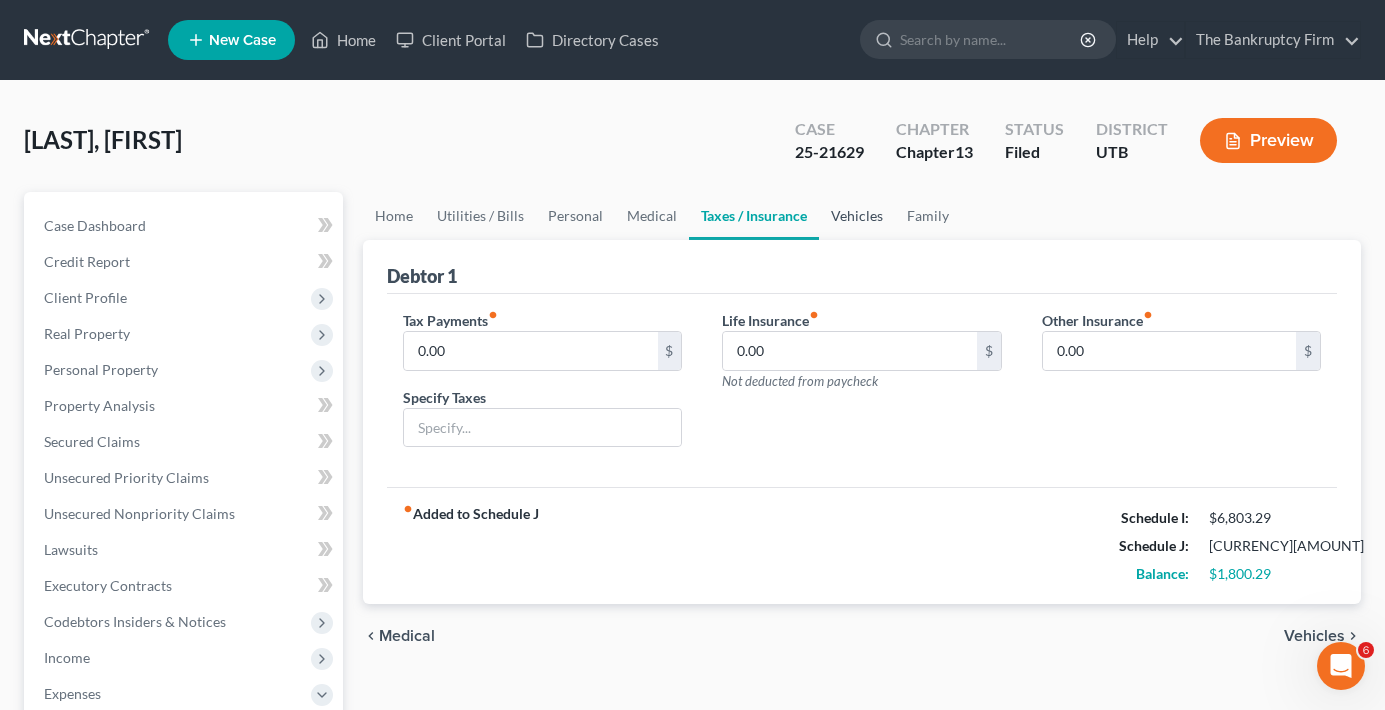 click on "Vehicles" at bounding box center [857, 216] 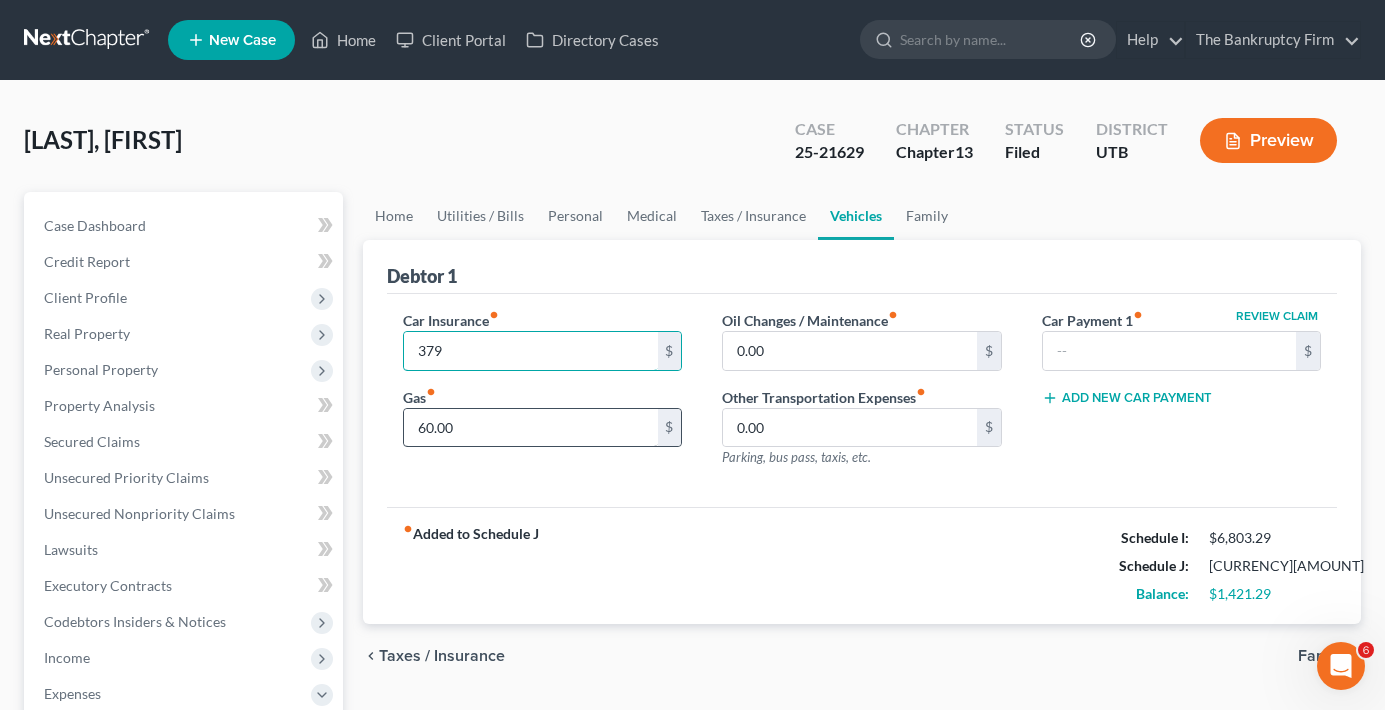 type on "379" 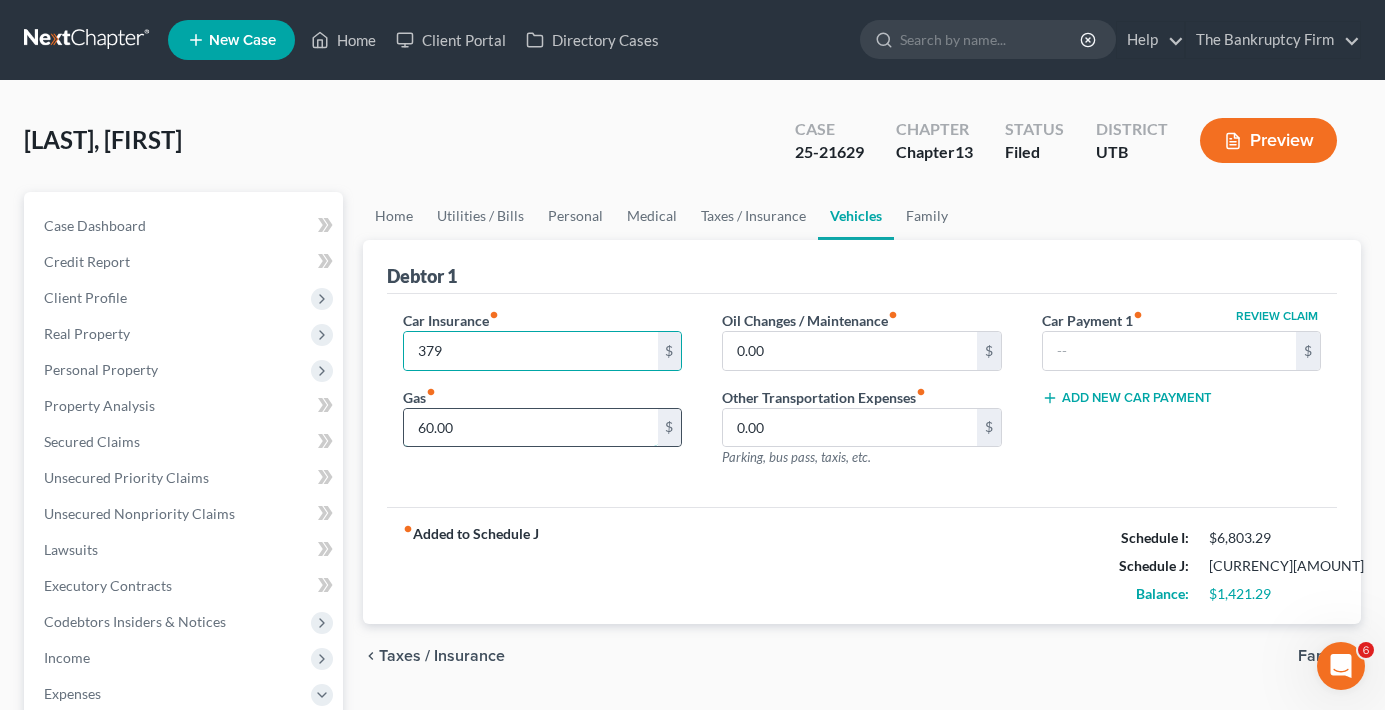 click on "60.00" at bounding box center [530, 428] 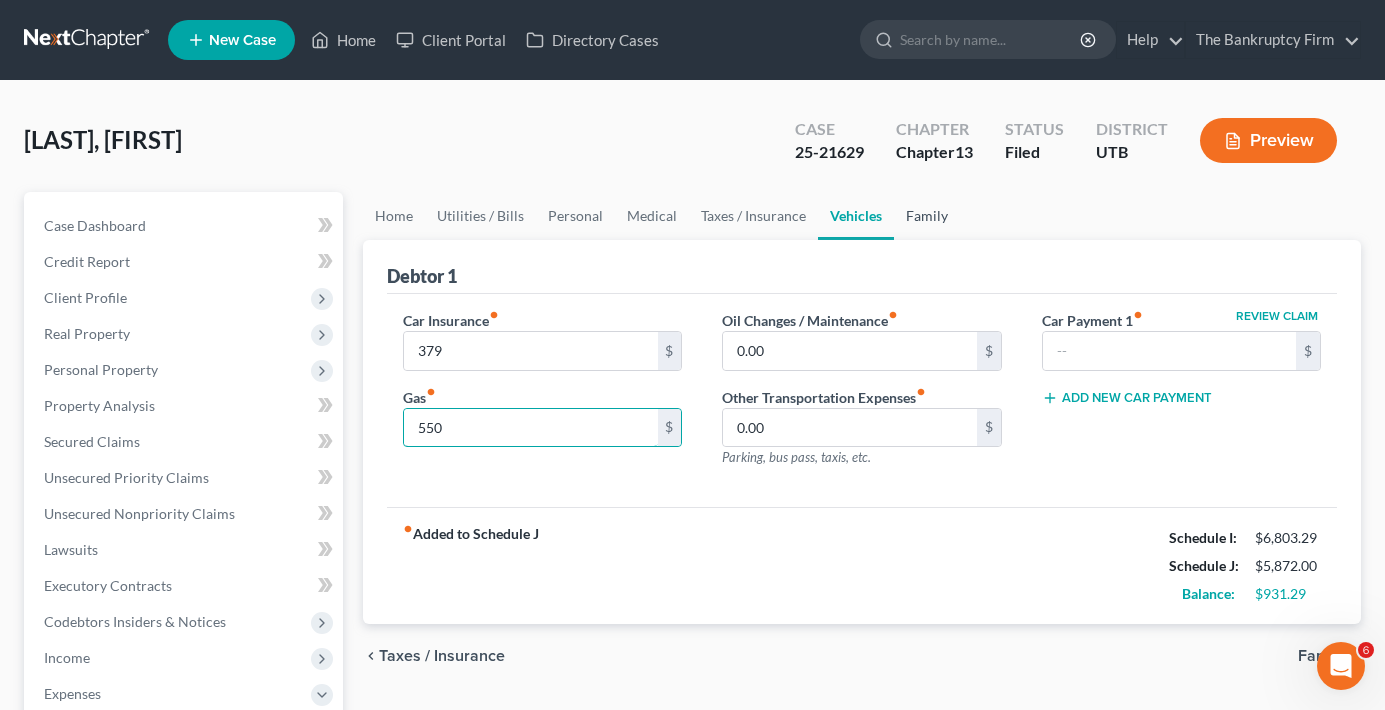 type on "550" 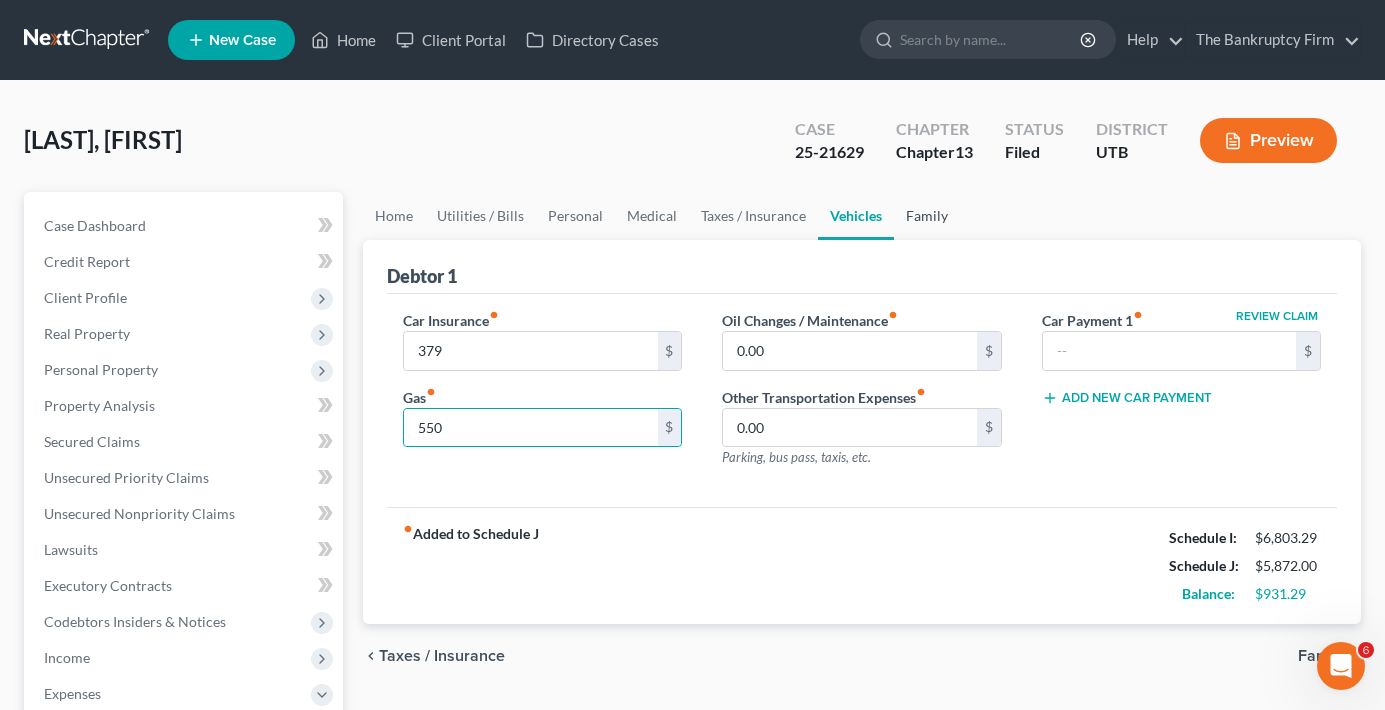 click on "Family" at bounding box center (927, 216) 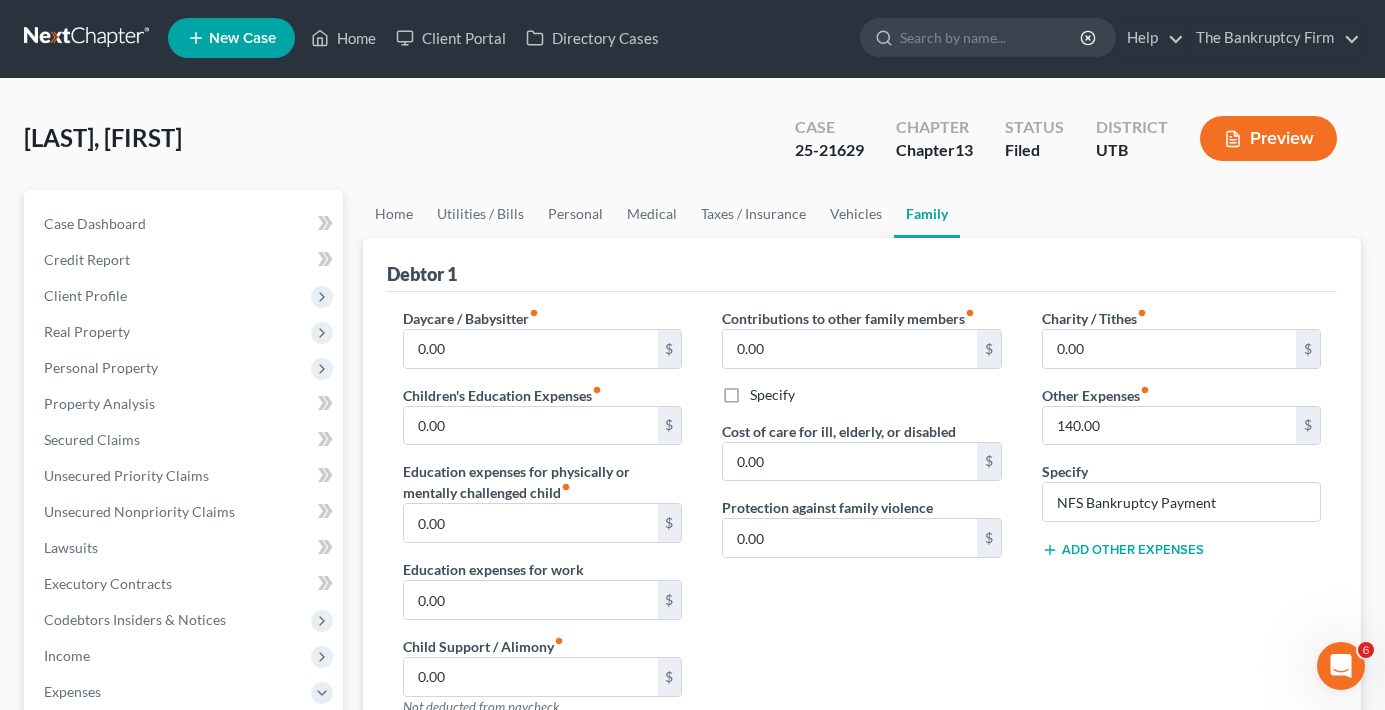 scroll, scrollTop: 0, scrollLeft: 0, axis: both 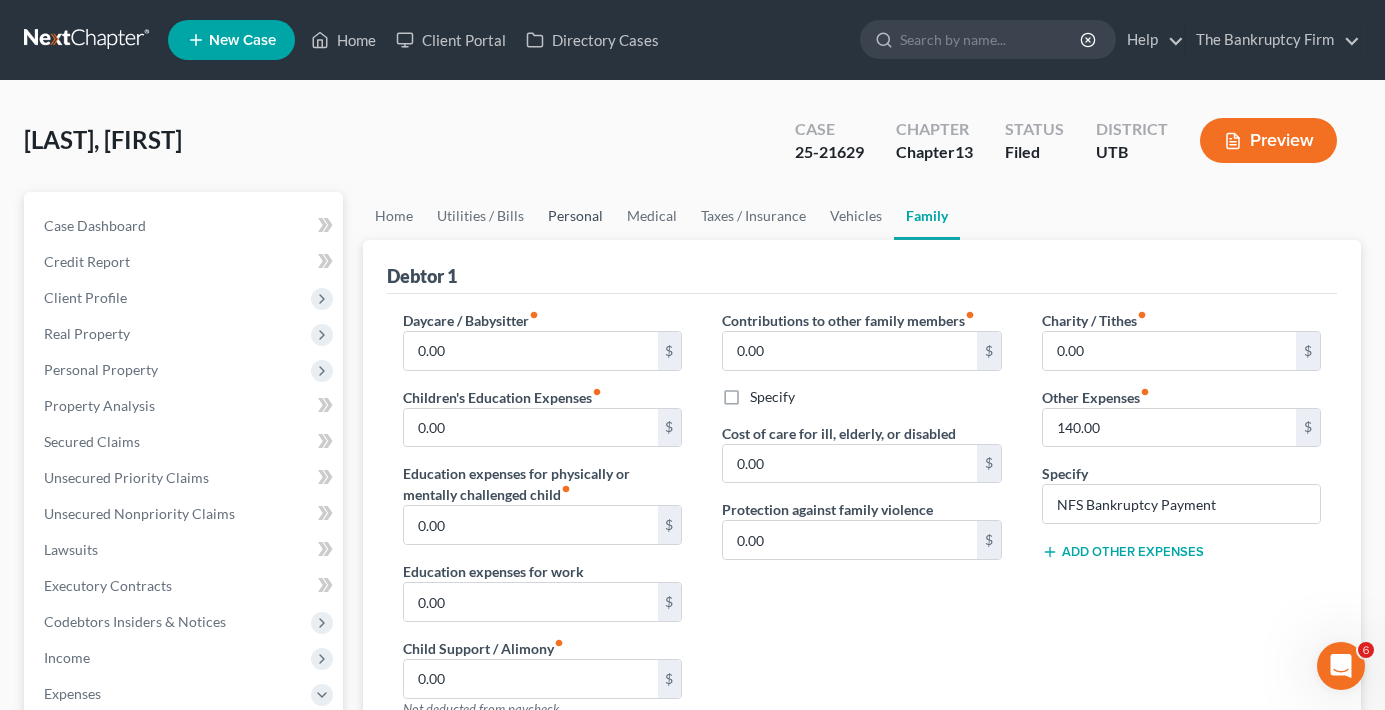 click on "Personal" at bounding box center [575, 216] 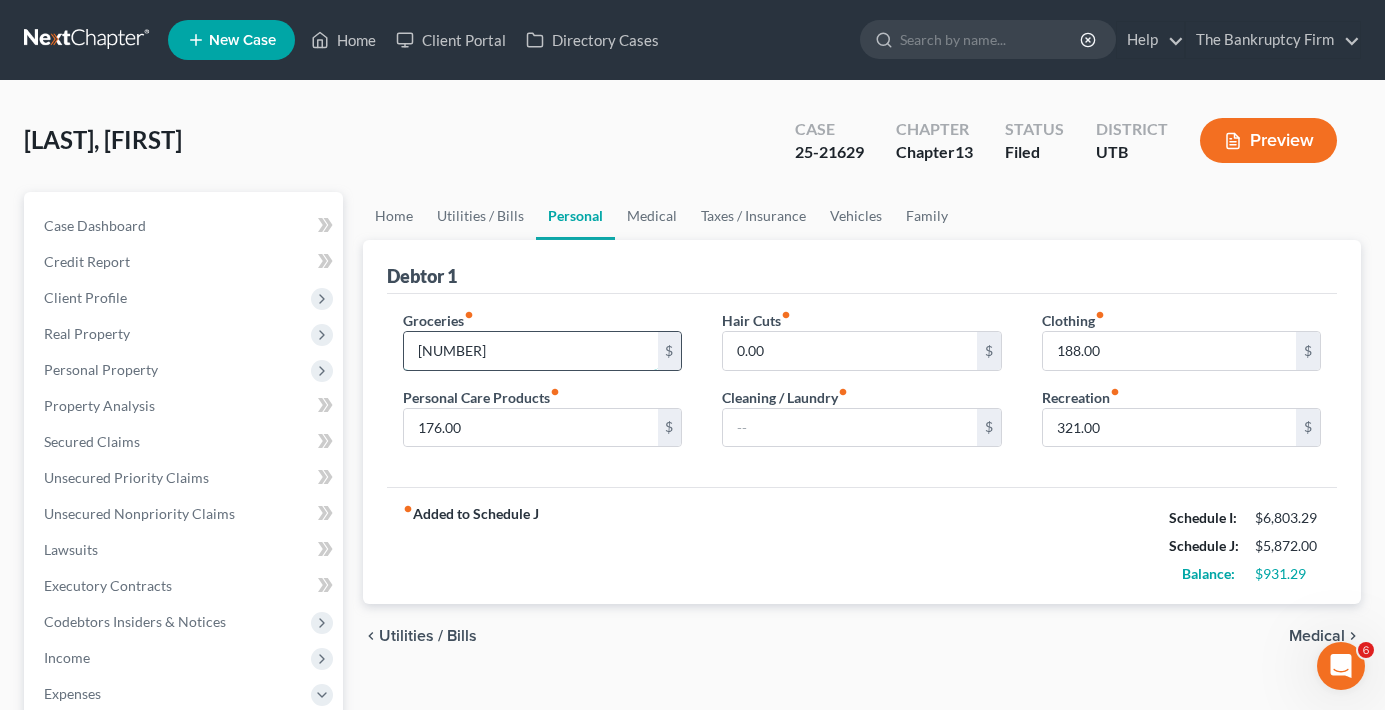 click on "[NUMBER]" at bounding box center [530, 351] 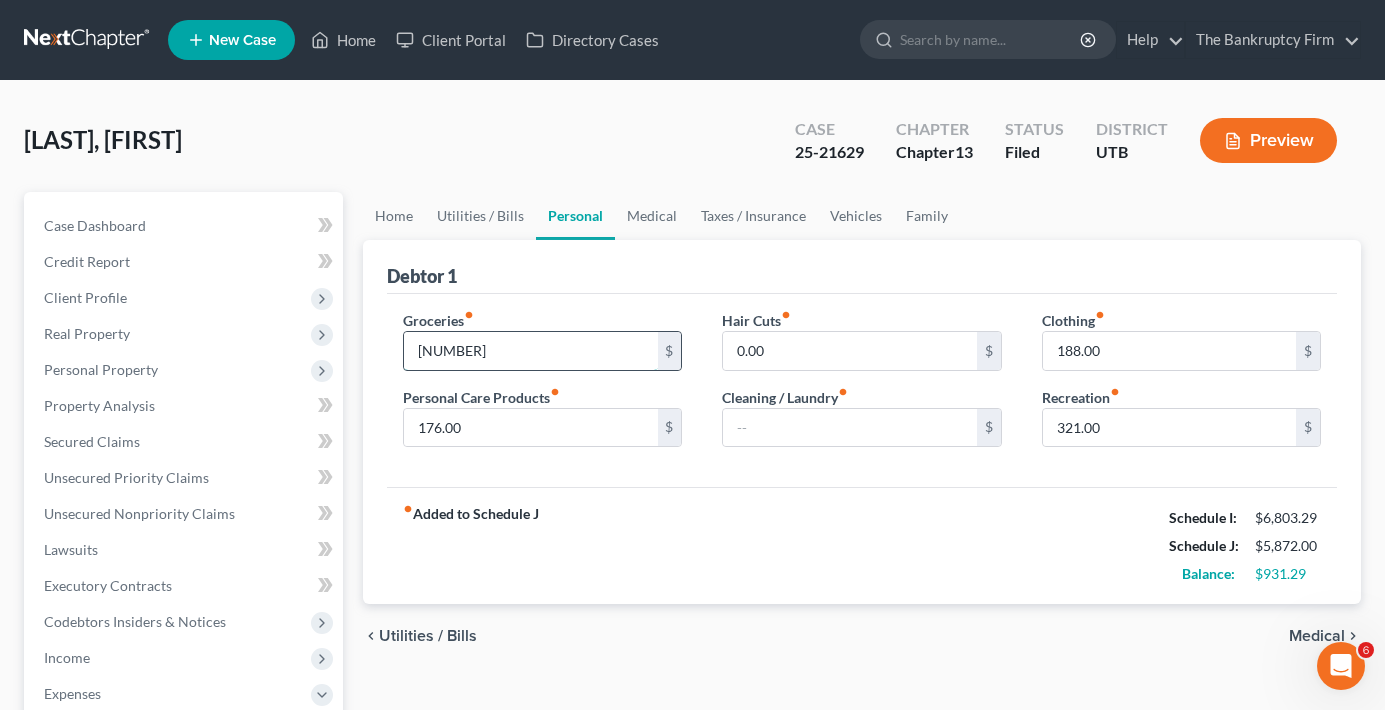 drag, startPoint x: 444, startPoint y: 351, endPoint x: 503, endPoint y: 345, distance: 59.3043 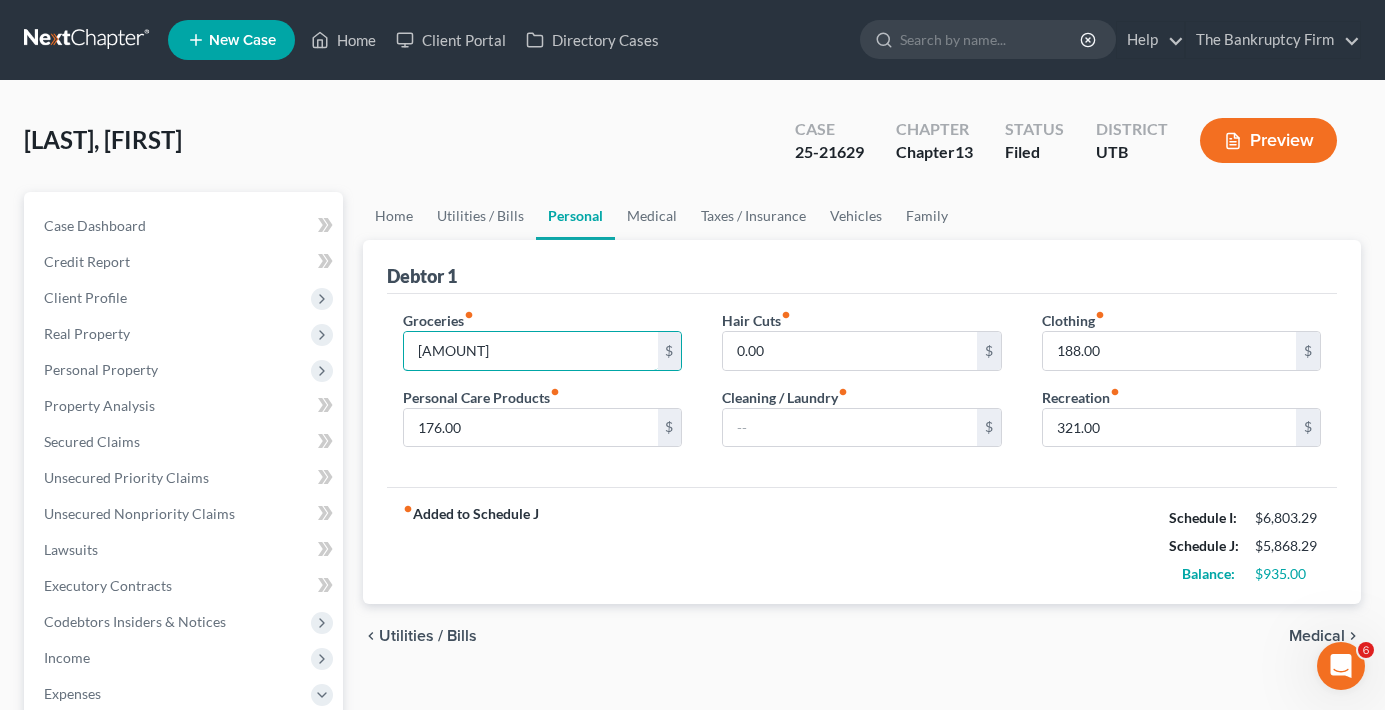 type on "[AMOUNT]" 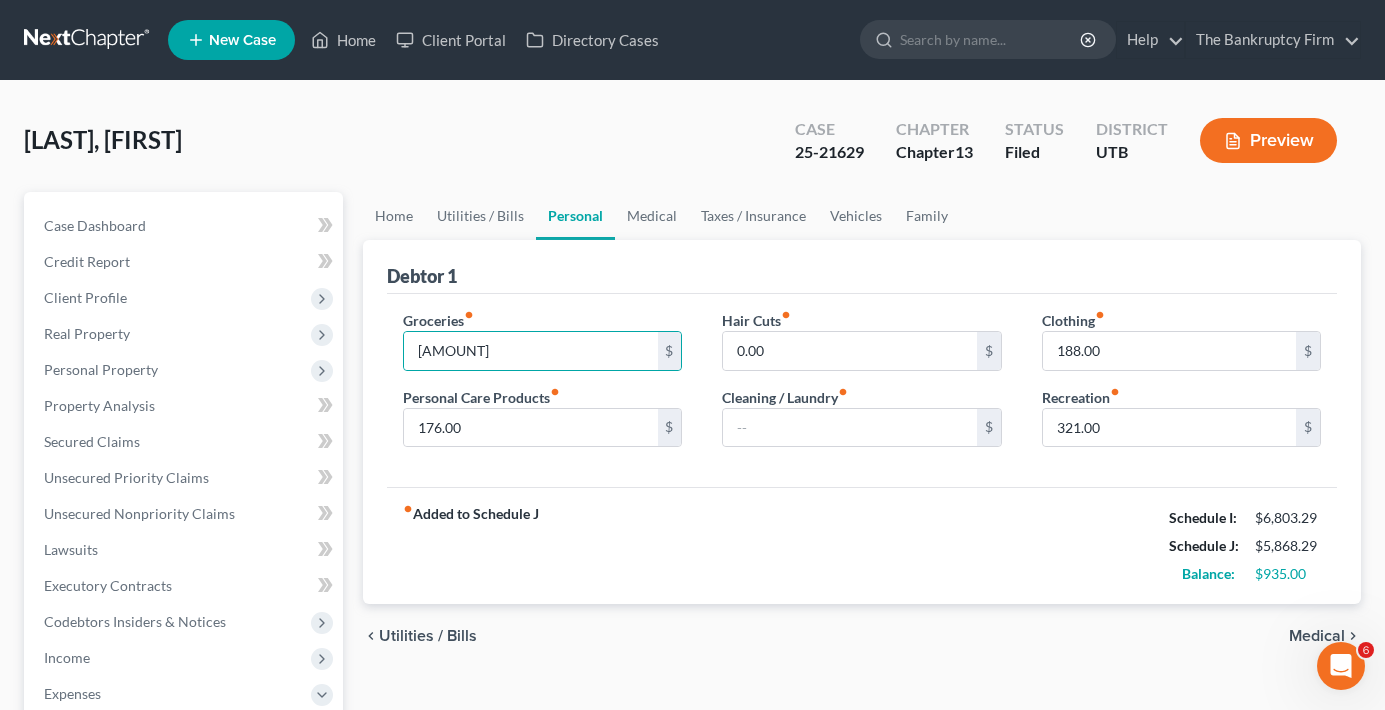 click on "fiber_manual_record  Added to Schedule J Schedule I: $6,803.29 Schedule J: $5,868.29 Balance: $935.00" at bounding box center [862, 545] 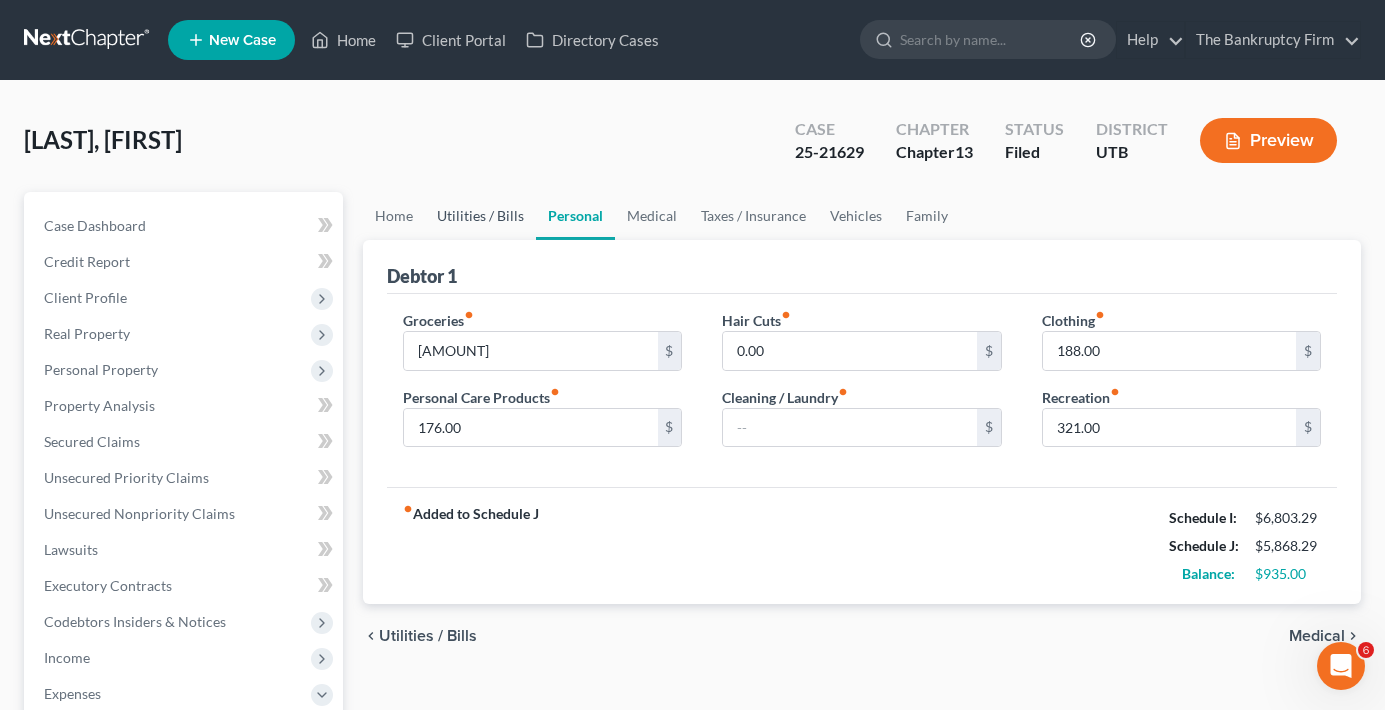 click on "Utilities / Bills" at bounding box center [480, 216] 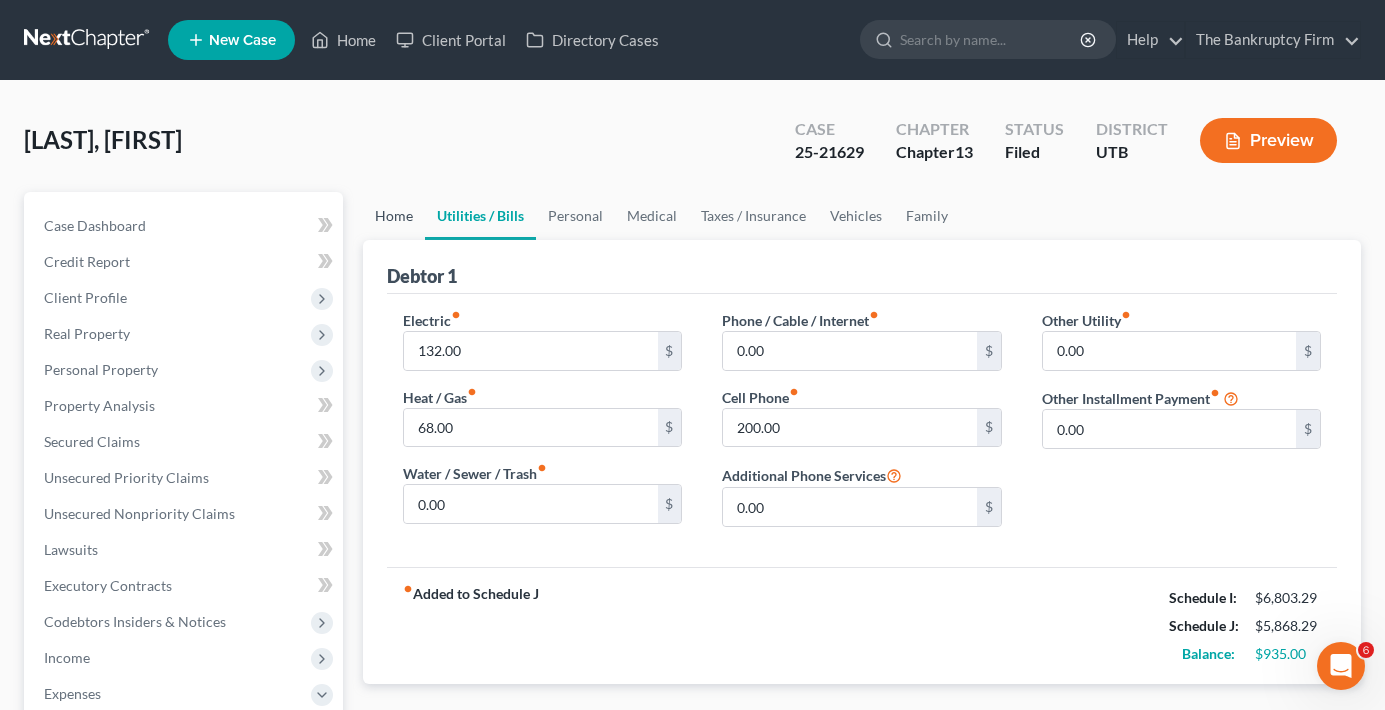 click on "Home" at bounding box center (394, 216) 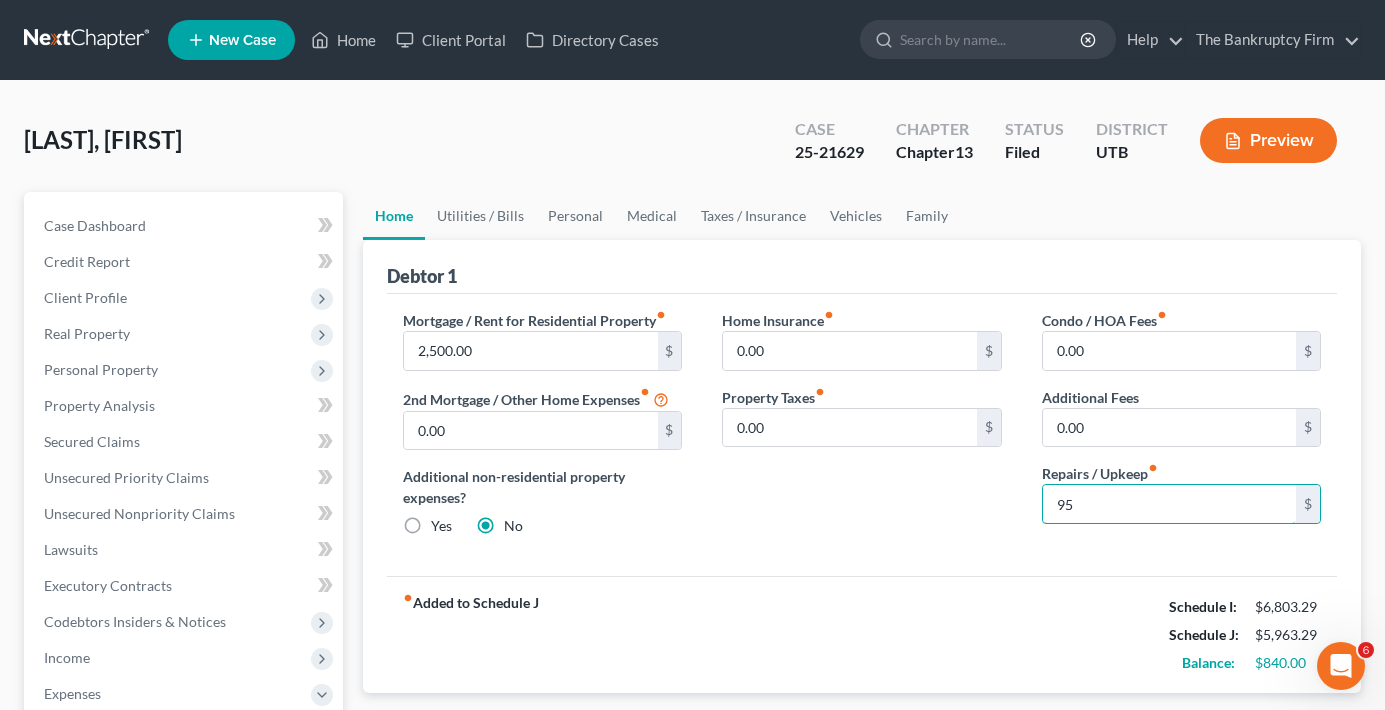type on "95" 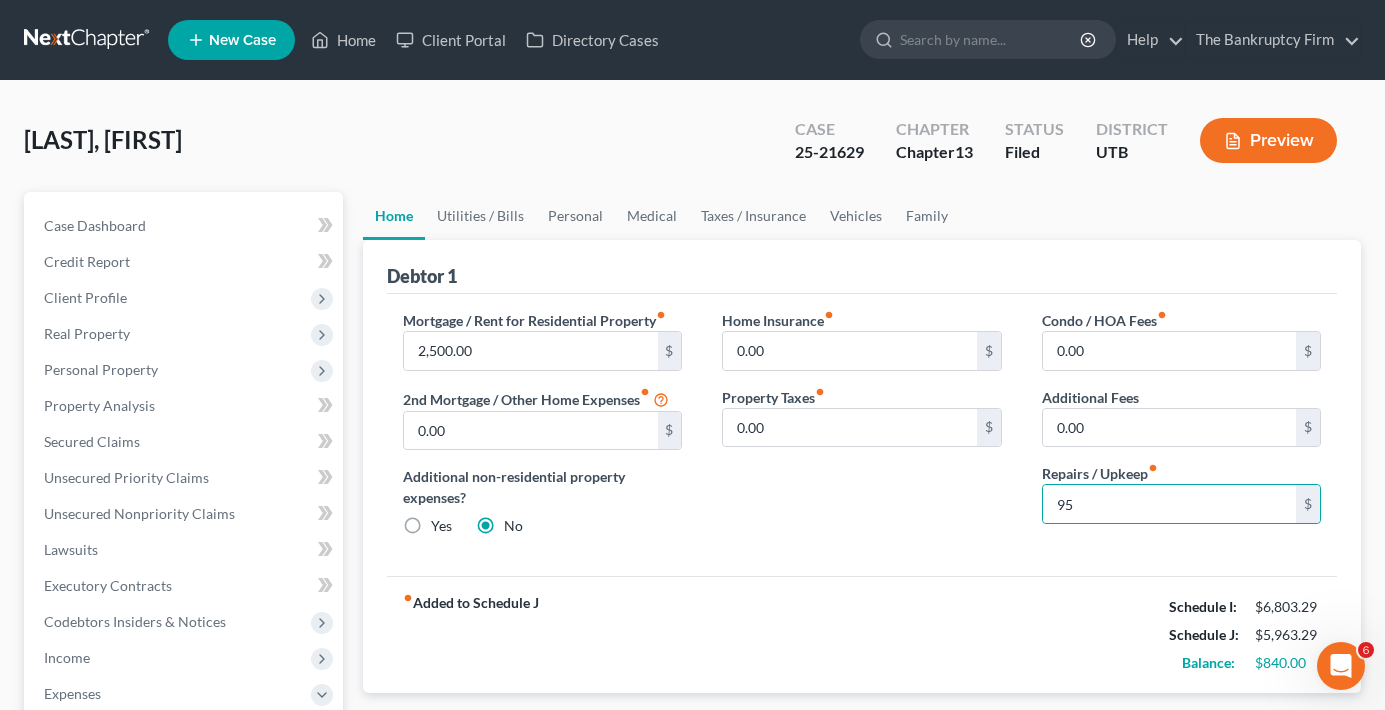 click on "fiber_manual_record Added to Schedule J Schedule I: $6,803.29 Schedule J: $5,963.29 Balance: $840.00" at bounding box center (862, 634) 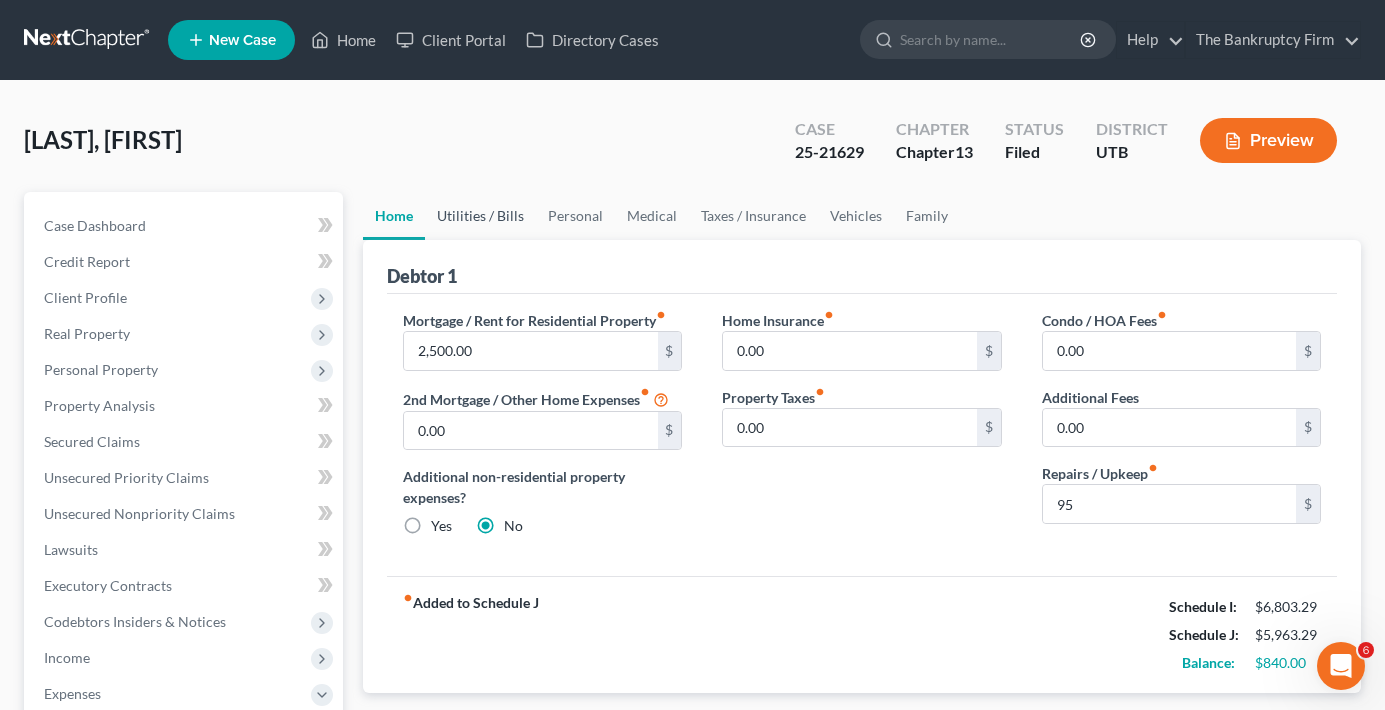 click on "Utilities / Bills" at bounding box center (480, 216) 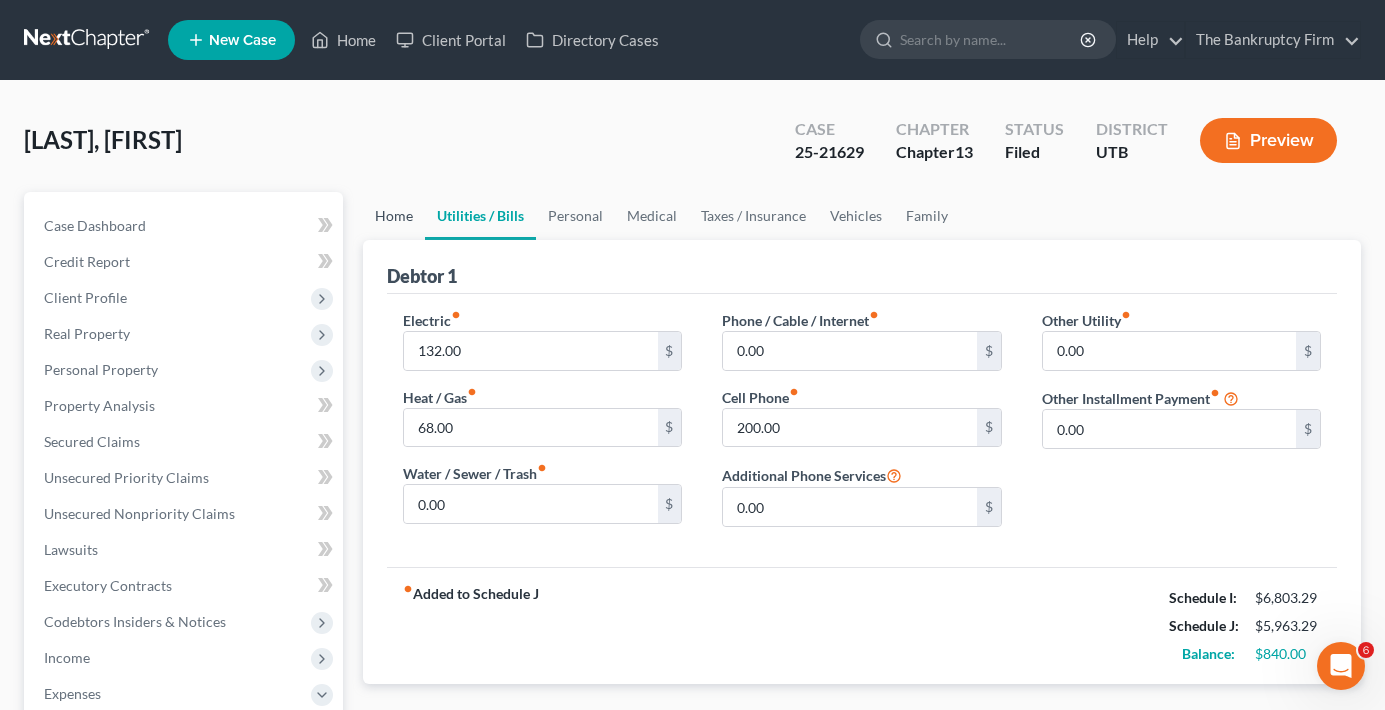 click on "Home" at bounding box center (394, 216) 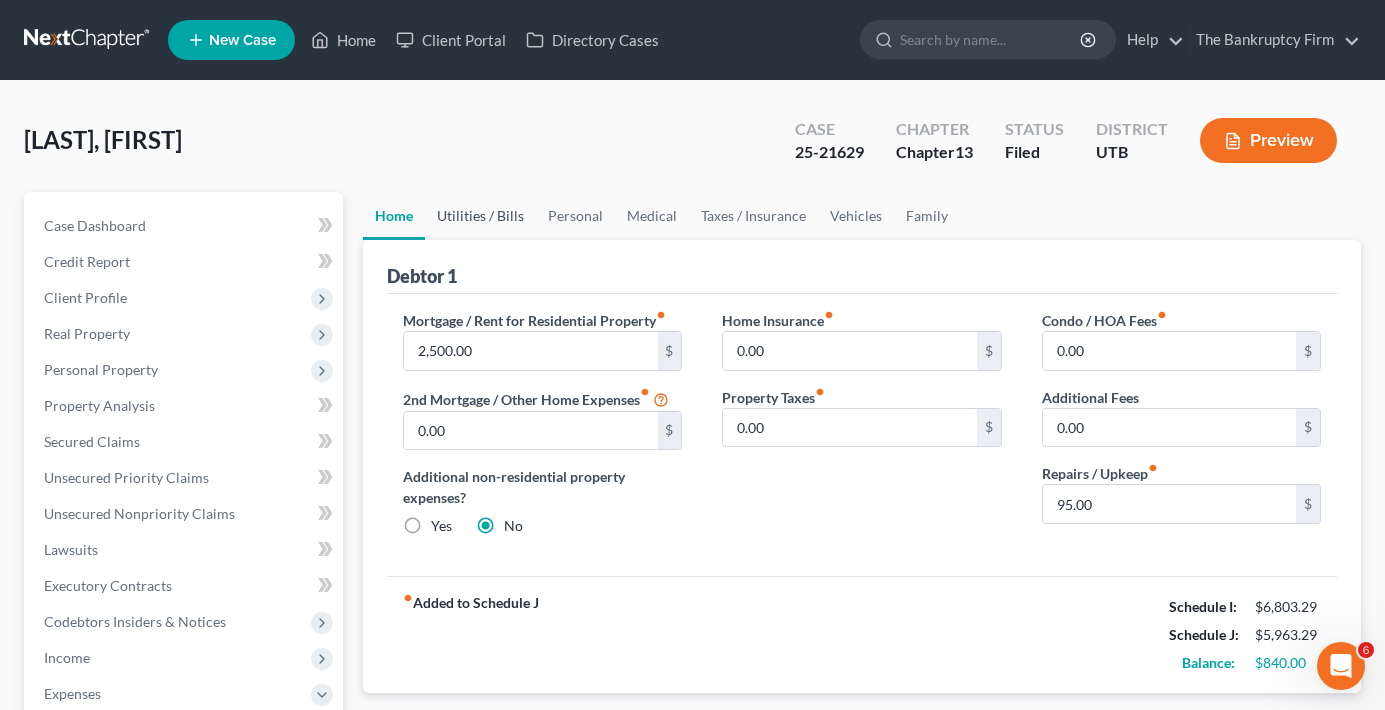 click on "Utilities / Bills" at bounding box center (480, 216) 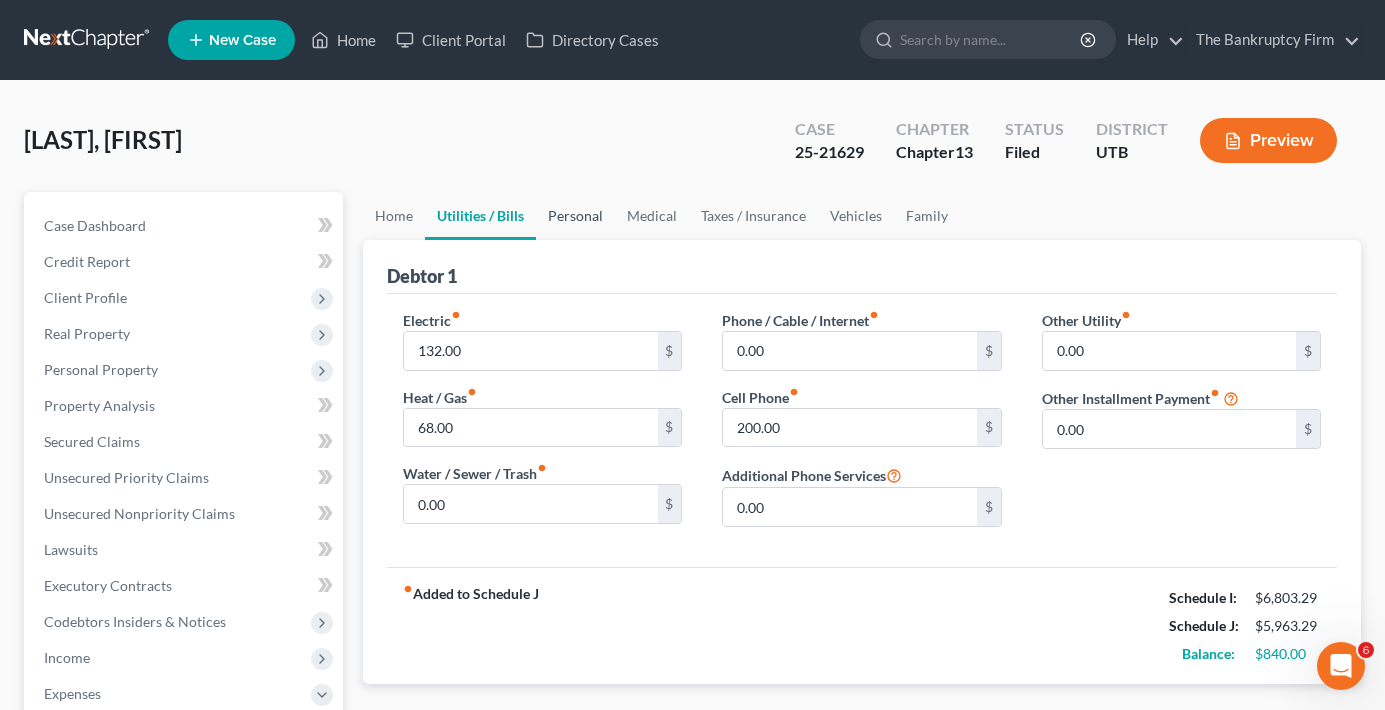 click on "Personal" at bounding box center [575, 216] 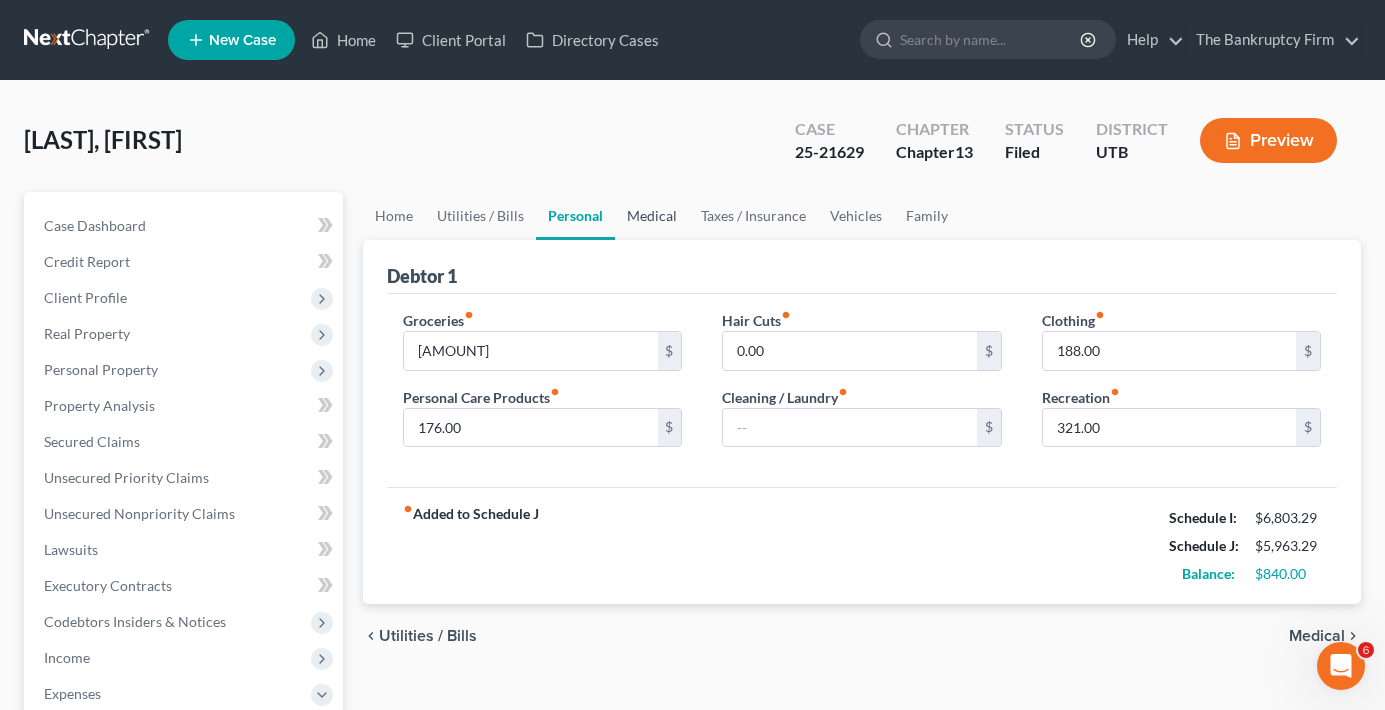 click on "Medical" at bounding box center [652, 216] 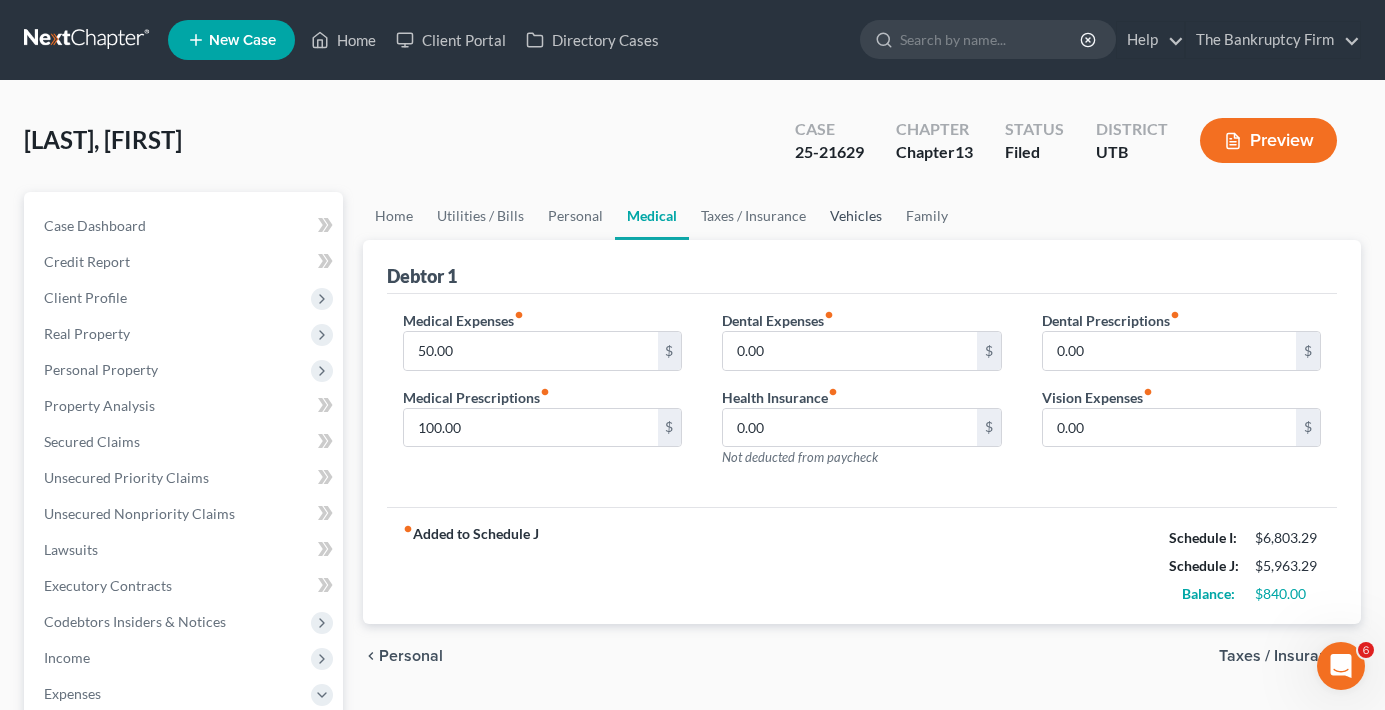 click on "Vehicles" at bounding box center [856, 216] 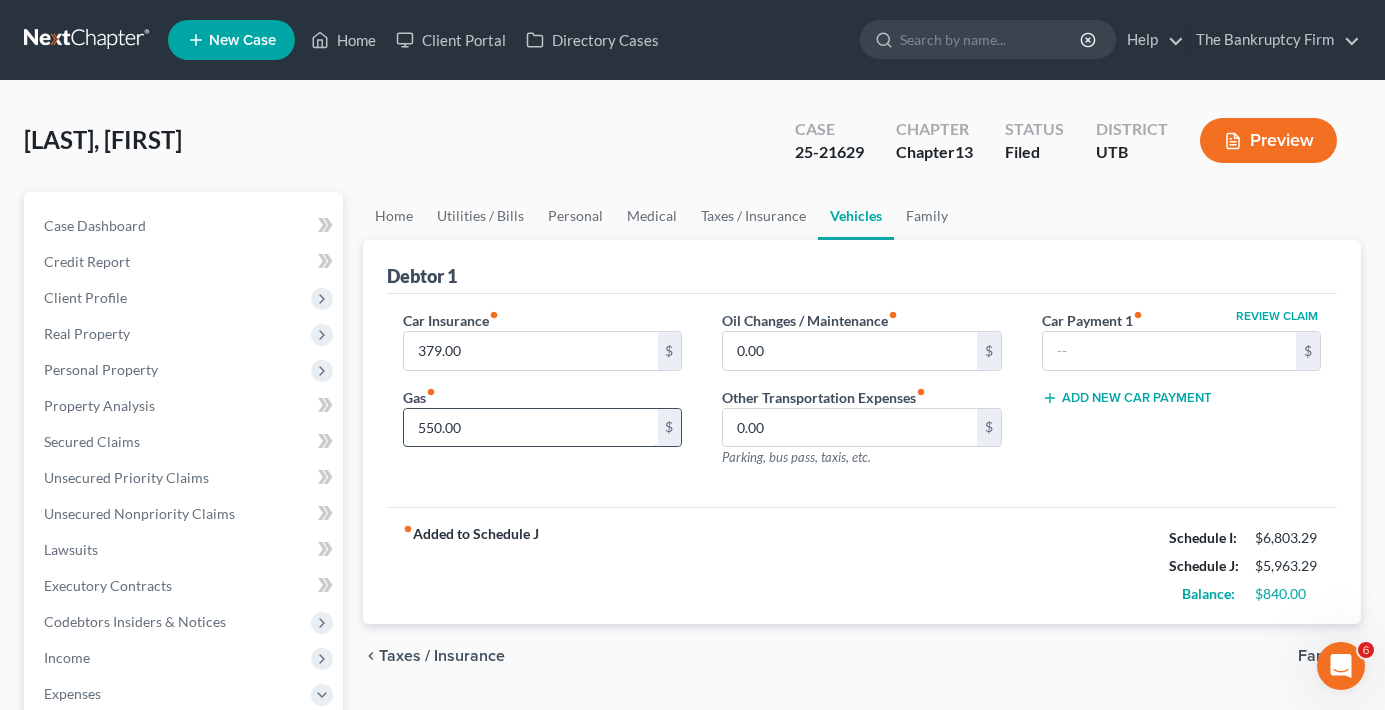 click on "550.00" at bounding box center (530, 428) 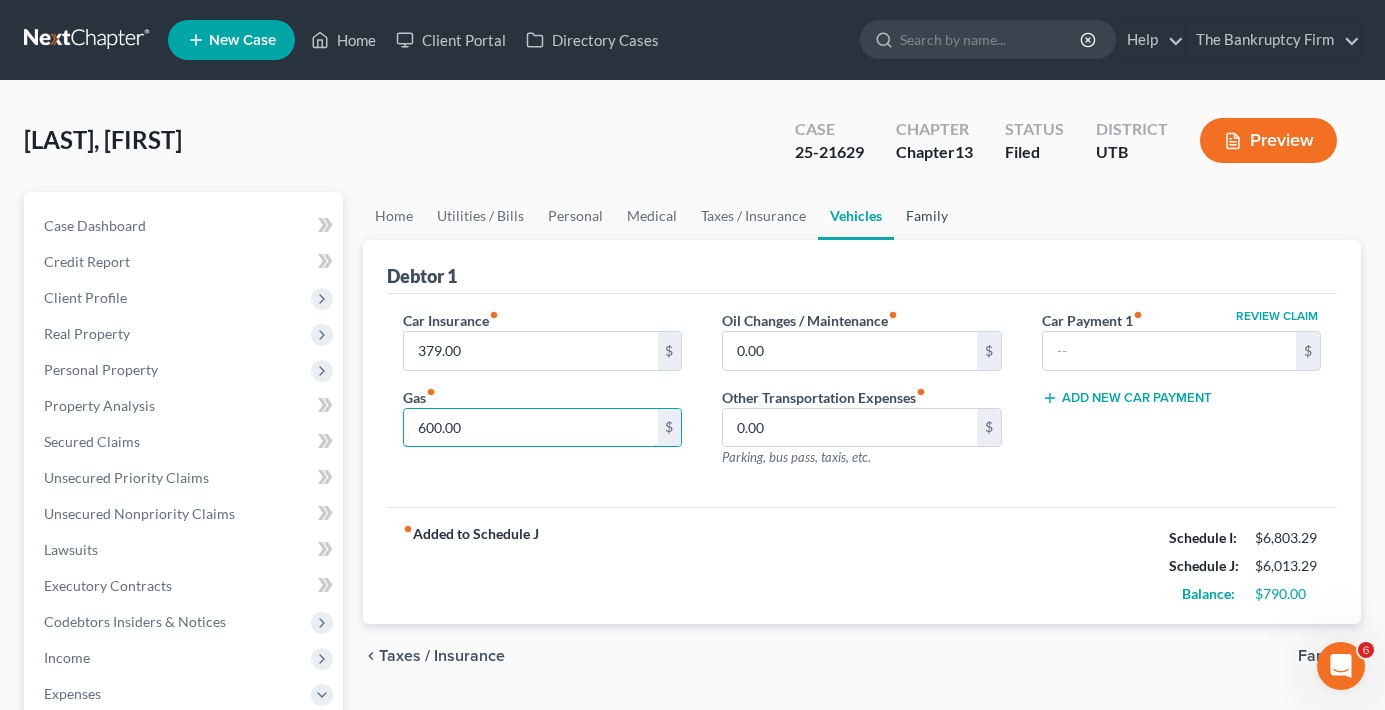 type on "600.00" 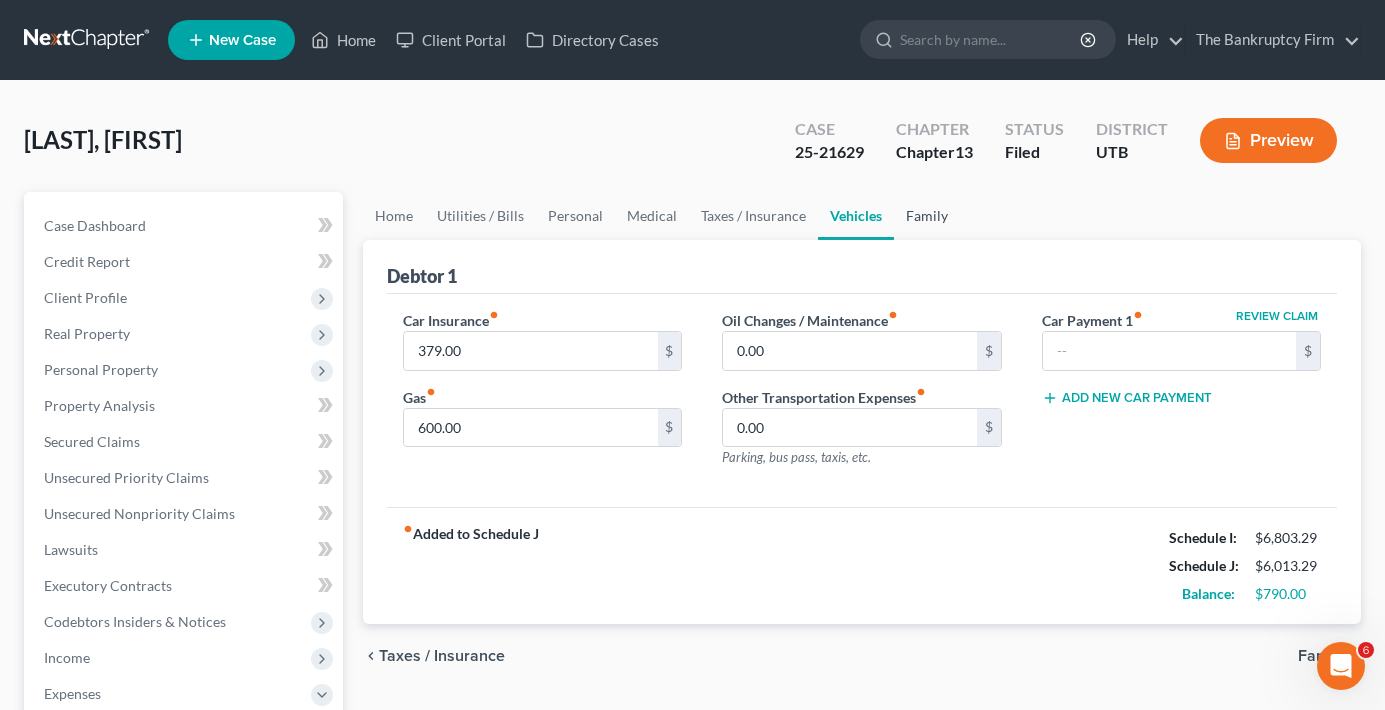 click on "Family" at bounding box center [927, 216] 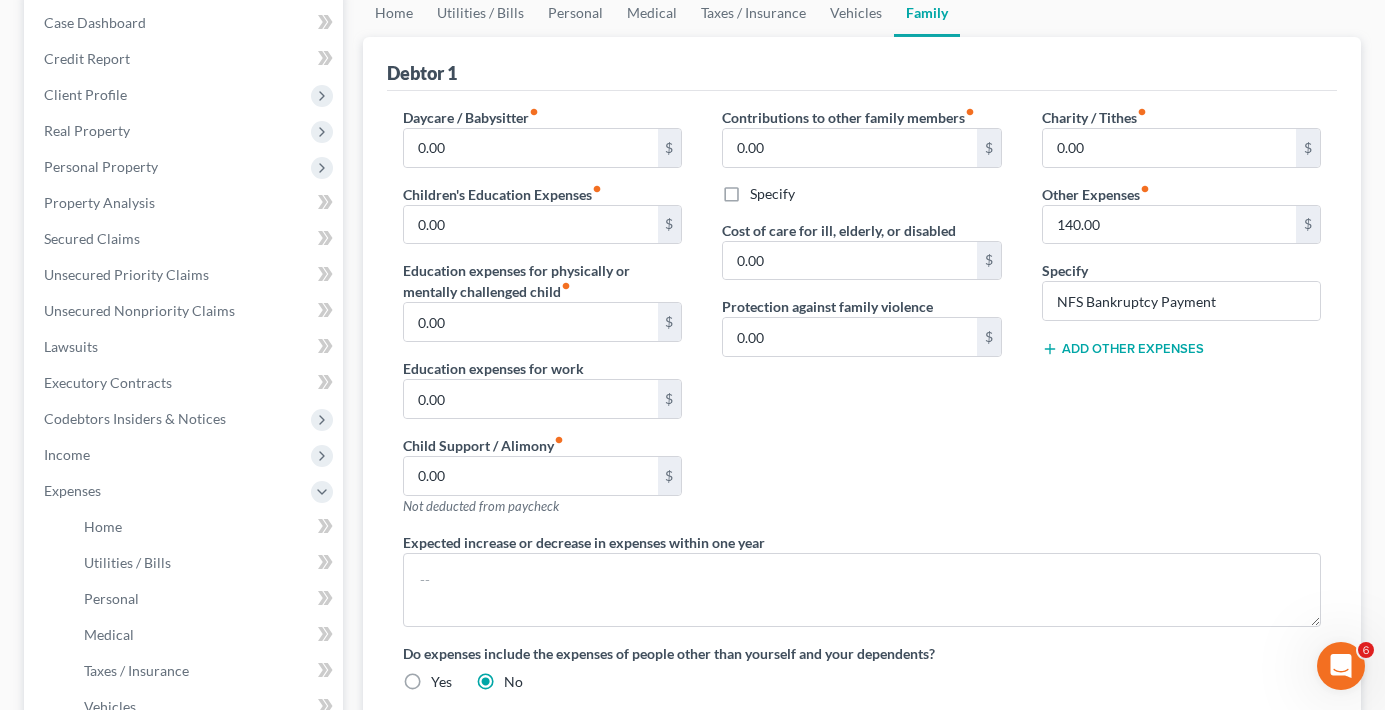 scroll, scrollTop: 641, scrollLeft: 0, axis: vertical 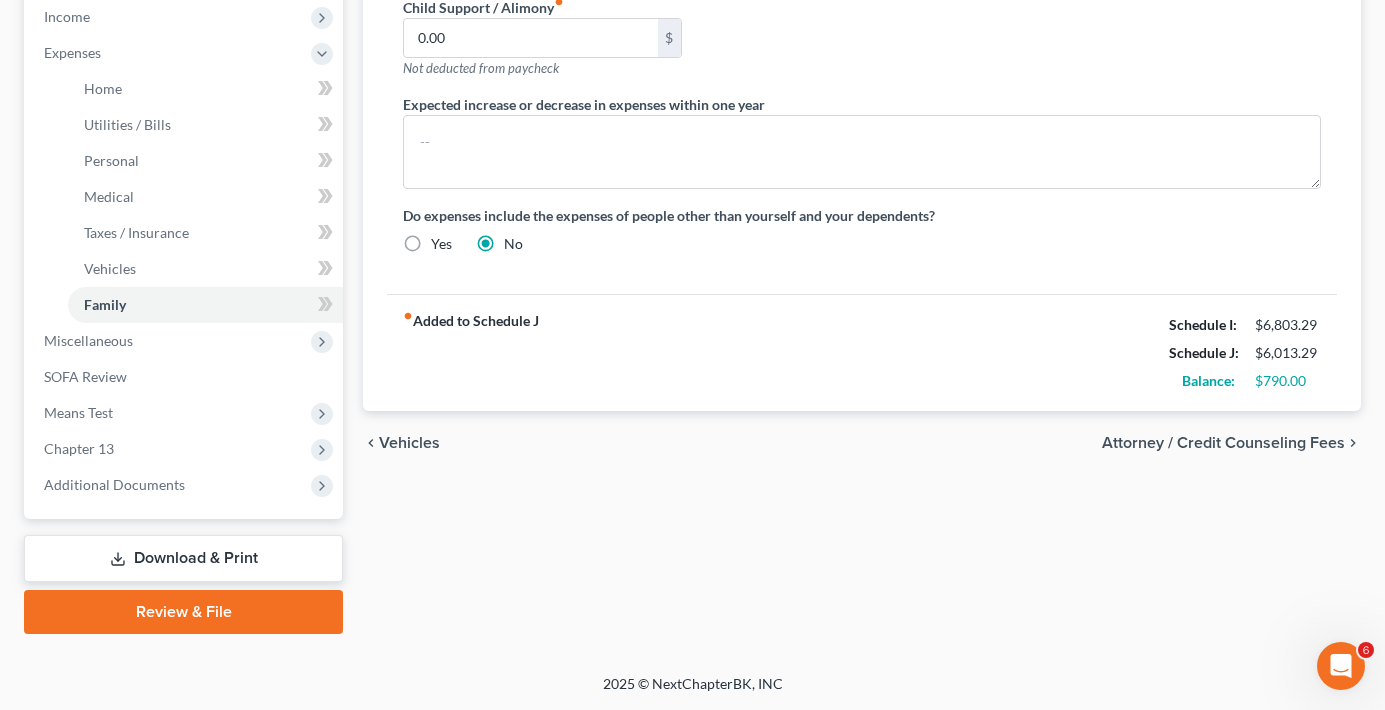 click on "fiber_manual_record  Added to Schedule J Schedule I: $6,803.29 Schedule J: $6,013.29 Balance: $790.00" at bounding box center [862, 352] 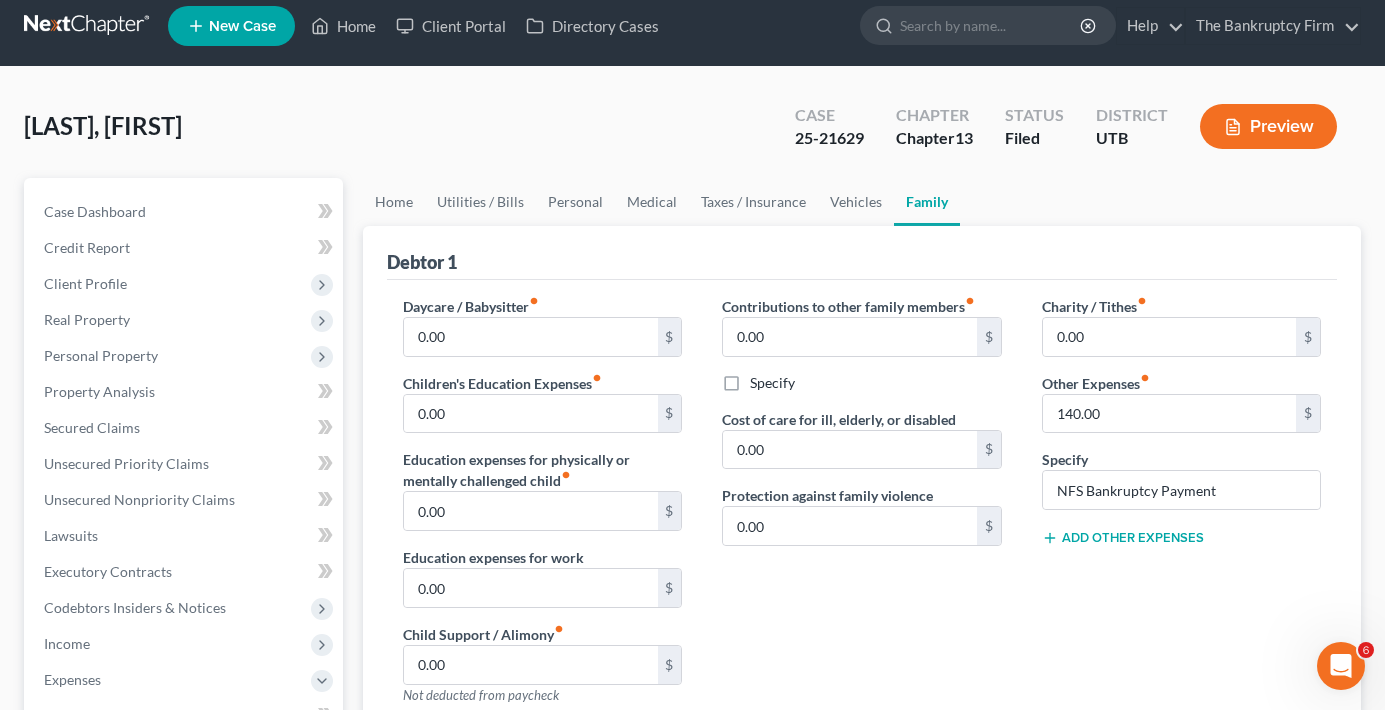 scroll, scrollTop: 0, scrollLeft: 0, axis: both 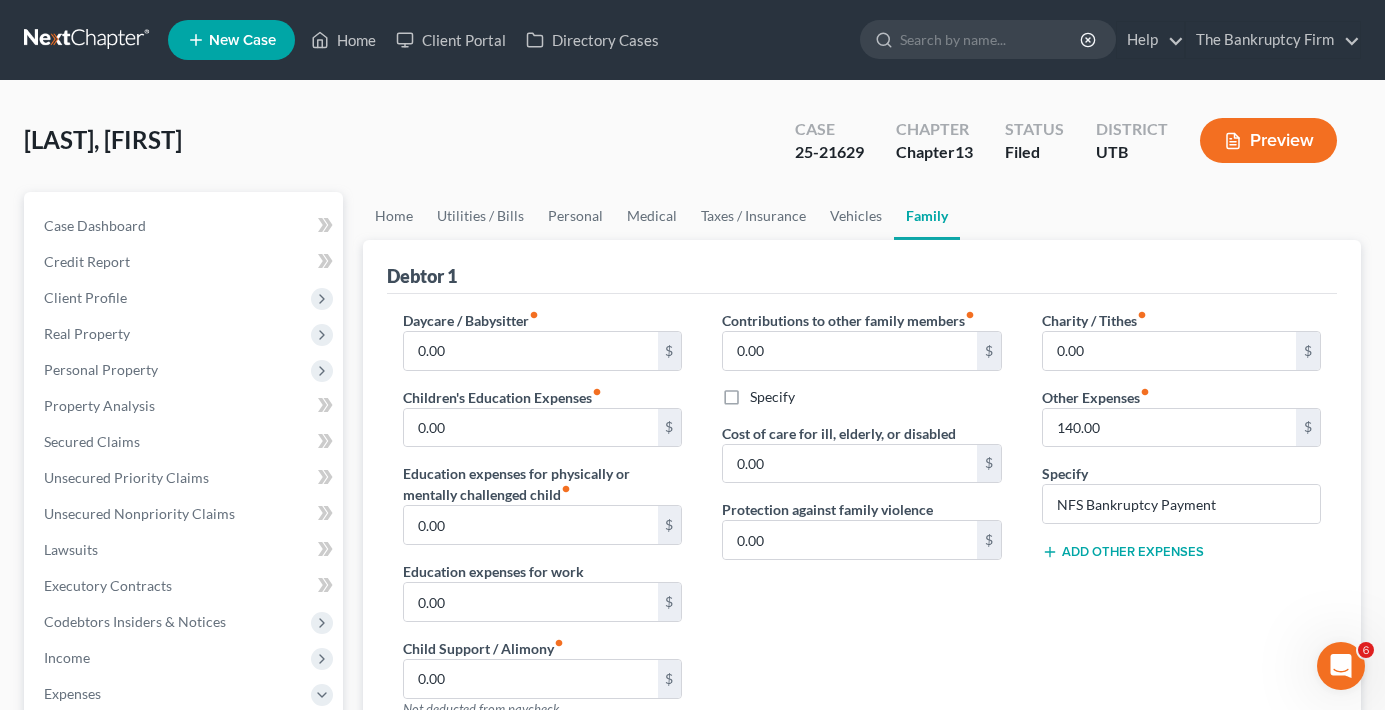 click on "[LAST], [FIRST] Upgraded Case 25-21629 Chapter Chapter 13 Status Filed District [STATE] Preview" at bounding box center (692, 148) 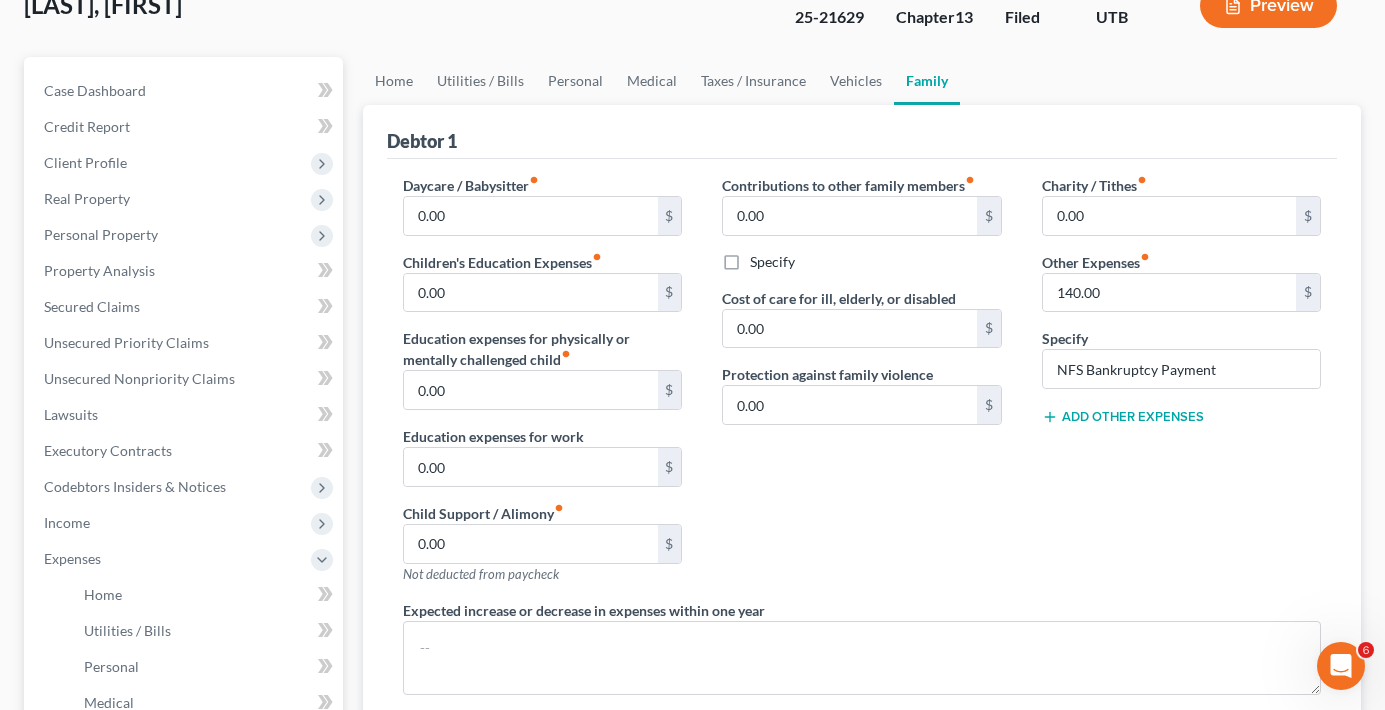 scroll, scrollTop: 100, scrollLeft: 0, axis: vertical 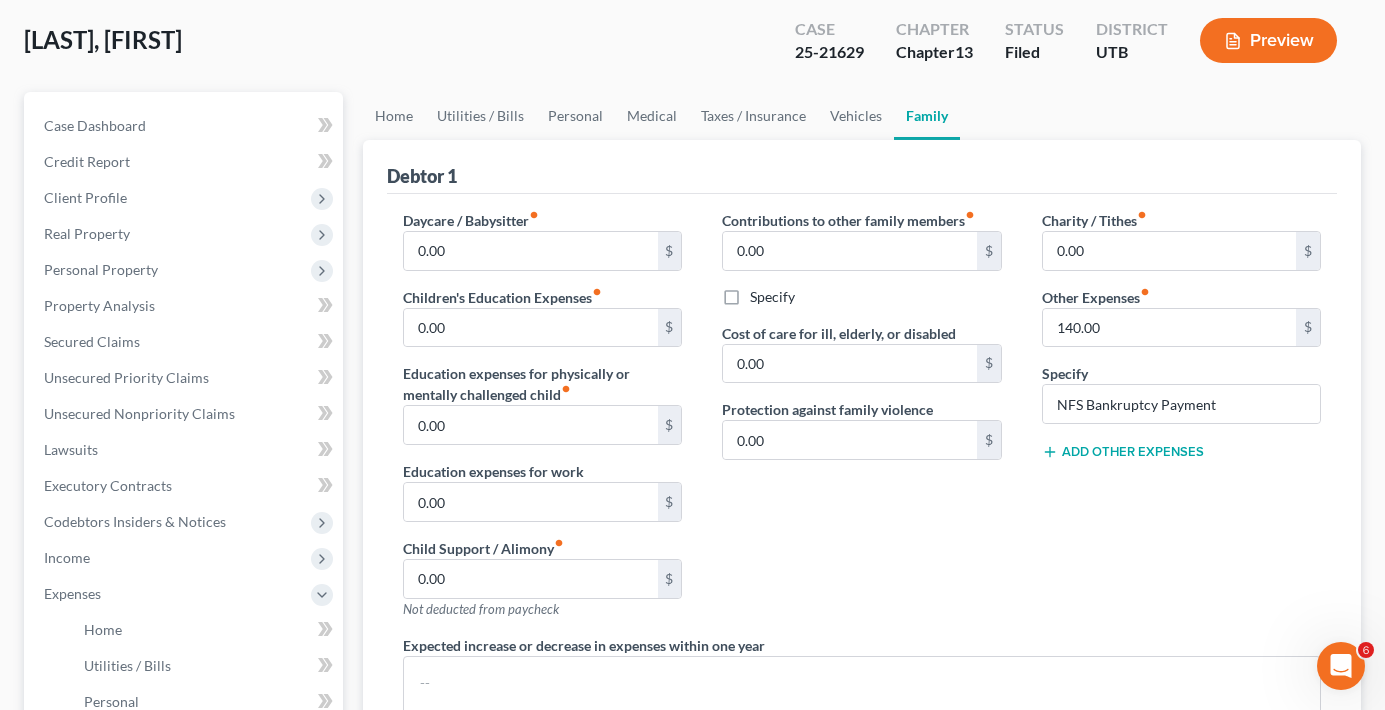 click on "Case Dashboard
Payments
Invoices
Payments
Payments
Credit Report
Client Profile" at bounding box center (183, 633) 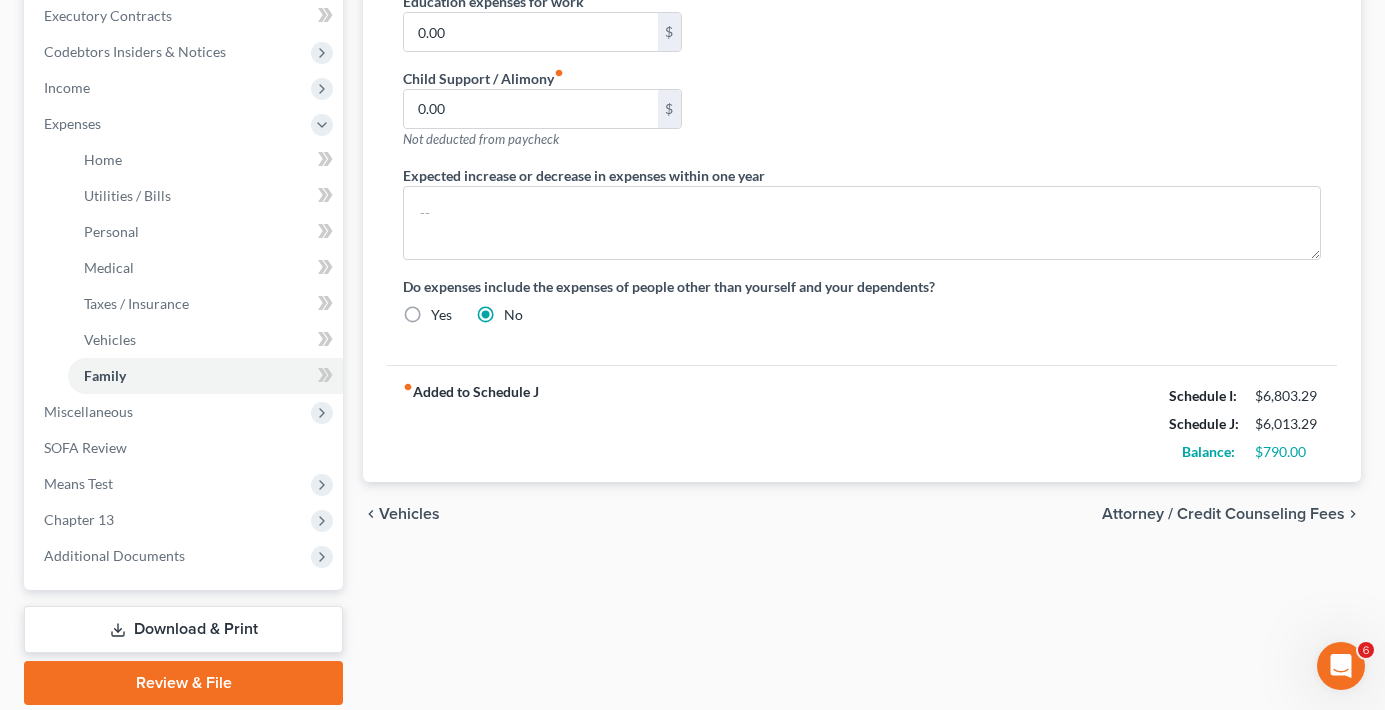 scroll, scrollTop: 441, scrollLeft: 0, axis: vertical 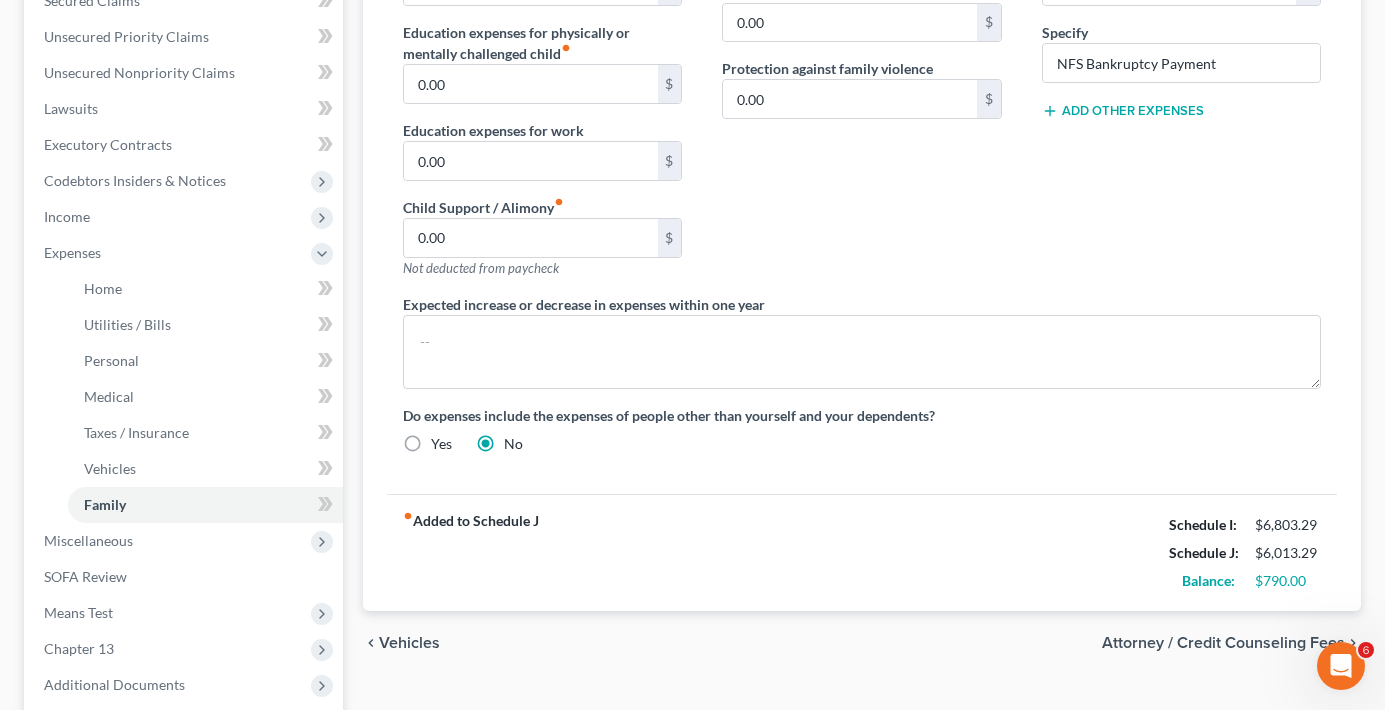 click on "Utilities / Bills
Personal
Medical
Taxes / Insurance
Vehicles
Family
Debtor 1 Daycare / Babysitter  fiber_manual_record $[AMOUNT] $ Children's Education Expenses  fiber_manual_record $[AMOUNT] $ Education expenses for physically or mentally challenged child  fiber_manual_record $[AMOUNT] $ Education expenses for work $[AMOUNT] $ Child Support / Alimony  fiber_manual_record $[AMOUNT] $ Not deducted from paycheck Contributions to other family members  fiber_manual_record $[AMOUNT] $ Specify Cost of care for ill, elderly, or disabled $[AMOUNT] $ Protection against family violence $[AMOUNT] $ Charity / Tithes  fiber_manual_record $[AMOUNT] $ Other Expenses  fiber_manual_record $[AMOUNT] $ Specify NFS Bankruptcy Payment Add Other Expenses Expected increase or decrease in expenses within one year Do expenses include the expenses of people other than yourself and your dependents? Yes No fiber_manual_record  Added to Schedule J Schedule I: $[AMOUNT] Schedule J: $[AMOUNT] Balance:" at bounding box center (862, 292) 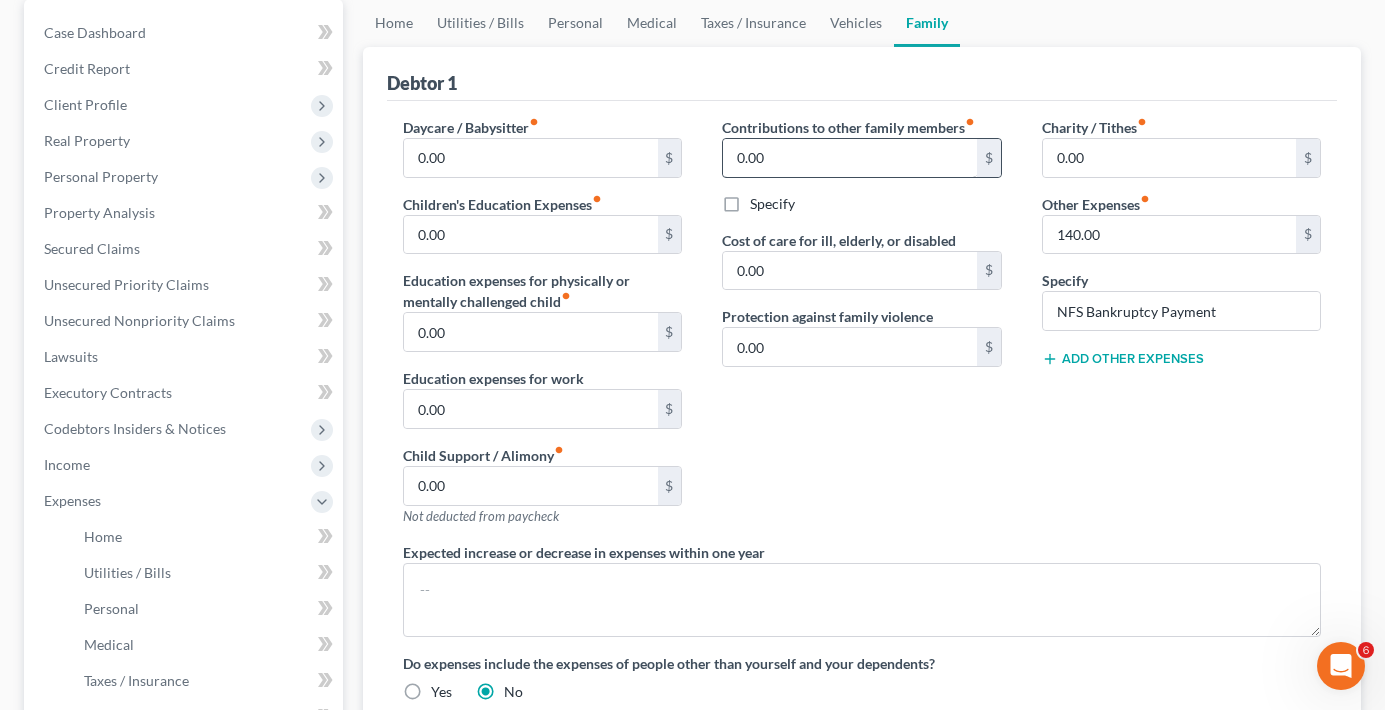 scroll, scrollTop: 141, scrollLeft: 0, axis: vertical 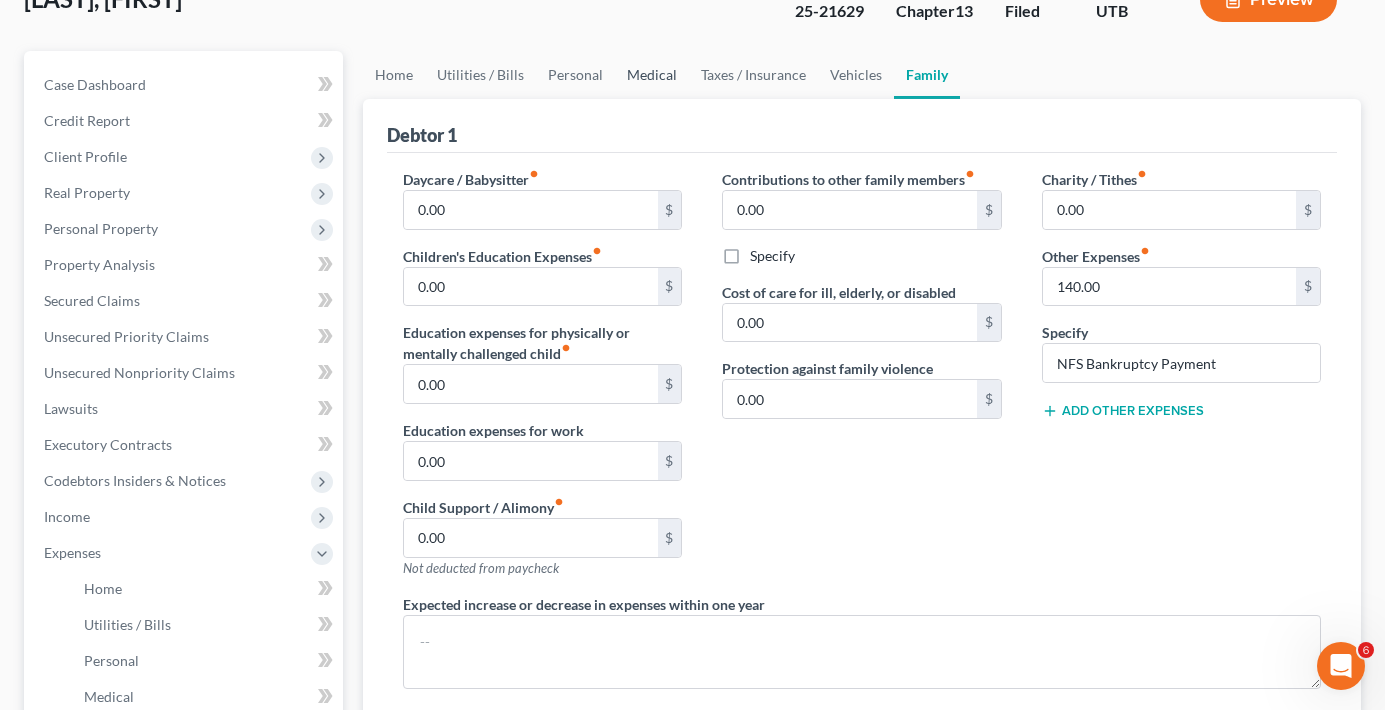 click on "Medical" at bounding box center [652, 75] 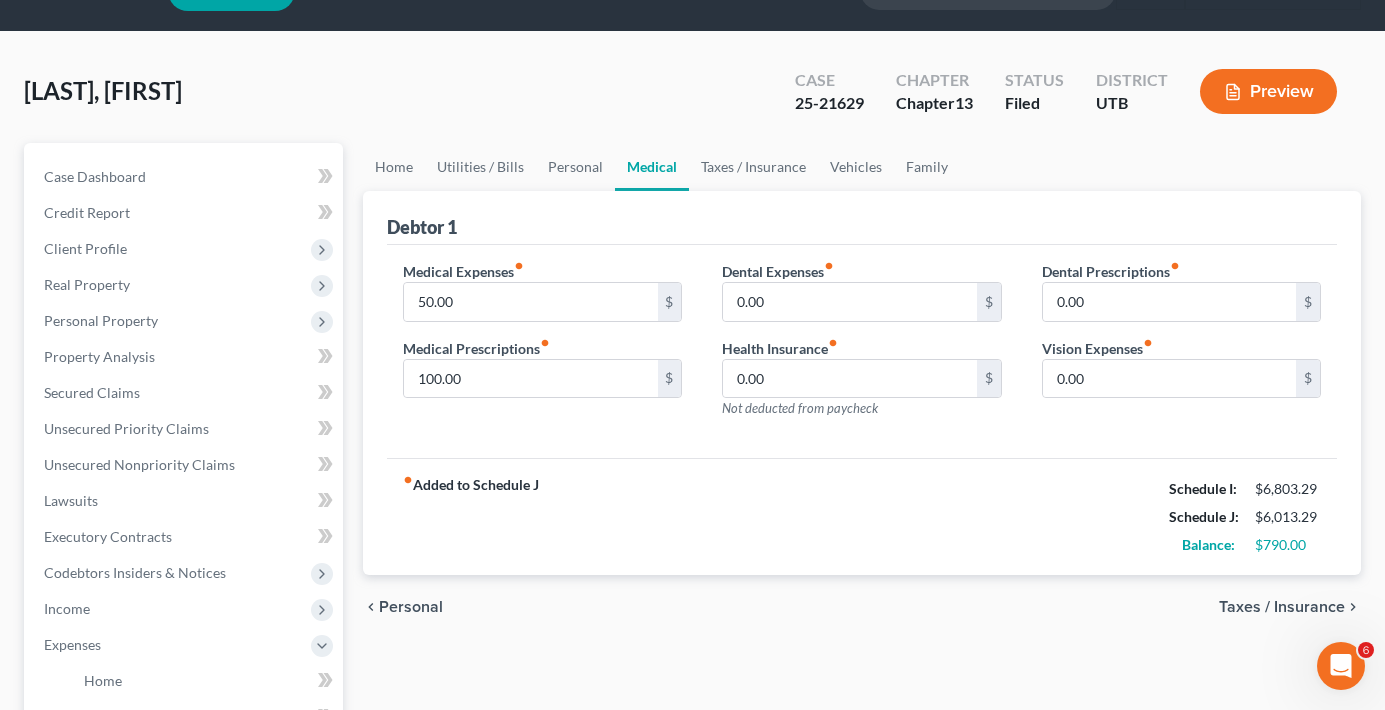 scroll, scrollTop: 0, scrollLeft: 0, axis: both 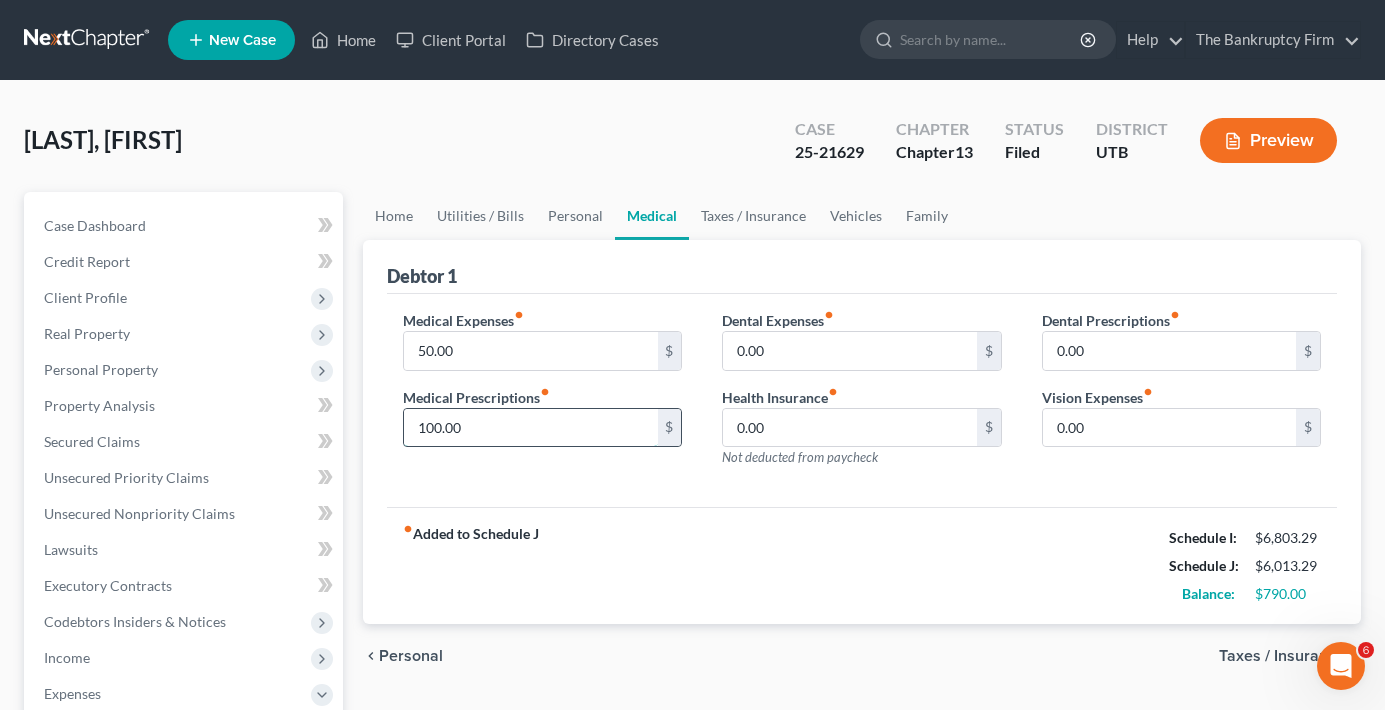 click on "100.00" at bounding box center [530, 428] 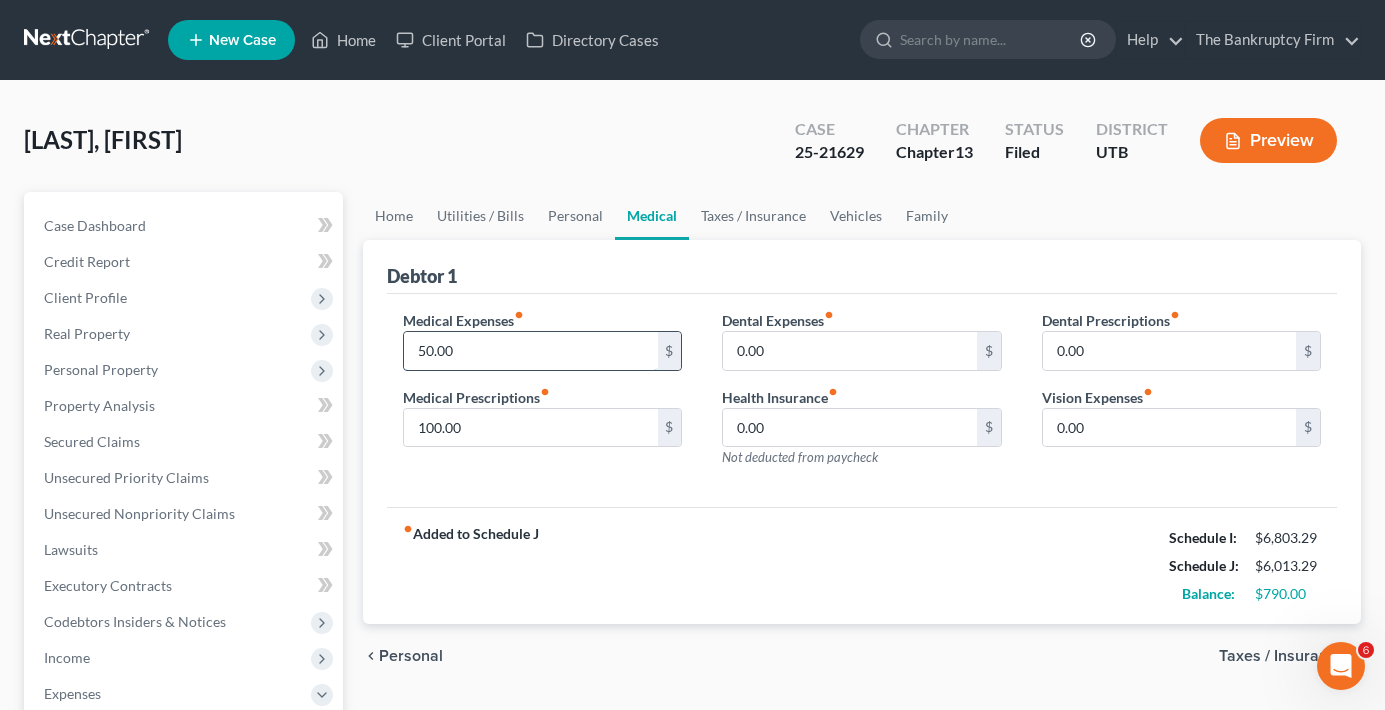 click on "50.00" at bounding box center [530, 351] 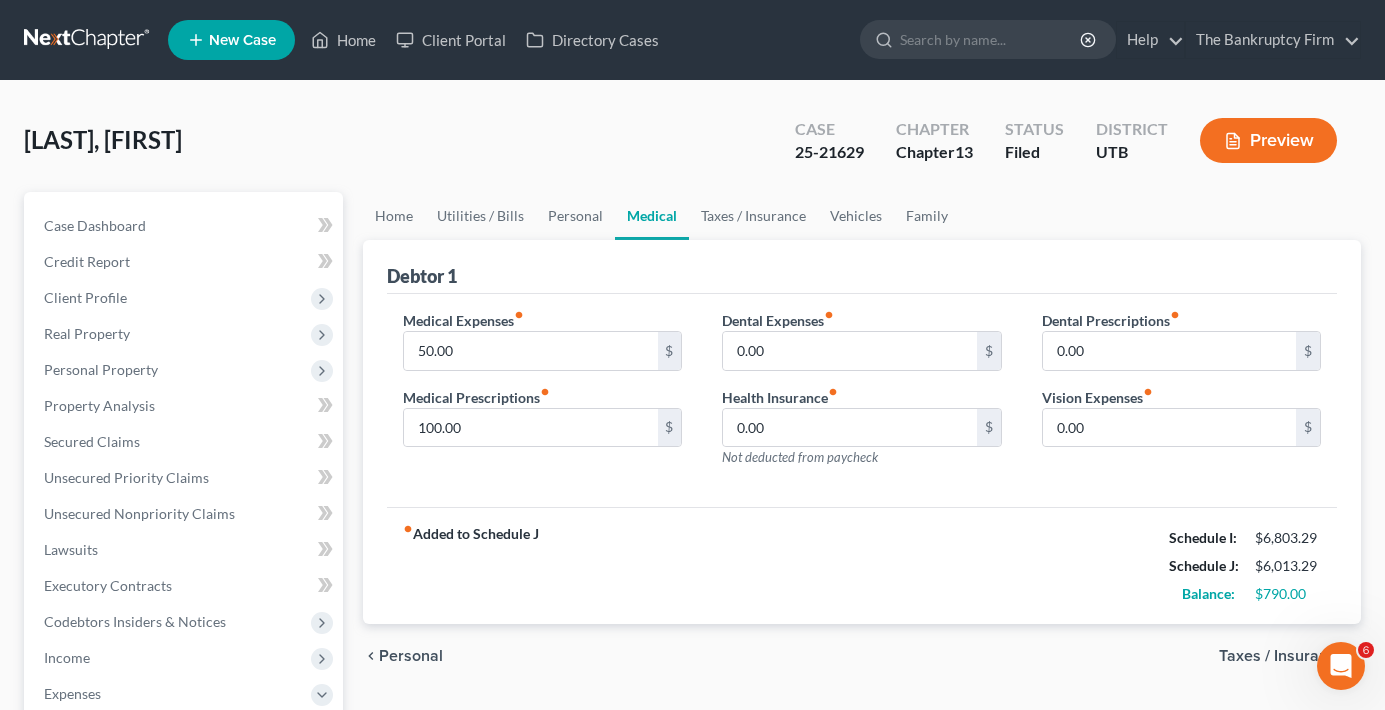 click on "Medical Expenses  fiber_manual_record [NUMBER].00 $ Medical Prescriptions  fiber_manual_record [NUMBER].00 $" at bounding box center (542, 397) 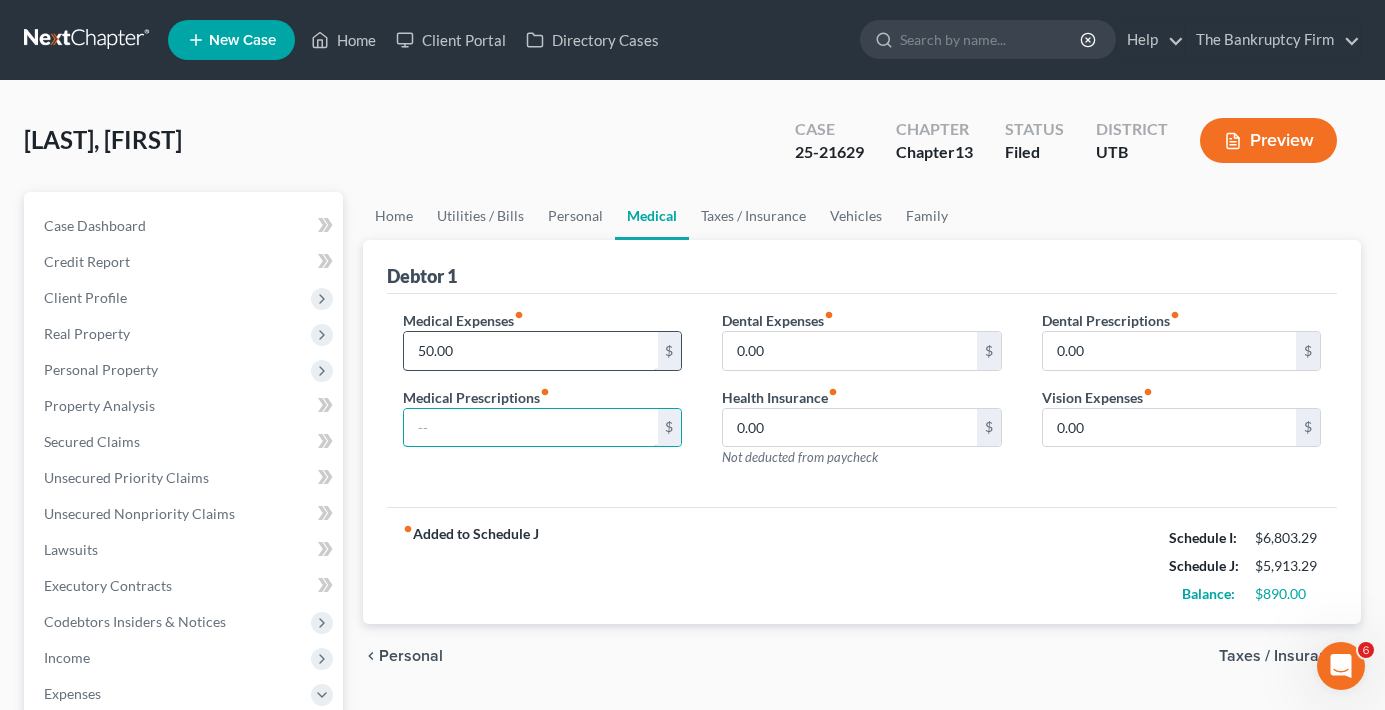 type 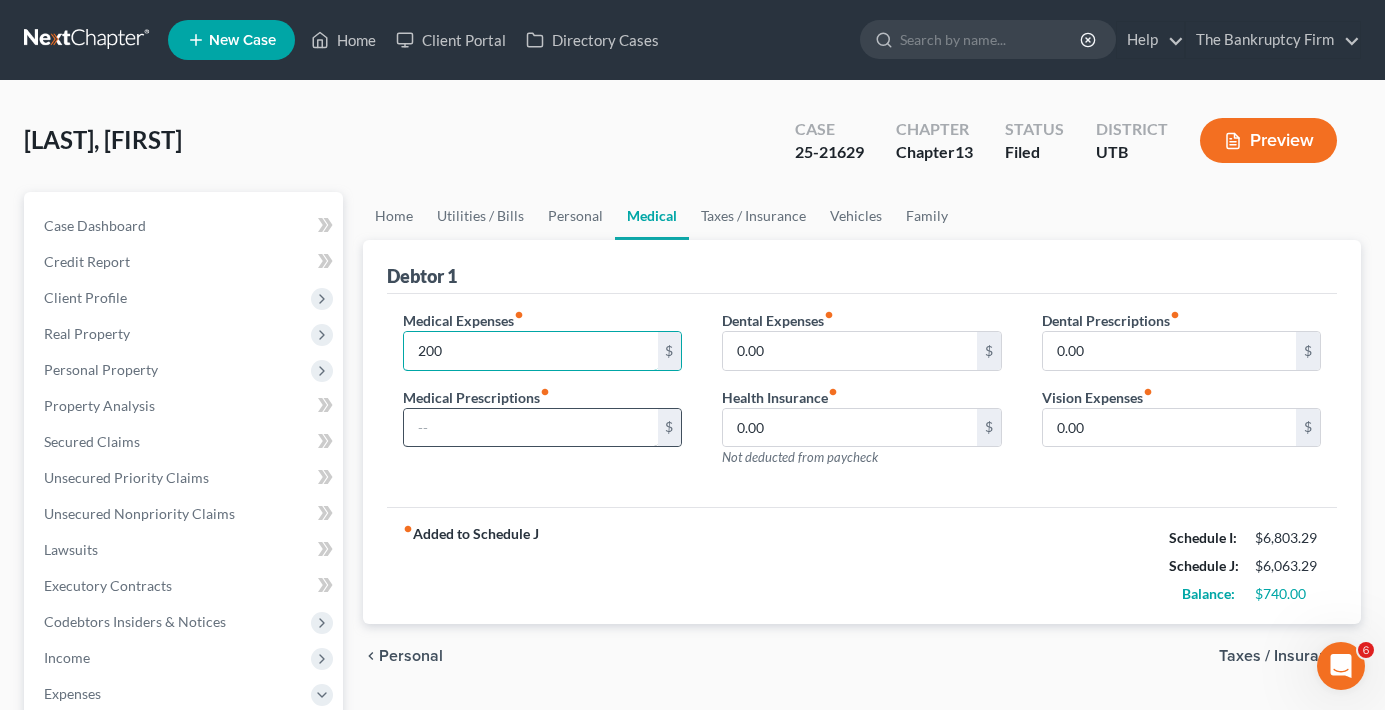 type on "200" 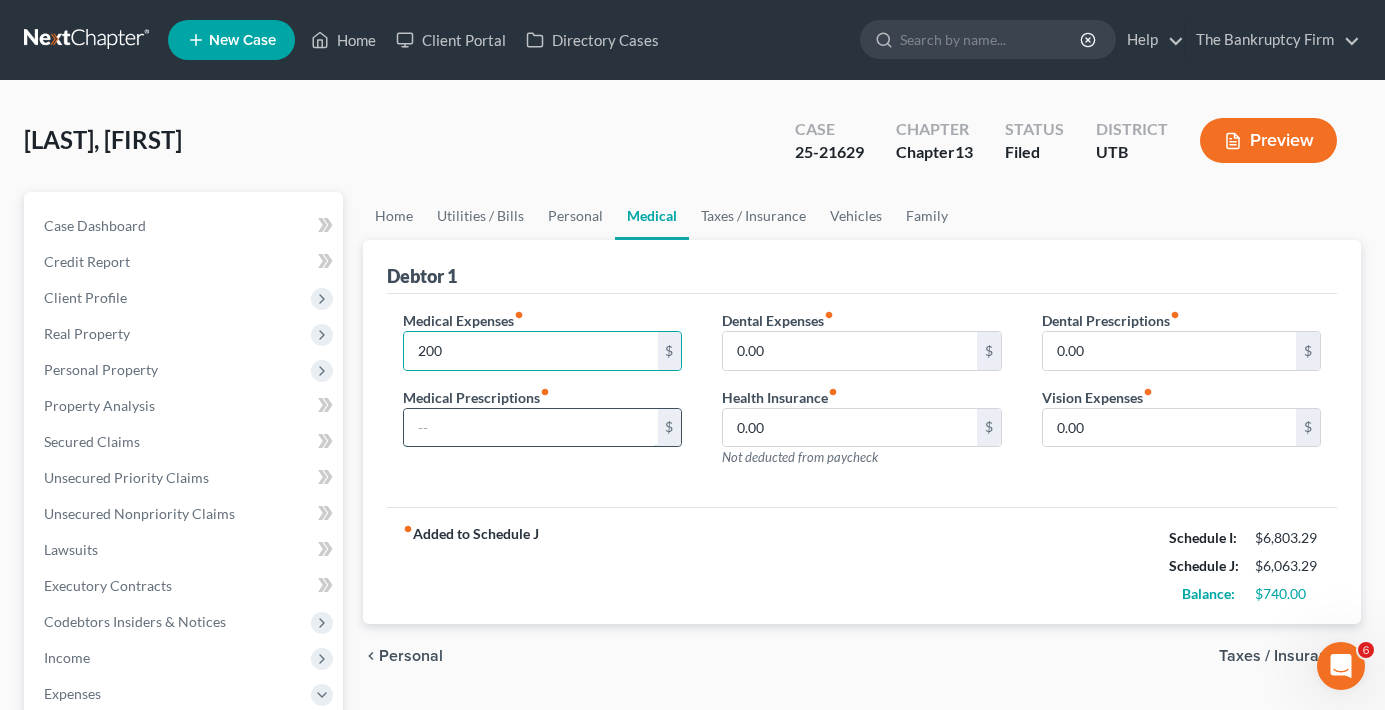 click at bounding box center [530, 428] 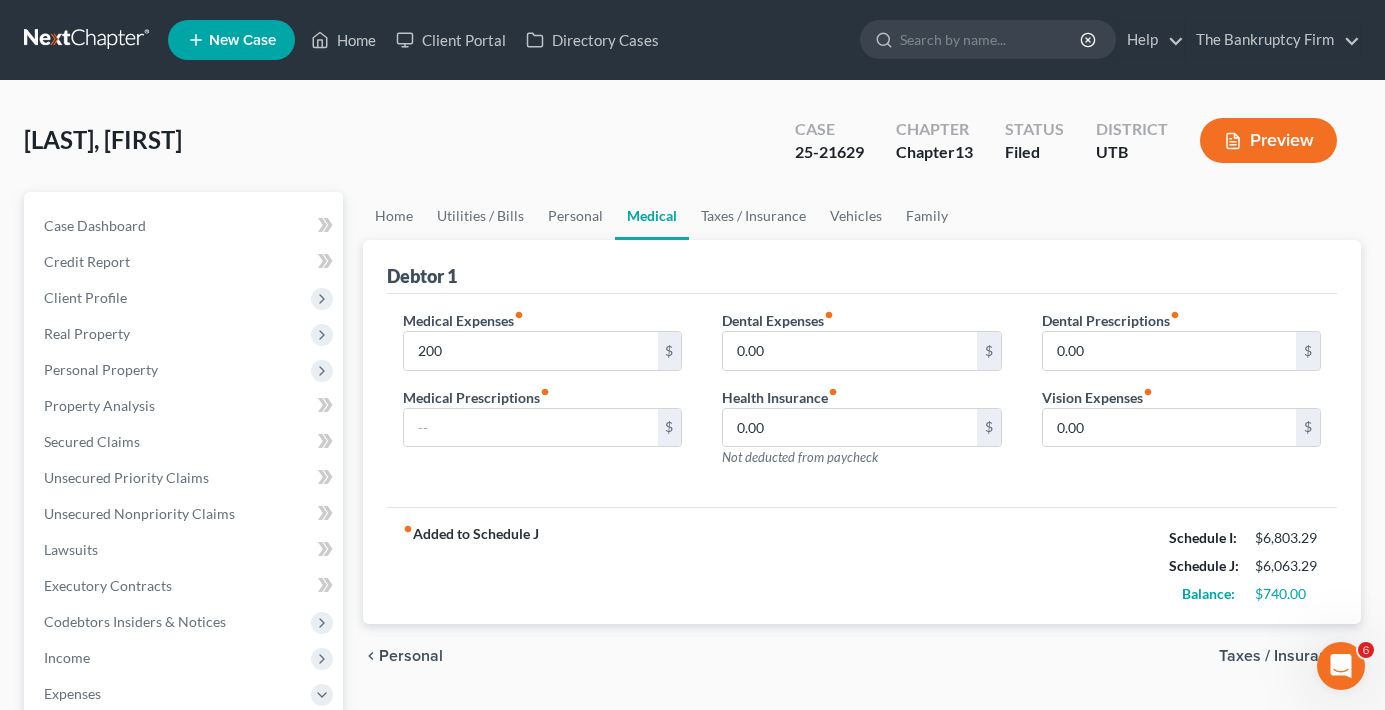 click on "fiber_manual_record  Added to Schedule J Schedule I: $[NUMBER].[NUMBER] Schedule J: $[NUMBER].[NUMBER] Balance: $[NUMBER].[NUMBER]" at bounding box center [862, 565] 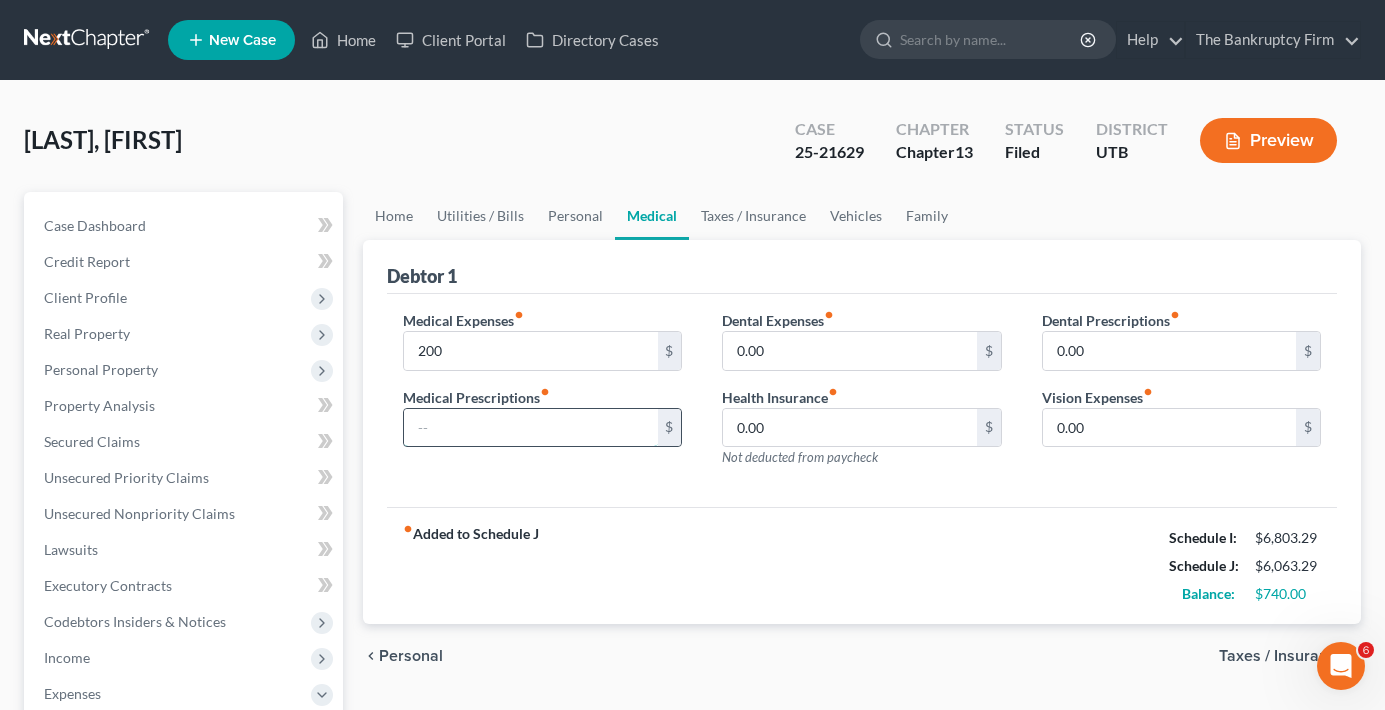 click at bounding box center (530, 428) 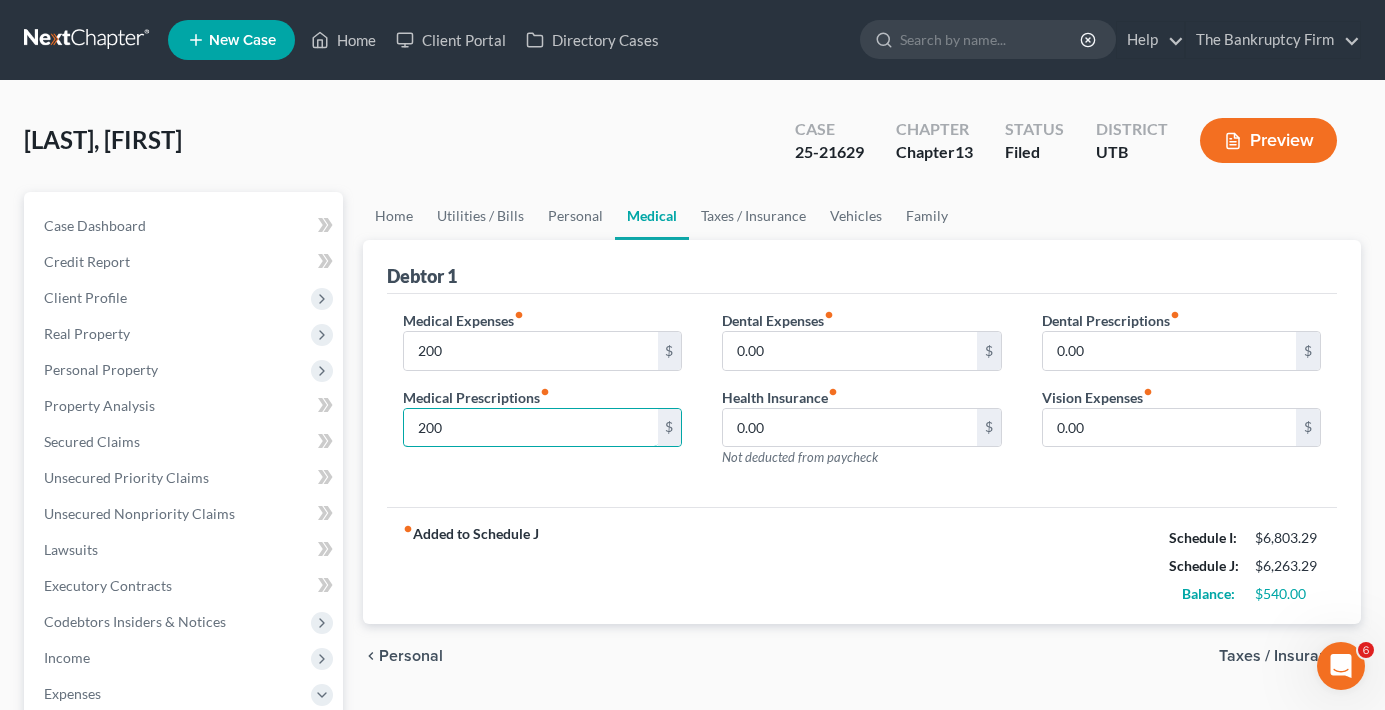 type on "200" 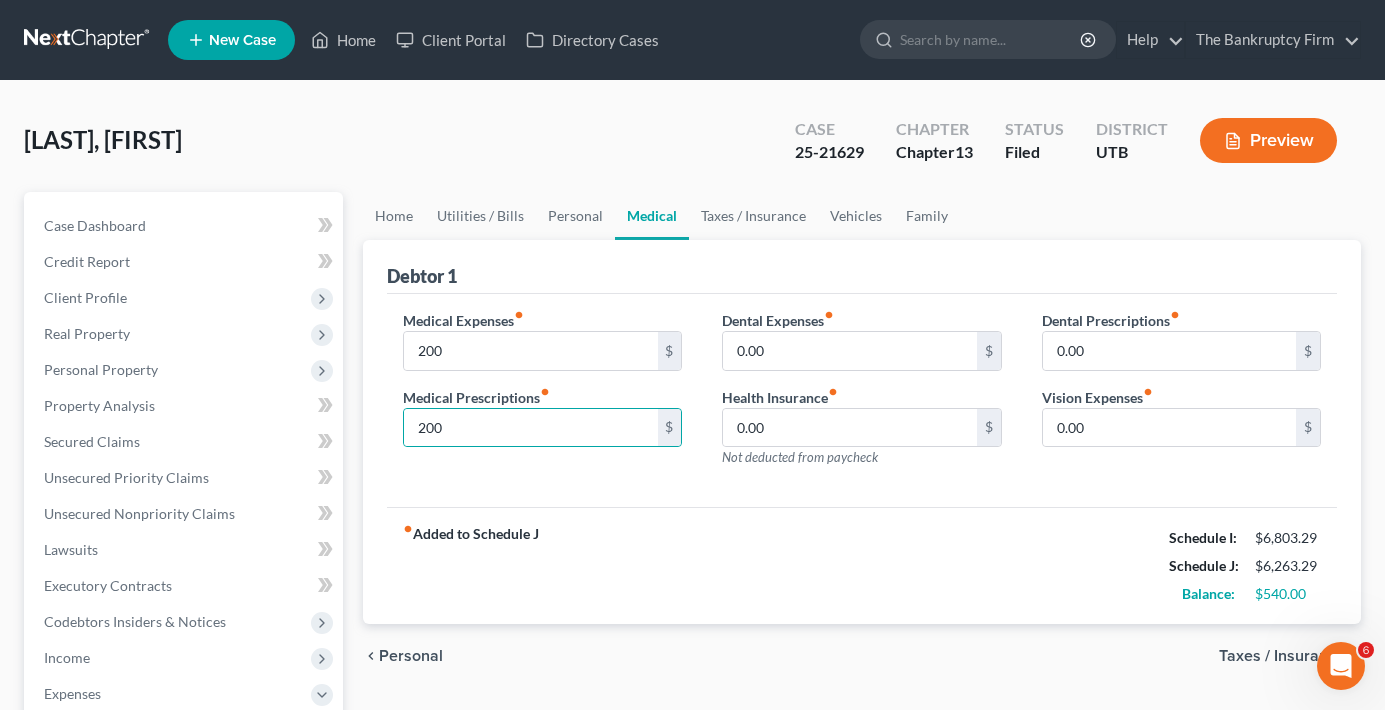 click on "Debtor 1" at bounding box center (862, 267) 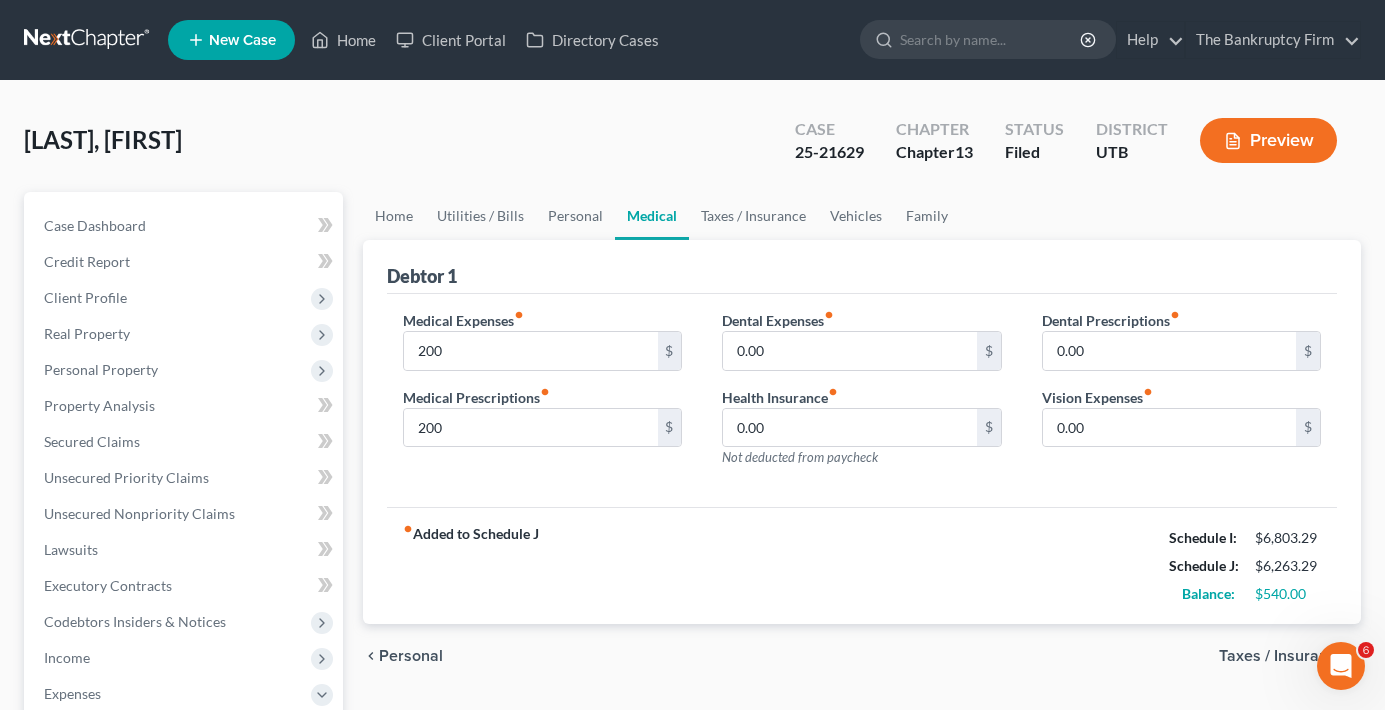 click on "Debtor 1" at bounding box center (862, 267) 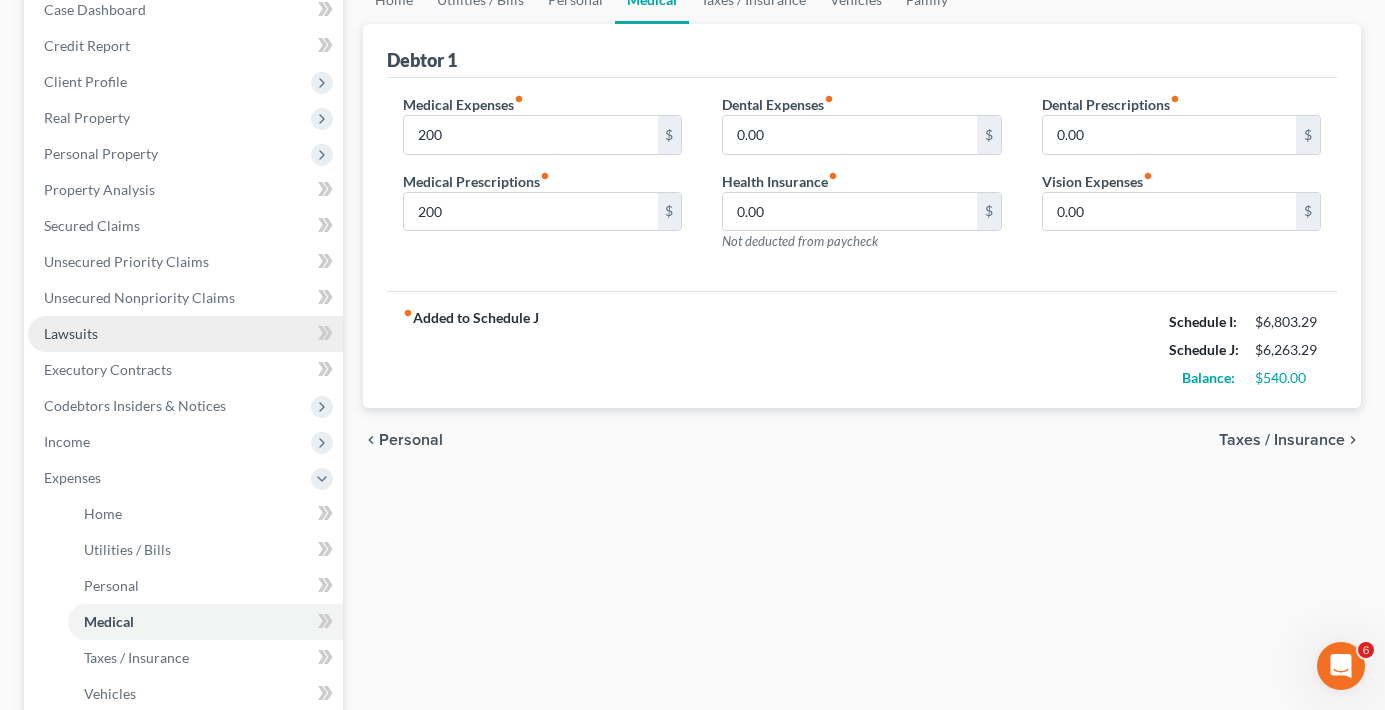 scroll, scrollTop: 200, scrollLeft: 0, axis: vertical 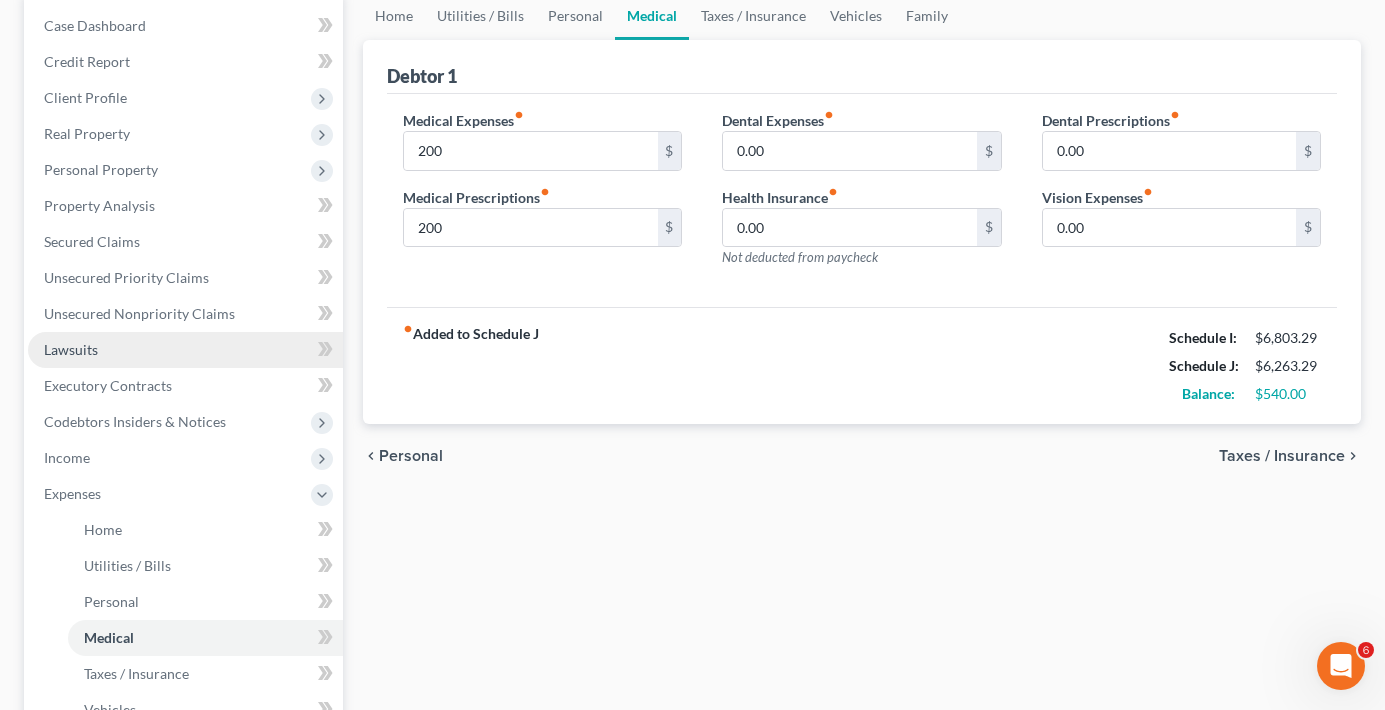 click on "Lawsuits" at bounding box center [71, 349] 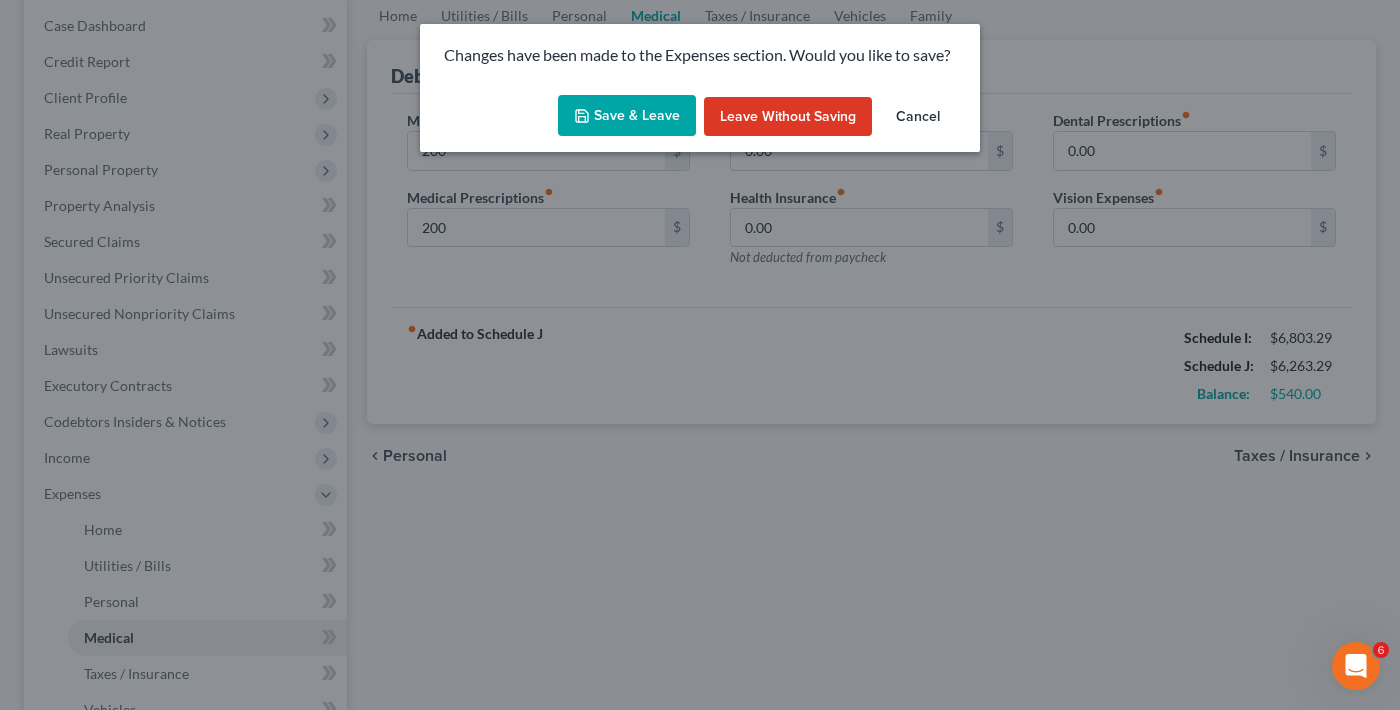 click on "Save & Leave" at bounding box center (627, 116) 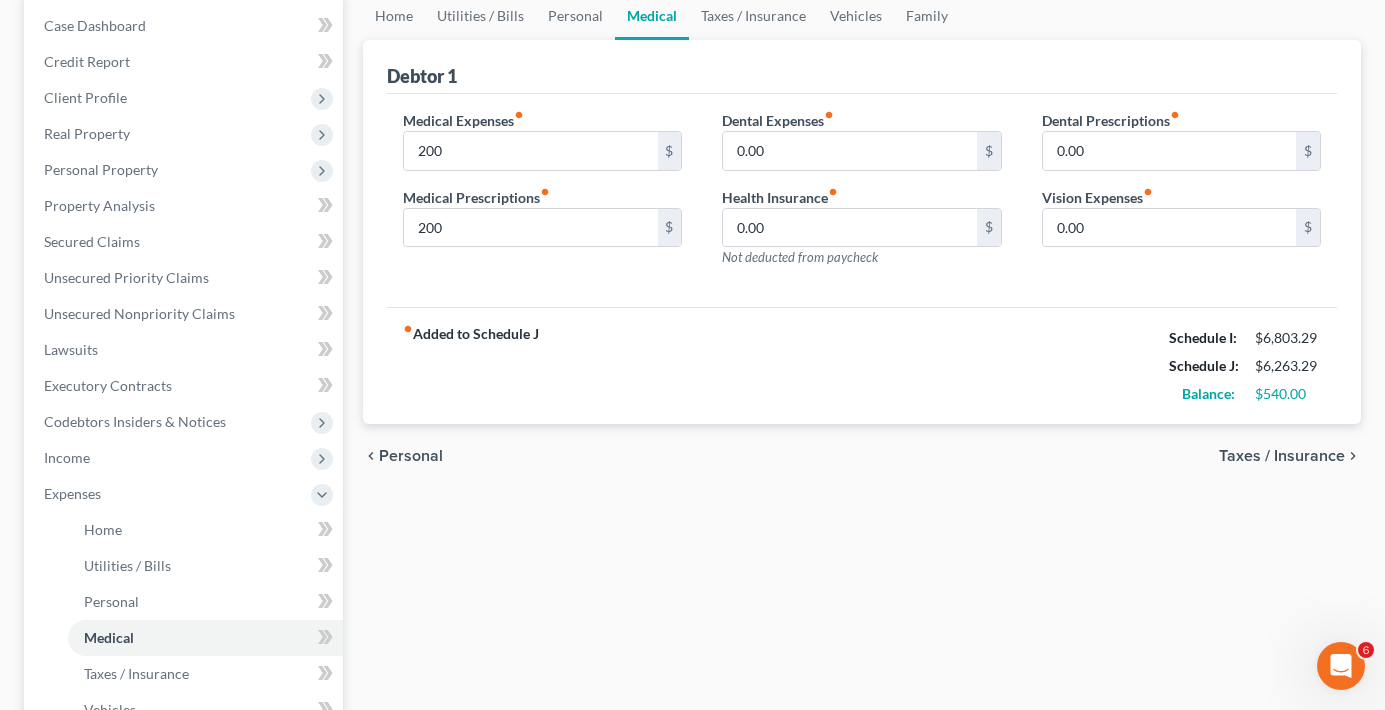 type on "200.00" 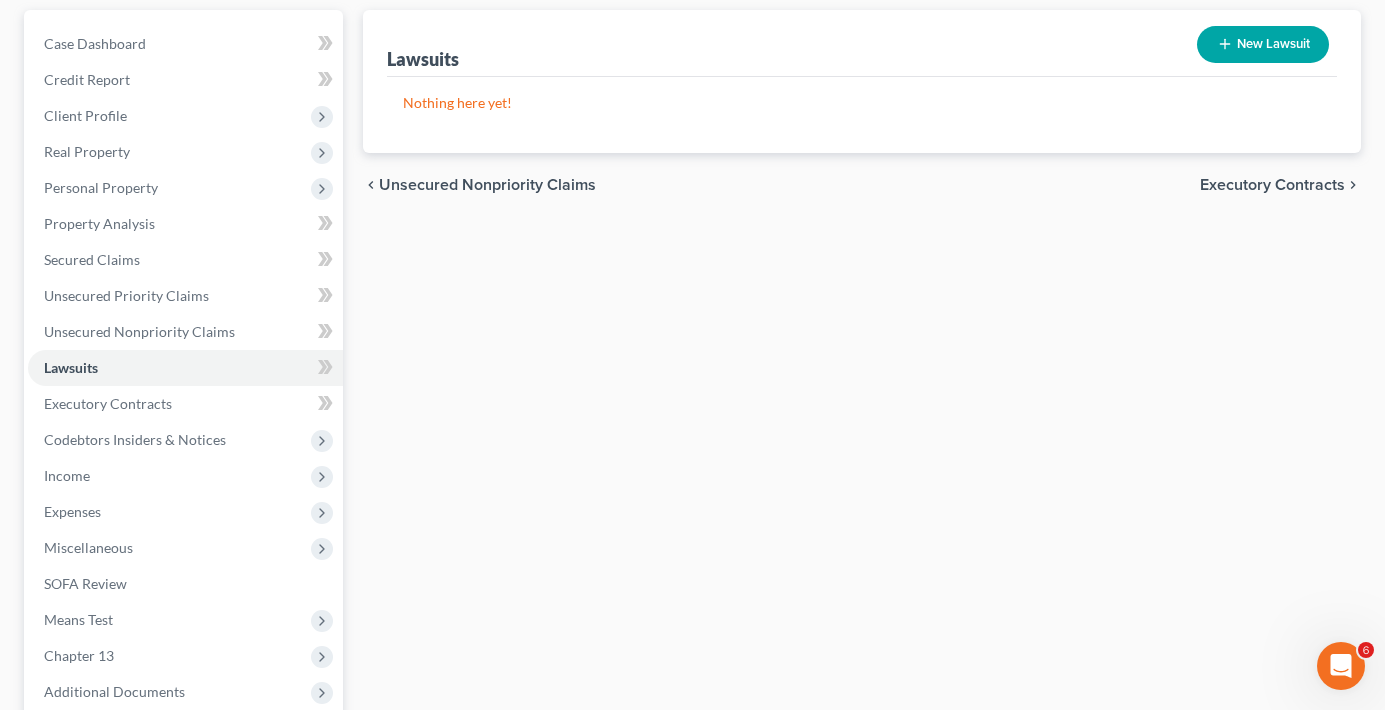 scroll, scrollTop: 0, scrollLeft: 0, axis: both 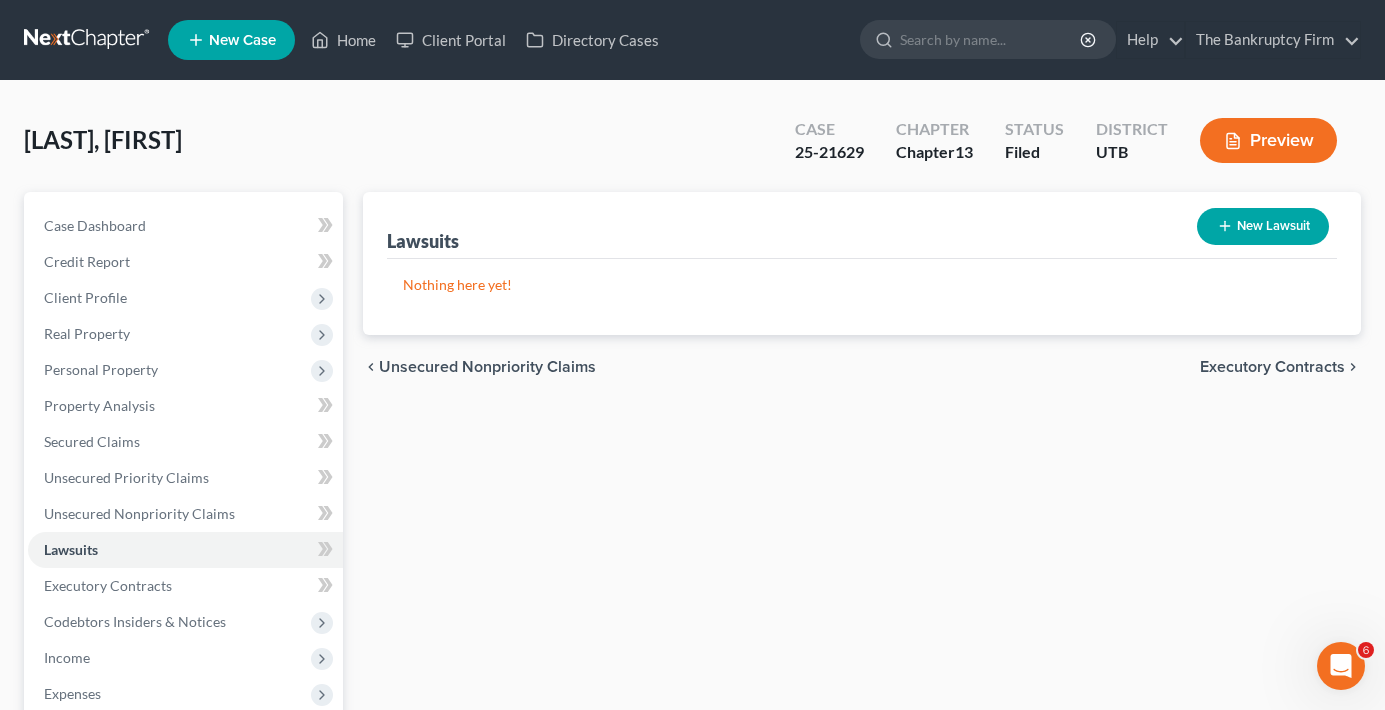 click on "[LAST], [FIRST] Upgraded Case 25-21629 Chapter Chapter 13 Status Filed District [STATE] Preview" at bounding box center [692, 148] 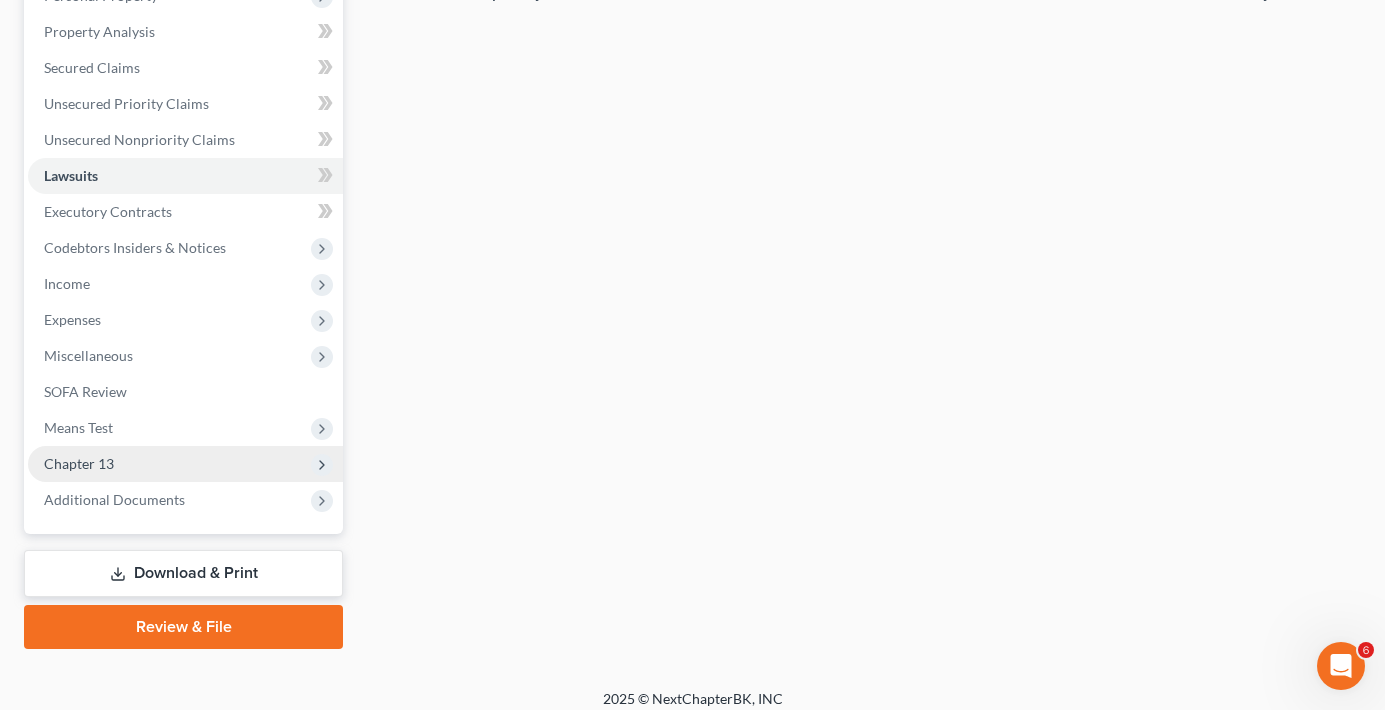 scroll, scrollTop: 389, scrollLeft: 0, axis: vertical 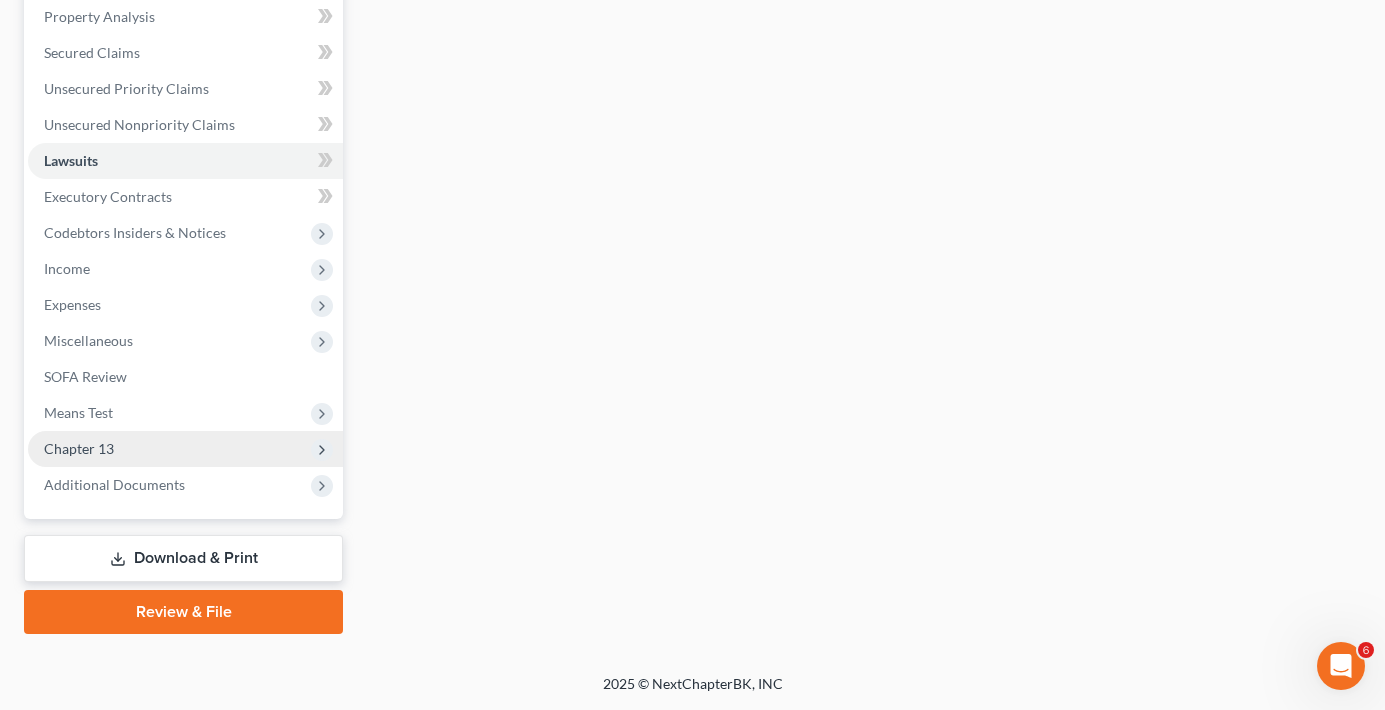 click on "Chapter 13" at bounding box center (185, 449) 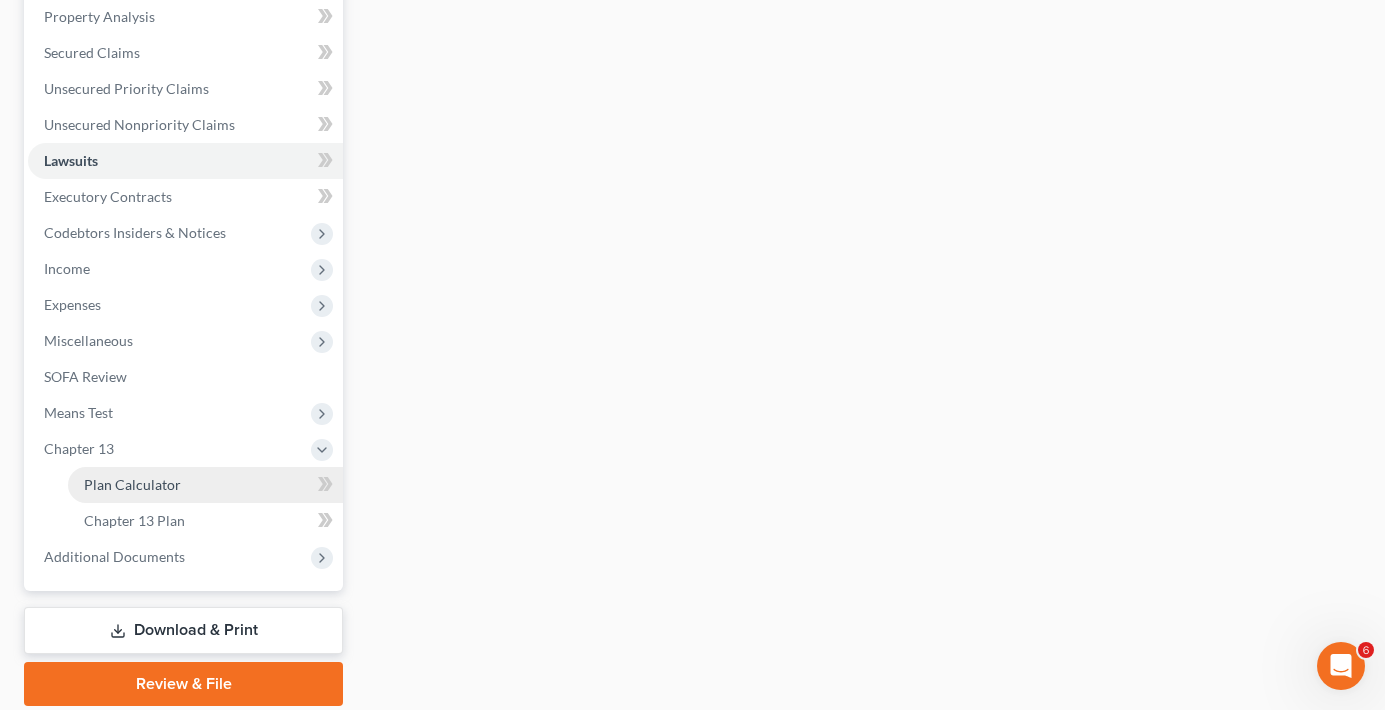 click on "Plan Calculator" at bounding box center [205, 485] 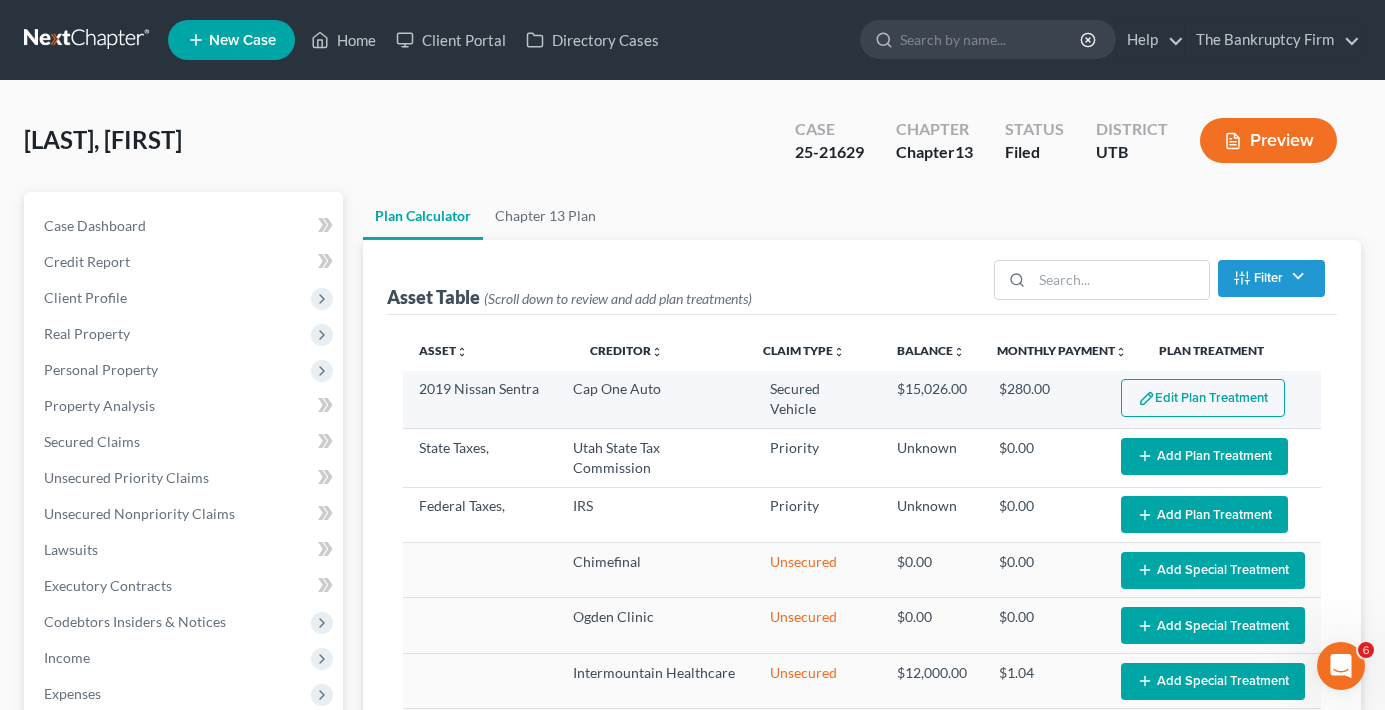 scroll, scrollTop: 100, scrollLeft: 0, axis: vertical 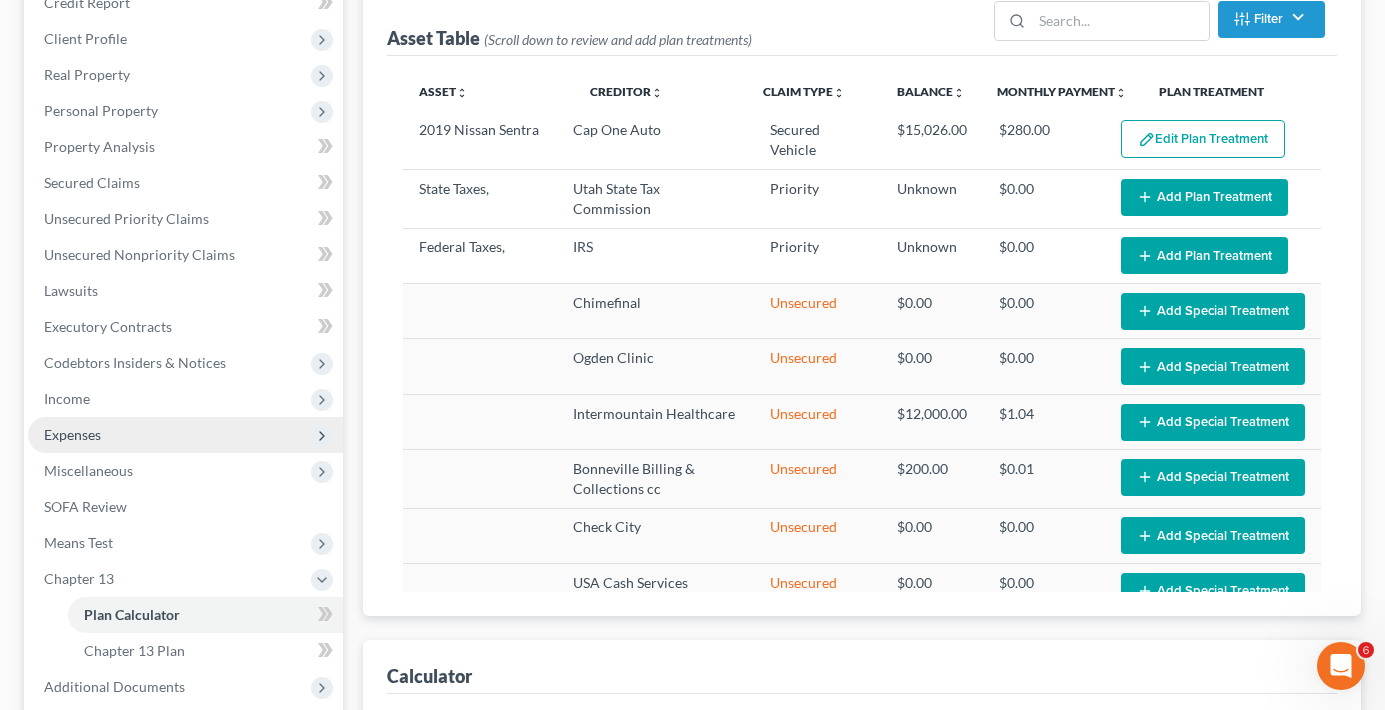 click on "Expenses" at bounding box center (72, 434) 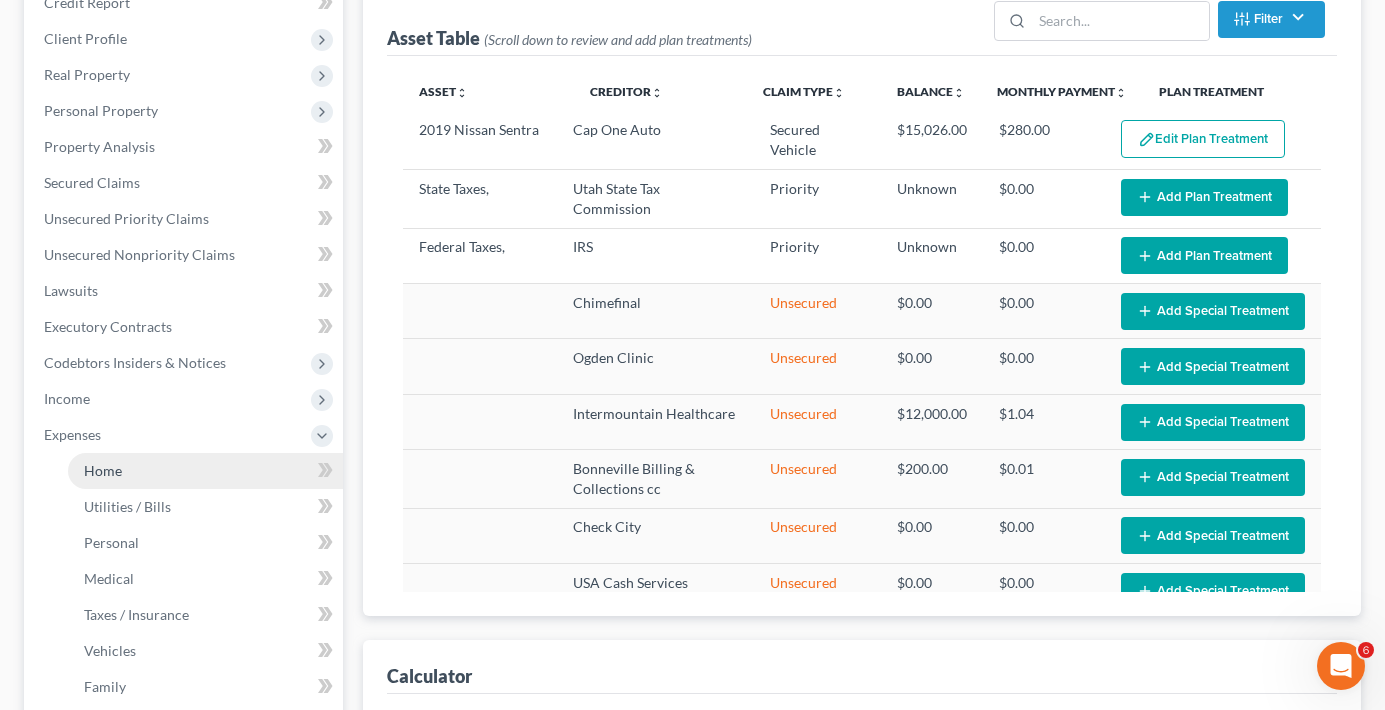 click on "Home" at bounding box center [205, 471] 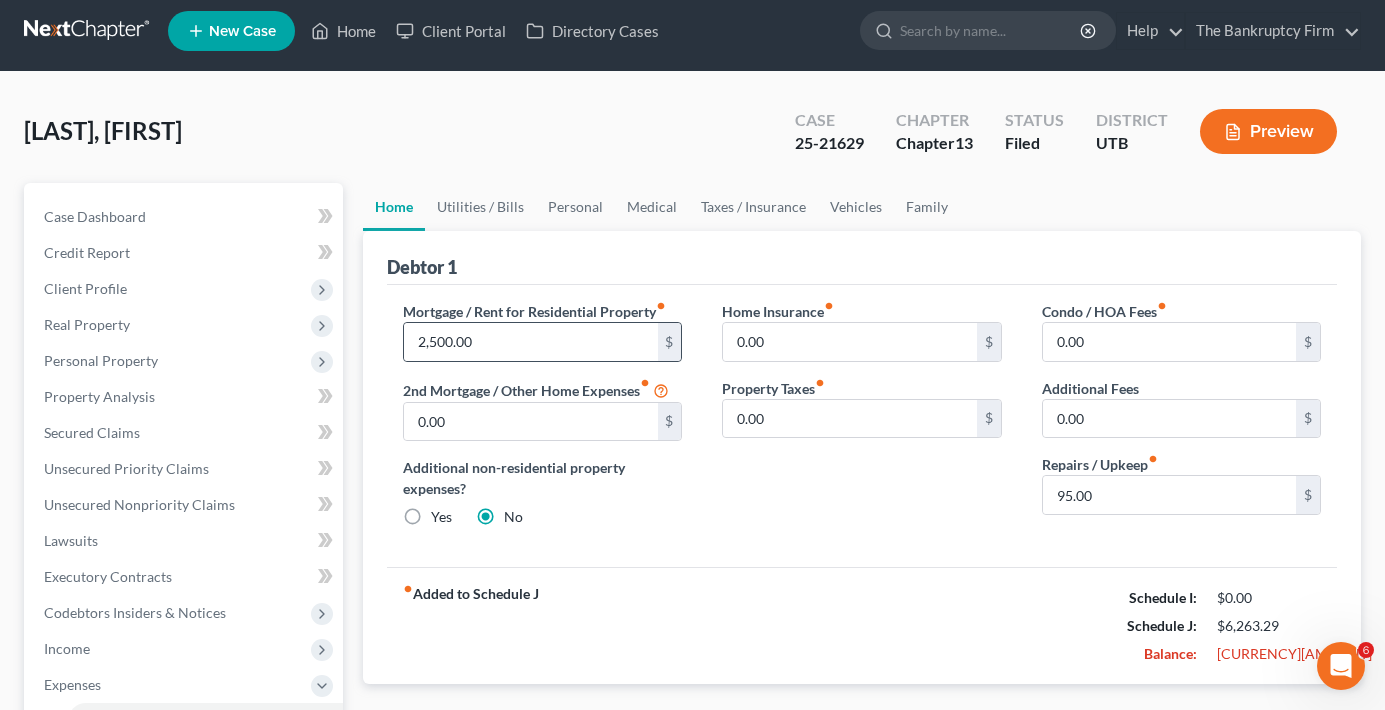 scroll, scrollTop: 0, scrollLeft: 0, axis: both 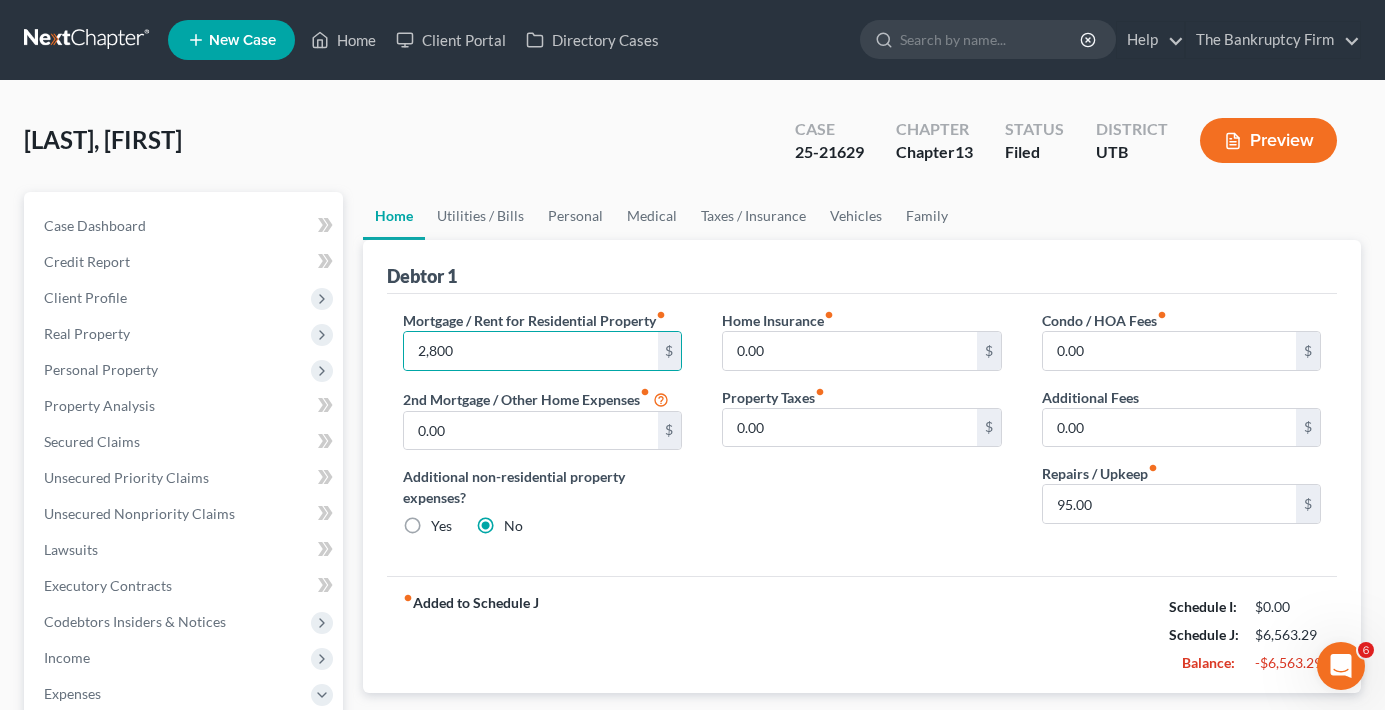 click on "Home
Utilities / Bills
Personal
Medical
Taxes / Insurance
Vehicles
Family
Debtor 1 Mortgage / Rent for Residential Property  fiber_manual_record 2,800 $ 2nd Mortgage / Other Home Expenses  fiber_manual_record   0.00 $ Additional non-residential property expenses? Yes No Home Insurance  fiber_manual_record 0.00 $ Property Taxes  fiber_manual_record 0.00 $ Condo / HOA Fees  fiber_manual_record 0.00 $ Additional Fees 0.00 $ Repairs / Upkeep  fiber_manual_record 95.00 $ fiber_manual_record  Added to Schedule J Schedule I: $0.00 Schedule J: $6,563.29 Balance: -$6,563.29
chevron_left
Gross Yearly Income
Utilities / Bills
chevron_right" at bounding box center [862, 733] 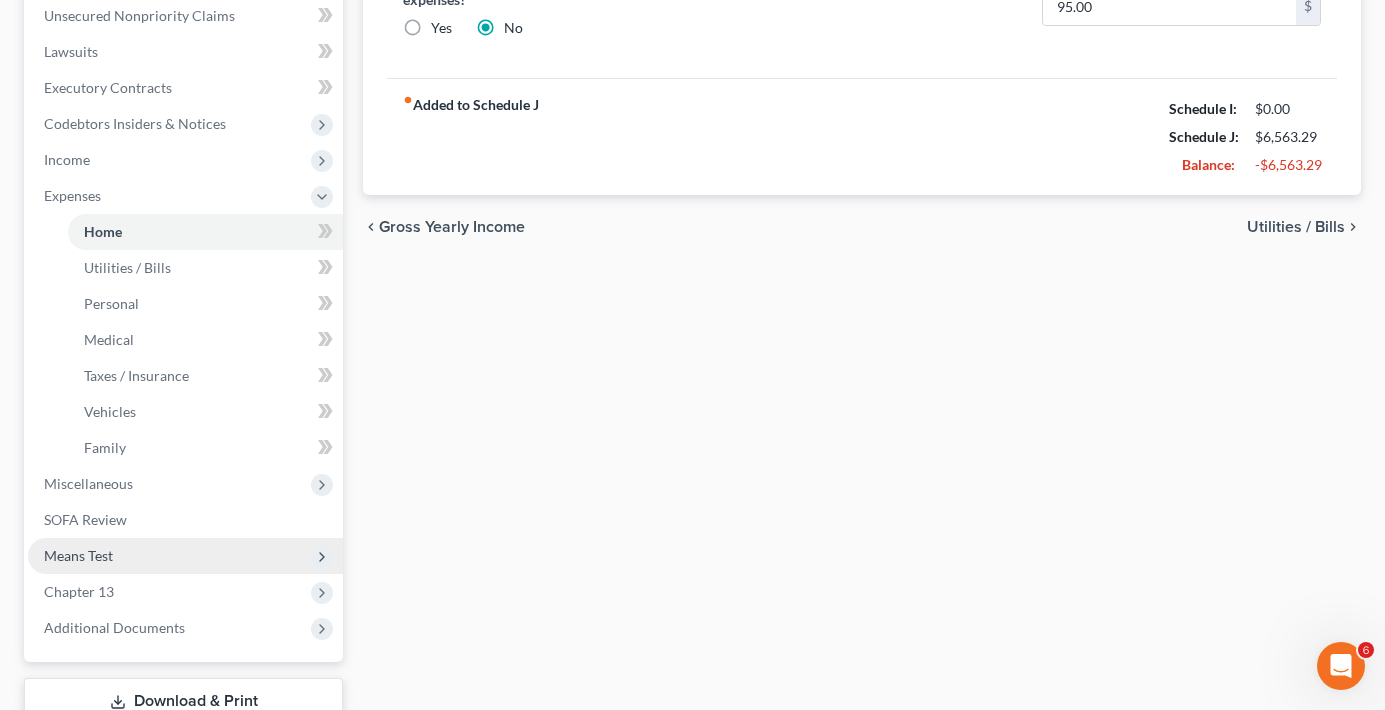 scroll, scrollTop: 500, scrollLeft: 0, axis: vertical 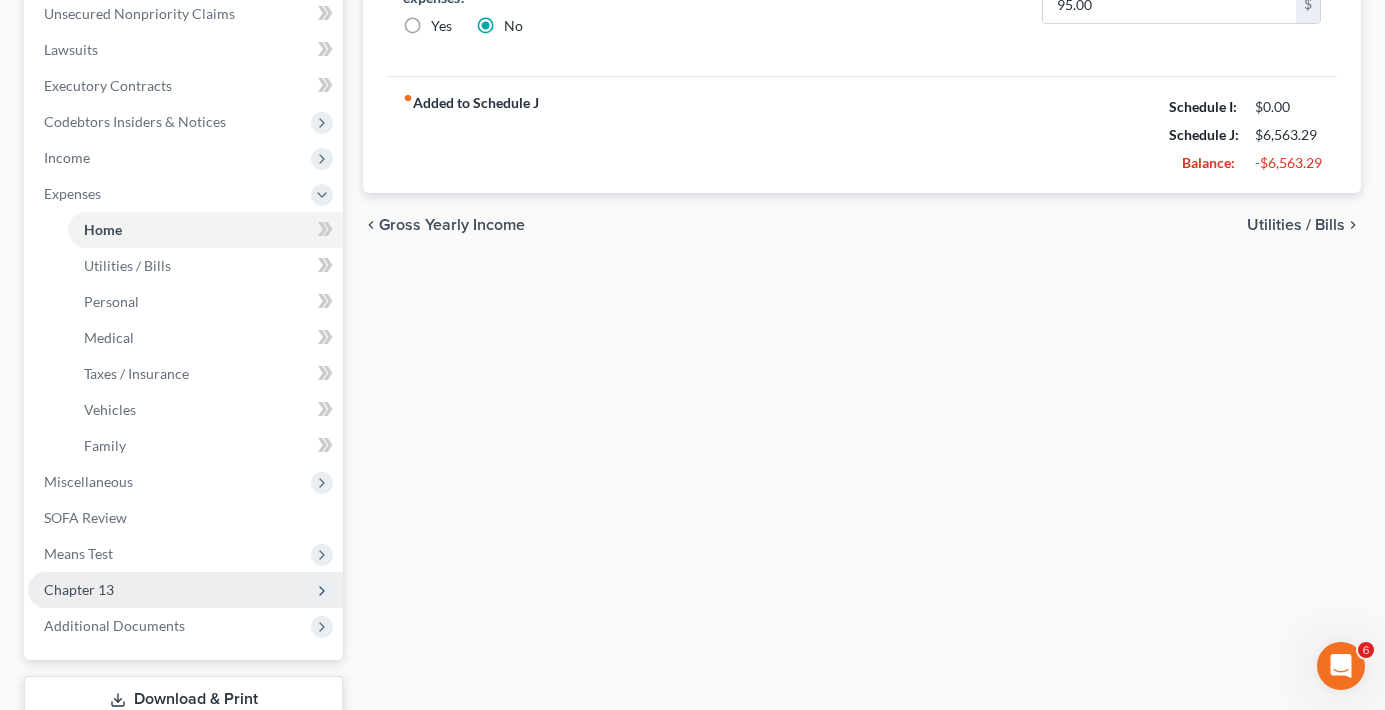 click on "Chapter 13" at bounding box center (79, 589) 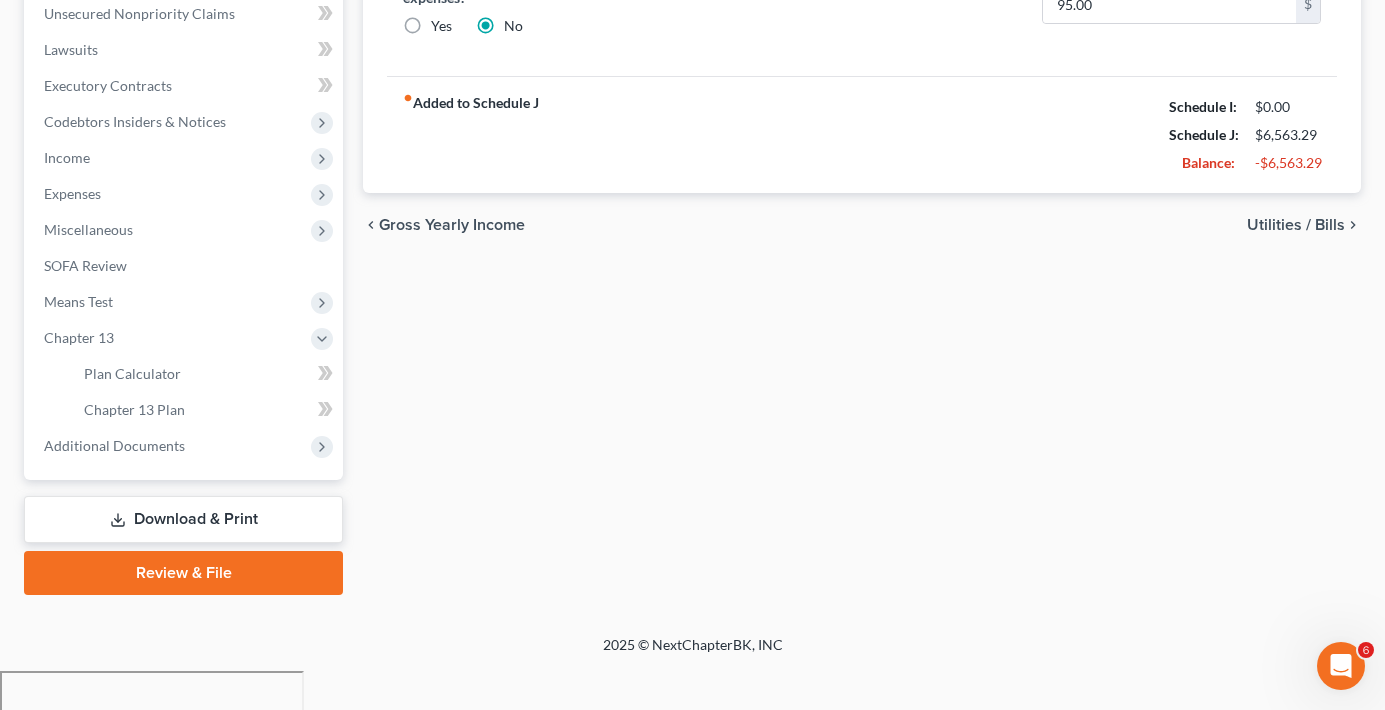 scroll, scrollTop: 461, scrollLeft: 0, axis: vertical 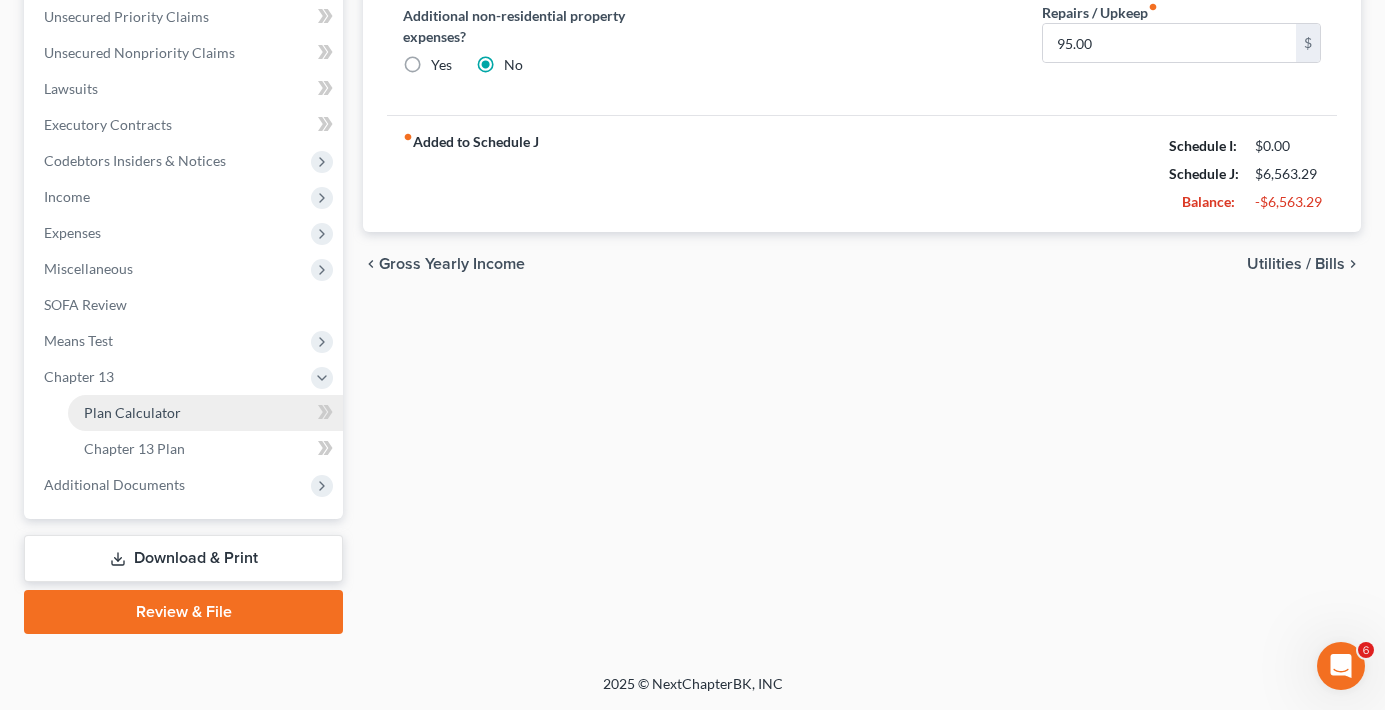 click on "Plan Calculator" at bounding box center (132, 412) 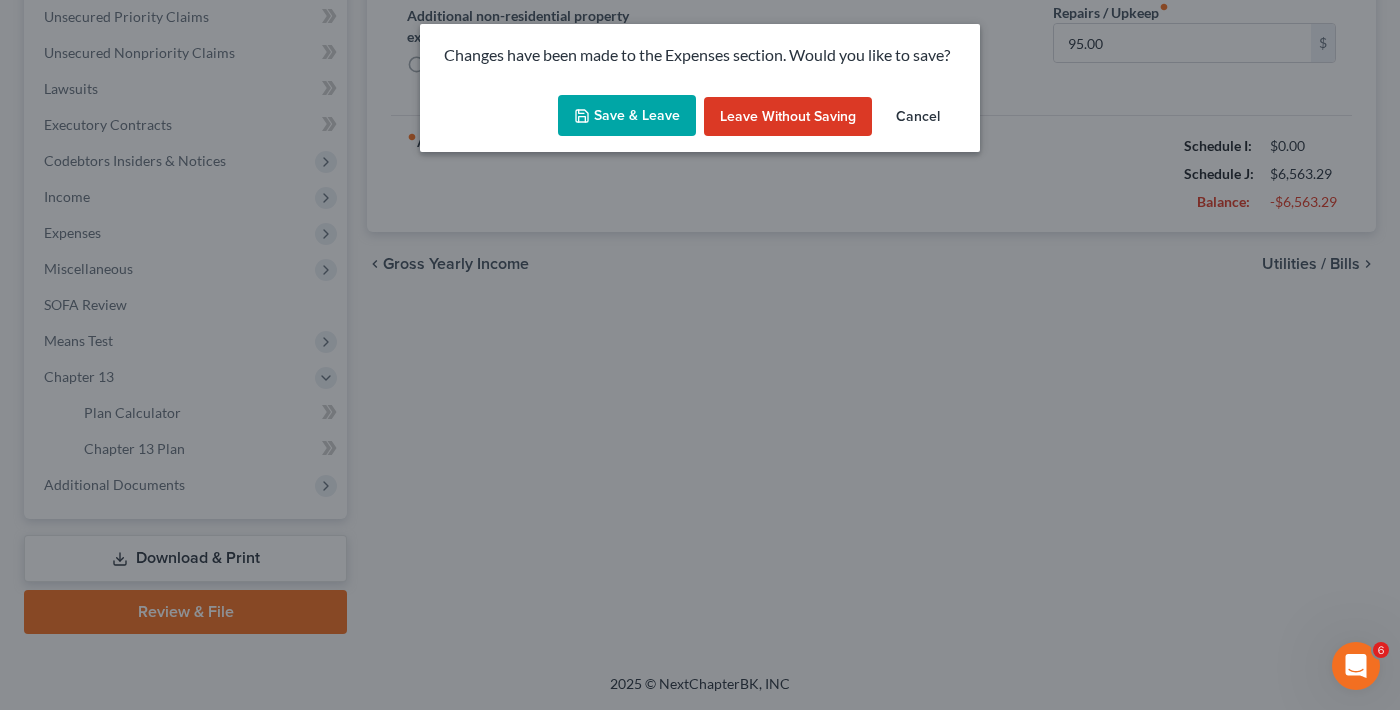 click on "Save & Leave" at bounding box center (627, 116) 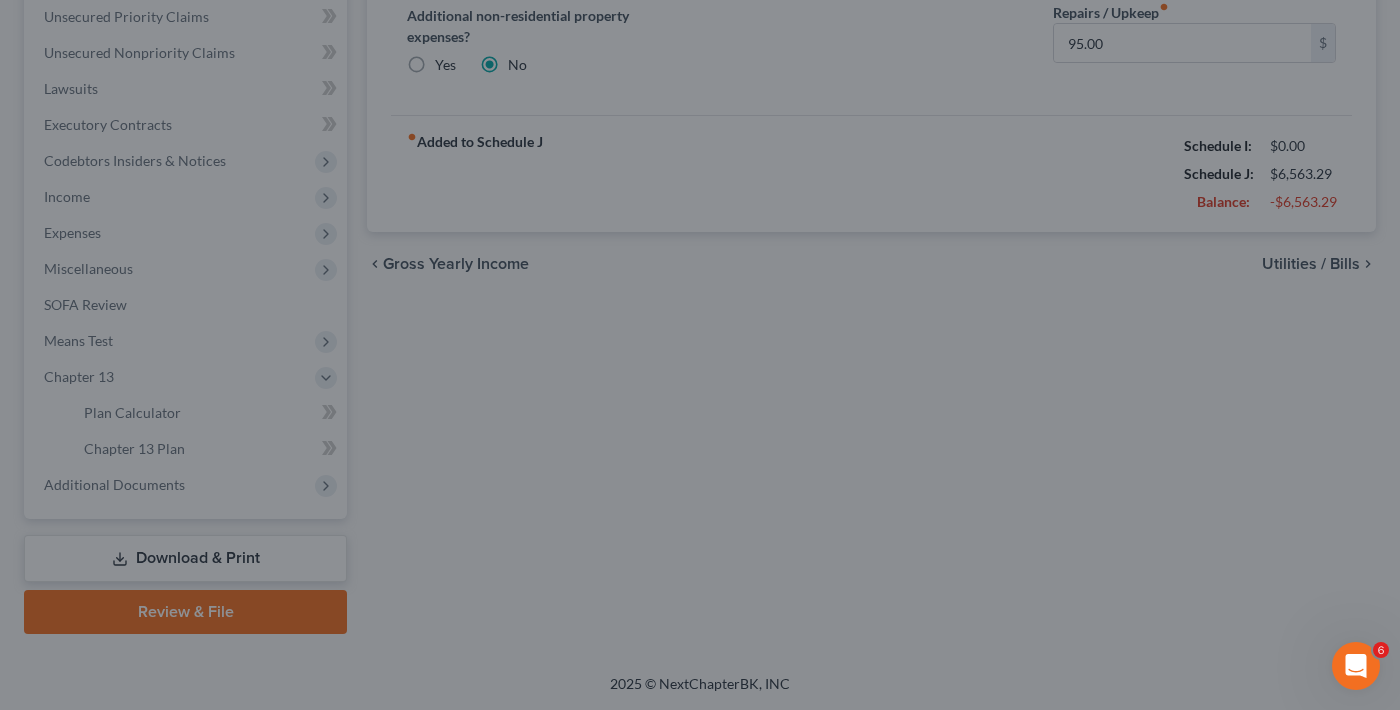 type on "2,800.00" 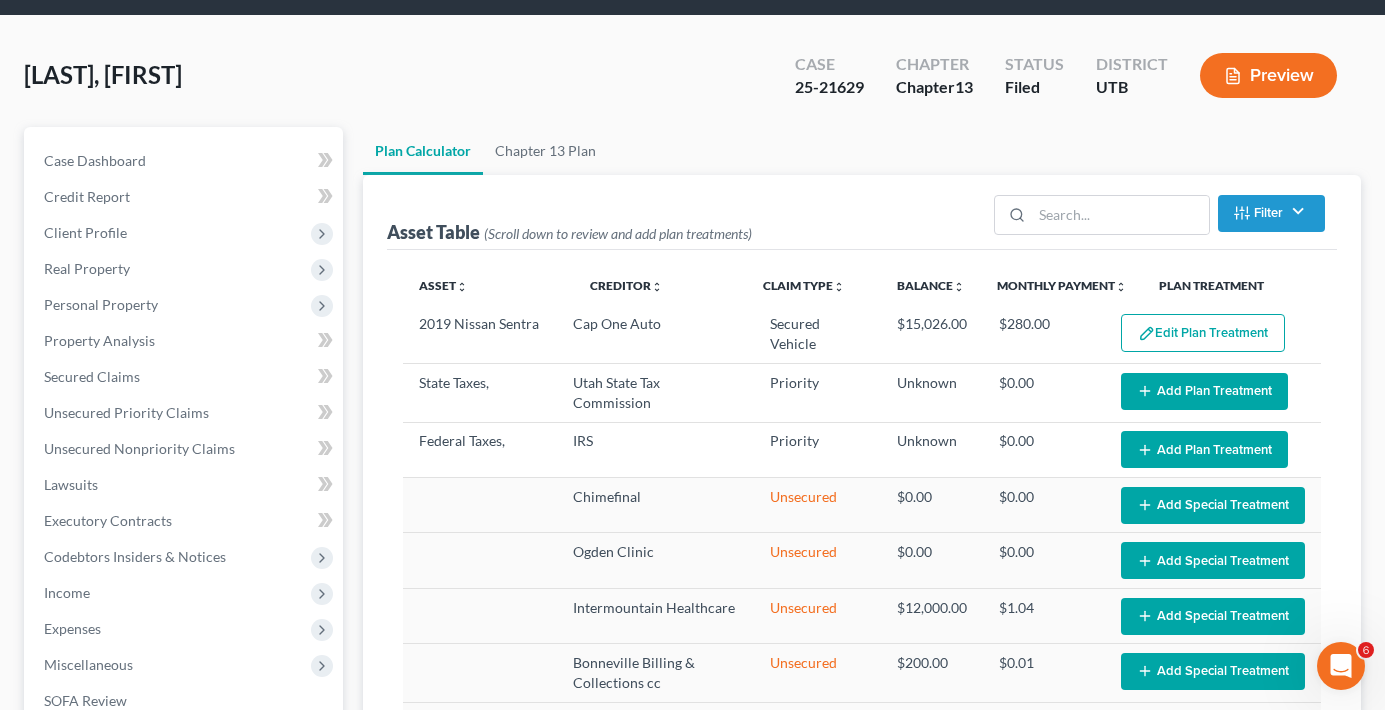 scroll, scrollTop: 100, scrollLeft: 0, axis: vertical 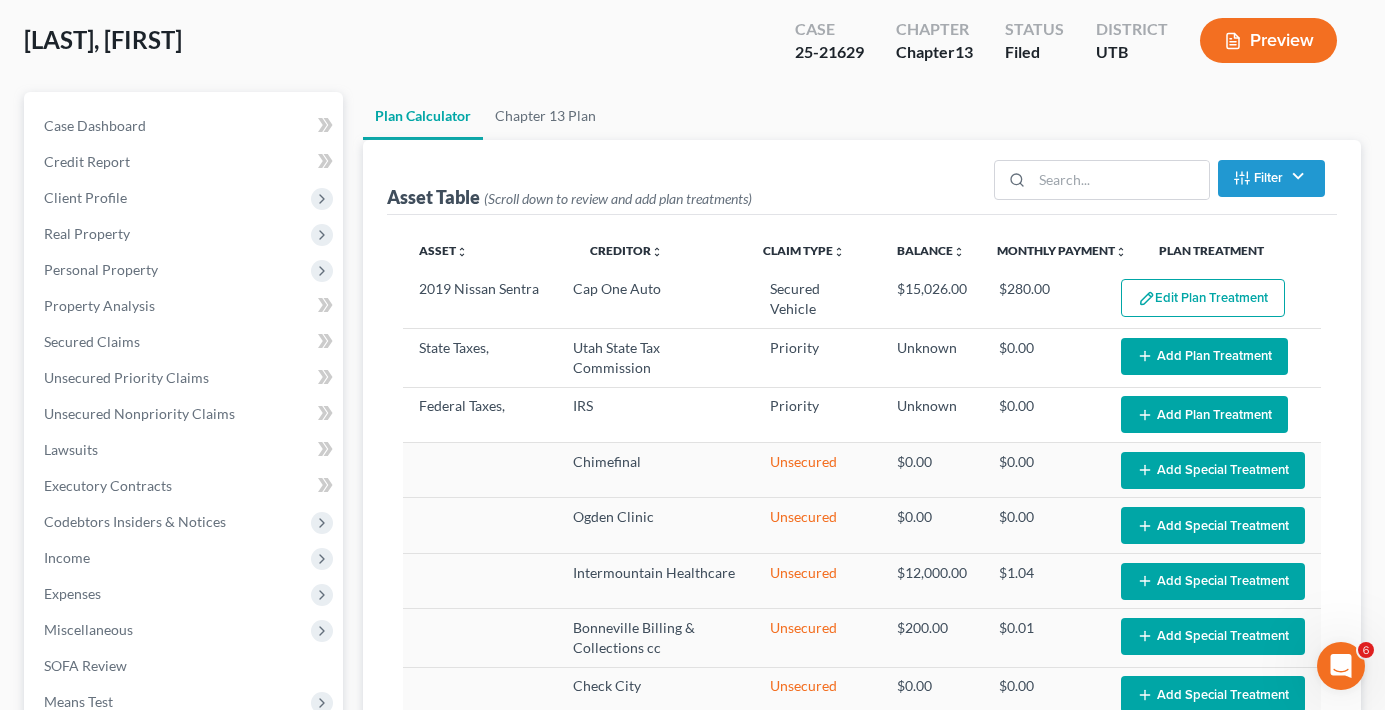 select on "59" 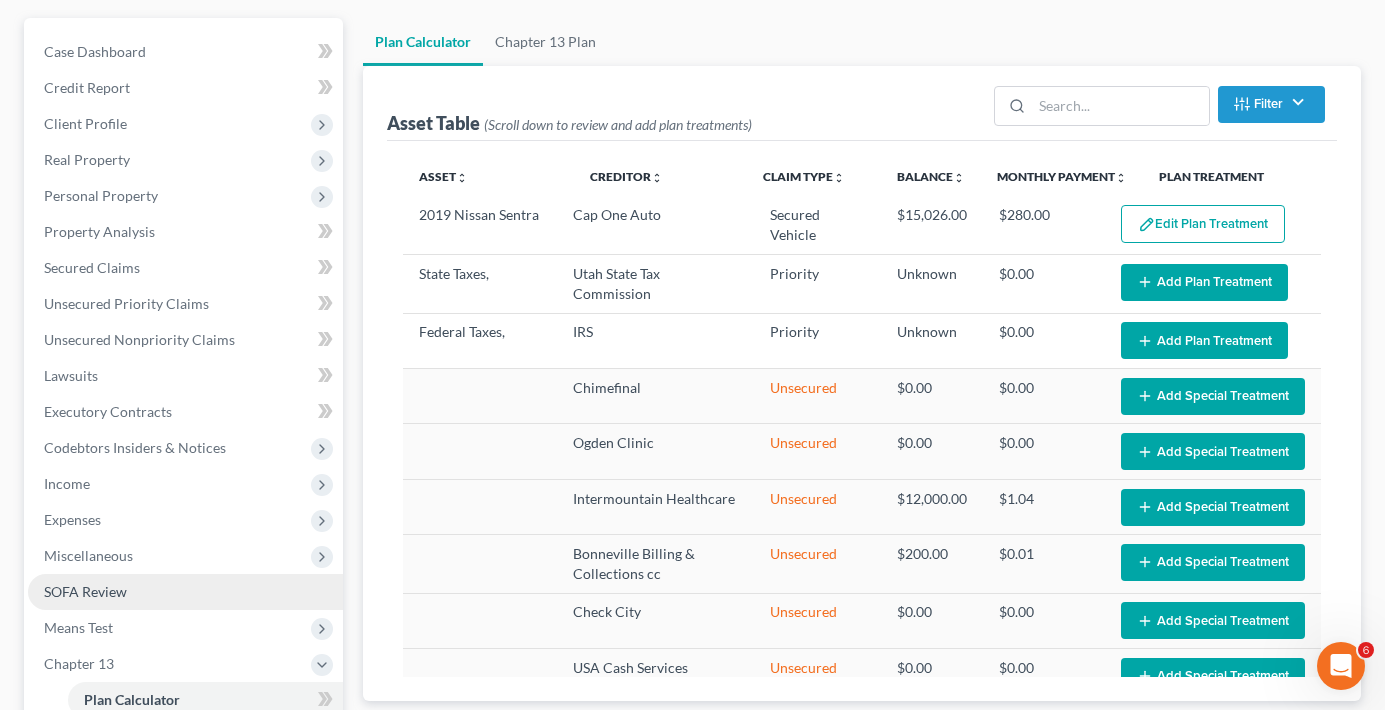 scroll, scrollTop: 300, scrollLeft: 0, axis: vertical 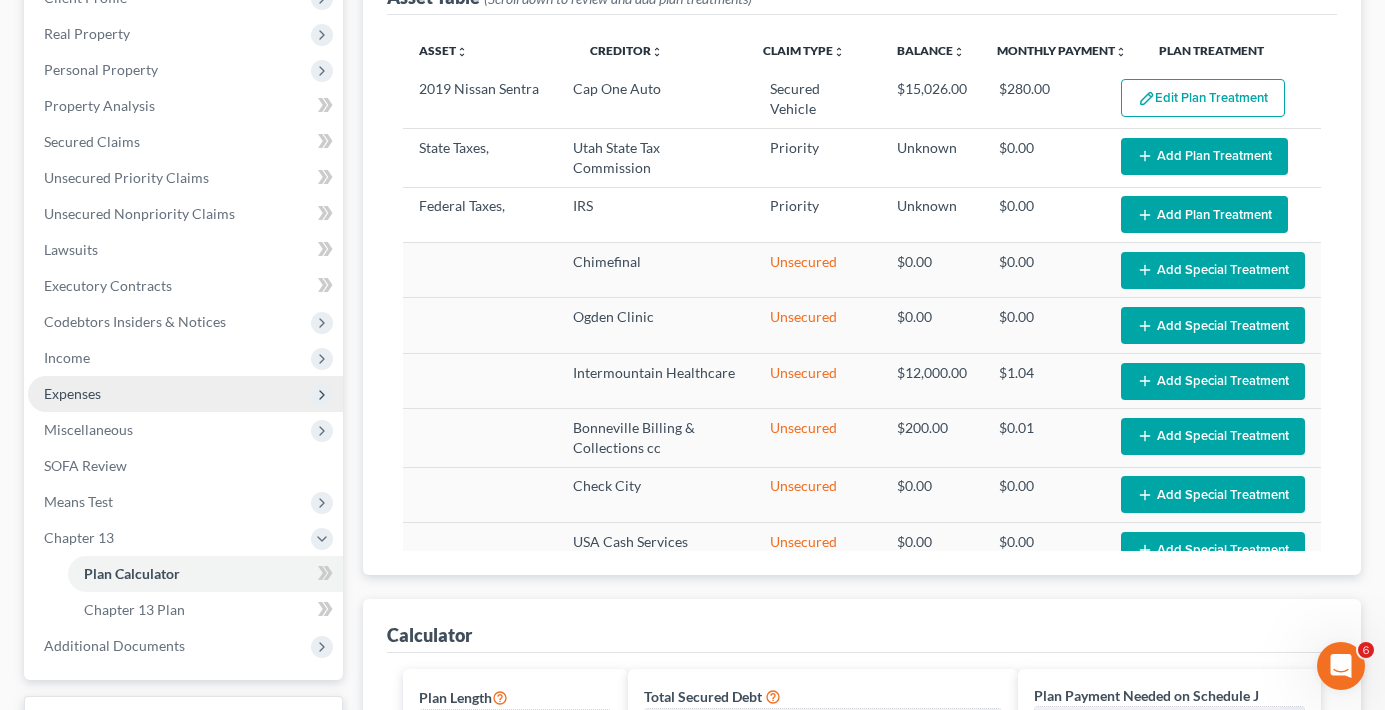 click on "Expenses" at bounding box center [185, 394] 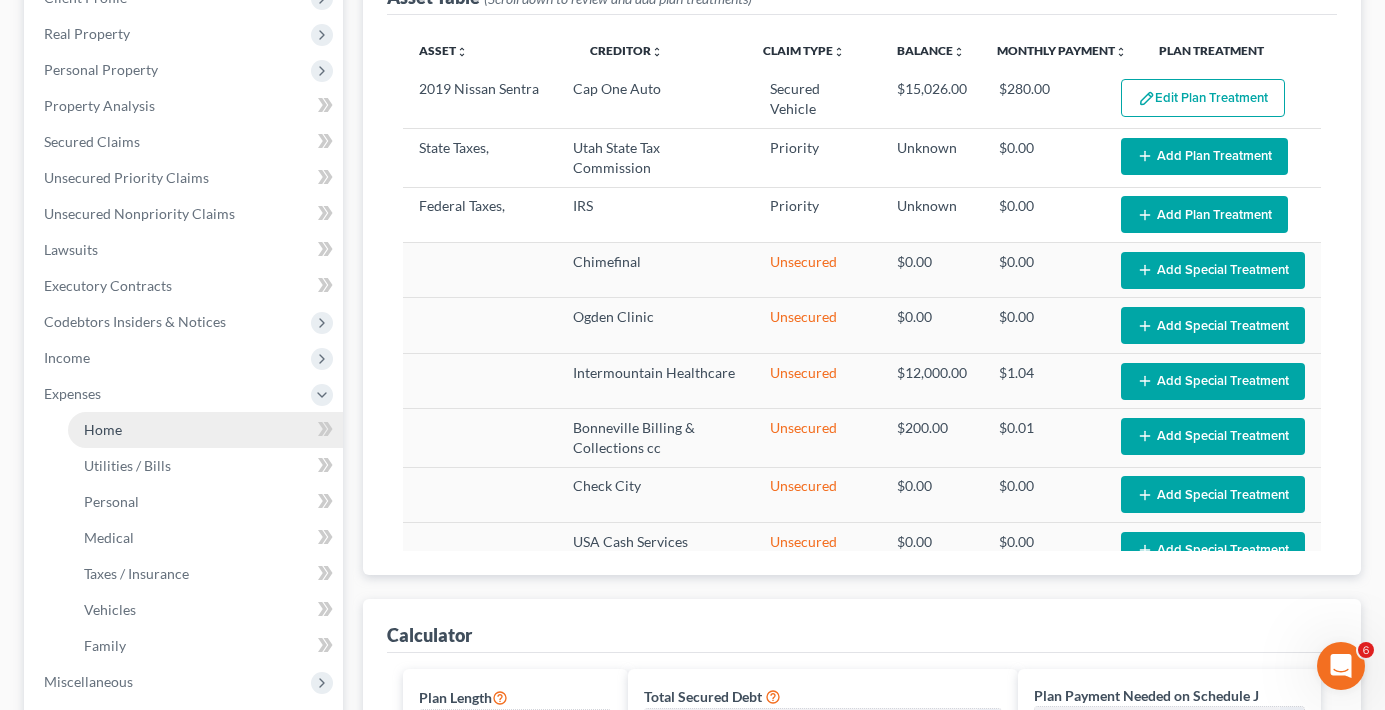click on "Home" at bounding box center [103, 429] 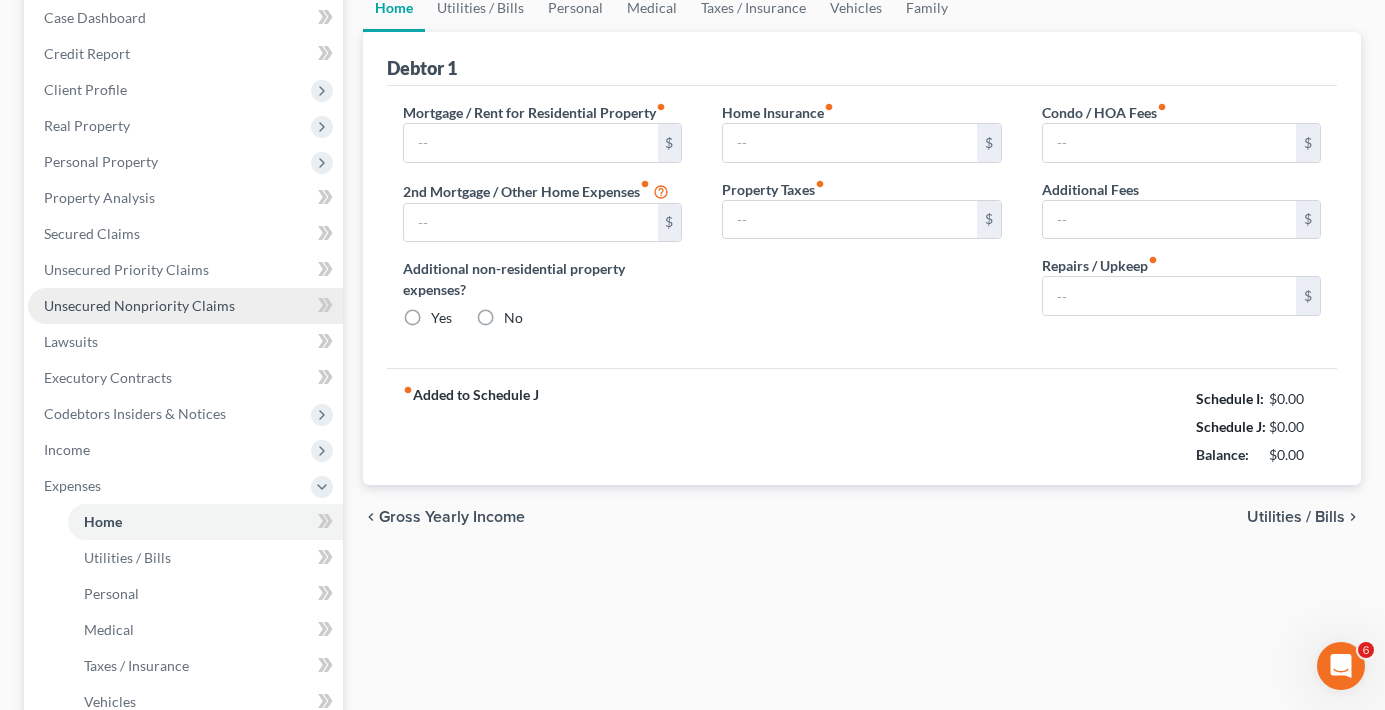 type on "2,800.00" 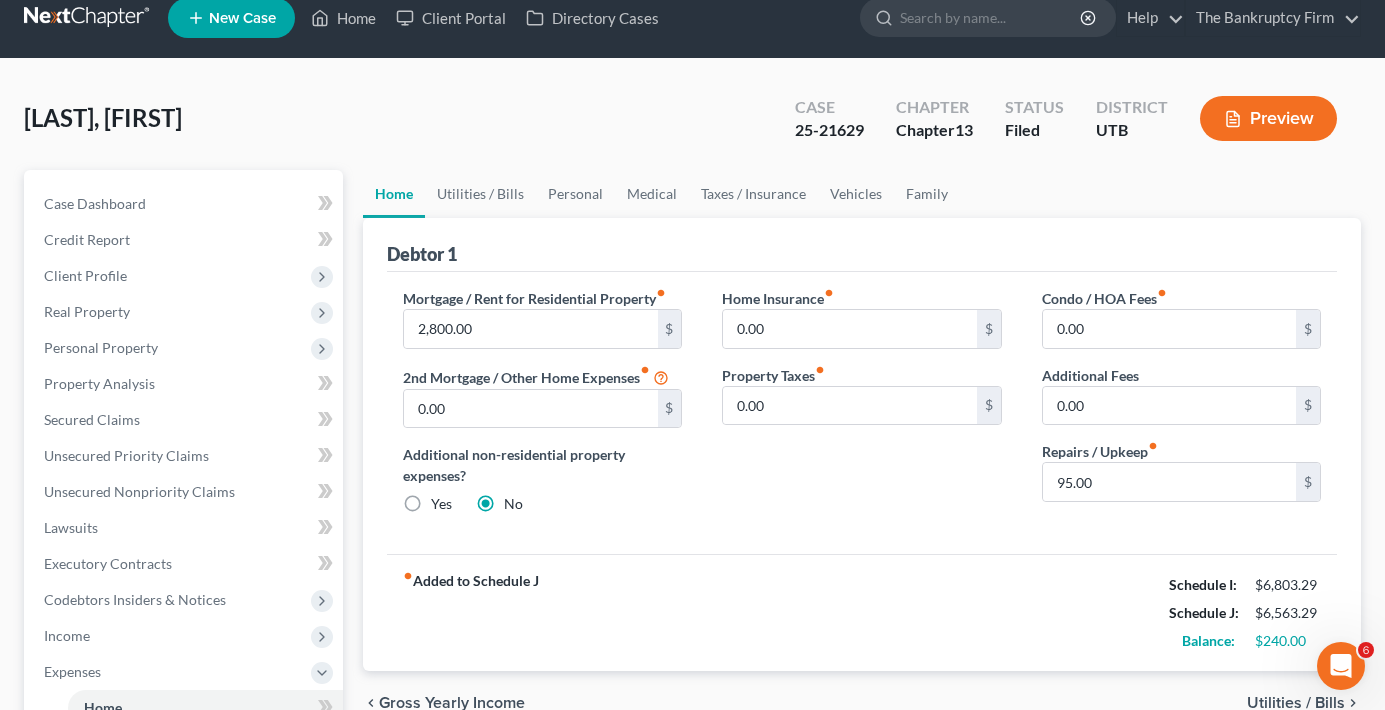 scroll, scrollTop: 0, scrollLeft: 0, axis: both 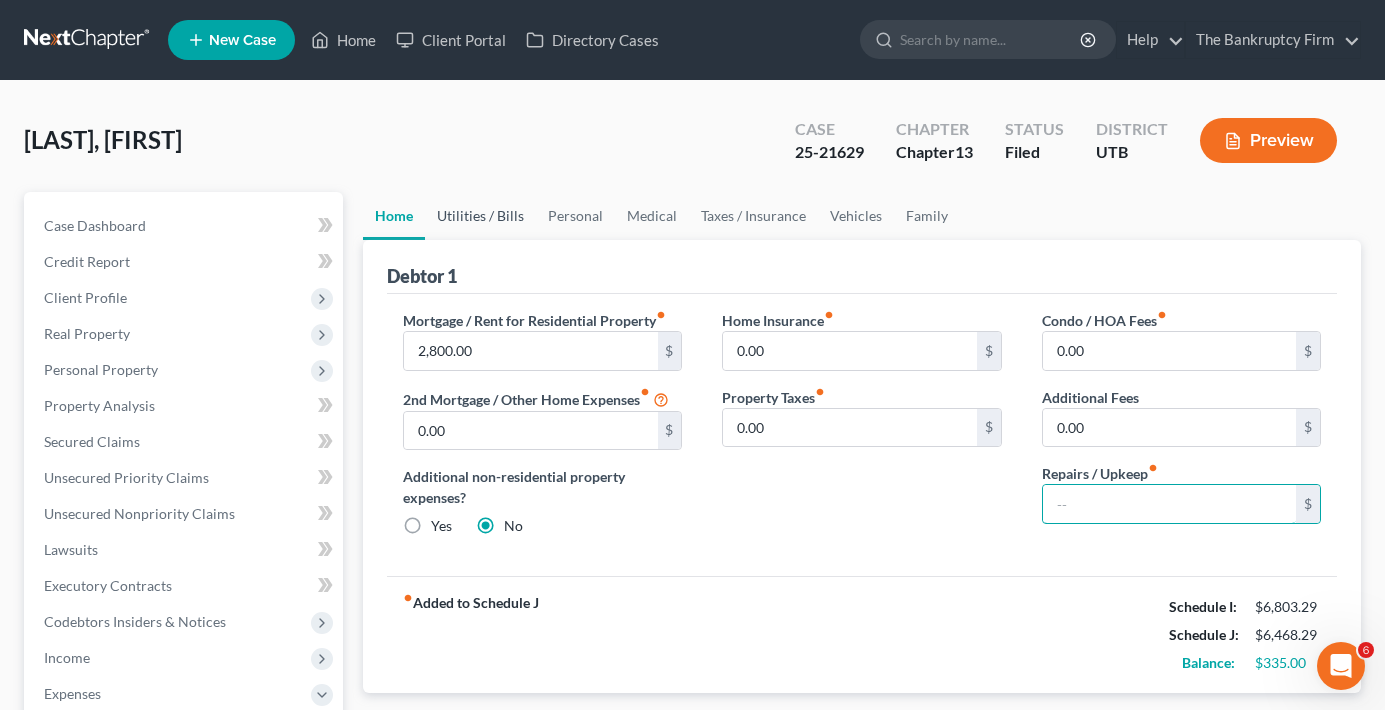 type 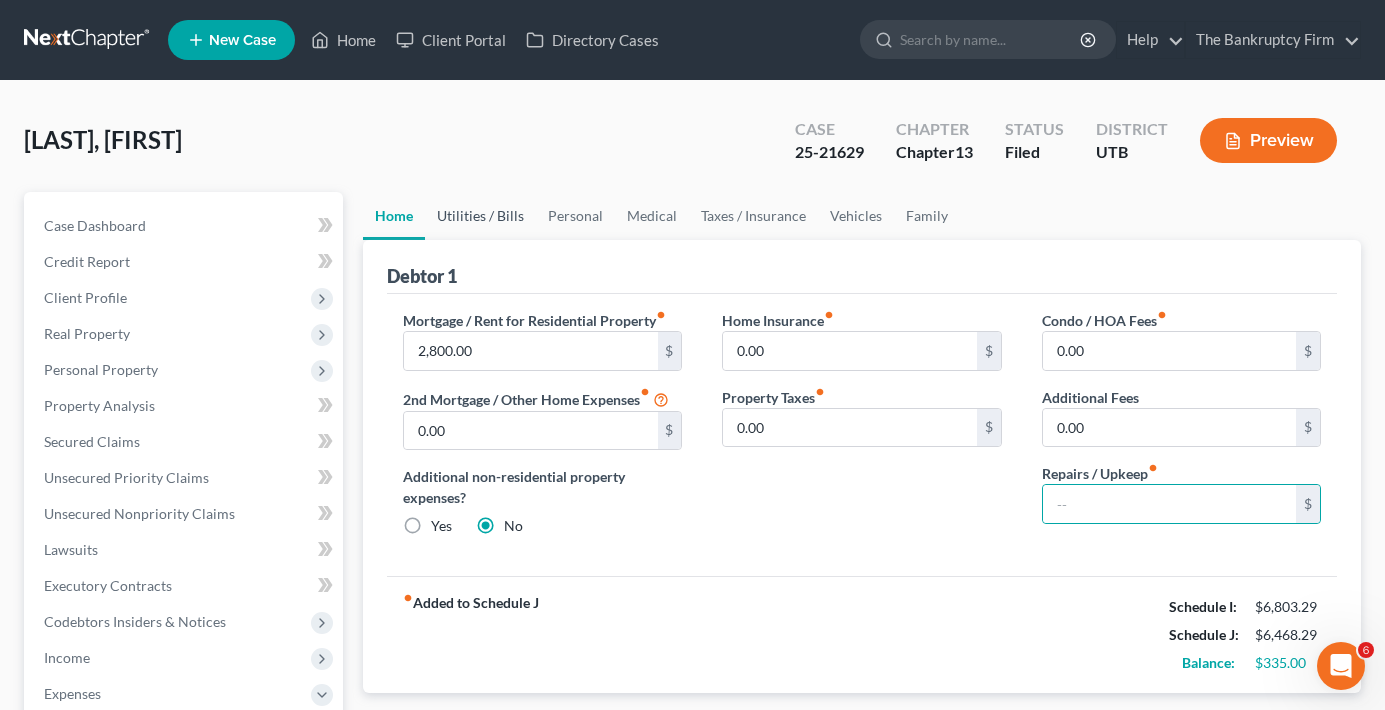 click on "Utilities / Bills" at bounding box center [480, 216] 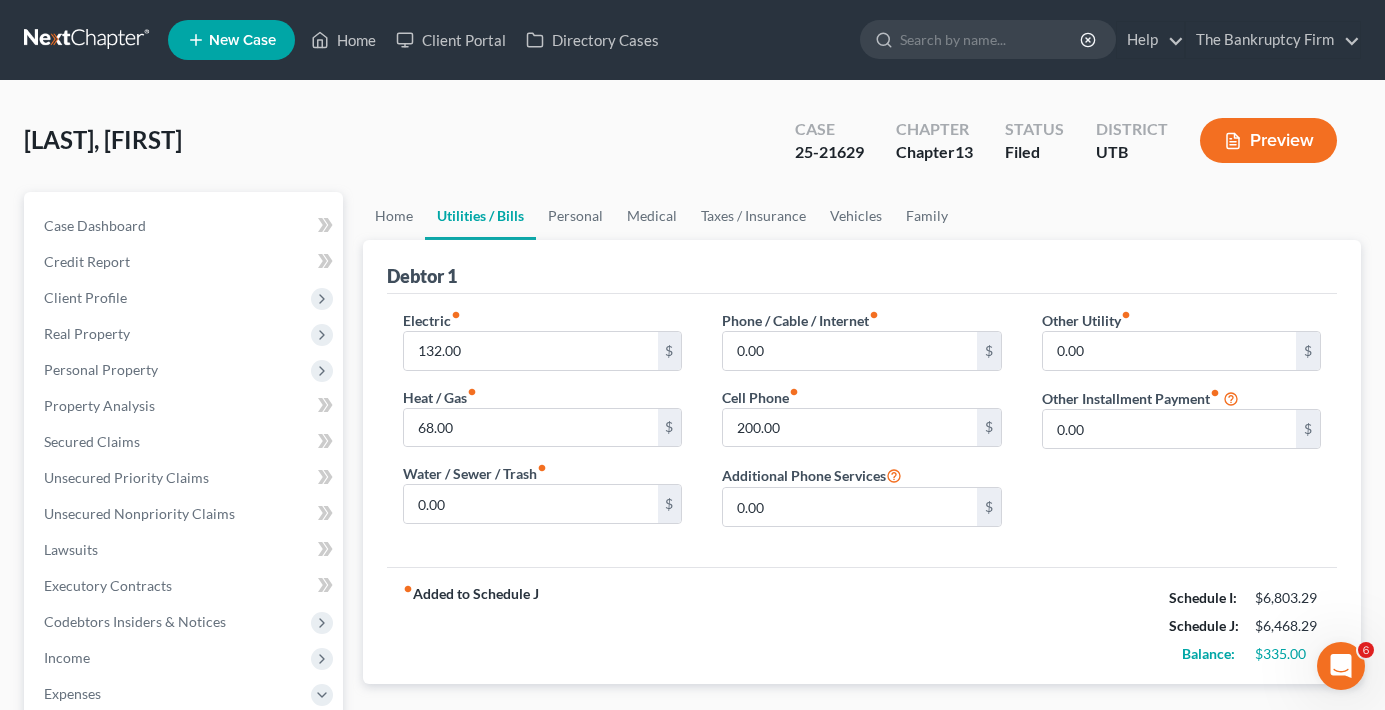 click on "Case Dashboard
Payments
Invoices
Payments
Payments
Credit Report
Client Profile" at bounding box center [183, 733] 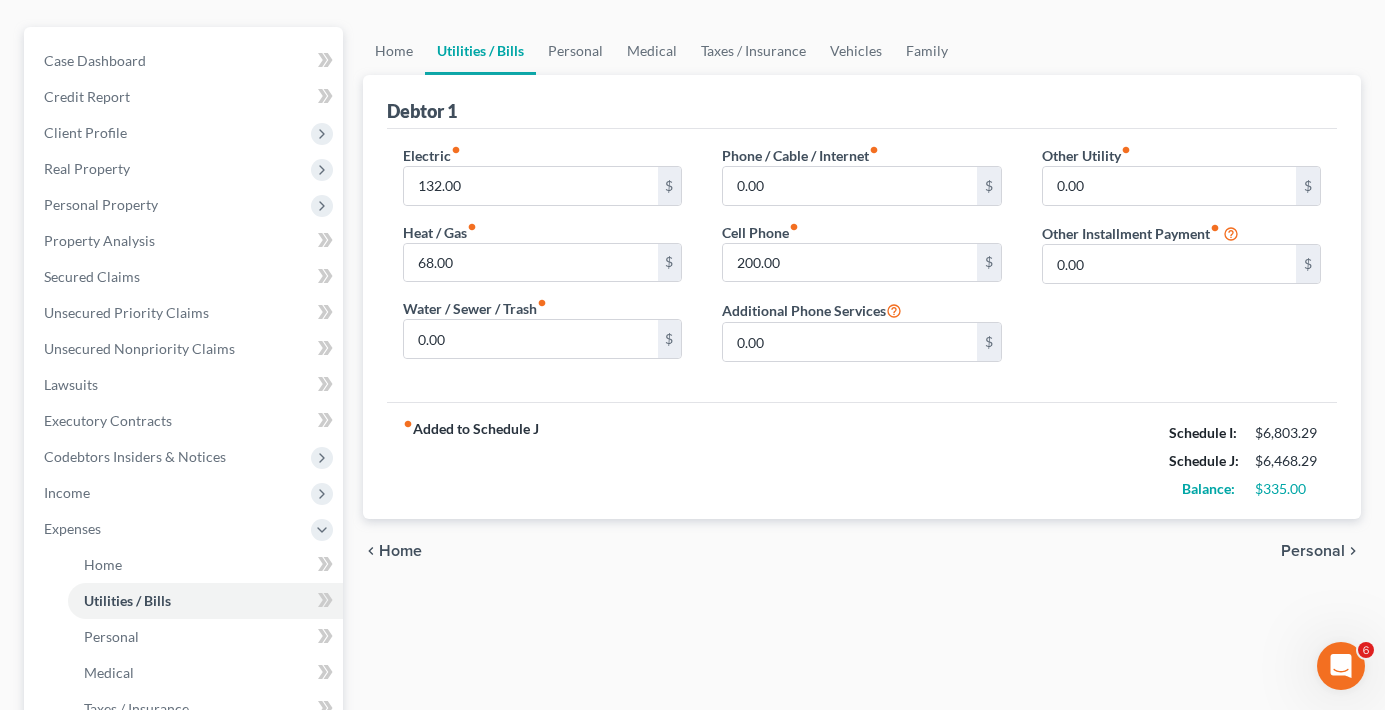 scroll, scrollTop: 200, scrollLeft: 0, axis: vertical 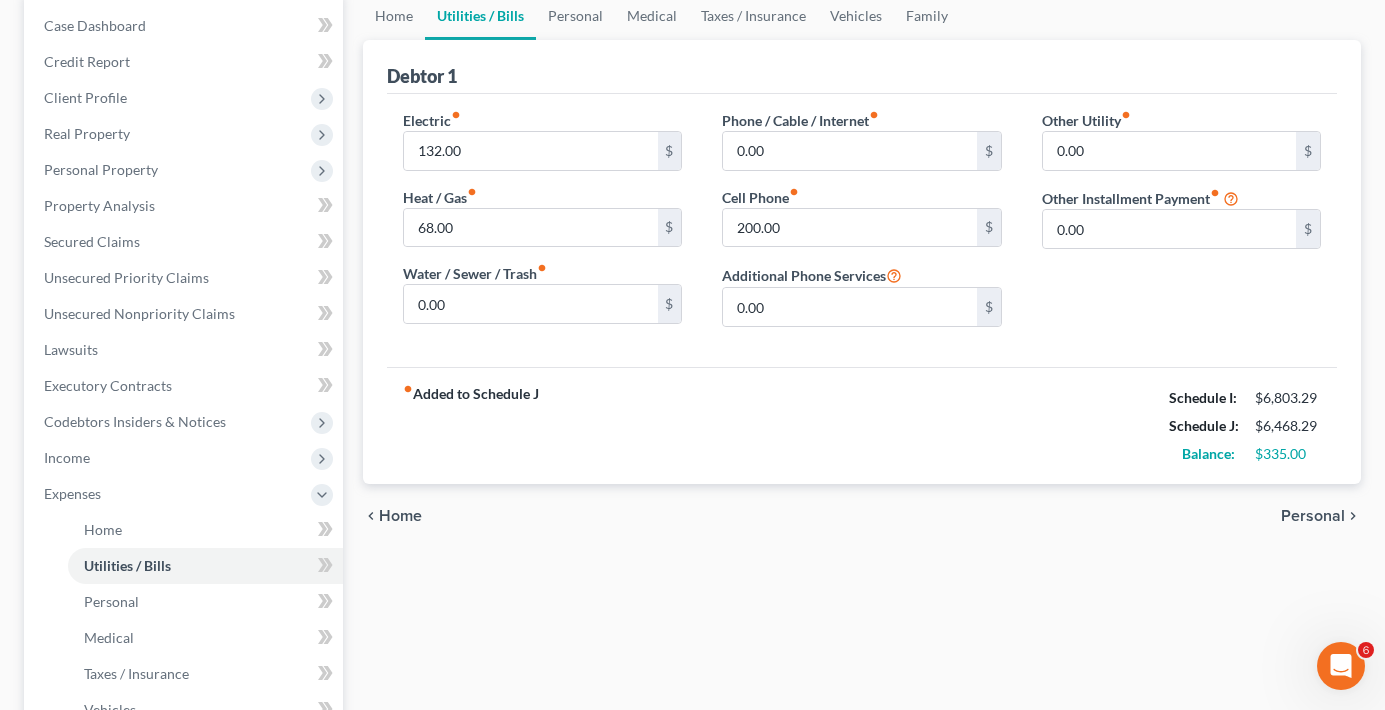 click on "Home
Utilities / Bills
Personal
Medical
Taxes / Insurance
Vehicles
Family
Debtor 1 Electric  fiber_manual_record 132.00 $ Heat / Gas  fiber_manual_record 68.00 $  Water / Sewer / Trash  fiber_manual_record 0.00 $ Phone / Cable / Internet  fiber_manual_record 0.00 $ Cell Phone  fiber_manual_record 200.00 $ Additional Phone Services  0.00 $ Other Utility  fiber_manual_record 0.00 $ Other Installment Payment  fiber_manual_record   0.00 $ fiber_manual_record  Added to Schedule J Schedule I: $6,803.29 Schedule J: $6,468.29 Balance: $335.00
chevron_left
Home
Personal
chevron_right" at bounding box center (862, 533) 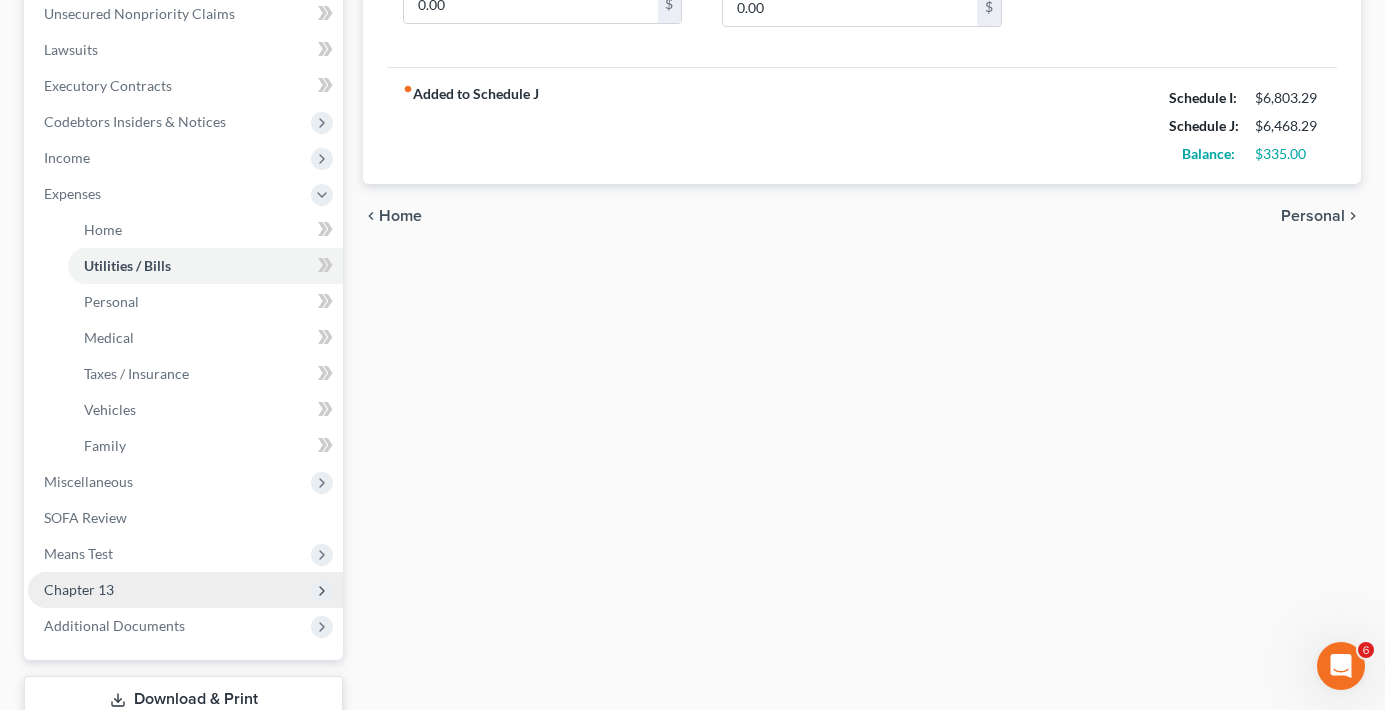 click on "Chapter 13" at bounding box center (185, 590) 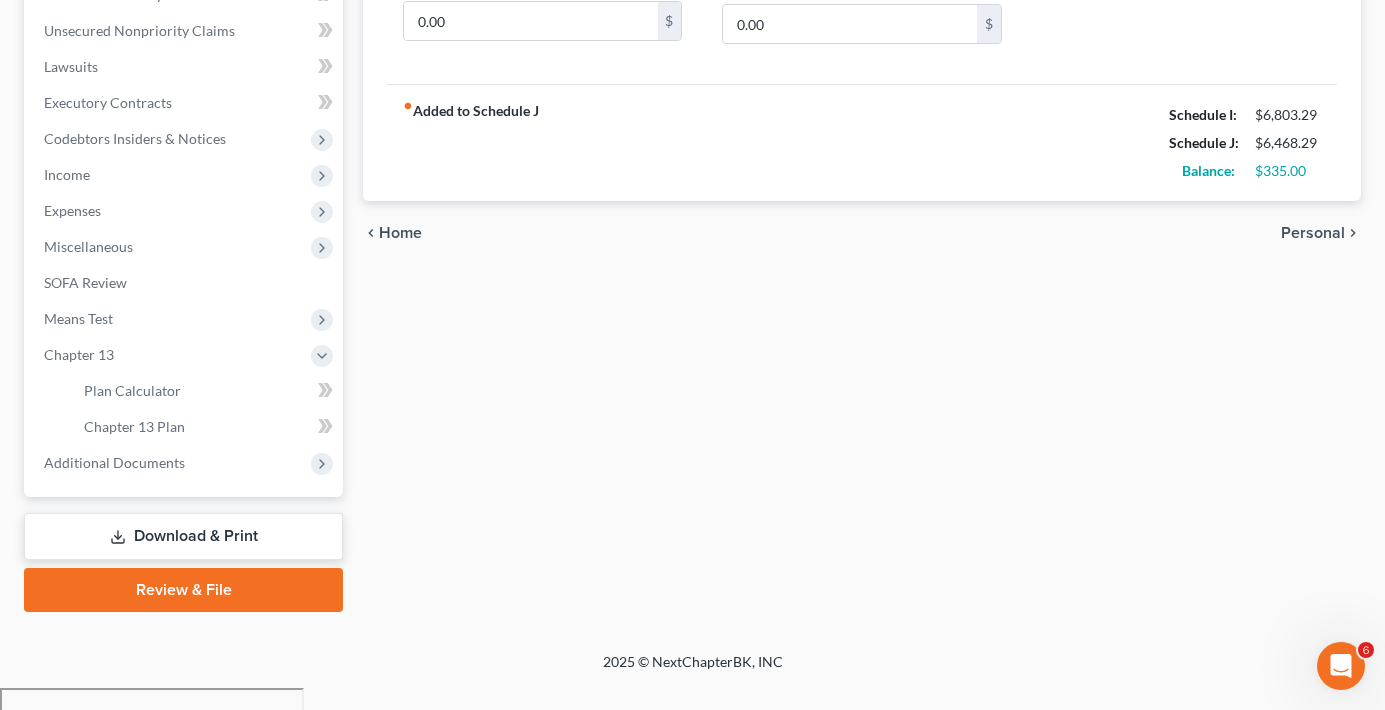 scroll, scrollTop: 461, scrollLeft: 0, axis: vertical 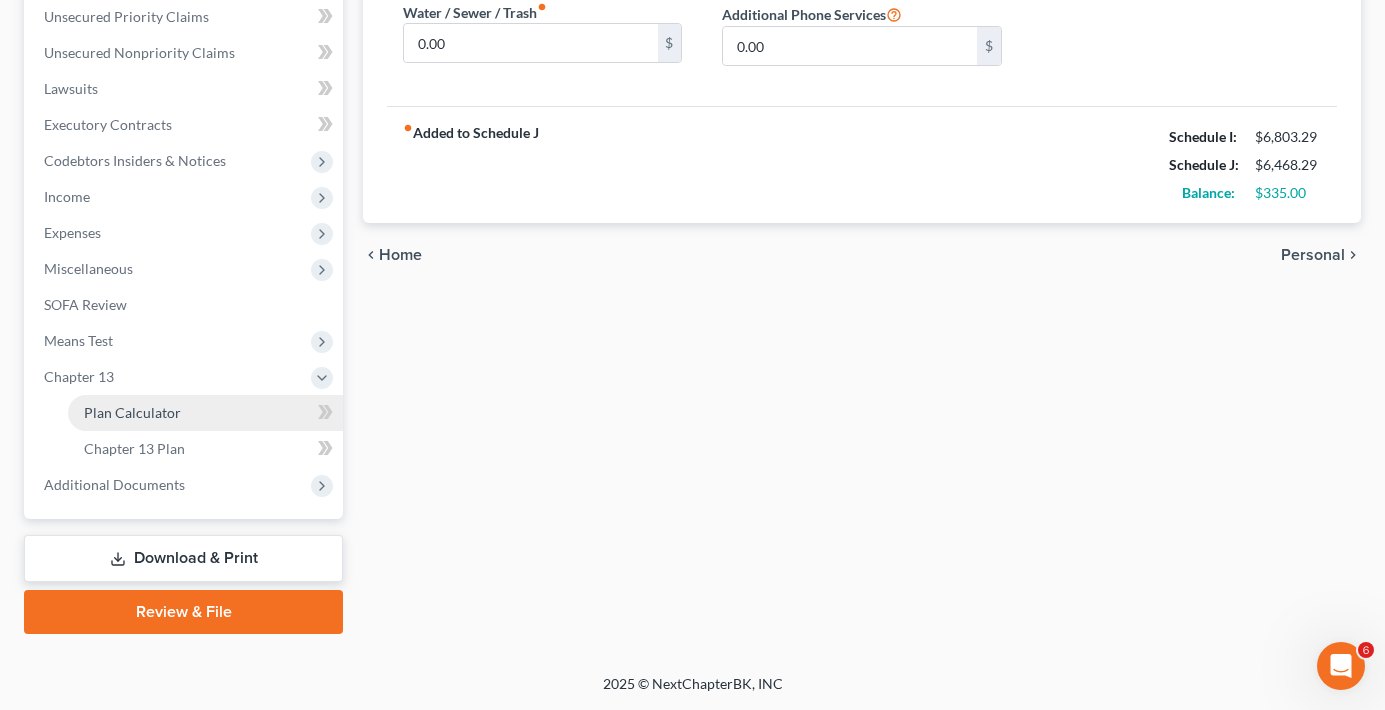 click on "Plan Calculator" at bounding box center (132, 412) 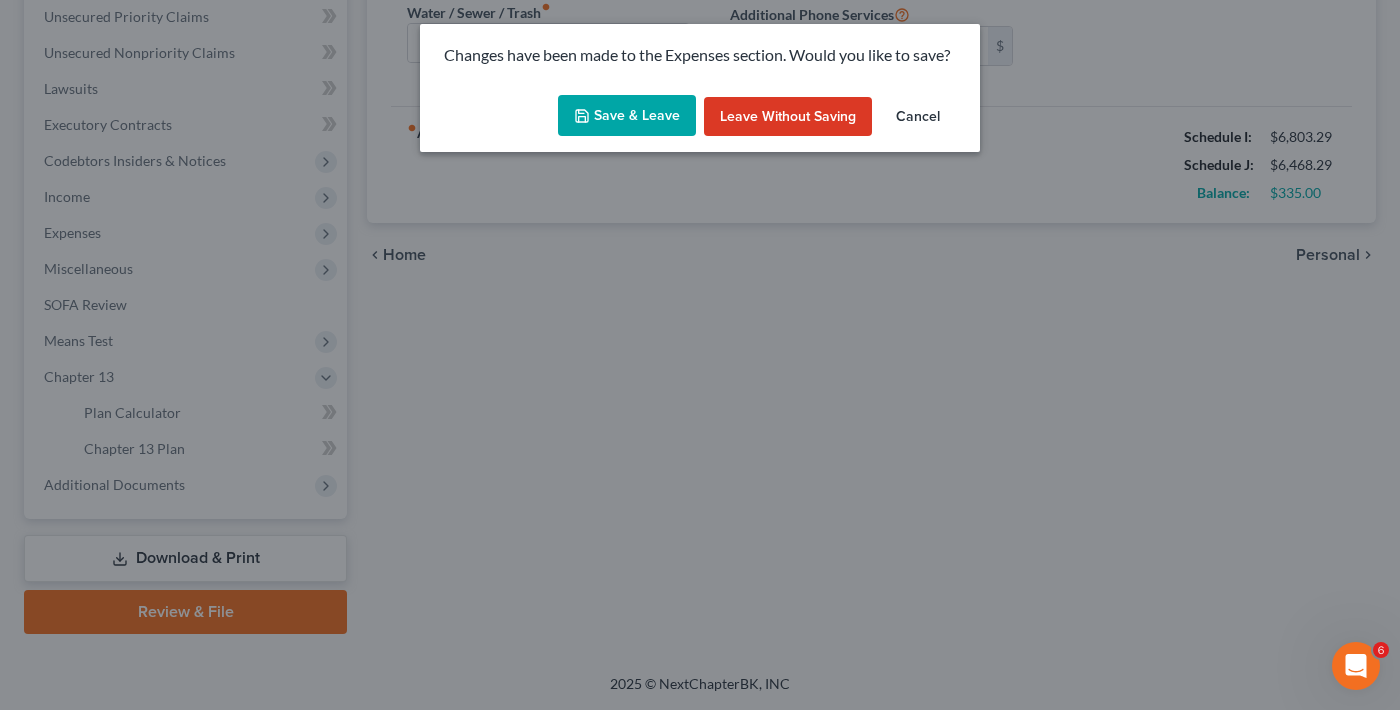 click on "Save & Leave" at bounding box center [627, 116] 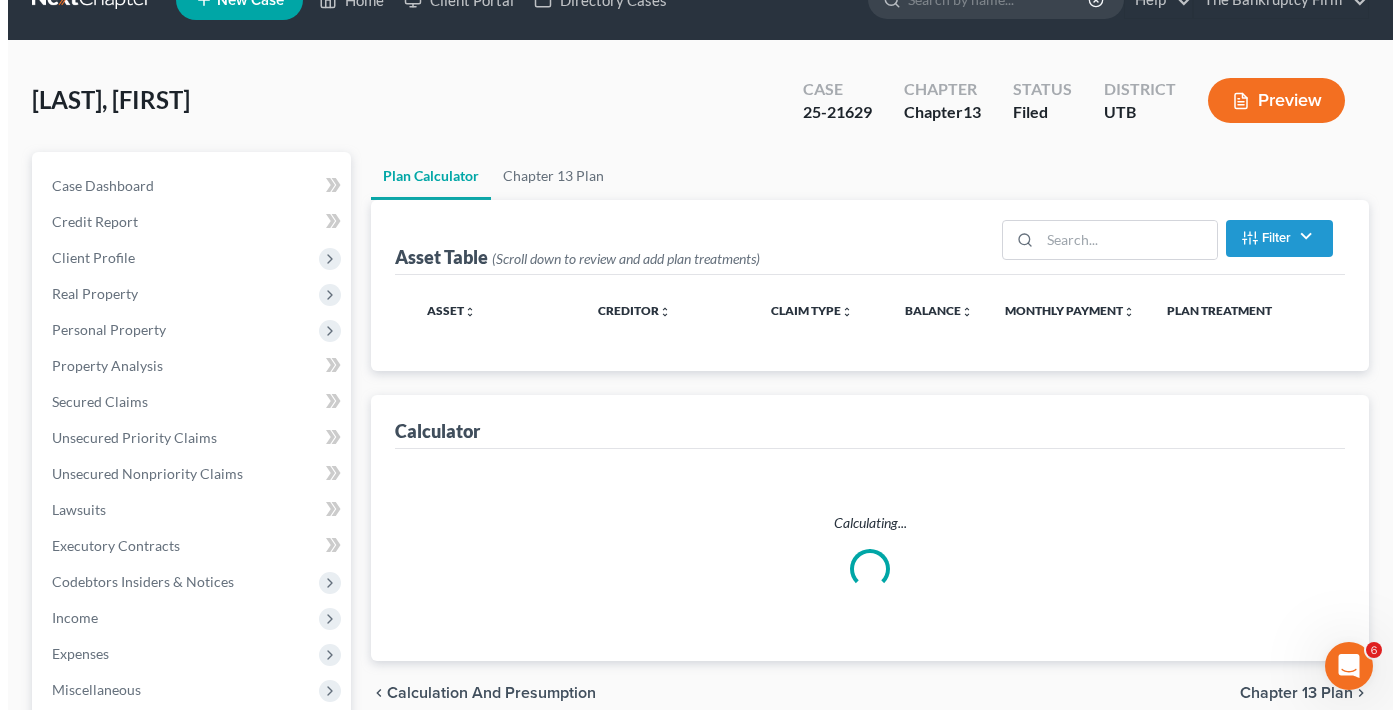 scroll, scrollTop: 0, scrollLeft: 0, axis: both 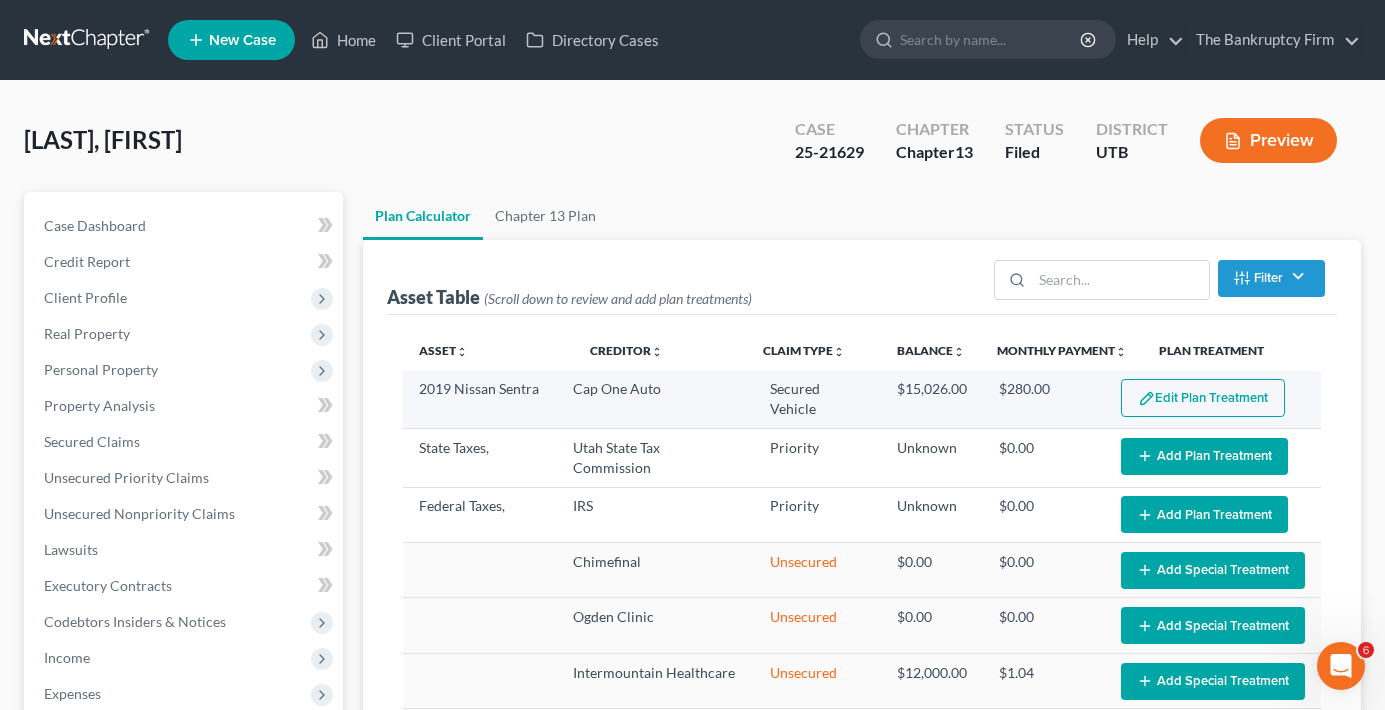 select on "59" 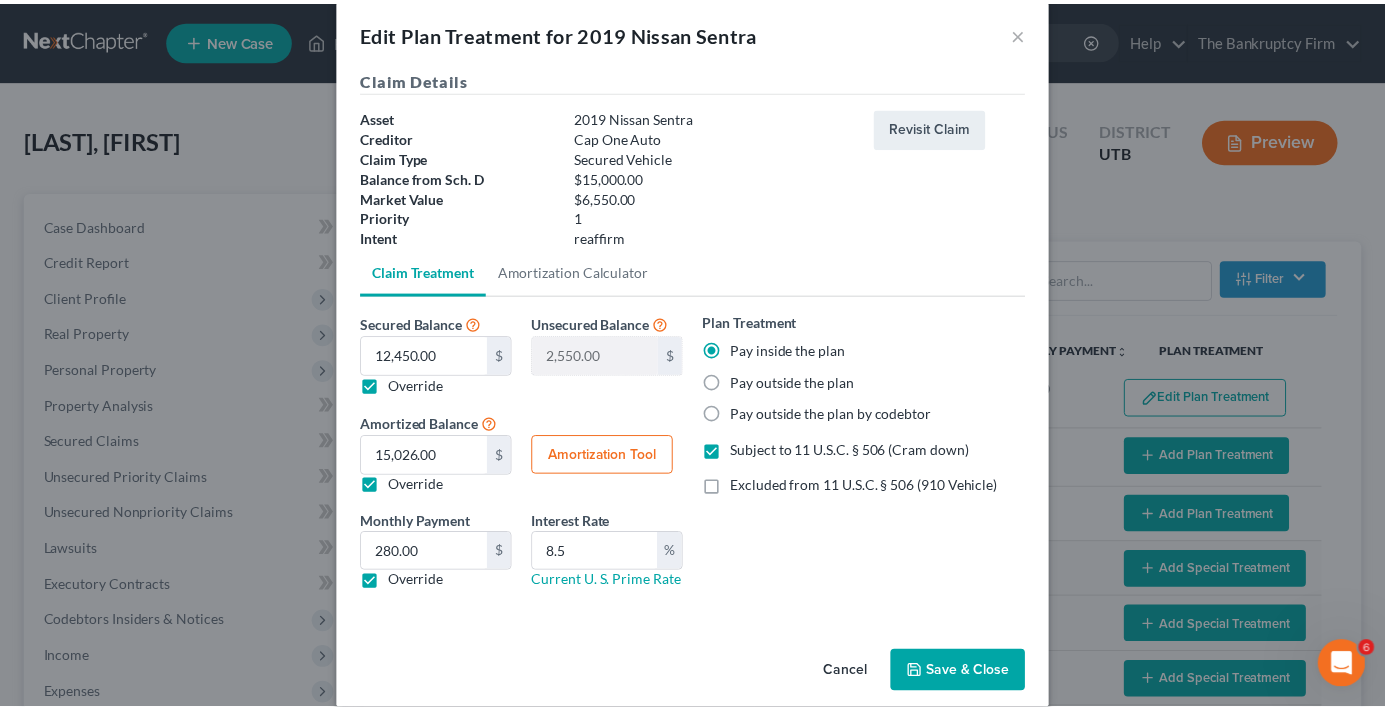 scroll, scrollTop: 49, scrollLeft: 0, axis: vertical 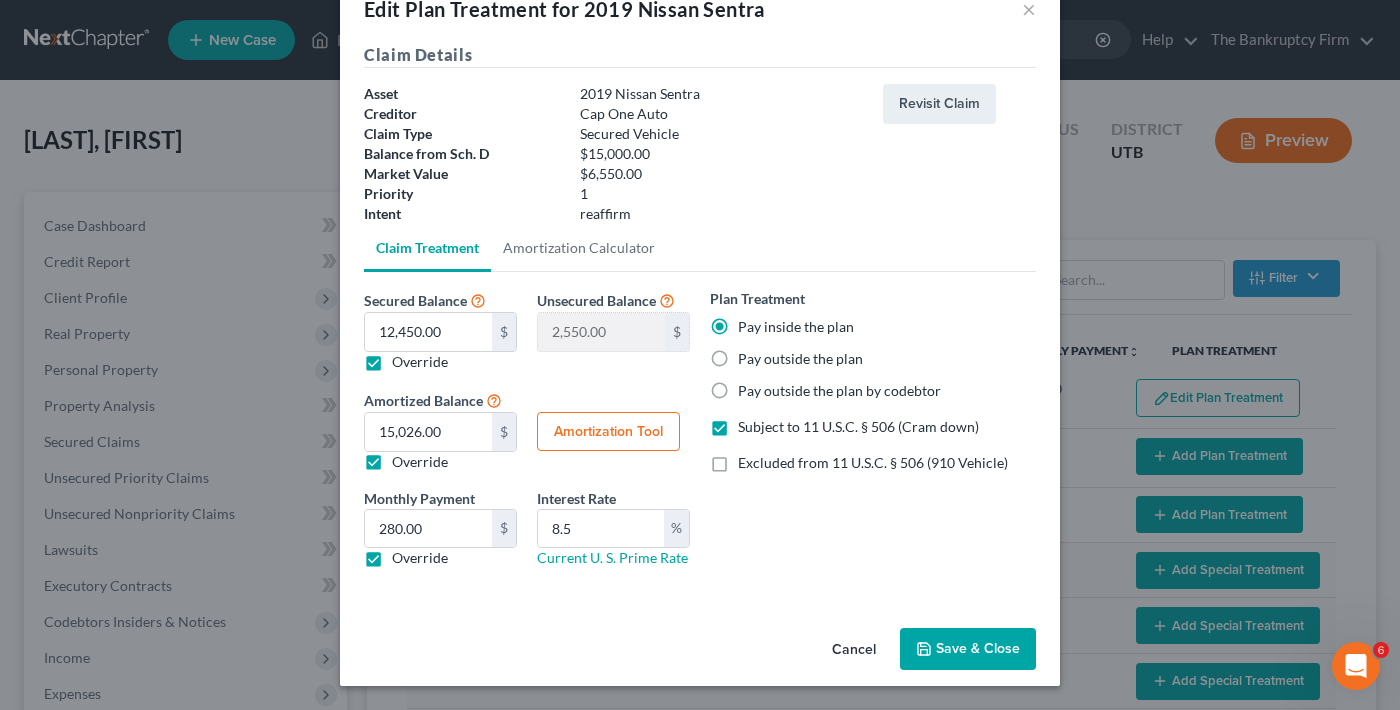 click on "Cancel" at bounding box center (854, 650) 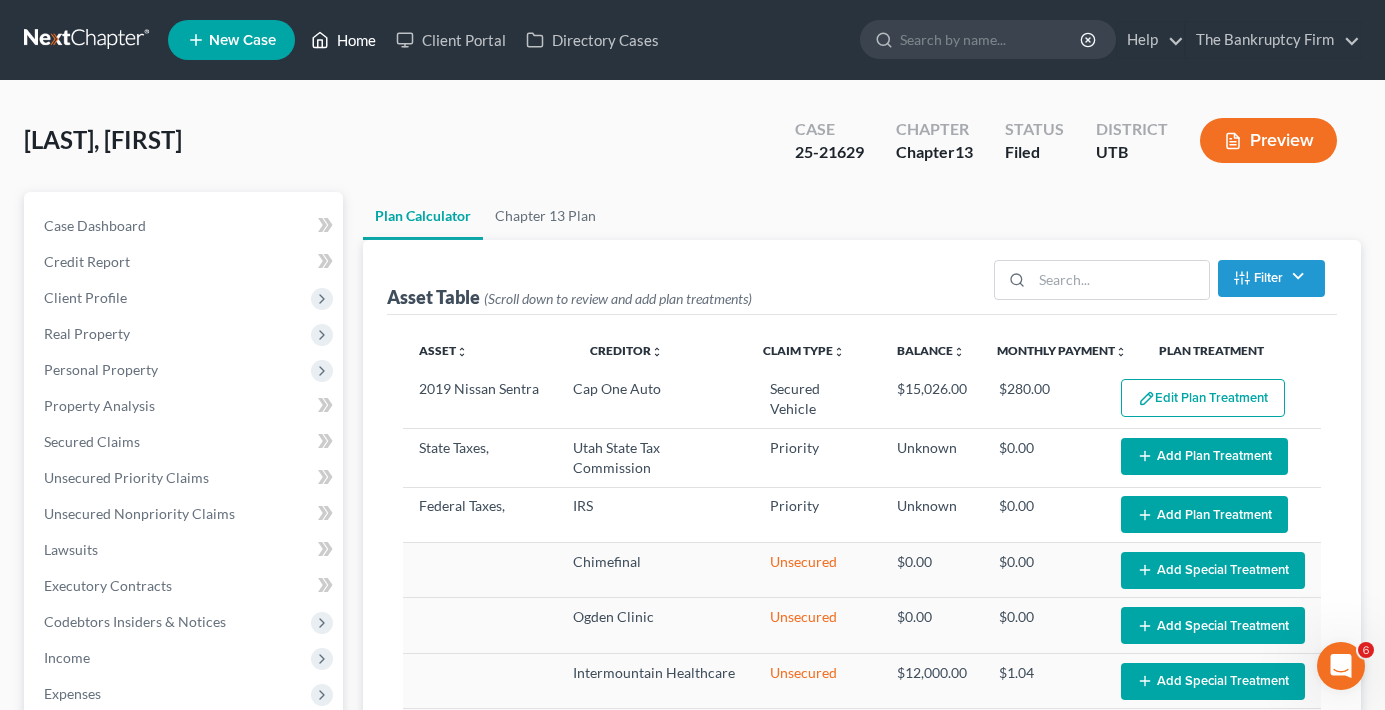 click on "Home" at bounding box center (343, 40) 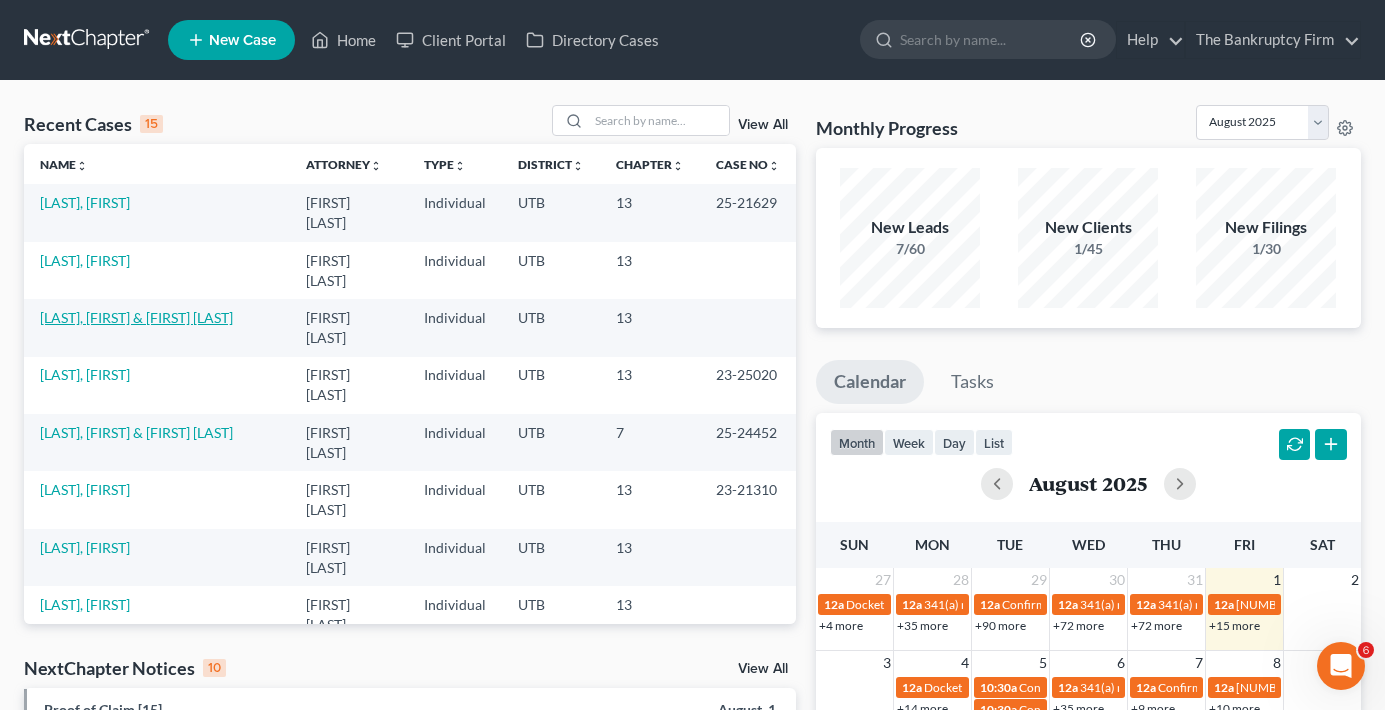 click on "[LAST], [FIRST] & [FIRST] [LAST]" at bounding box center (136, 317) 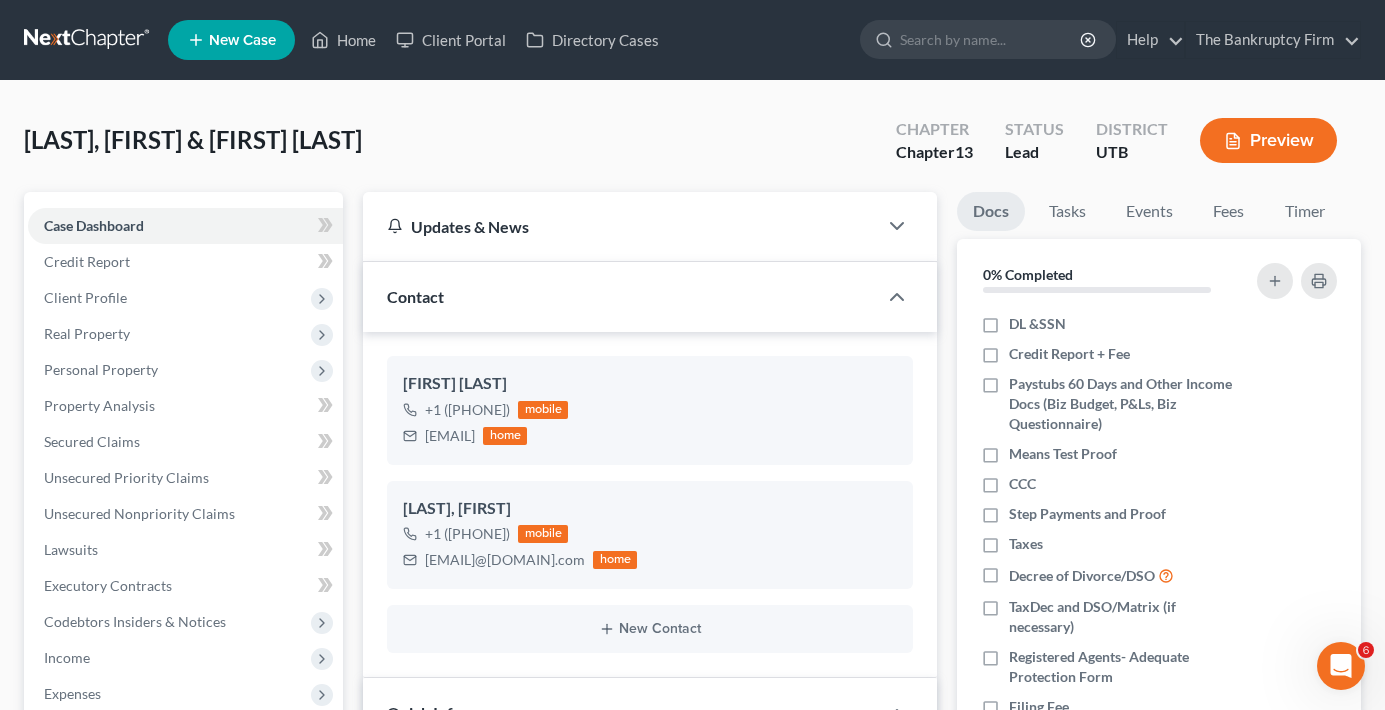 scroll, scrollTop: 177, scrollLeft: 0, axis: vertical 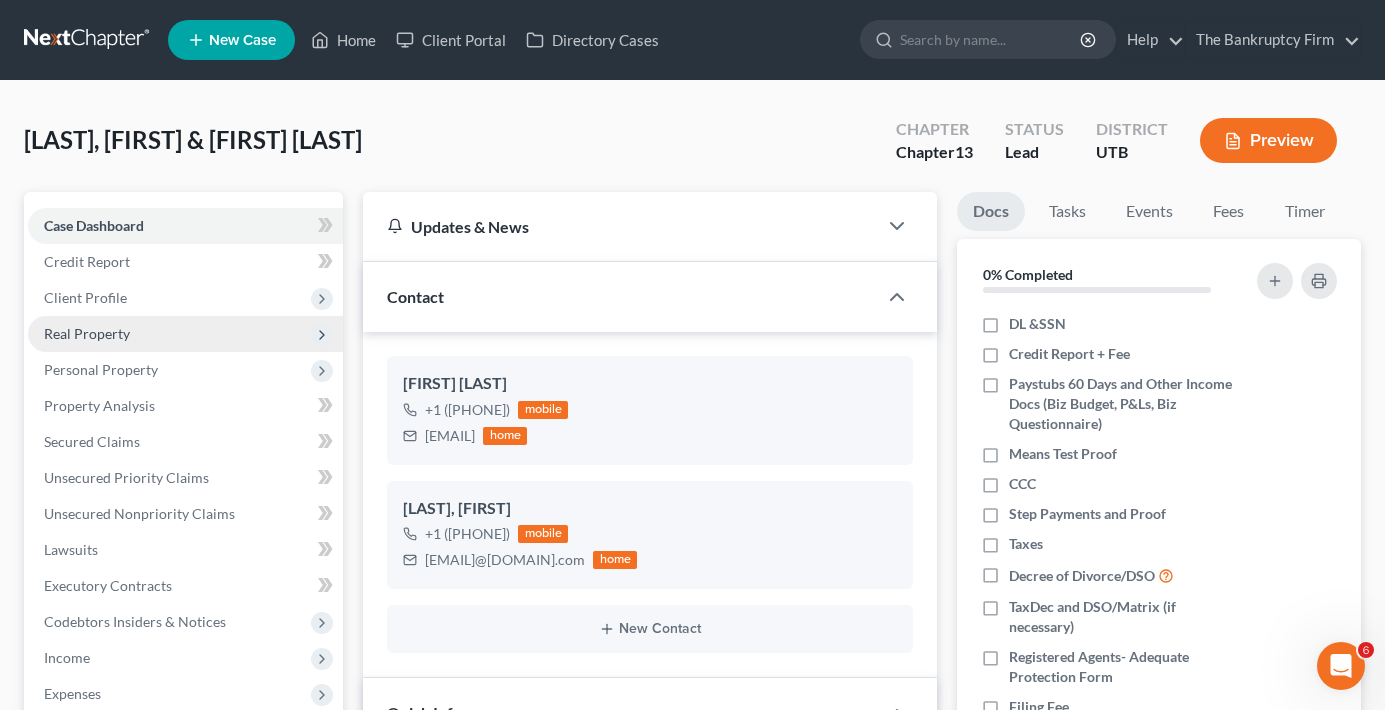 click on "Real Property" at bounding box center (87, 333) 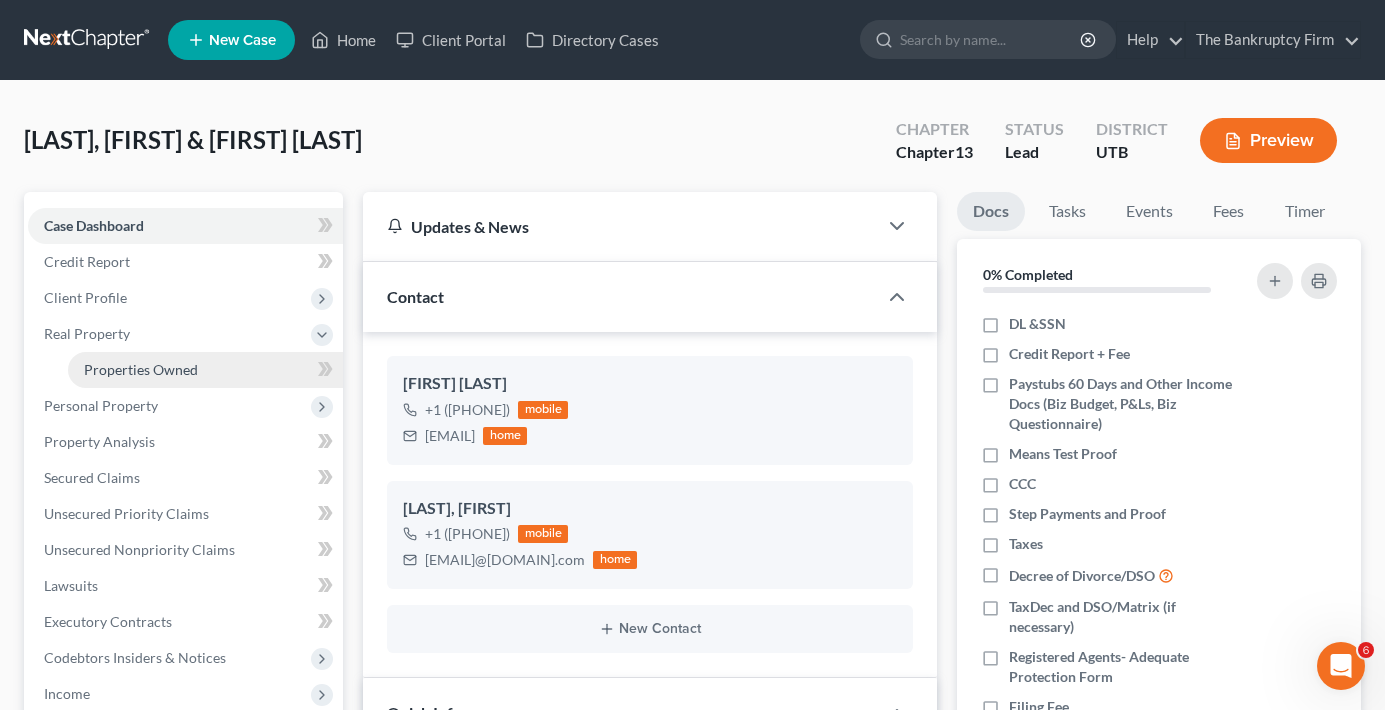 click on "Properties Owned" at bounding box center [141, 369] 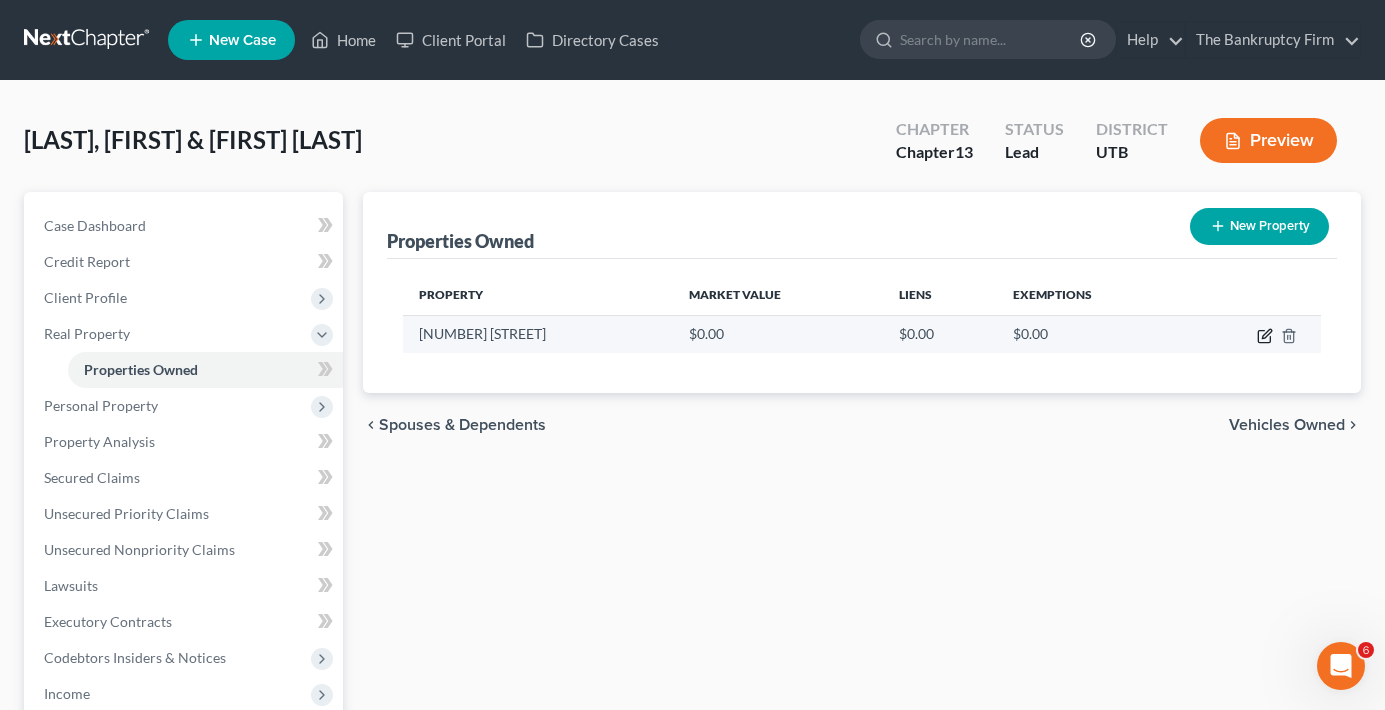 click 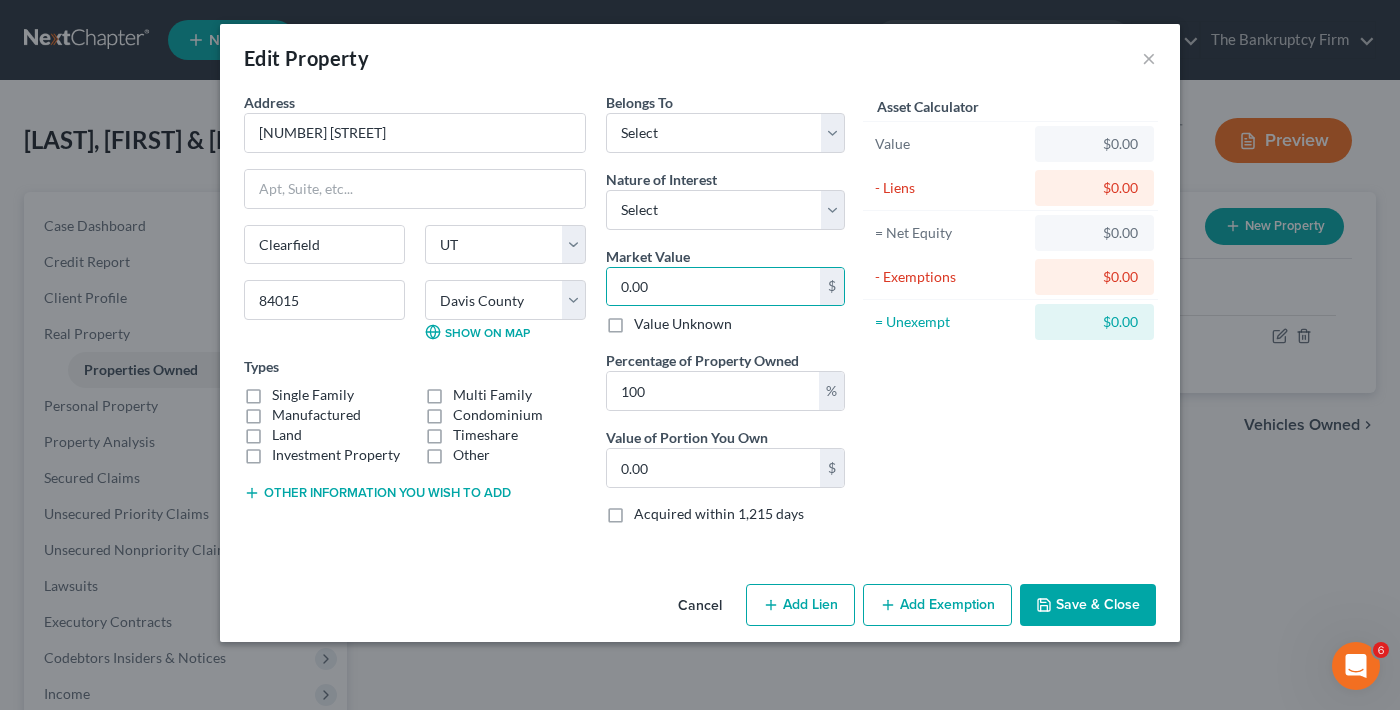 click on "Single Family" at bounding box center (313, 395) 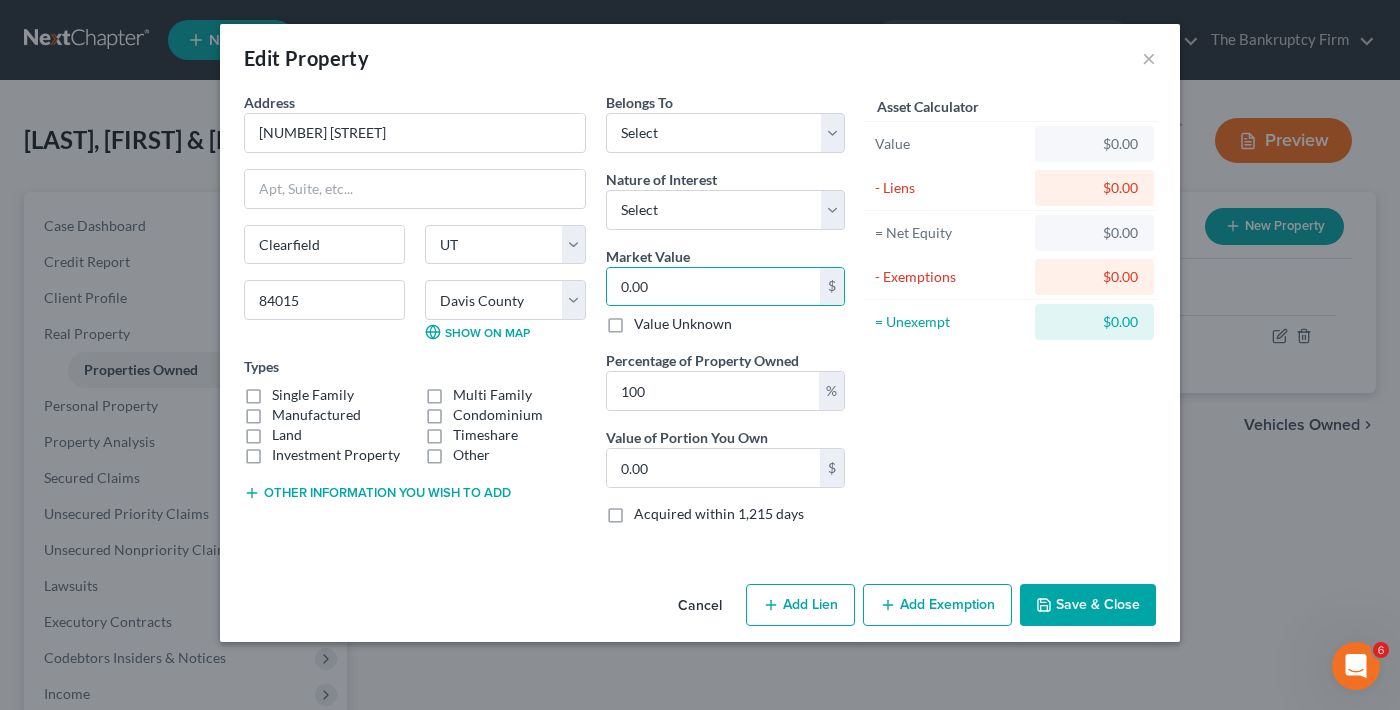 click on "Single Family" at bounding box center [286, 391] 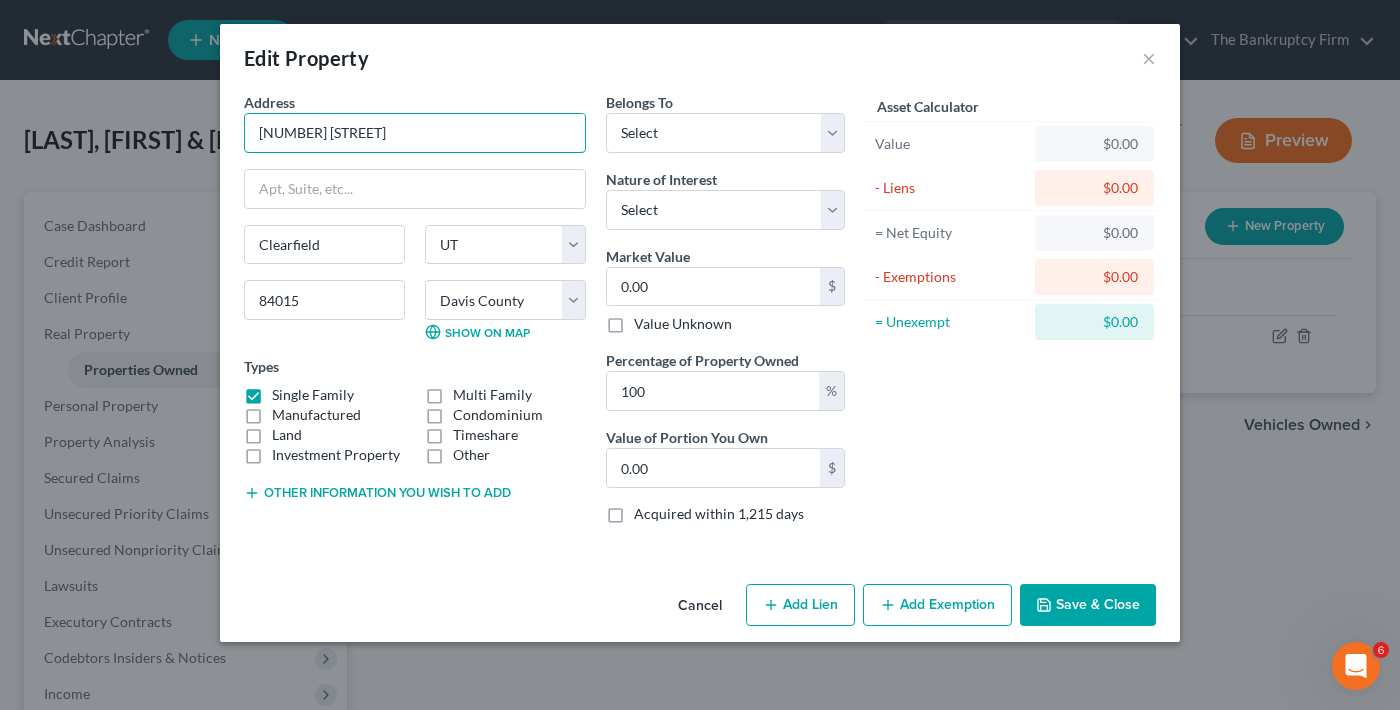 drag, startPoint x: 419, startPoint y: 130, endPoint x: 214, endPoint y: 138, distance: 205.15604 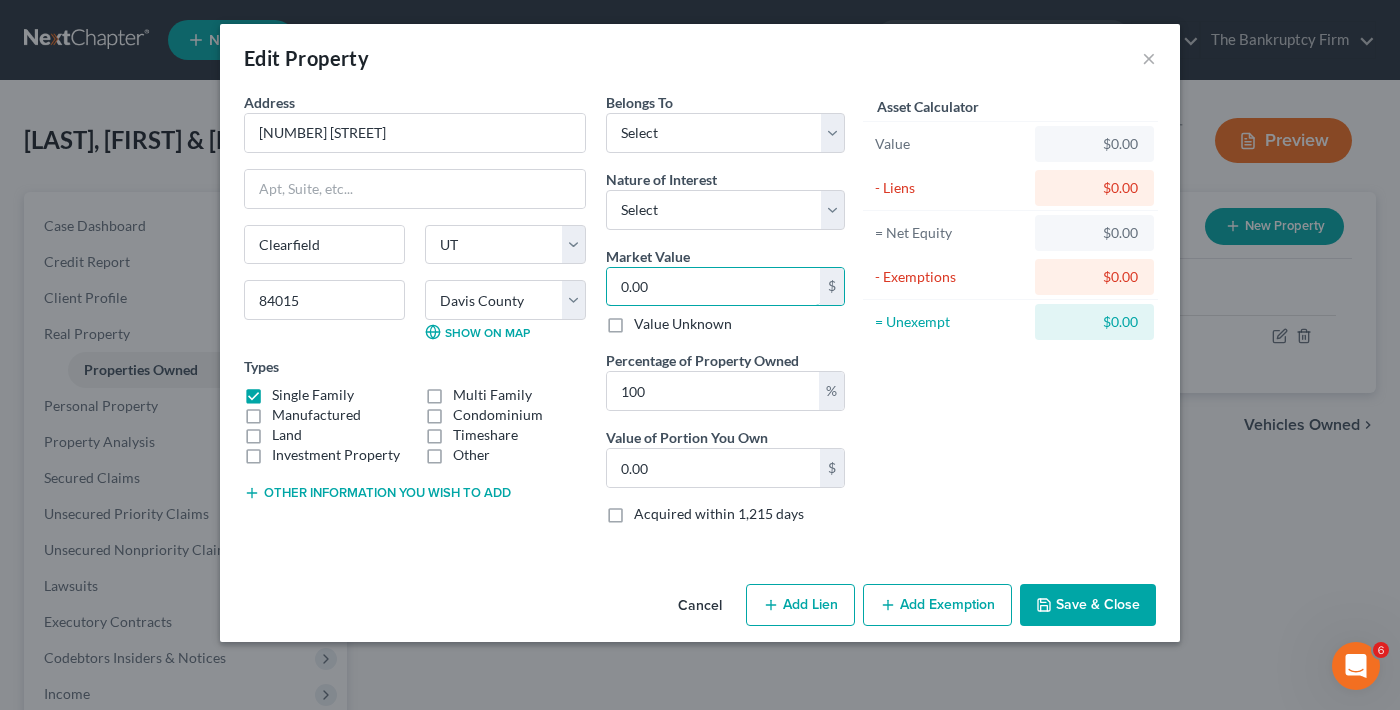 type on "3" 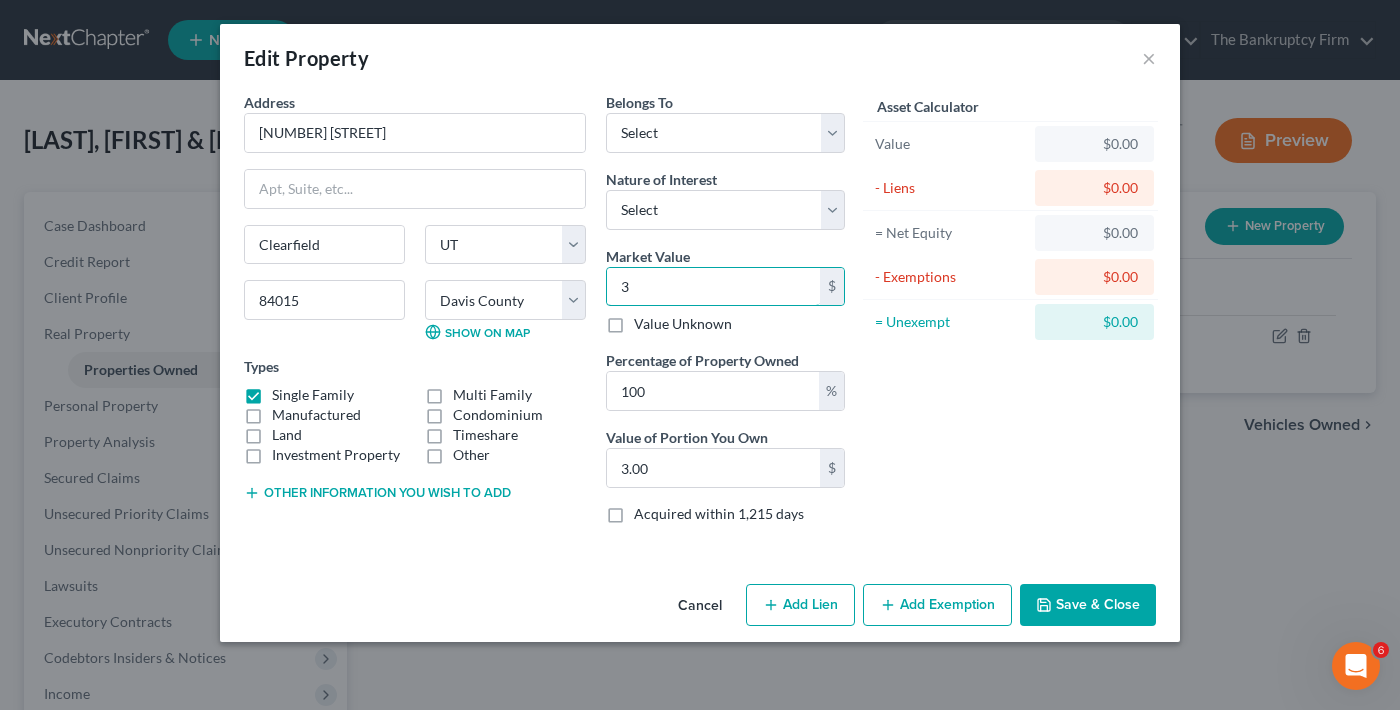 type on "36" 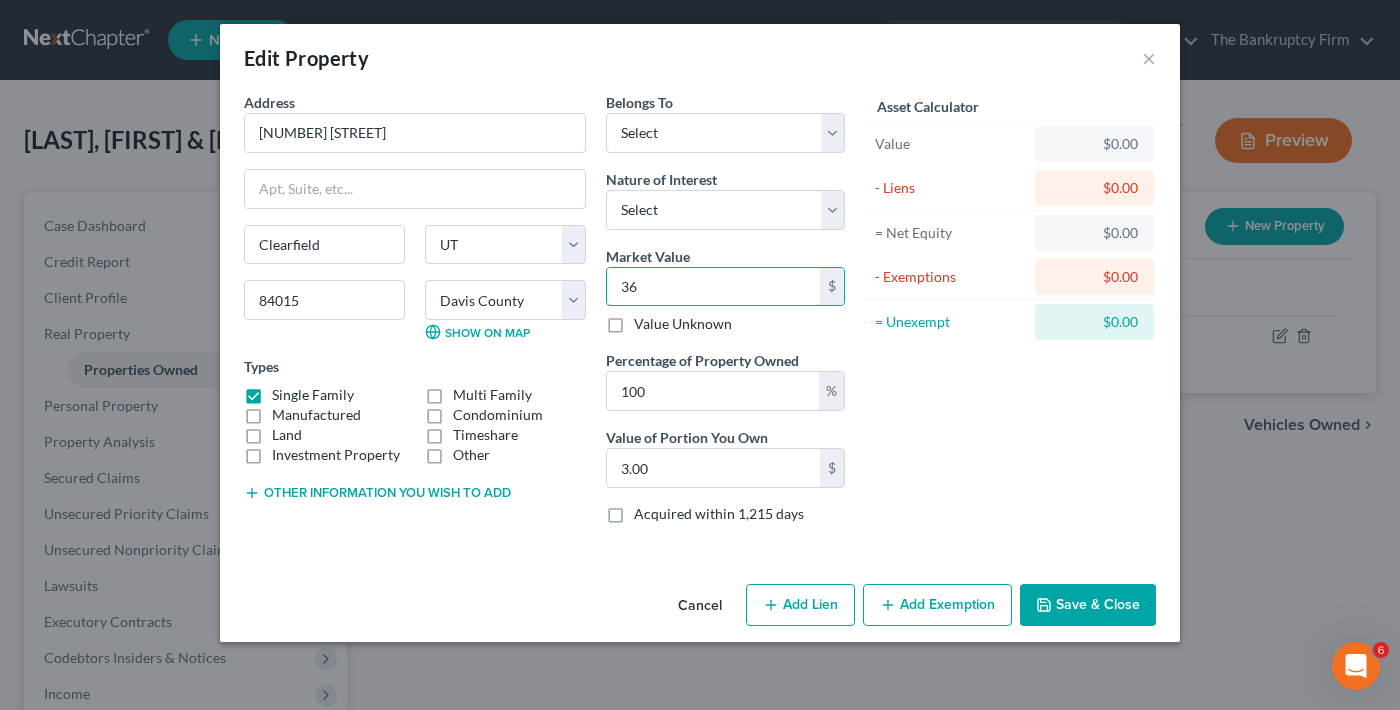 type on "36.00" 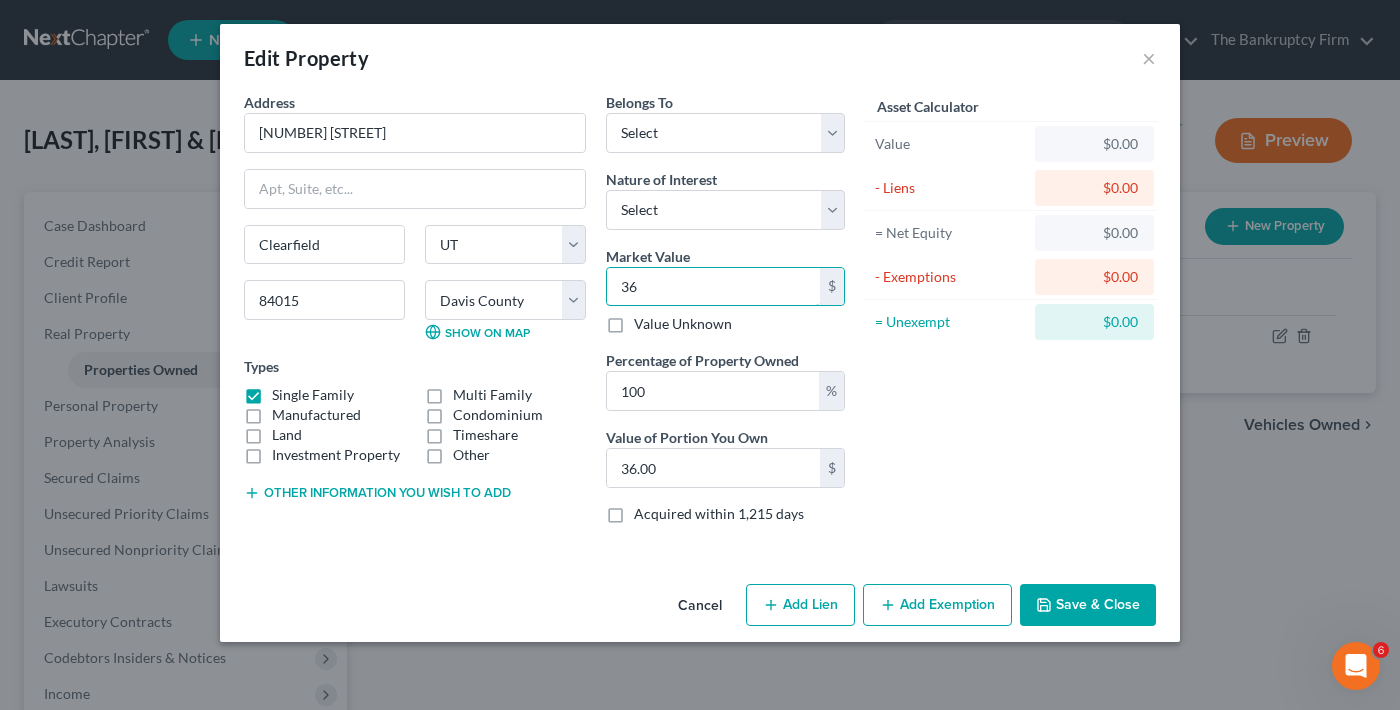 type on "362" 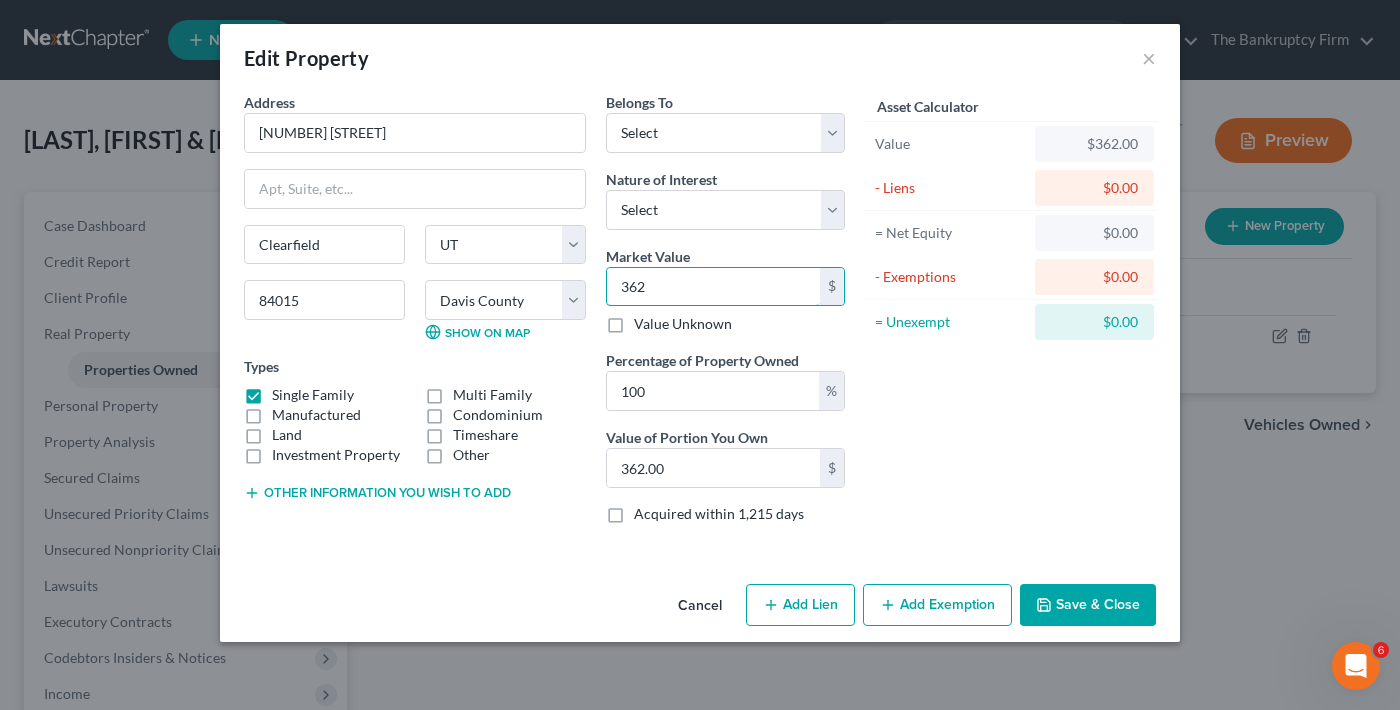 type on "[NUMBER]" 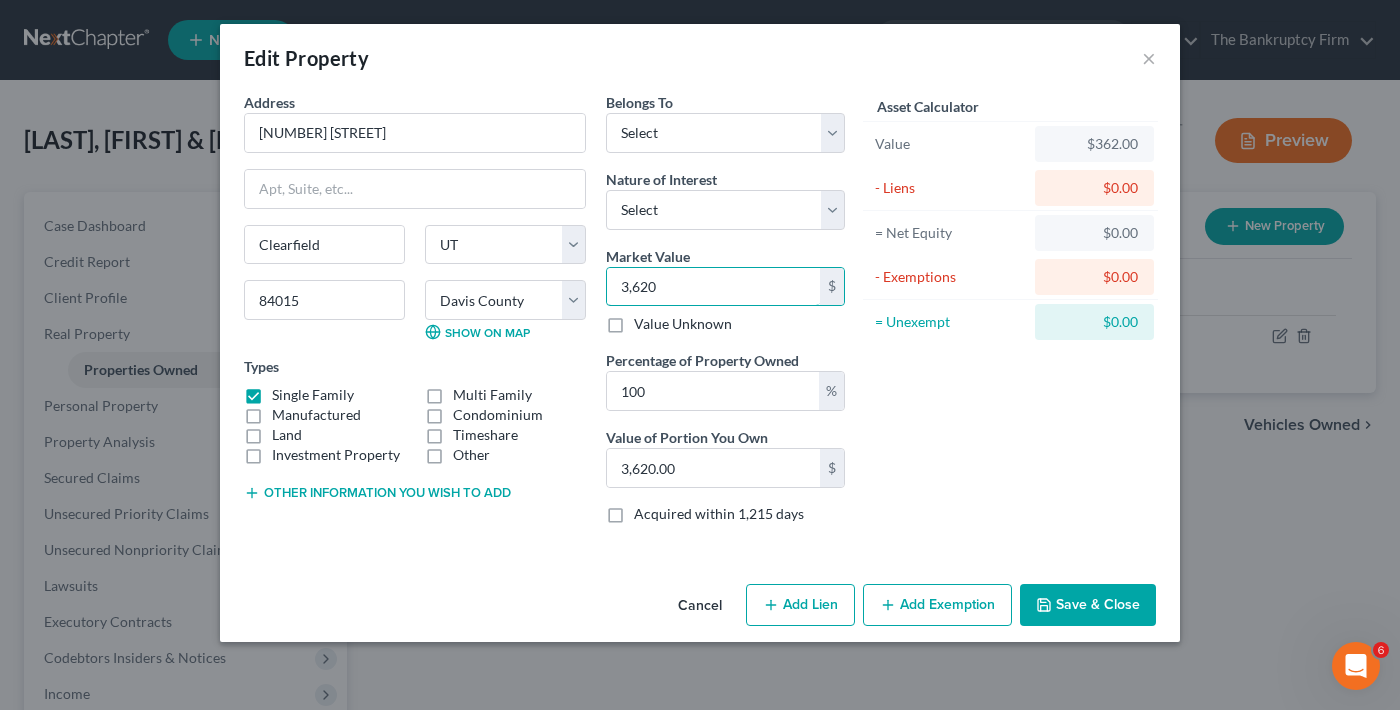 type on "3,6200" 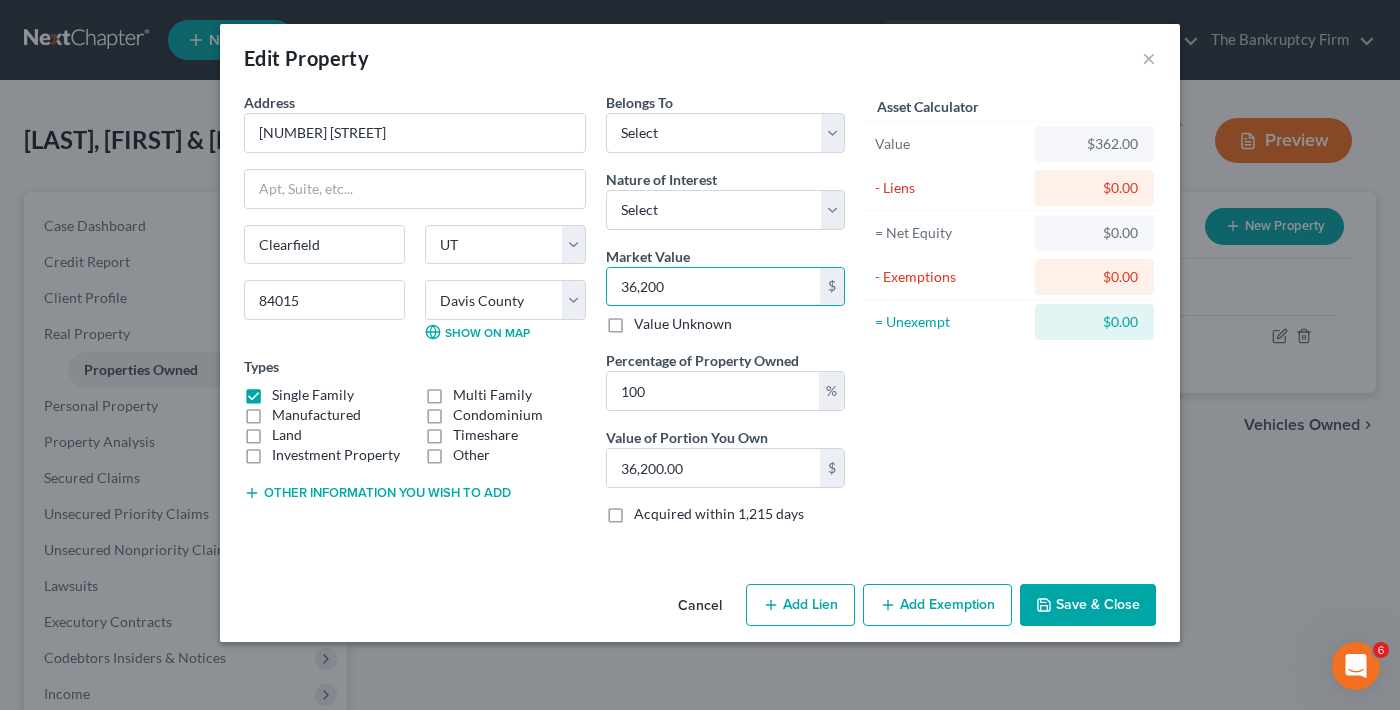 type on "[NUMBER]" 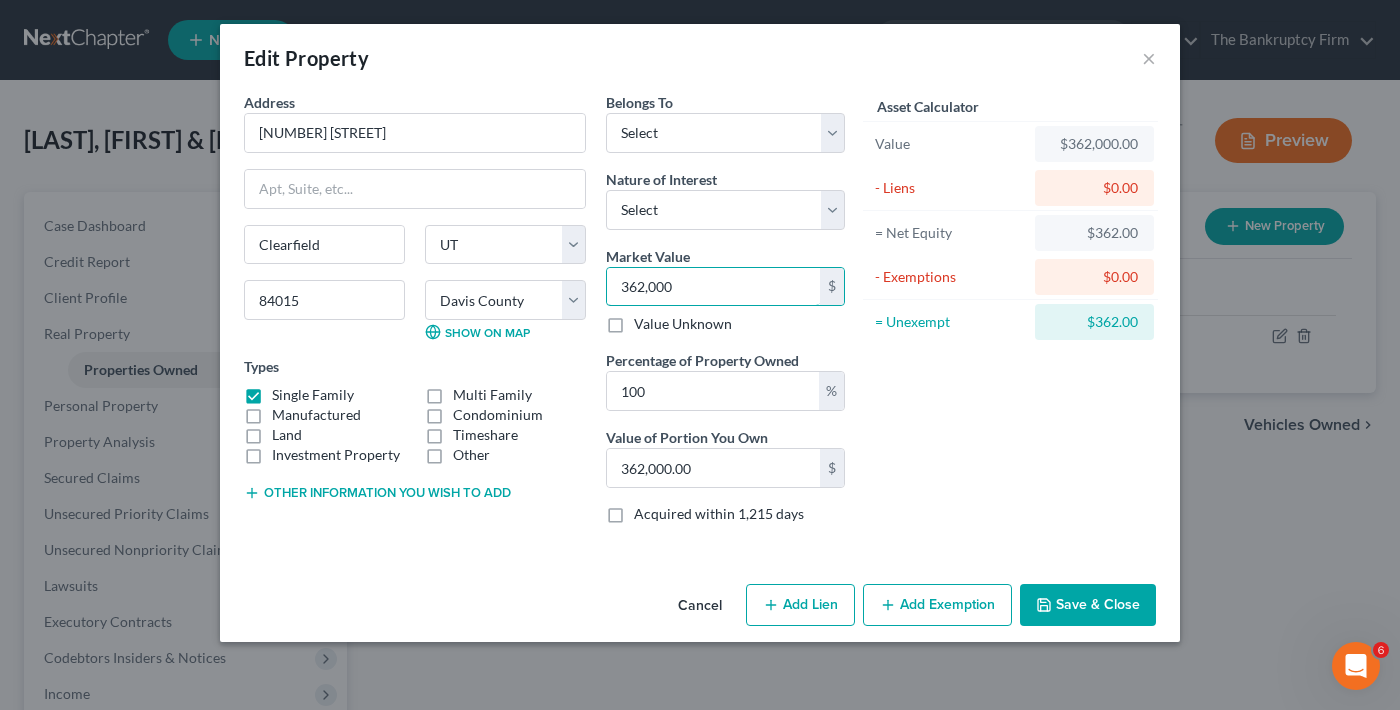 type on "362,000" 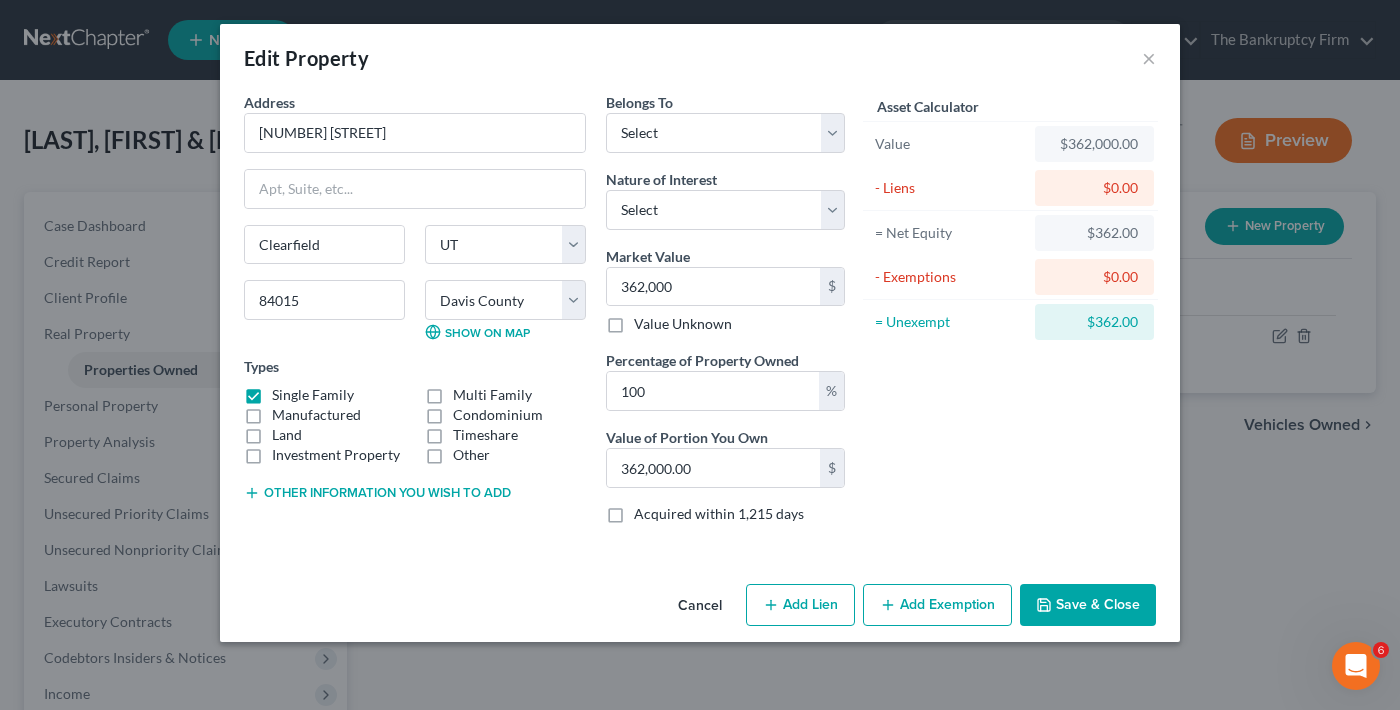 click on "Save & Close" at bounding box center (1088, 605) 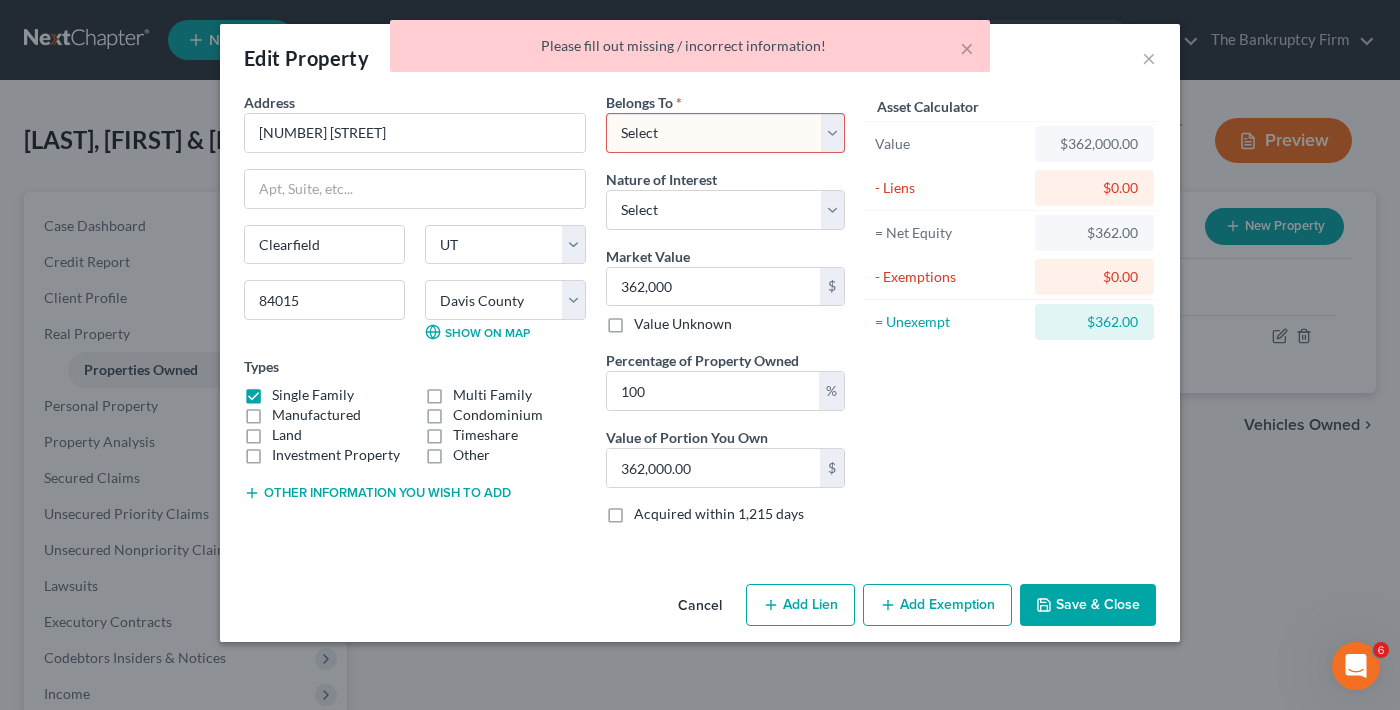click on "Select Debtor 1 Only Debtor 2 Only Debtor 1 And Debtor 2 Only At Least One Of The Debtors And Another Community Property" at bounding box center (725, 133) 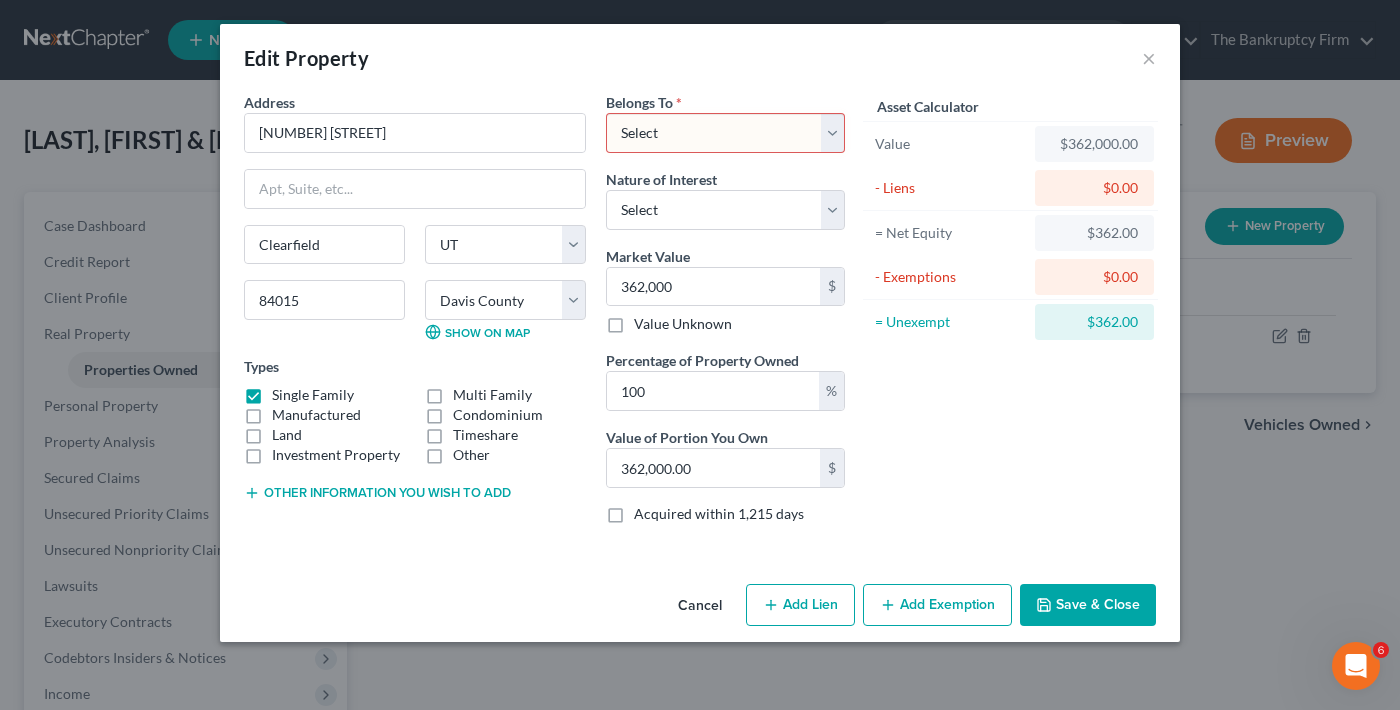 select on "0" 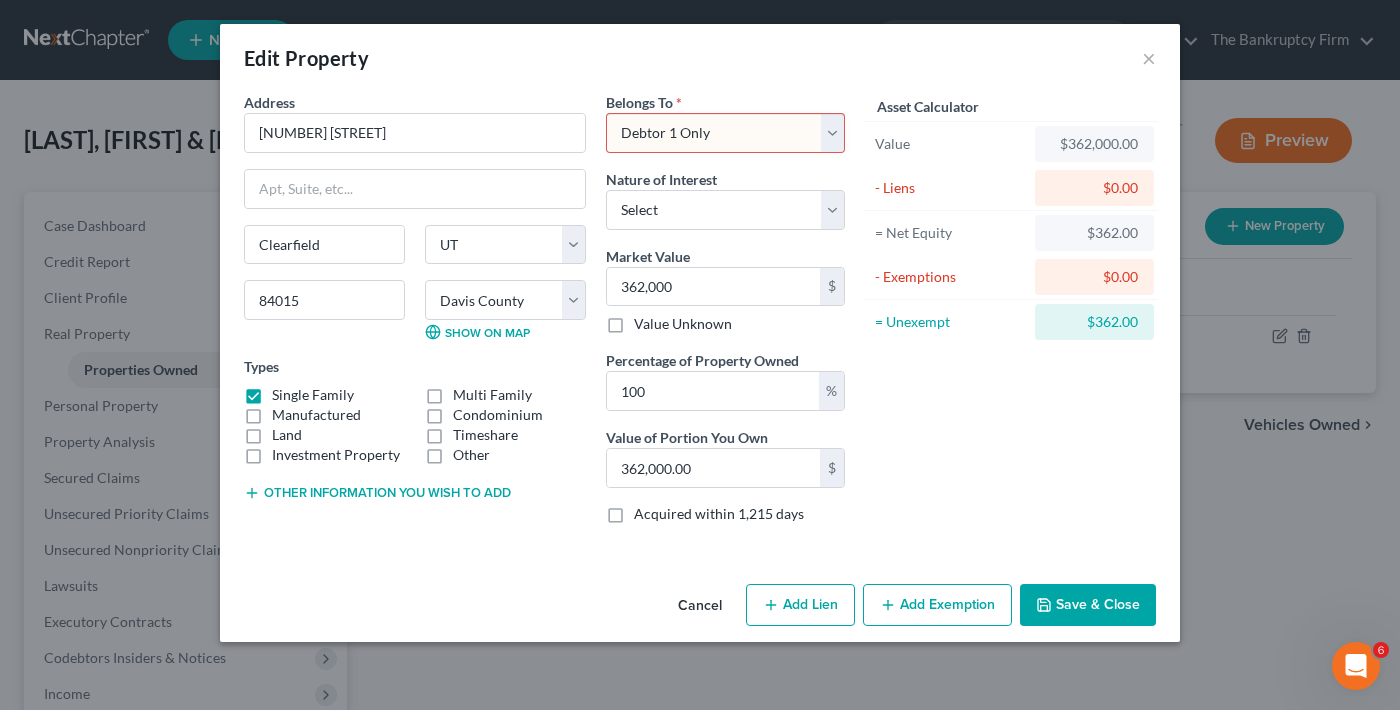 click on "Select Debtor 1 Only Debtor 2 Only Debtor 1 And Debtor 2 Only At Least One Of The Debtors And Another Community Property" at bounding box center [725, 133] 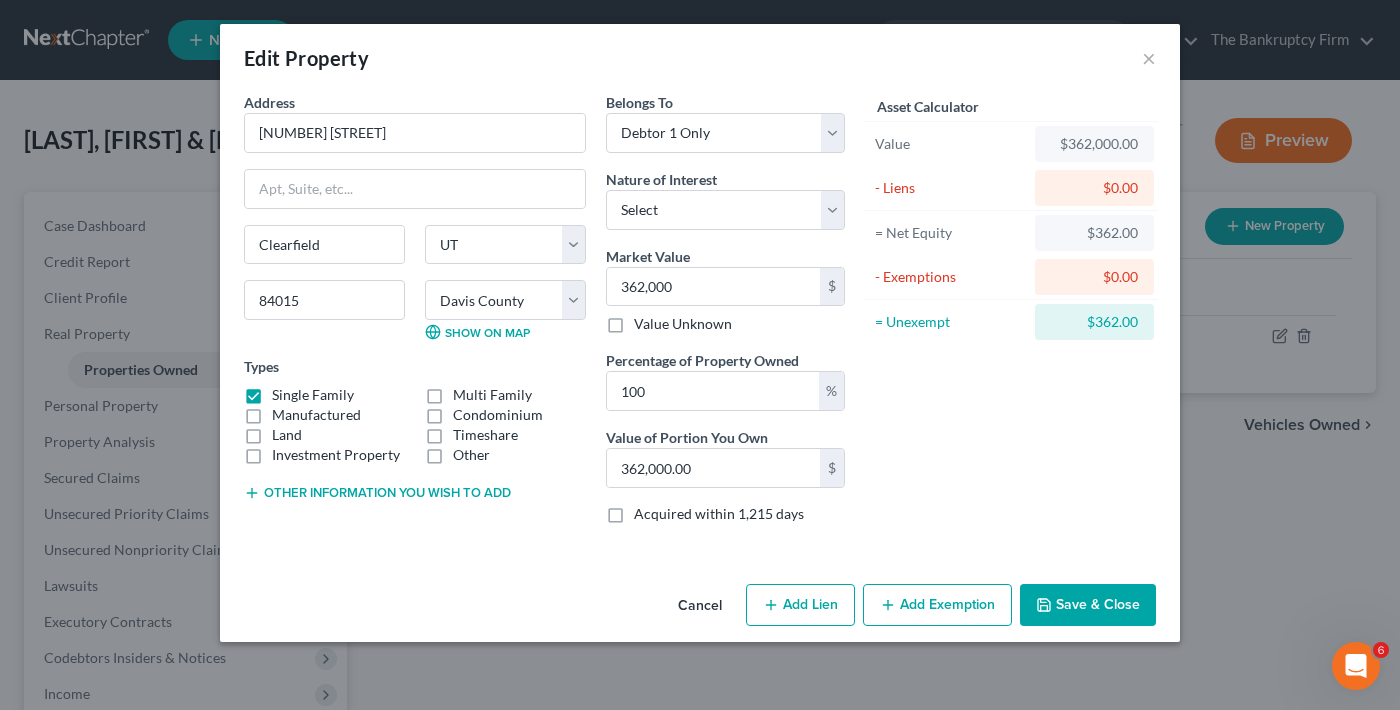 click on "Edit Property ×" at bounding box center (700, 58) 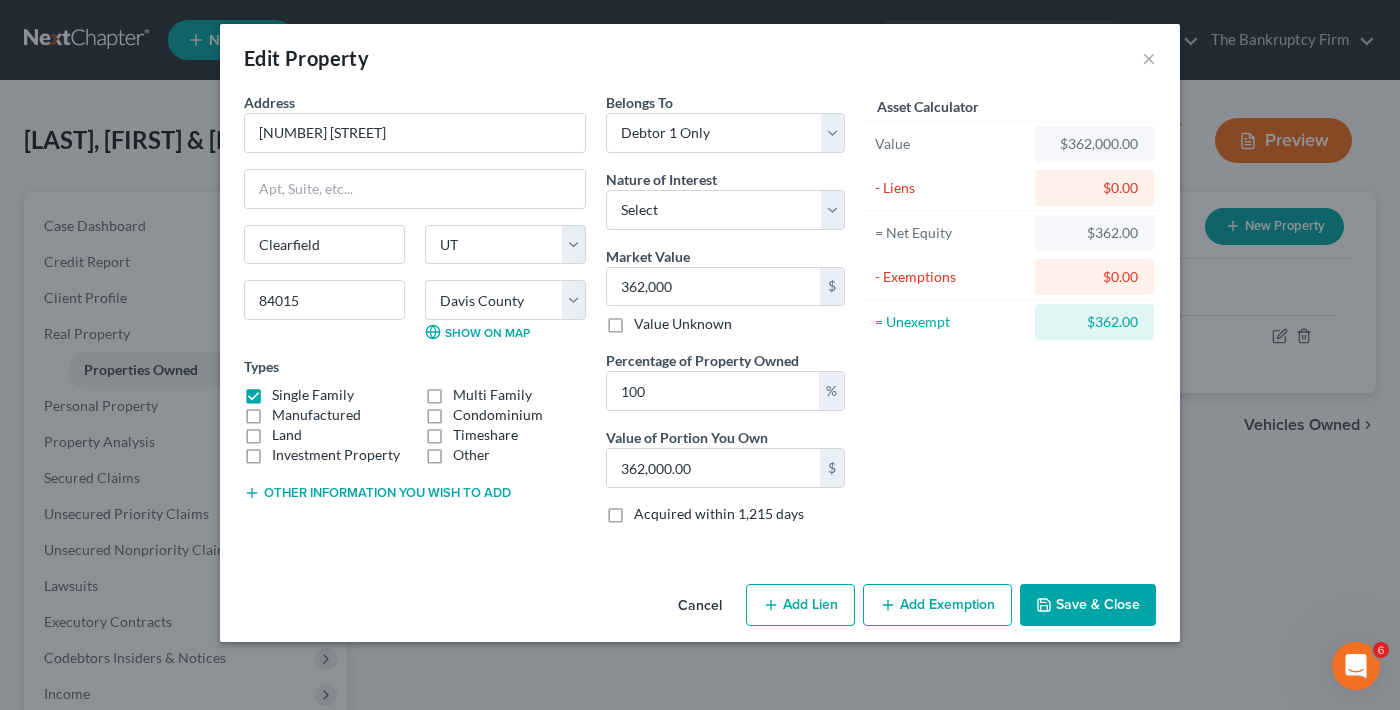 drag, startPoint x: 310, startPoint y: 592, endPoint x: 830, endPoint y: 580, distance: 520.1384 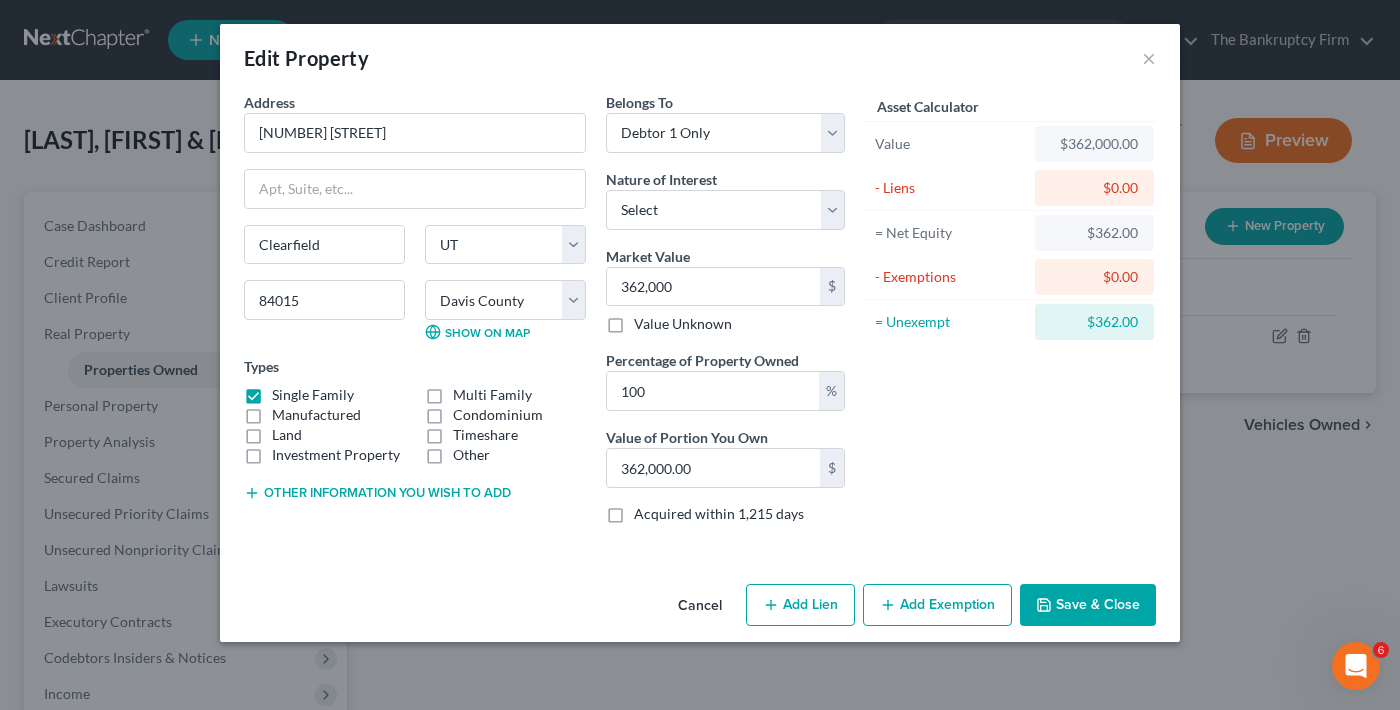 click on "Save & Close" at bounding box center [1088, 605] 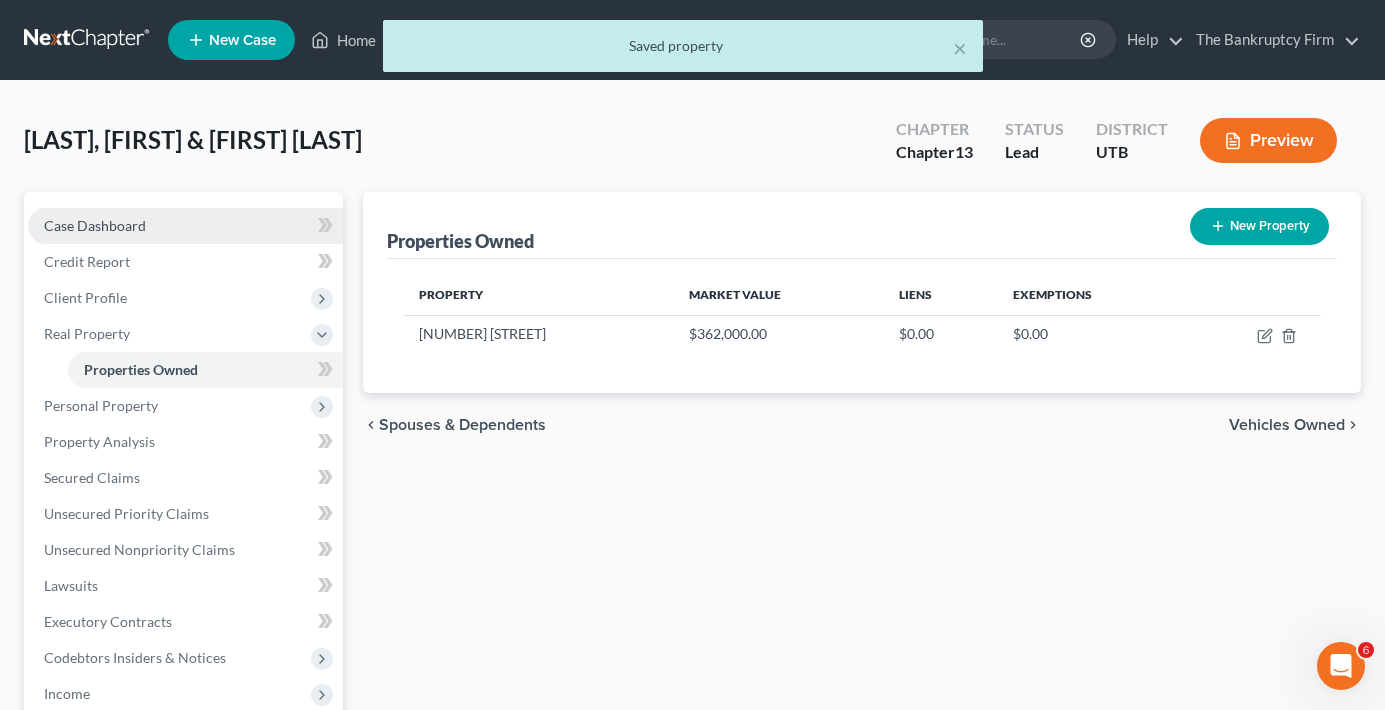 click on "Case Dashboard" at bounding box center (95, 225) 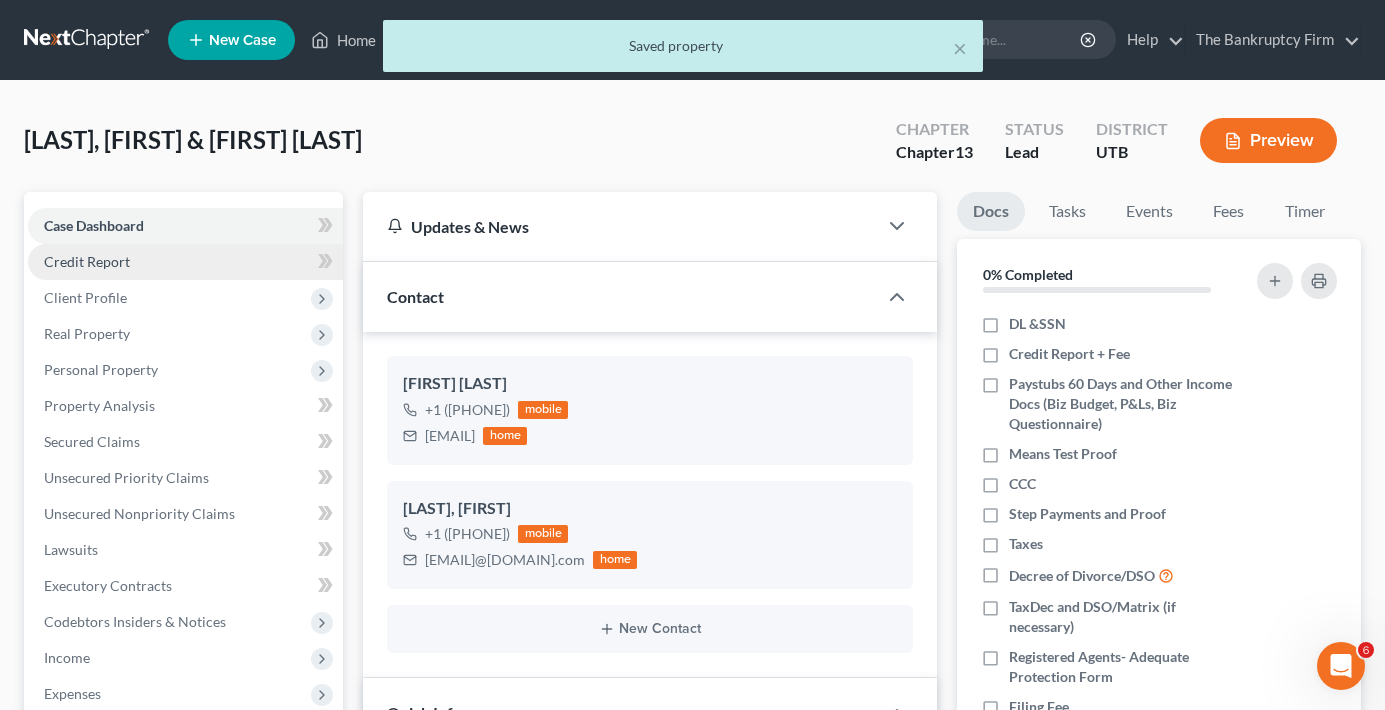 scroll, scrollTop: 177, scrollLeft: 0, axis: vertical 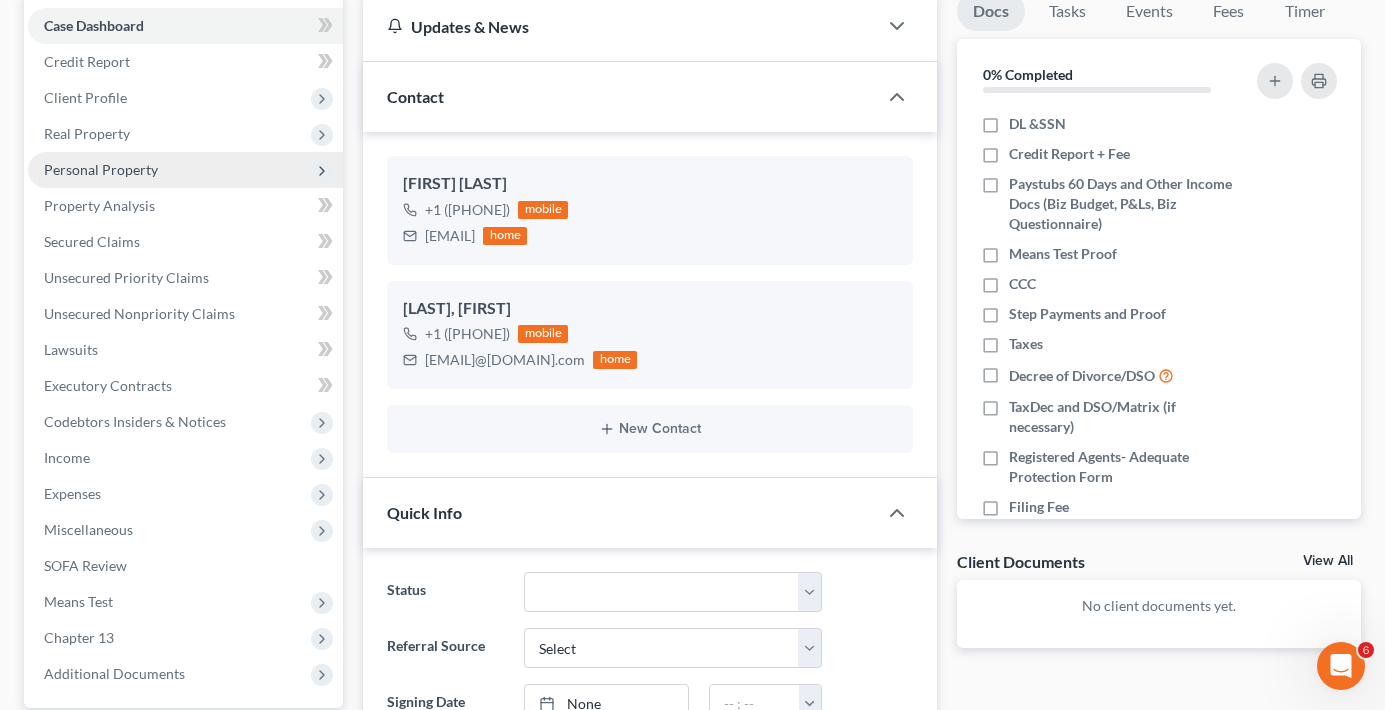 click on "Personal Property" at bounding box center (101, 169) 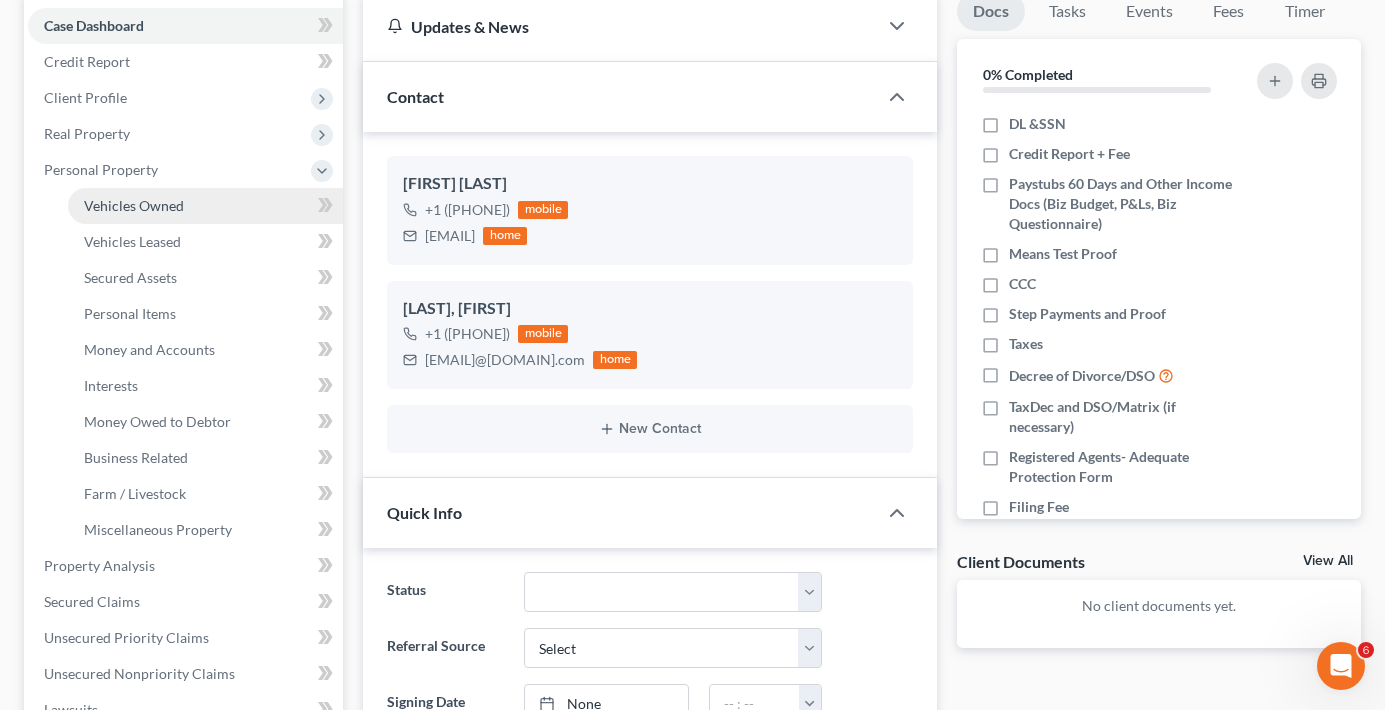 click on "Vehicles Owned" at bounding box center [134, 205] 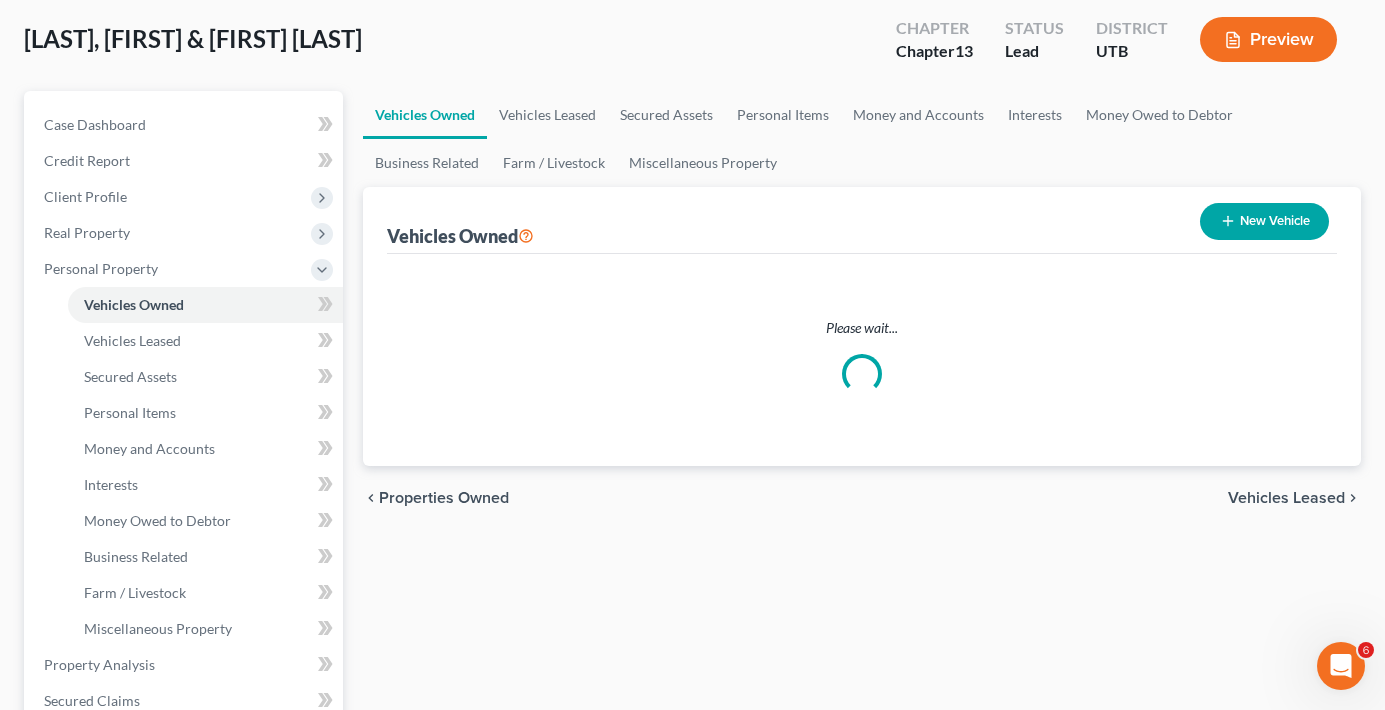 scroll, scrollTop: 0, scrollLeft: 0, axis: both 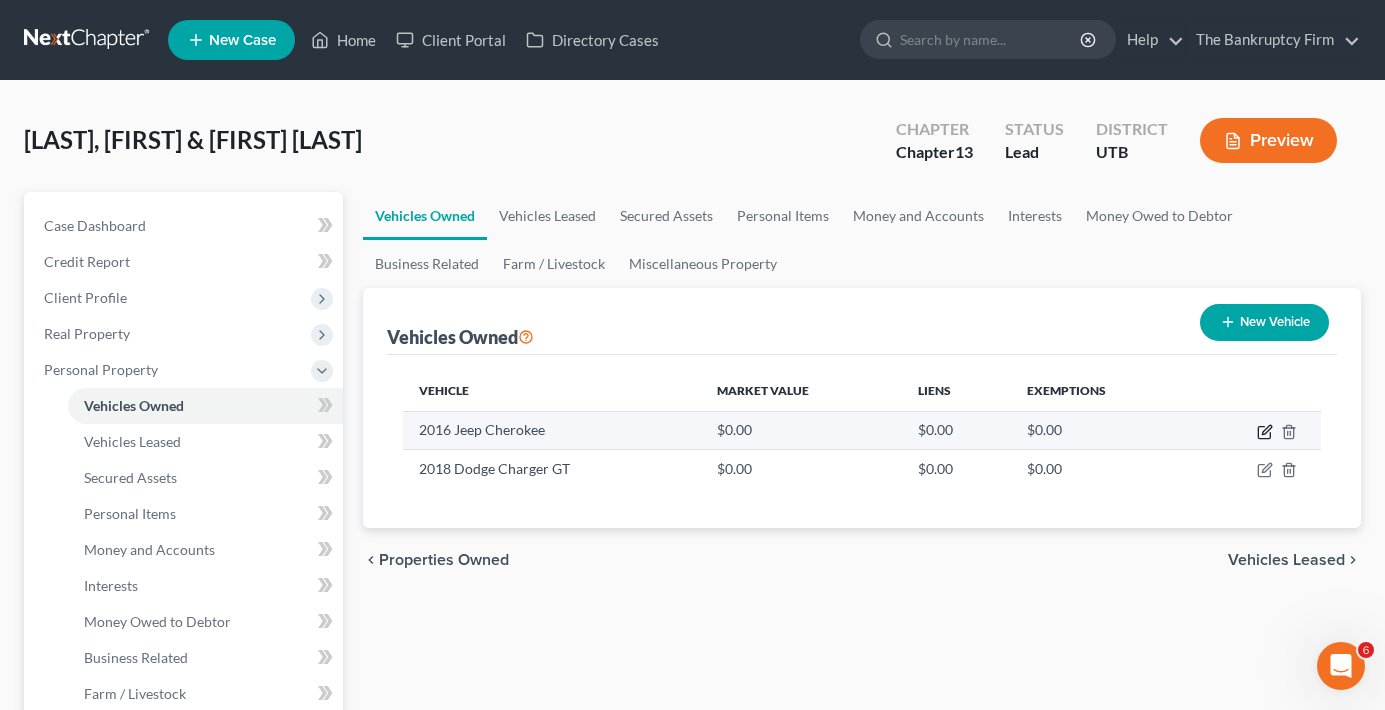 click 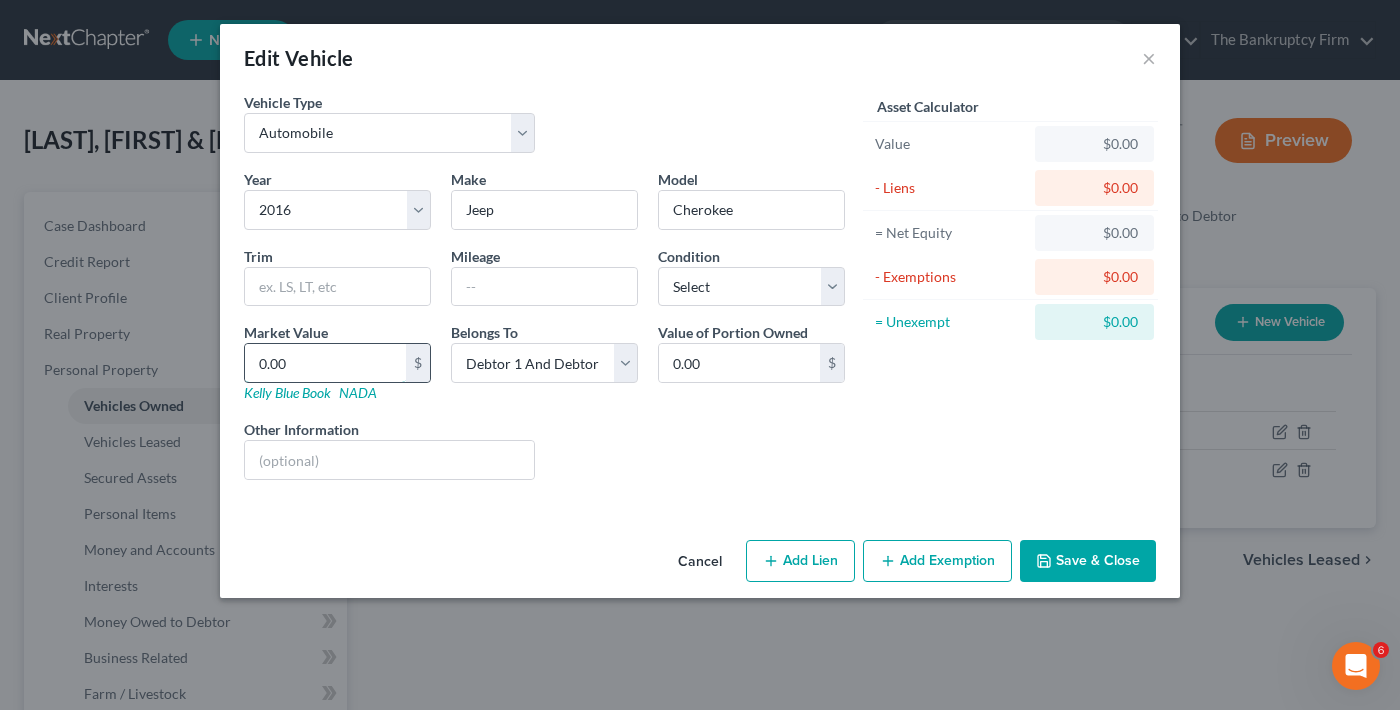 click on "0.00" at bounding box center [325, 363] 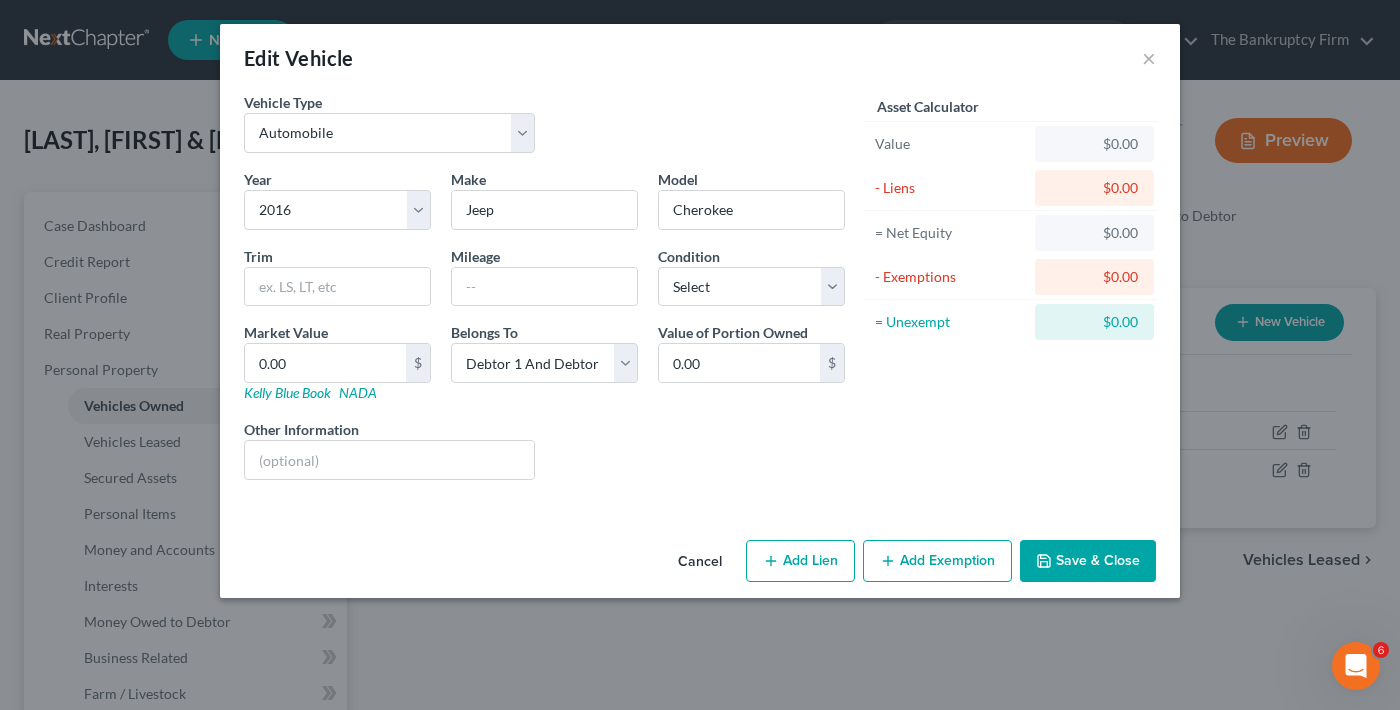 drag, startPoint x: 706, startPoint y: 554, endPoint x: 684, endPoint y: 554, distance: 22 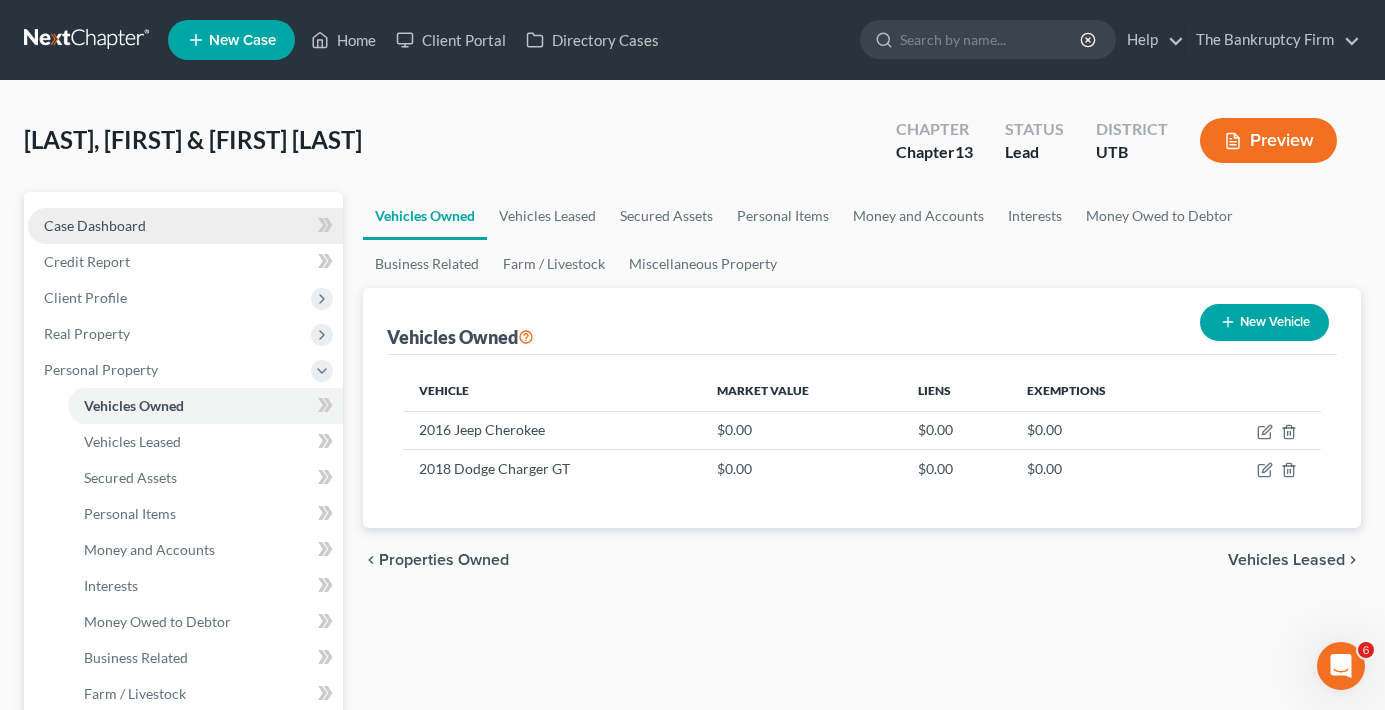 click on "Case Dashboard" at bounding box center [185, 226] 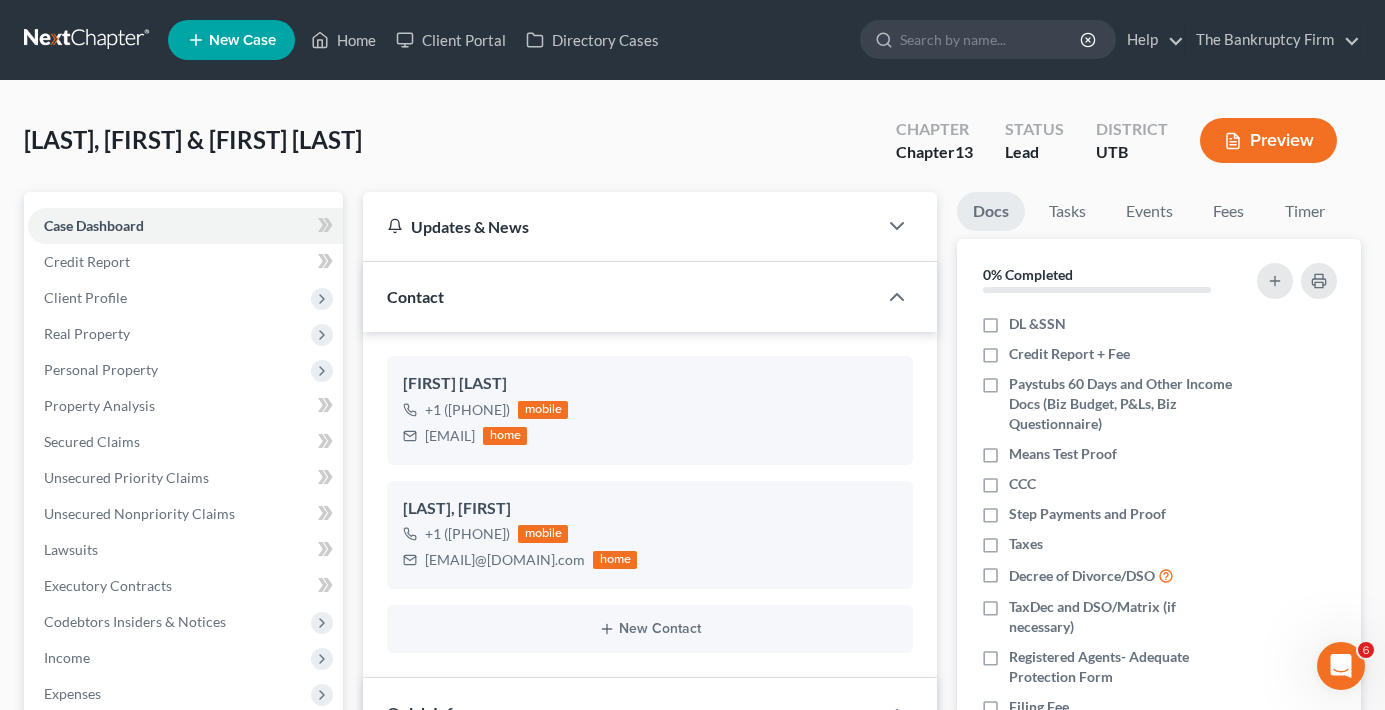 scroll, scrollTop: 177, scrollLeft: 0, axis: vertical 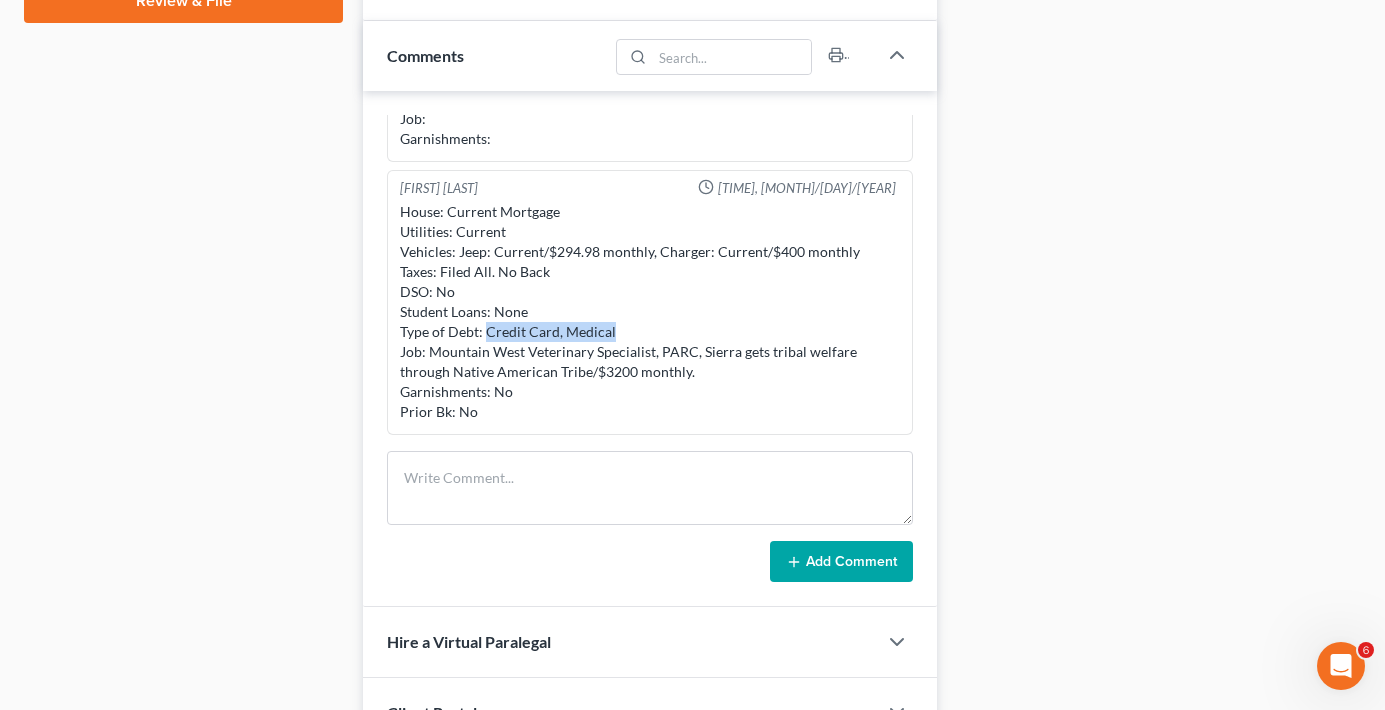 drag, startPoint x: 621, startPoint y: 325, endPoint x: 488, endPoint y: 337, distance: 133.54025 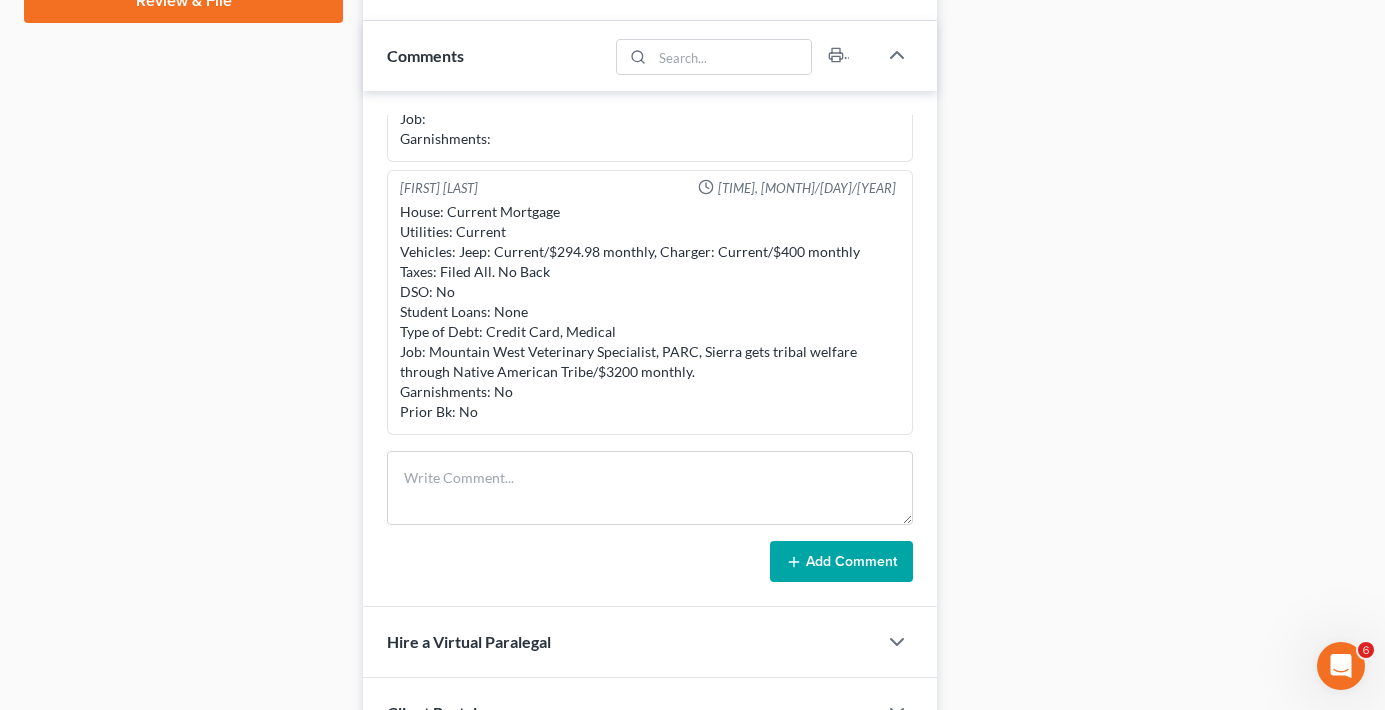 click on "Case Dashboard
Payments
Invoices
Payments
Payments
Credit Report
Client Profile" at bounding box center (183, 5) 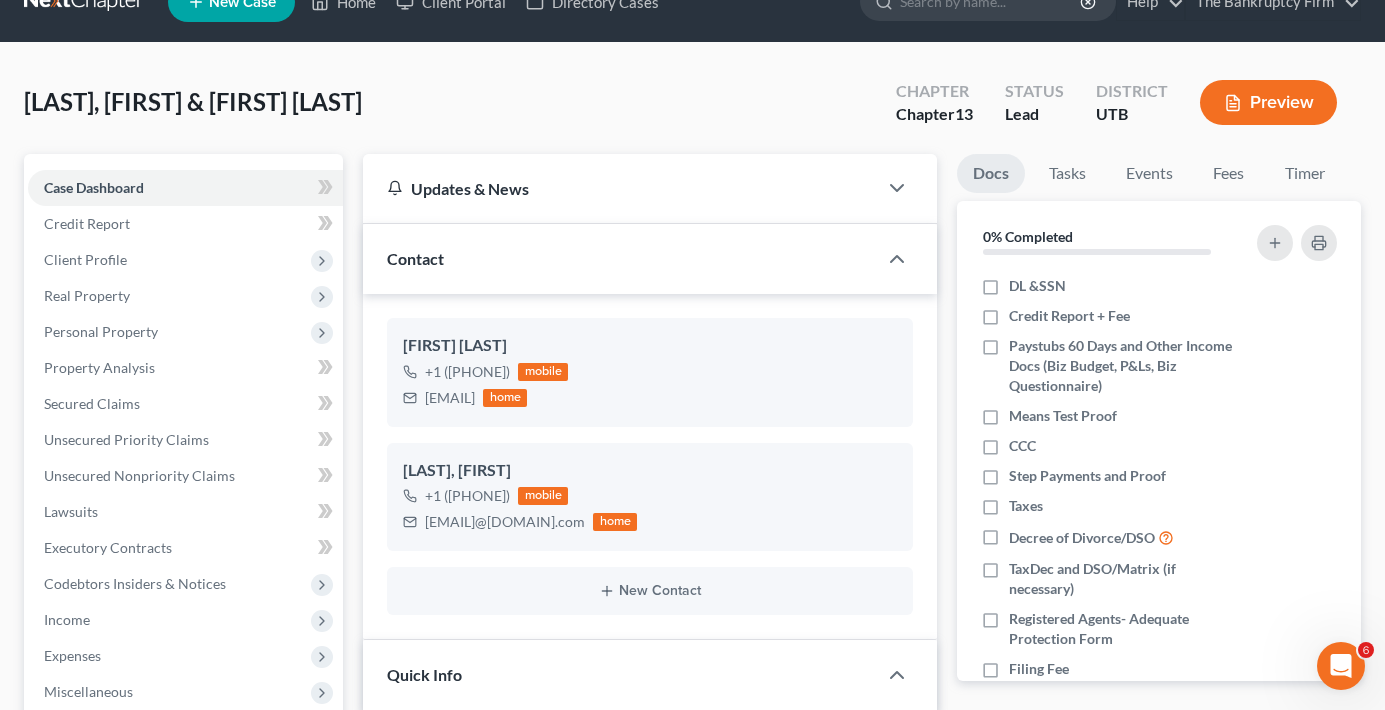 scroll, scrollTop: 0, scrollLeft: 0, axis: both 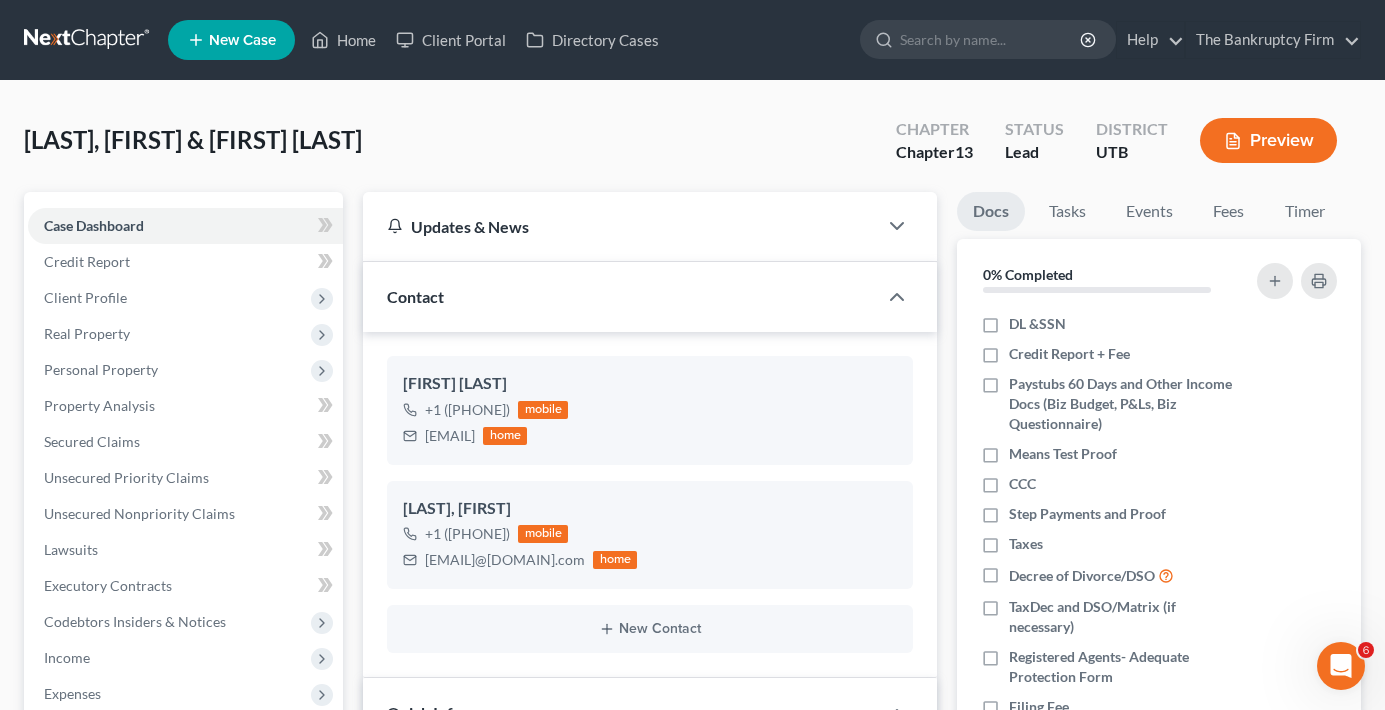 click on "[LAST], [FIRST] Upgraded Chapter Chapter 13 Status Lead District [STATE] Preview" at bounding box center (692, 148) 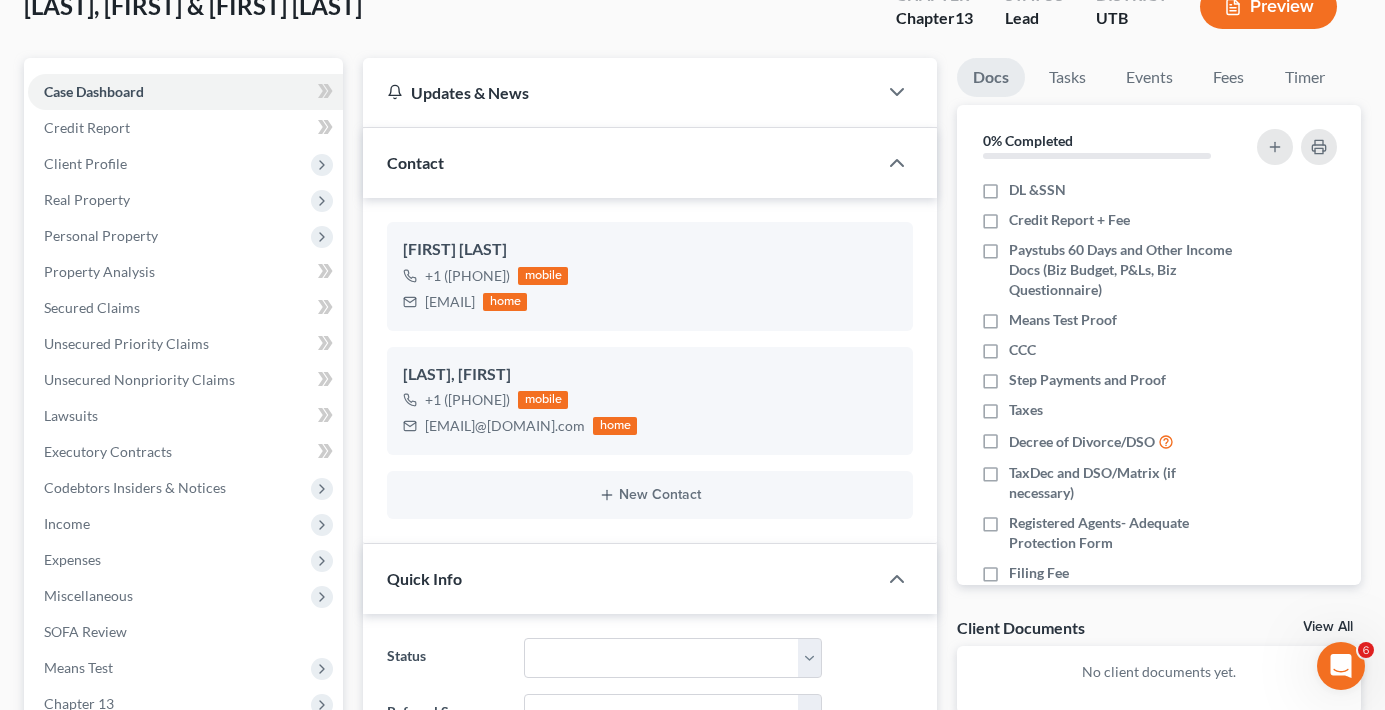 scroll, scrollTop: 0, scrollLeft: 0, axis: both 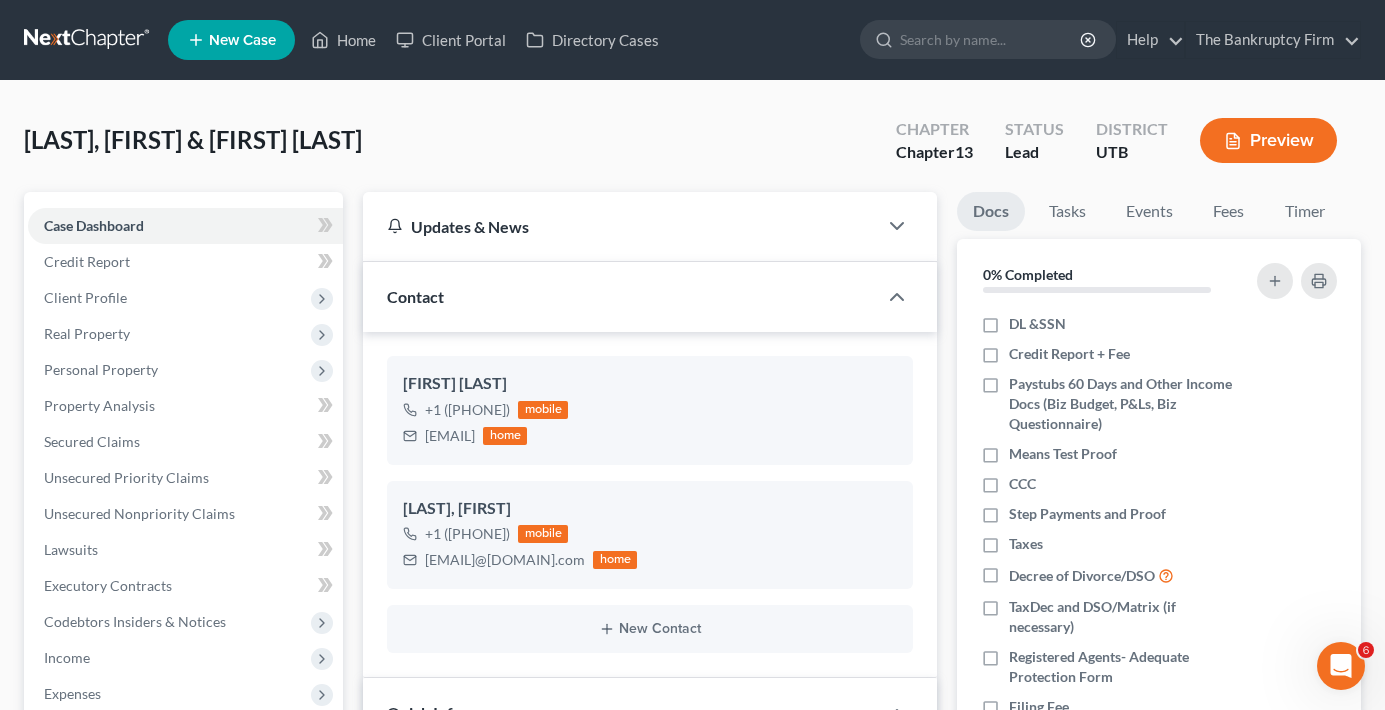 drag, startPoint x: 382, startPoint y: 137, endPoint x: 471, endPoint y: 209, distance: 114.47707 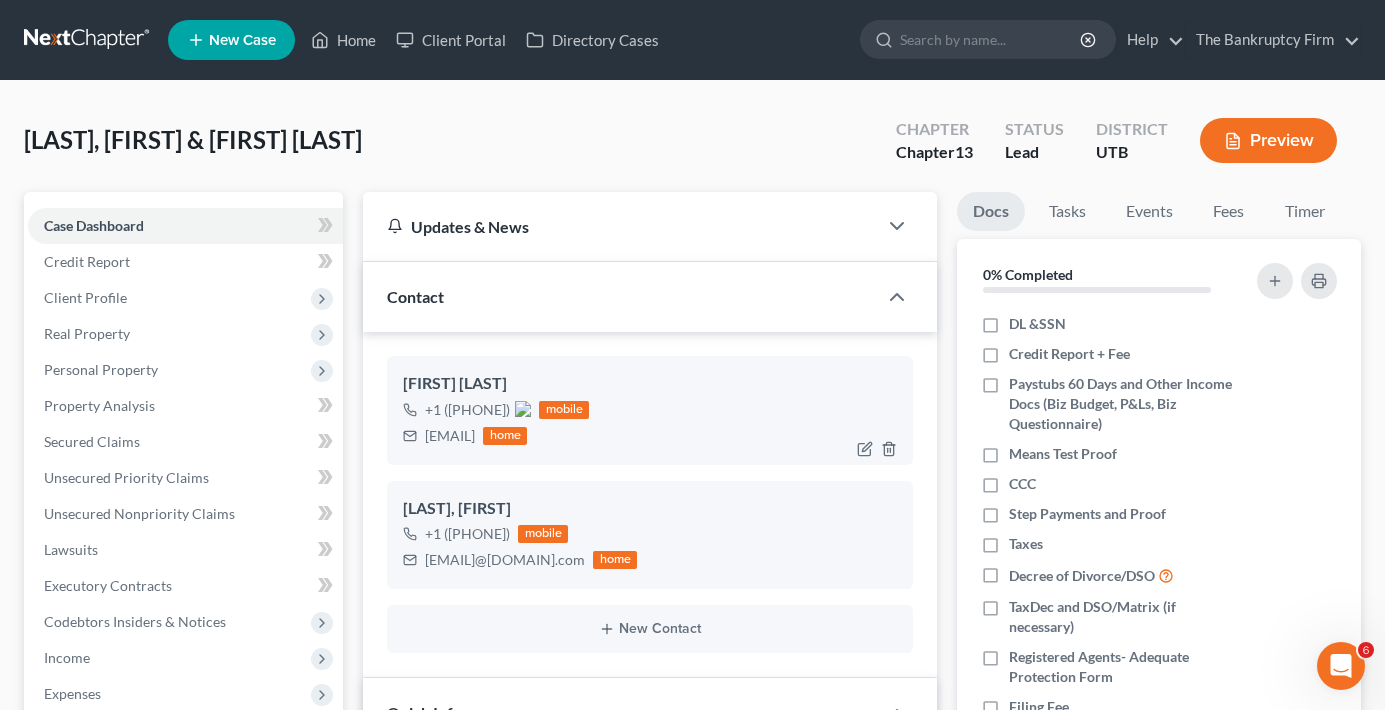 drag, startPoint x: 539, startPoint y: 410, endPoint x: 443, endPoint y: 410, distance: 96 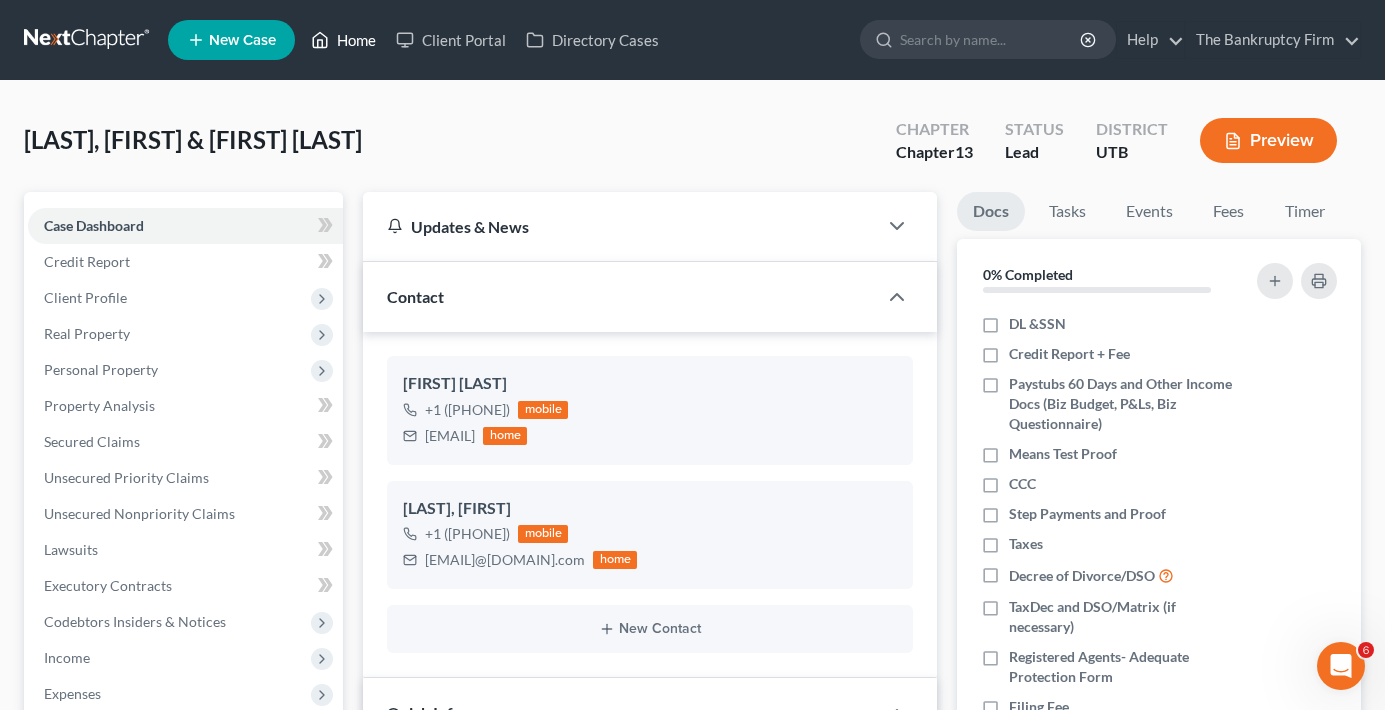 click on "Home" at bounding box center [343, 40] 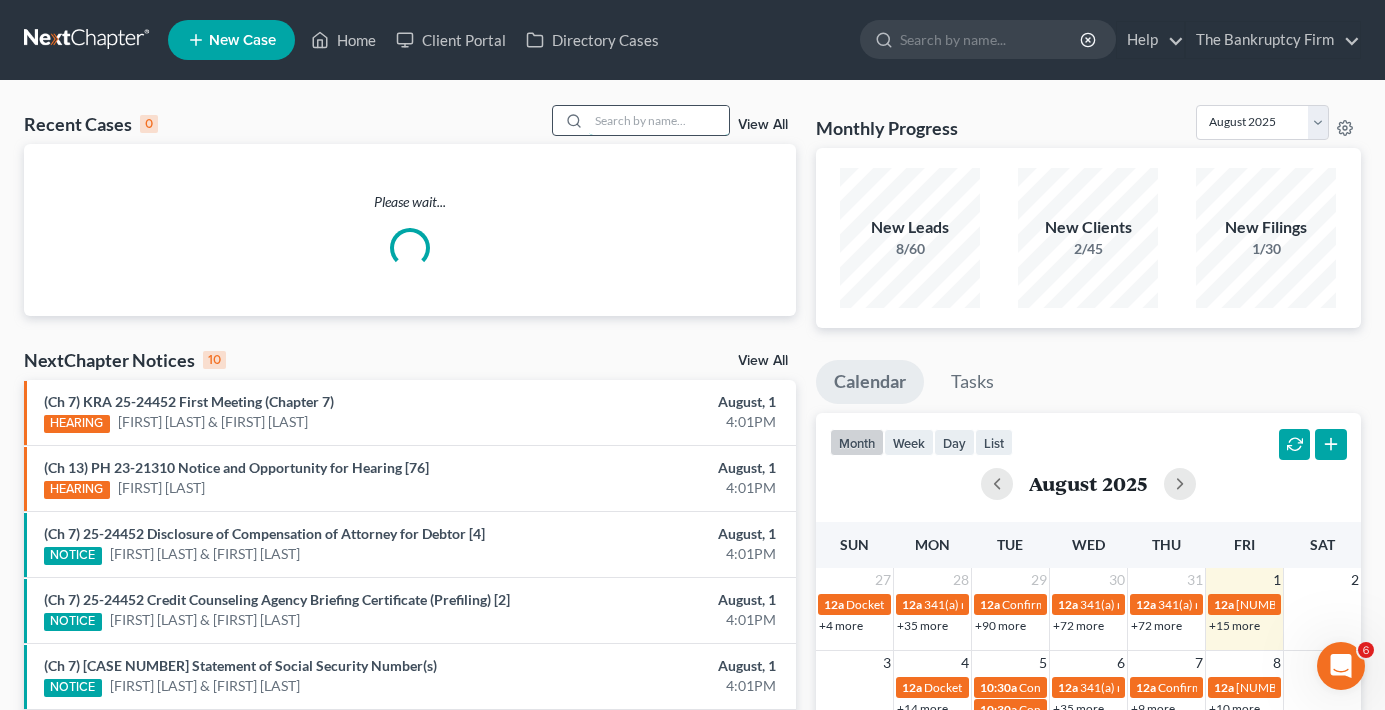 click at bounding box center (659, 120) 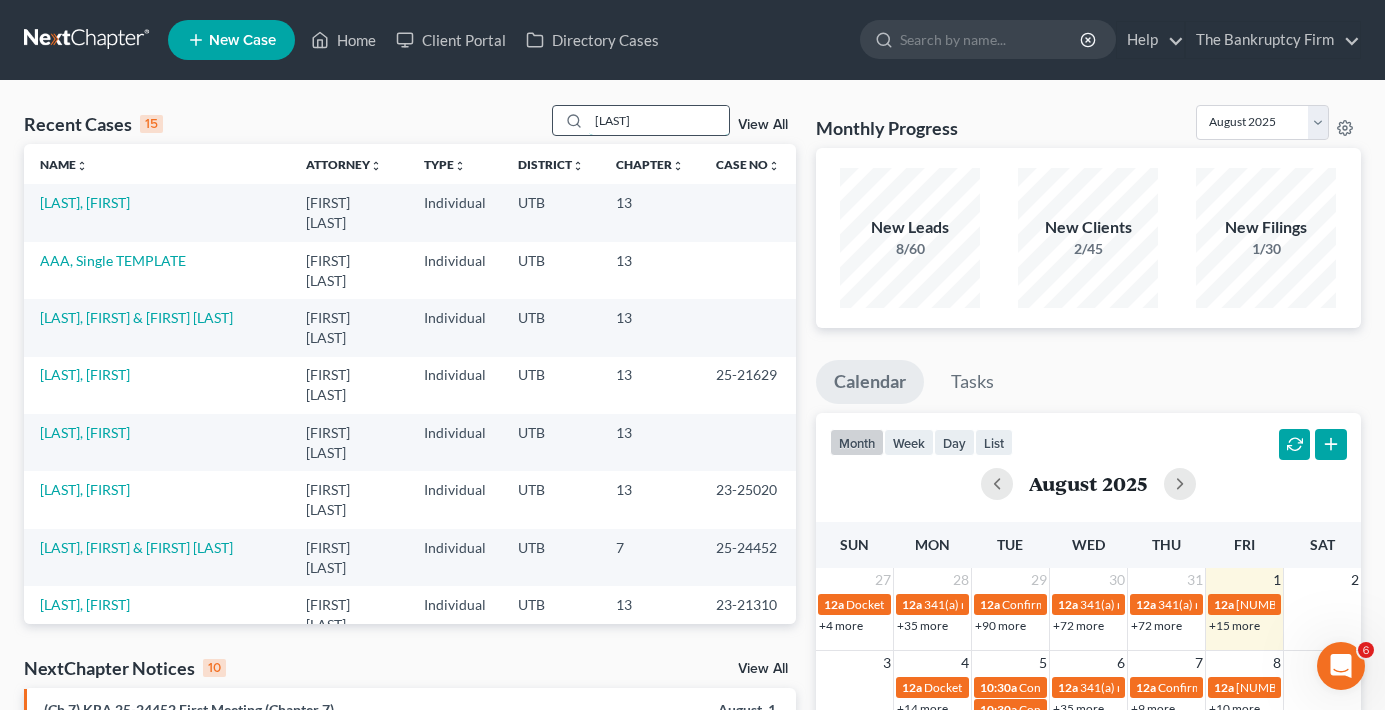 type on "[LAST]" 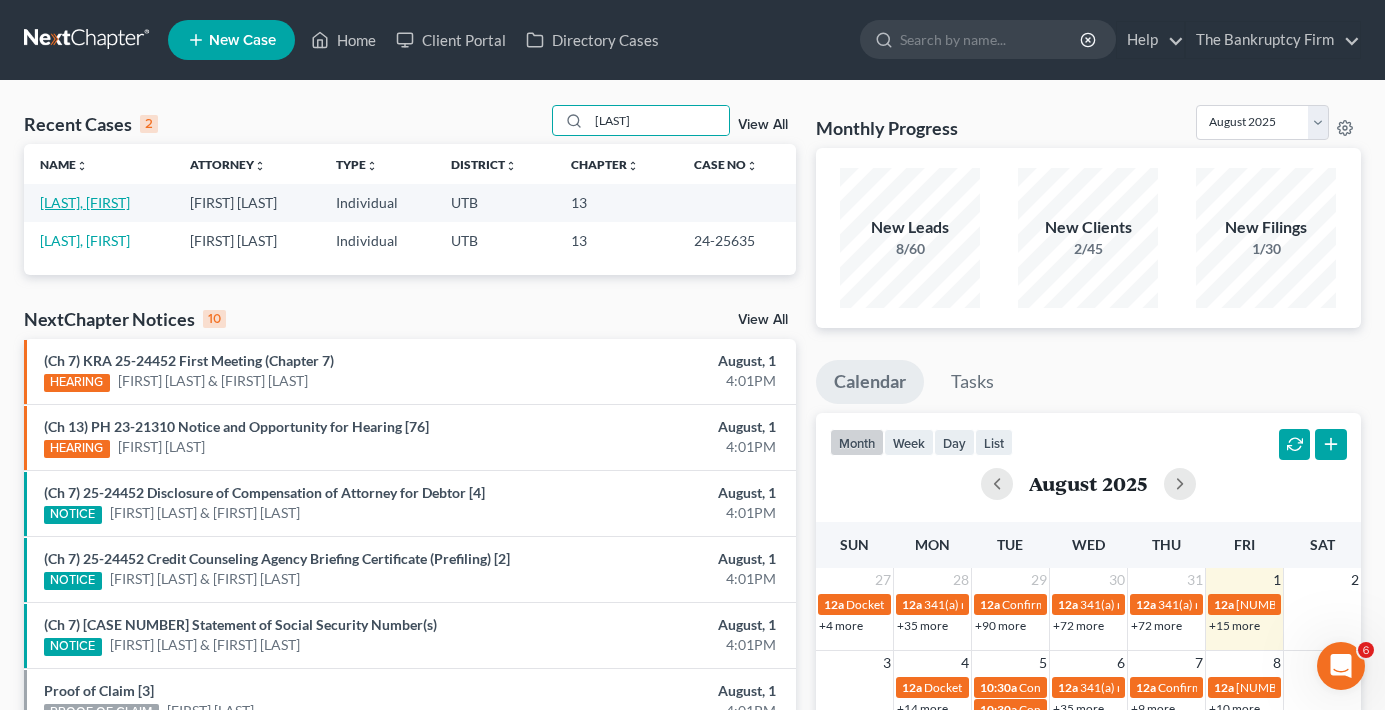click on "[LAST], [FIRST]" at bounding box center (85, 202) 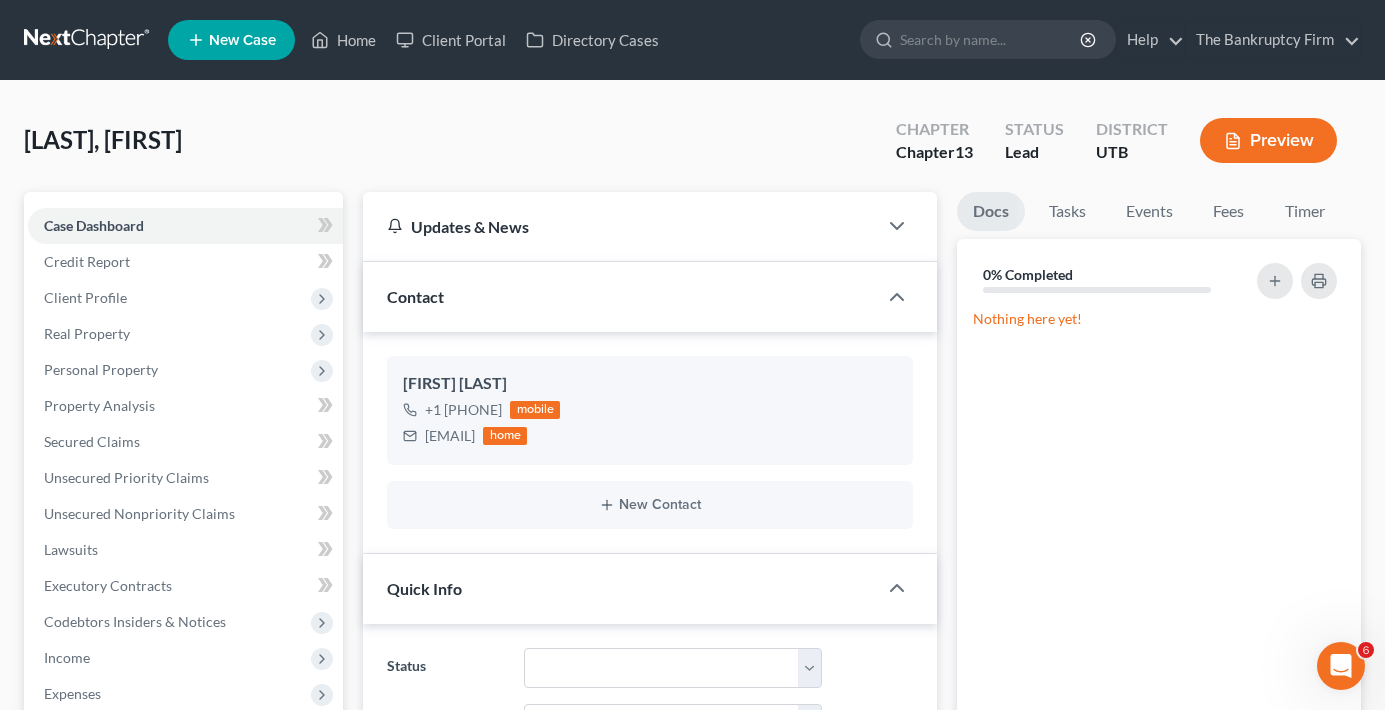 scroll, scrollTop: 157, scrollLeft: 0, axis: vertical 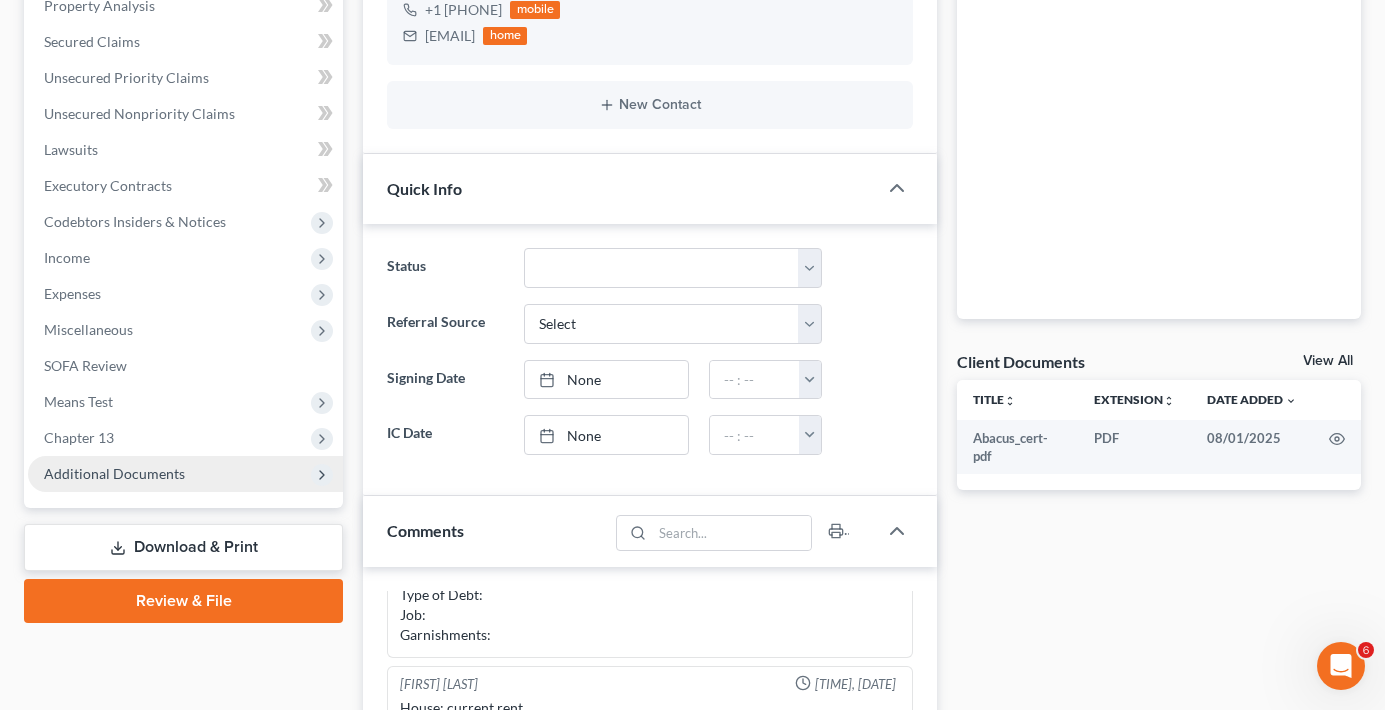 click on "Additional Documents" at bounding box center [185, 474] 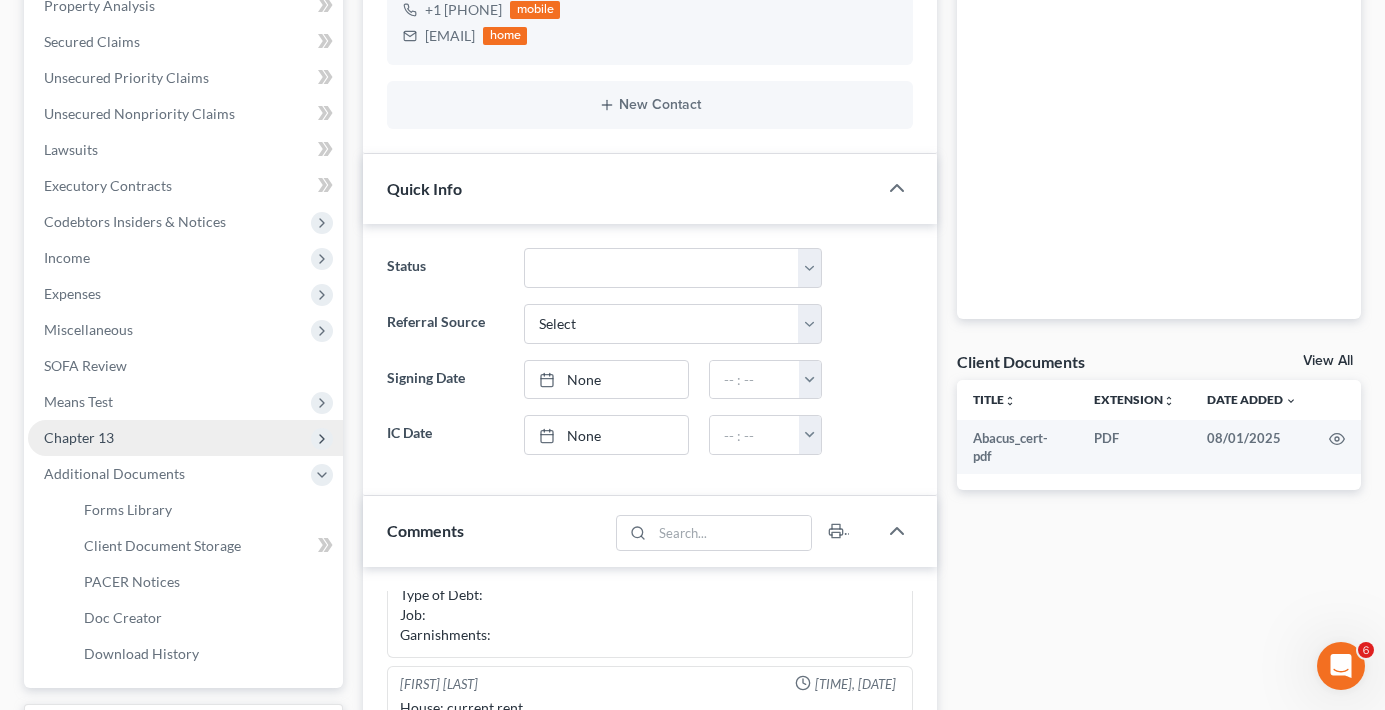 click on "Chapter 13" at bounding box center [79, 437] 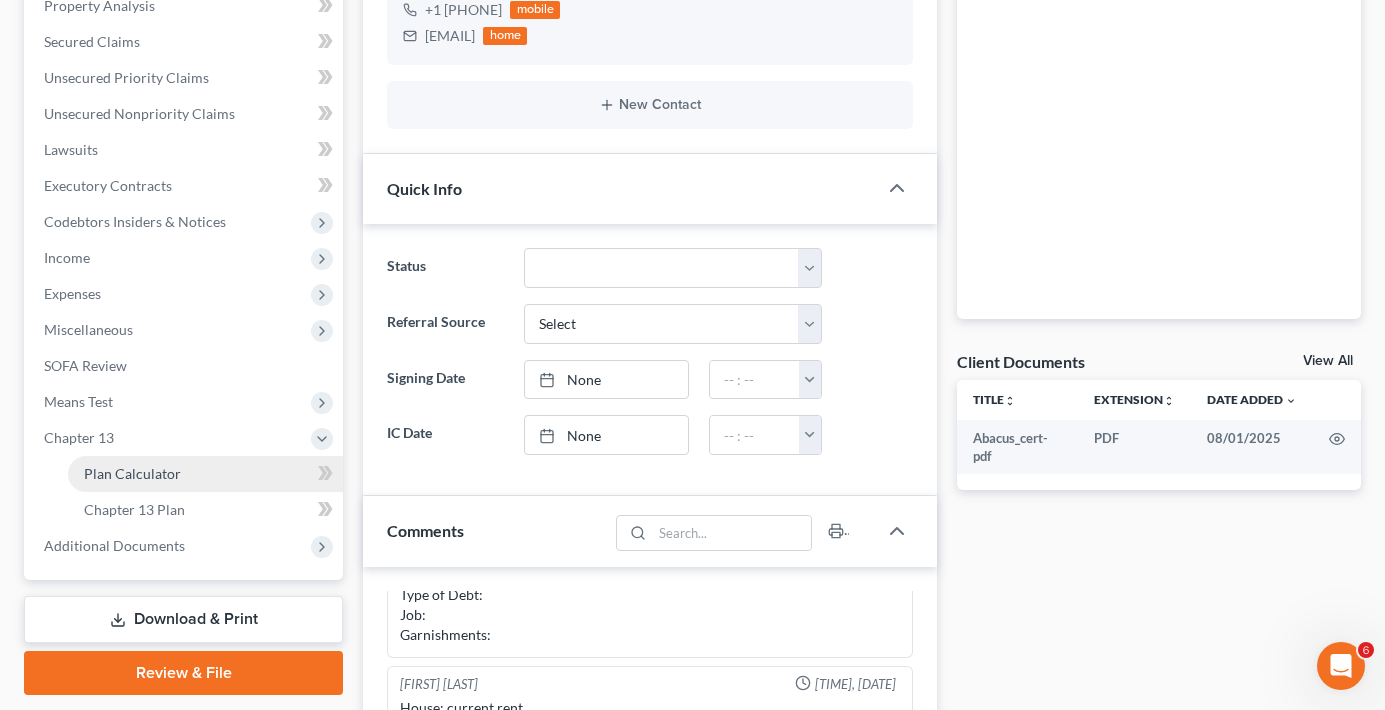 click on "Plan Calculator" at bounding box center [132, 473] 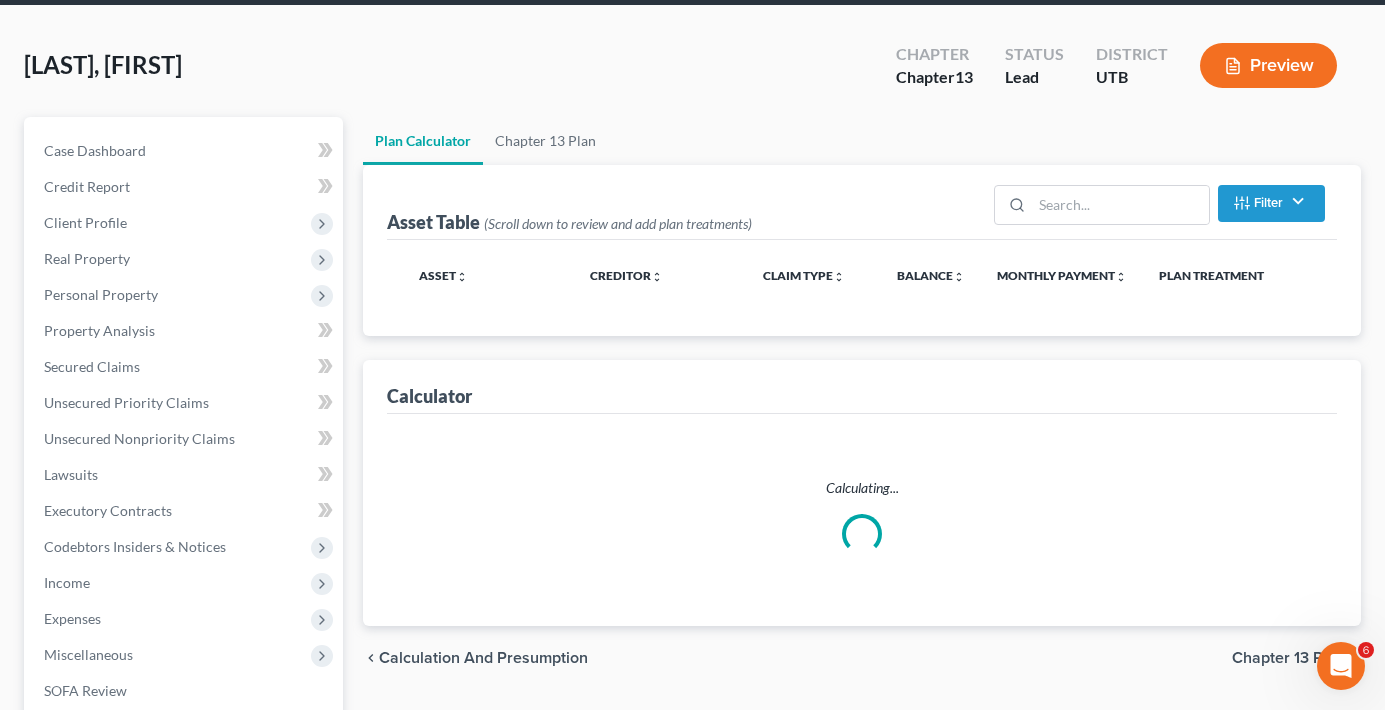 scroll, scrollTop: 0, scrollLeft: 0, axis: both 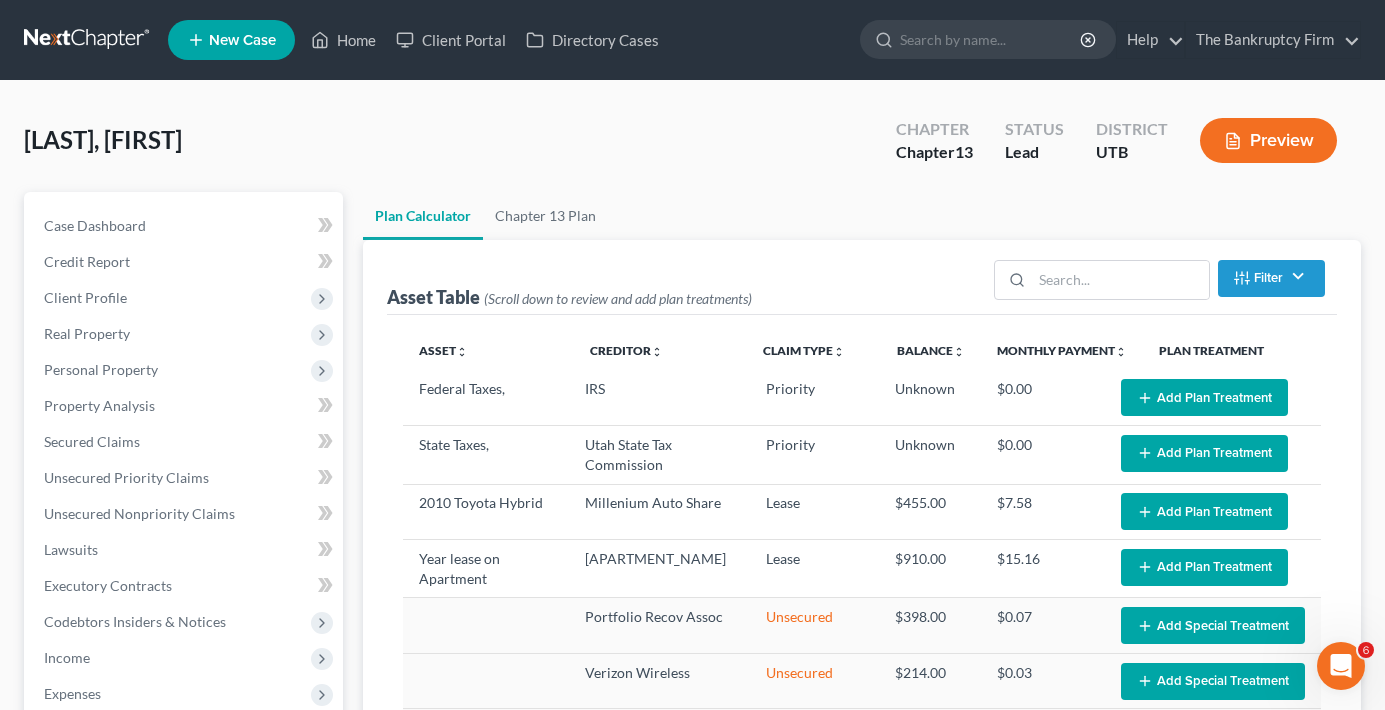select on "59" 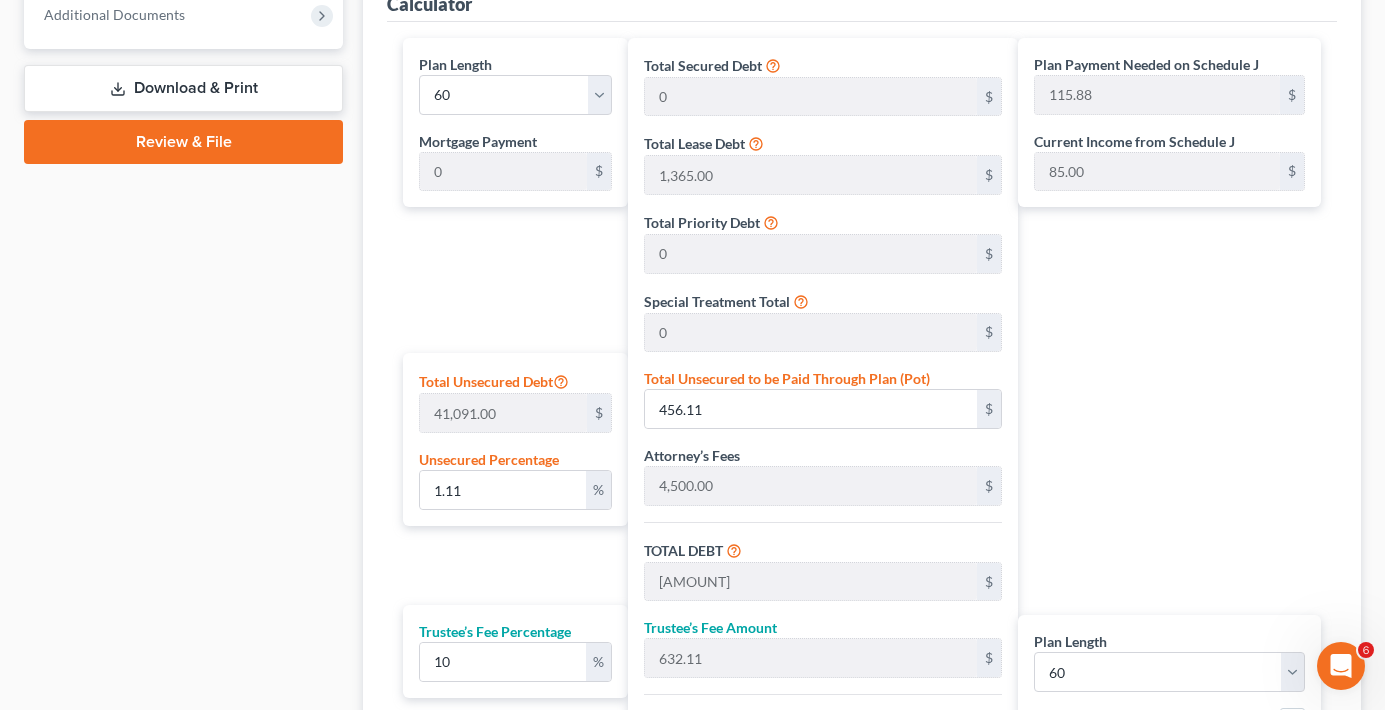 scroll, scrollTop: 1000, scrollLeft: 0, axis: vertical 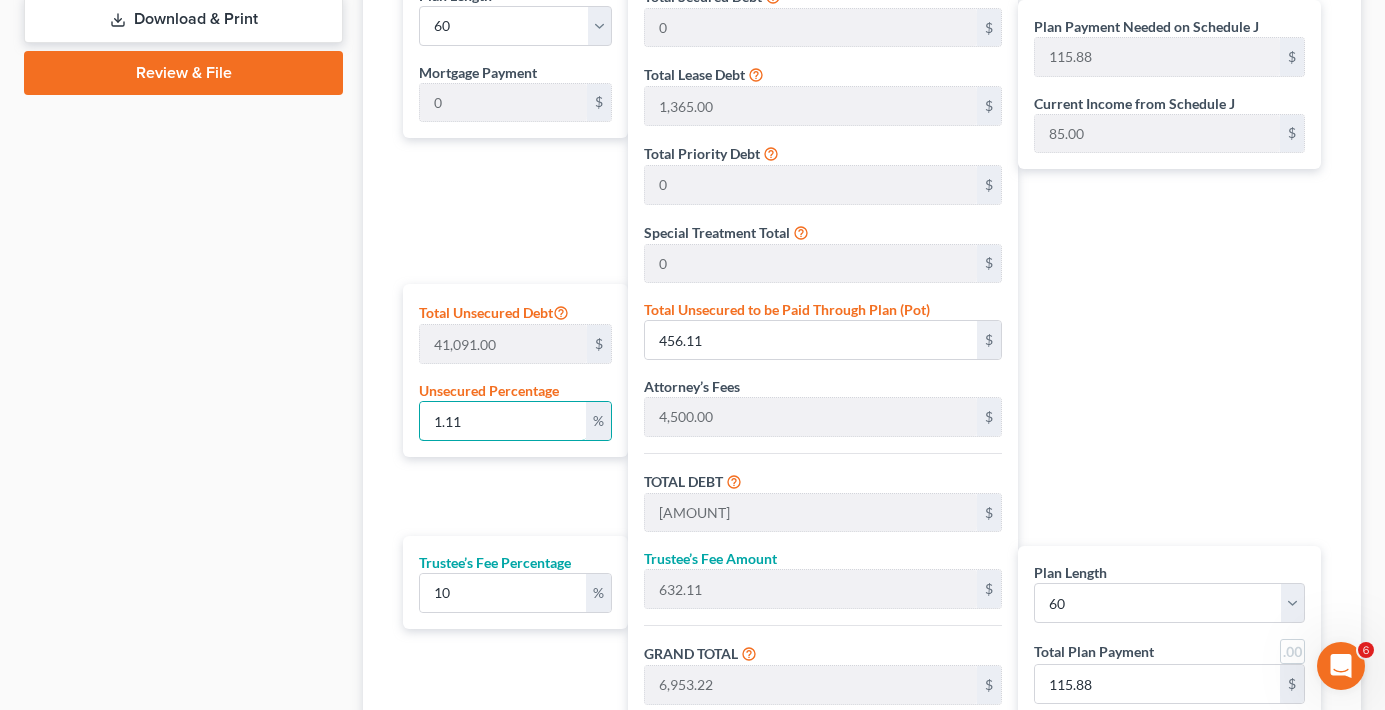 drag, startPoint x: 507, startPoint y: 411, endPoint x: 355, endPoint y: 445, distance: 155.75623 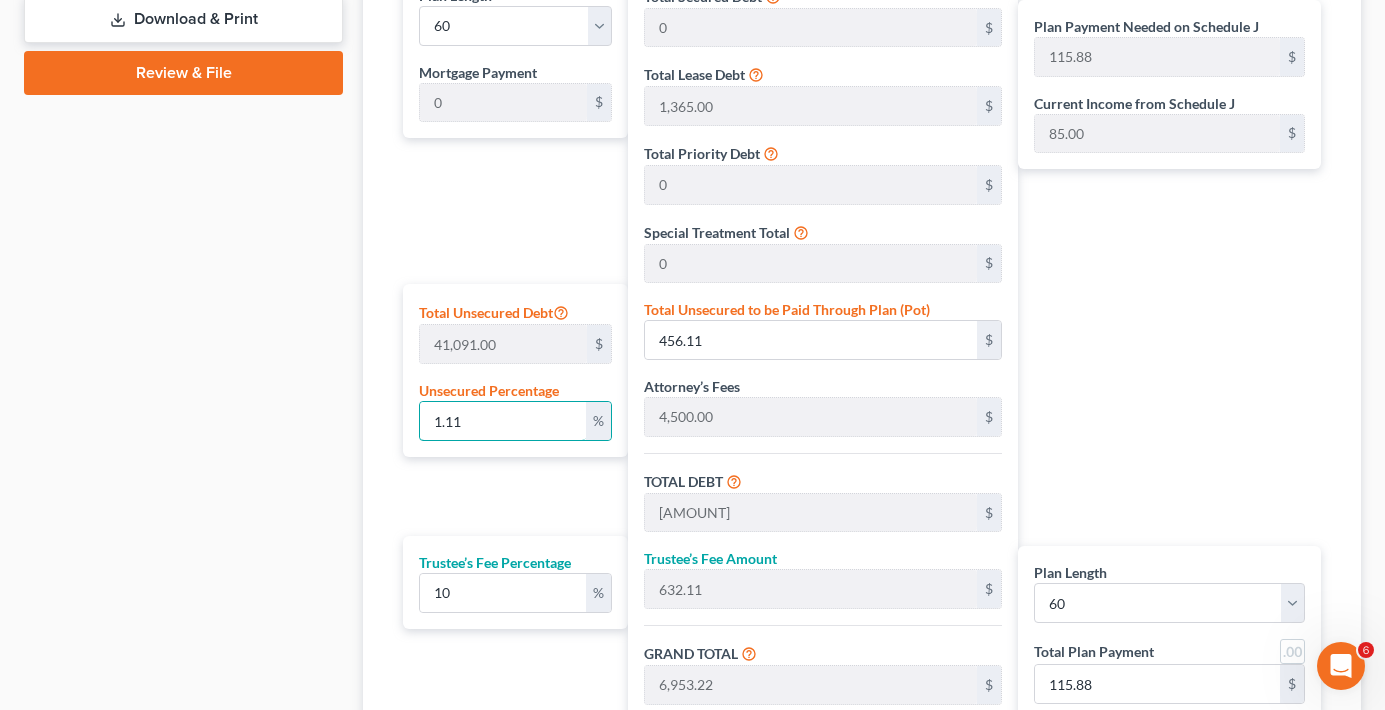 click on "Plan Calculator
Chapter 13 Plan
Asset Table (Scroll down to review and add plan treatments)         Filter Claim Type Filter... Lease Priority Secured Asset Secured R/E Secured R/E Arrears Secured Vehicle Secured Vehicle Arrears Unsecured Clear
Asset
unfold_more
expand_more
expand_less
Creditor
unfold_more
expand_more
expand_less
Claim Type
unfold_more
expand_more
expand_less
Balance
unfold_more
expand_more
expand_less
Monthly Payment
unfold_more
expand_more
expand_less
Plan Treatment Federal Taxes,  IRS Priority Unknown $0.00  Edit Plan Treatment Add Plan Treatment State Taxes,  Utah State Tax Commission Priority Unknown $0.00  Edit Plan Treatment Add Plan Treatment 2010 Toyota Hybrid Millenium Auto Share Lease $455.00 $7.58  Edit Plan Treatment Add Plan Treatment Year lease on Apartment Valencia Apartments Lease $910.00 $15.16  Edit Plan Treatment Add Plan Treatment Portfolio Recov Assoc Unsecured $0.07" at bounding box center [862, 30] 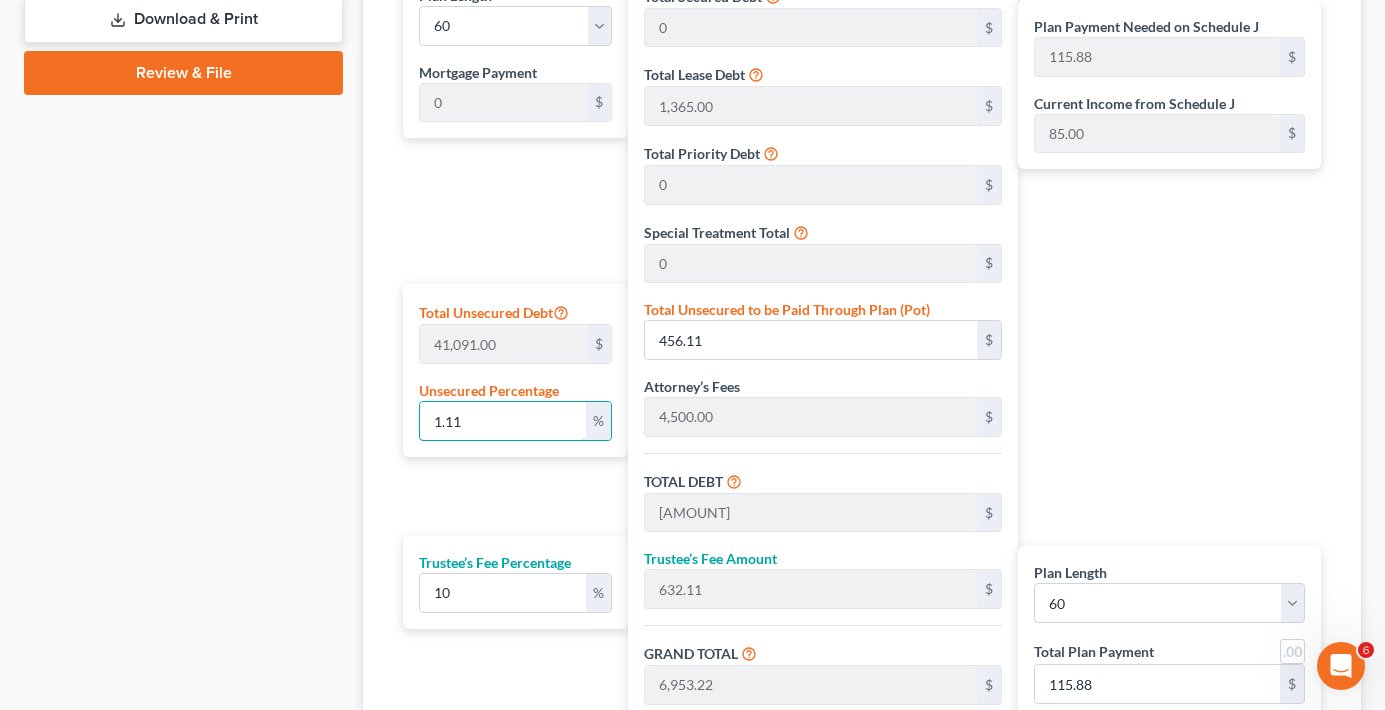 type on "0" 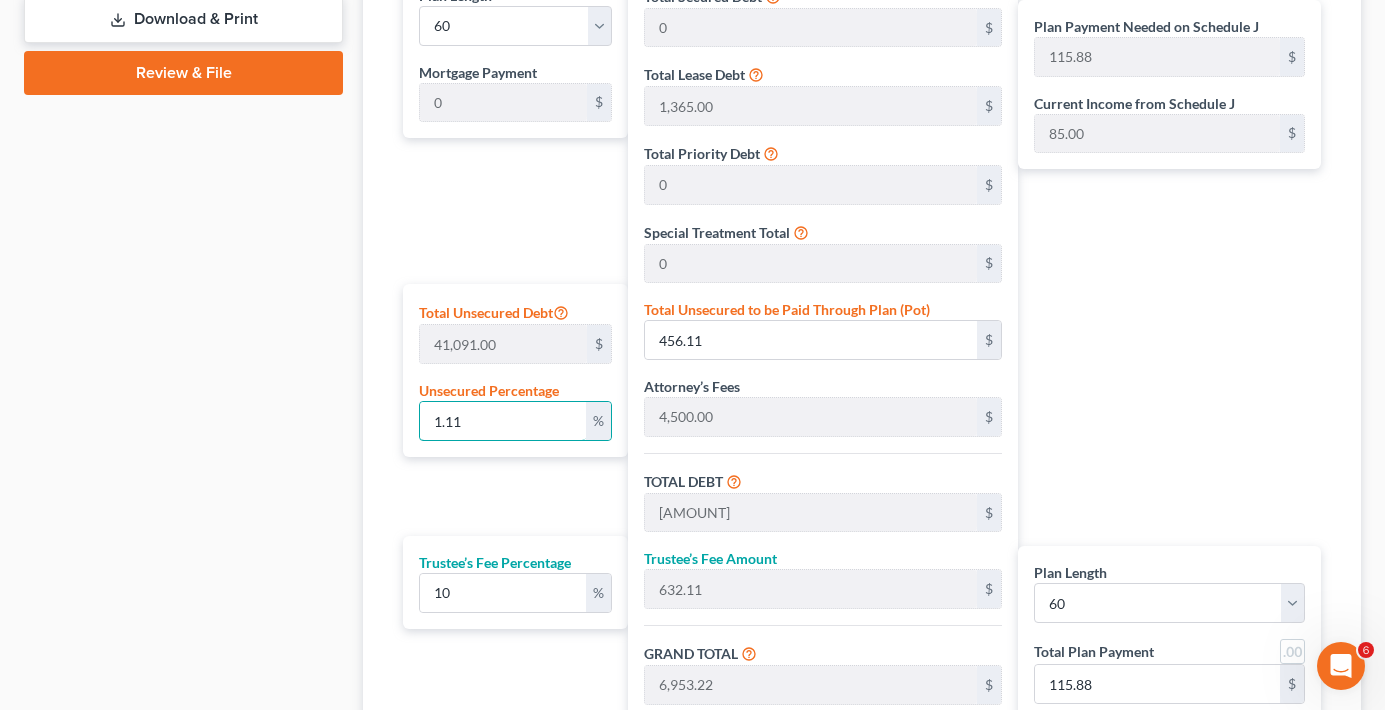 type on "0" 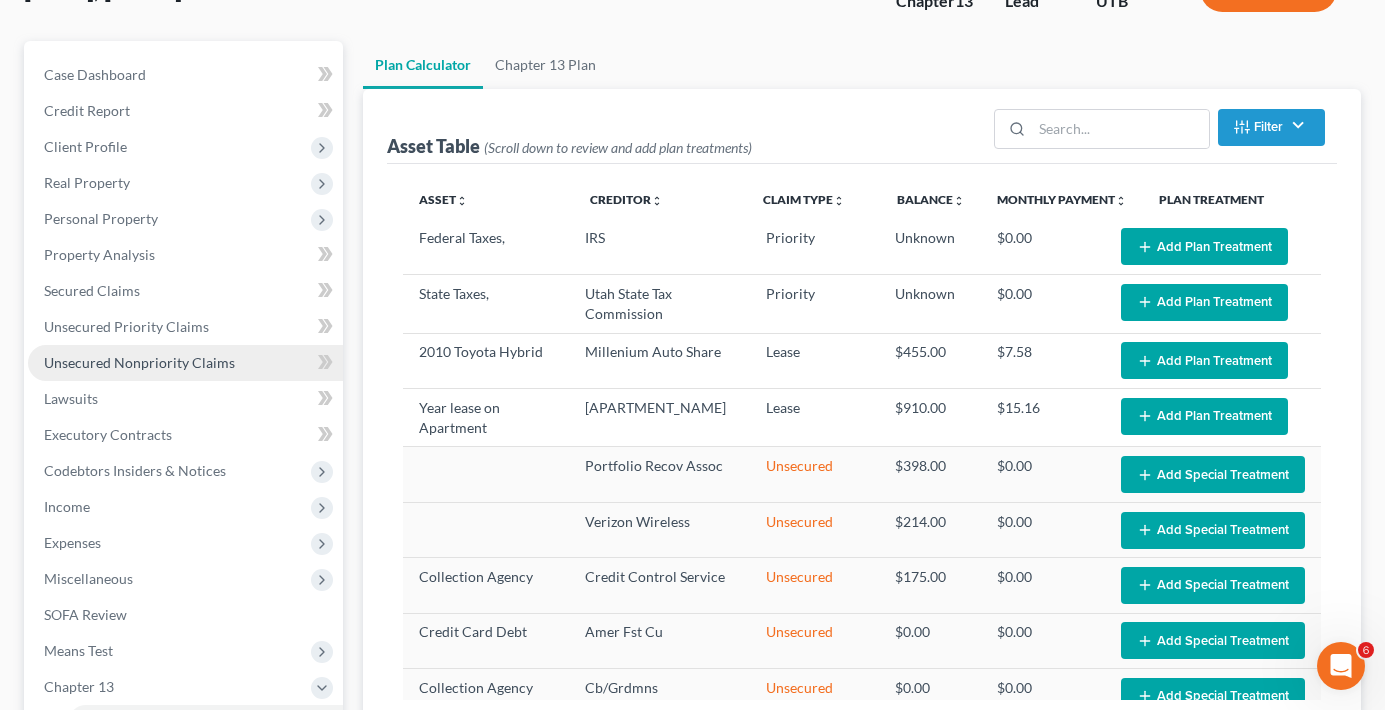 scroll, scrollTop: 100, scrollLeft: 0, axis: vertical 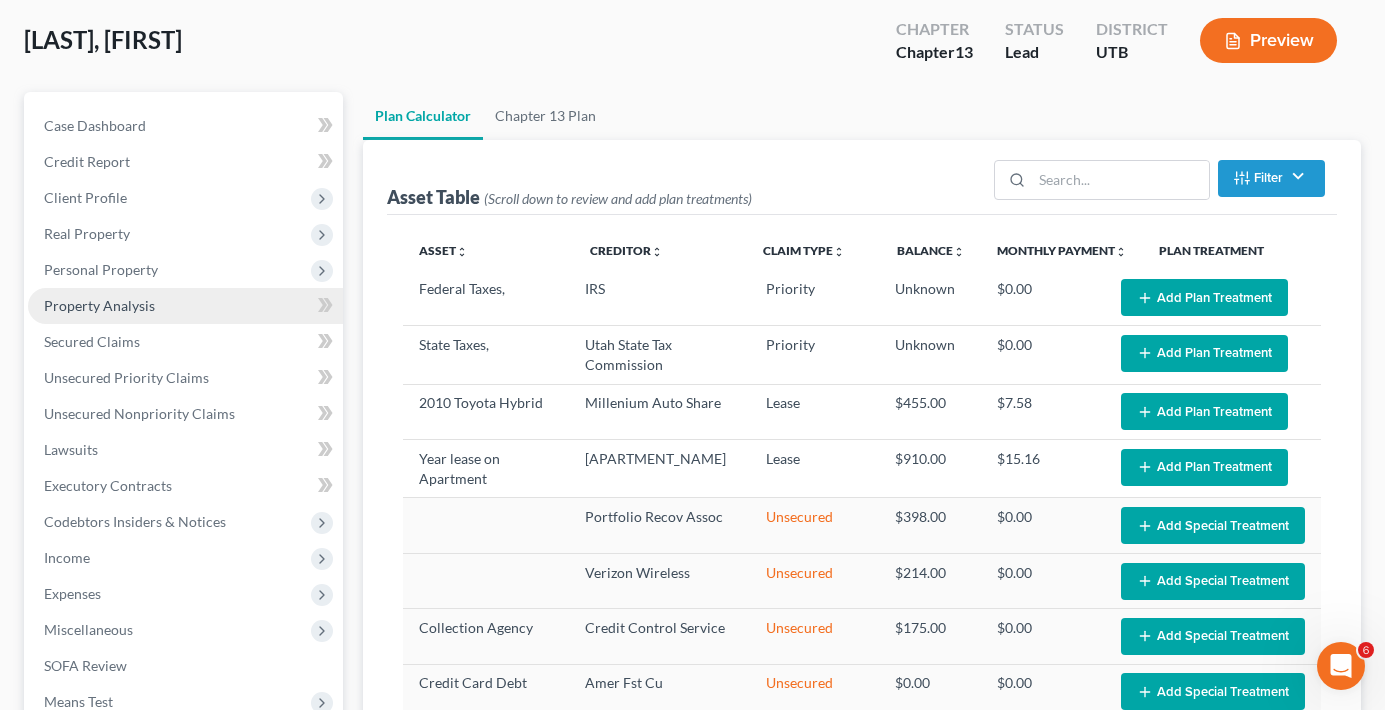 type on "0" 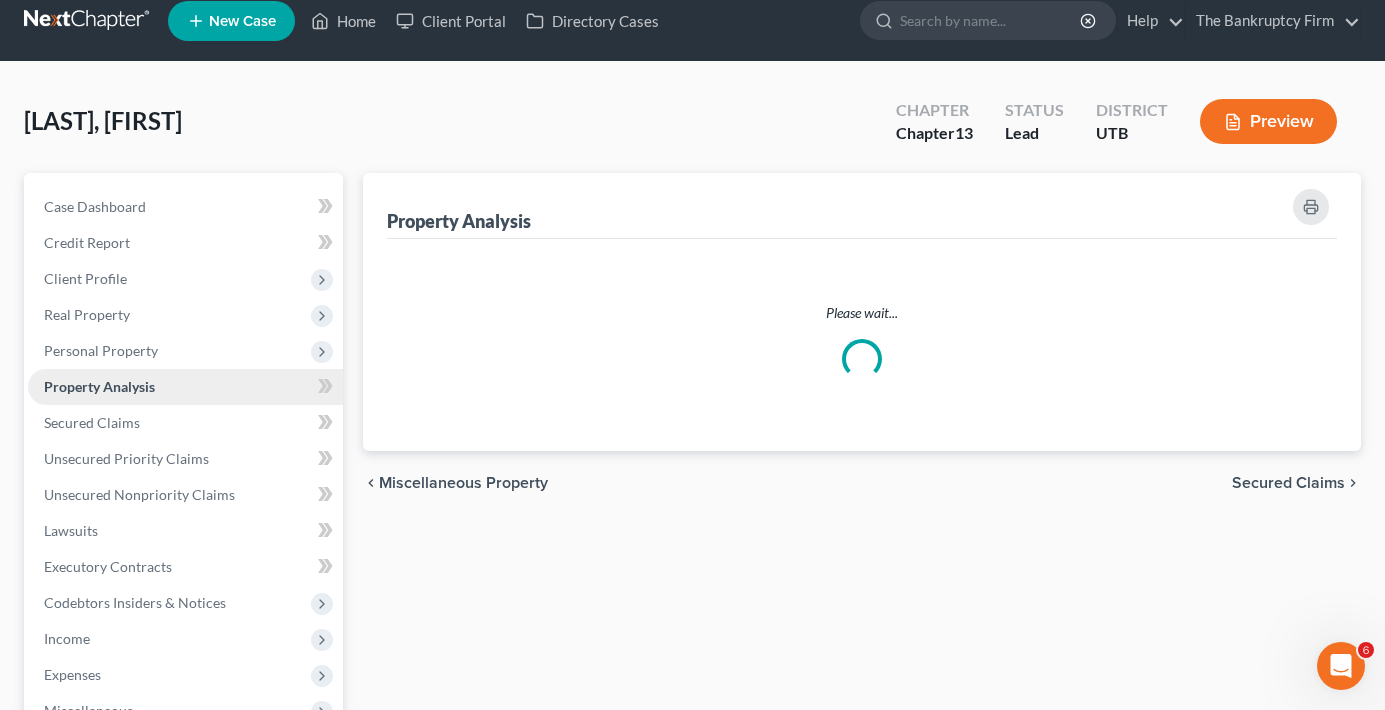 scroll, scrollTop: 0, scrollLeft: 0, axis: both 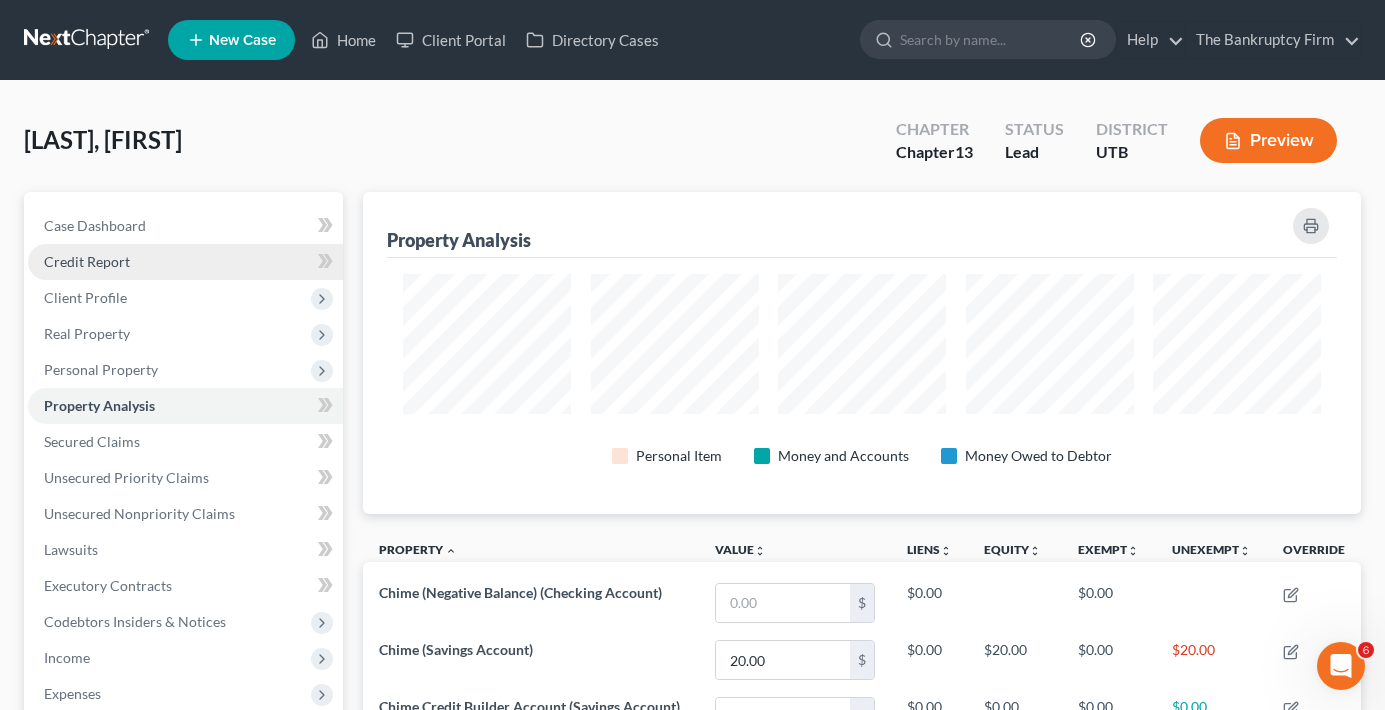 click on "Credit Report" at bounding box center [87, 261] 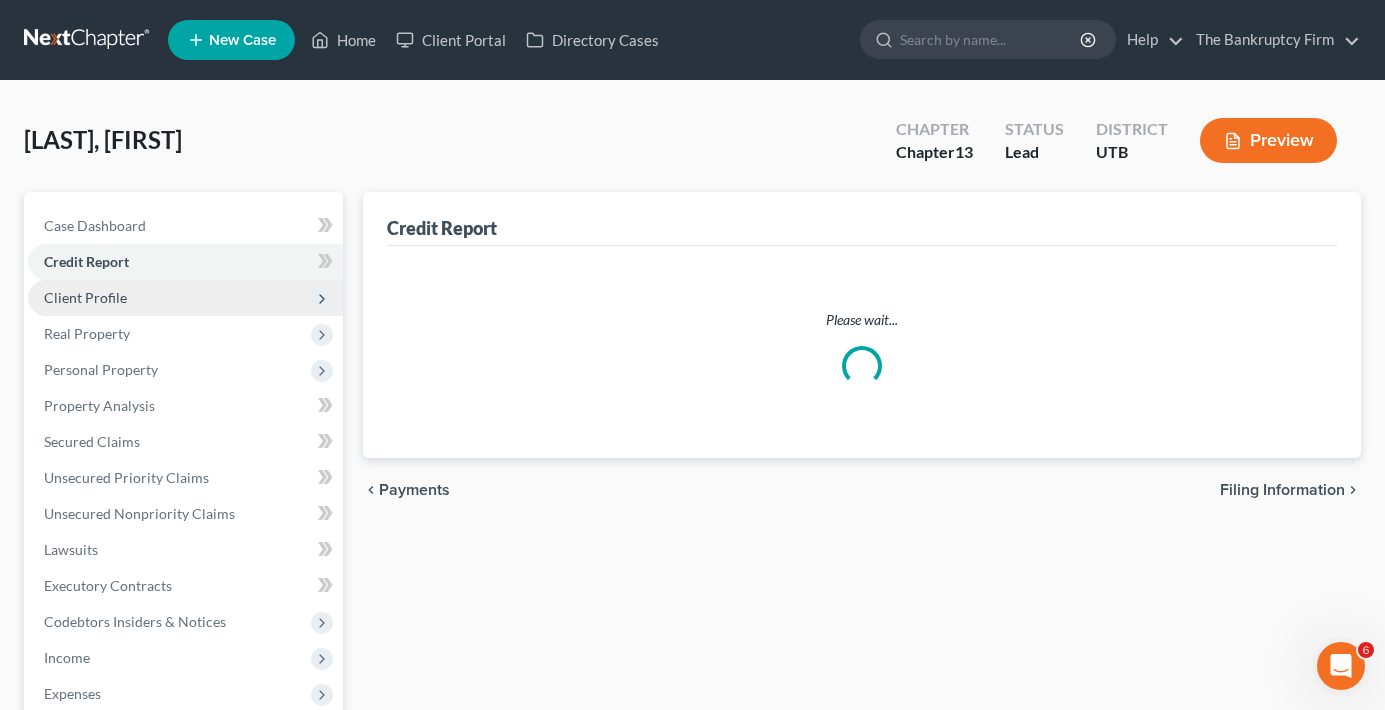 click on "Client Profile" at bounding box center [85, 297] 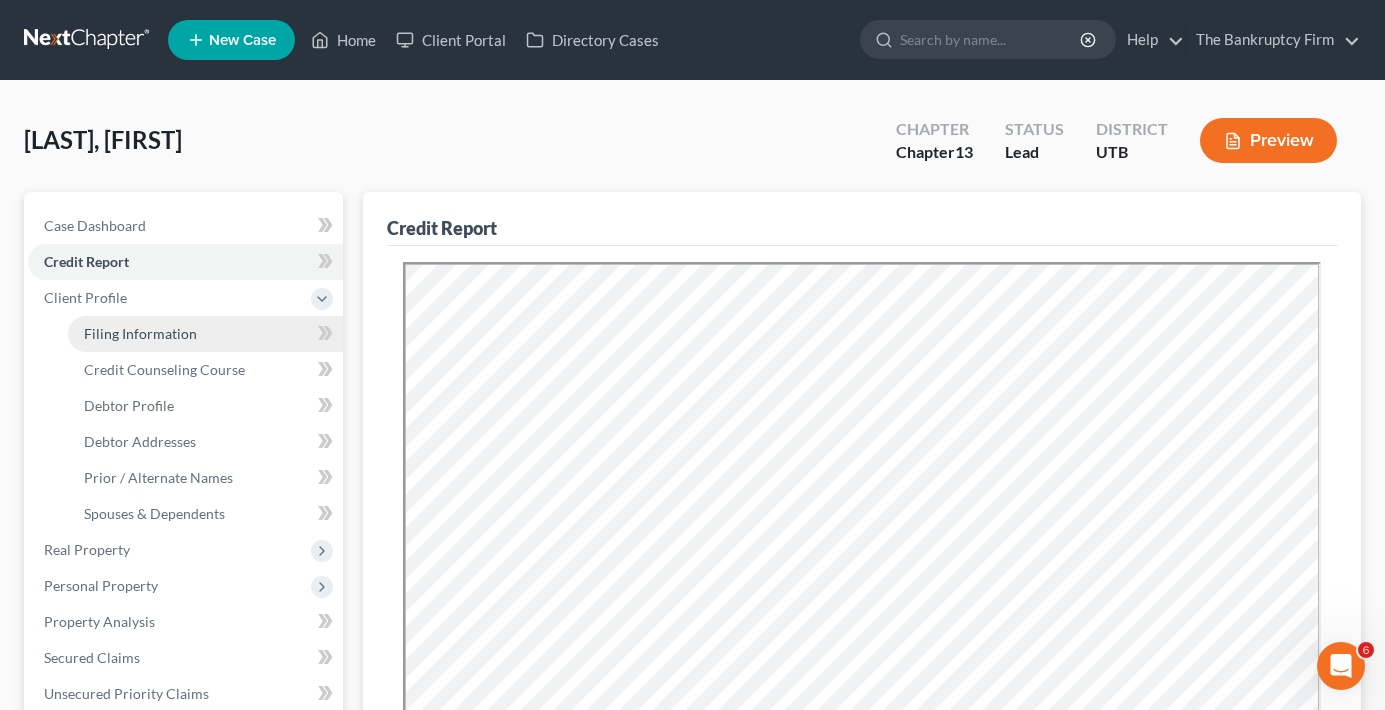 scroll, scrollTop: 0, scrollLeft: 0, axis: both 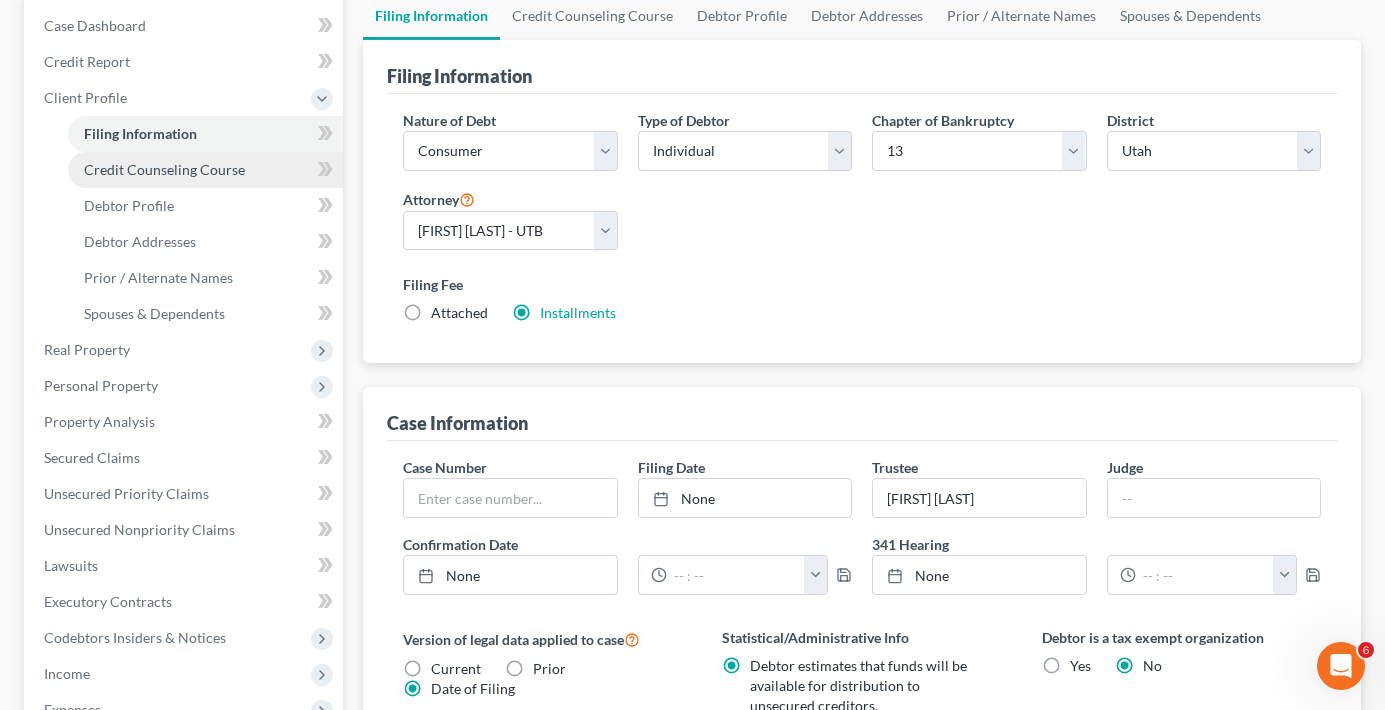 click on "Credit Counseling Course" at bounding box center (205, 170) 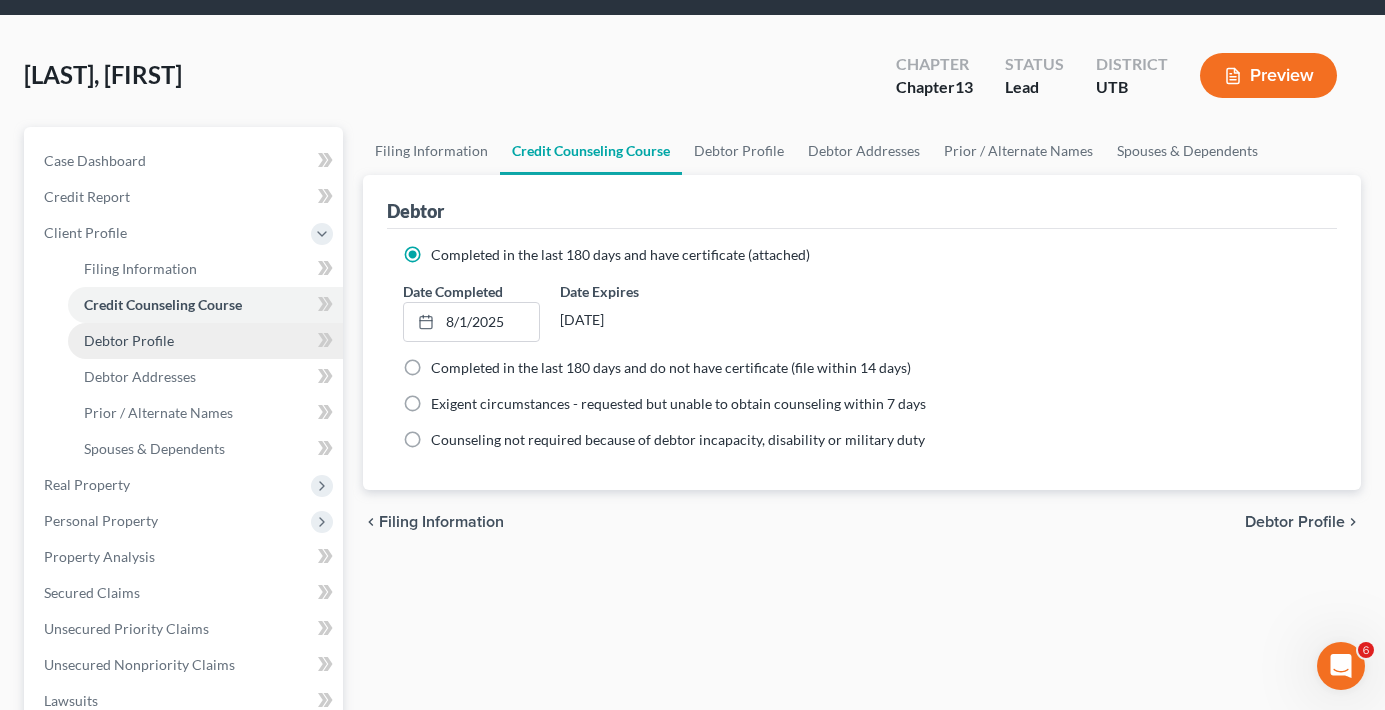scroll, scrollTop: 100, scrollLeft: 0, axis: vertical 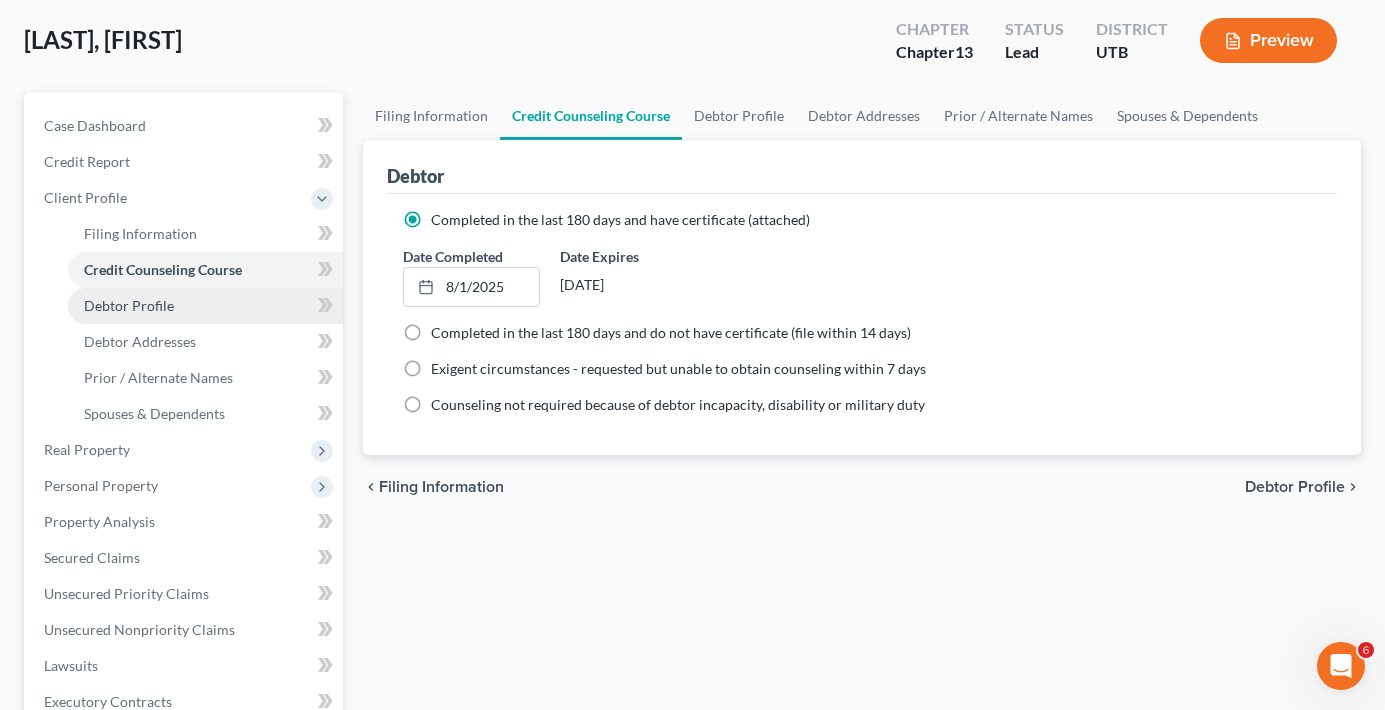 click on "Debtor Profile" at bounding box center (129, 305) 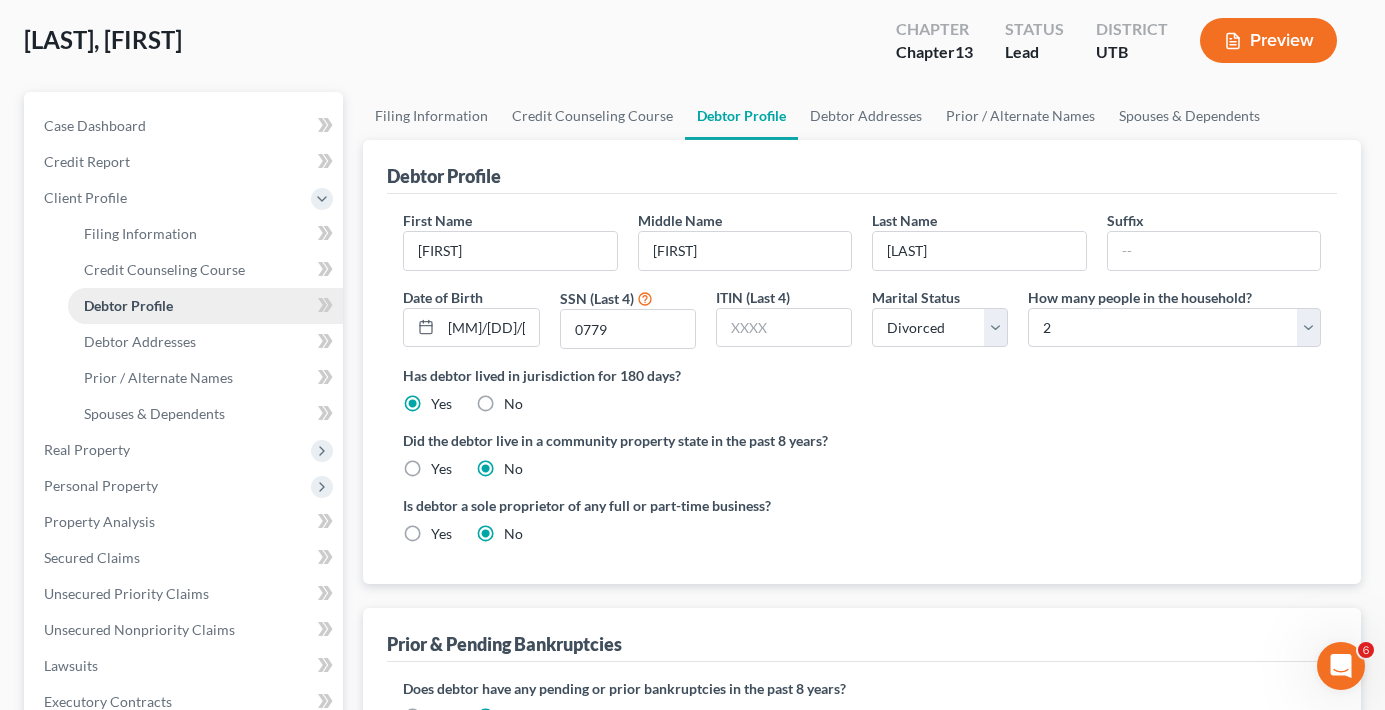 radio on "true" 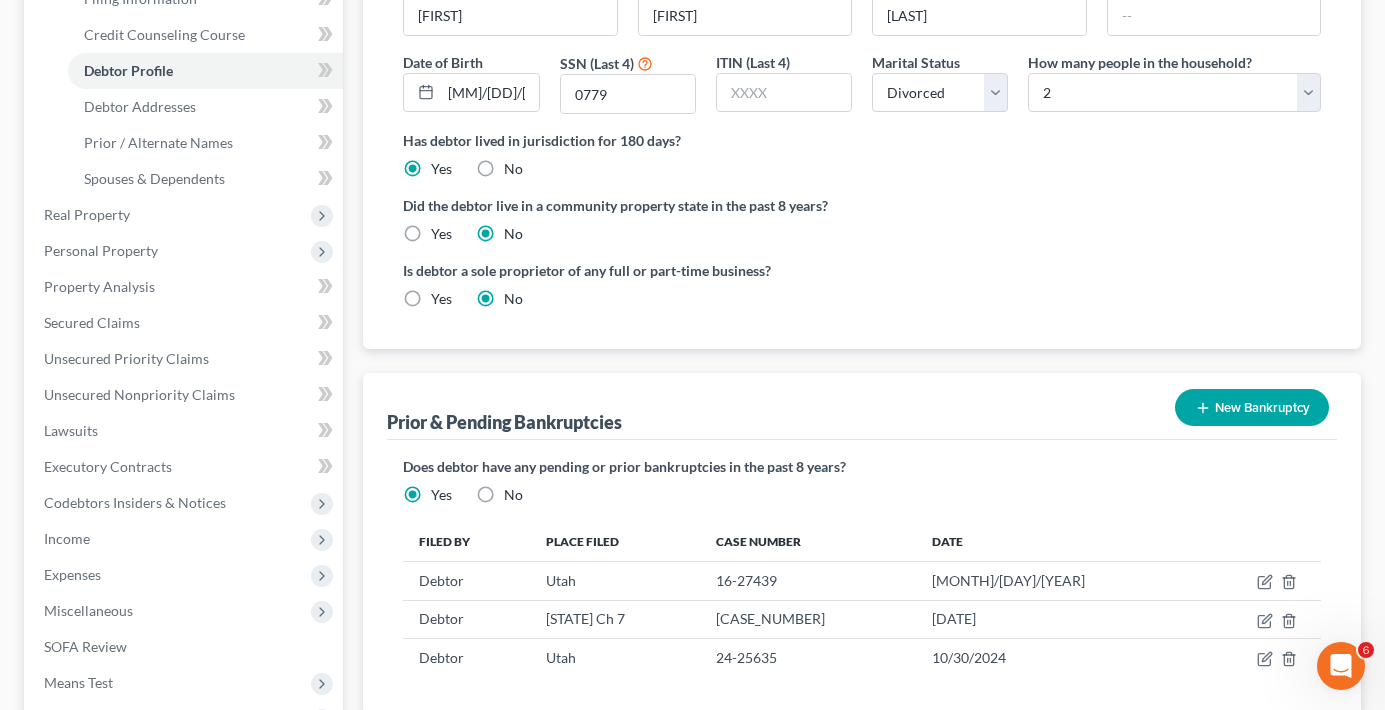 scroll, scrollTop: 300, scrollLeft: 0, axis: vertical 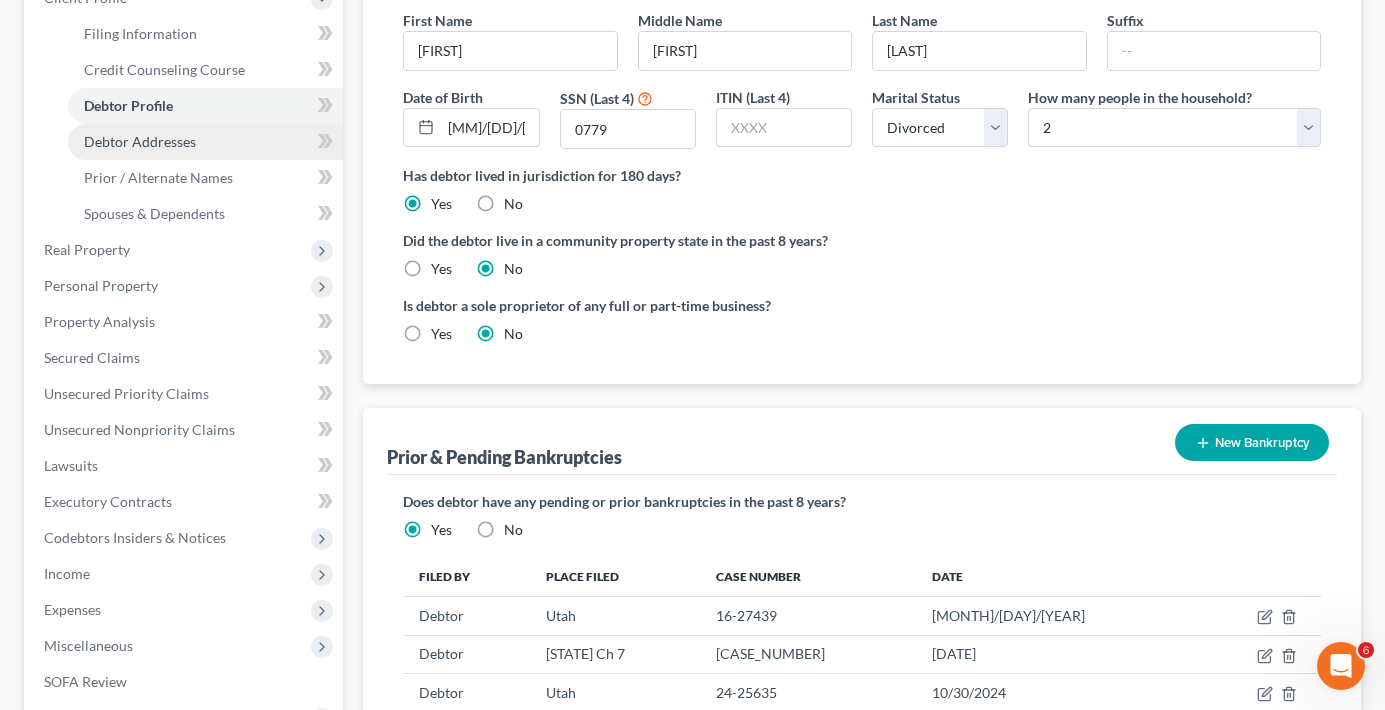 click on "Debtor Addresses" at bounding box center (140, 141) 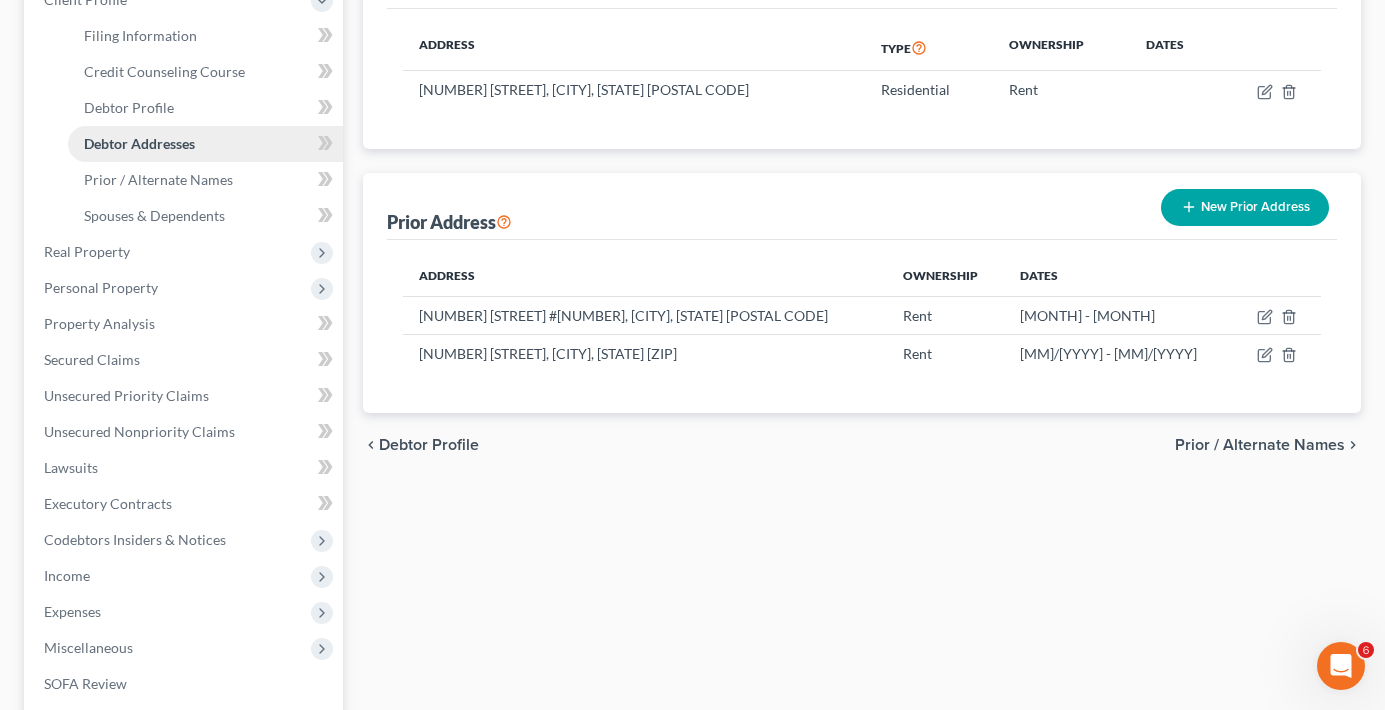 scroll, scrollTop: 0, scrollLeft: 0, axis: both 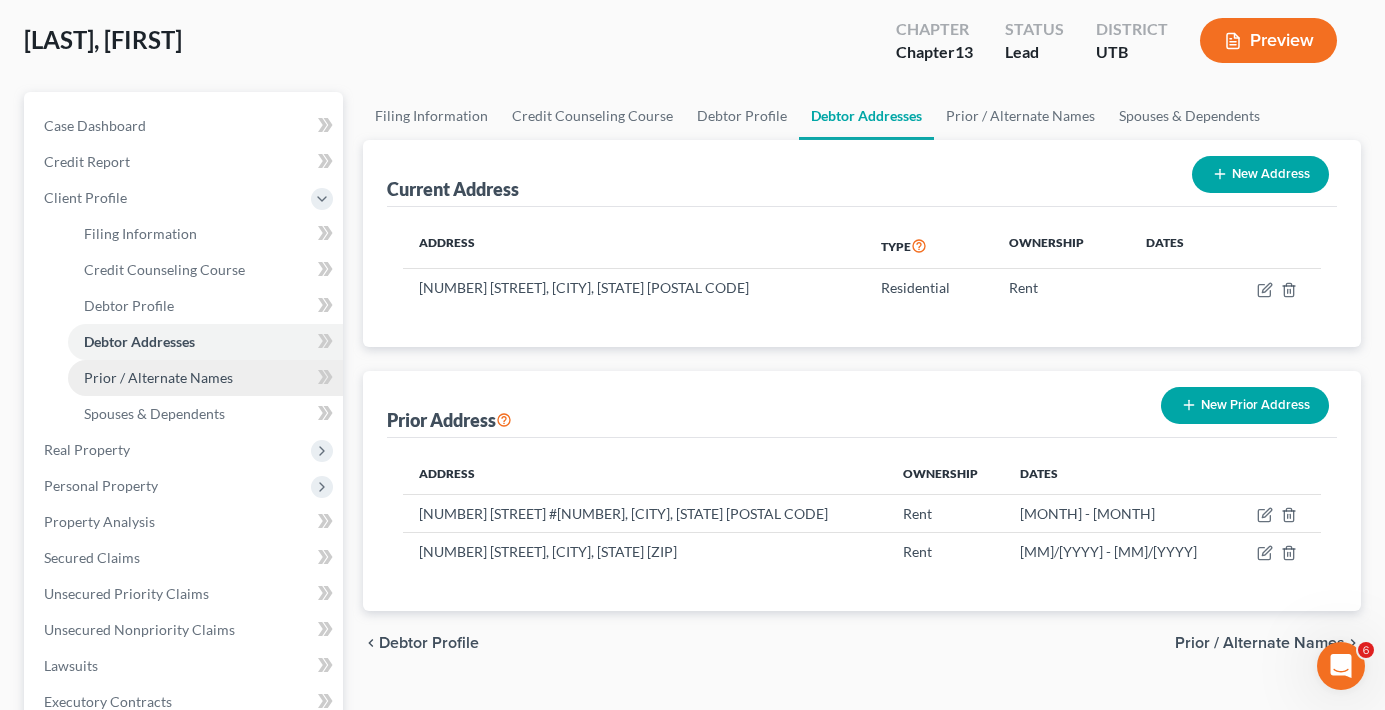 click on "Prior / Alternate Names" at bounding box center (158, 377) 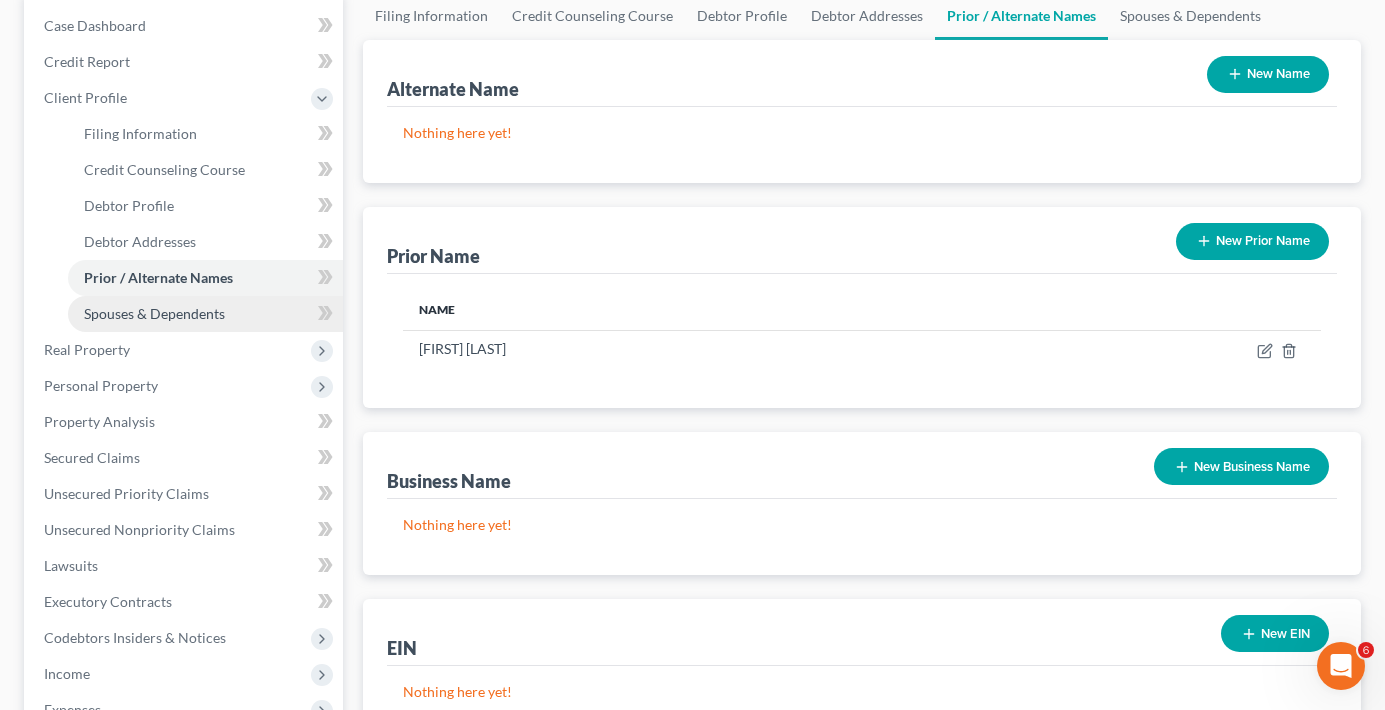 click on "Spouses & Dependents" at bounding box center [154, 313] 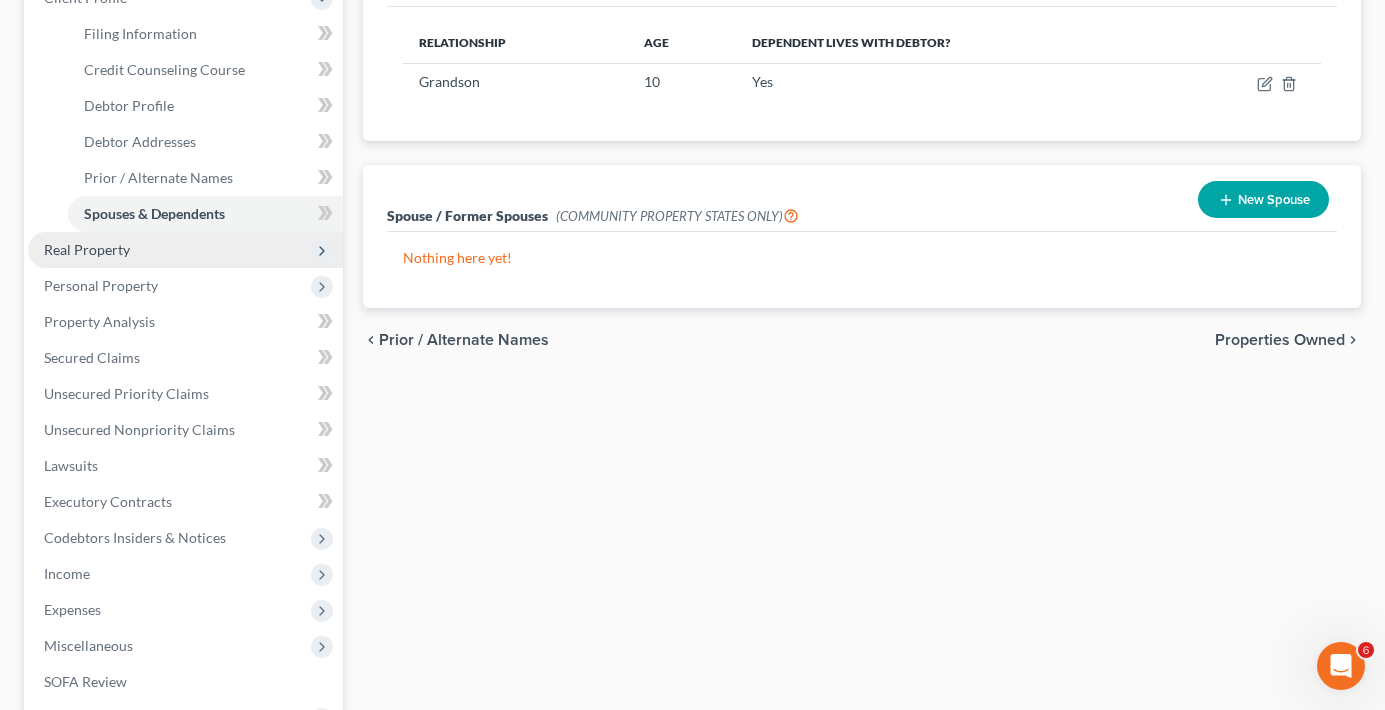 click on "Real Property" at bounding box center (87, 249) 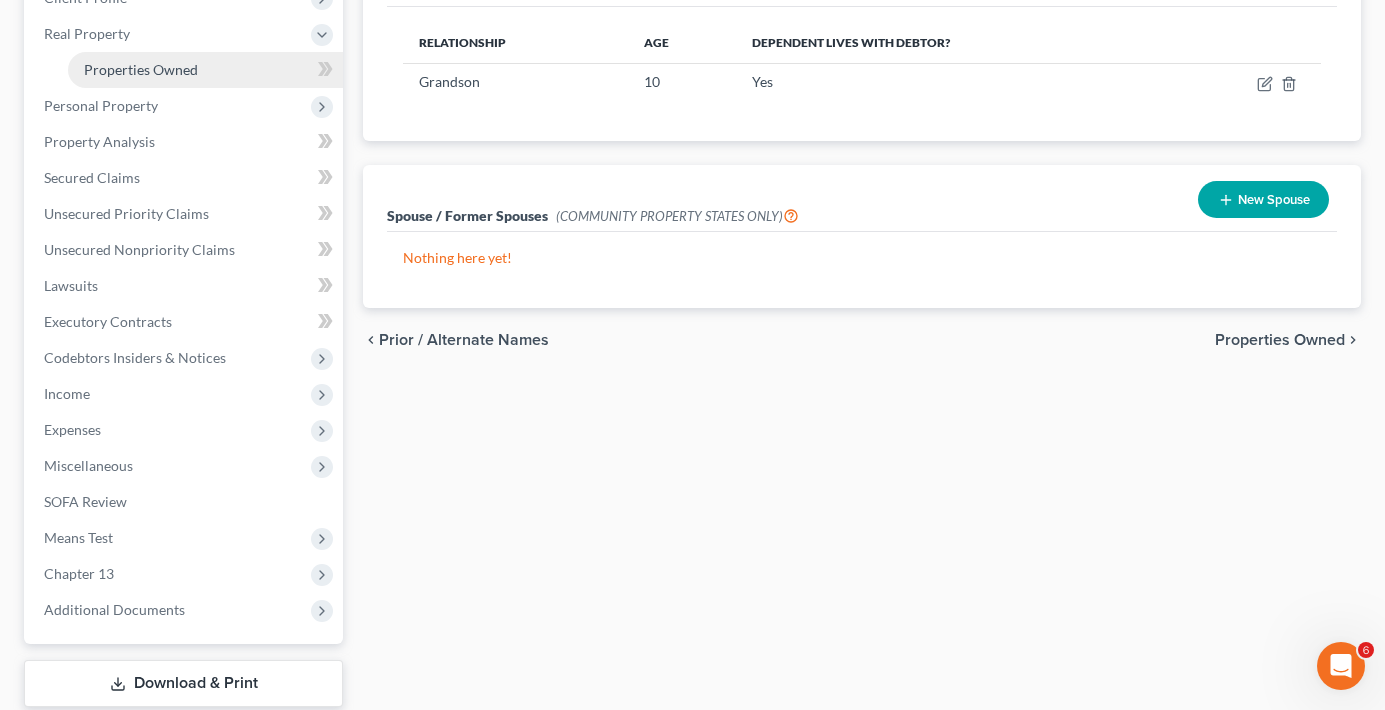 click on "Properties Owned" at bounding box center [141, 69] 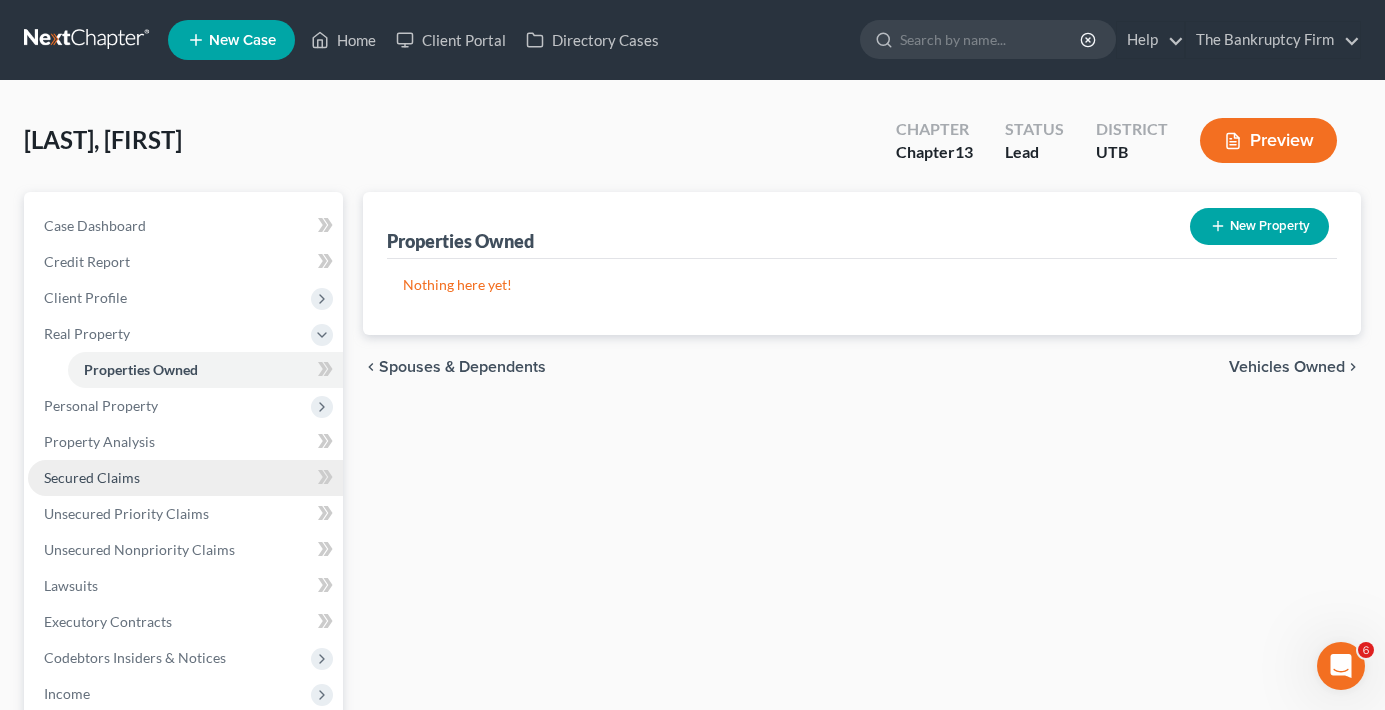 click on "Secured Claims" at bounding box center [92, 477] 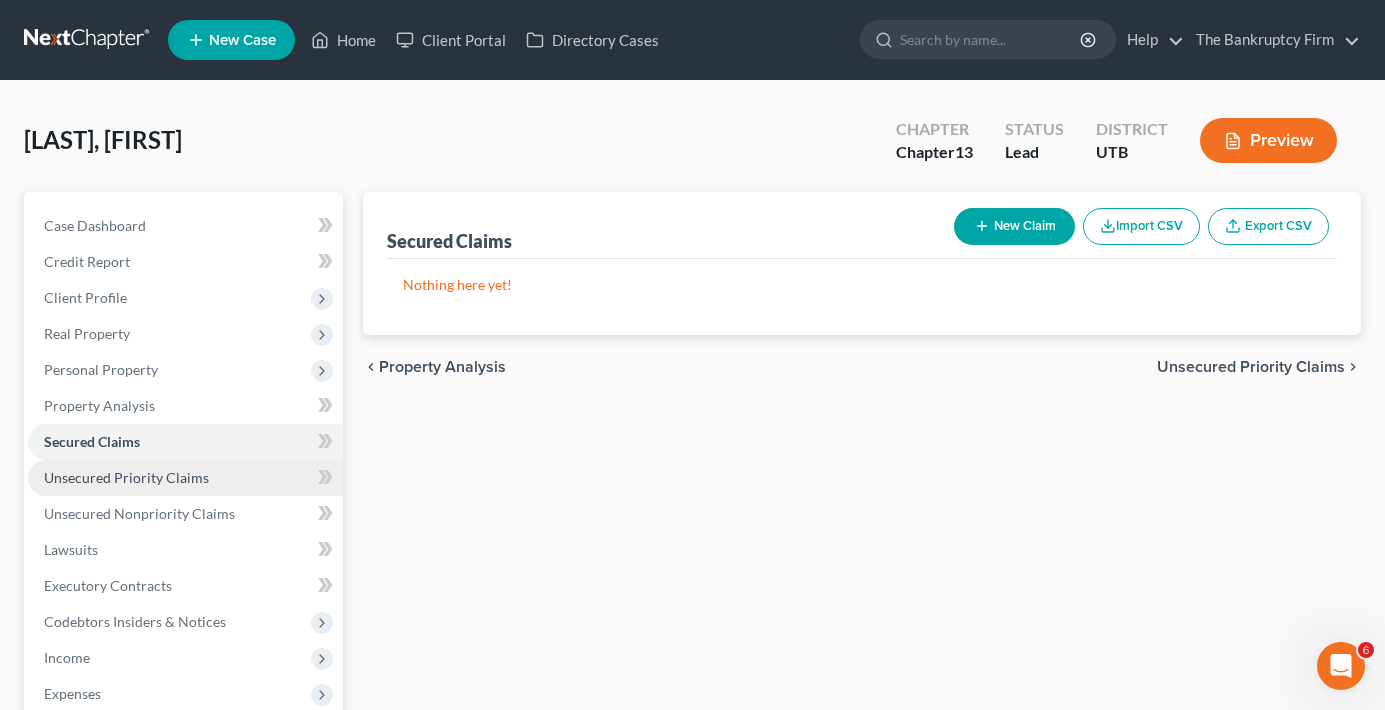click on "Unsecured Priority Claims" at bounding box center (126, 477) 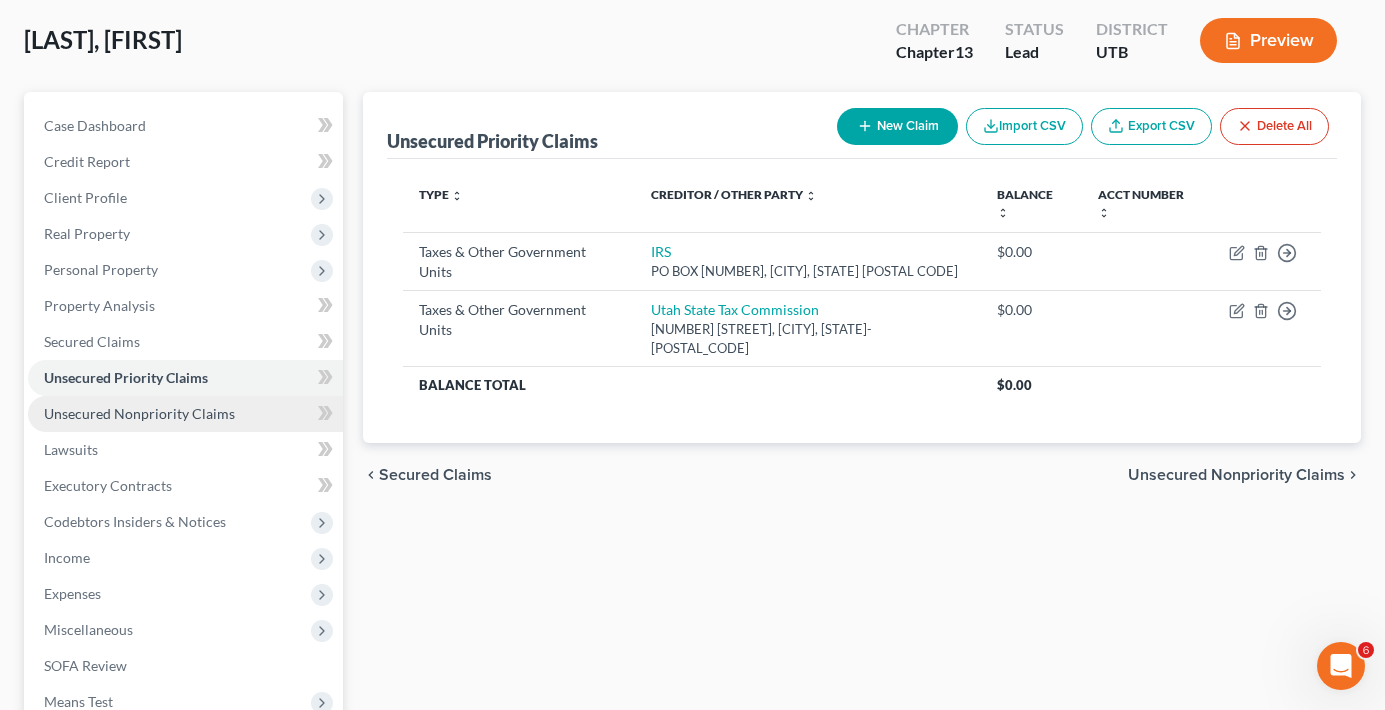 click on "Unsecured Nonpriority Claims" at bounding box center (139, 413) 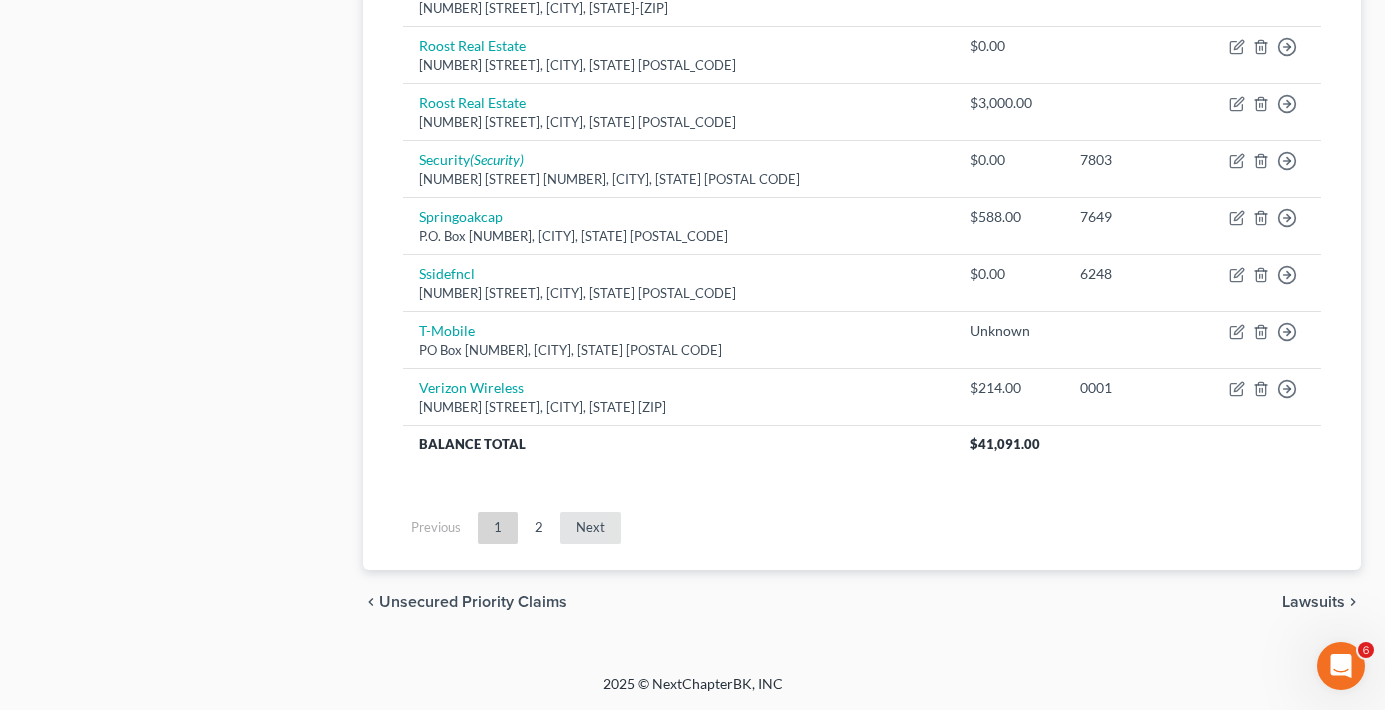 click on "Next" at bounding box center (590, 528) 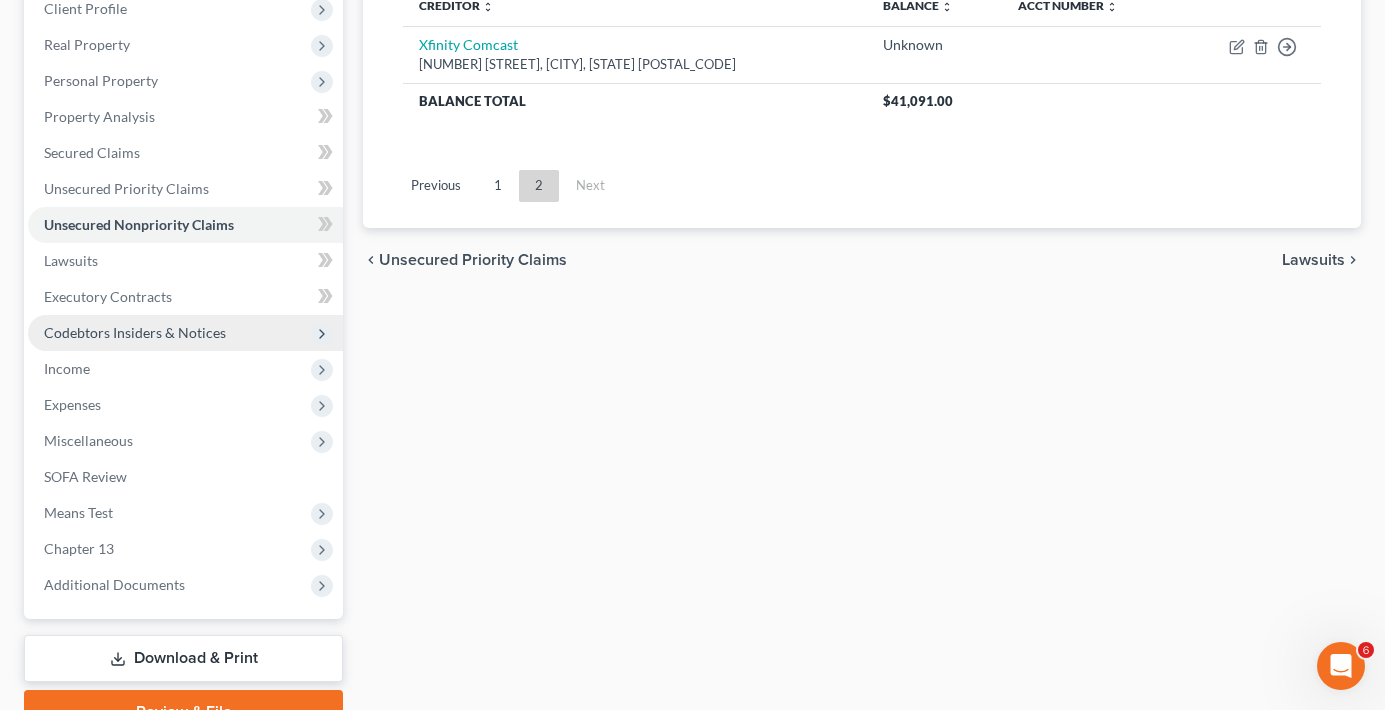 click on "Codebtors Insiders & Notices" at bounding box center [135, 332] 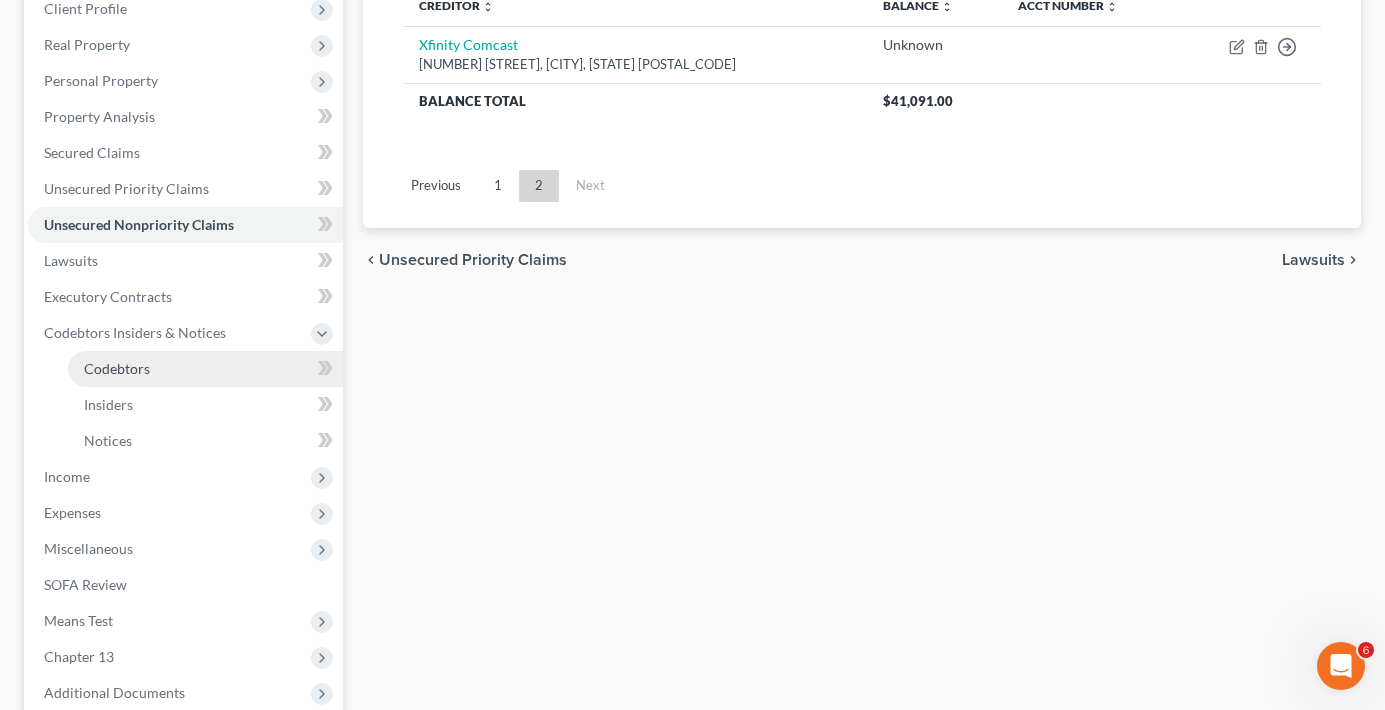 click on "Codebtors" at bounding box center [117, 368] 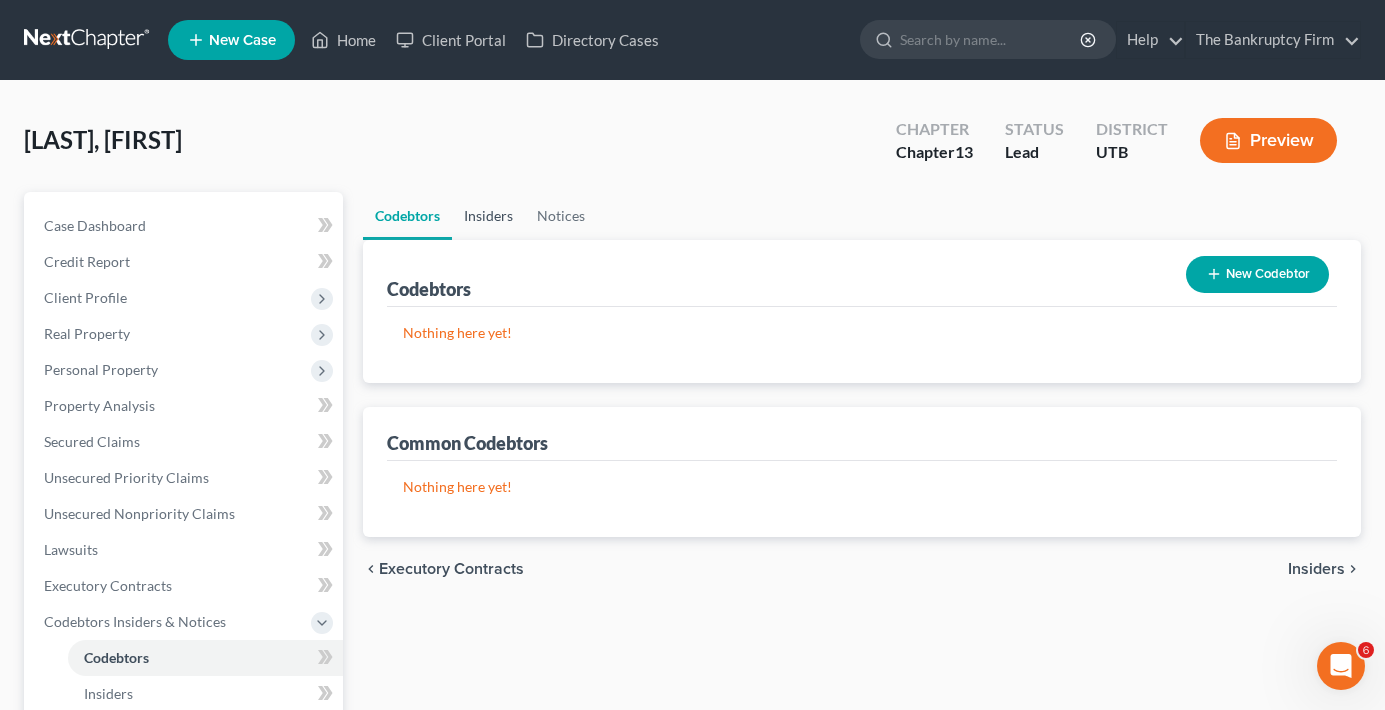 click on "Insiders" at bounding box center [488, 216] 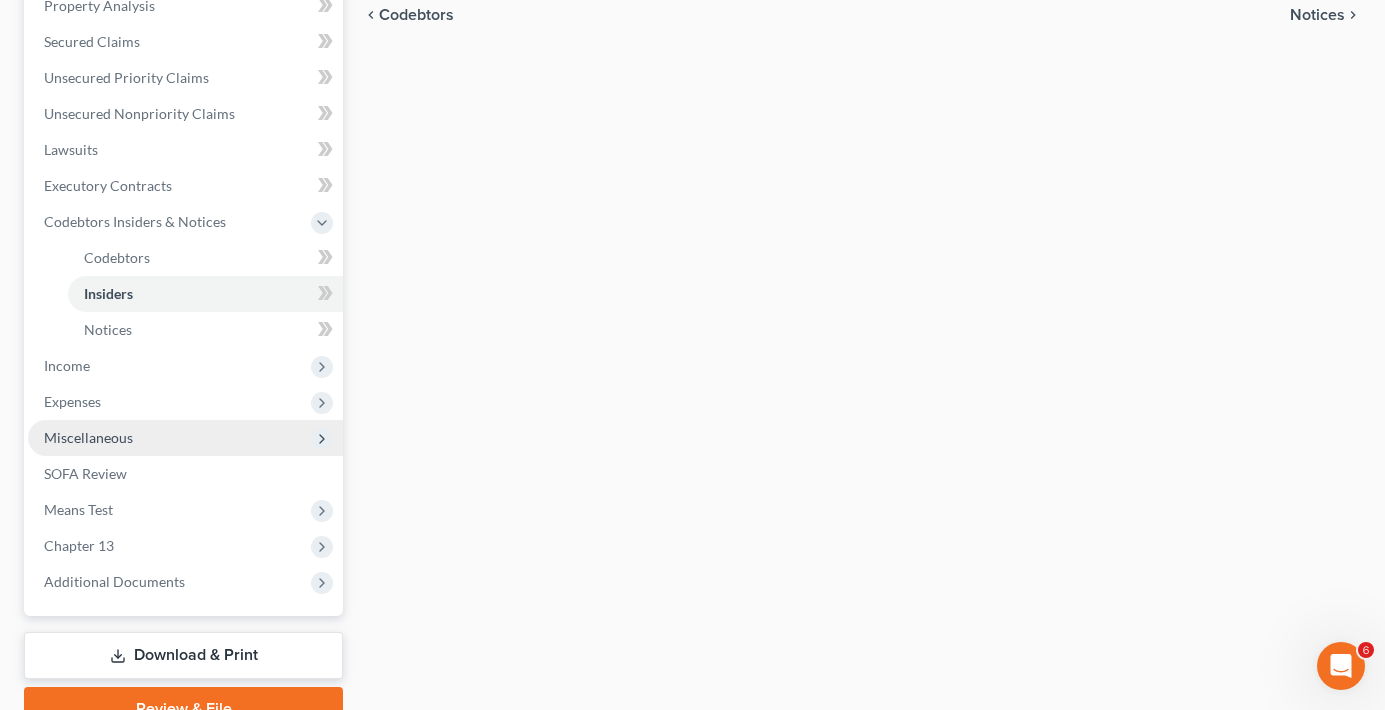 click on "Miscellaneous" at bounding box center (88, 437) 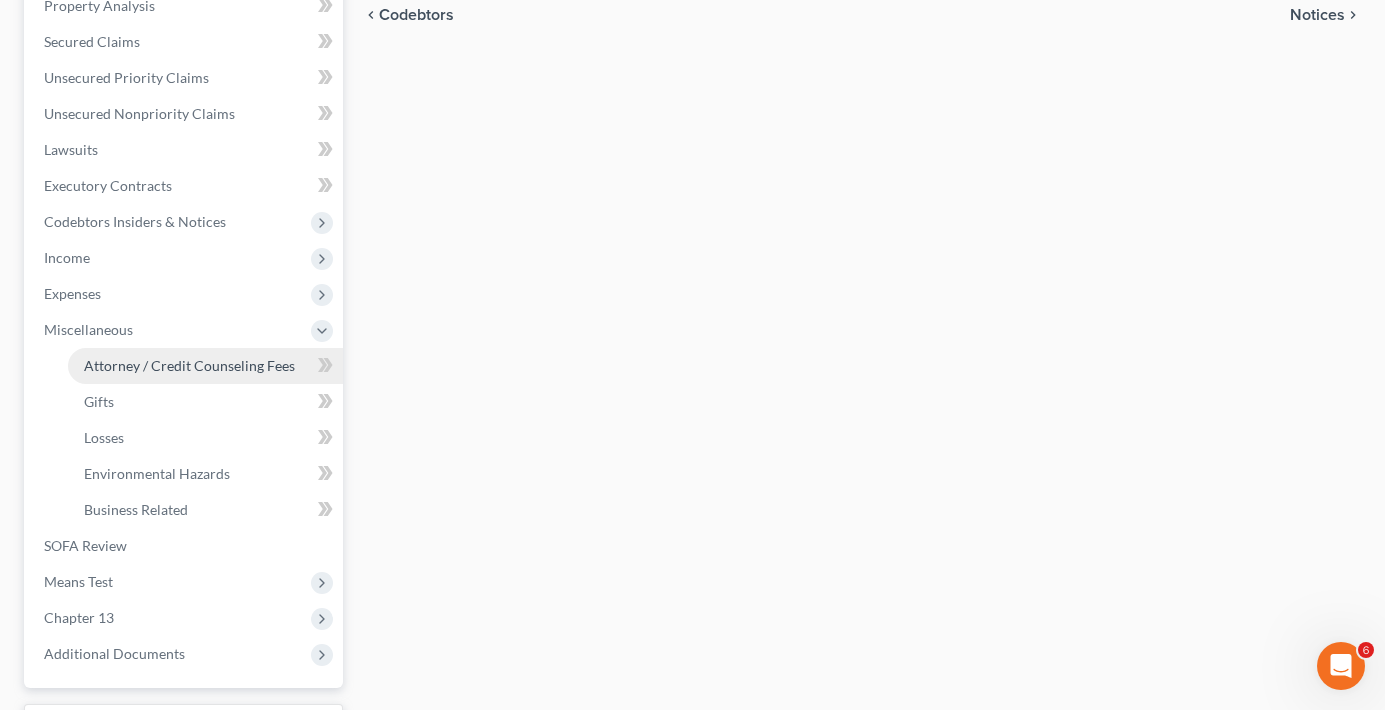 click on "Attorney / Credit Counseling Fees" at bounding box center (189, 365) 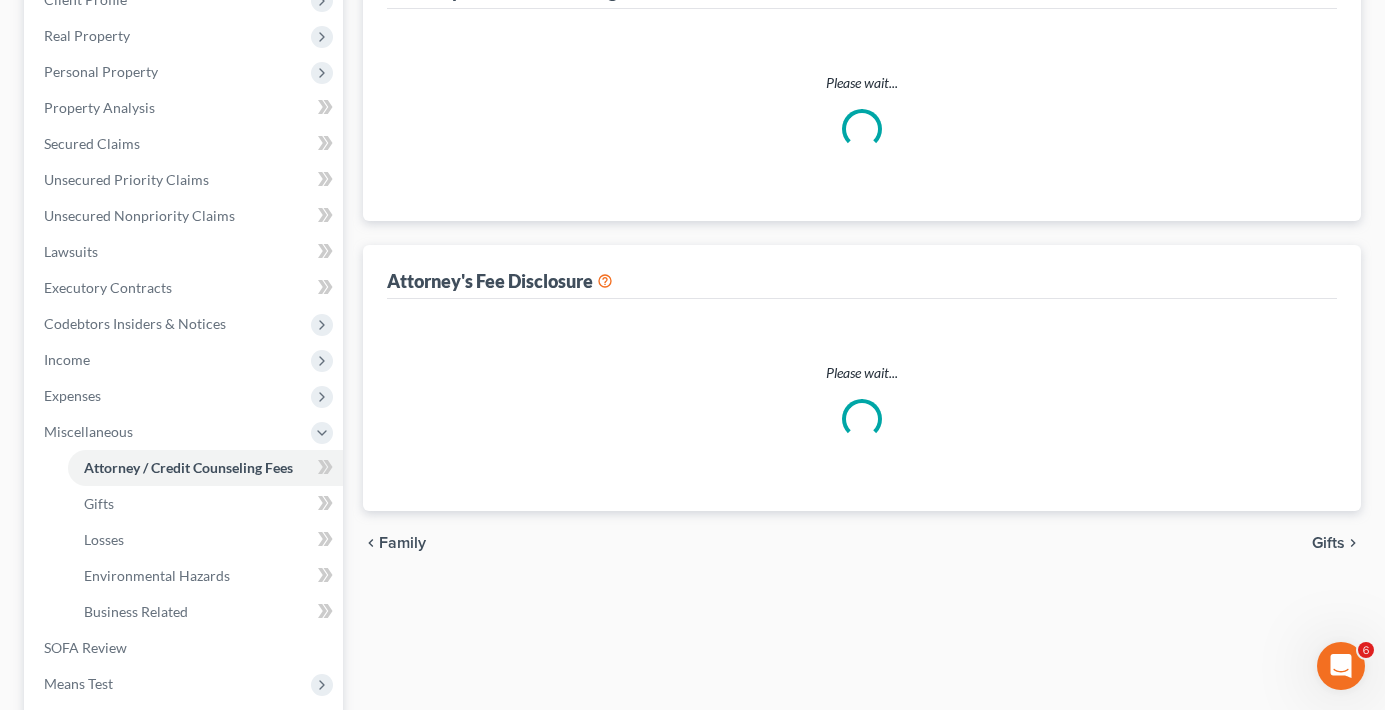 select on "0" 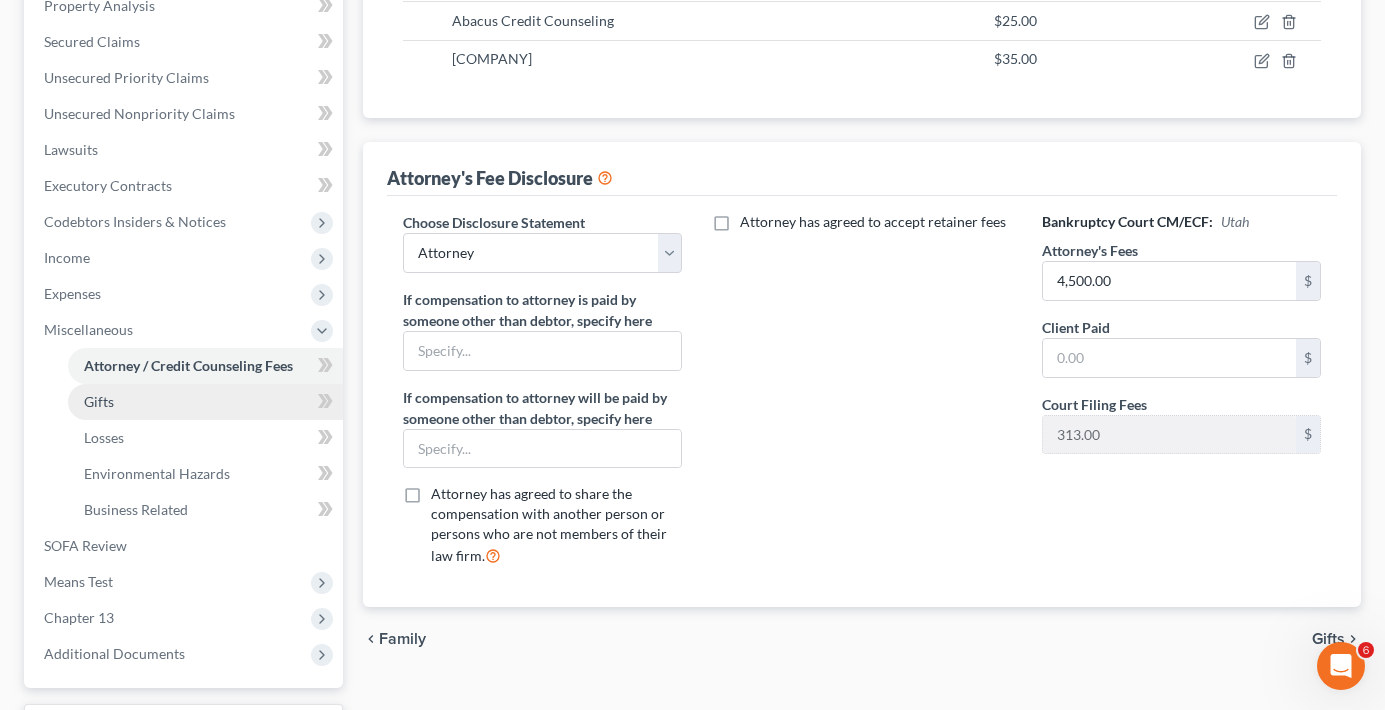click on "Gifts" at bounding box center [99, 401] 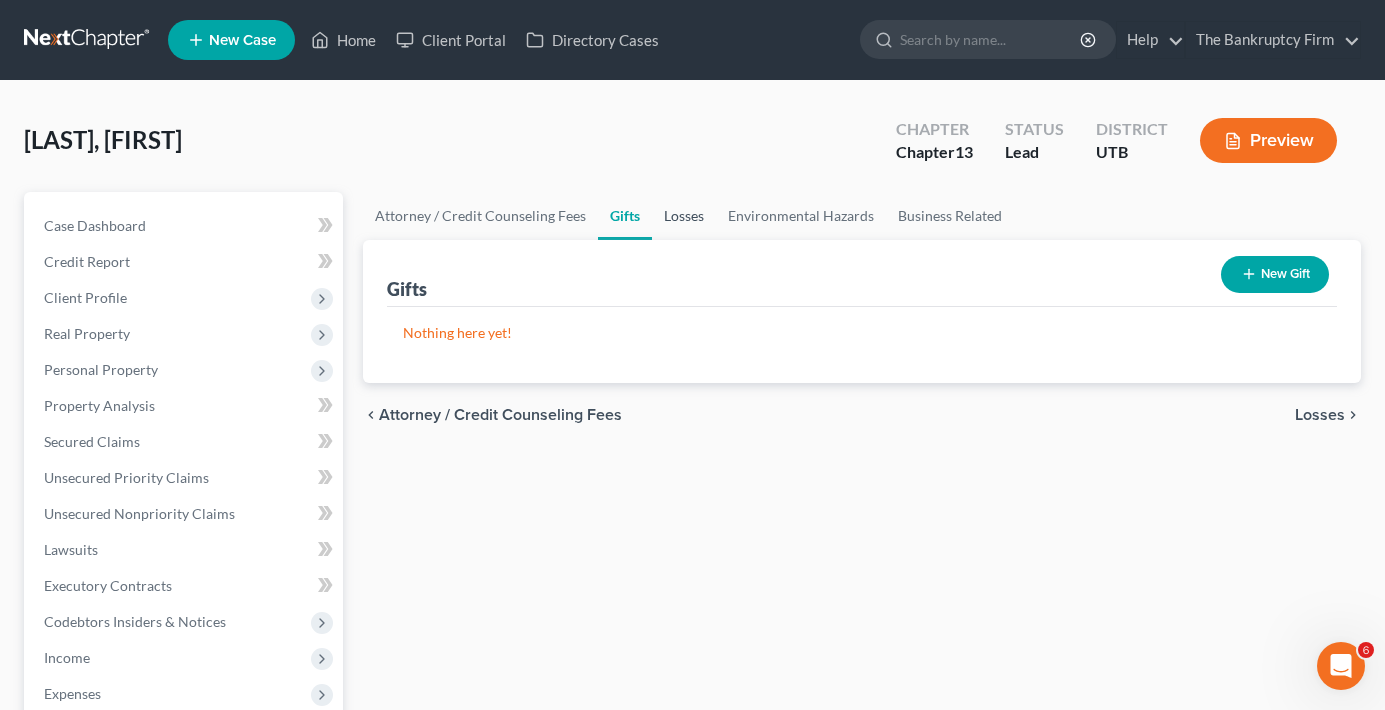 click on "Losses" at bounding box center (684, 216) 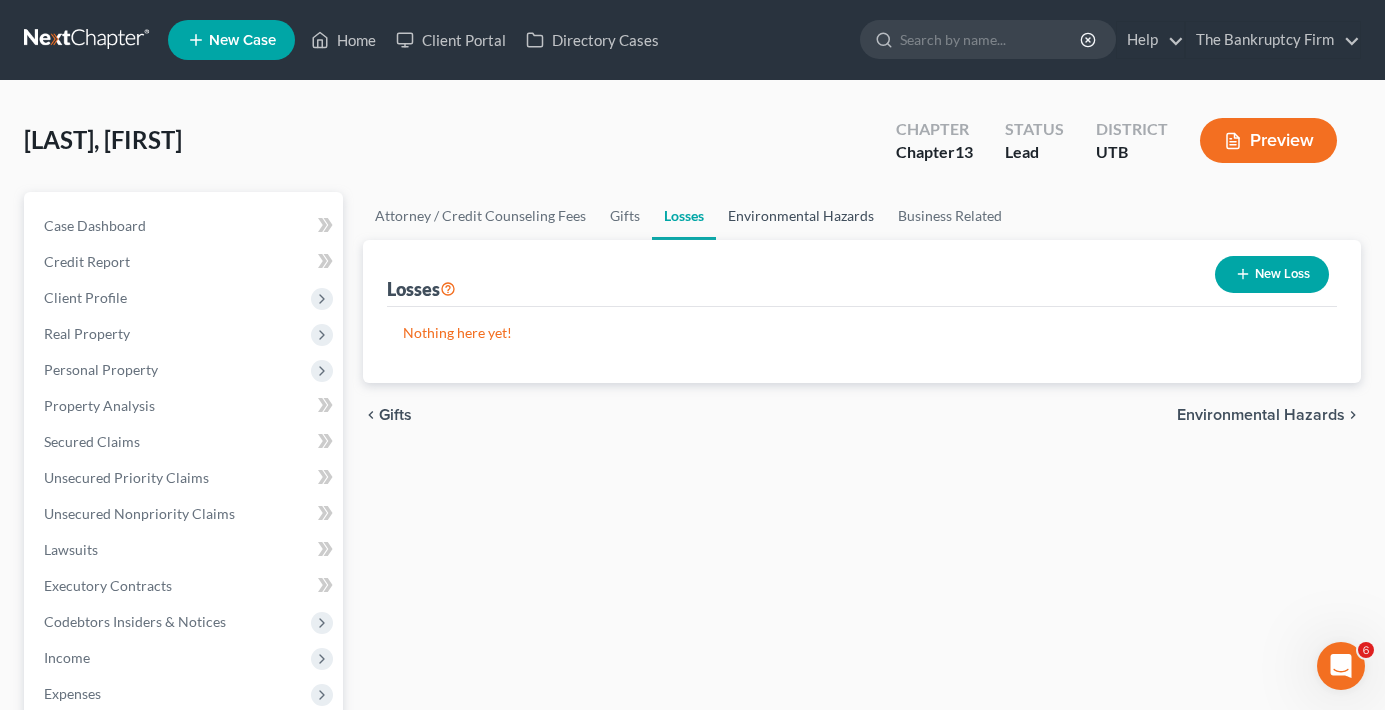 click on "Environmental Hazards" at bounding box center [801, 216] 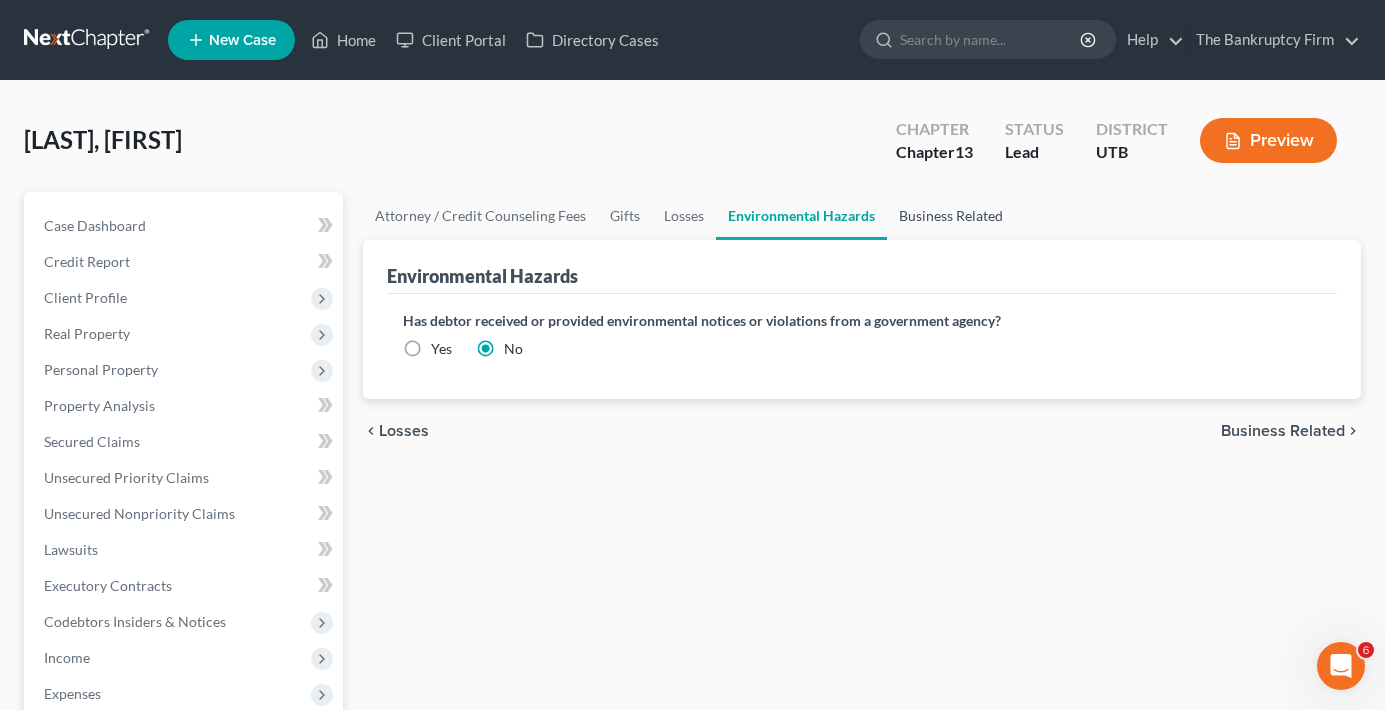 click on "Business Related" at bounding box center [951, 216] 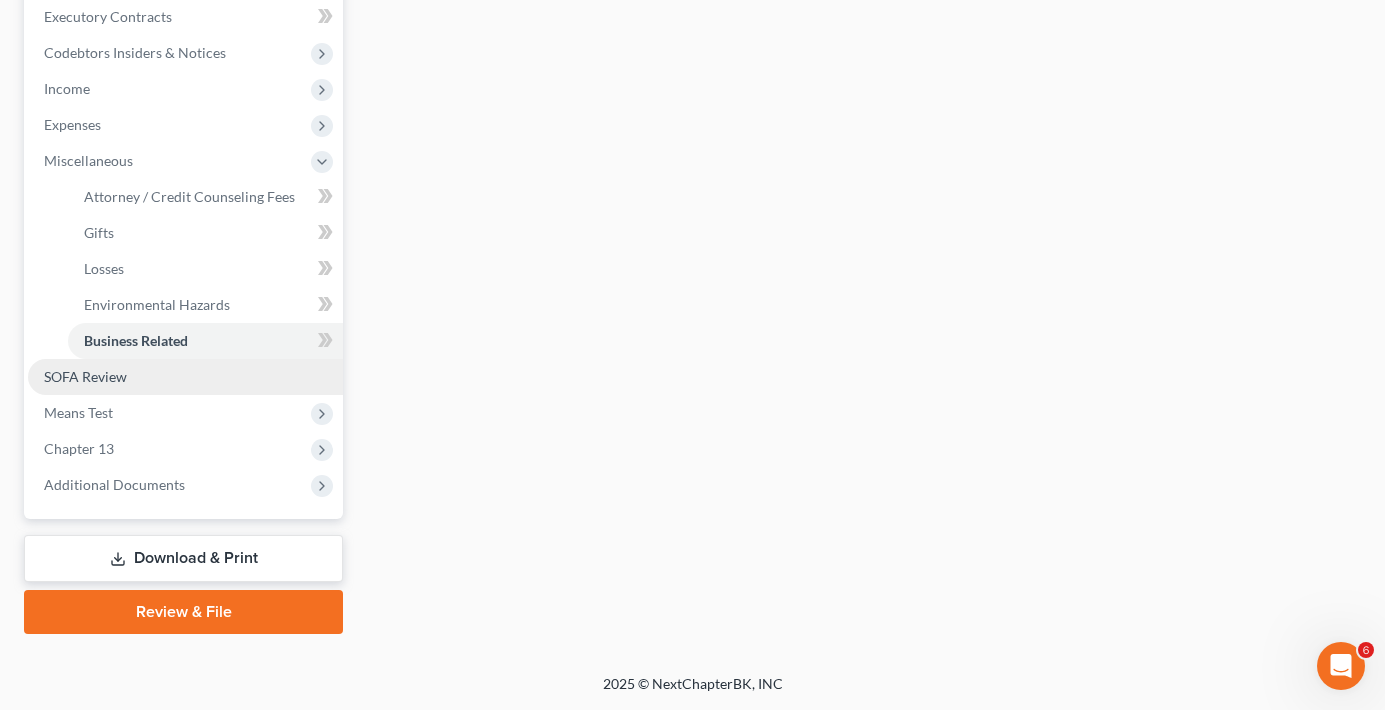 click on "SOFA Review" at bounding box center (185, 377) 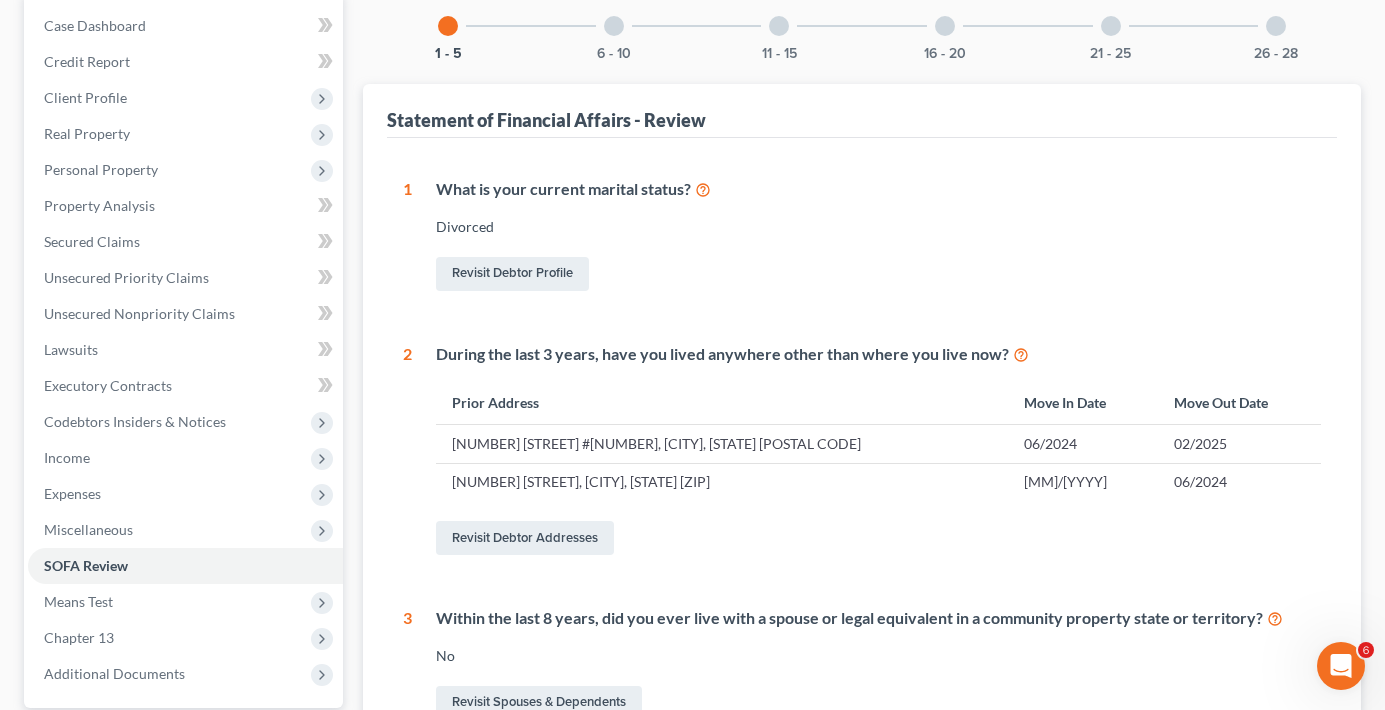 click at bounding box center (614, 26) 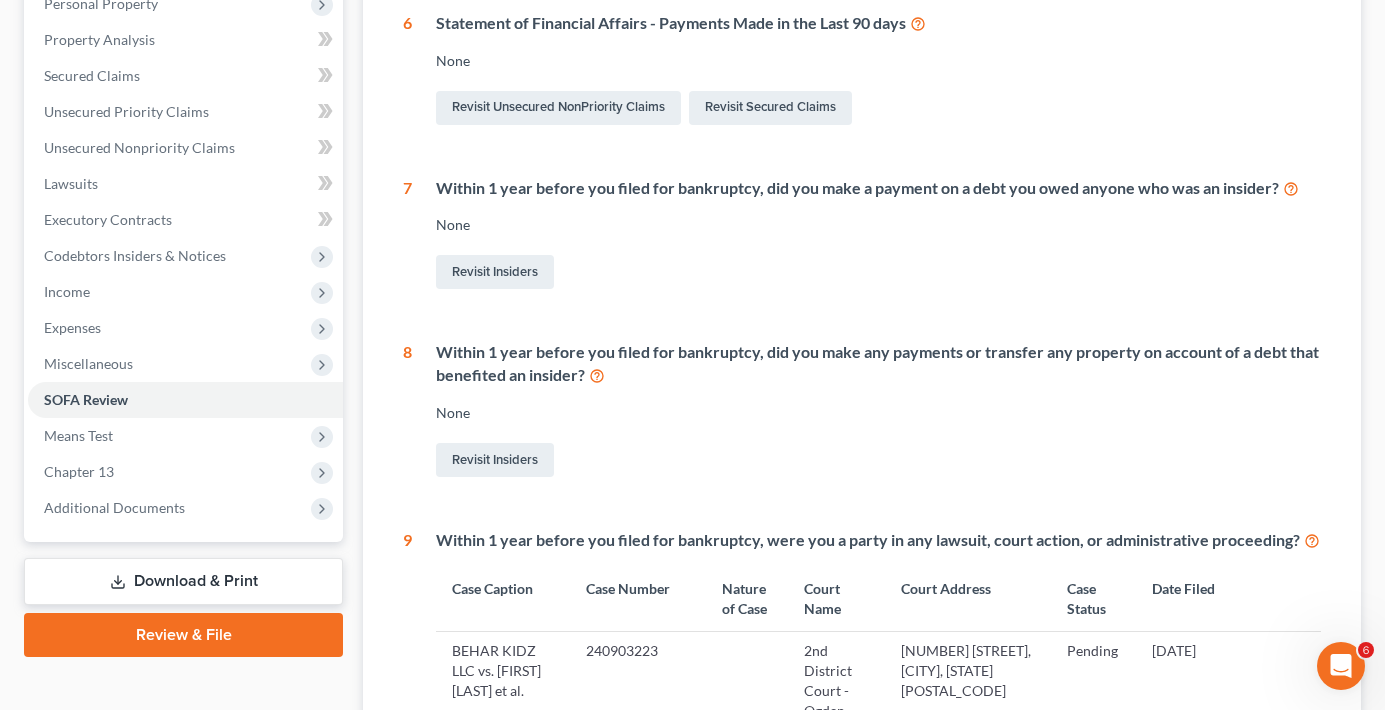 scroll, scrollTop: 97, scrollLeft: 0, axis: vertical 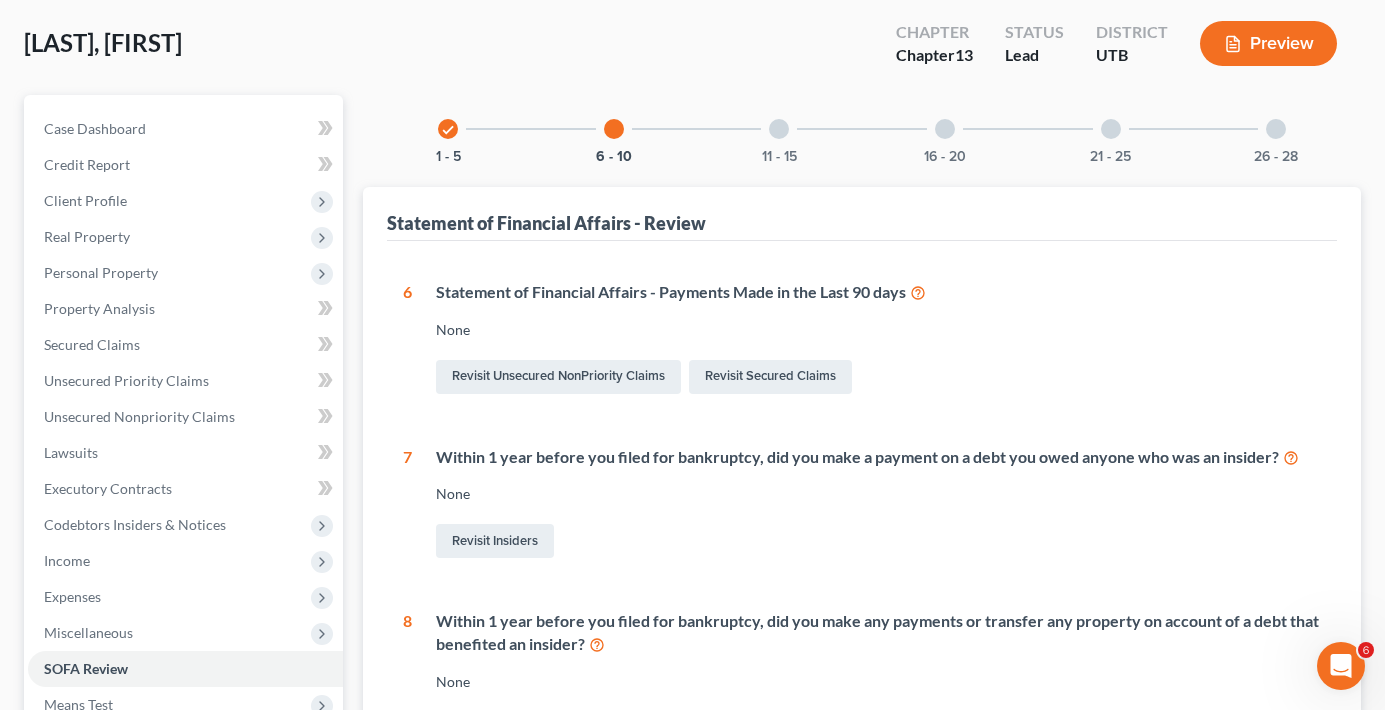 click at bounding box center (779, 129) 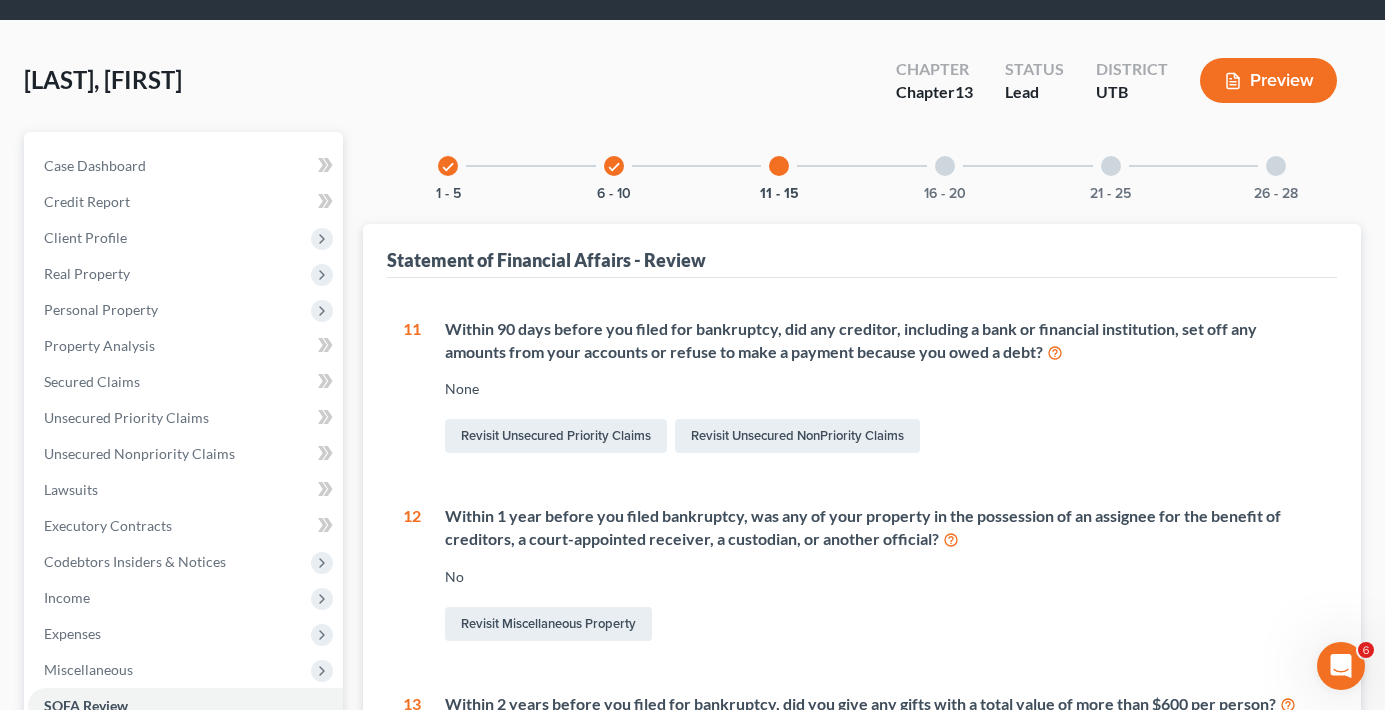 scroll, scrollTop: 47, scrollLeft: 0, axis: vertical 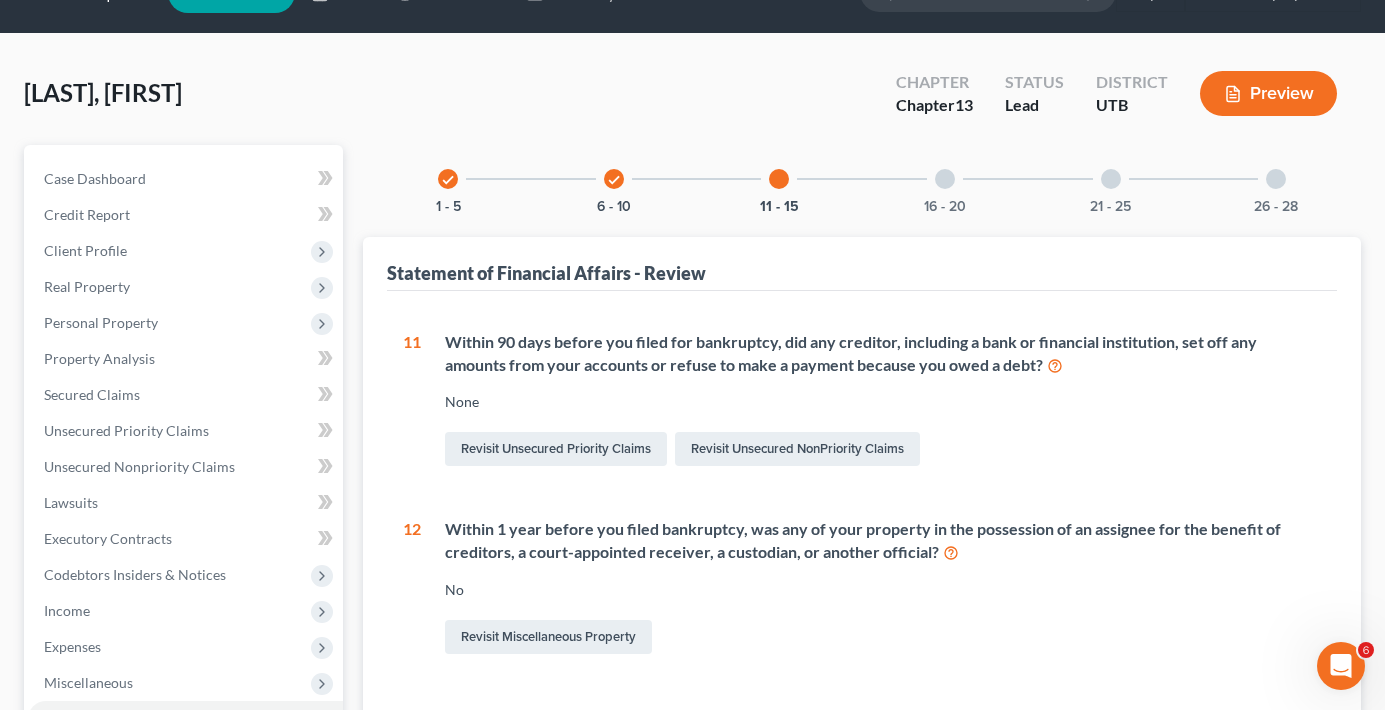 click on "16 - 20" at bounding box center [945, 179] 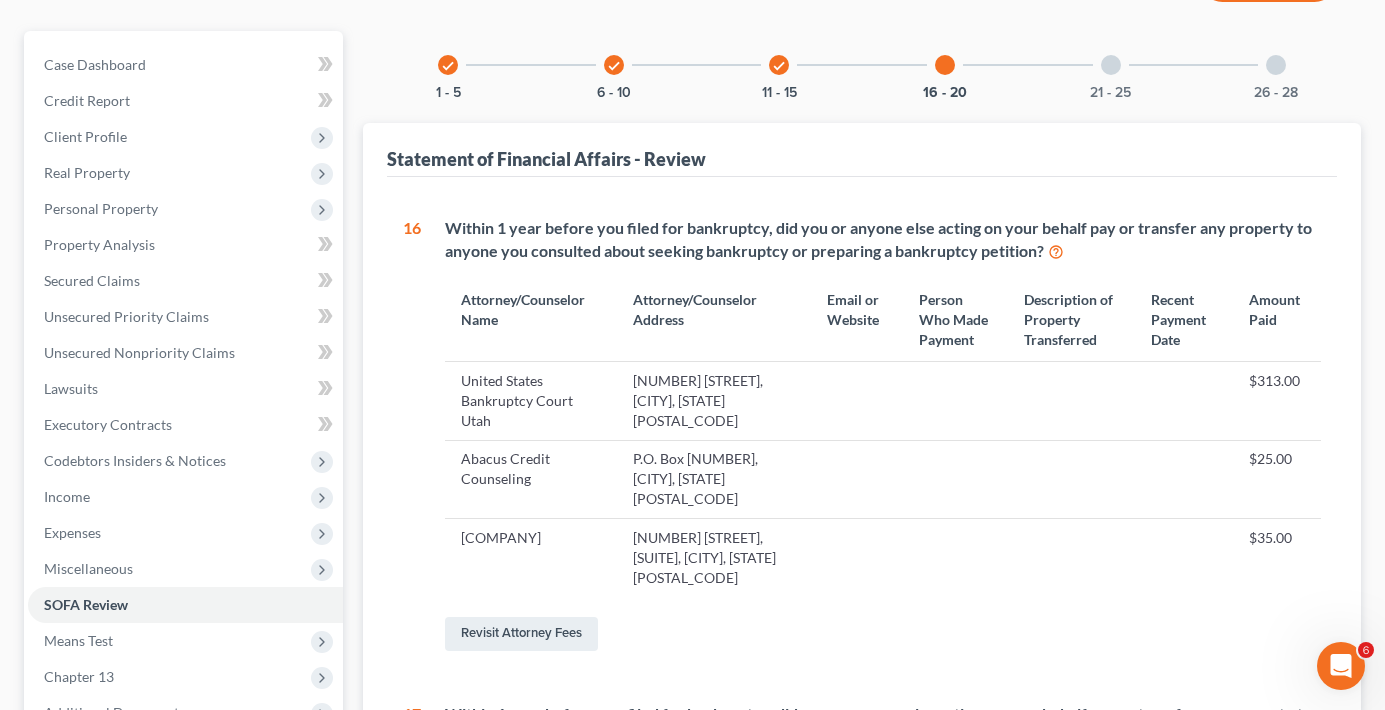 scroll, scrollTop: 47, scrollLeft: 0, axis: vertical 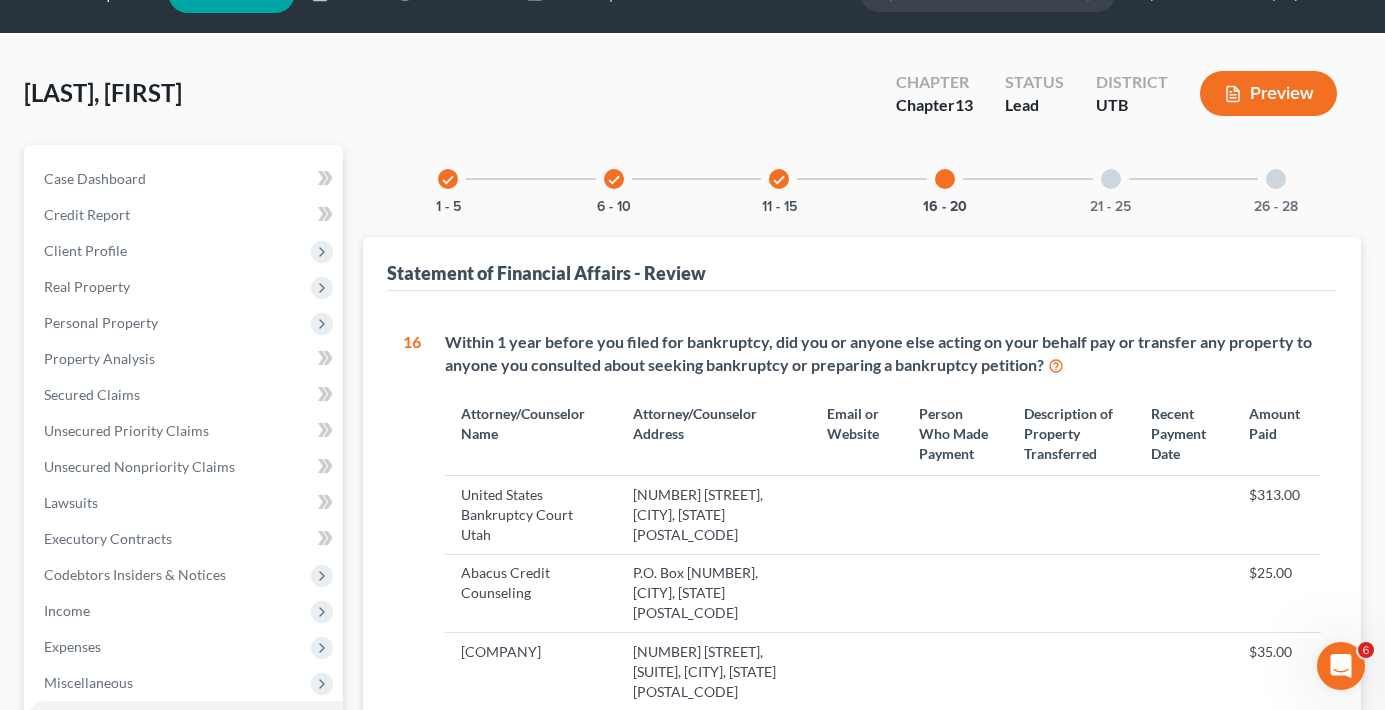 click at bounding box center (1111, 179) 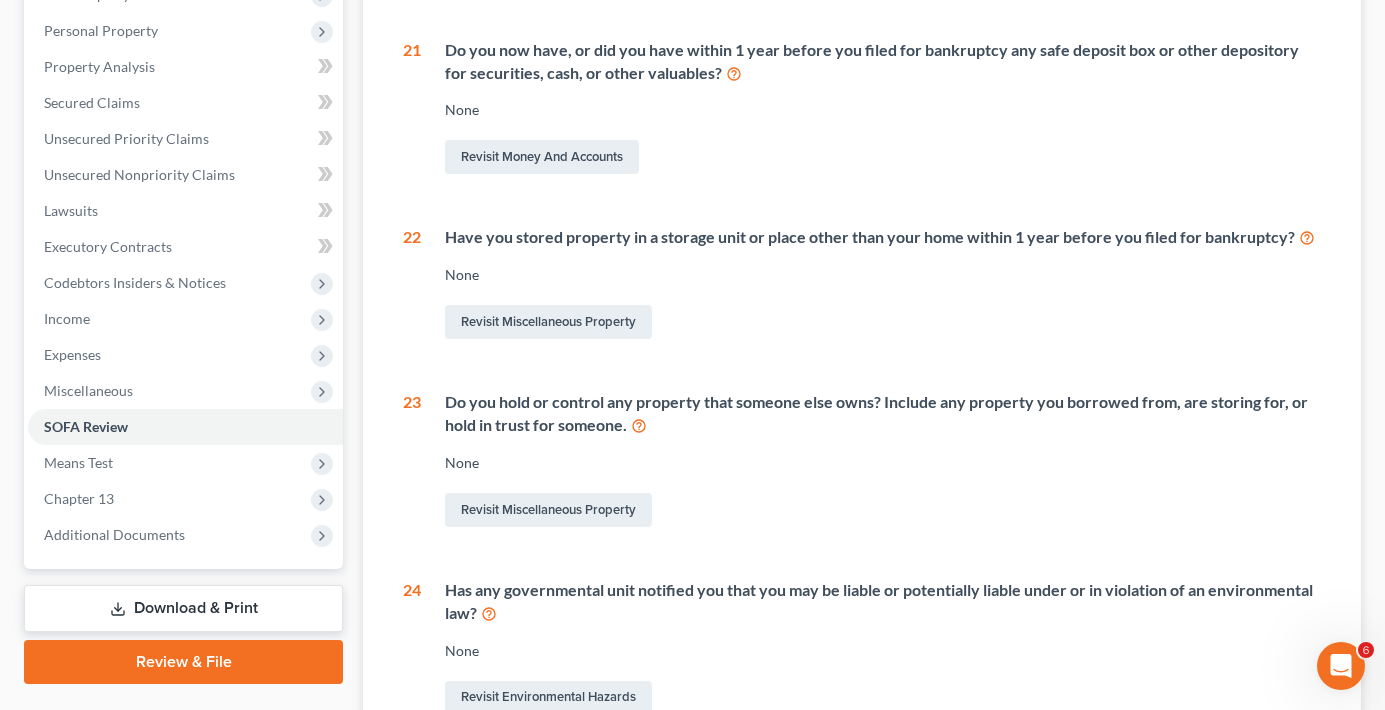 scroll, scrollTop: 25, scrollLeft: 0, axis: vertical 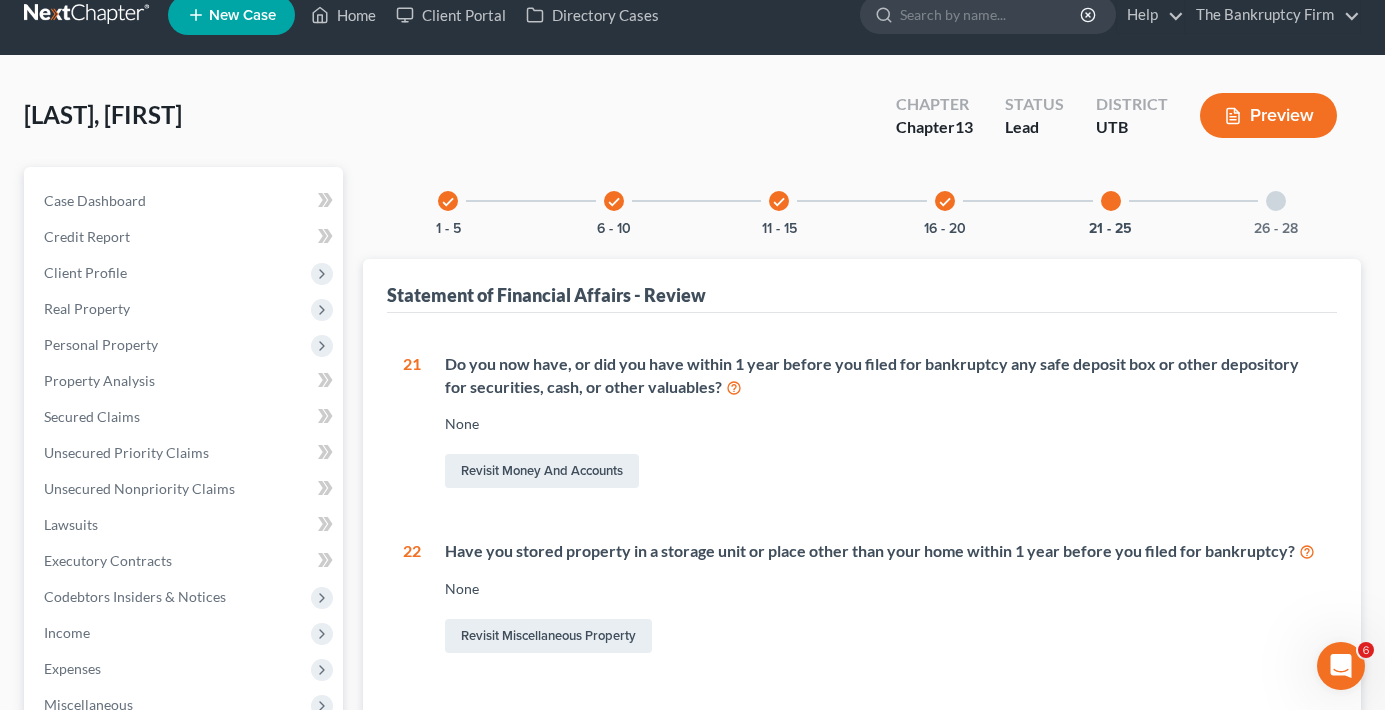 click at bounding box center [1276, 201] 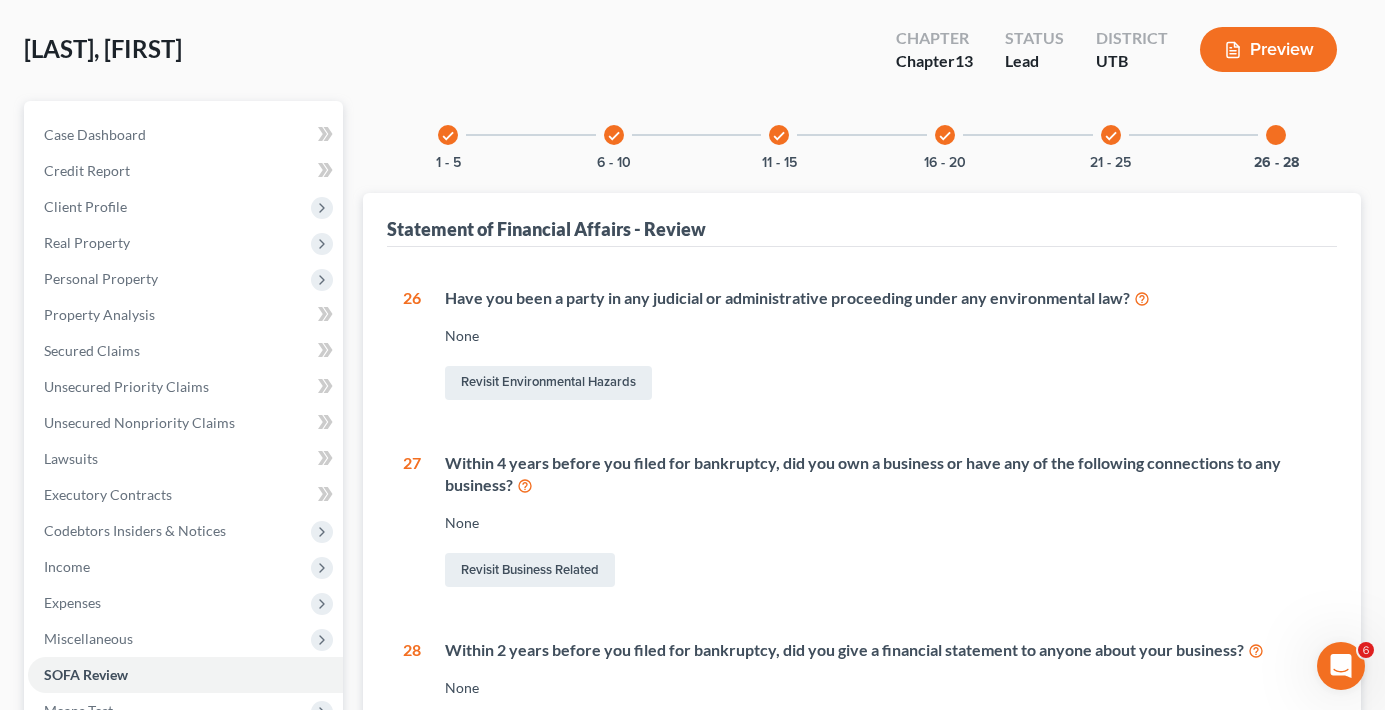 scroll, scrollTop: 200, scrollLeft: 0, axis: vertical 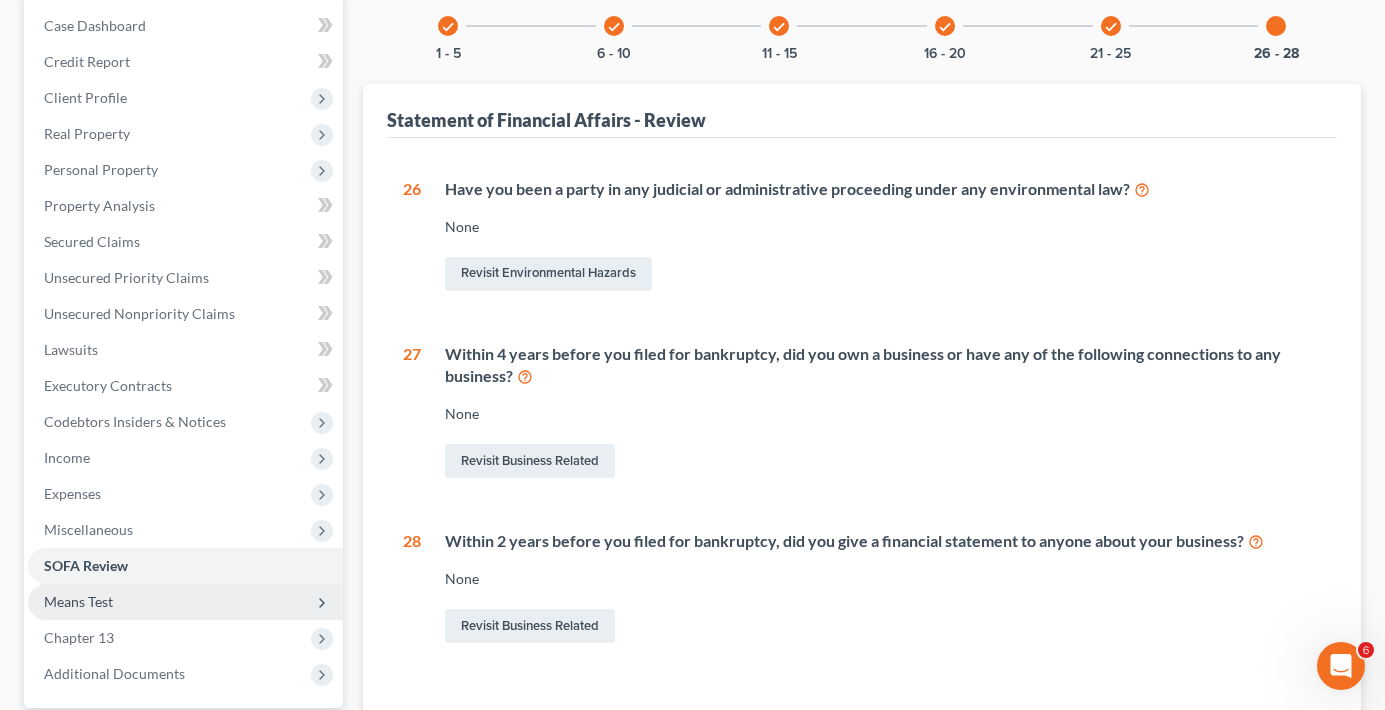 click on "Means Test" at bounding box center [78, 601] 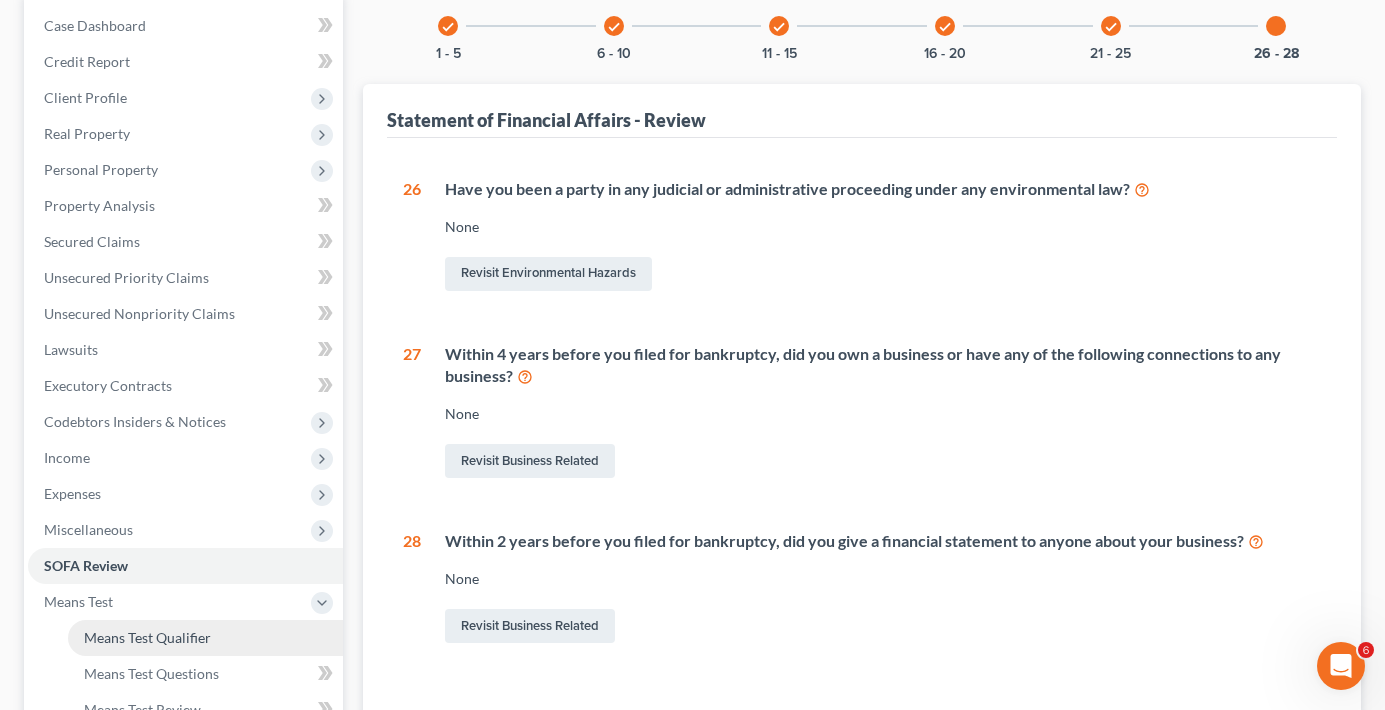 click on "Means Test Qualifier" at bounding box center [205, 638] 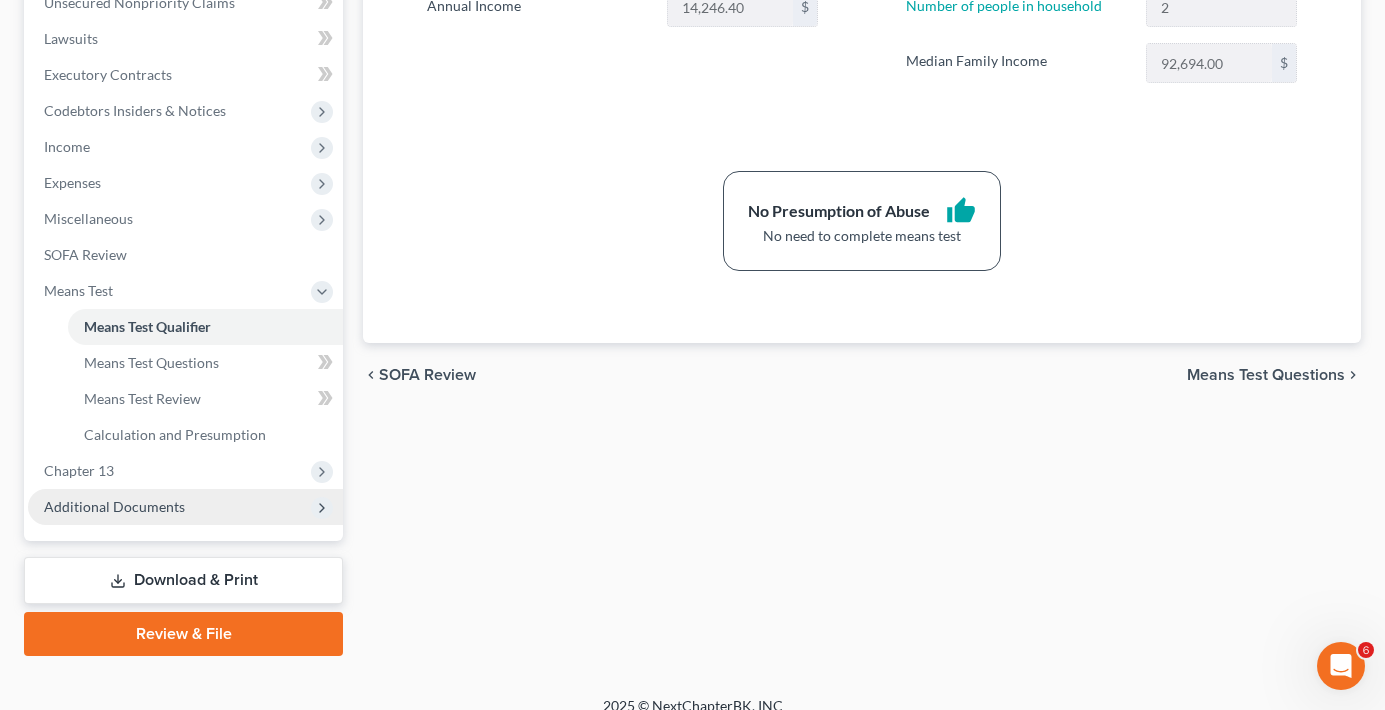 scroll, scrollTop: 533, scrollLeft: 0, axis: vertical 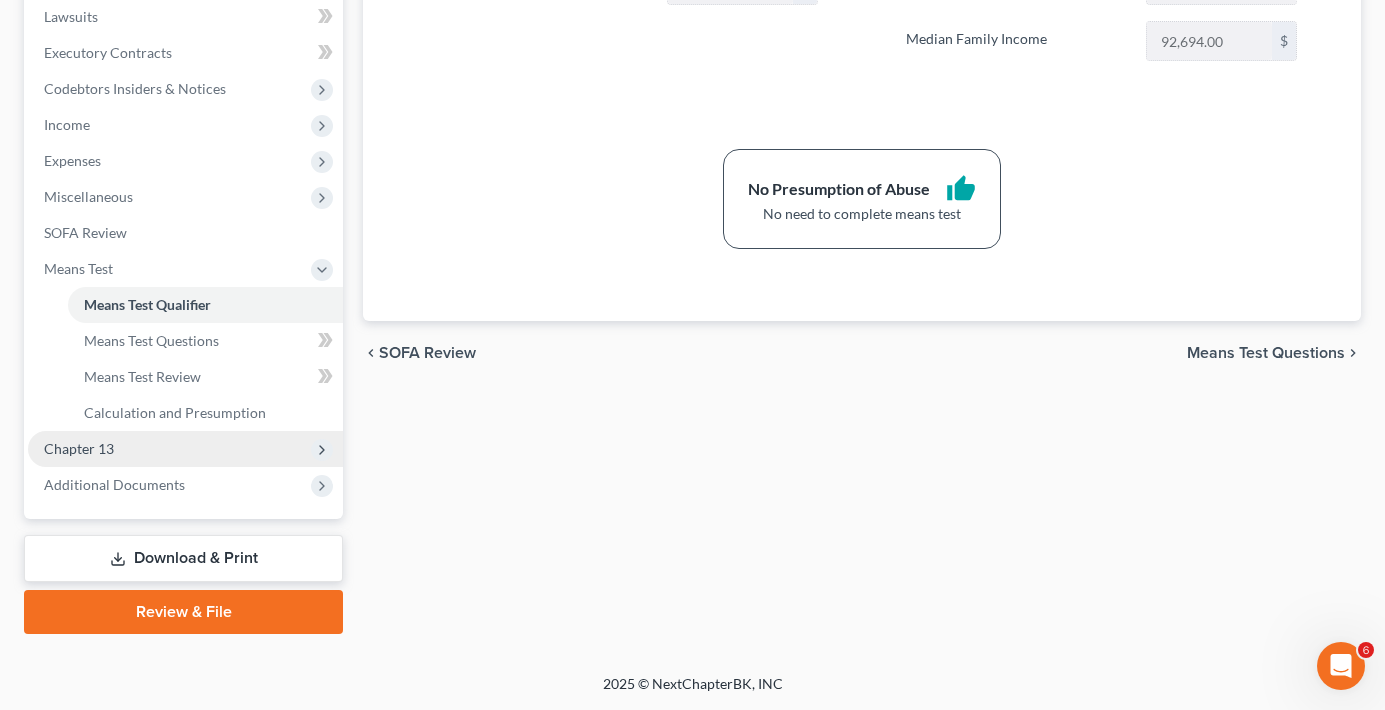 click on "Chapter 13" at bounding box center (79, 448) 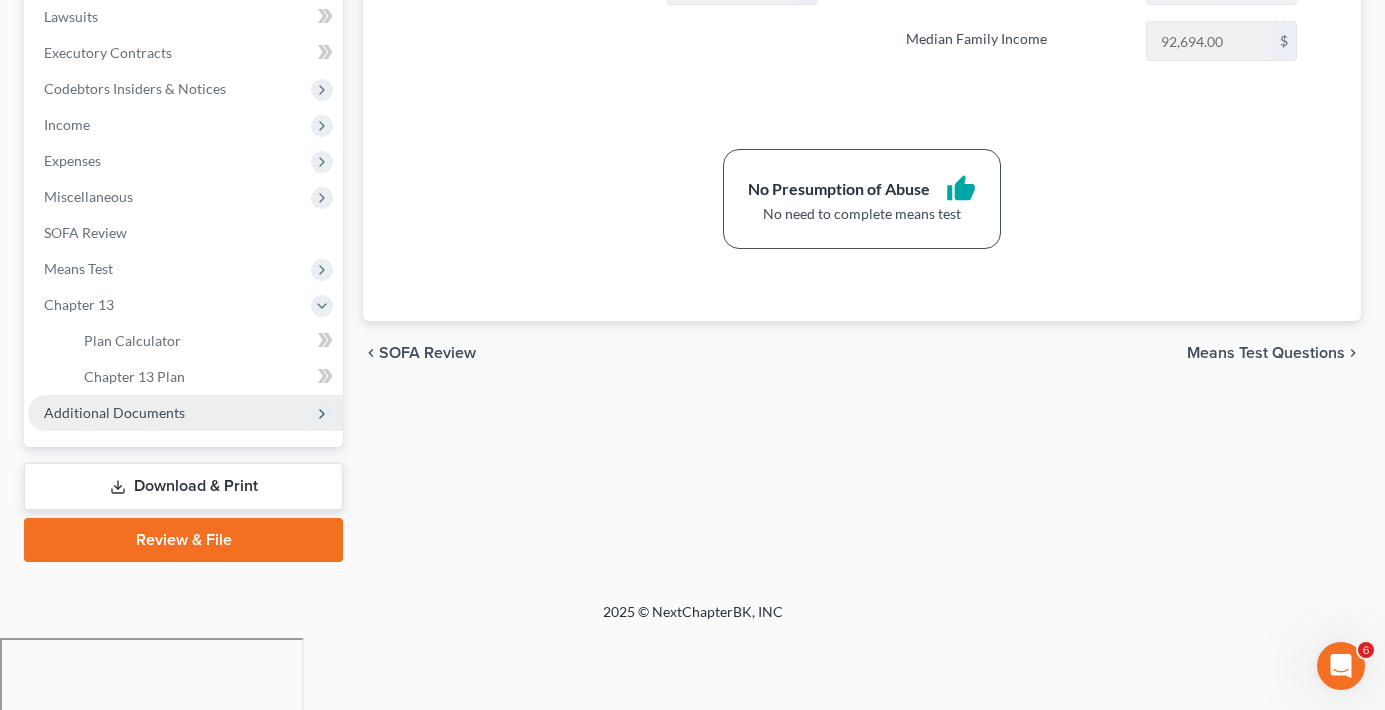 scroll, scrollTop: 461, scrollLeft: 0, axis: vertical 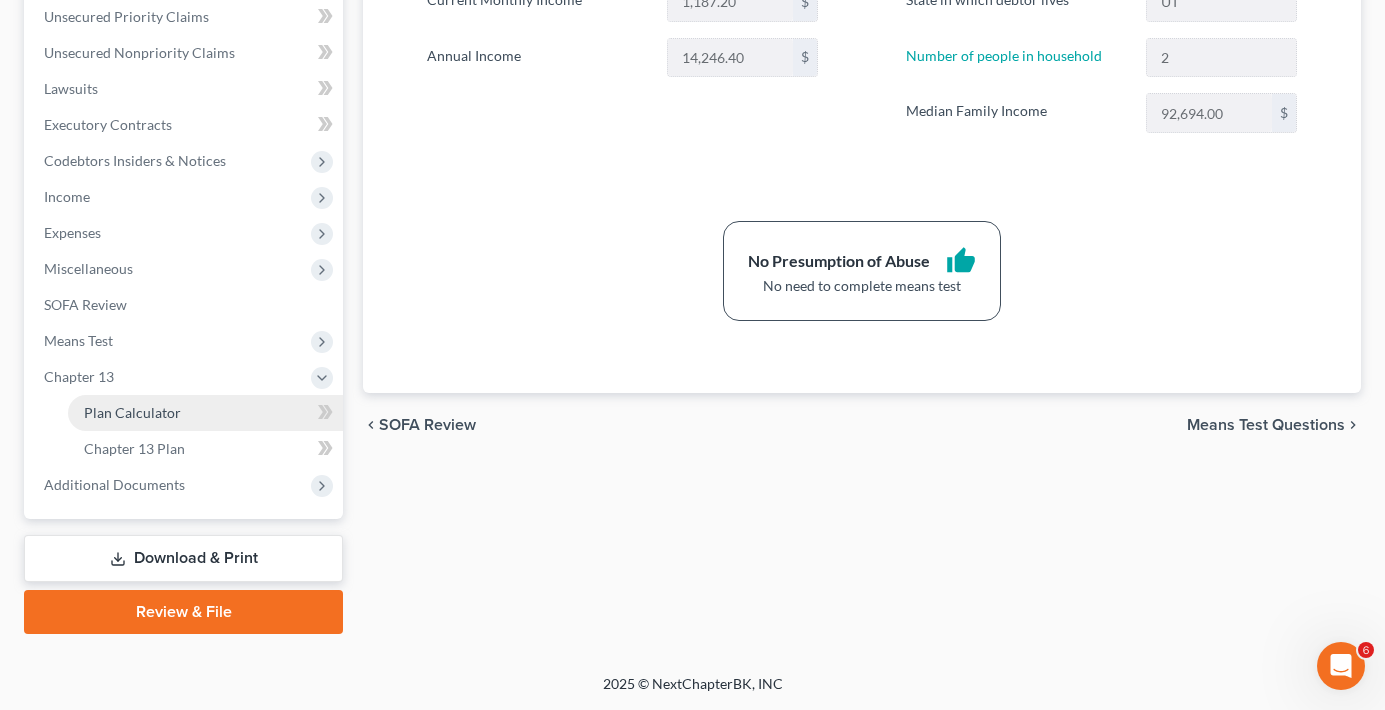 click on "Plan Calculator" at bounding box center (132, 412) 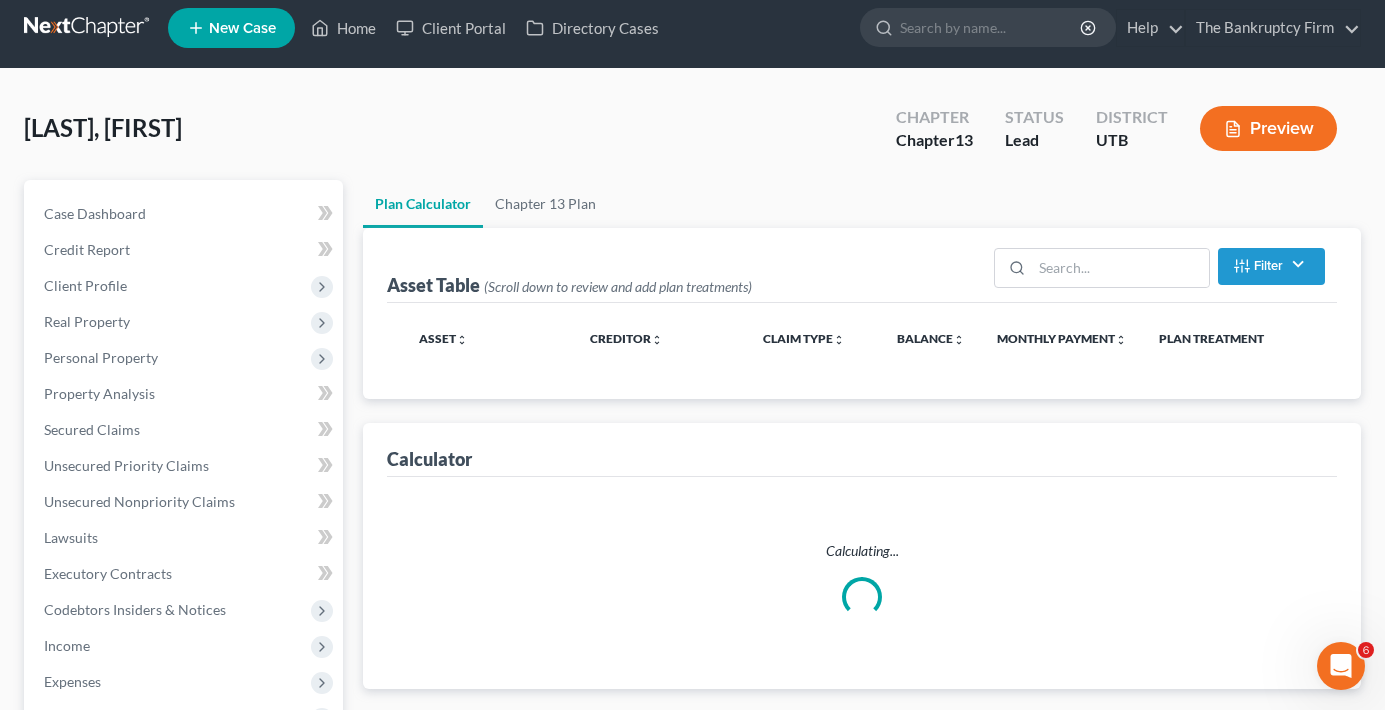 scroll, scrollTop: 0, scrollLeft: 0, axis: both 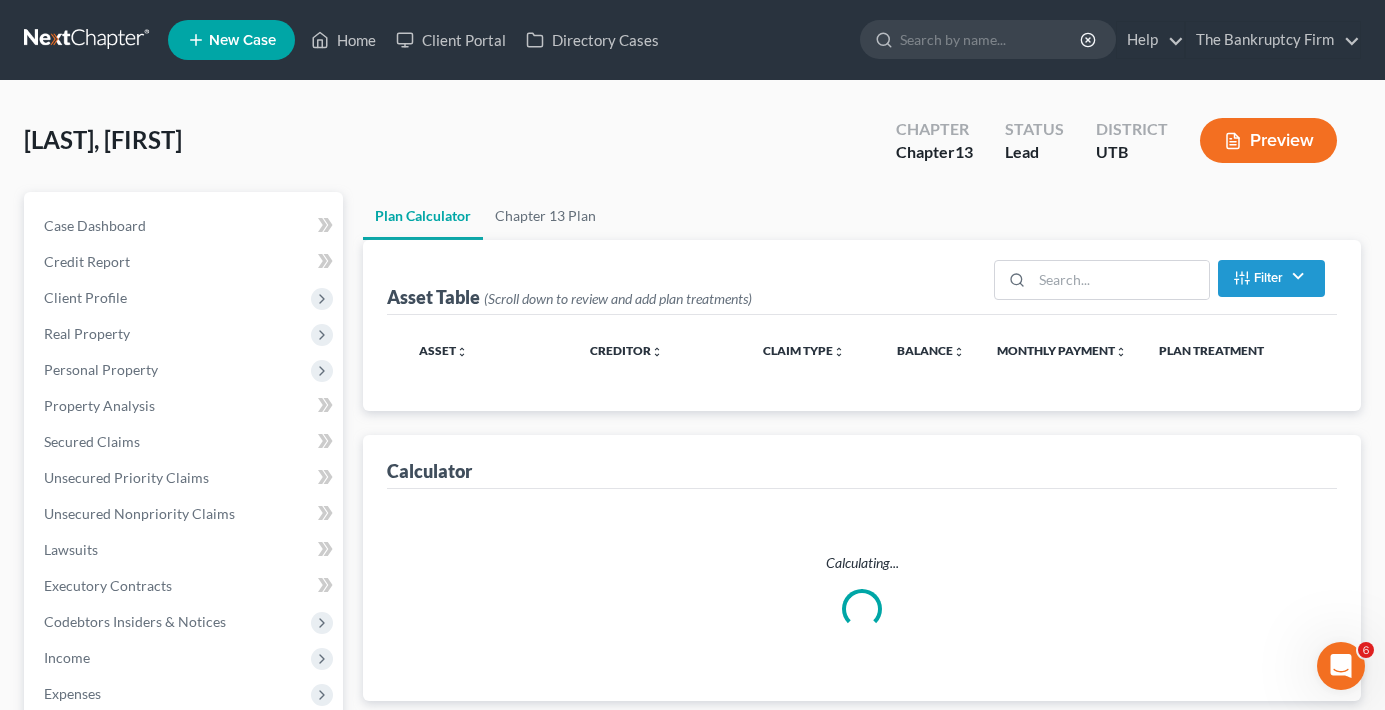 select on "59" 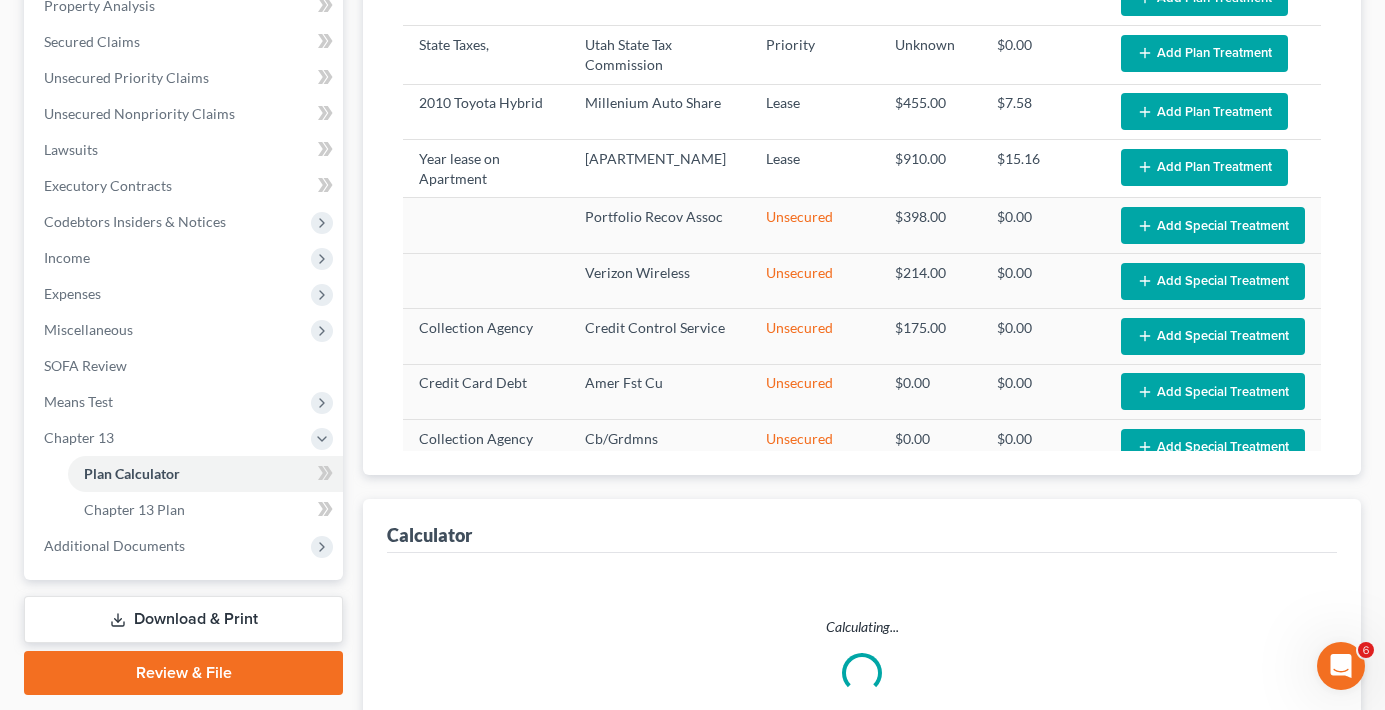select on "59" 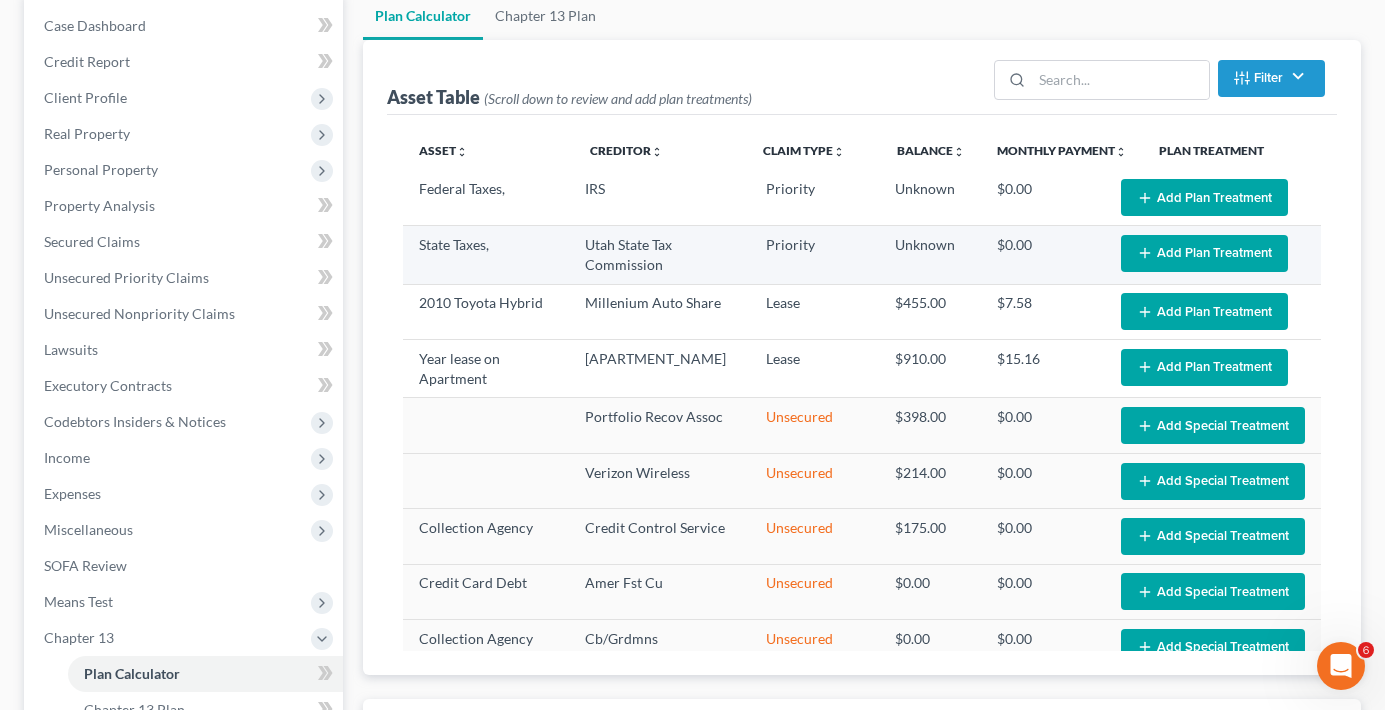 scroll, scrollTop: 100, scrollLeft: 0, axis: vertical 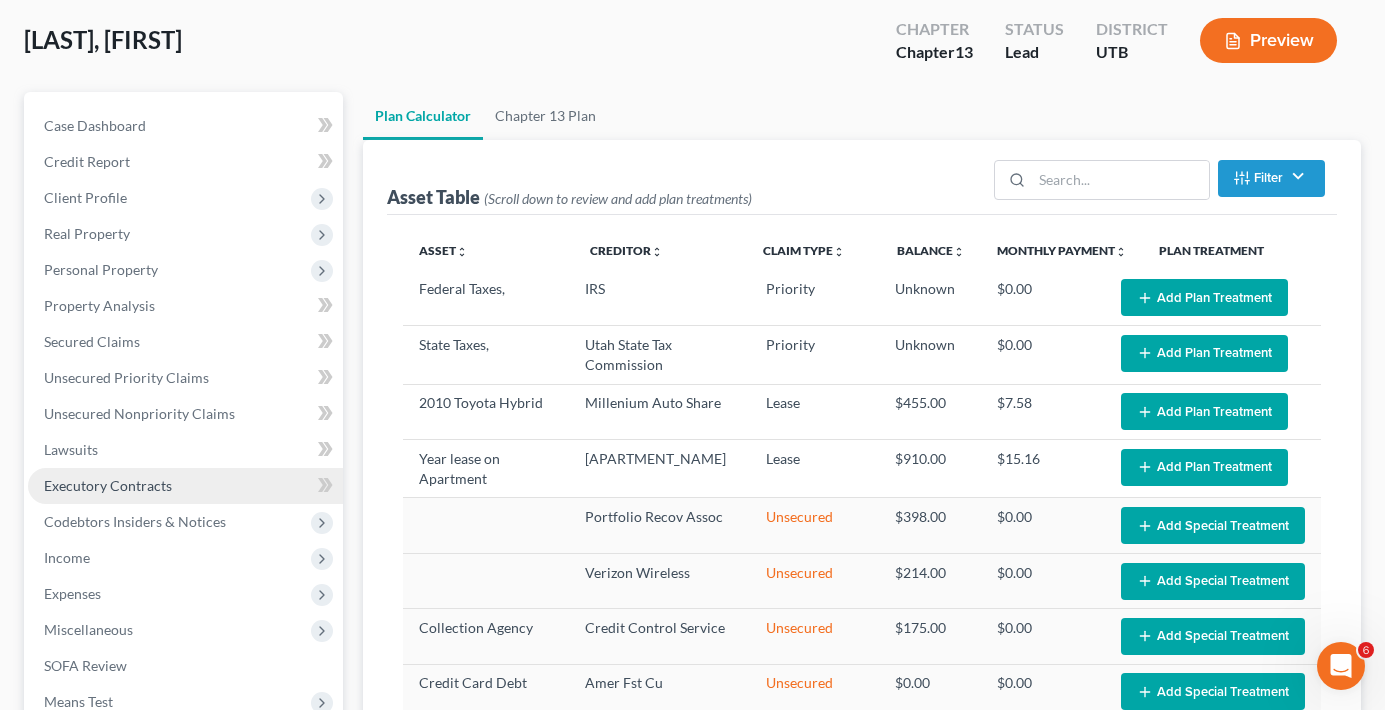 click on "Executory Contracts" at bounding box center [108, 485] 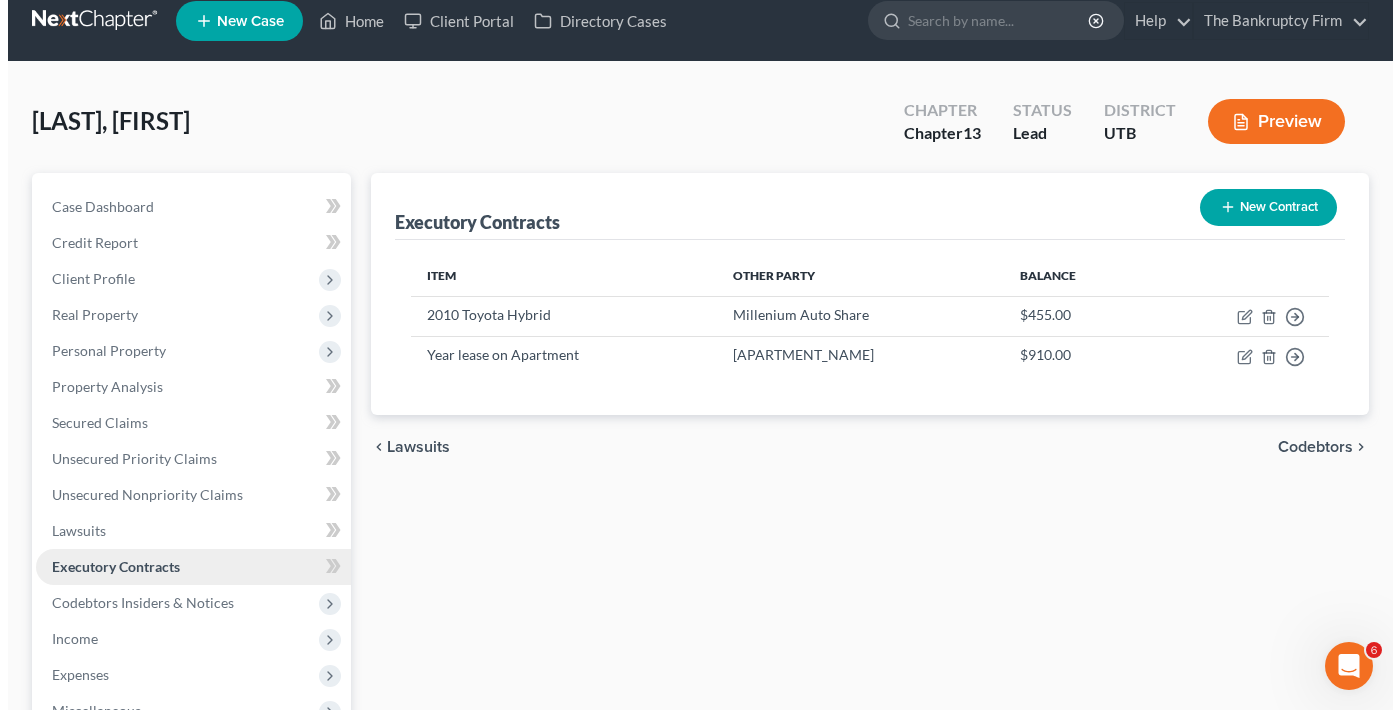 scroll, scrollTop: 0, scrollLeft: 0, axis: both 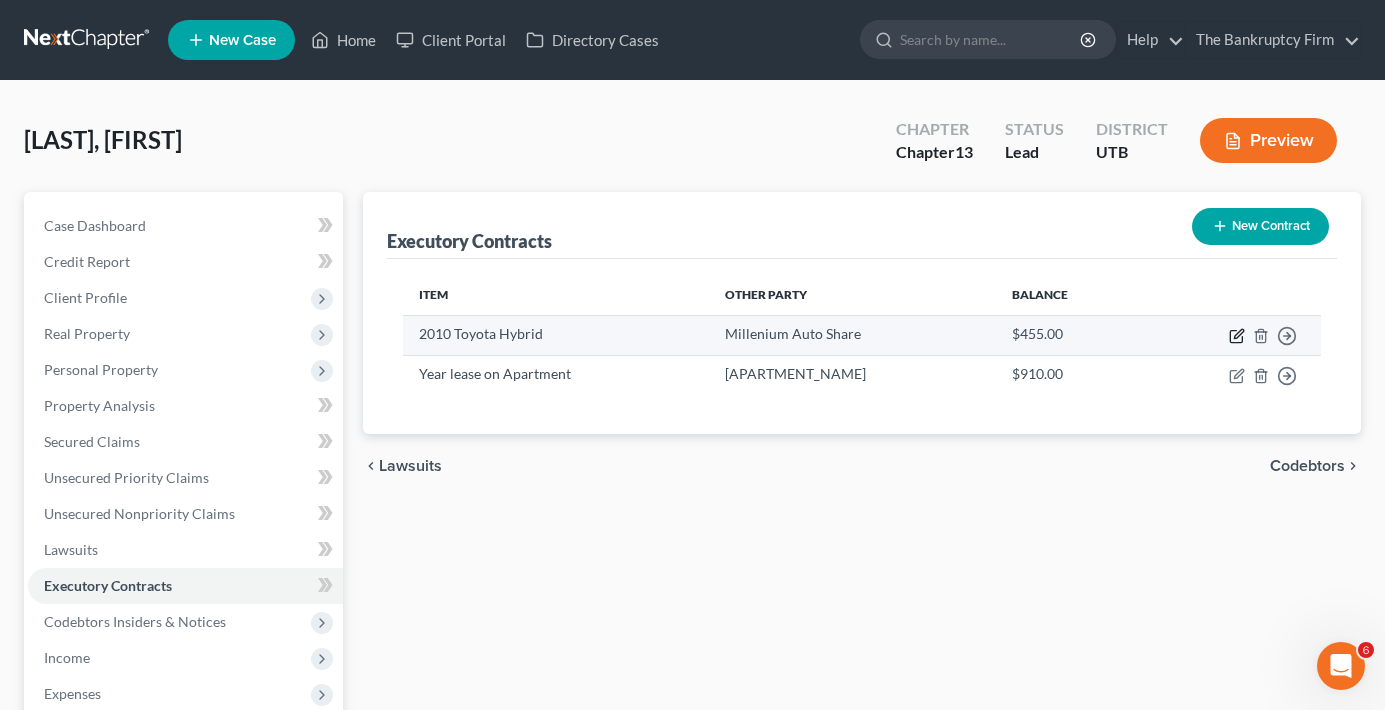 click 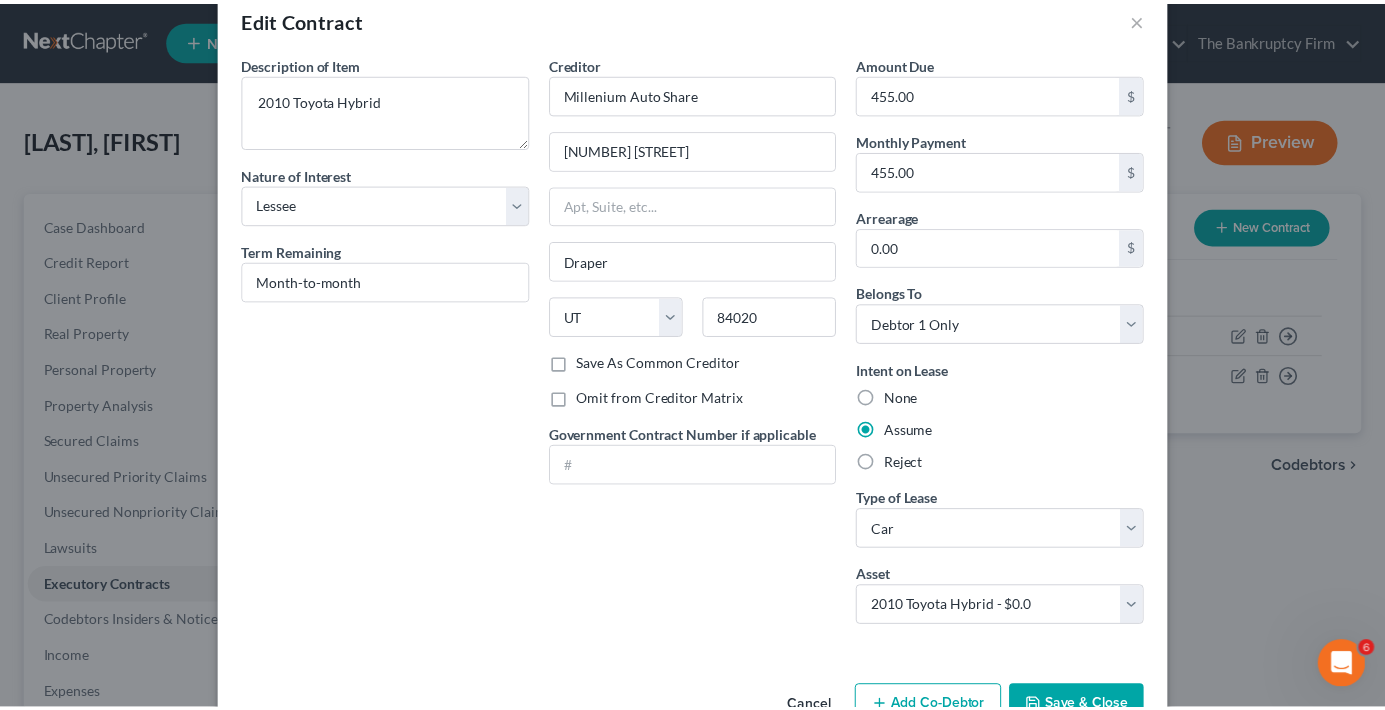scroll, scrollTop: 97, scrollLeft: 0, axis: vertical 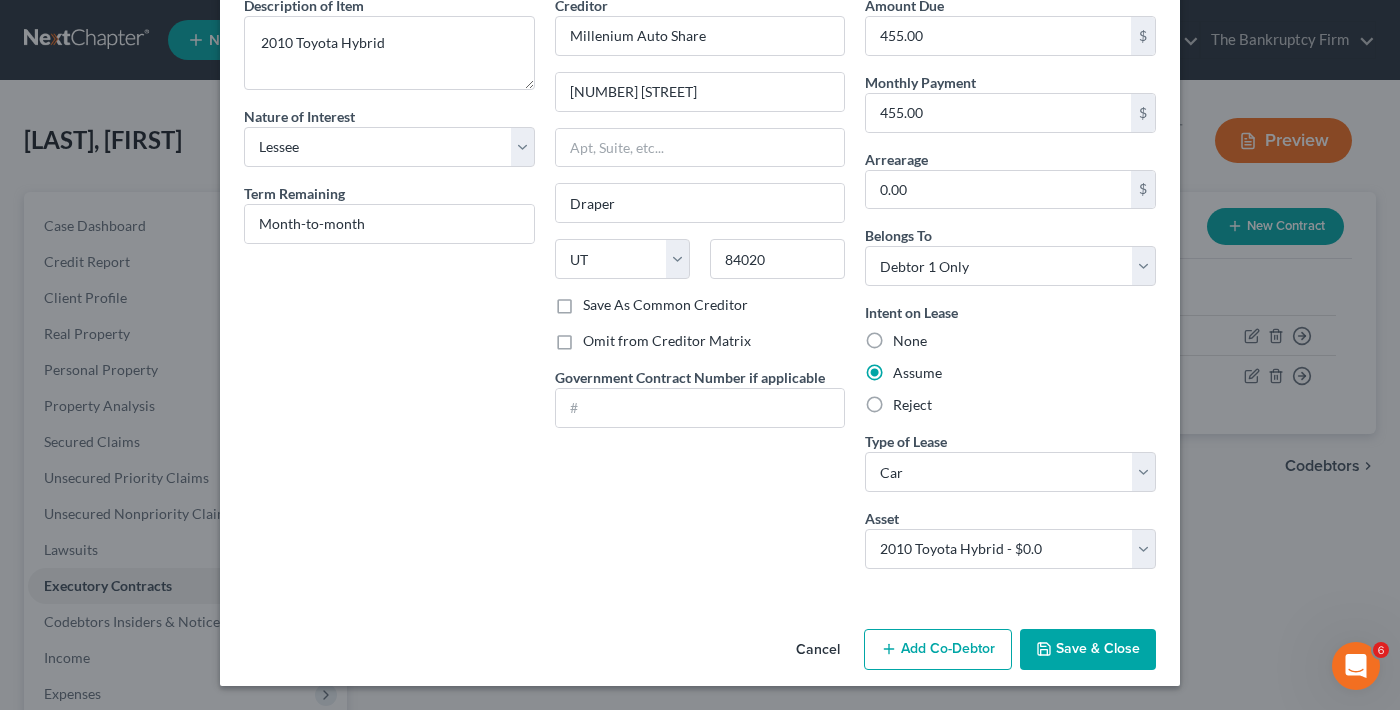 click on "Cancel" at bounding box center [818, 651] 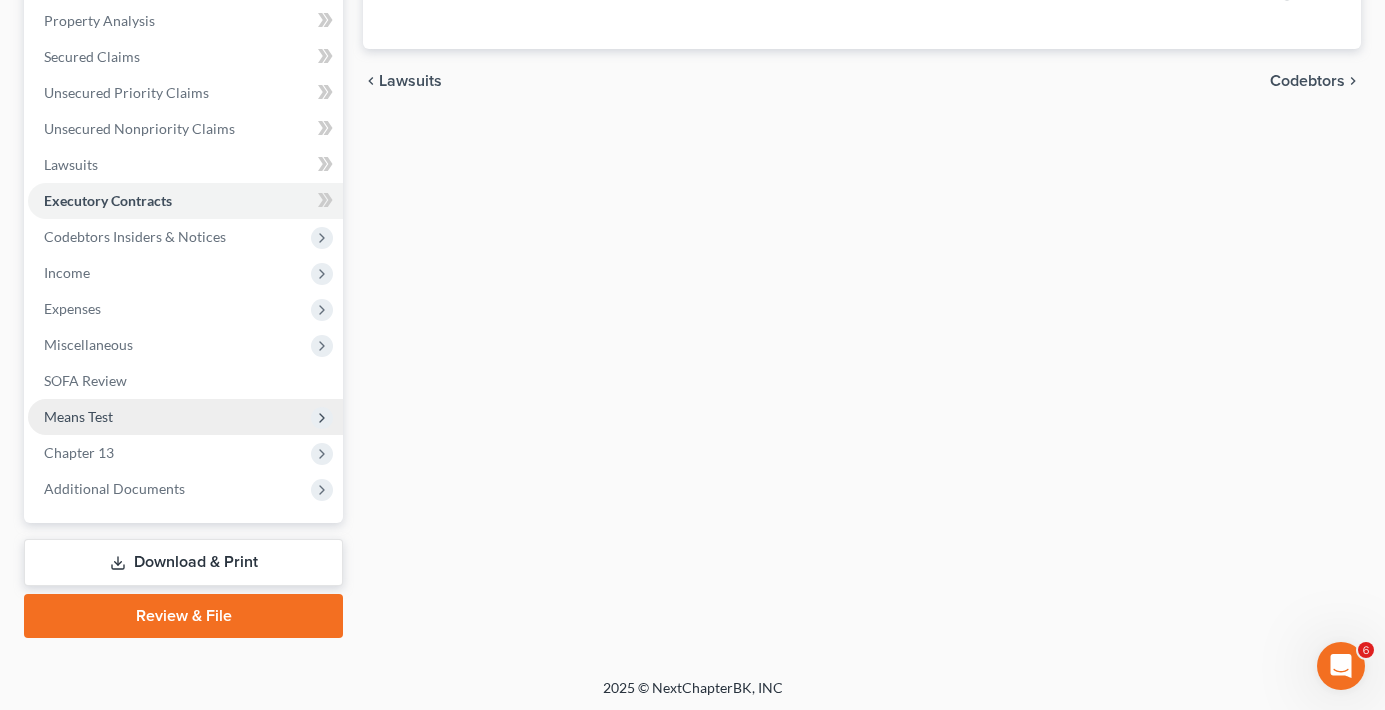 scroll, scrollTop: 389, scrollLeft: 0, axis: vertical 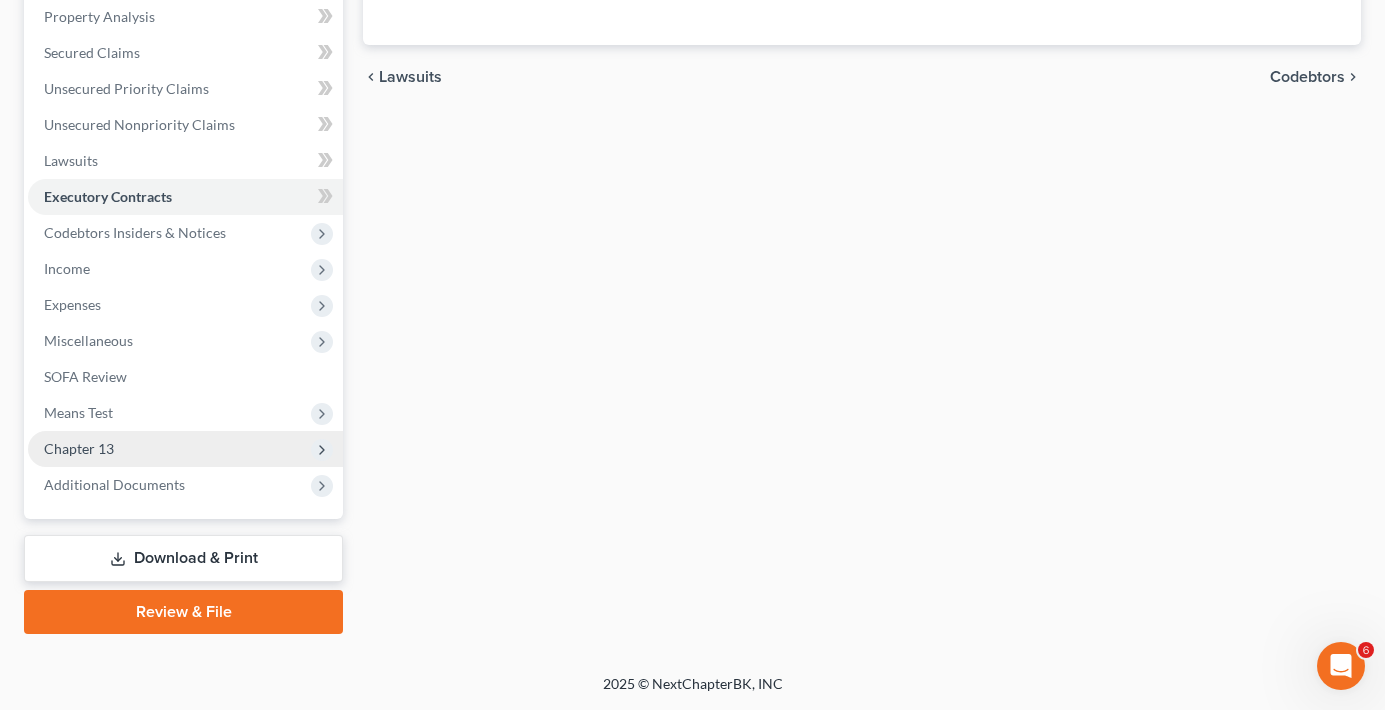 click on "Chapter 13" at bounding box center [185, 449] 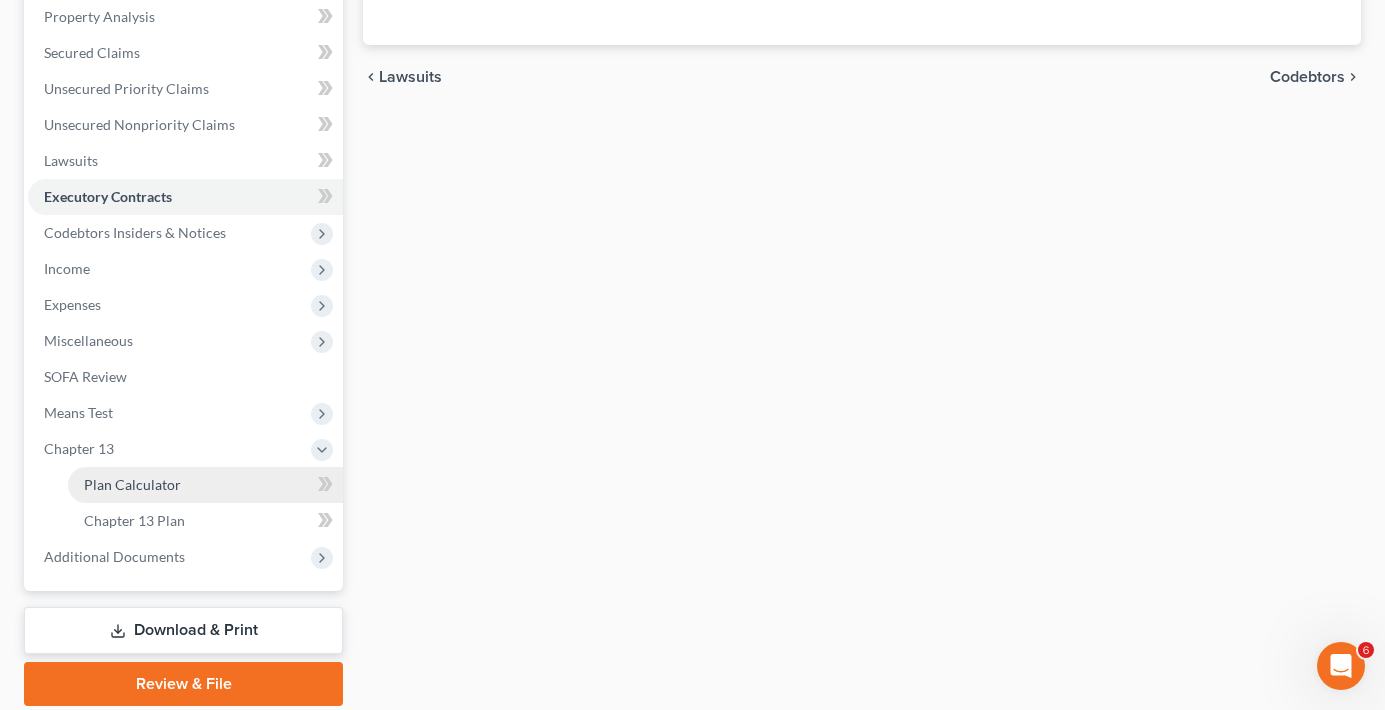 click on "Plan Calculator" at bounding box center [132, 484] 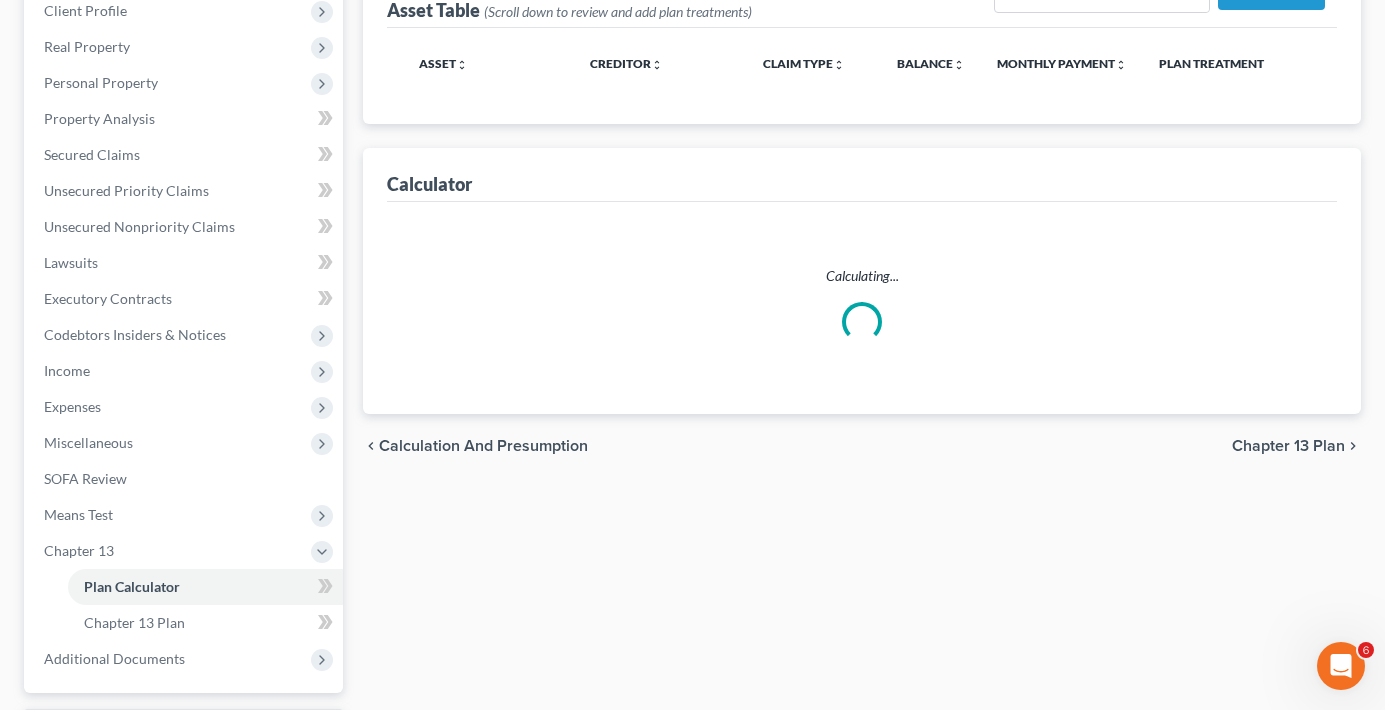 scroll, scrollTop: 0, scrollLeft: 0, axis: both 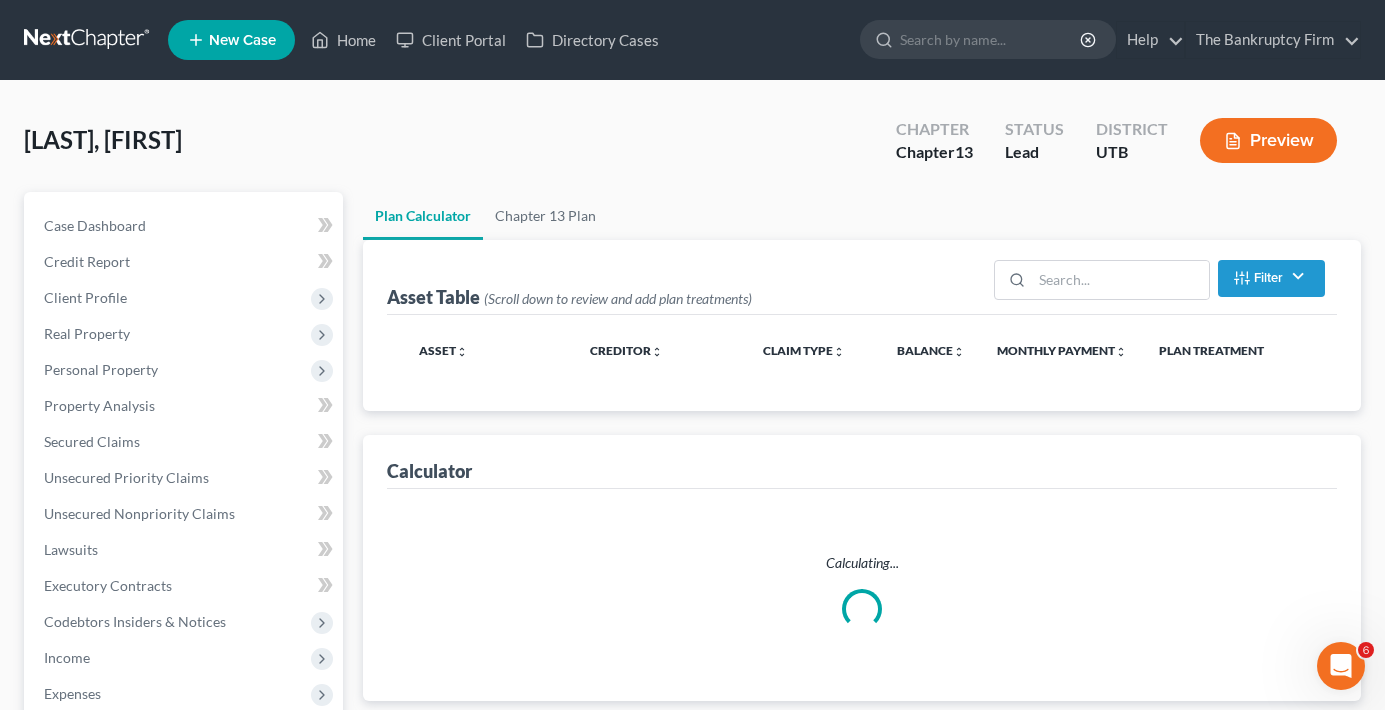select on "59" 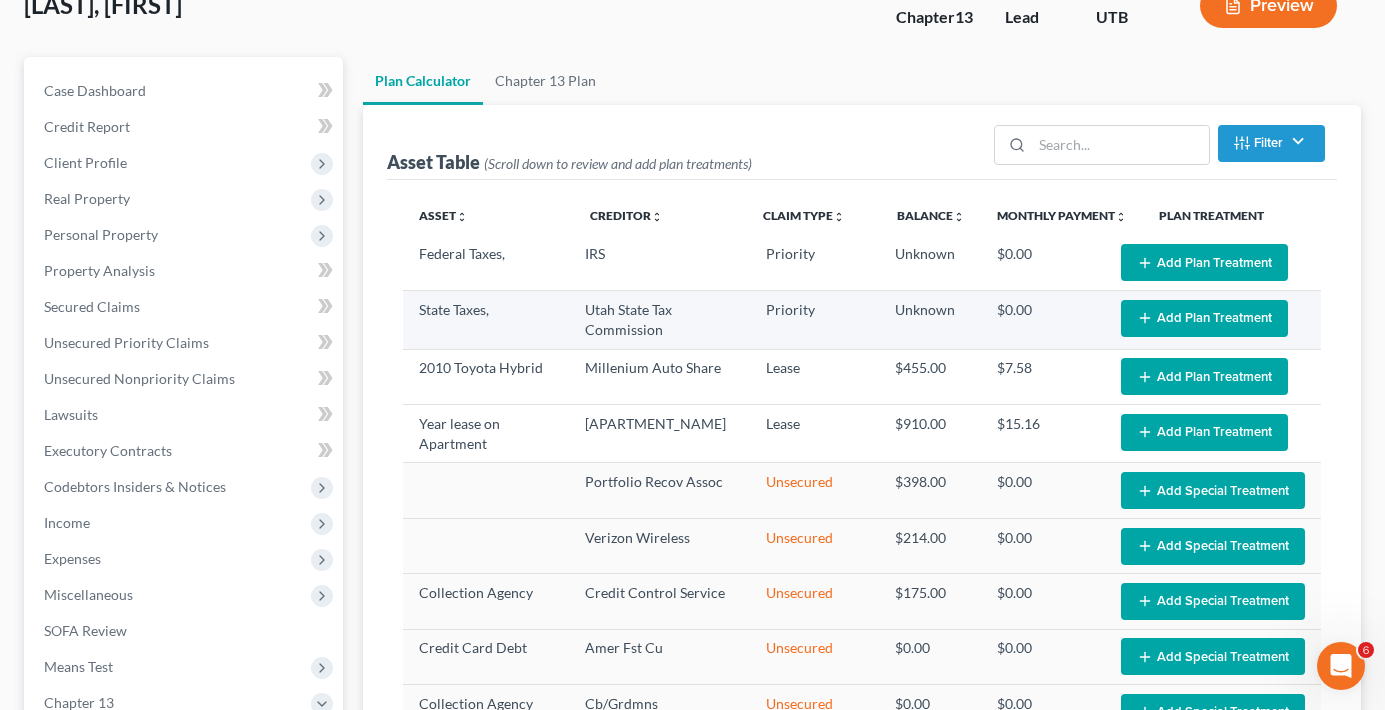 scroll, scrollTop: 100, scrollLeft: 0, axis: vertical 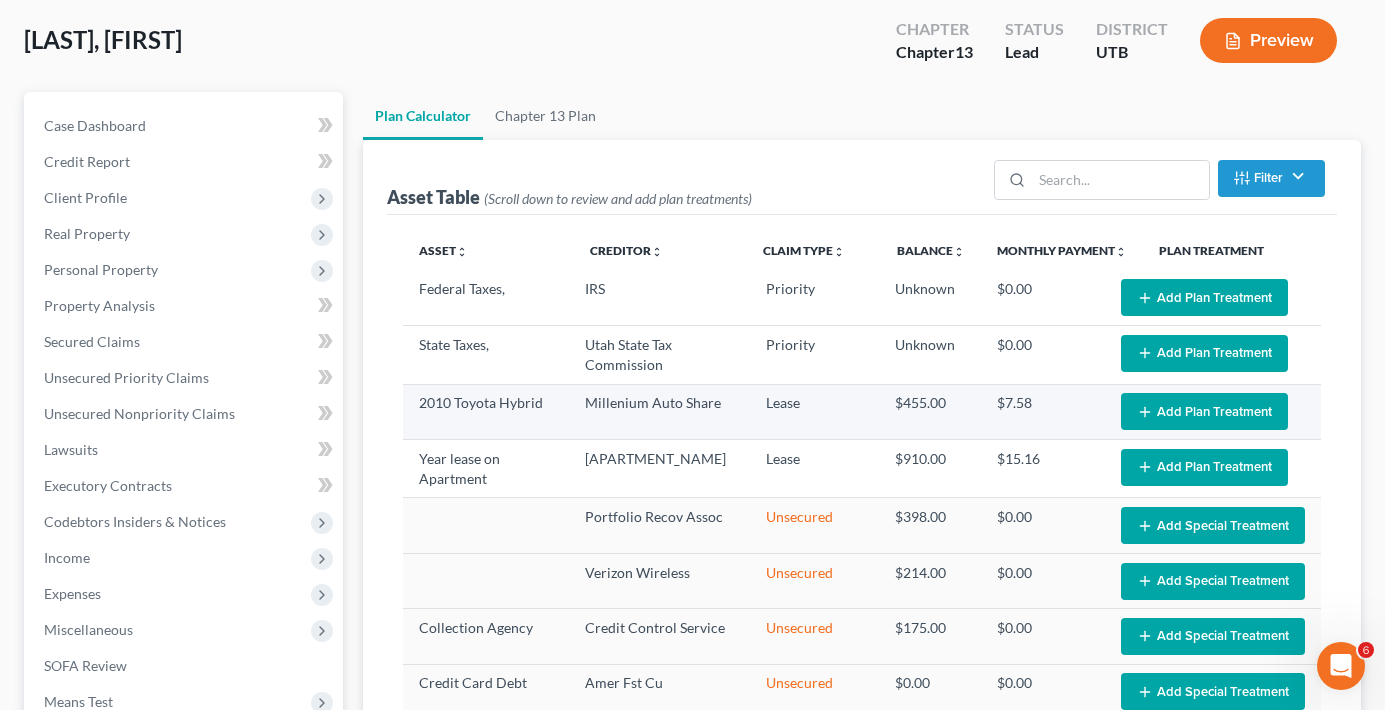 click on "Add Plan Treatment" at bounding box center [1204, 411] 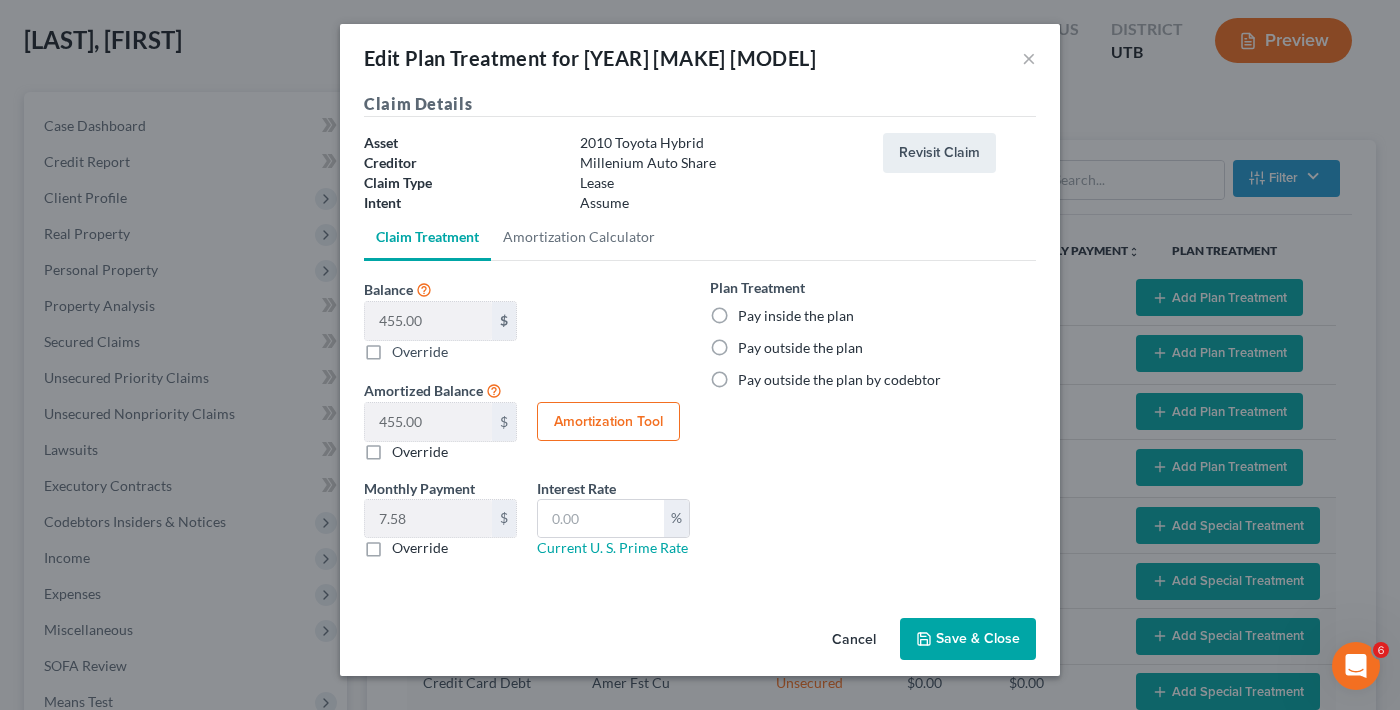 click on "Pay outside the plan" at bounding box center (800, 348) 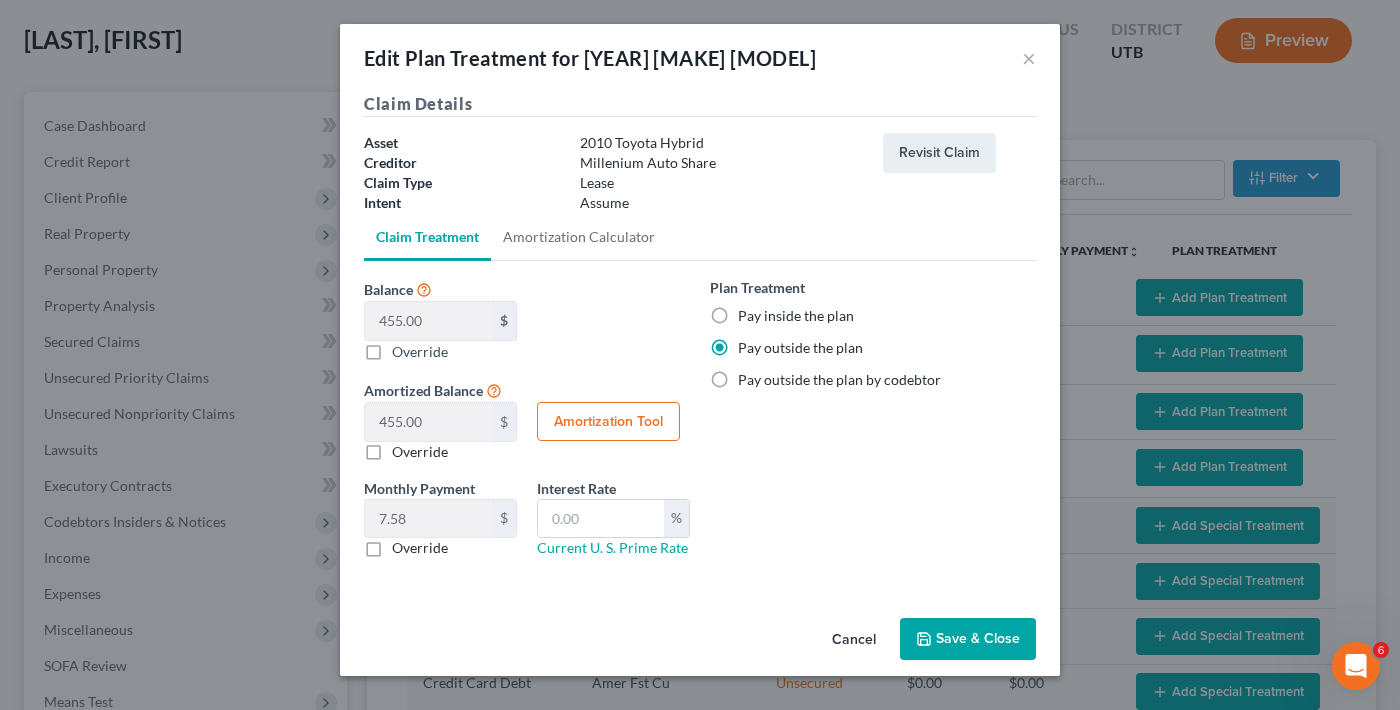 click on "Save & Close" at bounding box center (968, 639) 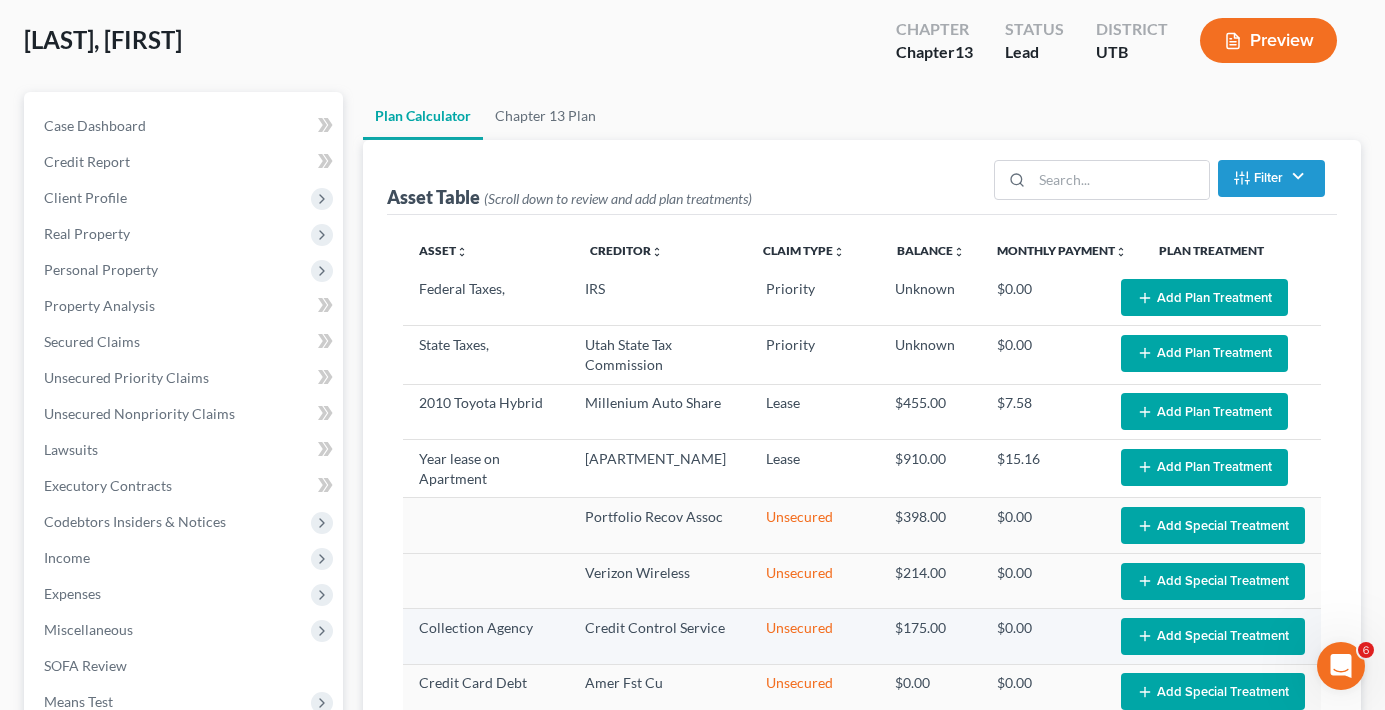 select on "59" 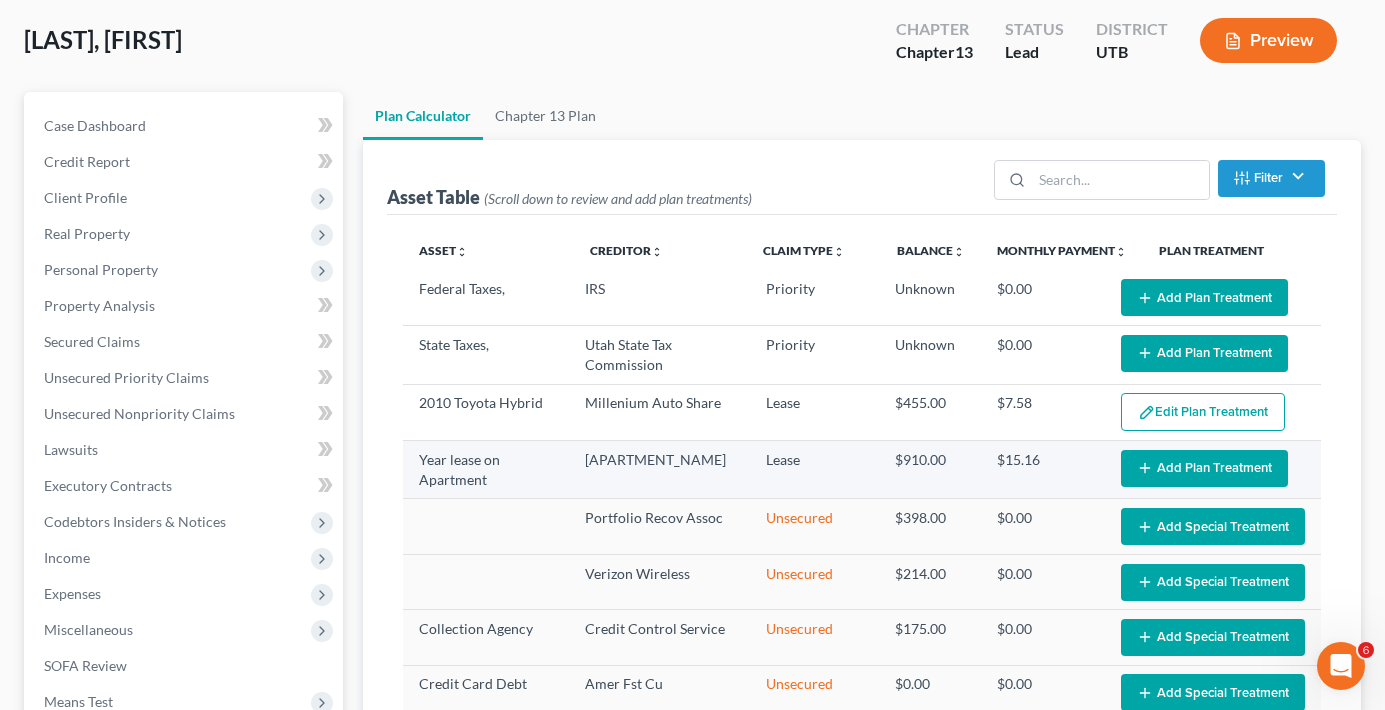 click on "Add Plan Treatment" at bounding box center [1204, 468] 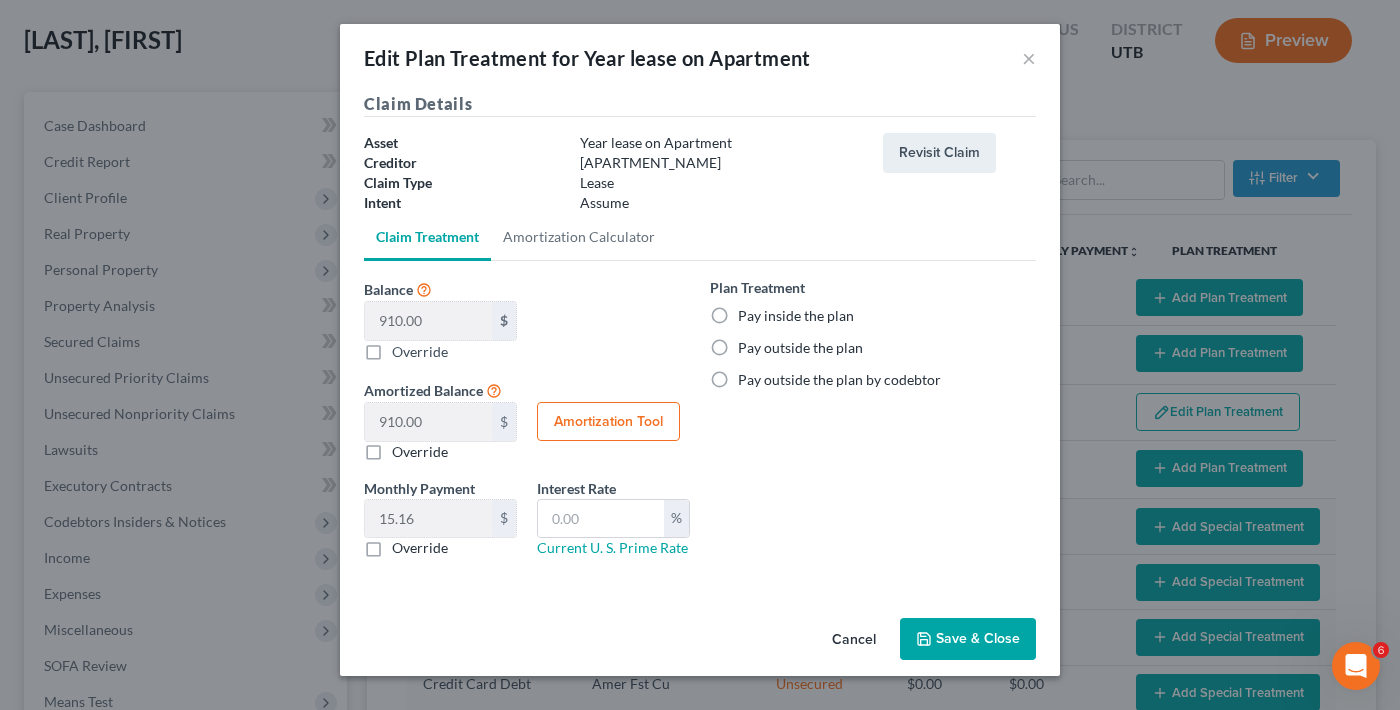 click on "Pay outside the plan" at bounding box center [800, 348] 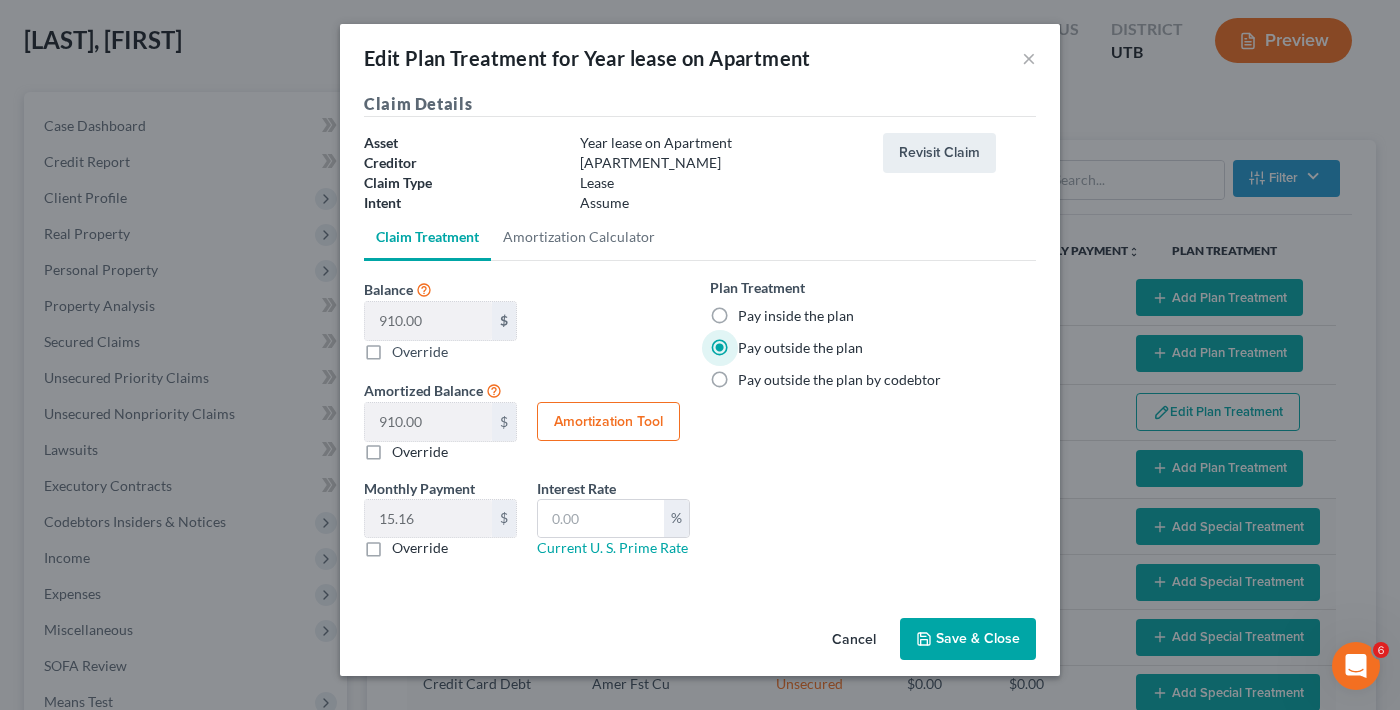 click on "Save & Close" at bounding box center (968, 639) 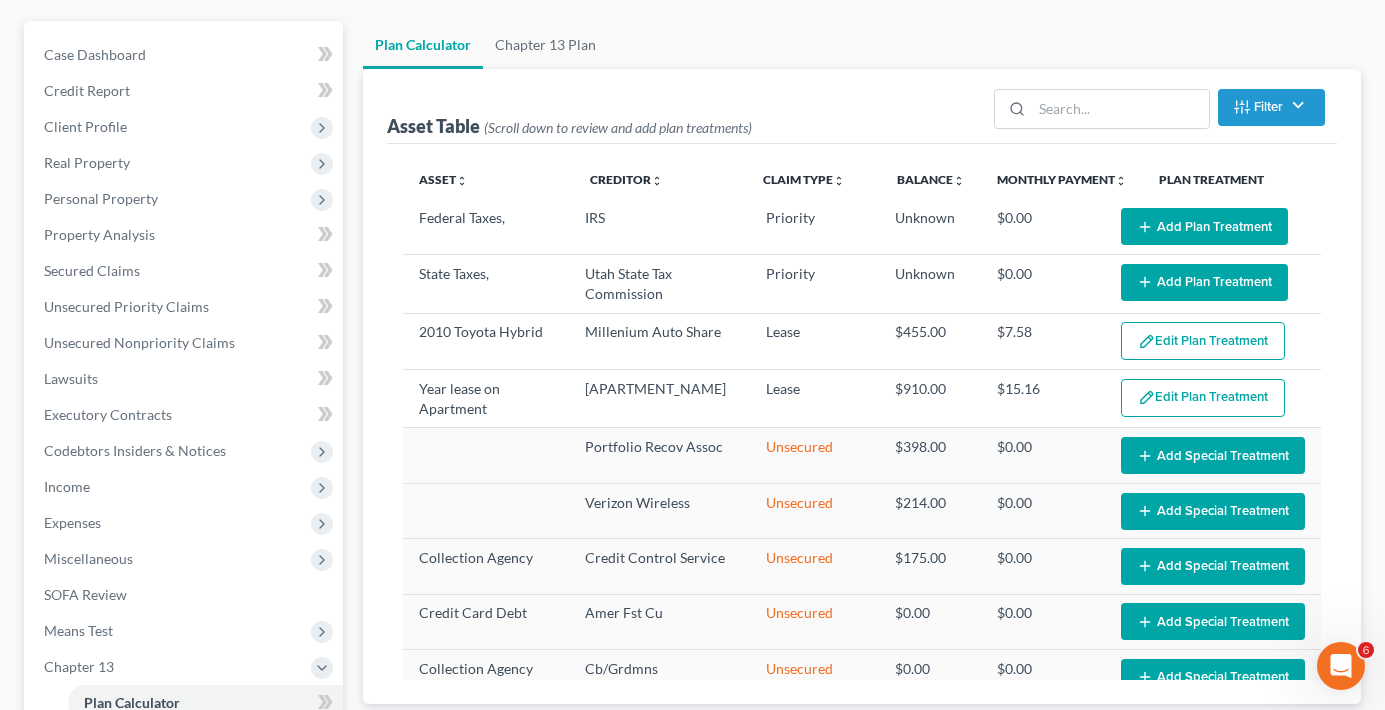 select on "59" 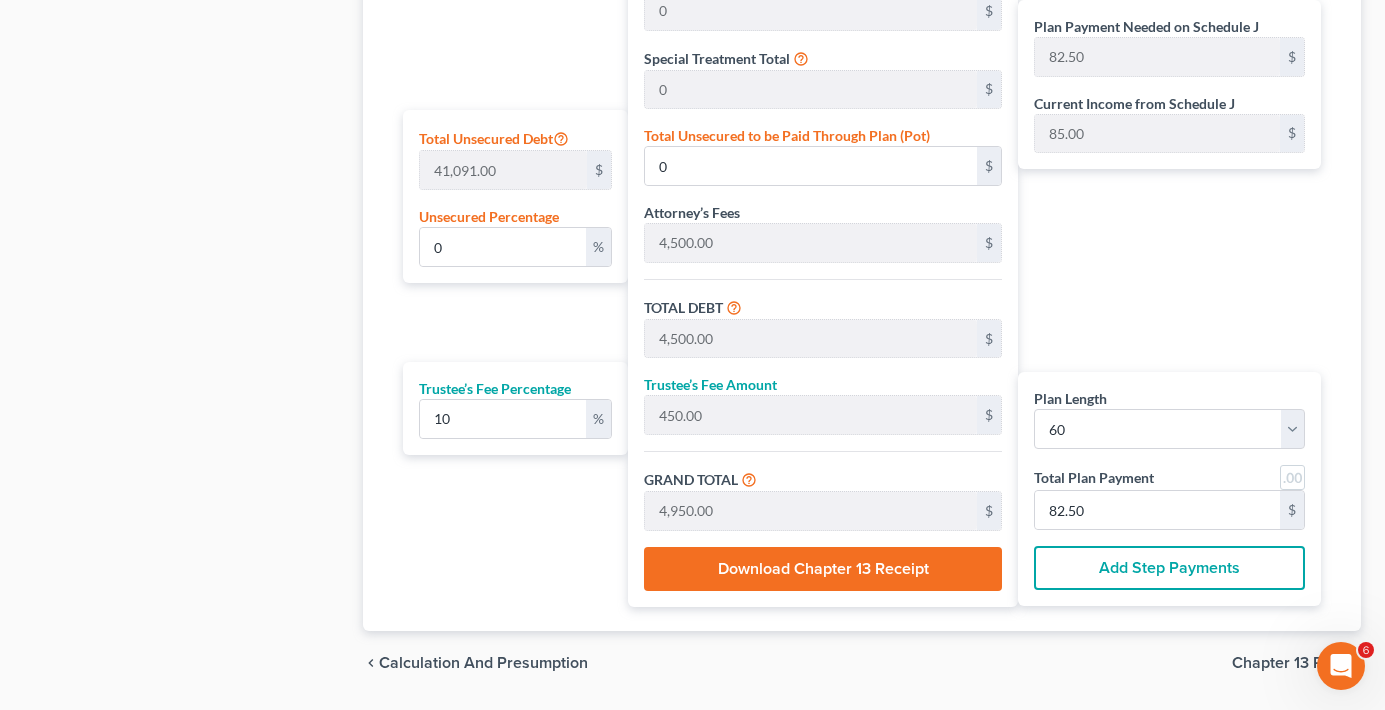 scroll, scrollTop: 1235, scrollLeft: 0, axis: vertical 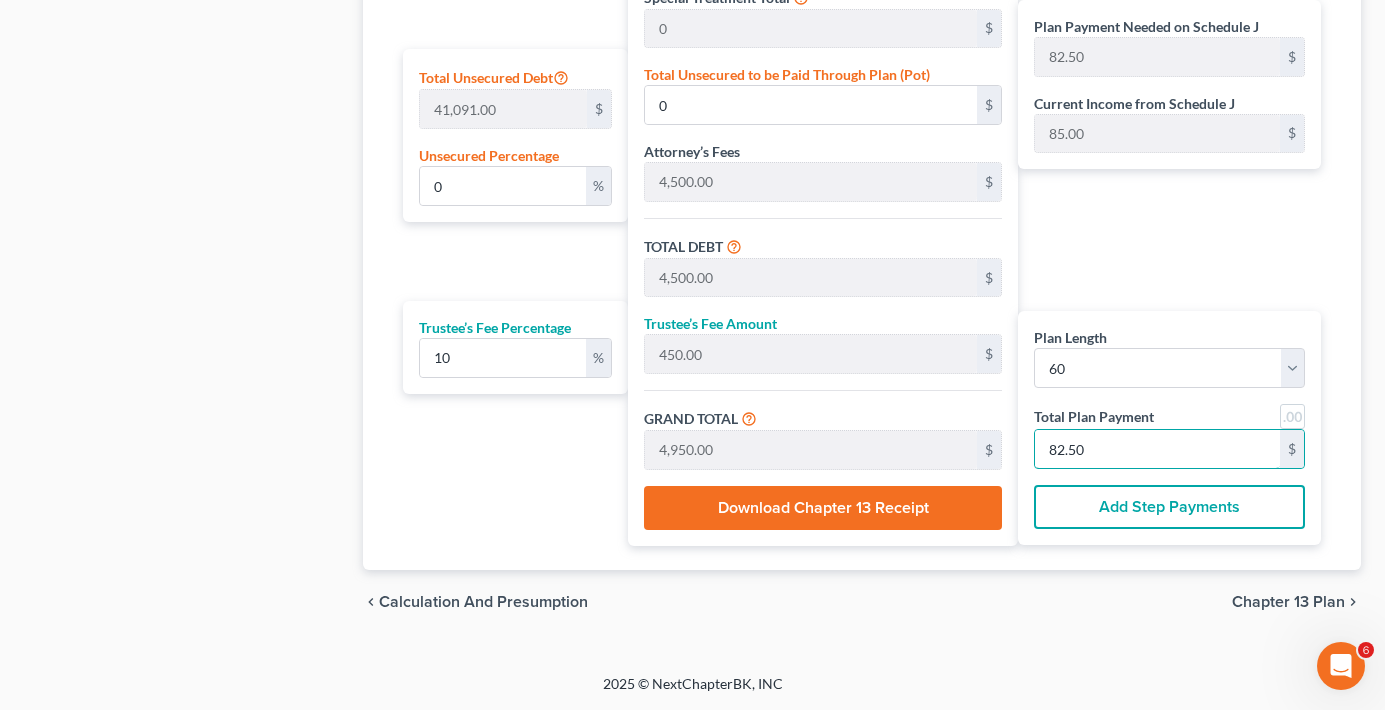 type on "[NUMBER]" 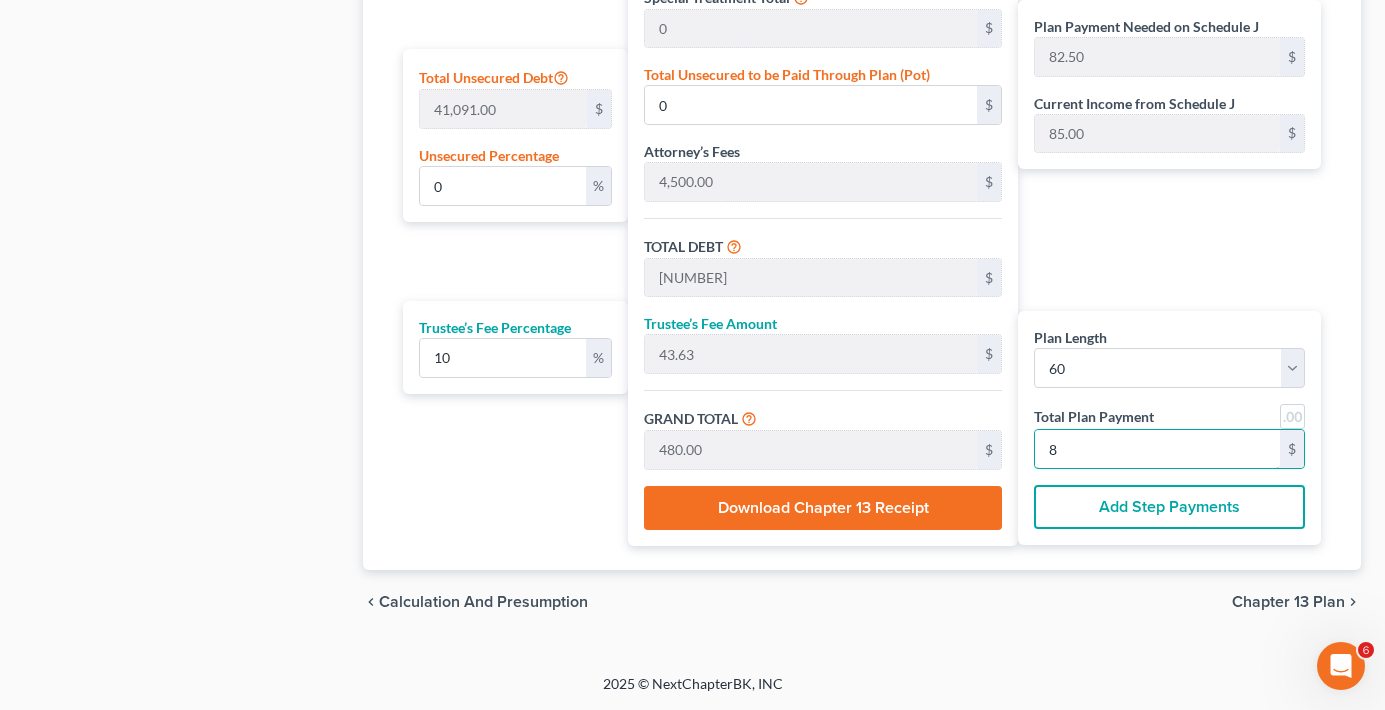 type on "0.33" 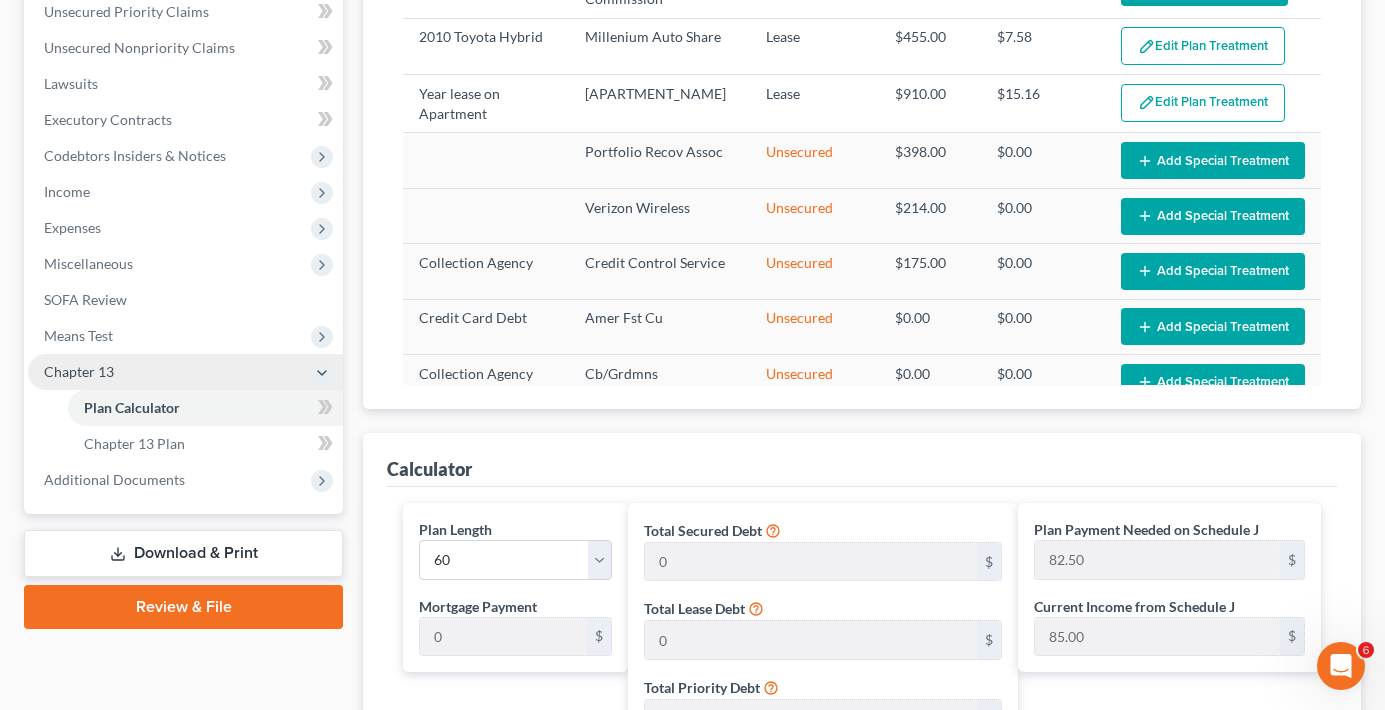 scroll, scrollTop: 435, scrollLeft: 0, axis: vertical 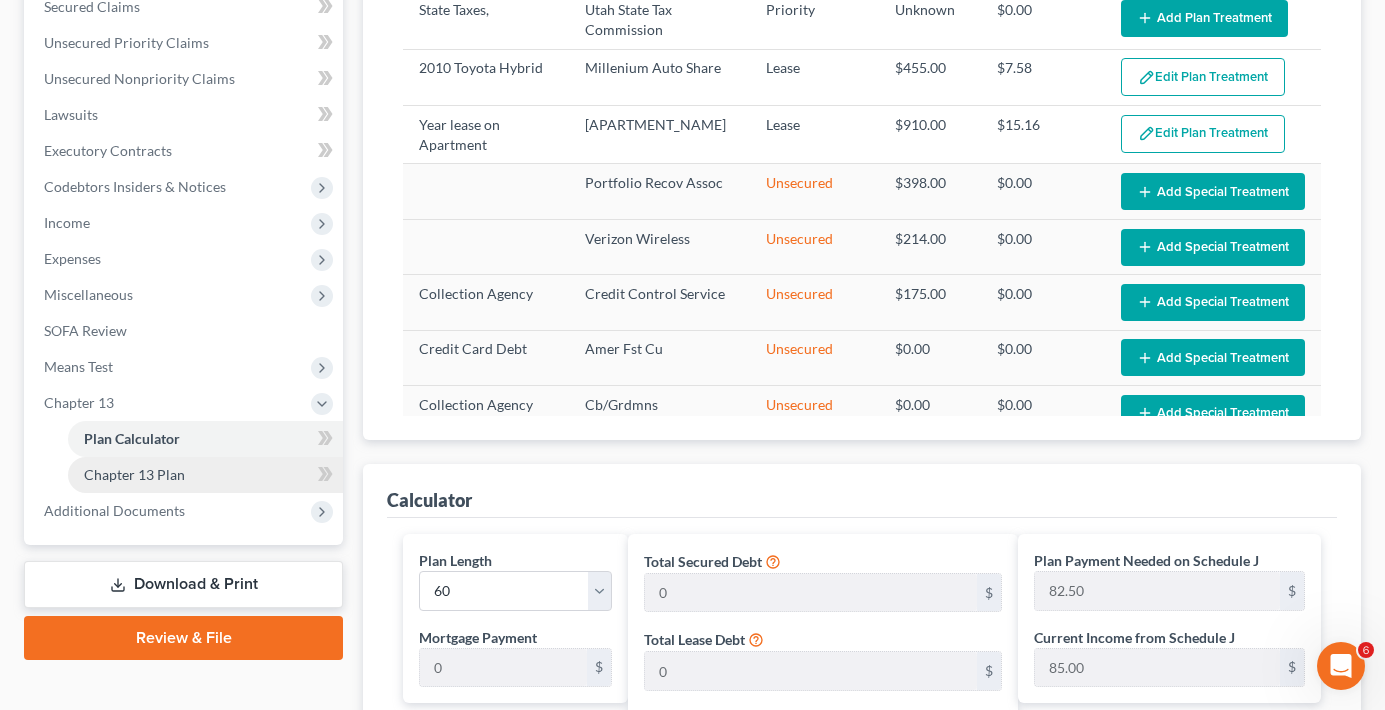 type on "85" 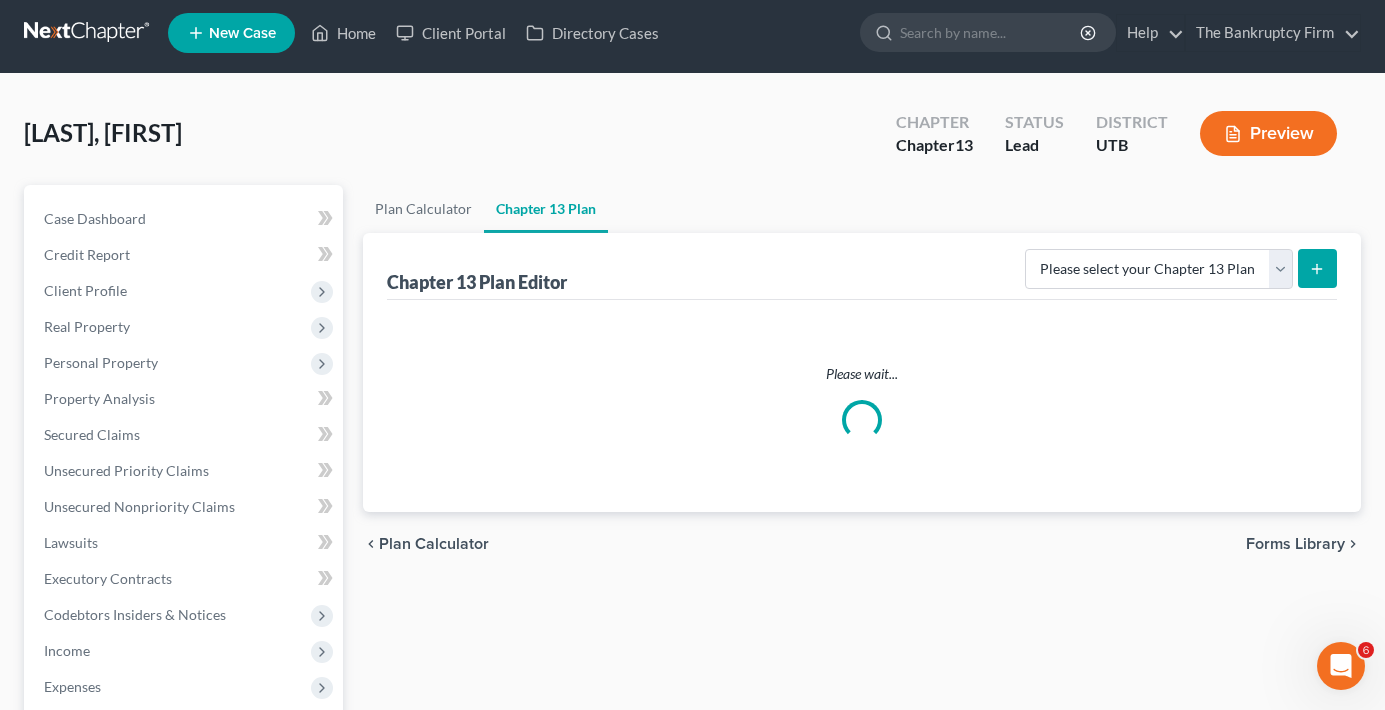 scroll, scrollTop: 0, scrollLeft: 0, axis: both 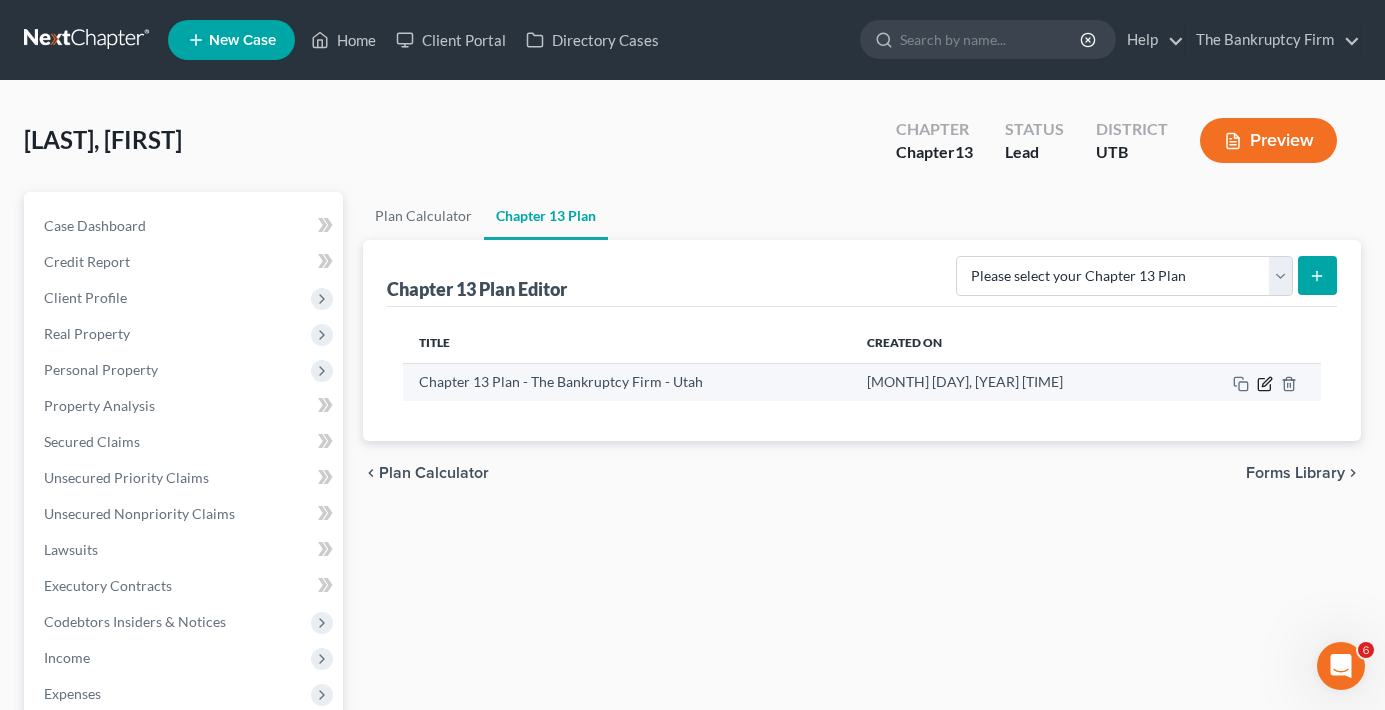 click 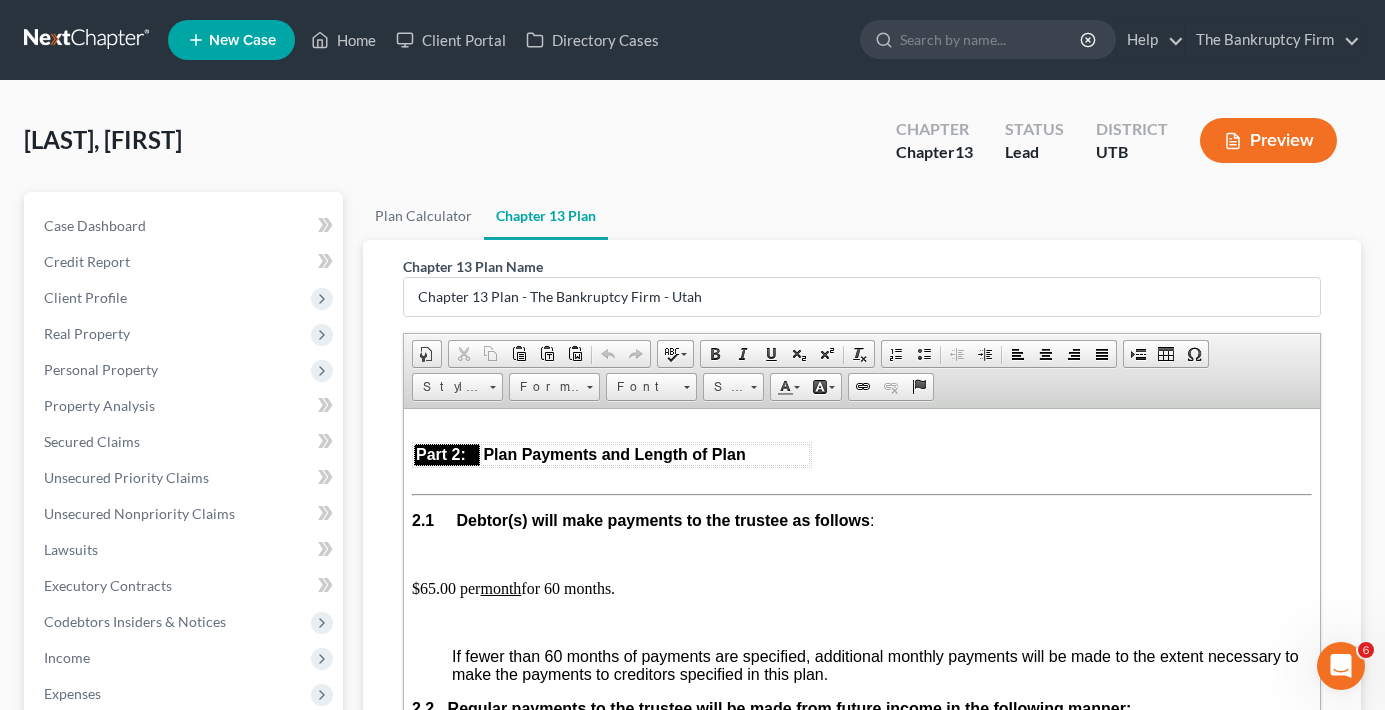 scroll, scrollTop: 1100, scrollLeft: 0, axis: vertical 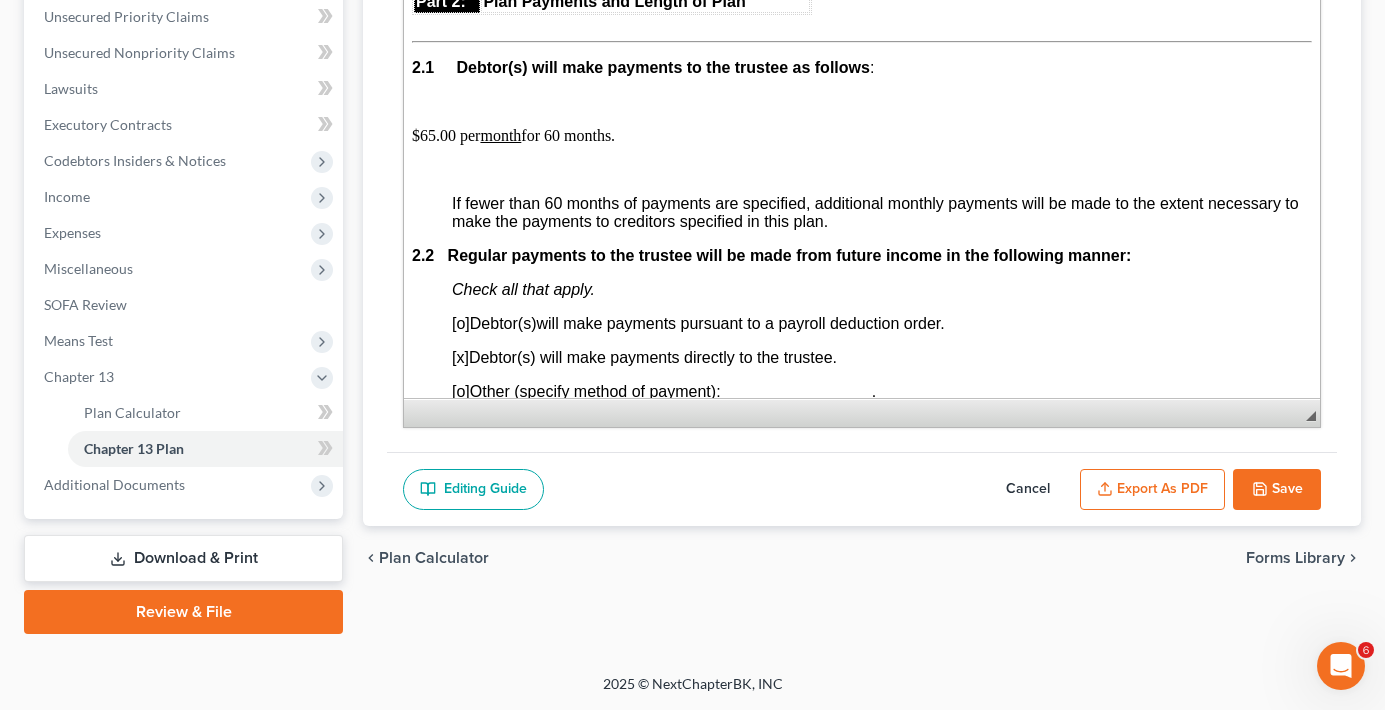 click on "Cancel" at bounding box center (1028, 490) 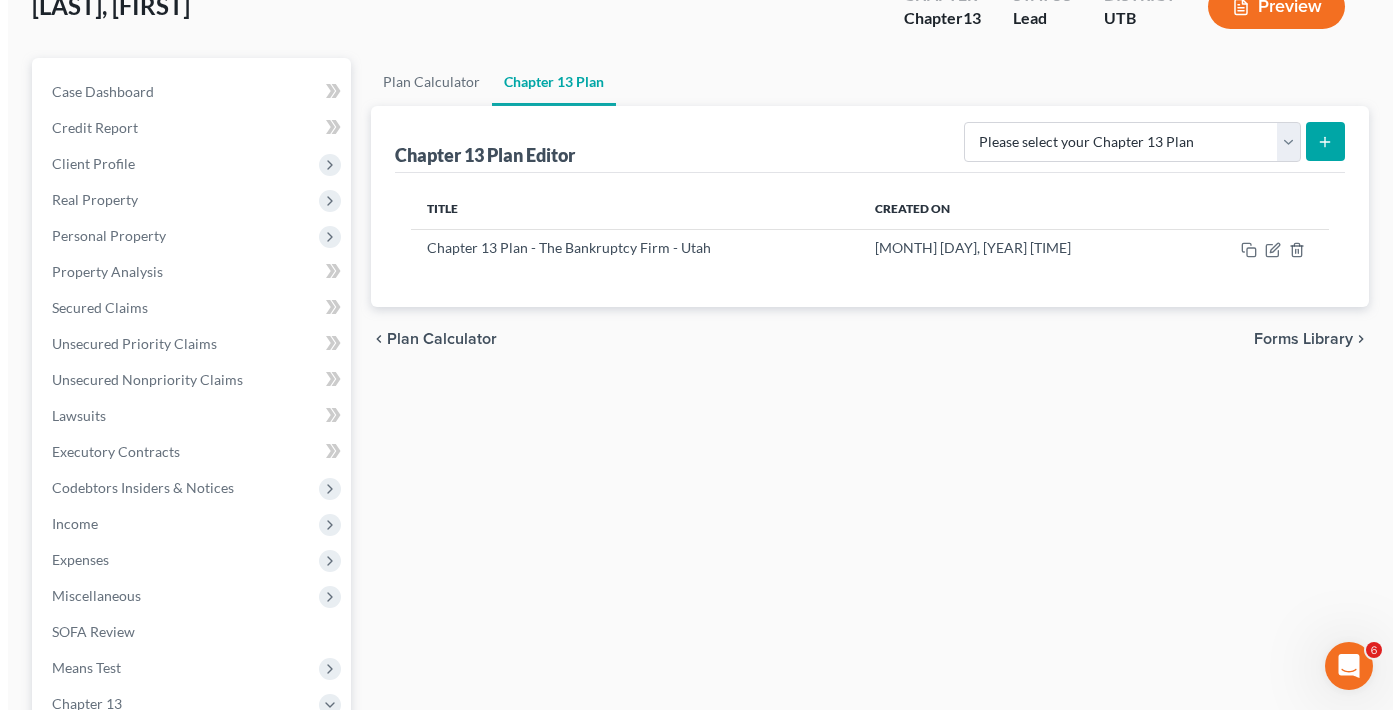scroll, scrollTop: 61, scrollLeft: 0, axis: vertical 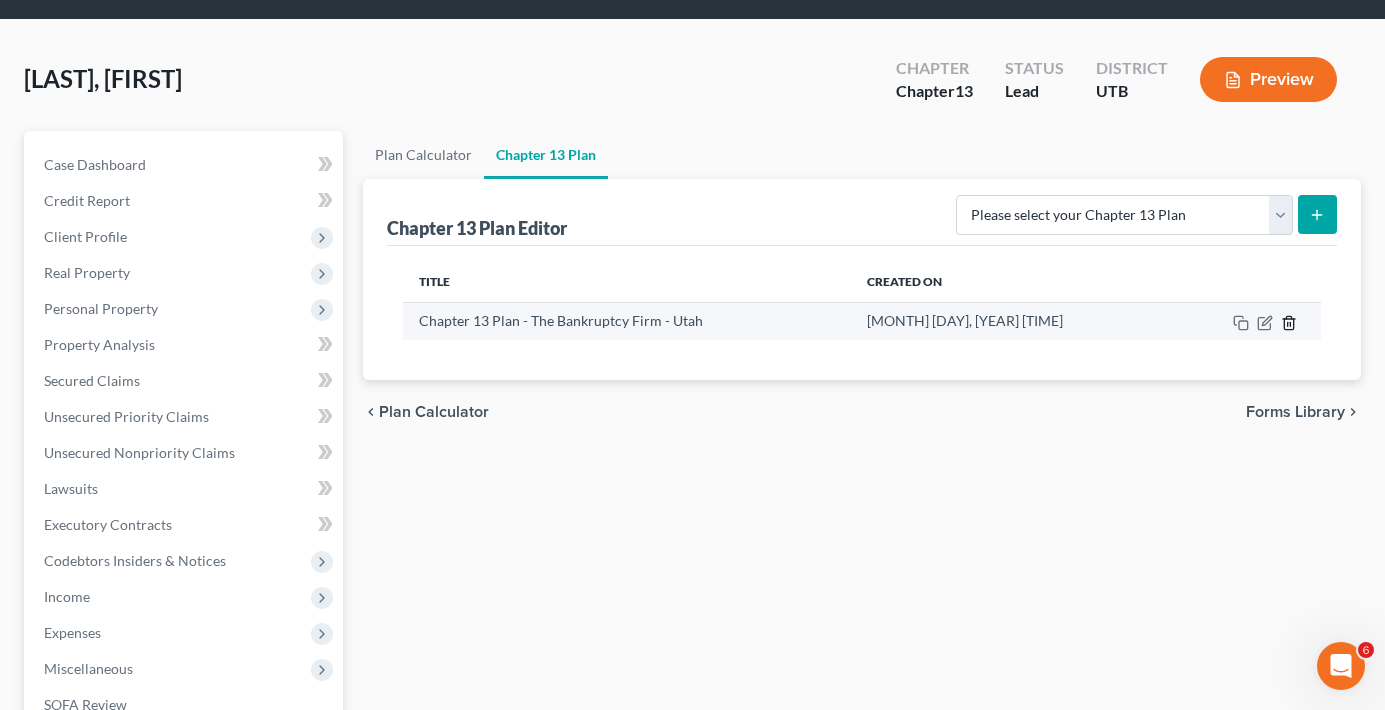 click 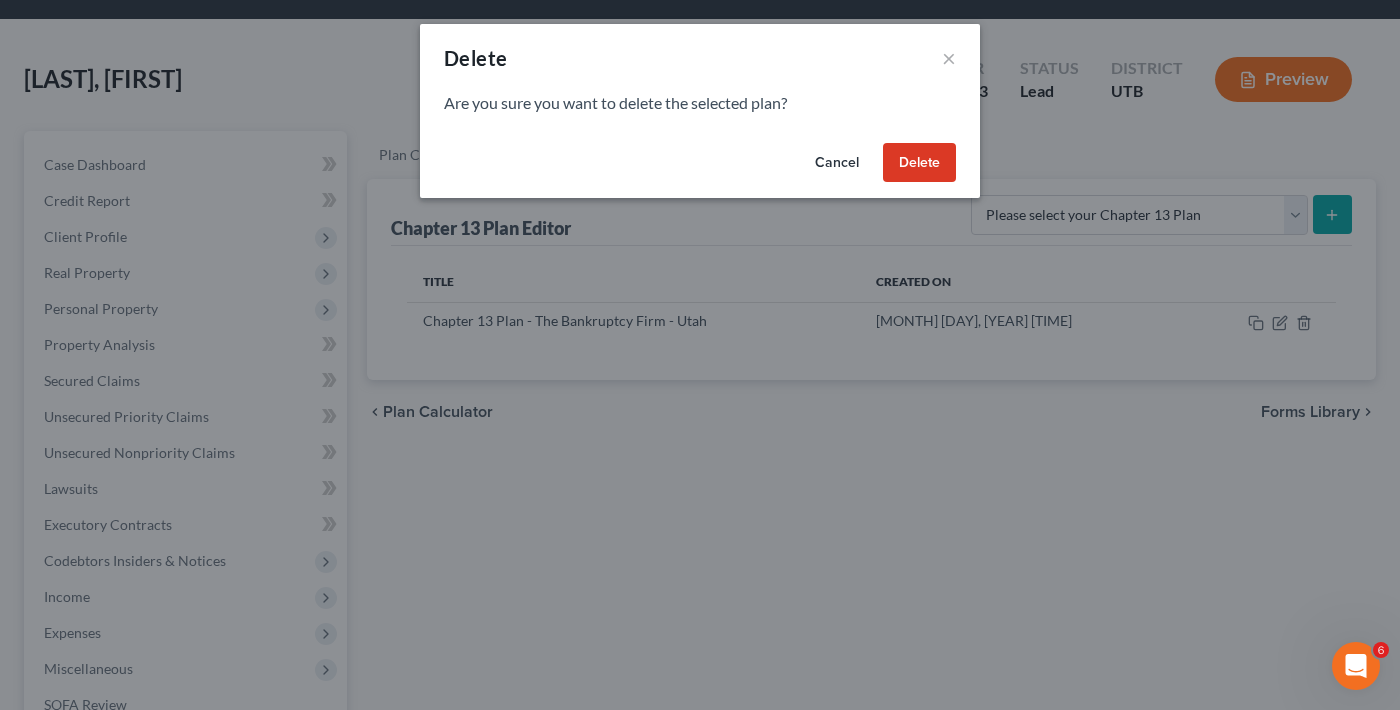 click on "Delete" at bounding box center (919, 163) 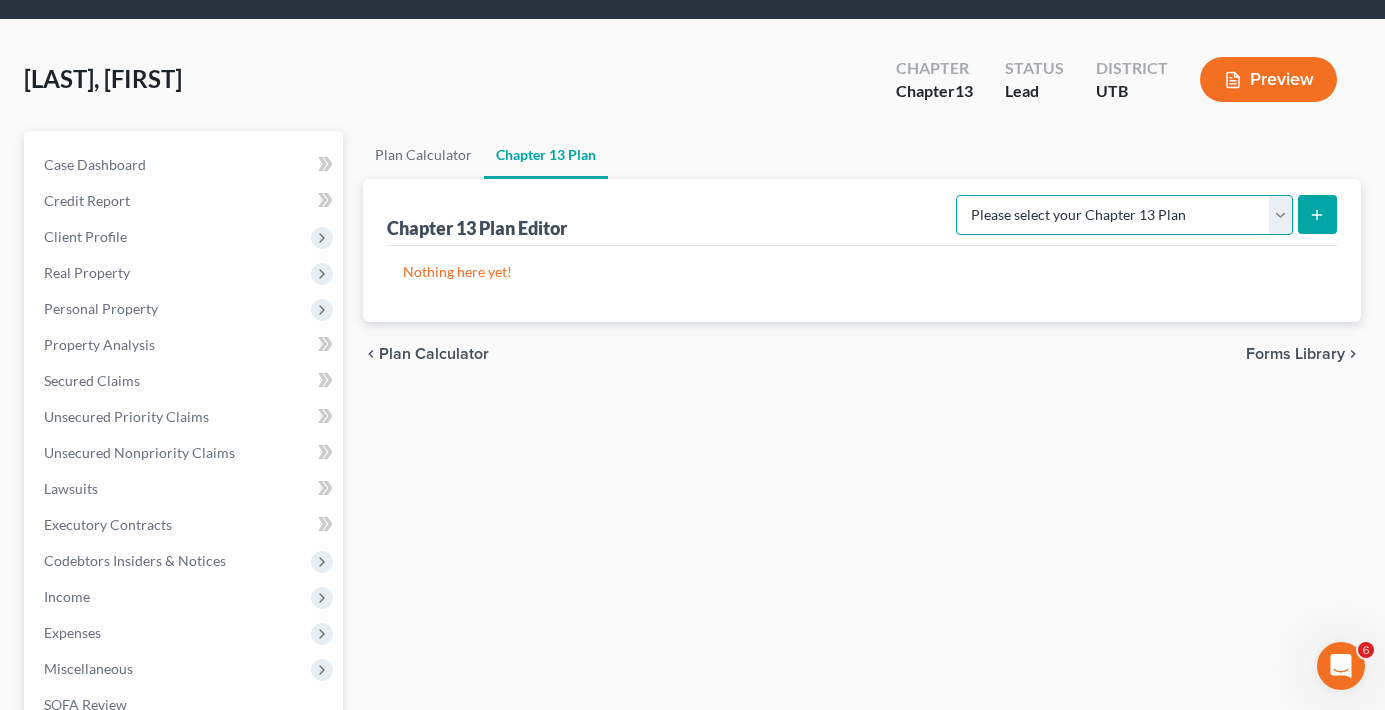 drag, startPoint x: 1163, startPoint y: 205, endPoint x: 1128, endPoint y: 232, distance: 44.20407 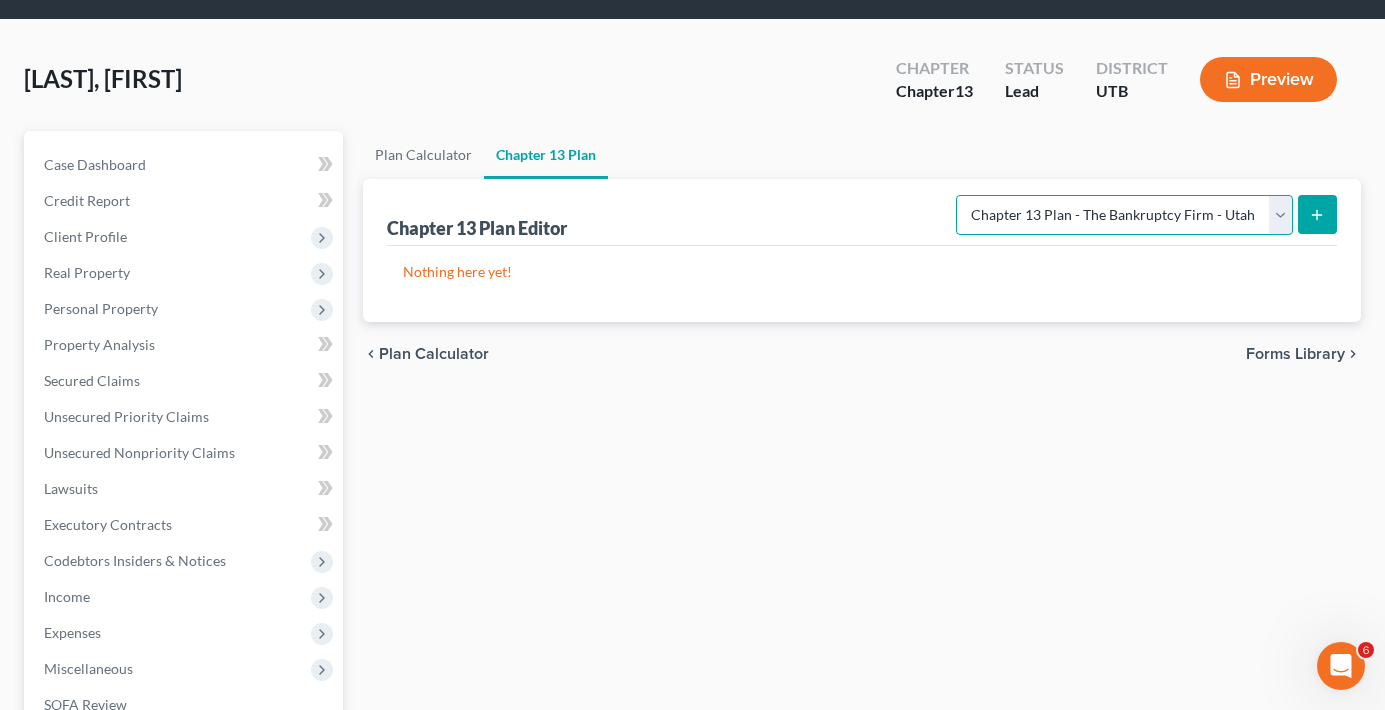 click on "Please select your Chapter 13 Plan Chapter 13 Plan - The Bankruptcy Firm - [STATE] National Form Plan - Official Form 113" at bounding box center (1124, 215) 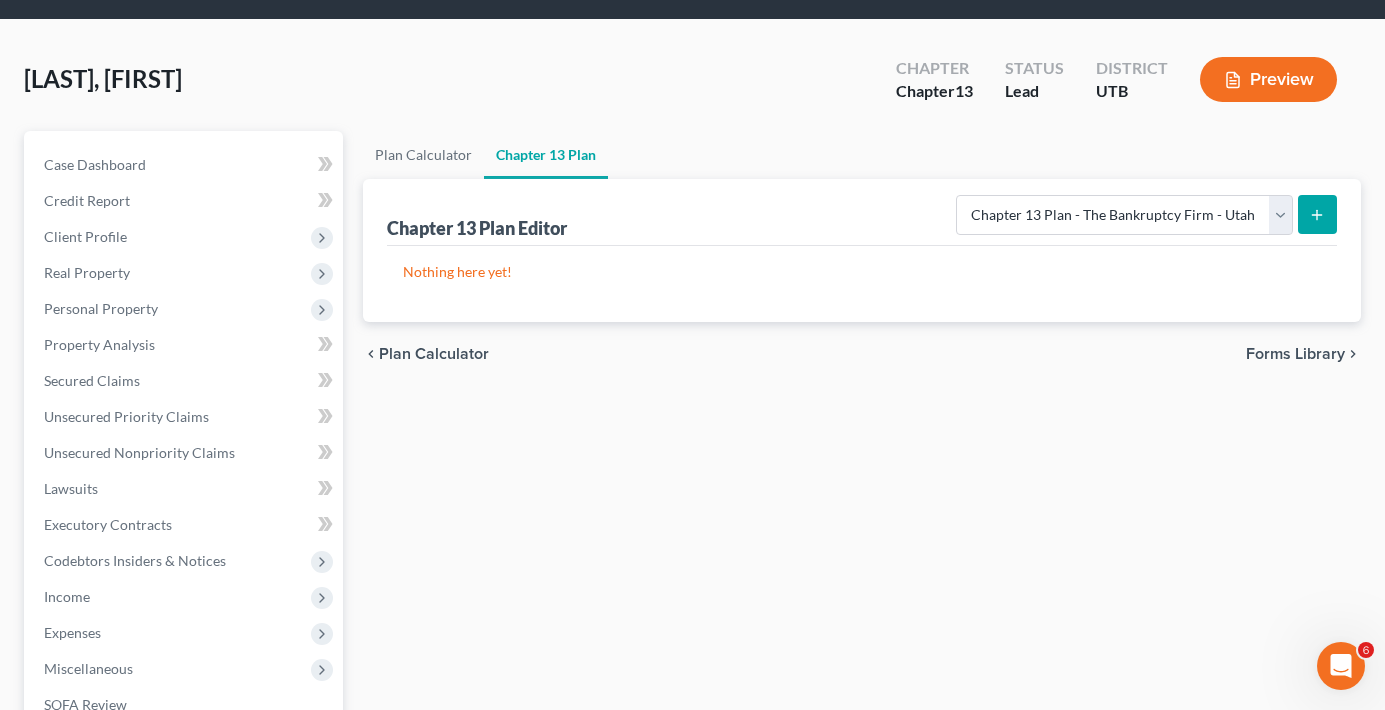 click 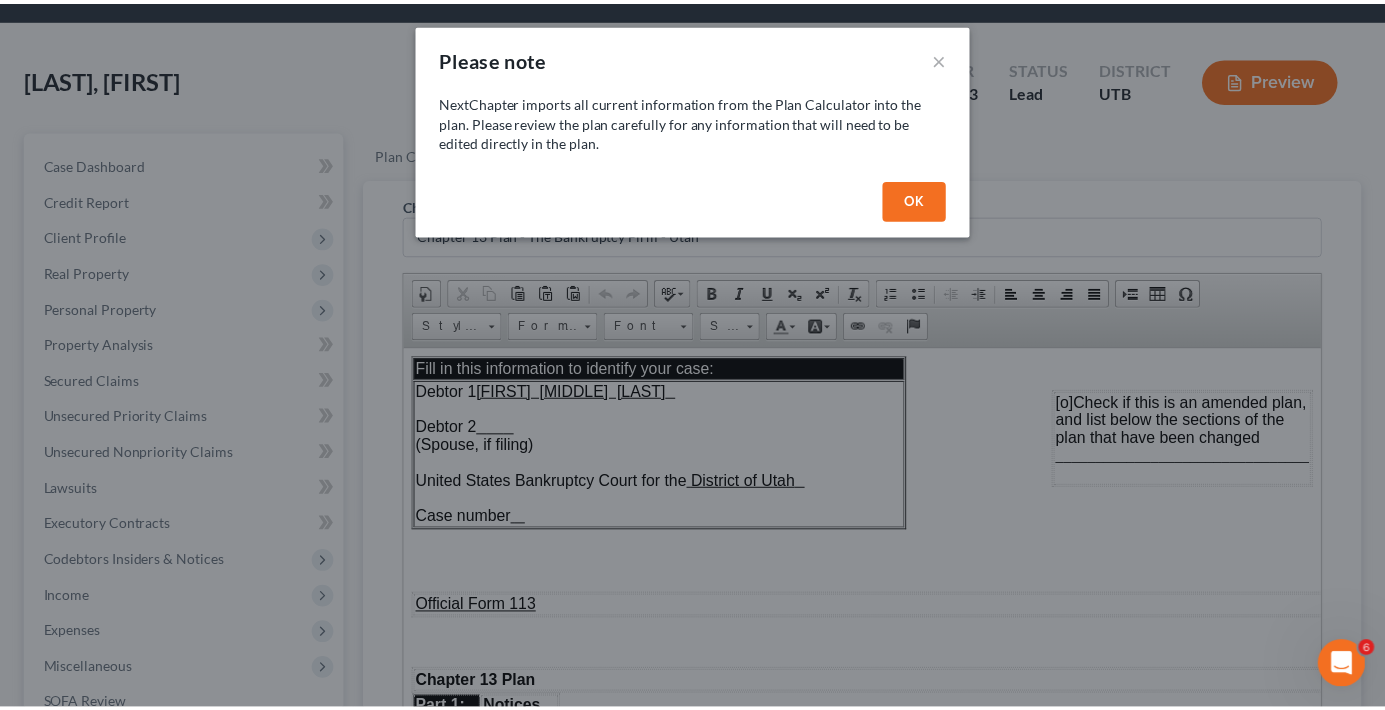 scroll, scrollTop: 0, scrollLeft: 0, axis: both 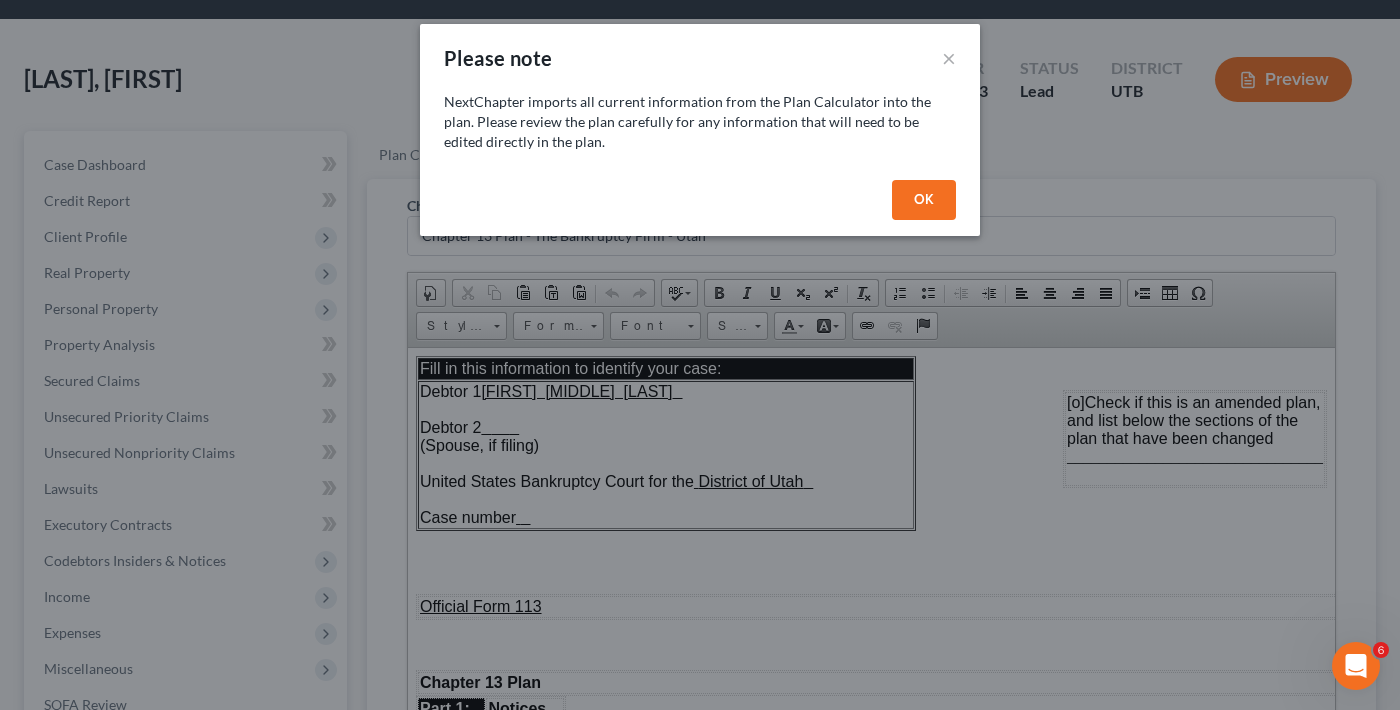click on "OK" at bounding box center (924, 200) 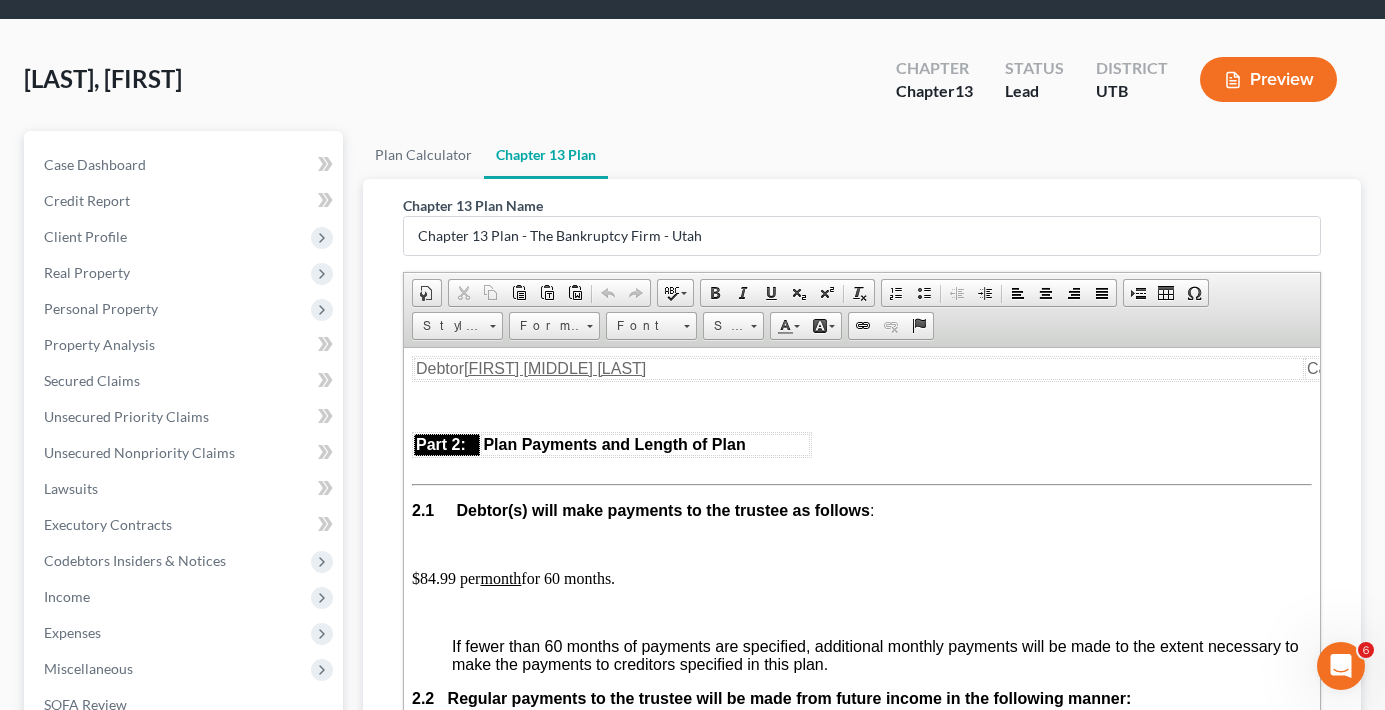 scroll, scrollTop: 1100, scrollLeft: 0, axis: vertical 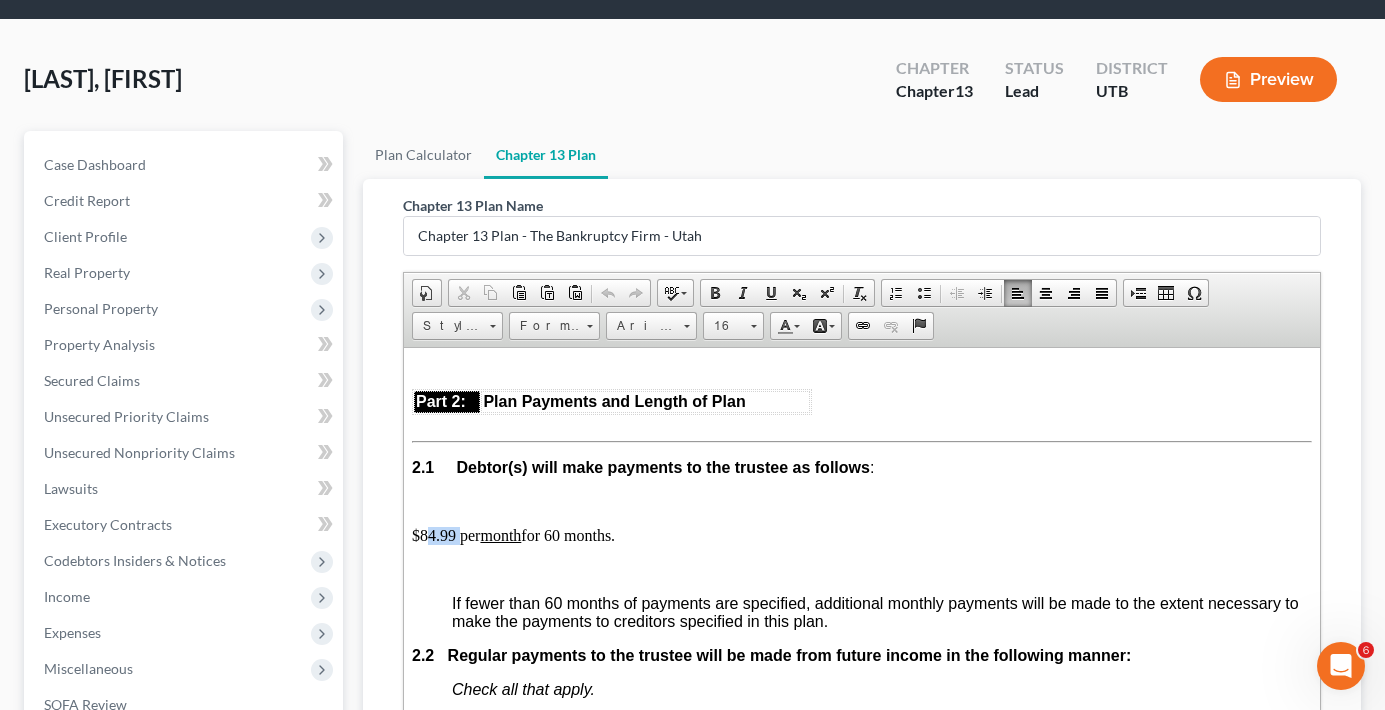 drag, startPoint x: 429, startPoint y: 538, endPoint x: 460, endPoint y: 537, distance: 31.016125 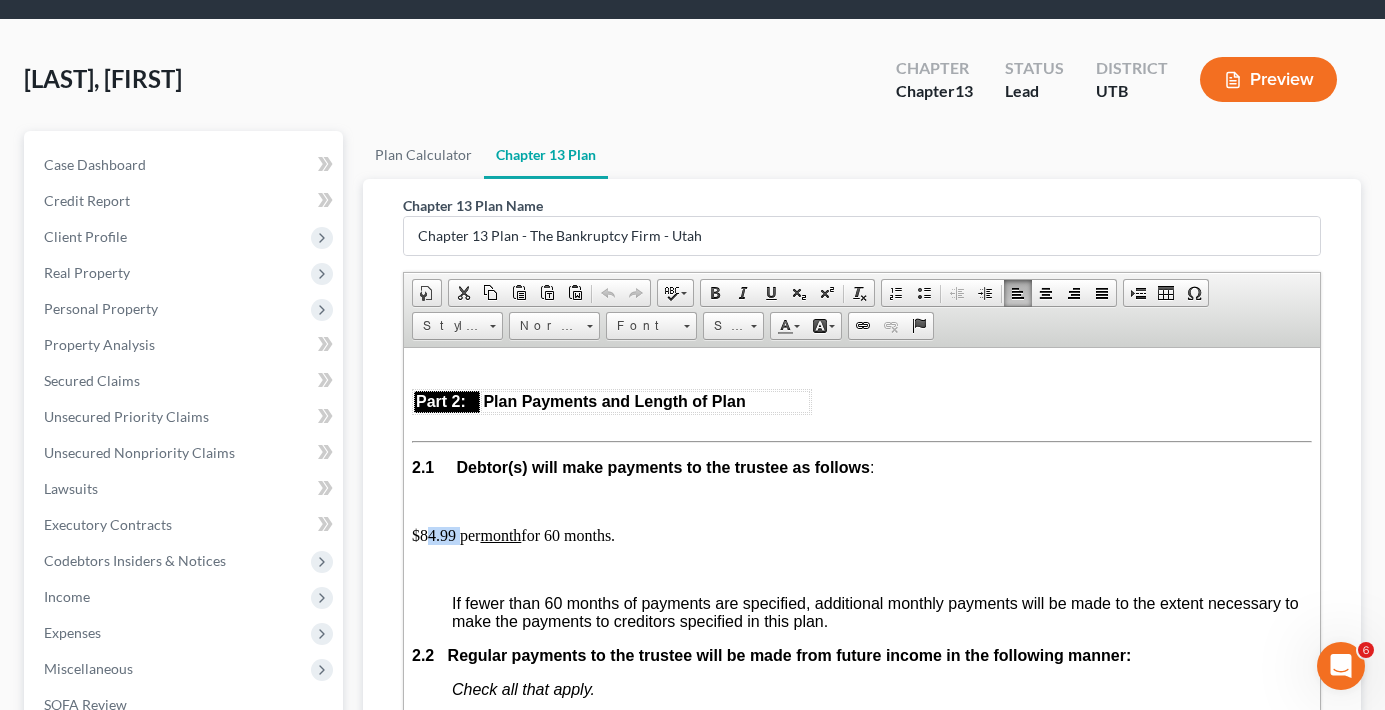 type 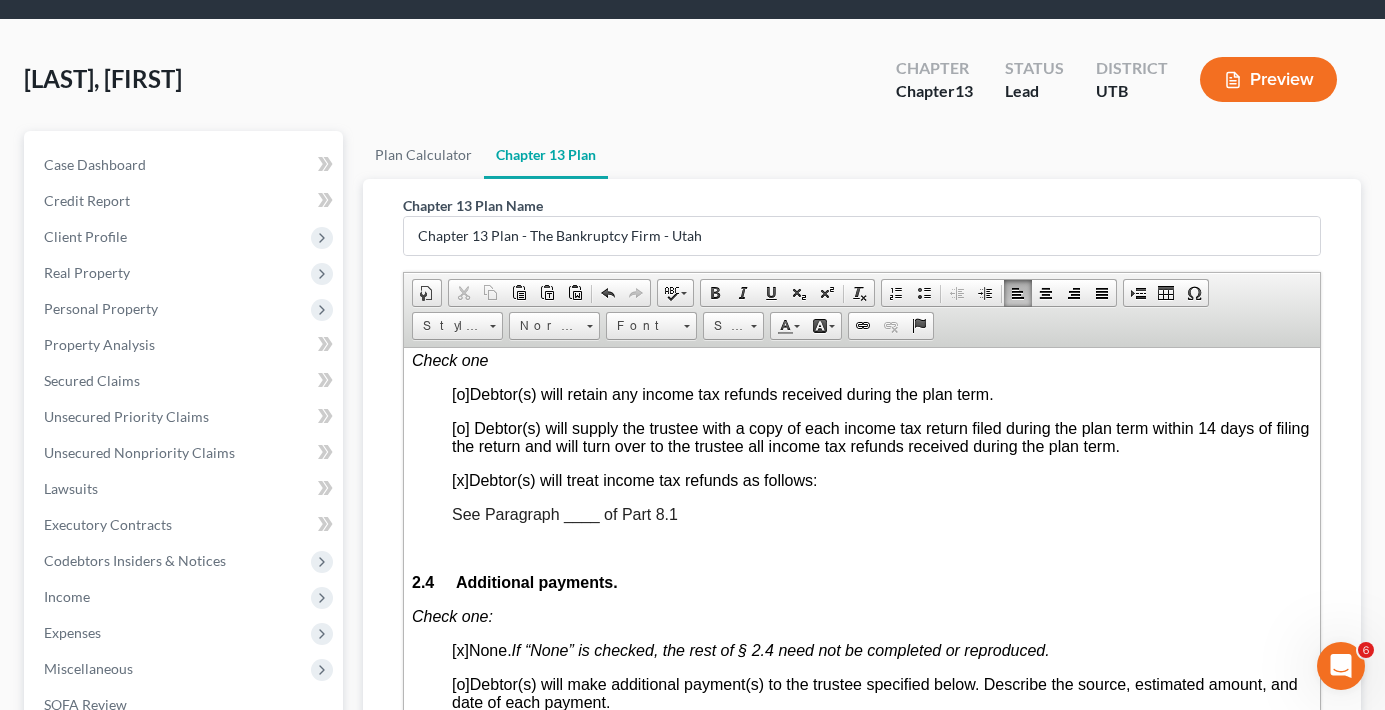 scroll, scrollTop: 1600, scrollLeft: 0, axis: vertical 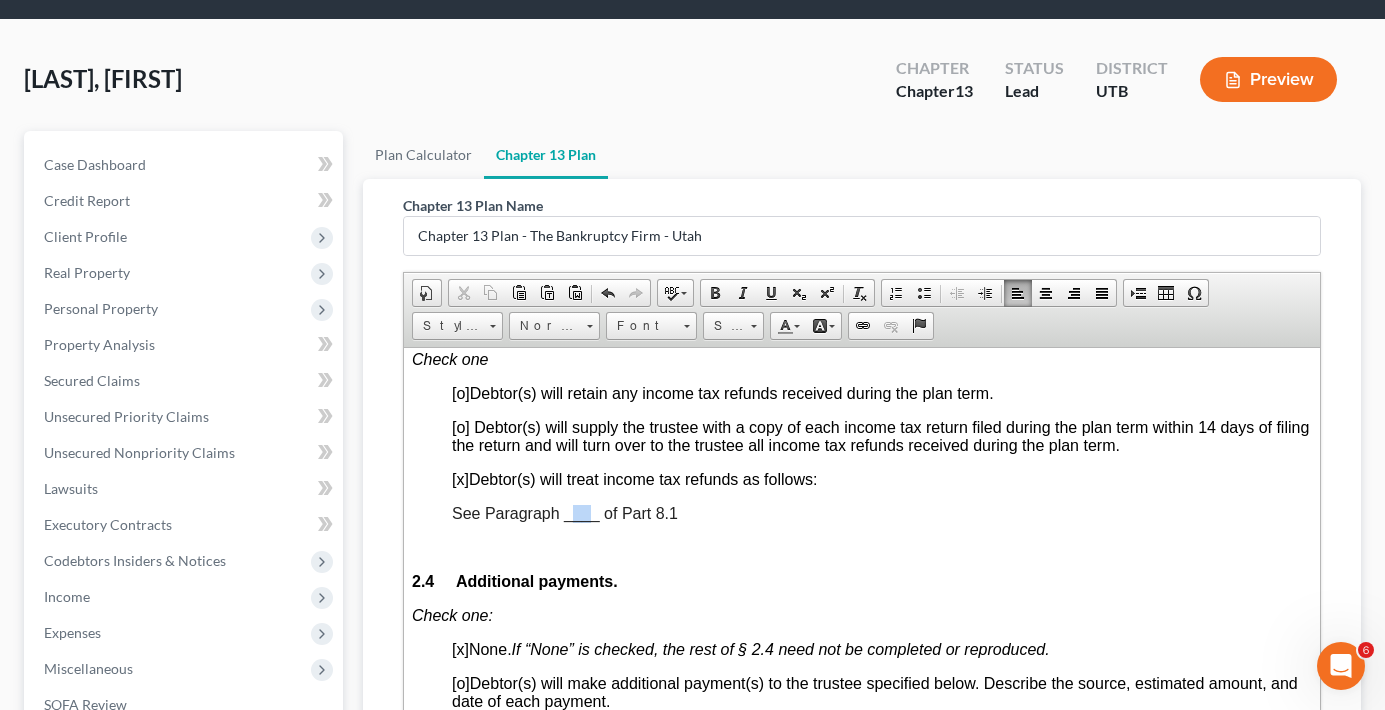 drag, startPoint x: 576, startPoint y: 510, endPoint x: 588, endPoint y: 513, distance: 12.369317 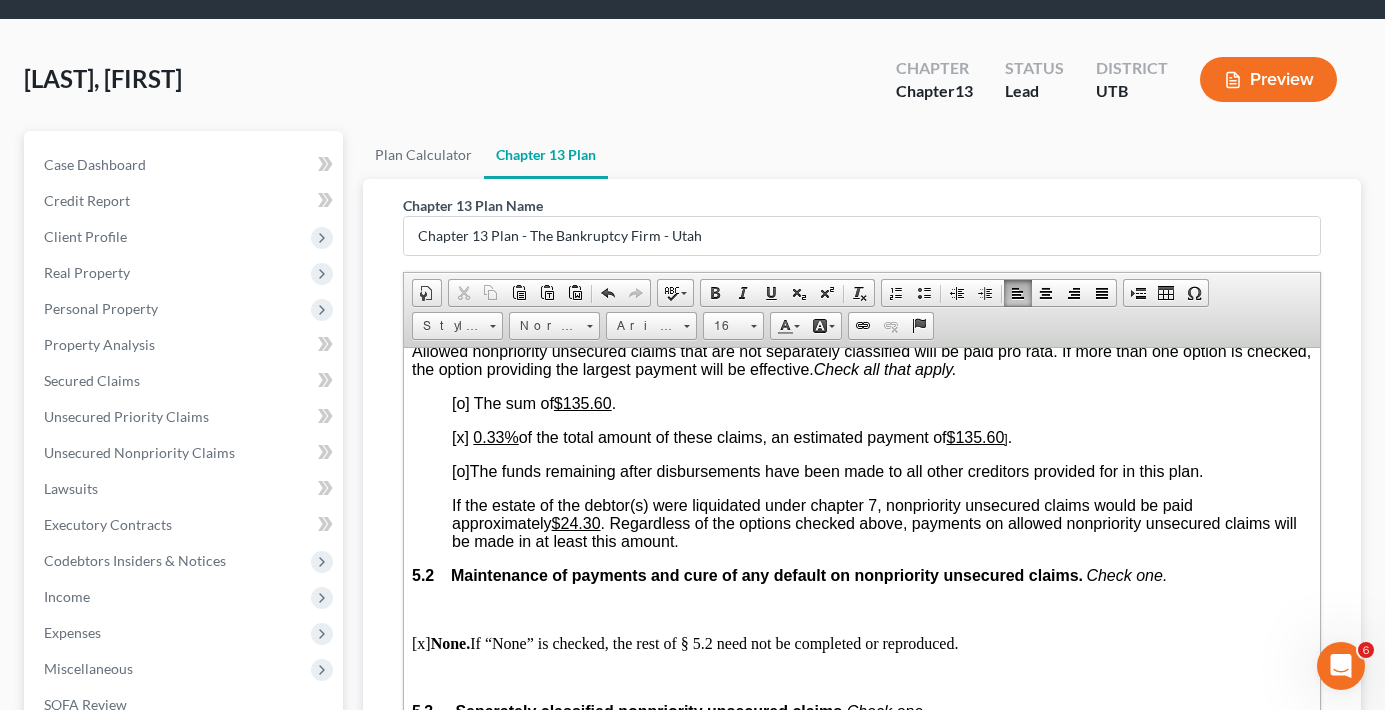 scroll, scrollTop: 4000, scrollLeft: 0, axis: vertical 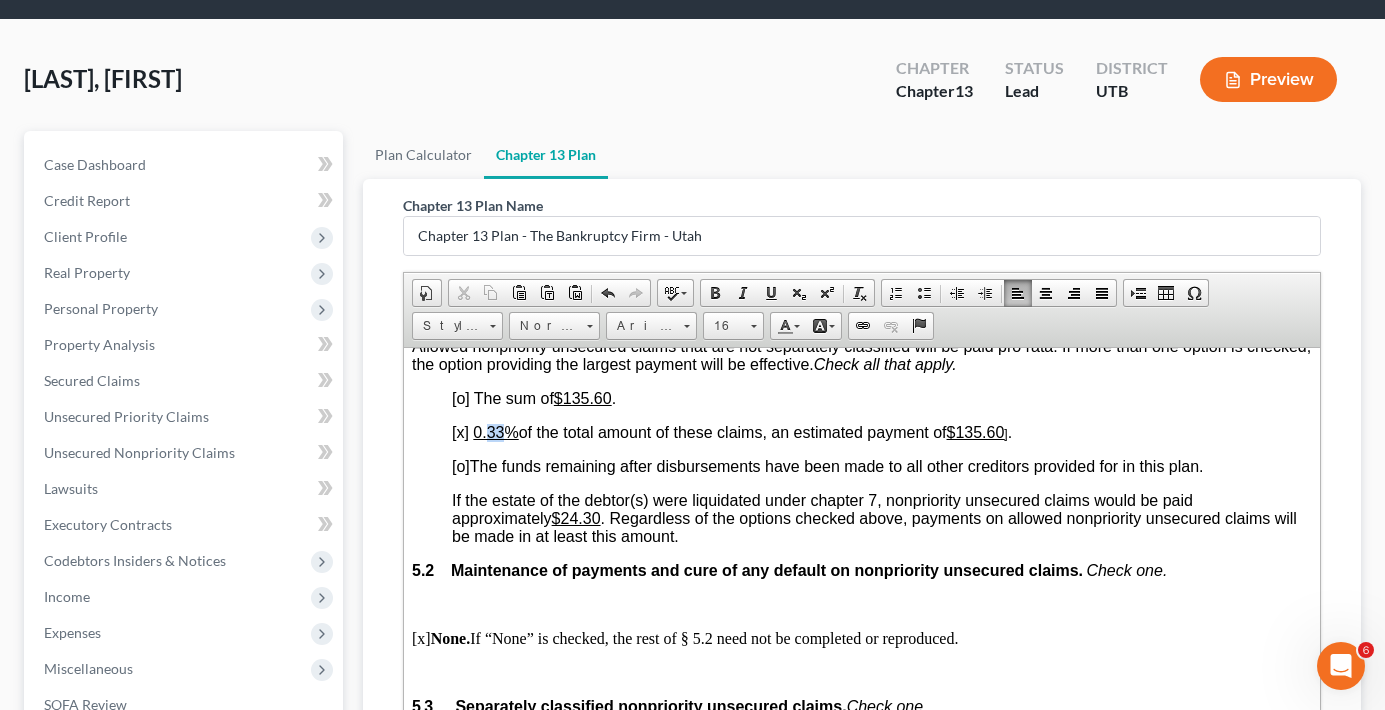 drag, startPoint x: 488, startPoint y: 431, endPoint x: 509, endPoint y: 431, distance: 21 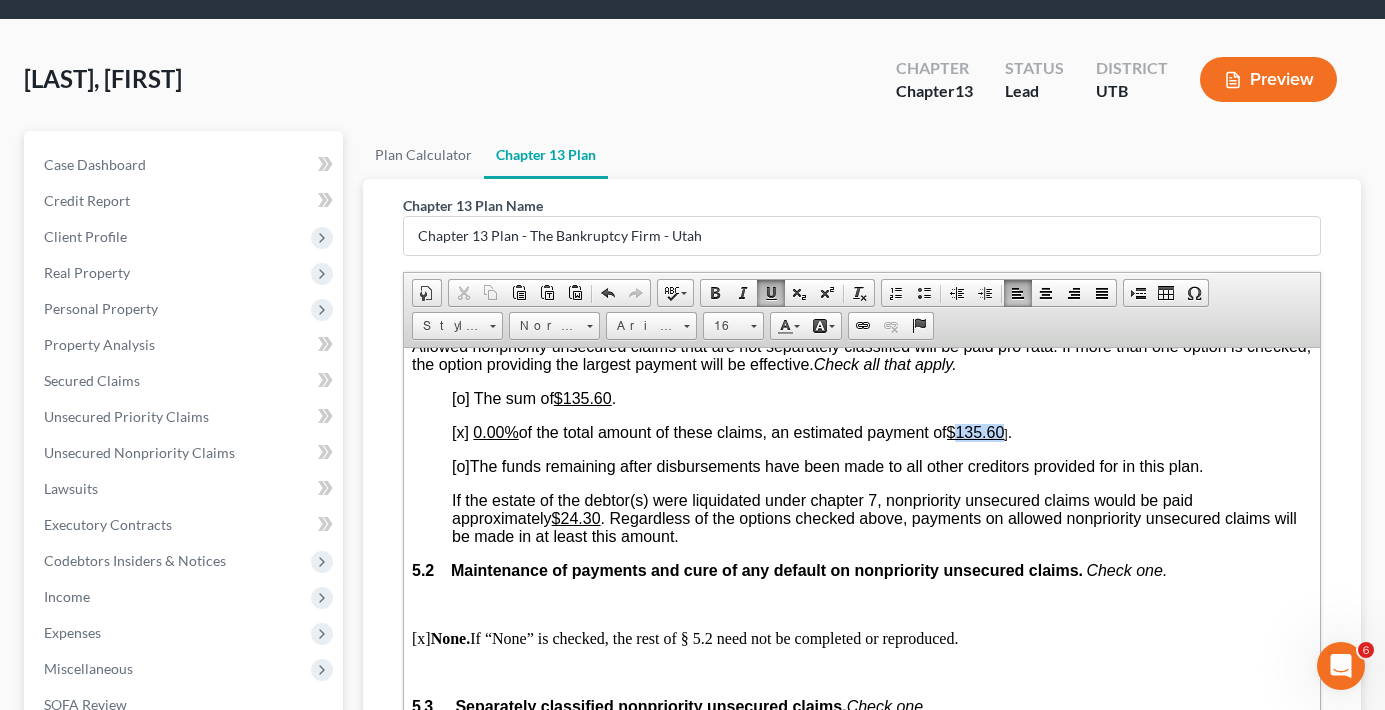 drag, startPoint x: 965, startPoint y: 428, endPoint x: 1014, endPoint y: 430, distance: 49.0408 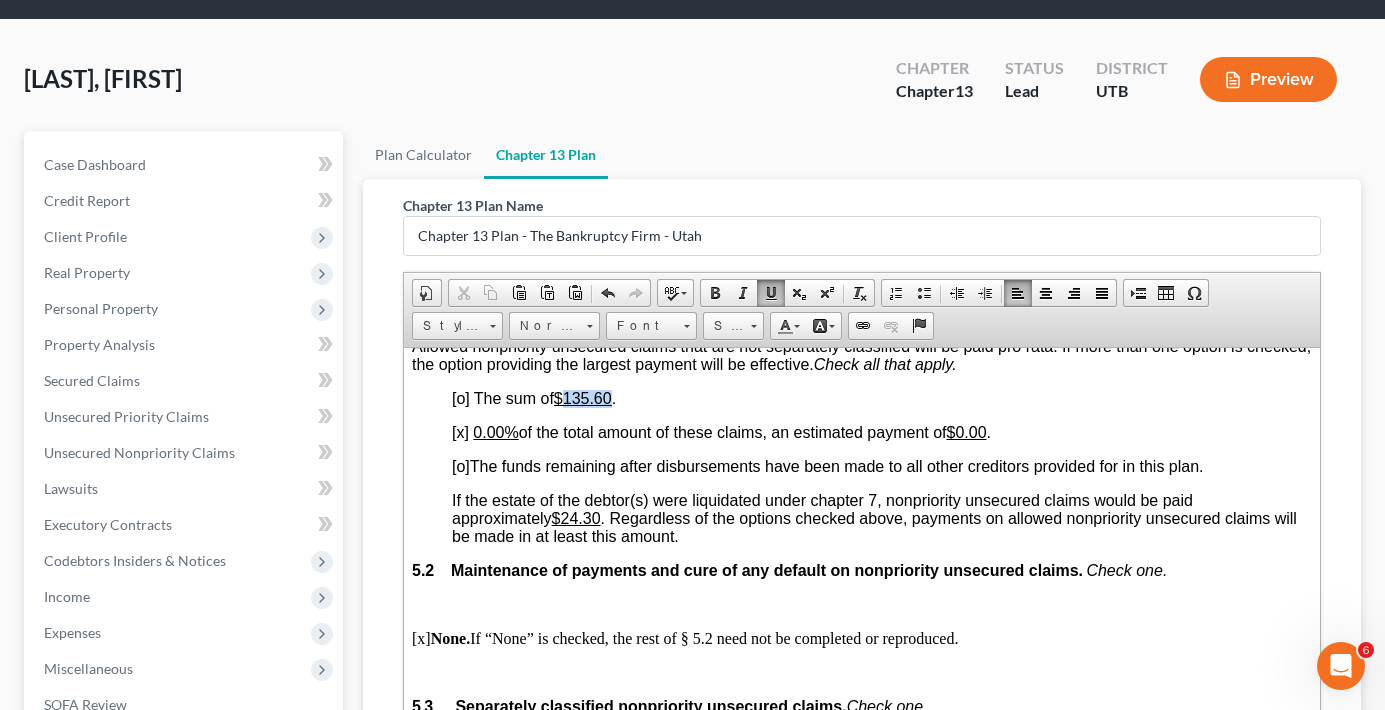 drag, startPoint x: 568, startPoint y: 397, endPoint x: 612, endPoint y: 402, distance: 44.28318 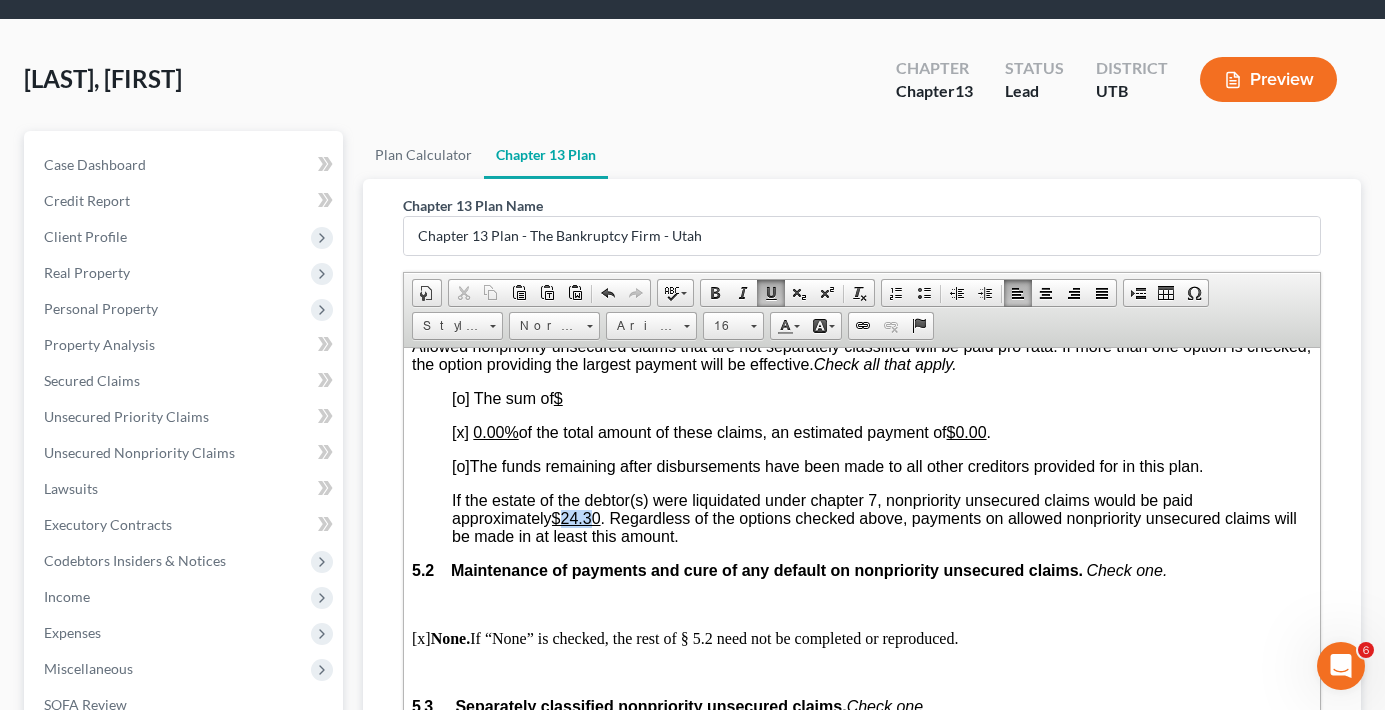 drag, startPoint x: 565, startPoint y: 521, endPoint x: 600, endPoint y: 515, distance: 35.510563 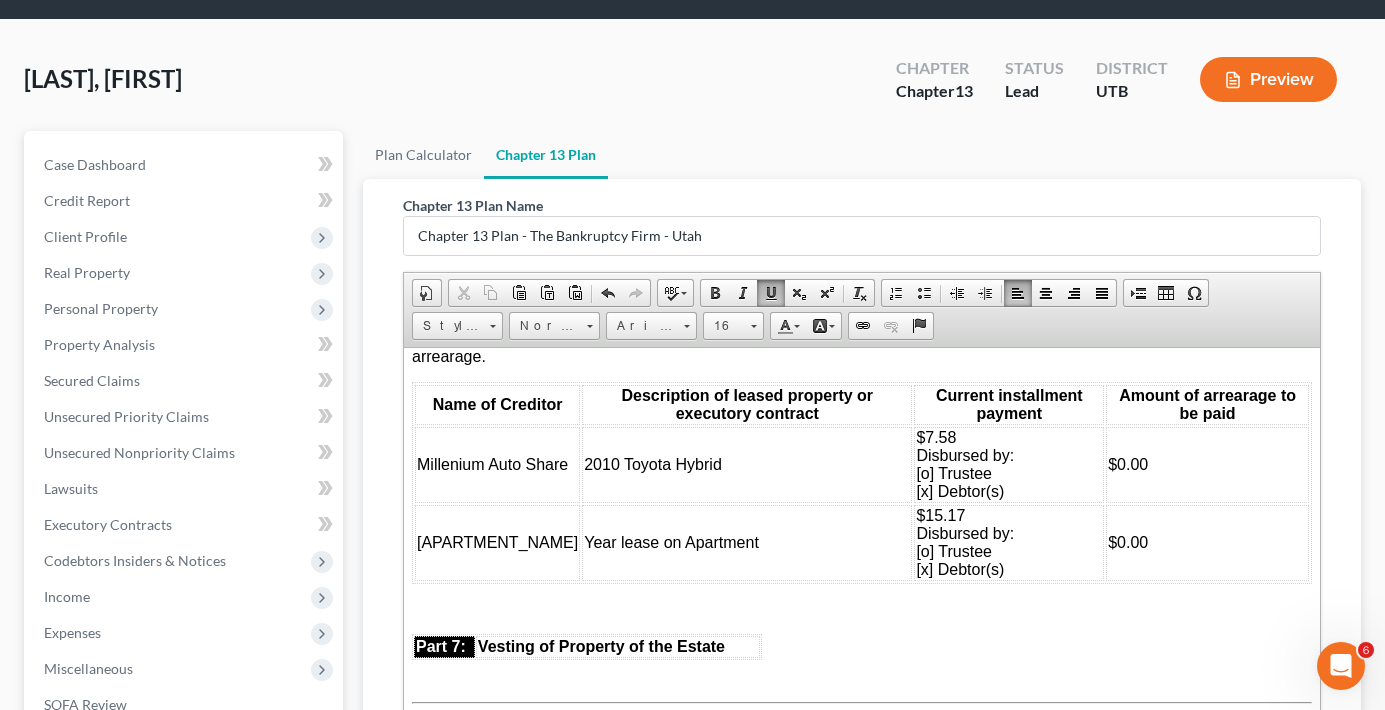 scroll, scrollTop: 4700, scrollLeft: 0, axis: vertical 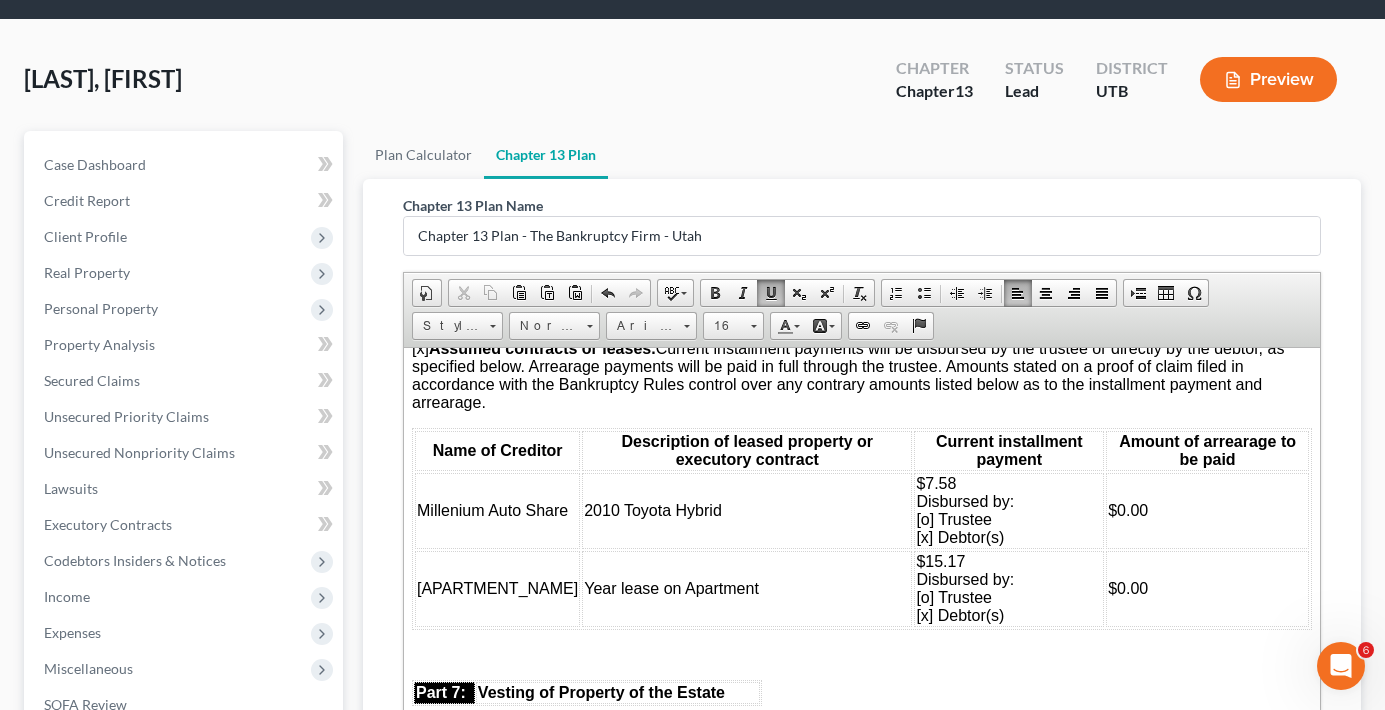 click on "Plan Calculator
Chapter 13 Plan
Chapter 13 Plan Name Chapter 13 Plan - The Bankruptcy Firm - Utah Rich Text Editor, document-ckeditor Editor toolbars Document   Document Properties Clipboard/Undo   Cut   Copy   Paste   Paste as plain text   Paste from Word   Undo   Redo language   Spell Check As You Type Basic Styles   Bold   Italic   Underline   Subscript   Superscript   Remove Format Paragraph   Insert/Remove Numbered List   Insert/Remove Bulleted List   Decrease Indent   Increase Indent   Align Left   Center   Align Right   Justify Insert   Insert Page Break for Printing   Table   Insert Special Character Styles Styles Styles Format Normal Font Arial Size 16 Colors   Text Color   Background Color Links   Link   Unlink   Anchor Press ALT 0 for help ◢ Elements path body p span span u
Editing Guide Cancel Export as PDF Save
chevron_left
Plan Calculator
Forms Library
chevron_right" at bounding box center [862, 582] 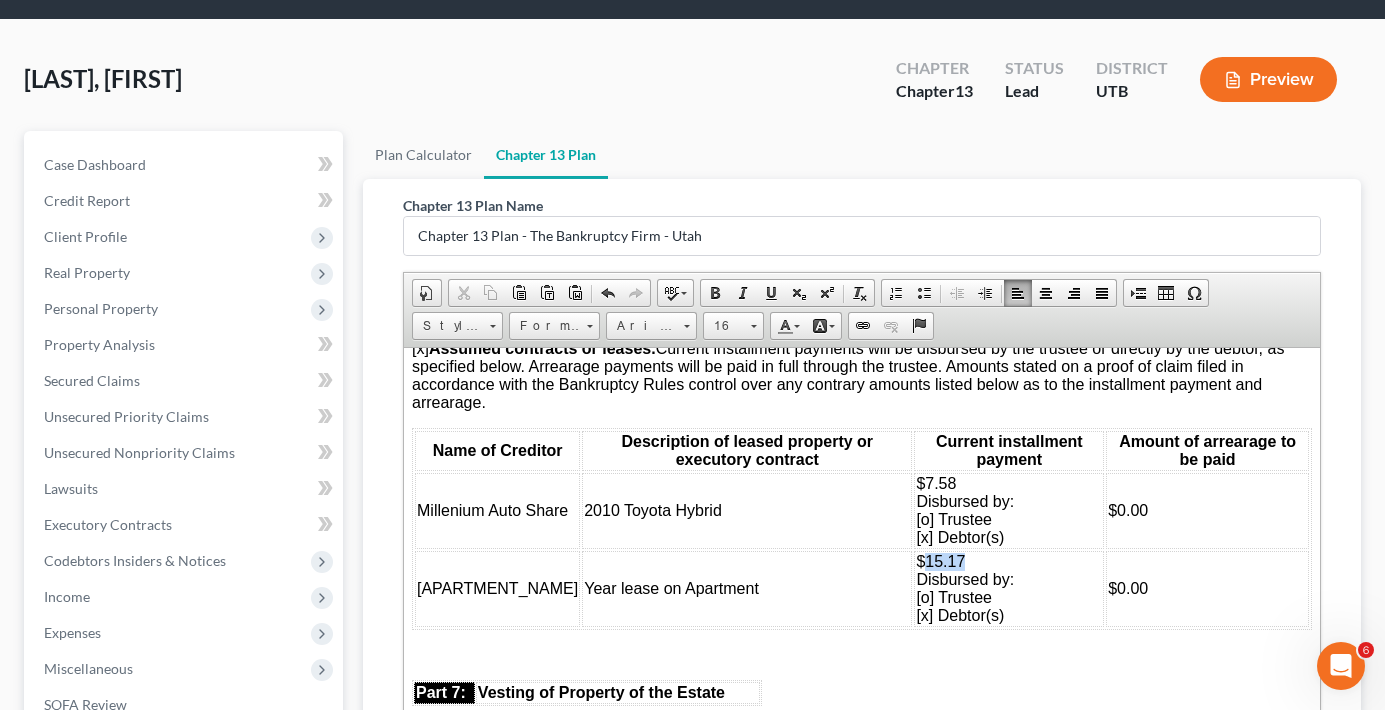 drag, startPoint x: 943, startPoint y: 559, endPoint x: 908, endPoint y: 565, distance: 35.510563 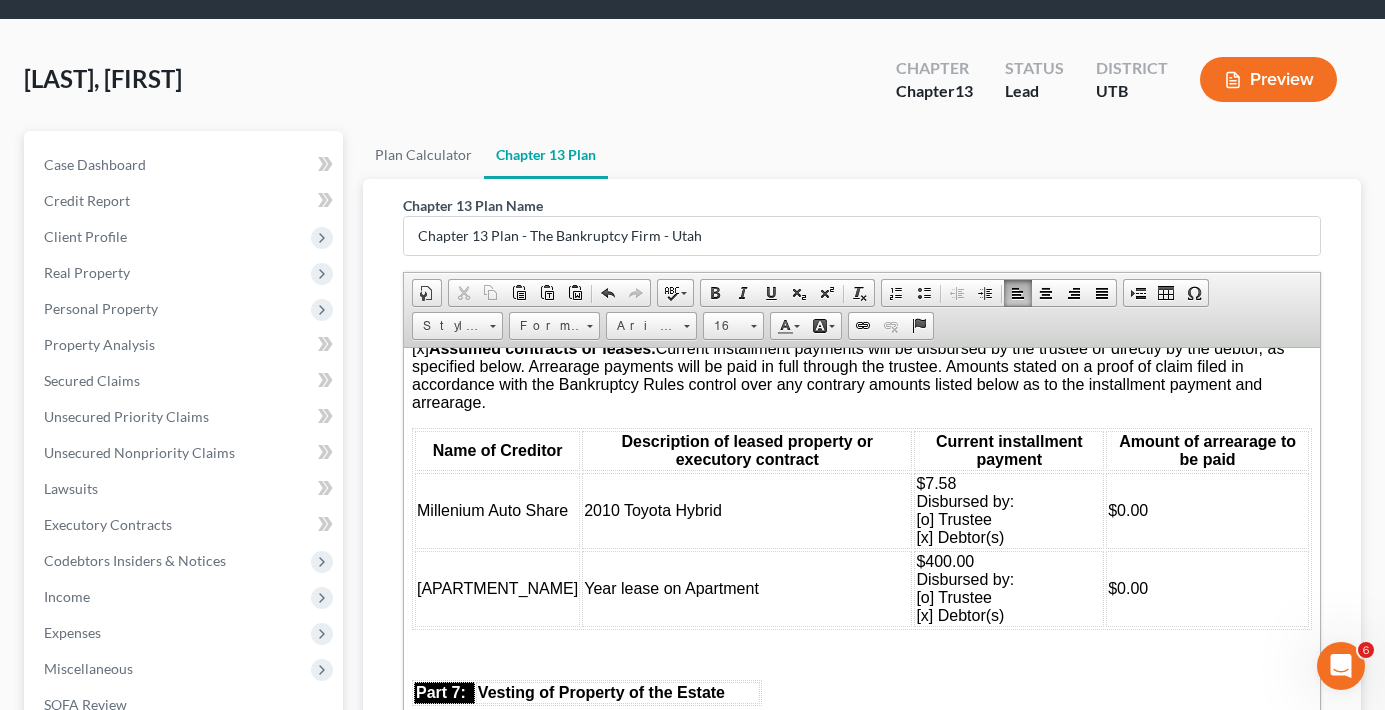 click on "[LAST], [FIRST] Upgraded Chapter Chapter  13 Status Lead District UTB Preview" at bounding box center (692, 87) 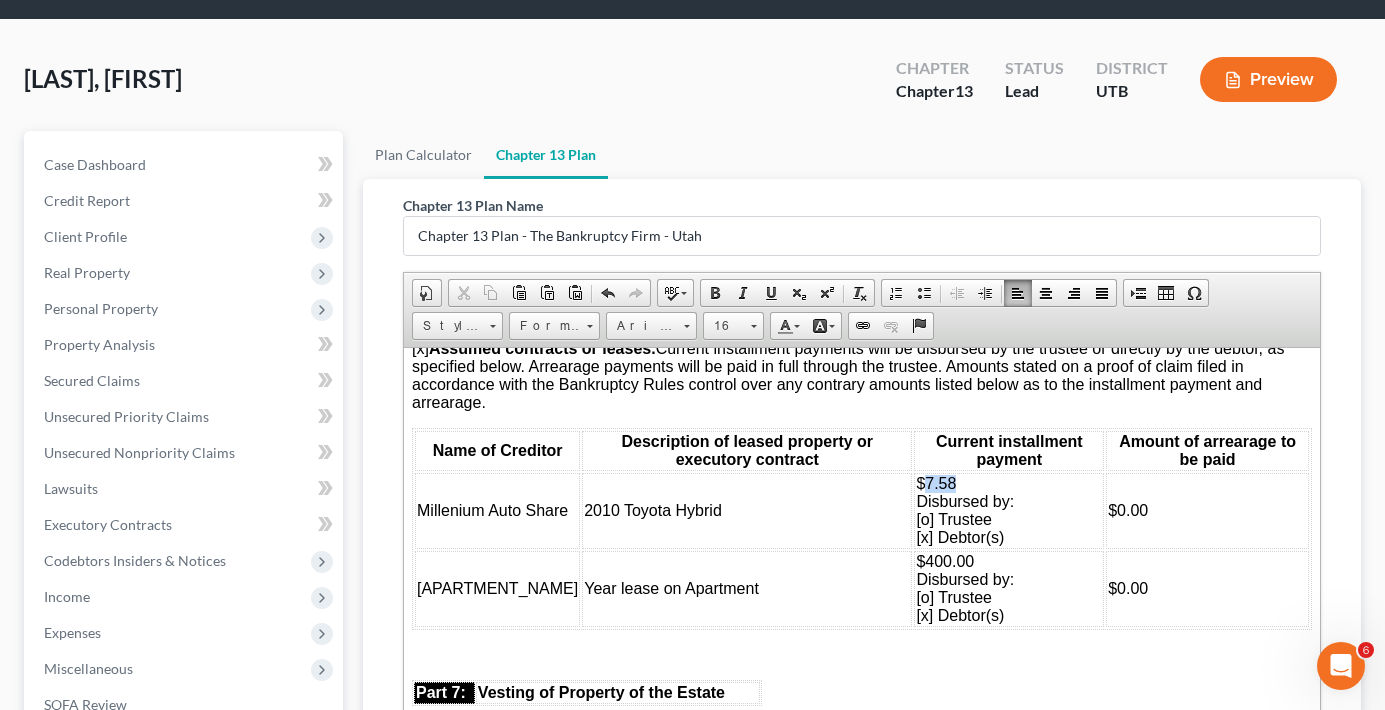 drag, startPoint x: 934, startPoint y: 480, endPoint x: 906, endPoint y: 483, distance: 28.160255 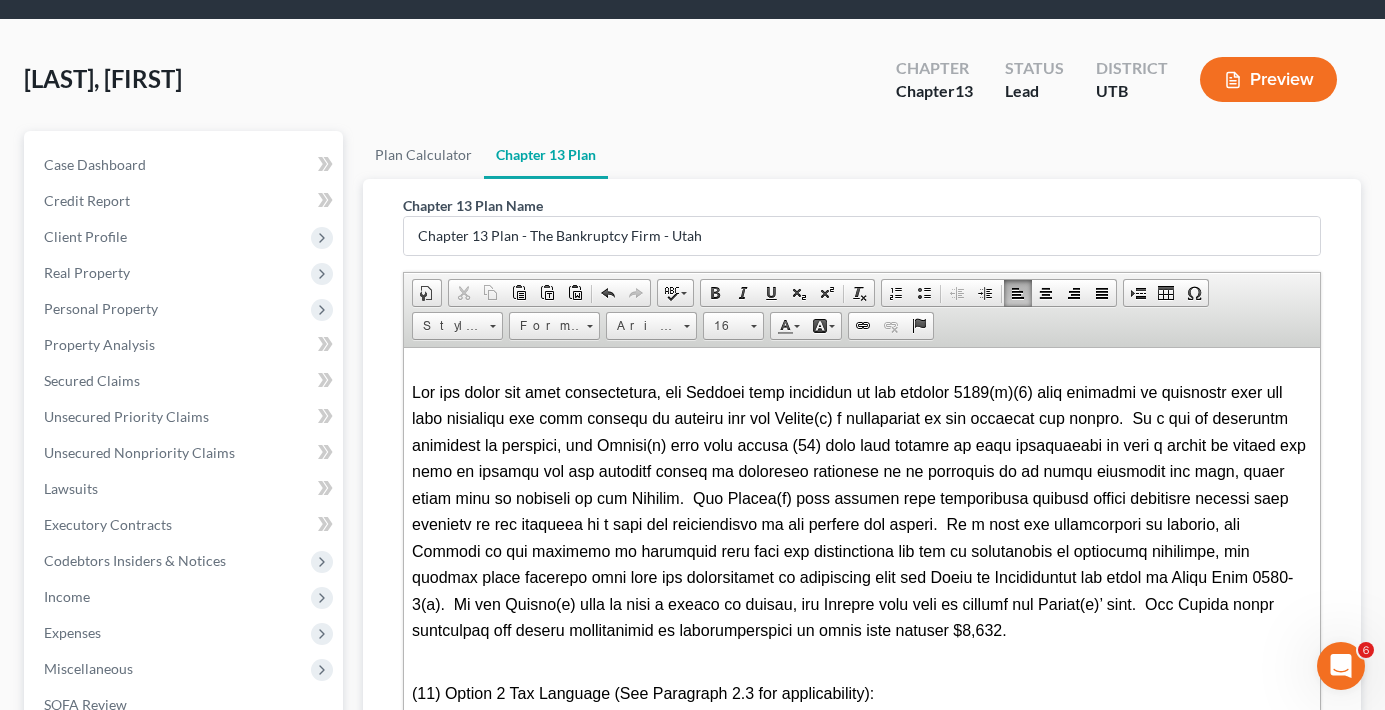 scroll, scrollTop: 6500, scrollLeft: 0, axis: vertical 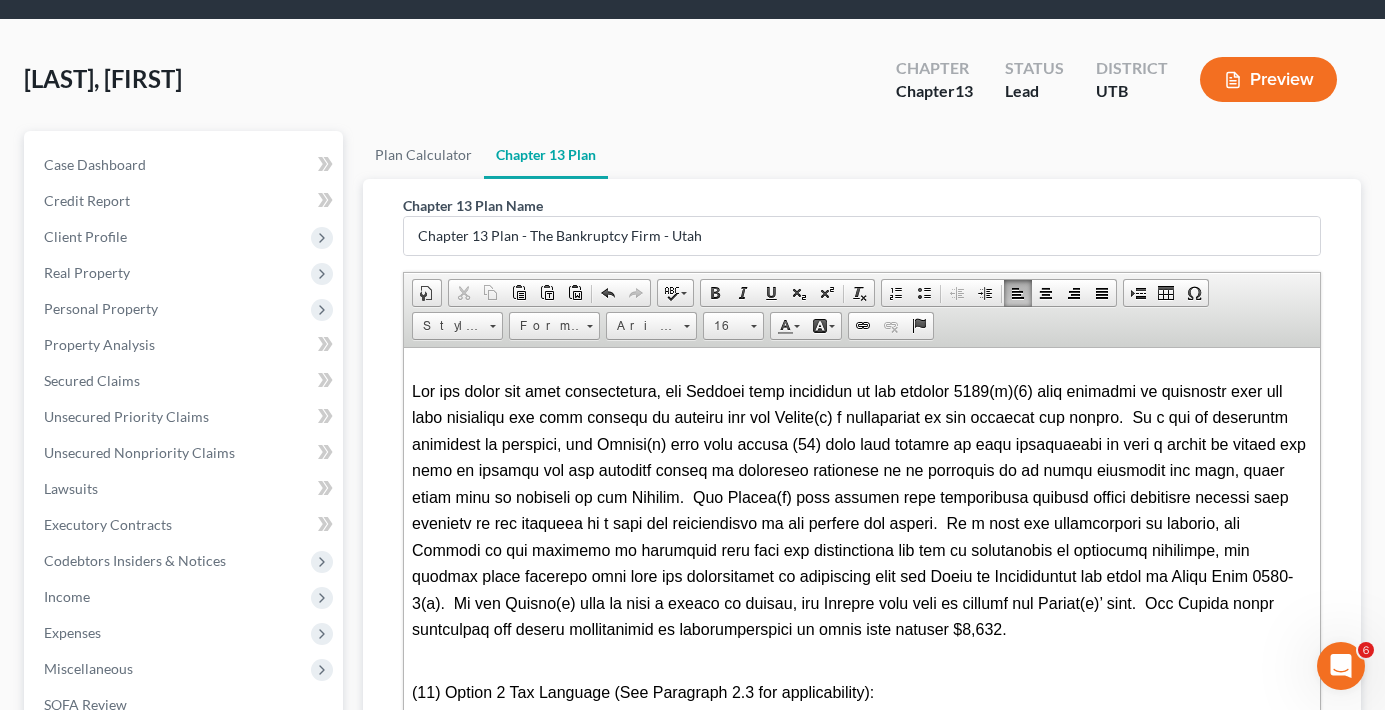 click at bounding box center (858, -379) 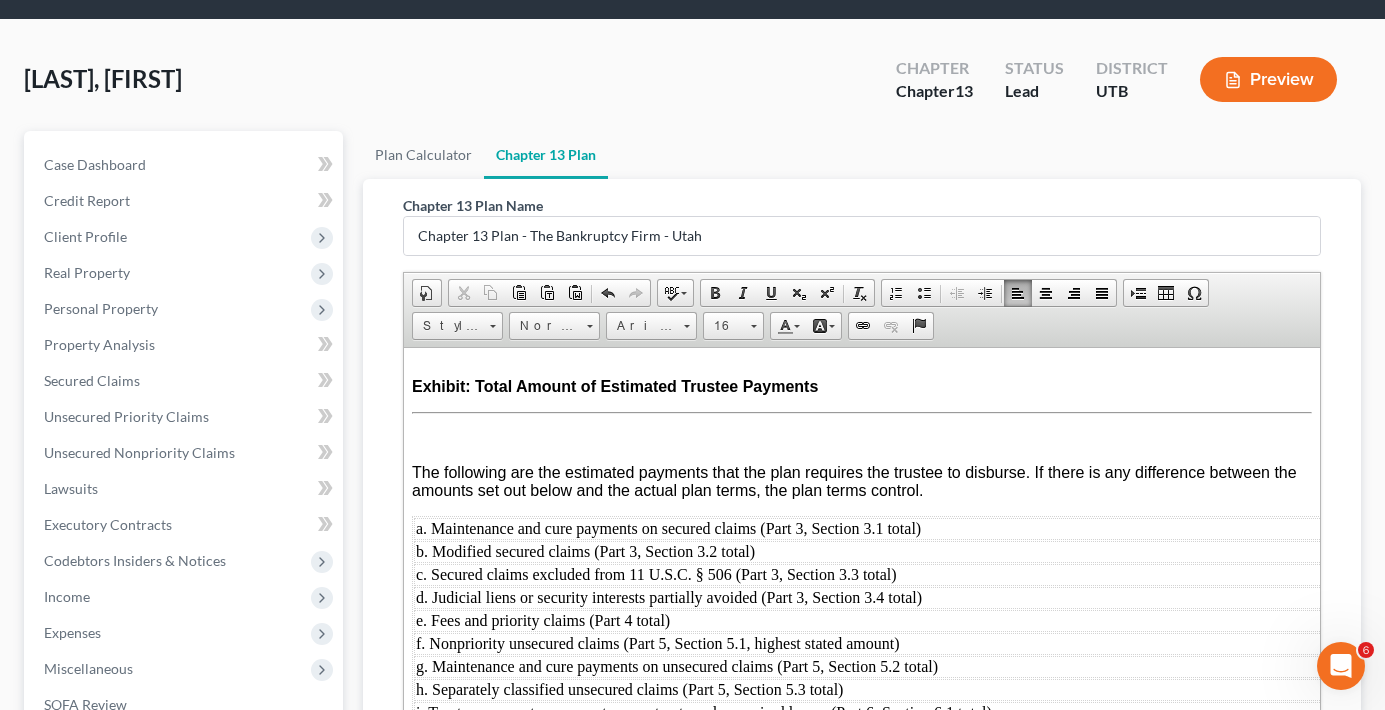 scroll, scrollTop: 8124, scrollLeft: 0, axis: vertical 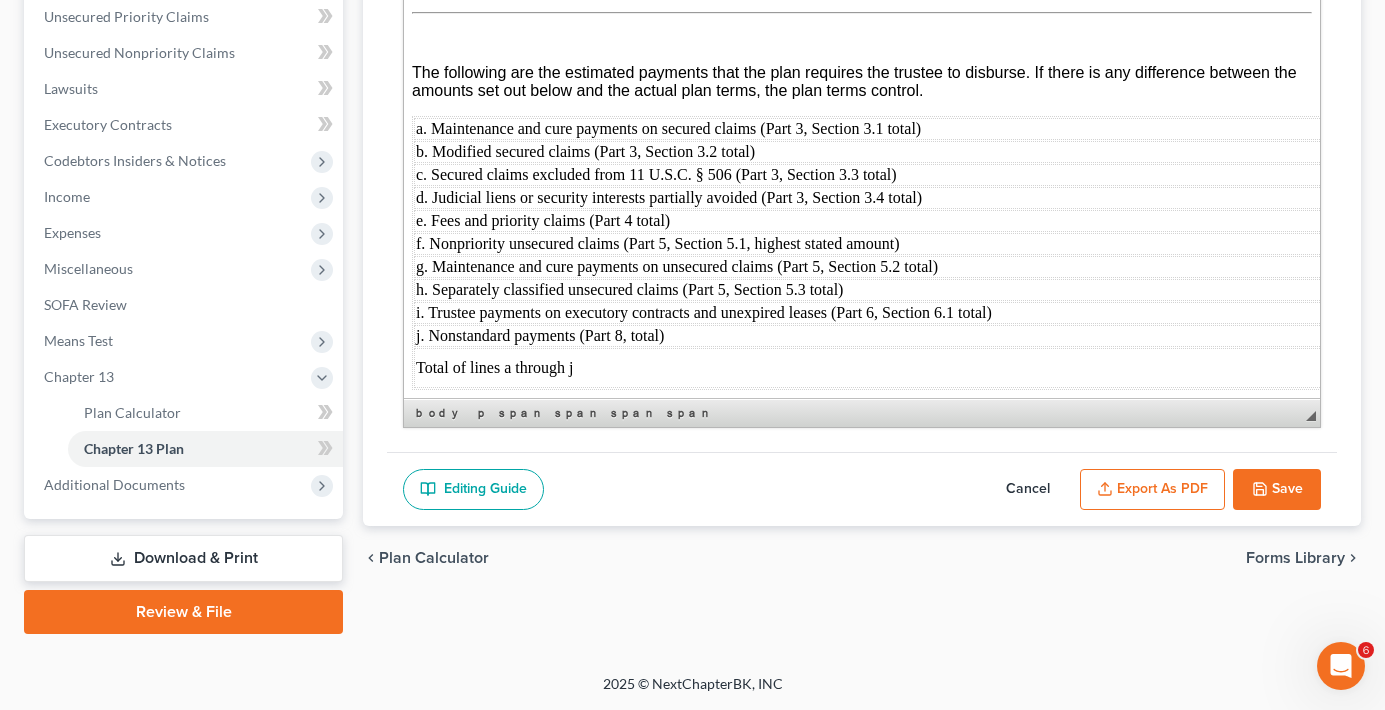 click on "Export as PDF" at bounding box center [1152, 490] 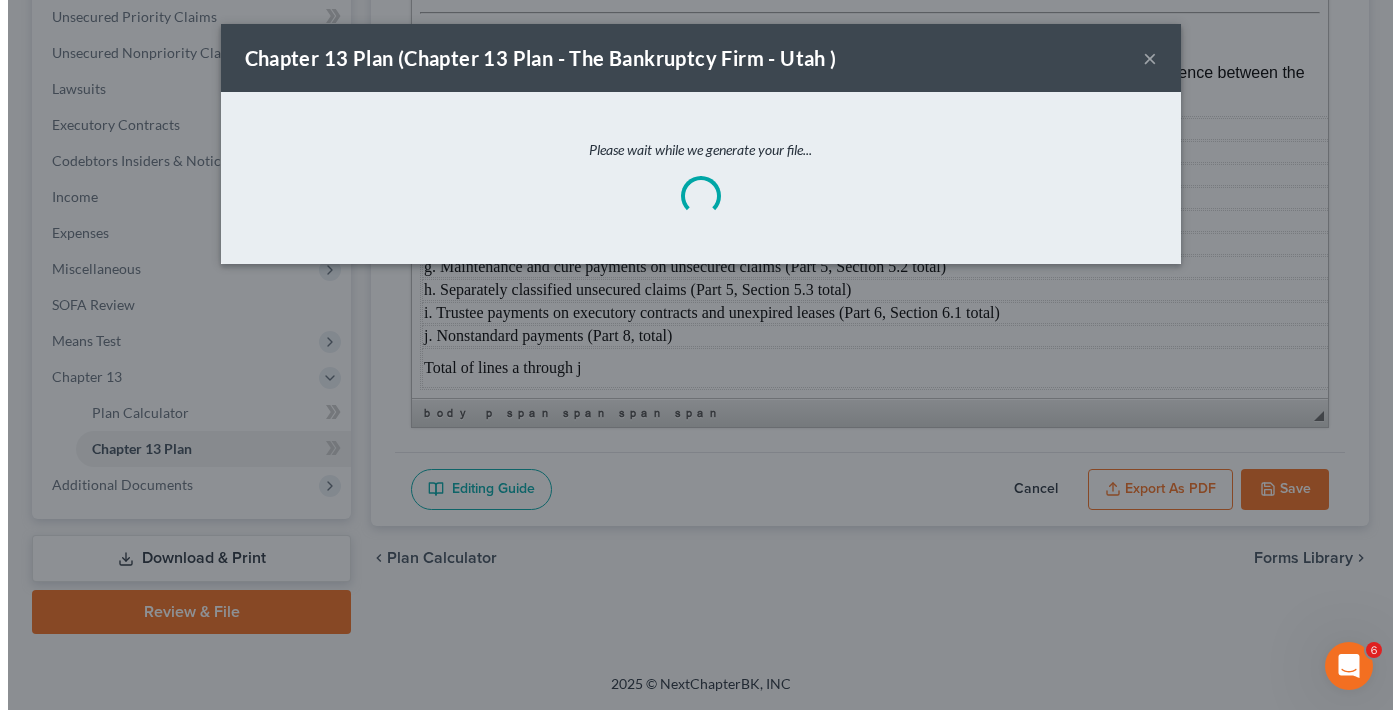 scroll, scrollTop: 8080, scrollLeft: 0, axis: vertical 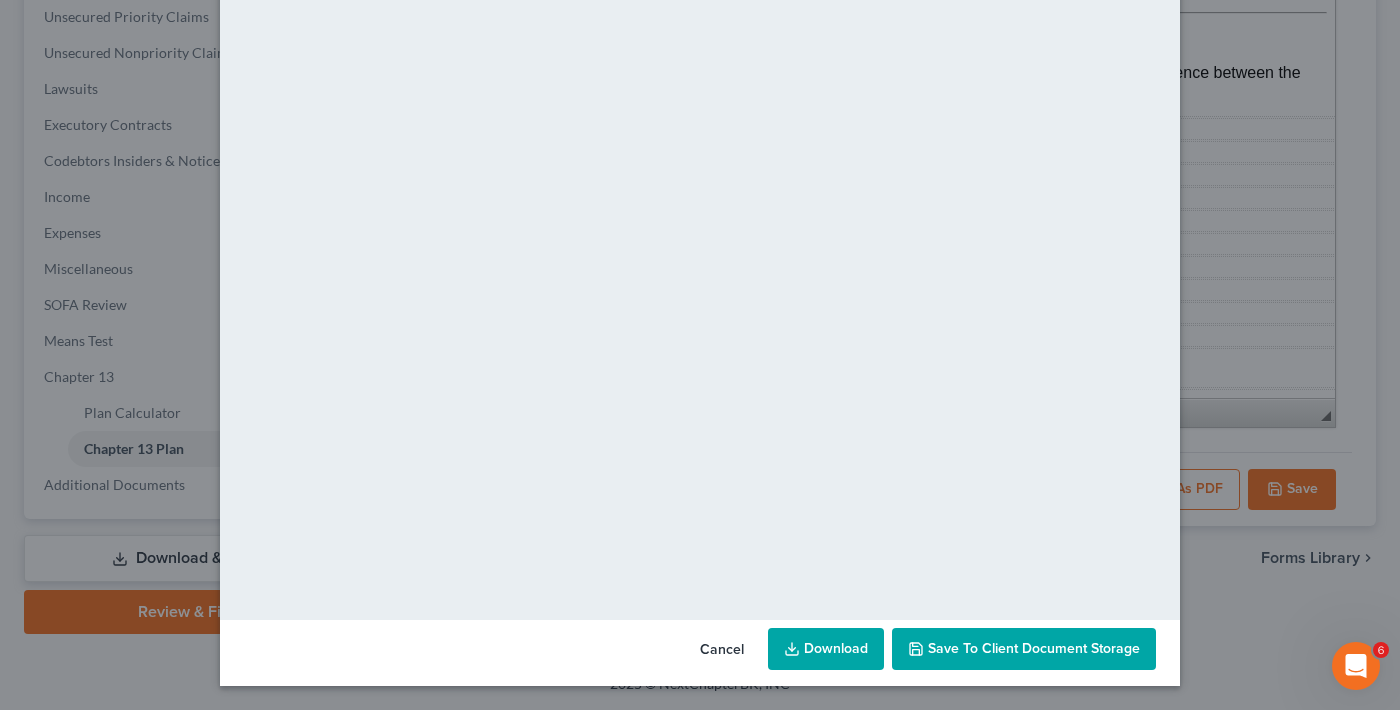 click on "Save to Client Document Storage" at bounding box center [1034, 648] 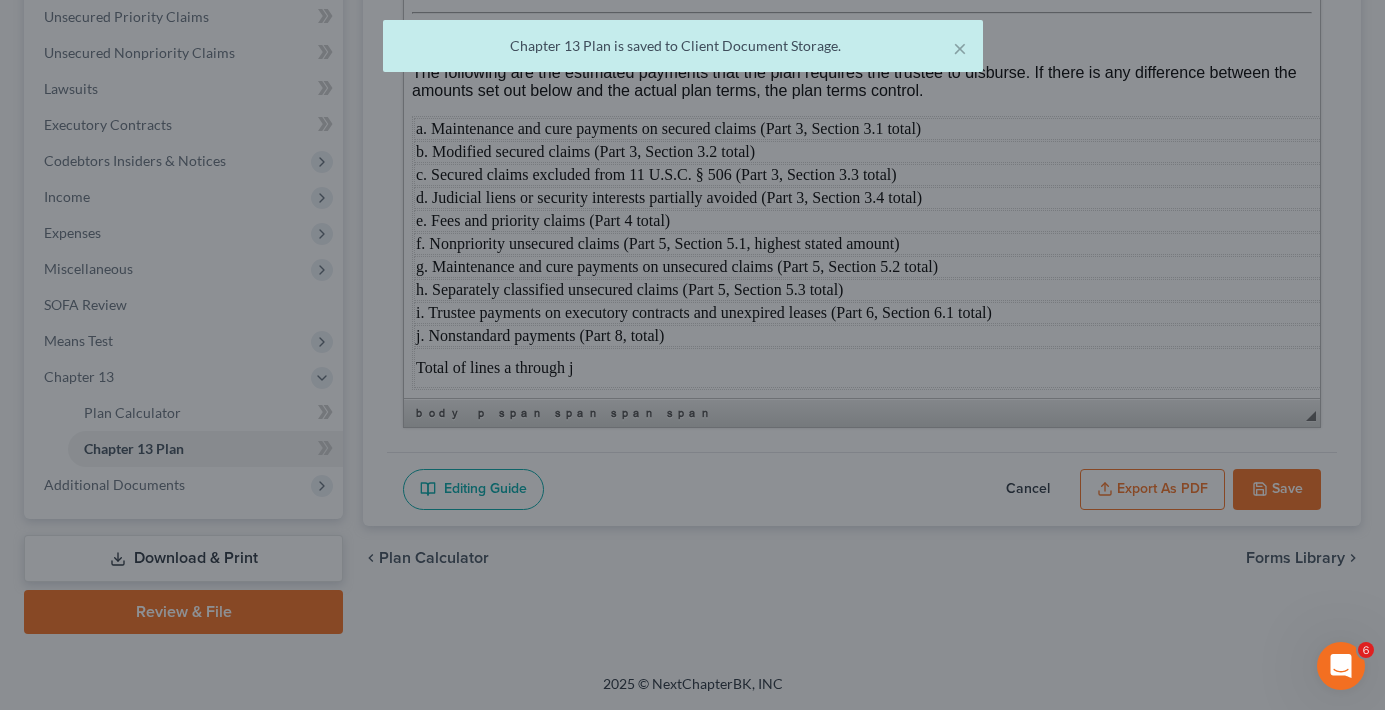 scroll, scrollTop: 8124, scrollLeft: 0, axis: vertical 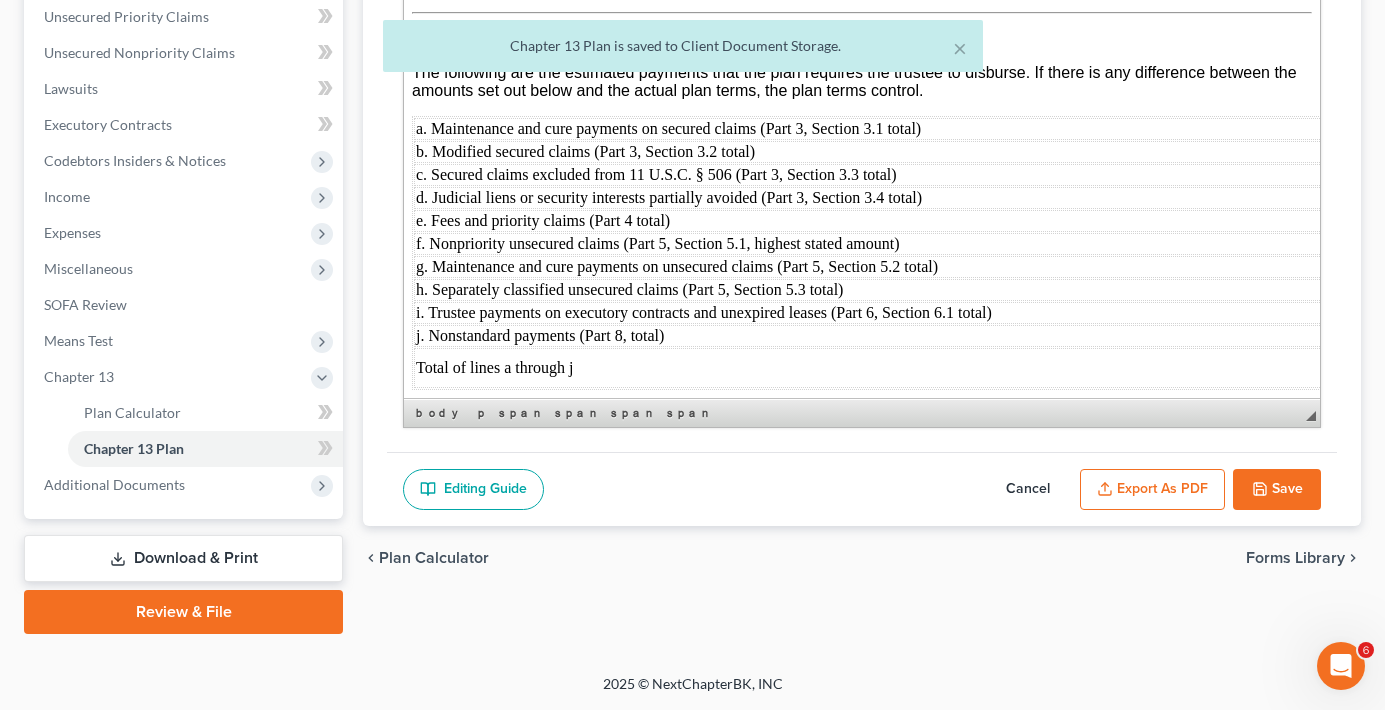 click on "Save" at bounding box center (1277, 490) 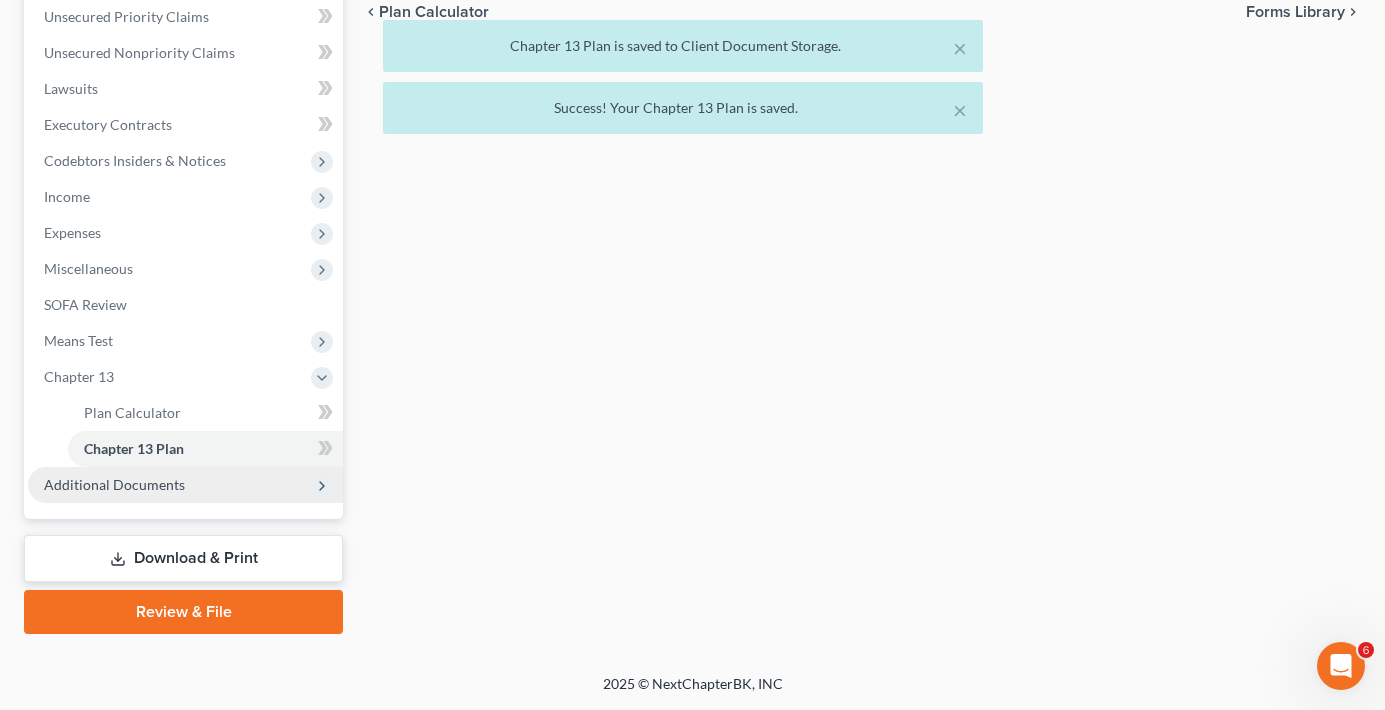 click on "Additional Documents" at bounding box center (185, 485) 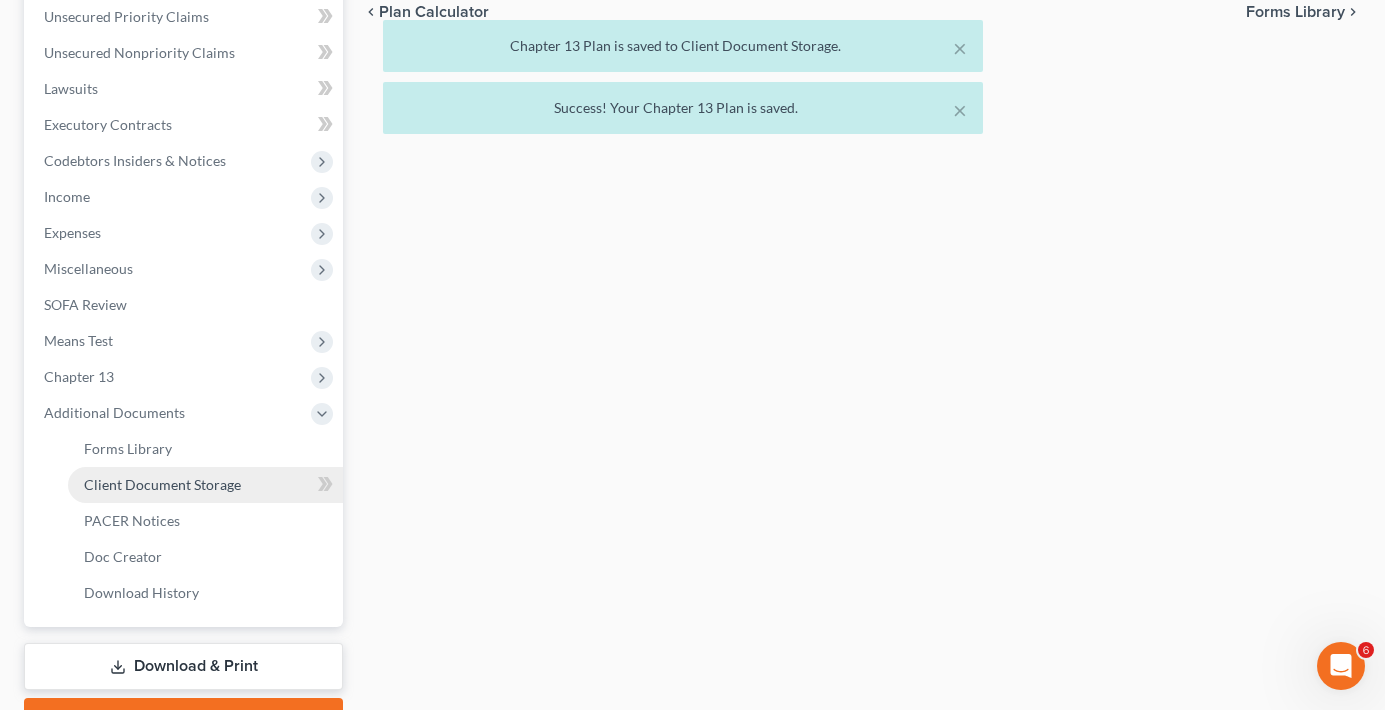 click on "Client Document Storage" at bounding box center (162, 484) 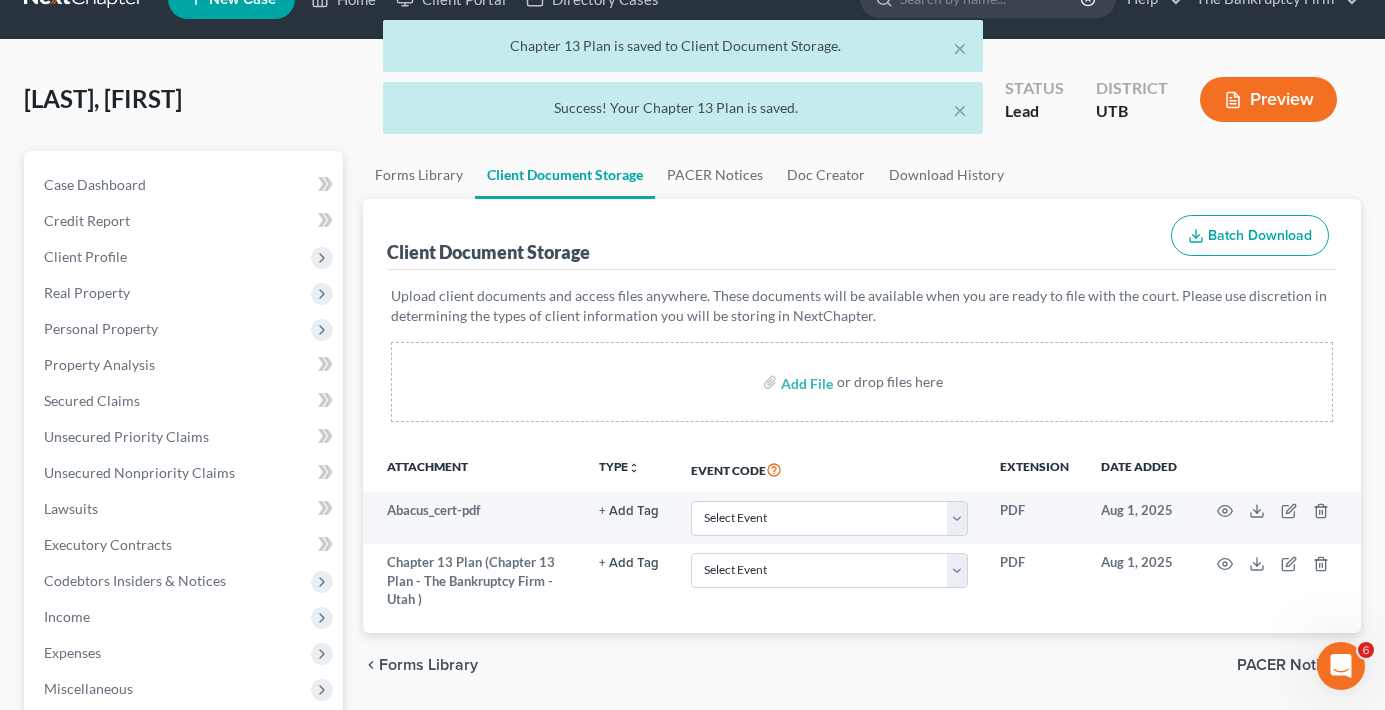 scroll, scrollTop: 0, scrollLeft: 0, axis: both 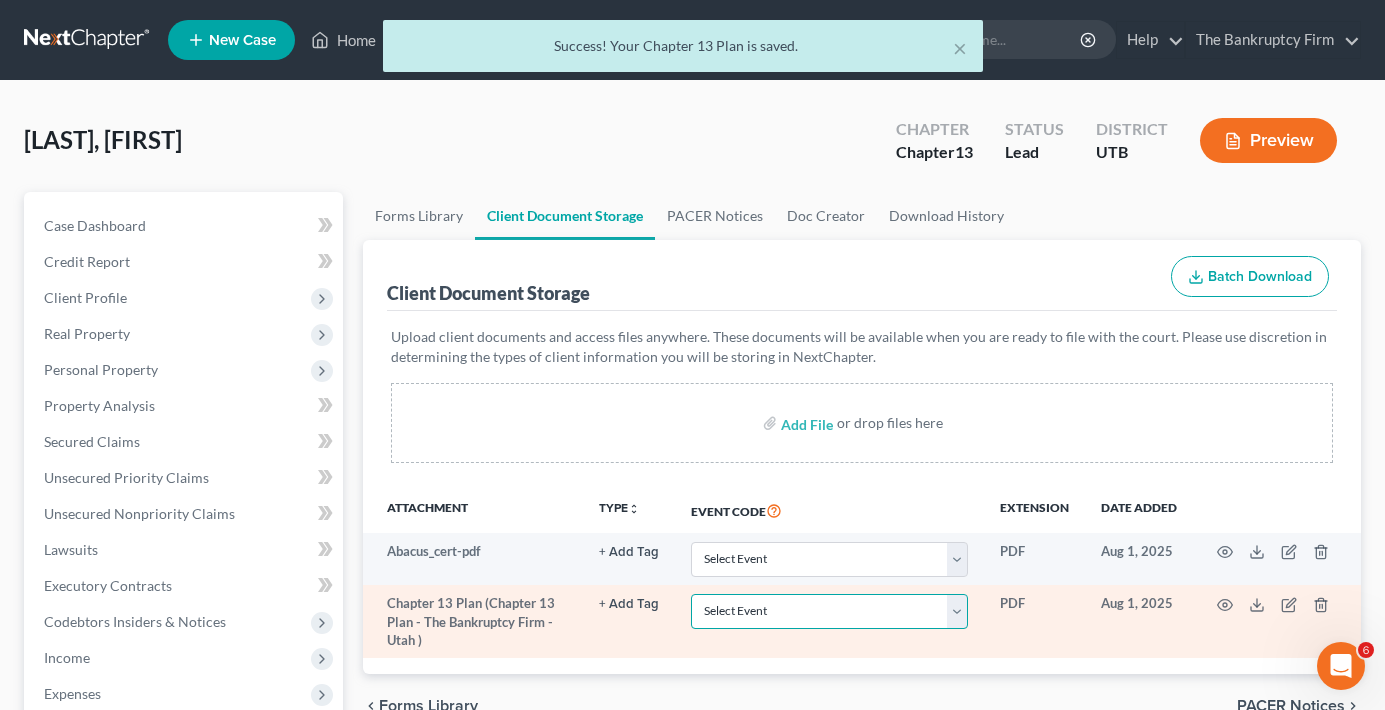 click on "Select Event Affidavit/Declaration Amended Chapter 11 Plan Amended Disclosure Statement (Ch 11) Amended Document Amended Schedules/List of Creditors/Statements (Dec 1 2016) Amended/Final Chapter 13 Plan Attorney's Request for No Future Notice Balance Sheet Certificate of Service Certificate of Service of Tax Information Certificate/Affidavit of Non-Opposition to Motion Certification of Exigent Circumstances re: Credit Counseling Certification of Status of Domestic Support Payments Ch 11 Final/Summary Rpt & Acct Chapter 11 Ballot Chapter 11 Ballot Register and Report of Balloting Chapter 11 Monthly Operating Report Chapter 11 Monthly Operating Report UST Form 11-MOR Chapter 11 Plan Chapter 11 Plan (Amended) Chapter 11 Post-Confirmation Report Chapter 11 Quarterly Financial Report (Post Confirmation) Chapter 11 Small Business Plan Chapter 11 Small Business Subchapter V Plan Chapter 11 Statement of Monthly Income Form 122B Chapter 13 Calculation of Disposable Income 122C-2 Chapter 13 Plan Declaration Exhibit" at bounding box center (829, 611) 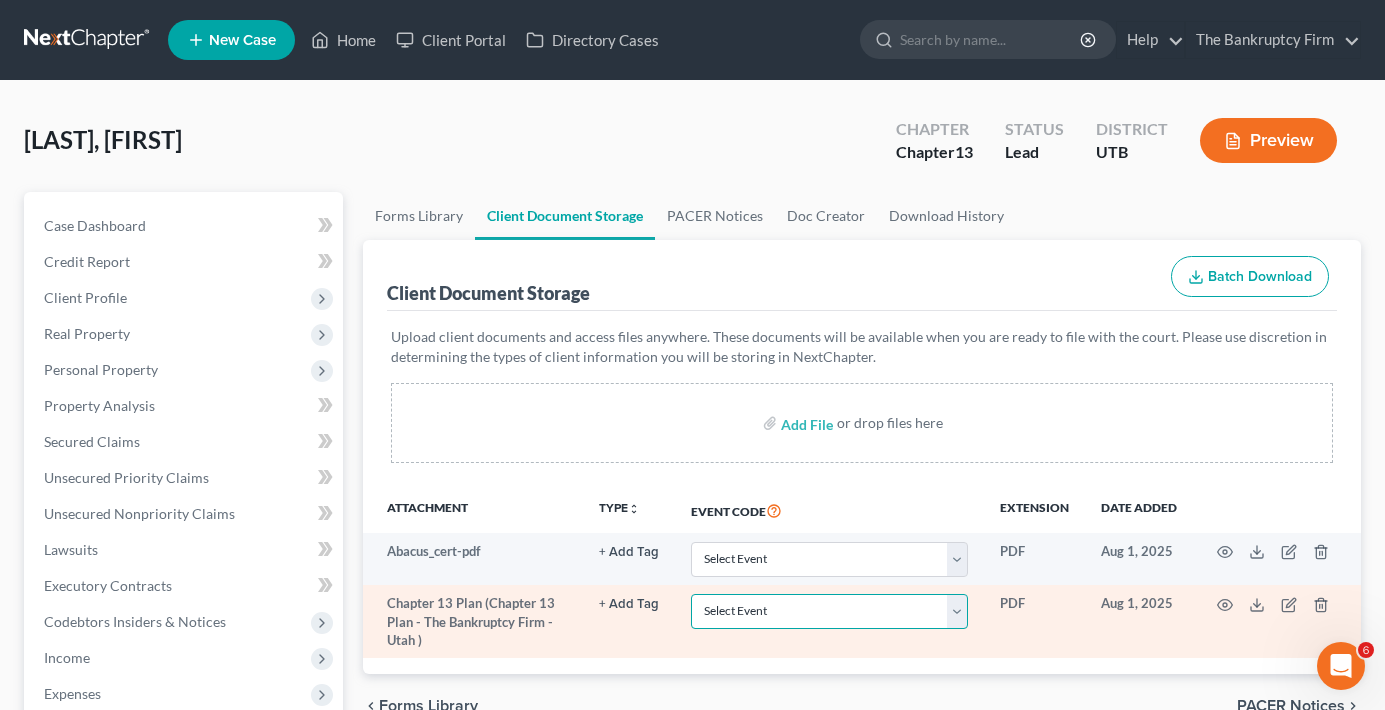 select on "26" 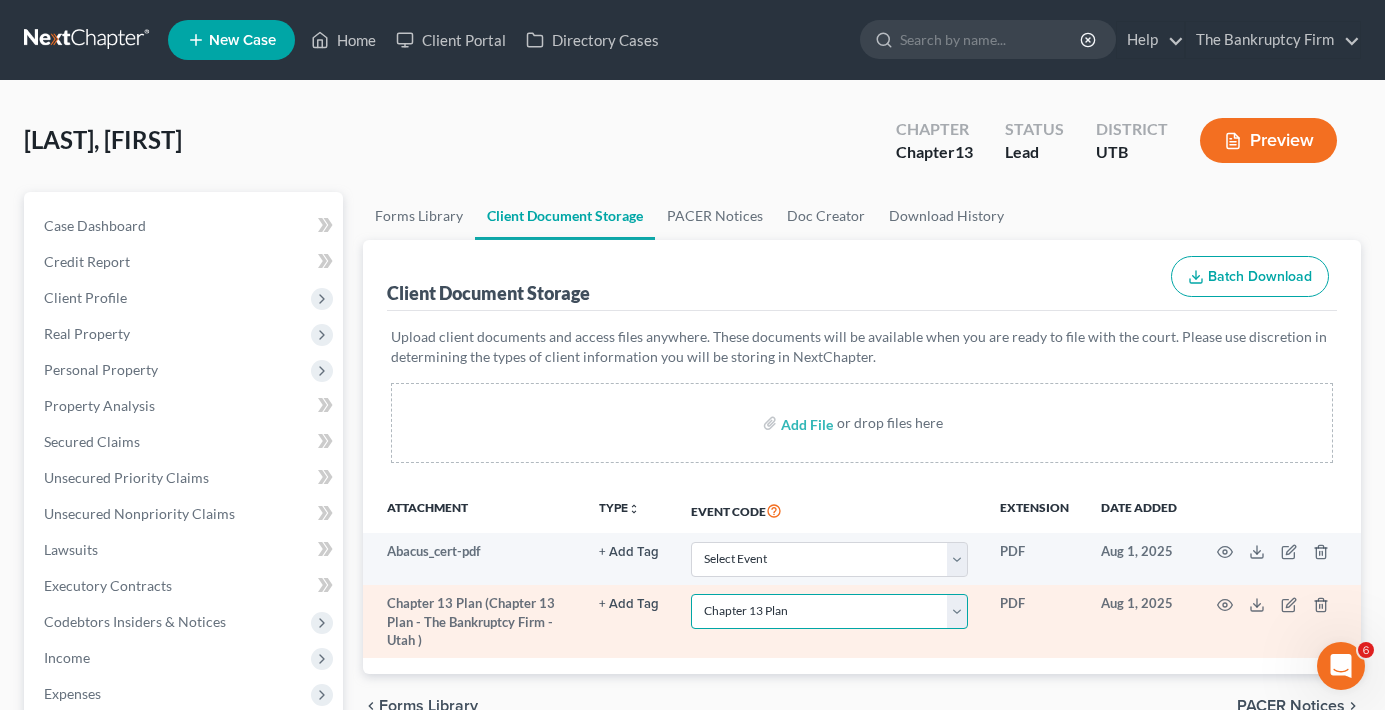 click on "Select Event Affidavit/Declaration Amended Chapter 11 Plan Amended Disclosure Statement (Ch 11) Amended Document Amended Schedules/List of Creditors/Statements (Dec 1 2016) Amended/Final Chapter 13 Plan Attorney's Request for No Future Notice Balance Sheet Certificate of Service Certificate of Service of Tax Information Certificate/Affidavit of Non-Opposition to Motion Certification of Exigent Circumstances re: Credit Counseling Certification of Status of Domestic Support Payments Ch 11 Final/Summary Rpt & Acct Chapter 11 Ballot Chapter 11 Ballot Register and Report of Balloting Chapter 11 Monthly Operating Report Chapter 11 Monthly Operating Report UST Form 11-MOR Chapter 11 Plan Chapter 11 Plan (Amended) Chapter 11 Post-Confirmation Report Chapter 11 Quarterly Financial Report (Post Confirmation) Chapter 11 Small Business Plan Chapter 11 Small Business Subchapter V Plan Chapter 11 Statement of Monthly Income Form 122B Chapter 13 Calculation of Disposable Income 122C-2 Chapter 13 Plan Declaration Exhibit" at bounding box center [829, 611] 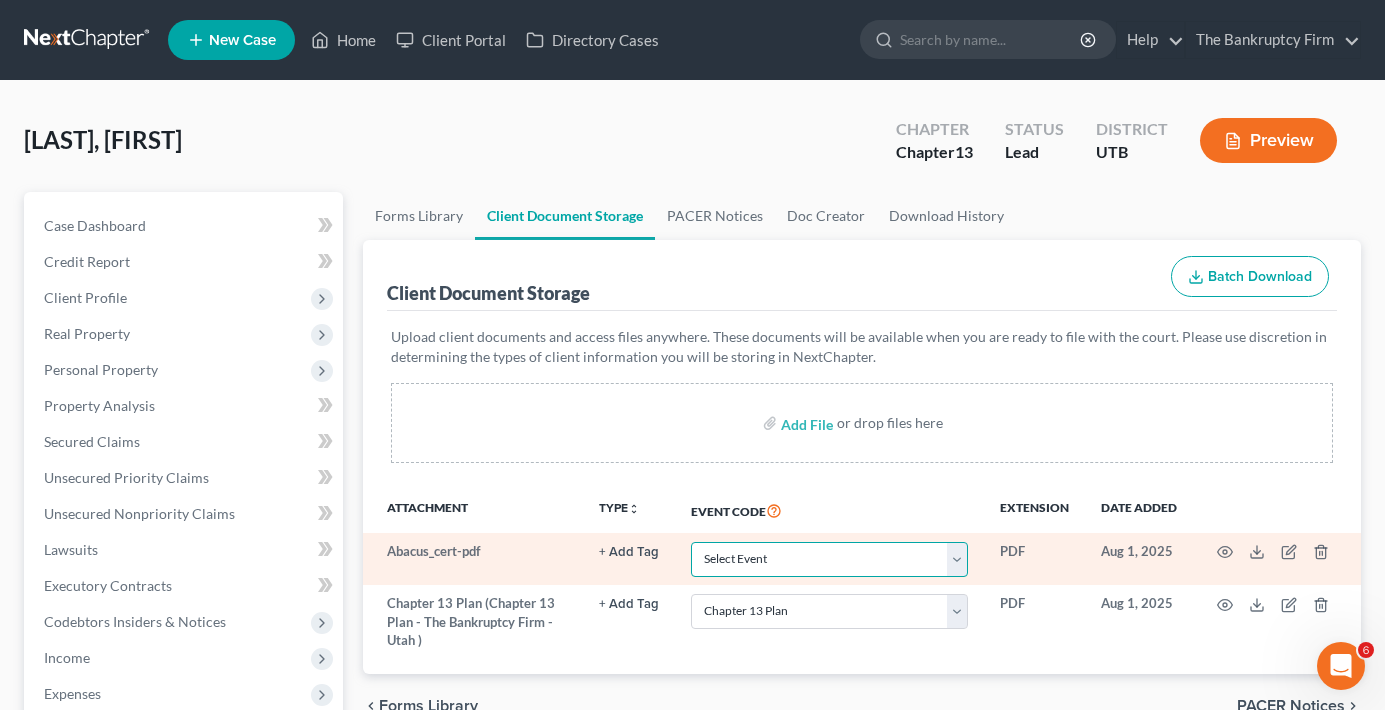 drag, startPoint x: 778, startPoint y: 561, endPoint x: 776, endPoint y: 545, distance: 16.124516 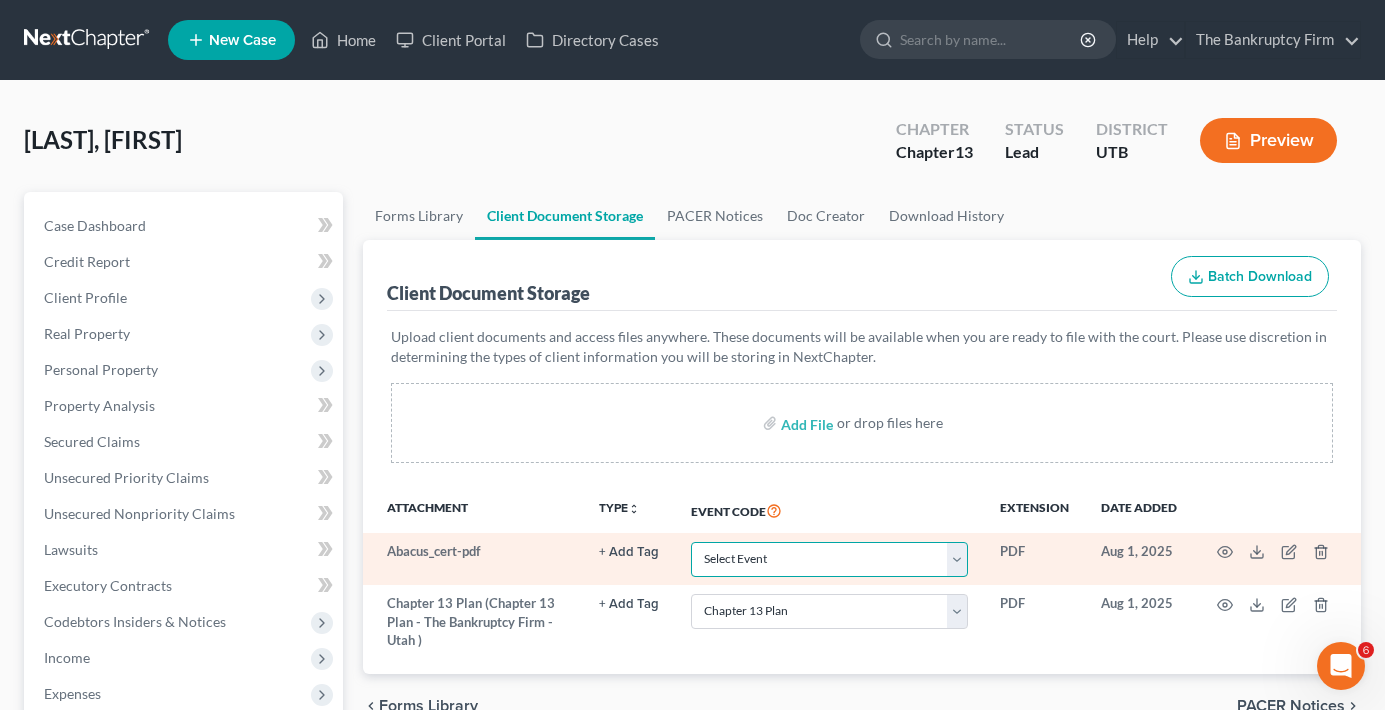 select on "30" 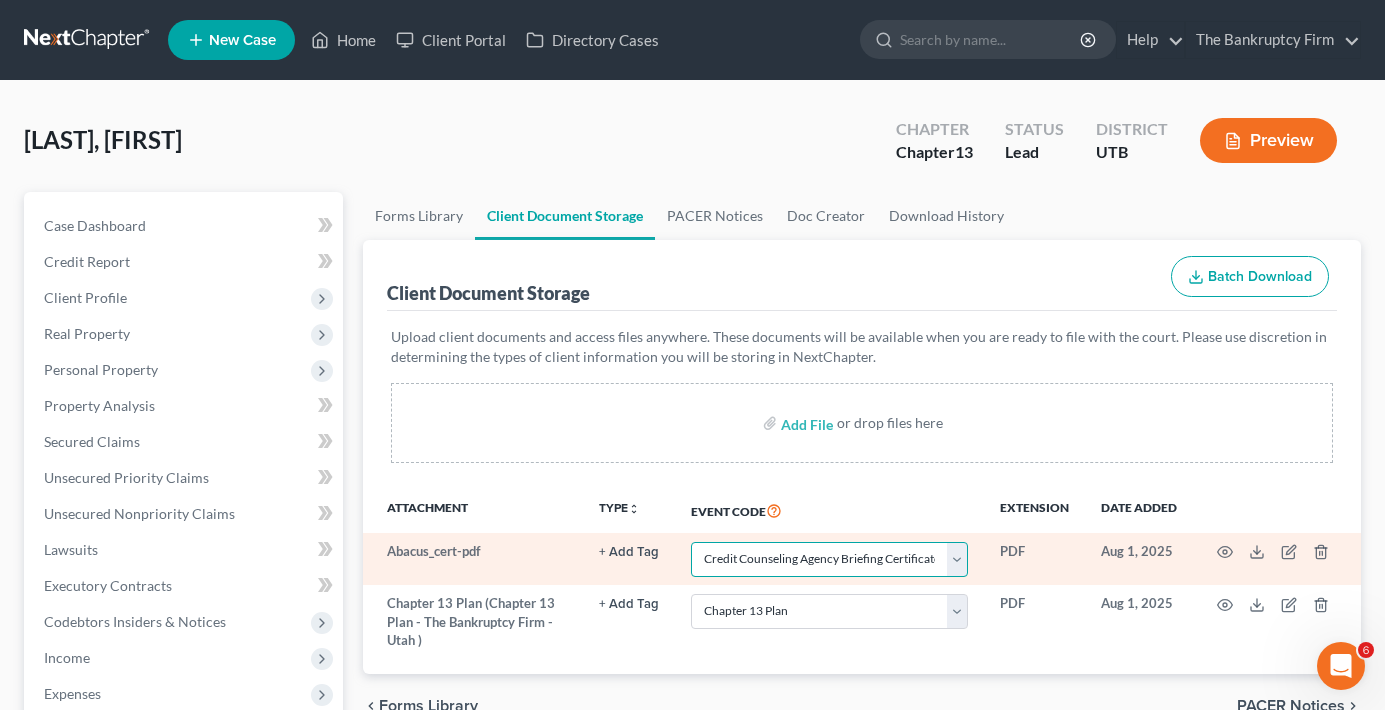 click on "Select Event Affidavit/Declaration Amended Chapter 11 Plan Amended Disclosure Statement (Ch 11) Amended Document Amended Schedules/List of Creditors/Statements (Dec 1 2016) Amended/Final Chapter 13 Plan Attorney's Request for No Future Notice Balance Sheet Certificate of Service Certificate of Service of Tax Information Certificate/Affidavit of Non-Opposition to Motion Certification of Exigent Circumstances re: Credit Counseling Certification of Status of Domestic Support Payments Ch 11 Final/Summary Rpt & Acct Chapter 11 Ballot Chapter 11 Ballot Register and Report of Balloting Chapter 11 Monthly Operating Report Chapter 11 Monthly Operating Report UST Form 11-MOR Chapter 11 Plan Chapter 11 Plan (Amended) Chapter 11 Post-Confirmation Report Chapter 11 Quarterly Financial Report (Post Confirmation) Chapter 11 Small Business Plan Chapter 11 Small Business Subchapter V Plan Chapter 11 Statement of Monthly Income Form 122B Chapter 13 Calculation of Disposable Income 122C-2 Chapter 13 Plan Declaration Exhibit" at bounding box center (829, 559) 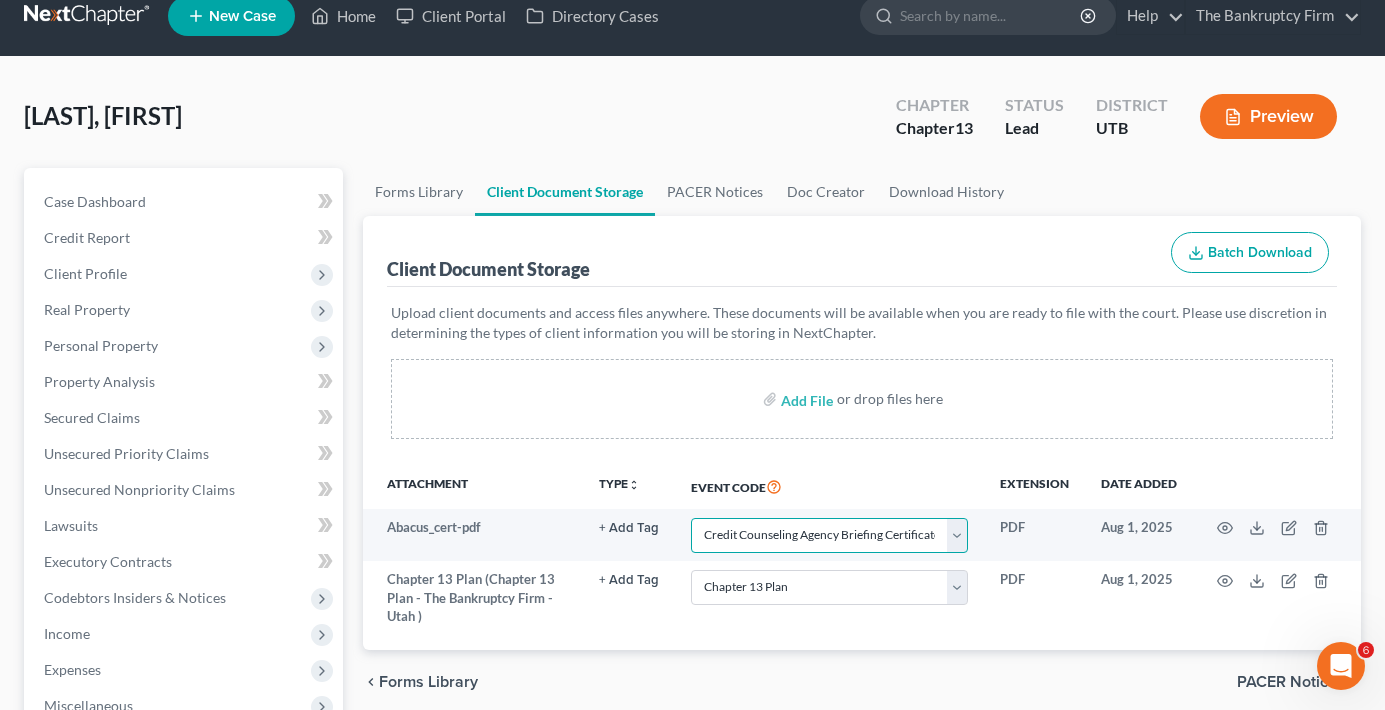scroll, scrollTop: 0, scrollLeft: 0, axis: both 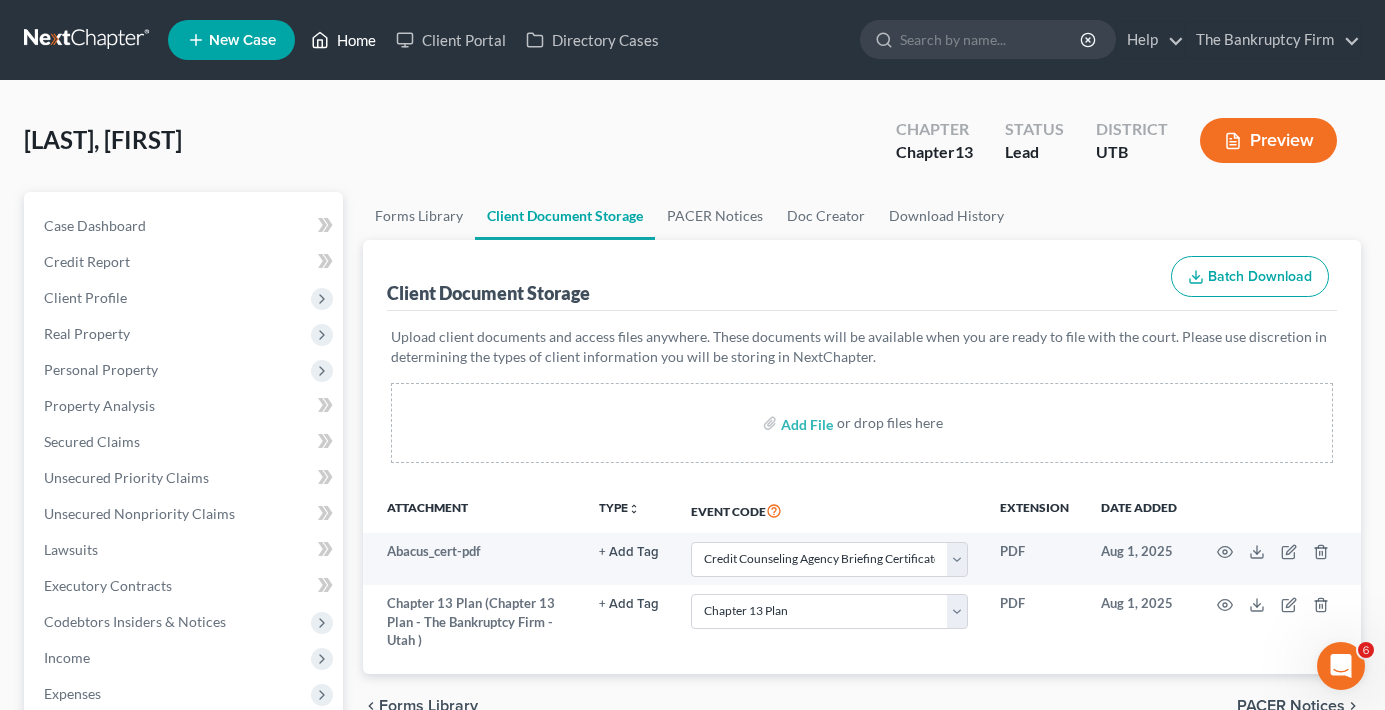 click on "Home" at bounding box center (343, 40) 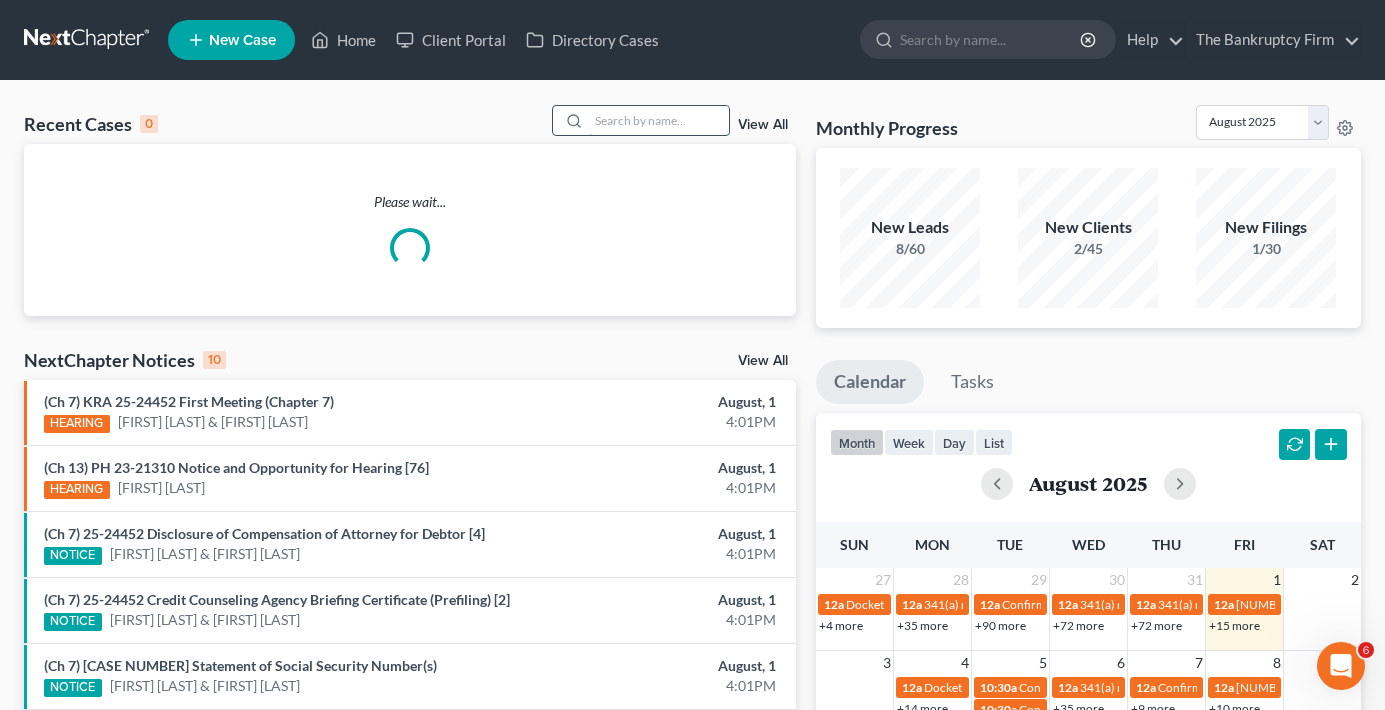 click at bounding box center [659, 120] 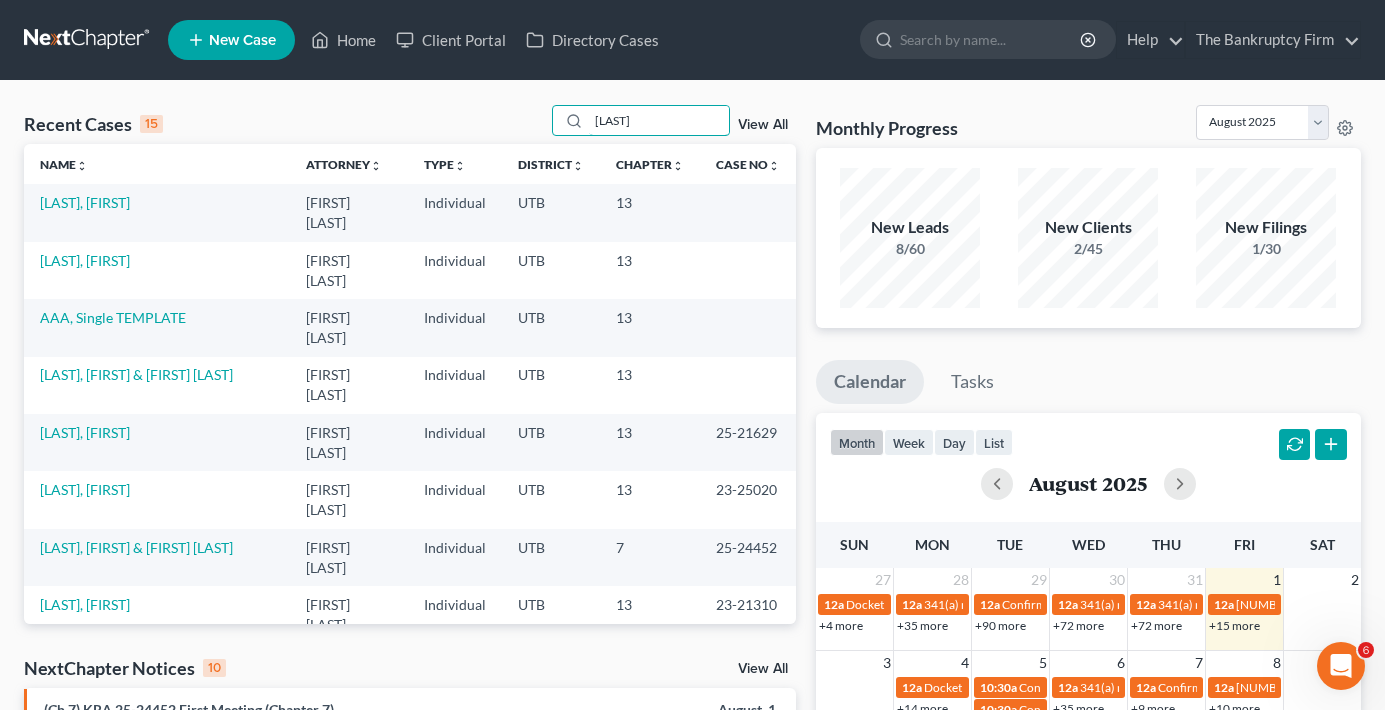 type on "[LAST]" 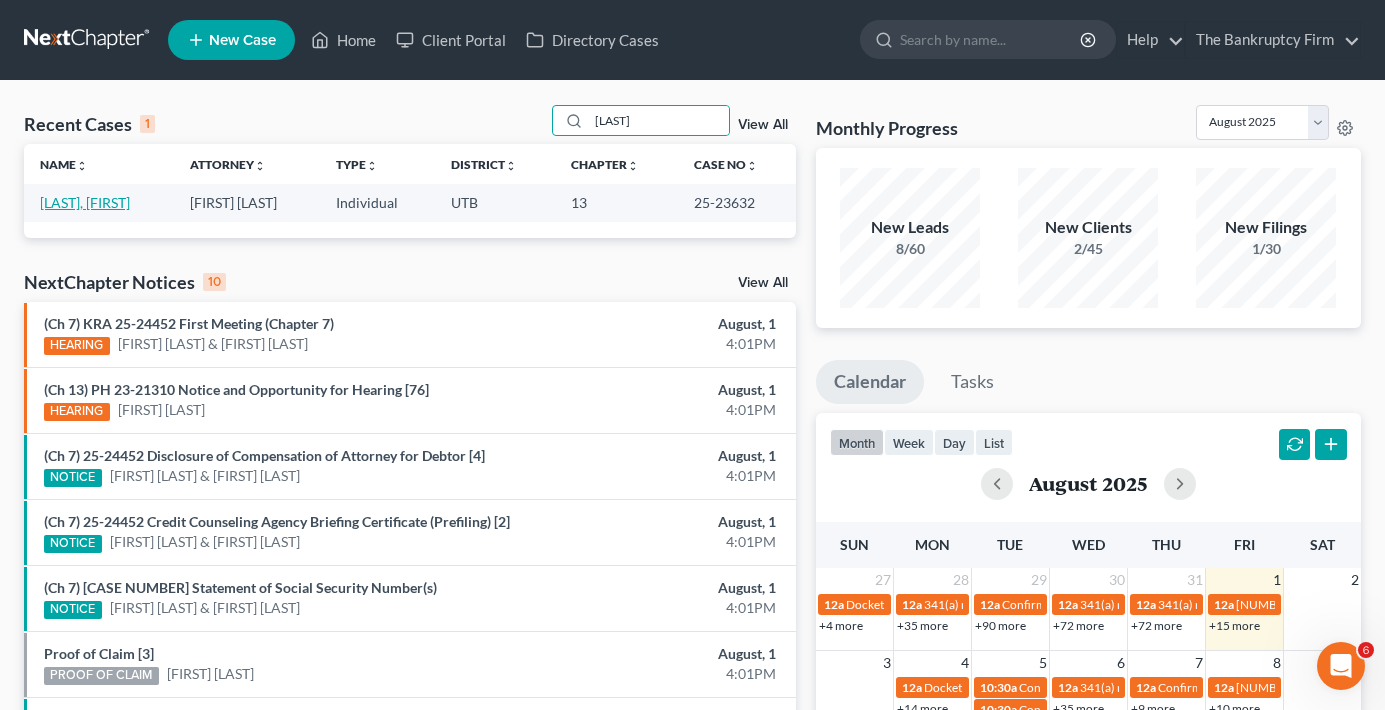 click on "[LAST], [FIRST]" at bounding box center (85, 202) 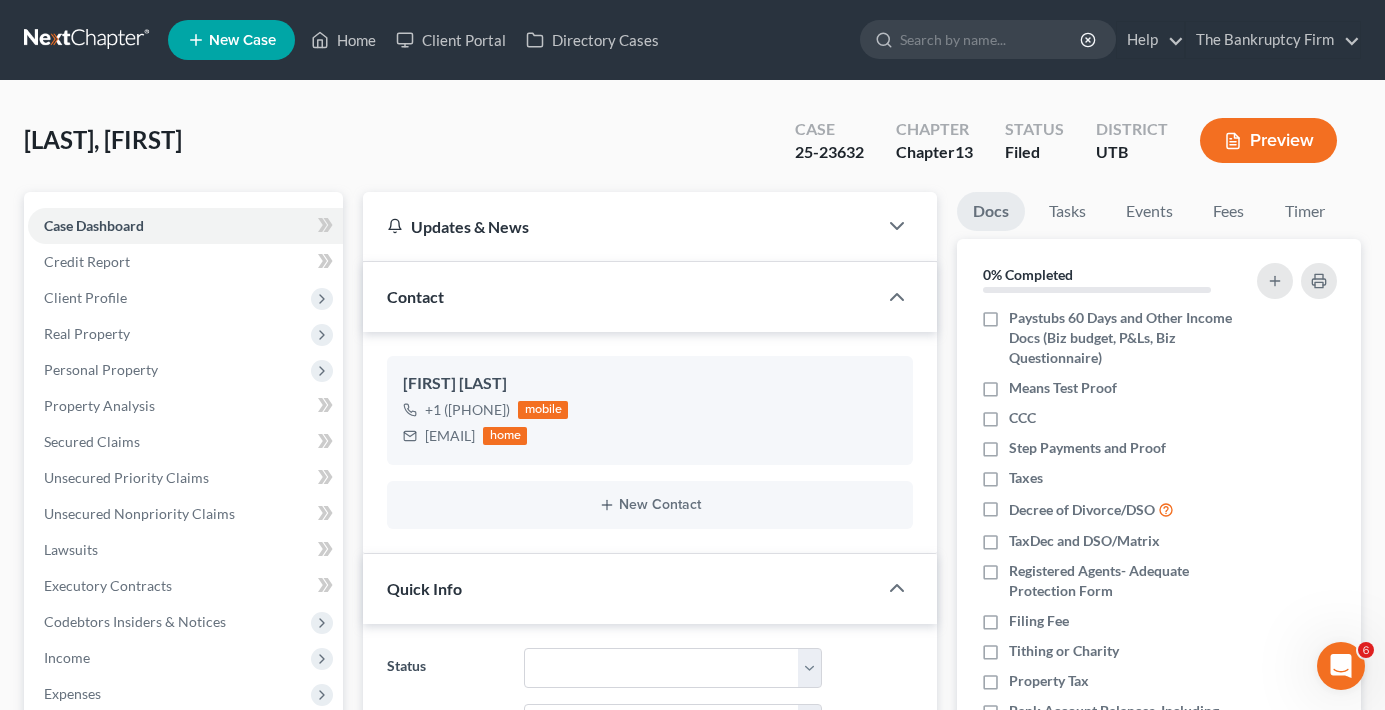 scroll, scrollTop: 100, scrollLeft: 0, axis: vertical 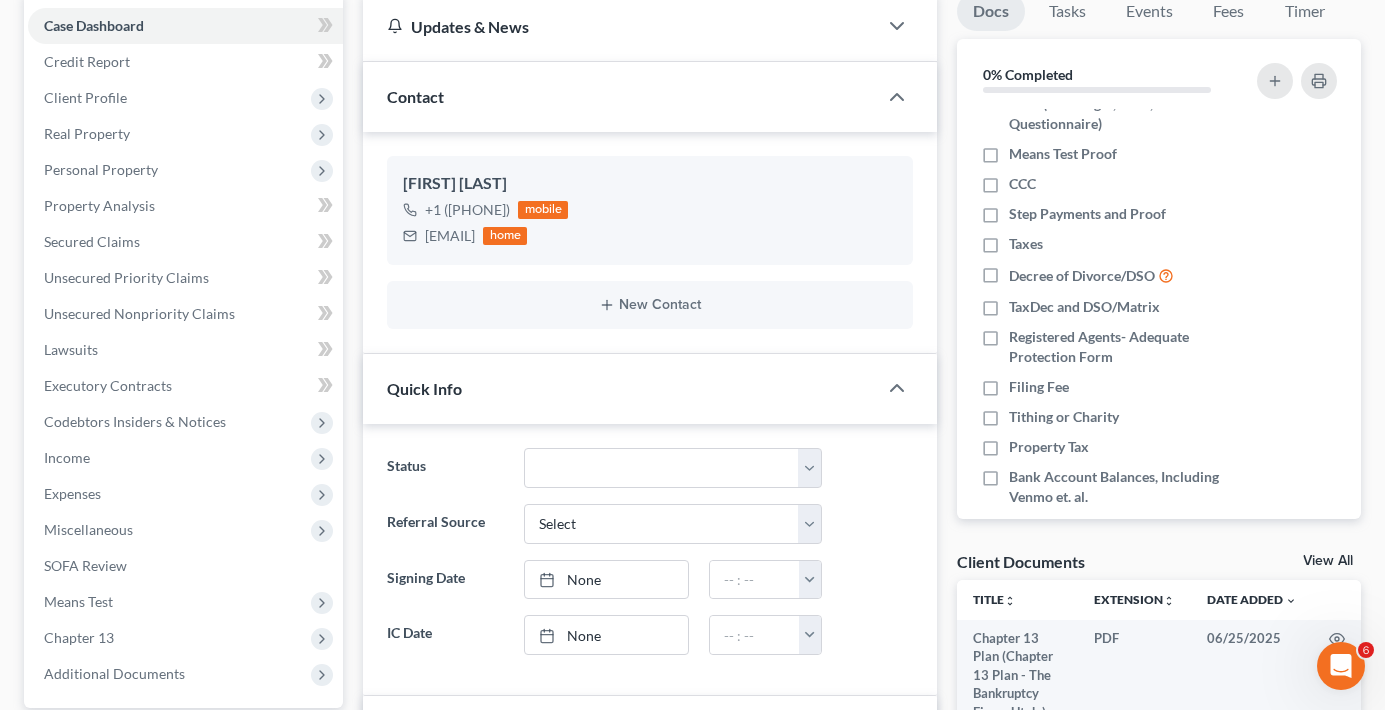 click on "Case Dashboard
Payments
Invoices
Payments
Payments
Credit Report
Client Profile" at bounding box center [183, 862] 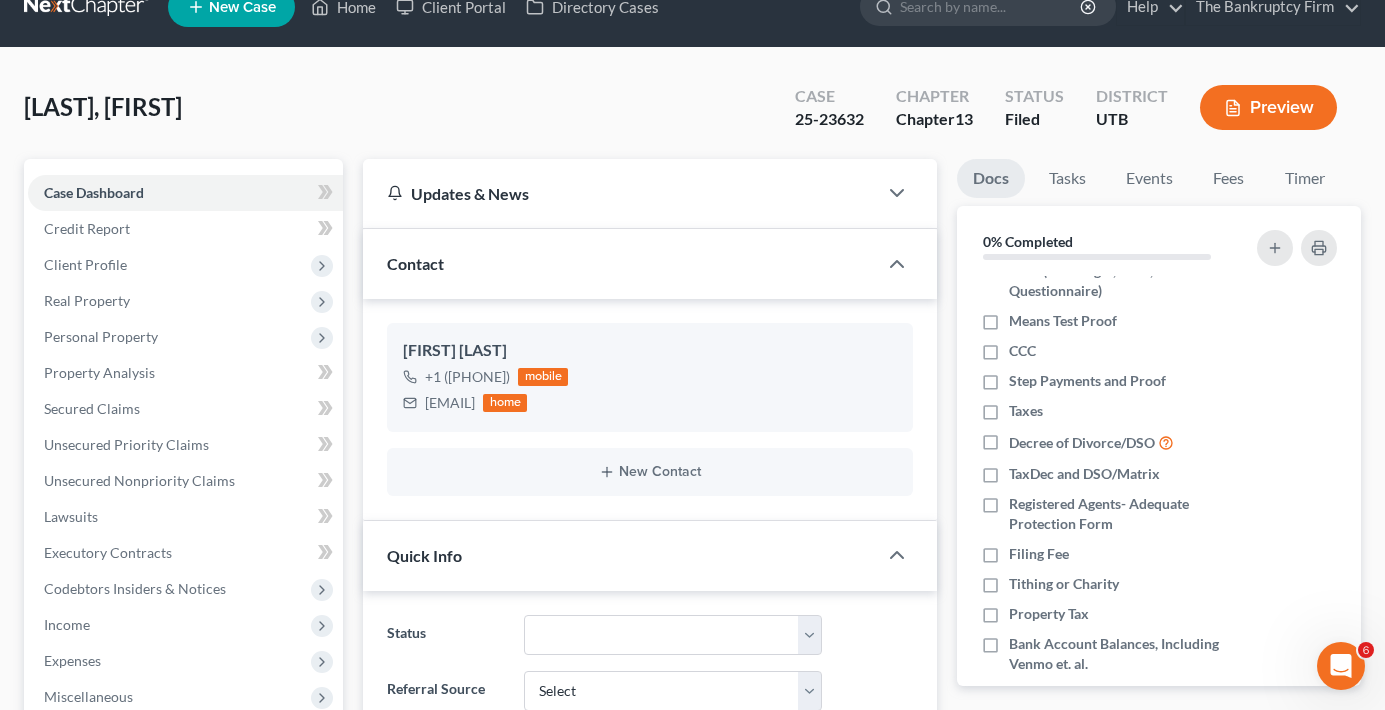 scroll, scrollTop: 0, scrollLeft: 0, axis: both 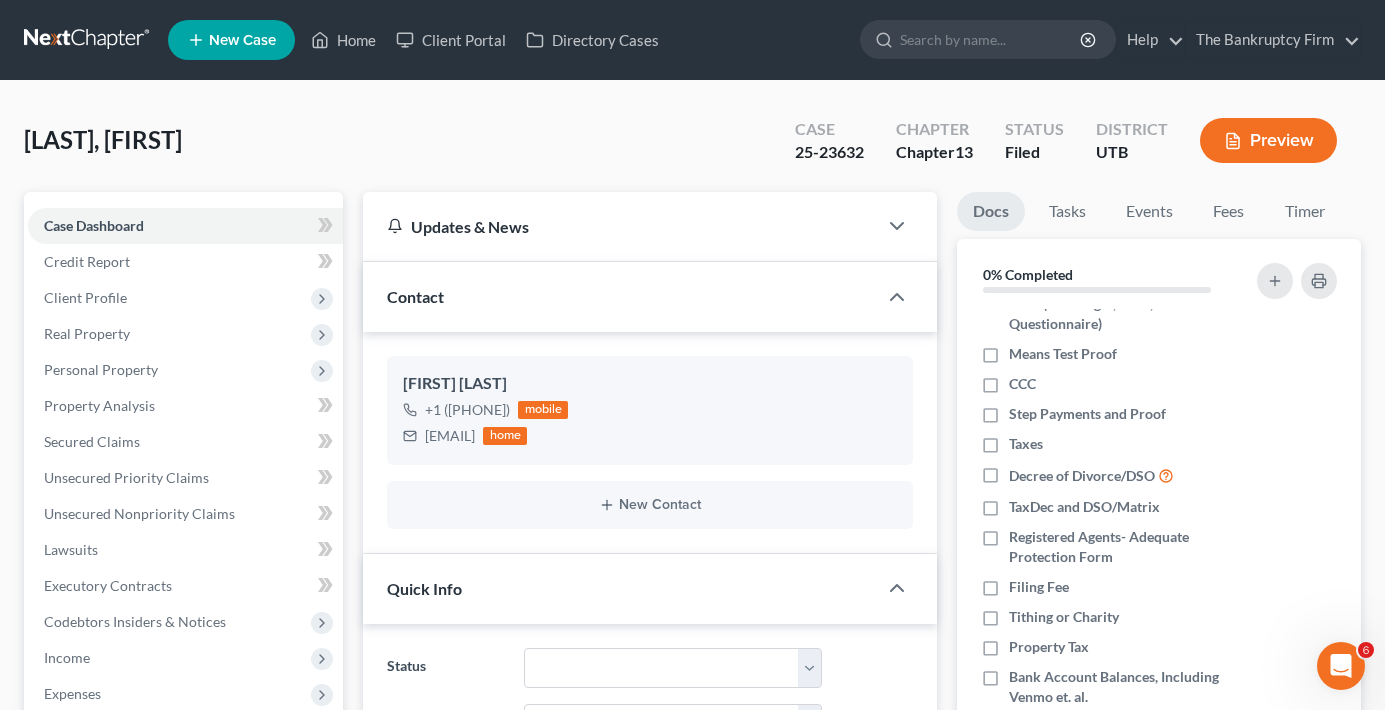 drag, startPoint x: 349, startPoint y: 142, endPoint x: 348, endPoint y: 173, distance: 31.016125 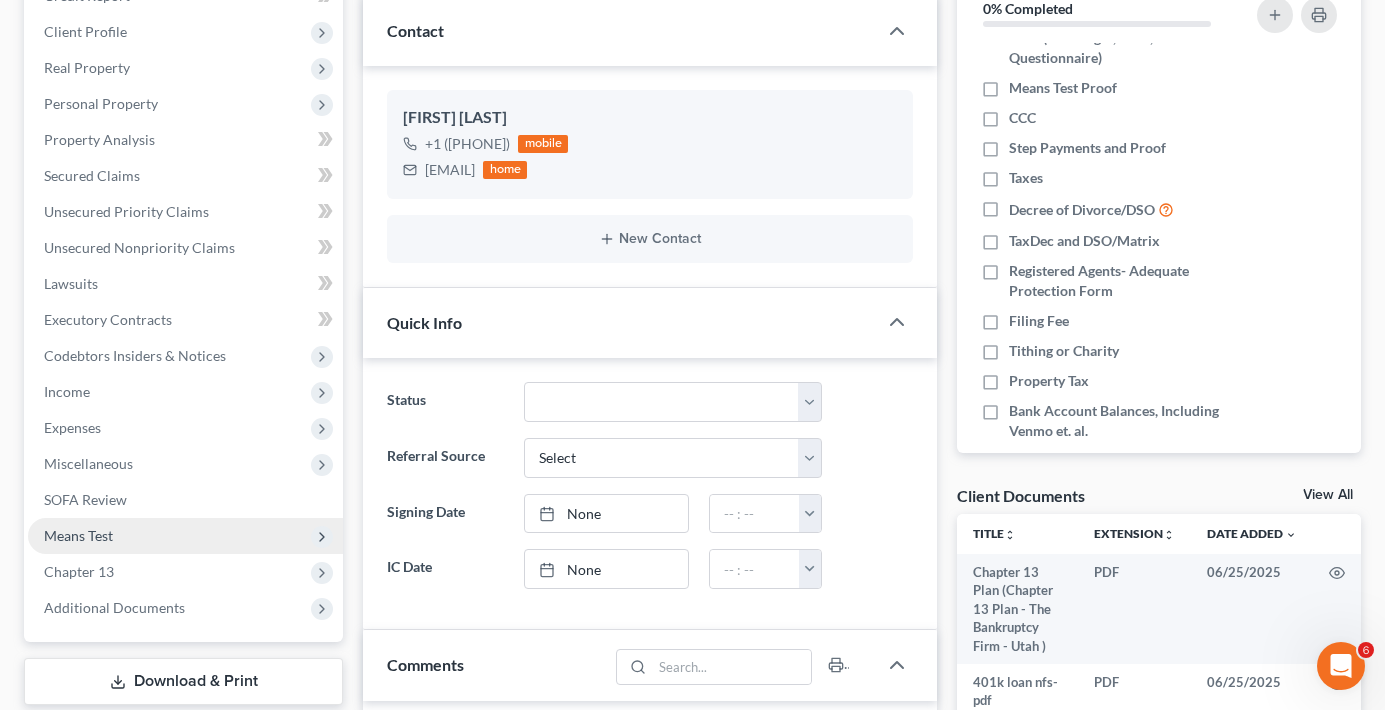 scroll, scrollTop: 300, scrollLeft: 0, axis: vertical 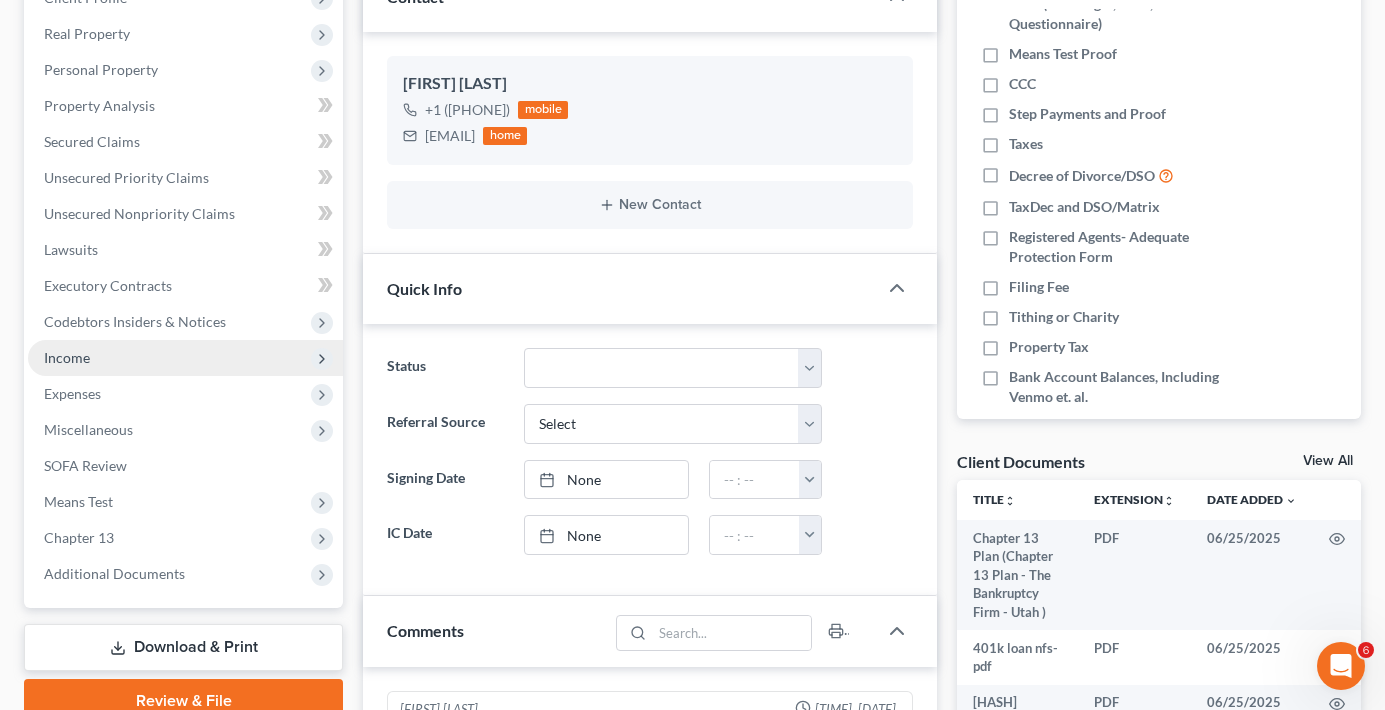 click on "Income" at bounding box center (185, 358) 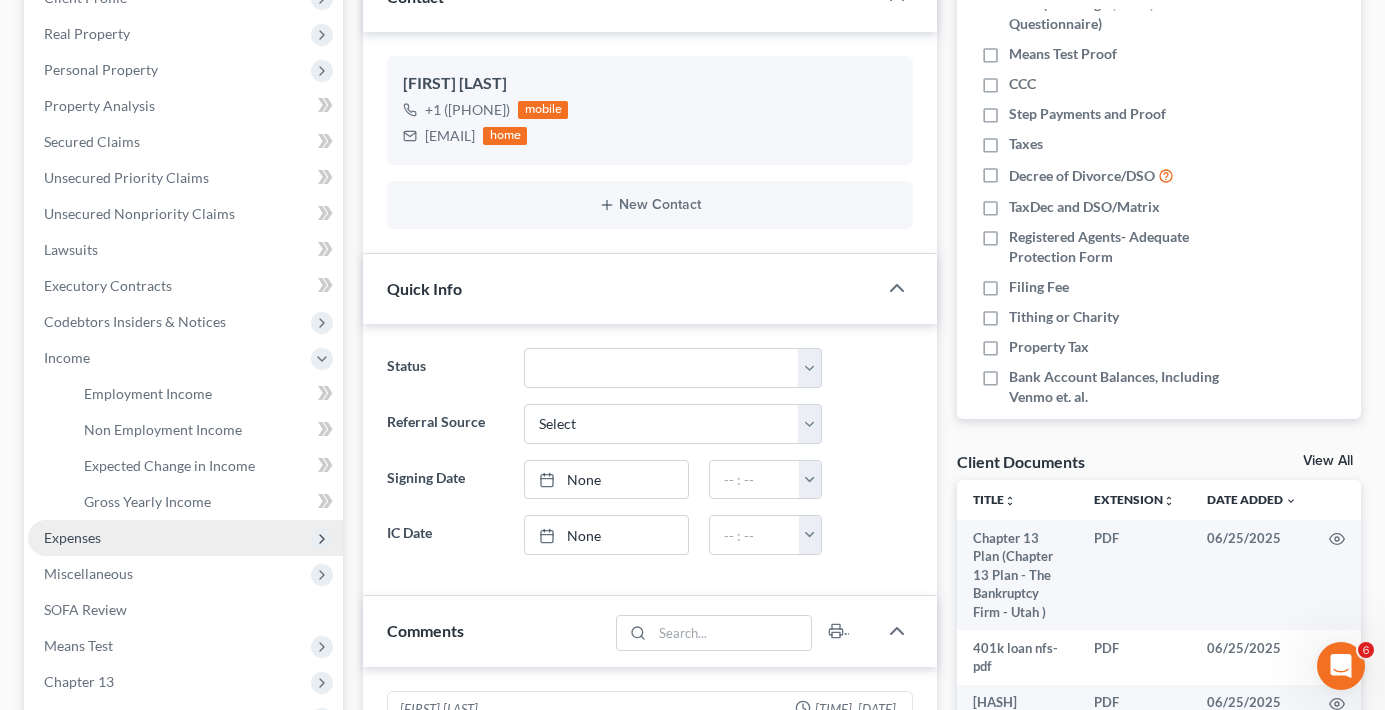 click on "Expenses" at bounding box center [72, 537] 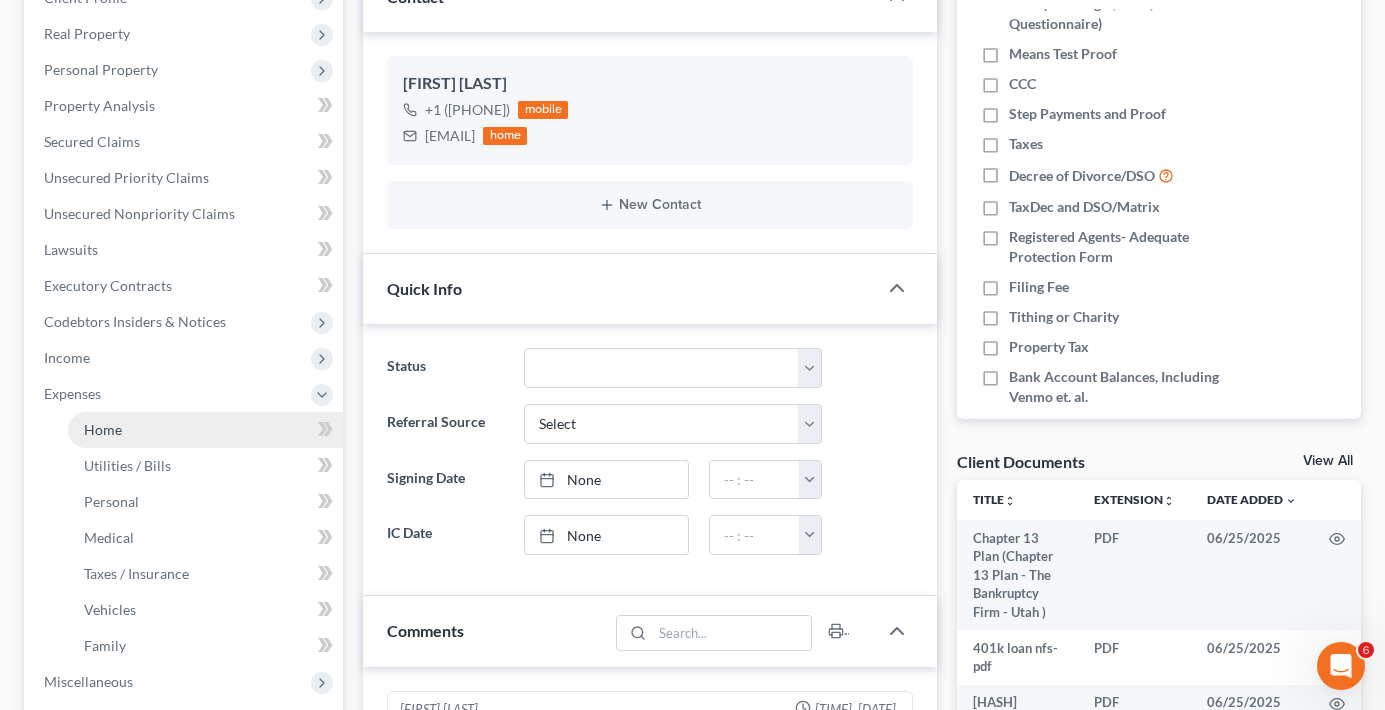 click on "Home" at bounding box center (205, 430) 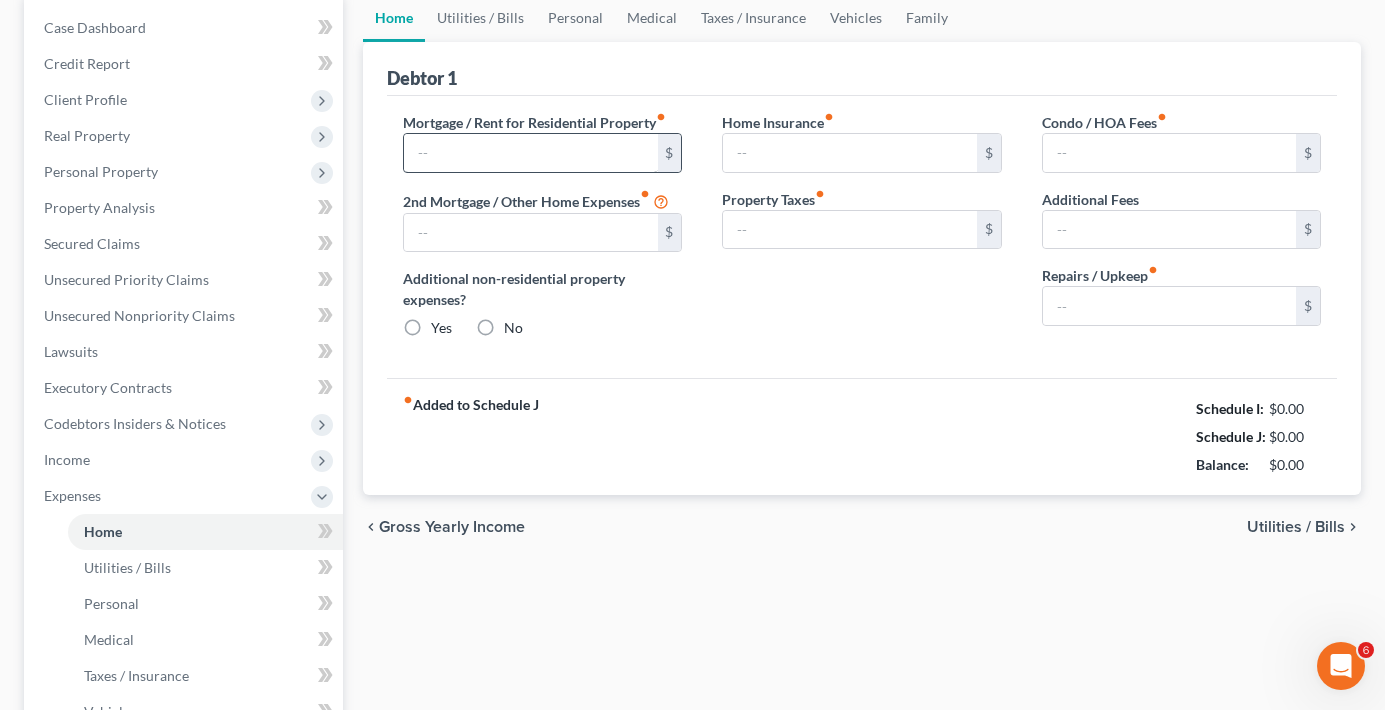 type on "1,800.00" 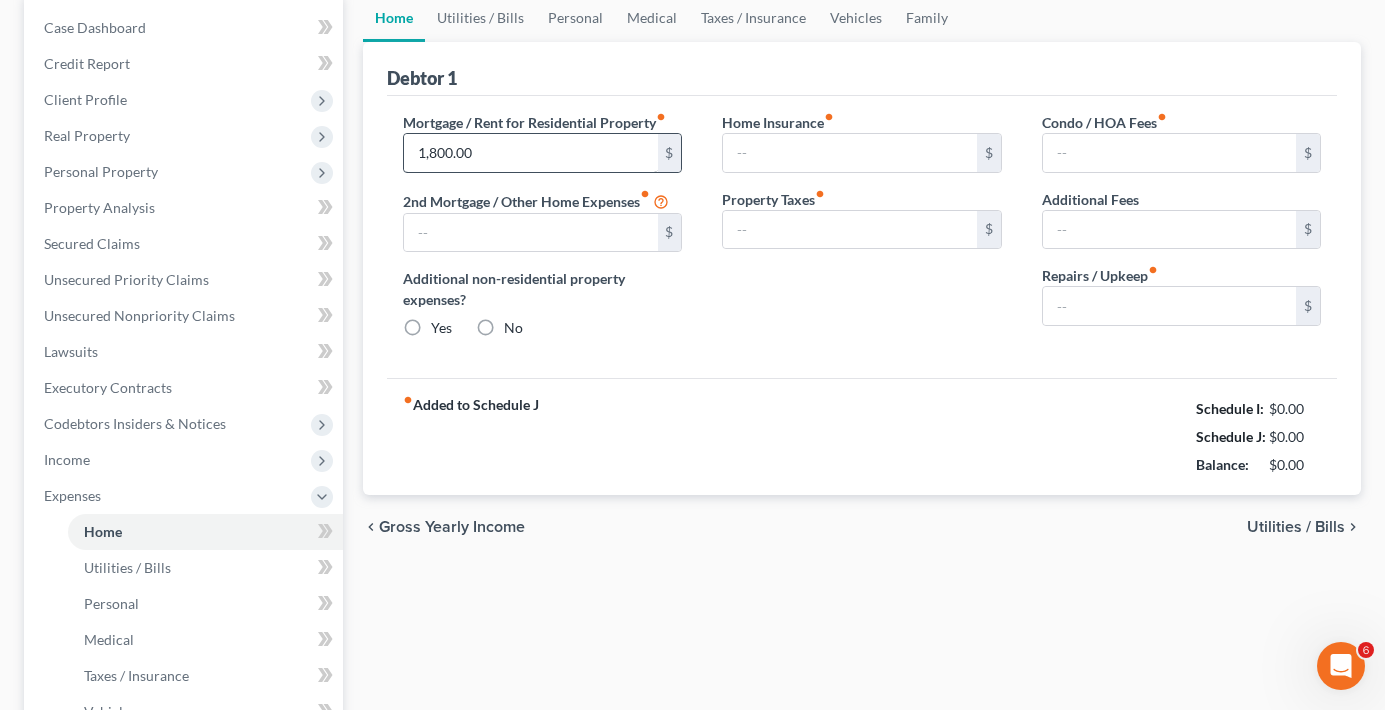 type on "0.00" 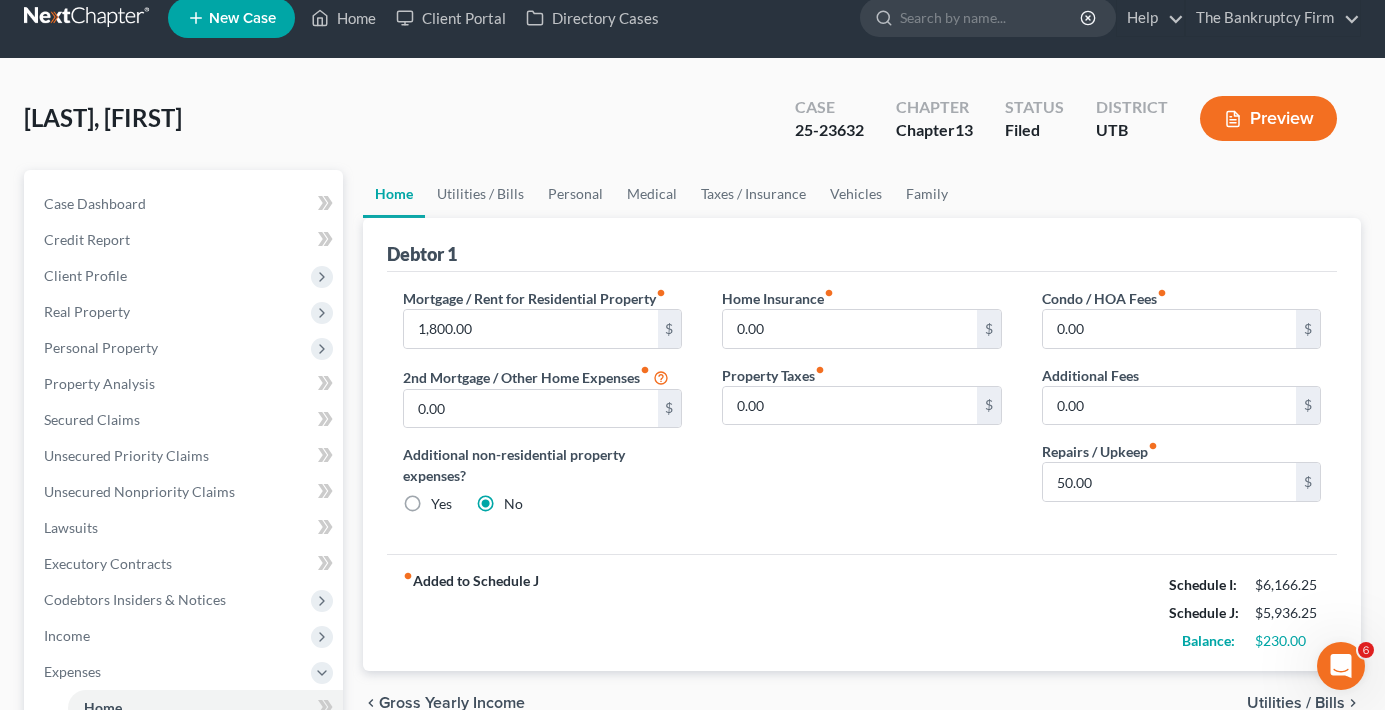 scroll, scrollTop: 0, scrollLeft: 0, axis: both 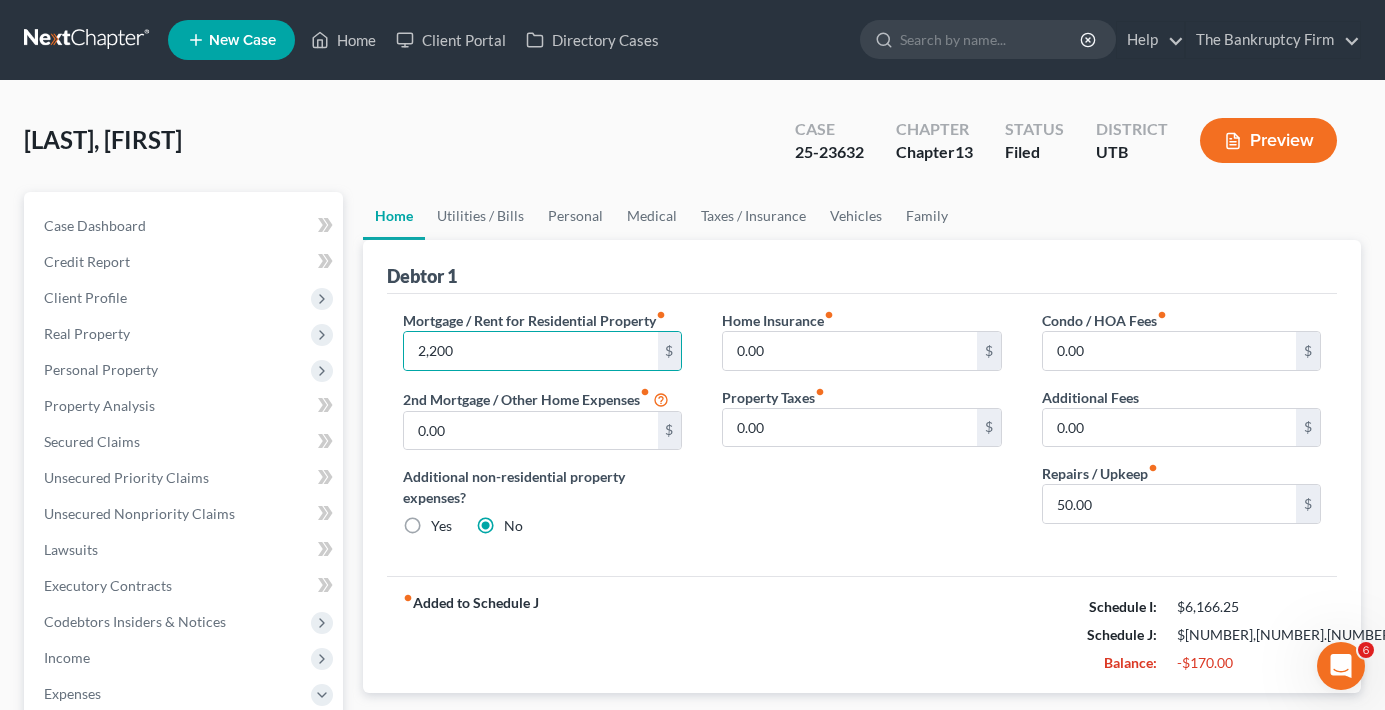 click on "Mortgage / Rent for Residential Property  fiber_manual_record 2,200 $ 2nd Mortgage / Other Home Expenses  fiber_manual_record   0.00 $ Additional non-residential property expenses? Yes No" at bounding box center [542, 431] 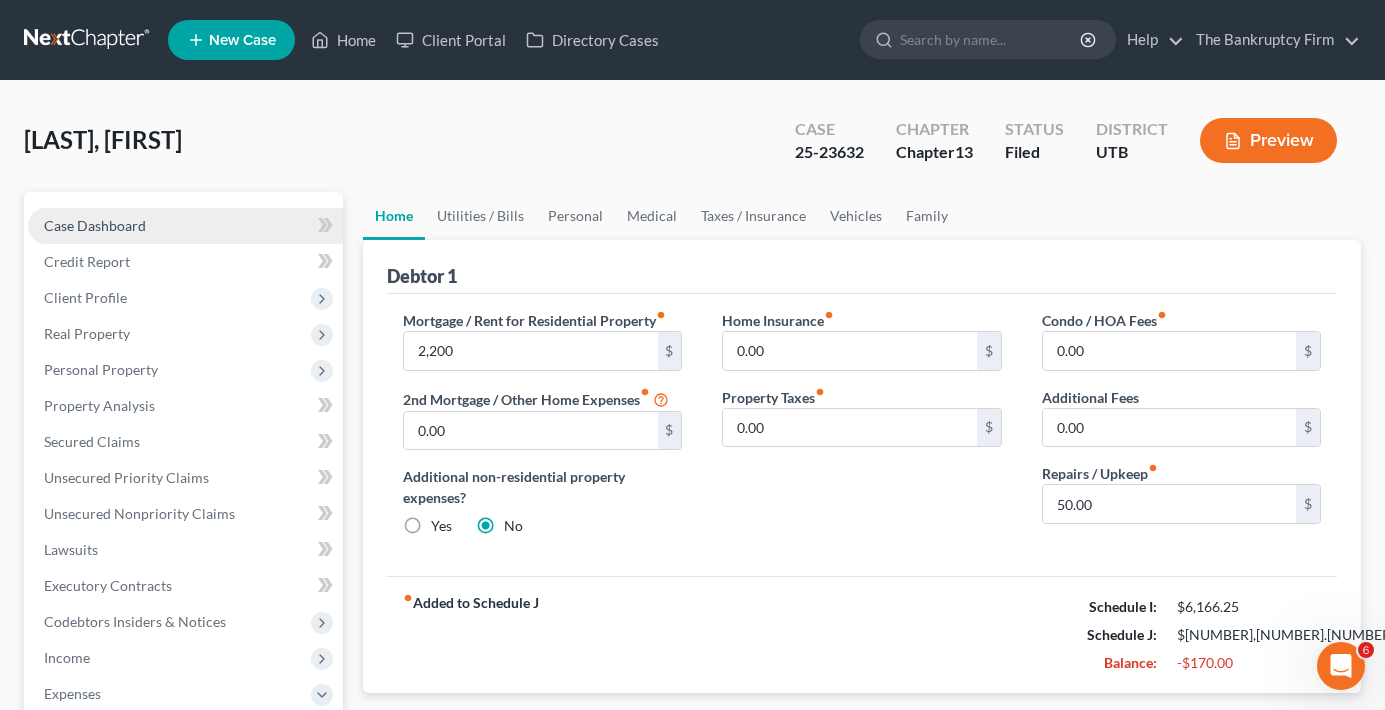 click on "Case Dashboard" at bounding box center [95, 225] 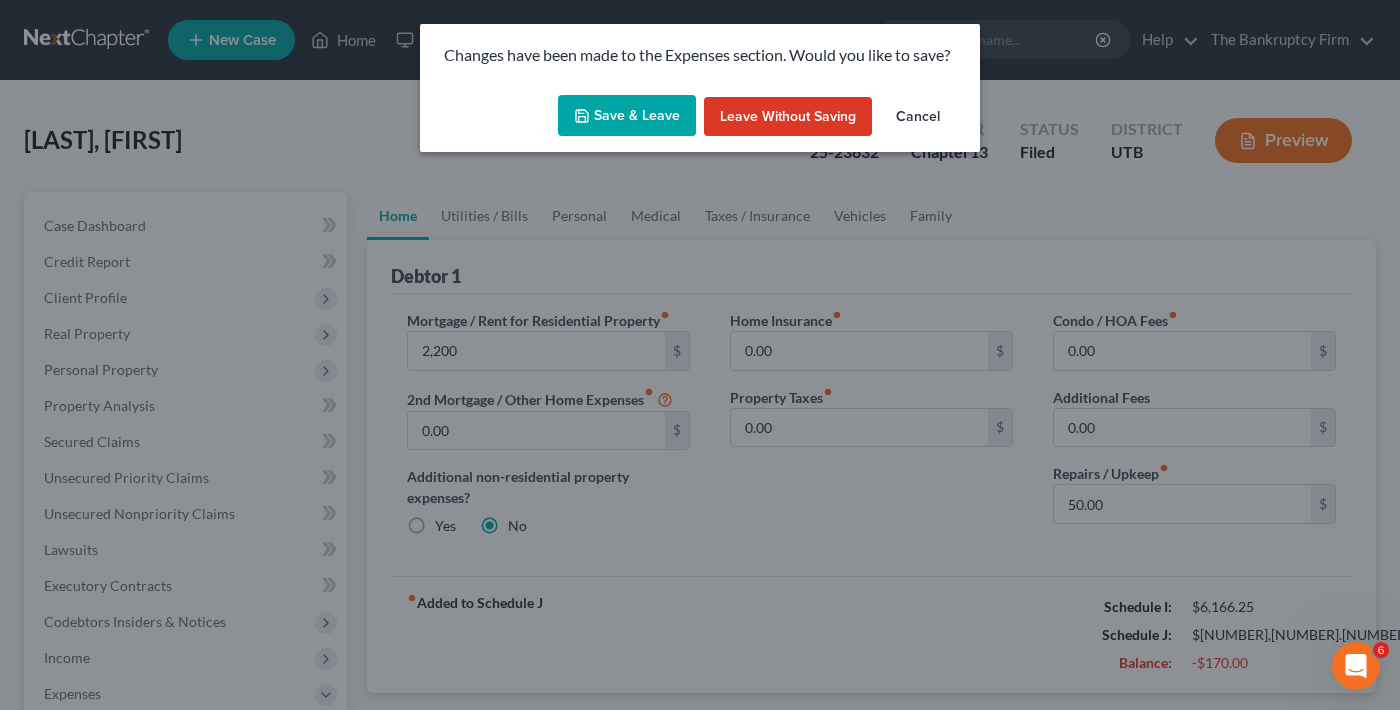 click on "Save & Leave" at bounding box center [627, 116] 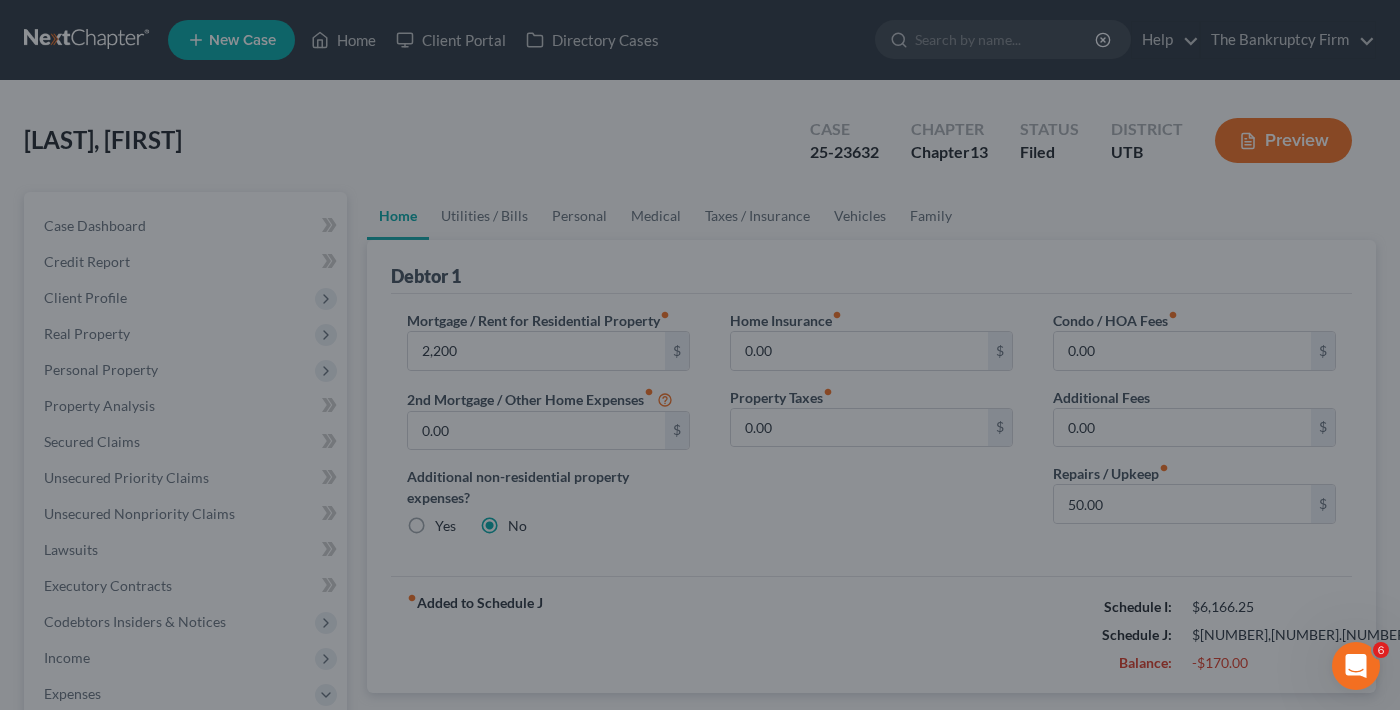 type on "2,200.00" 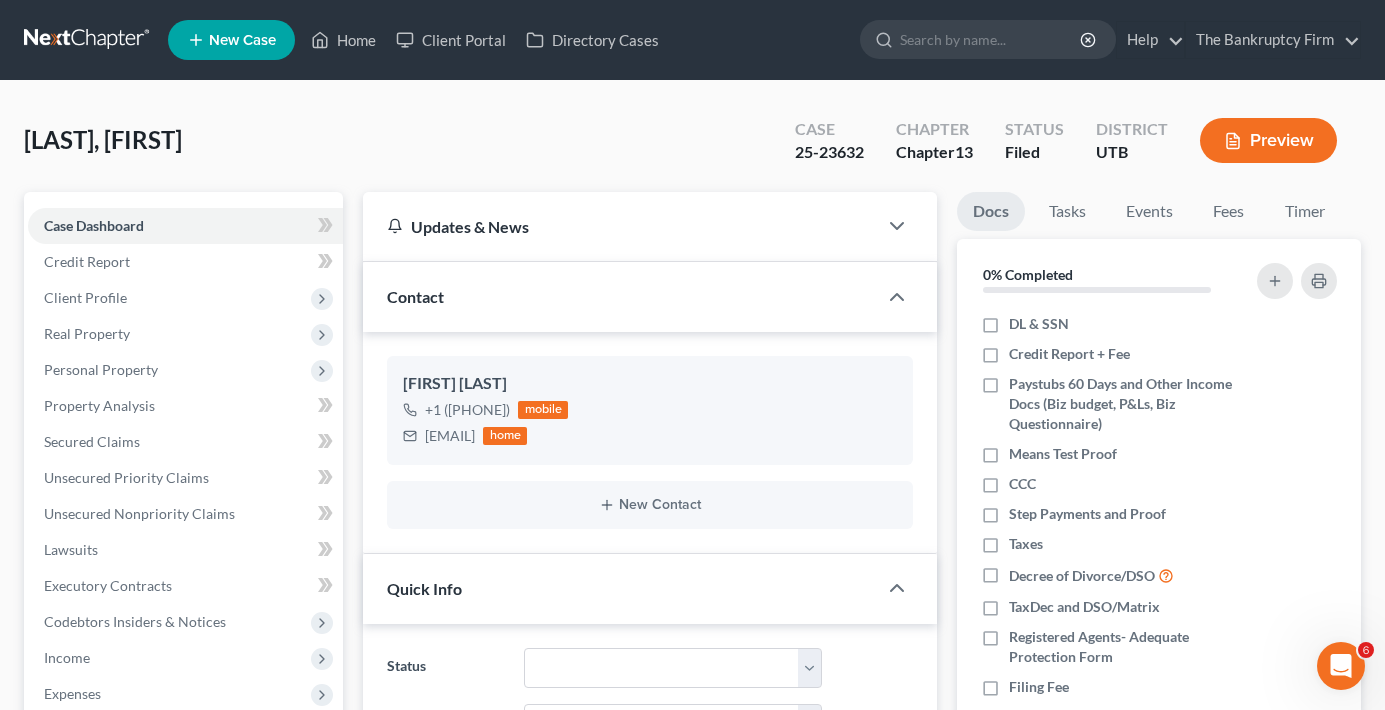 click on "[LAST], [FIRST] Upgraded Case [CASE_NUMBER] Chapter Chapter  13 Status Filed District UTB Preview" at bounding box center [692, 148] 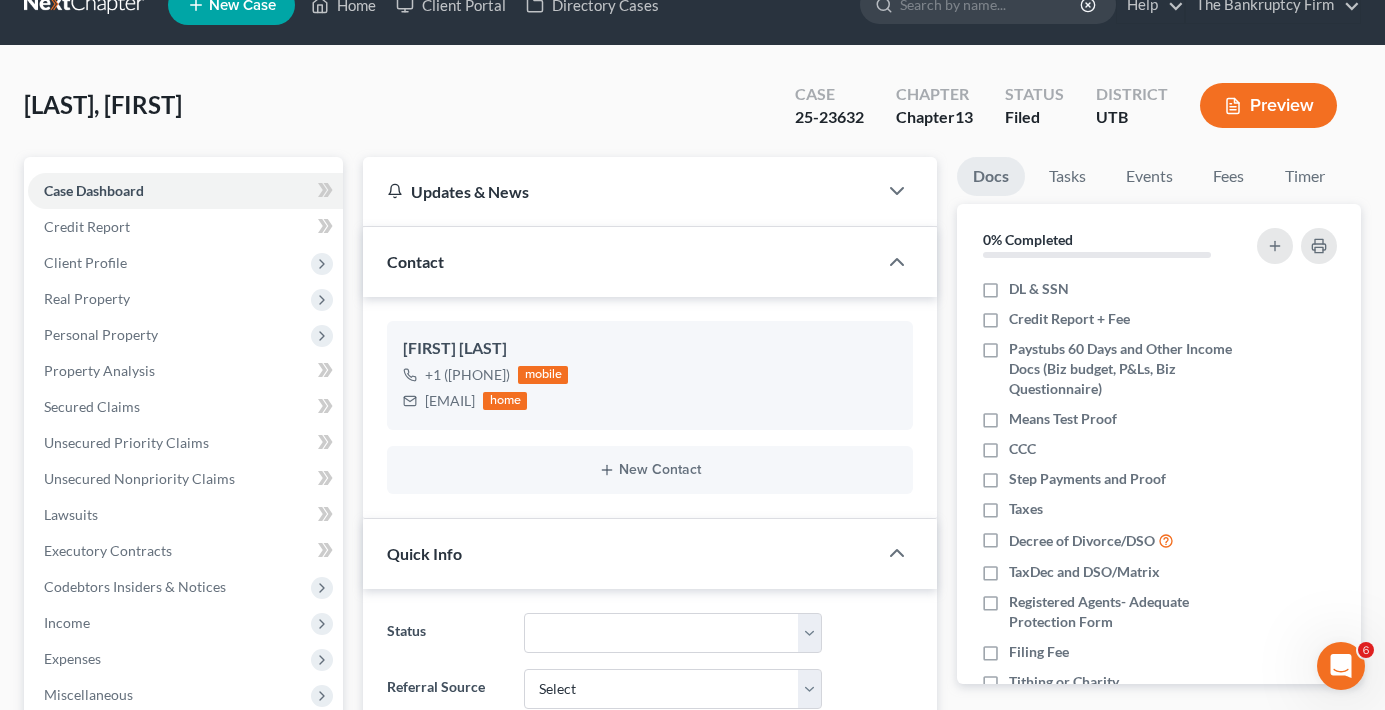 scroll, scrollTop: 0, scrollLeft: 0, axis: both 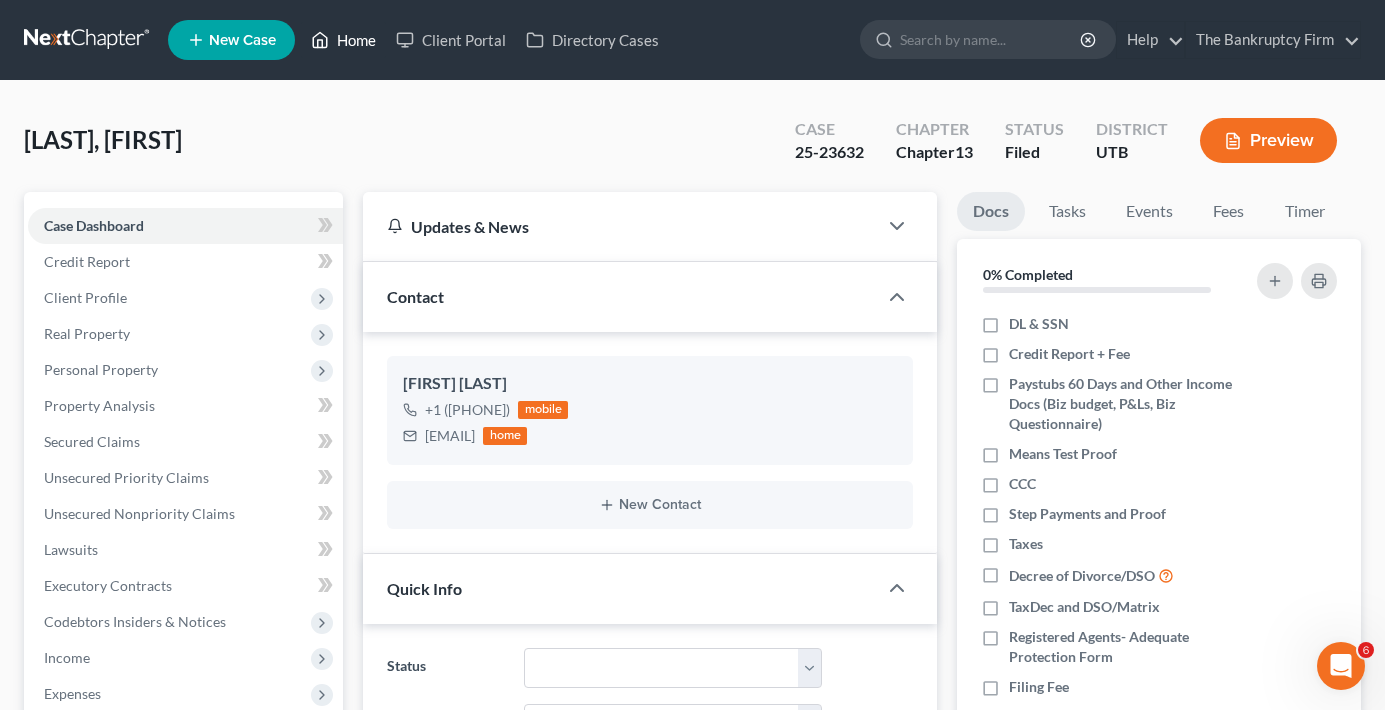 click on "Home" at bounding box center [343, 40] 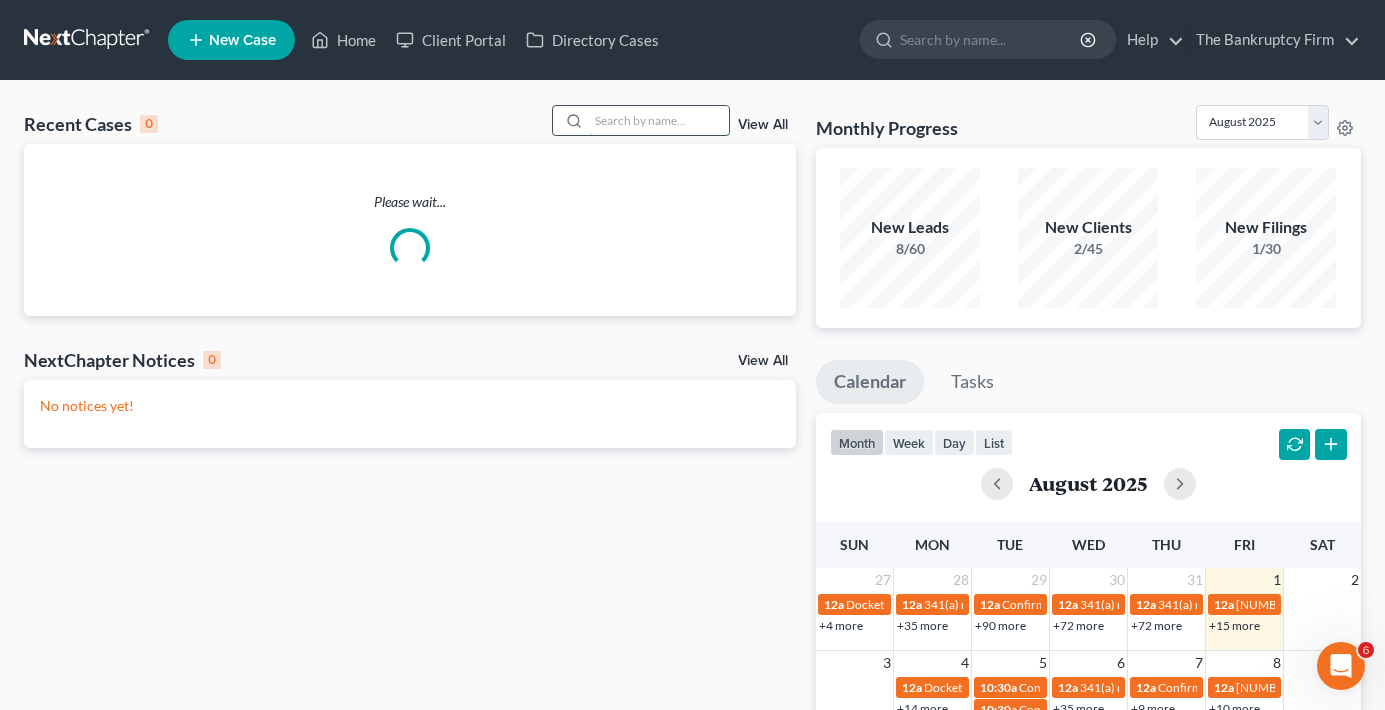 click at bounding box center (659, 120) 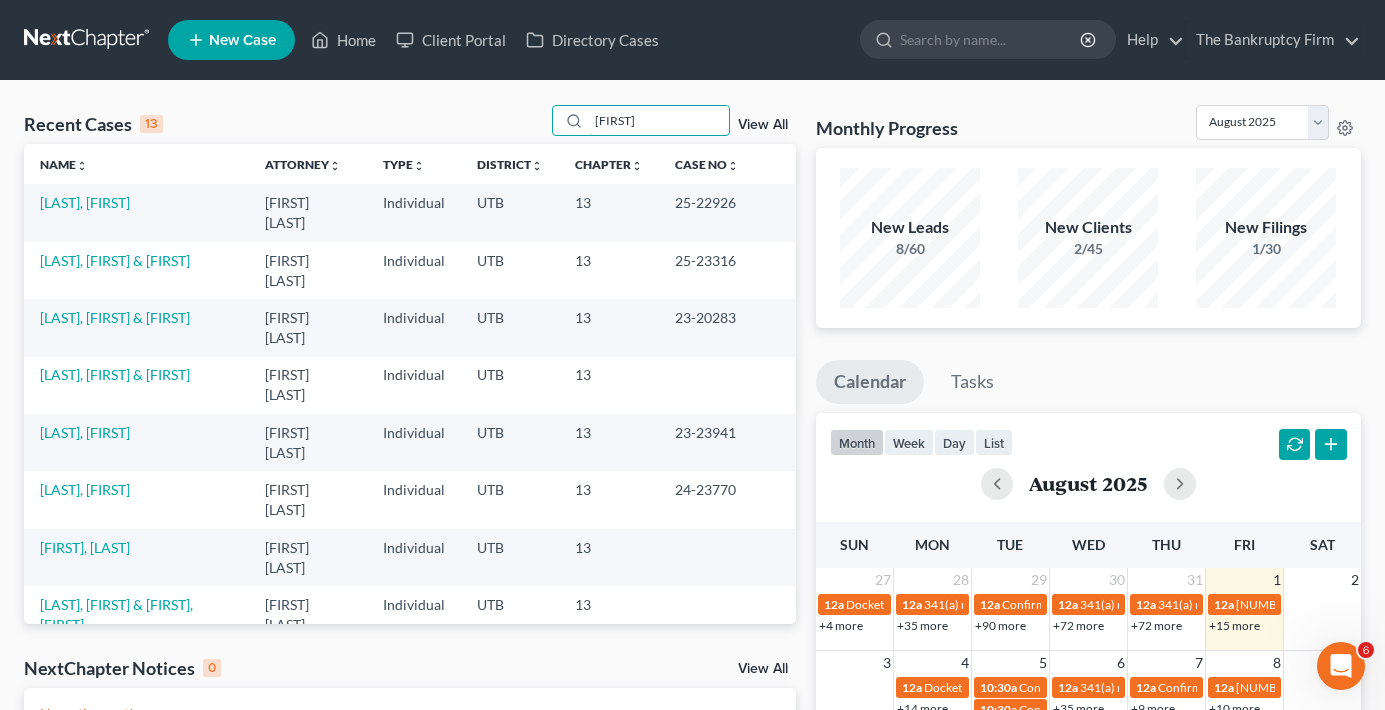 drag, startPoint x: 651, startPoint y: 114, endPoint x: 498, endPoint y: 146, distance: 156.3106 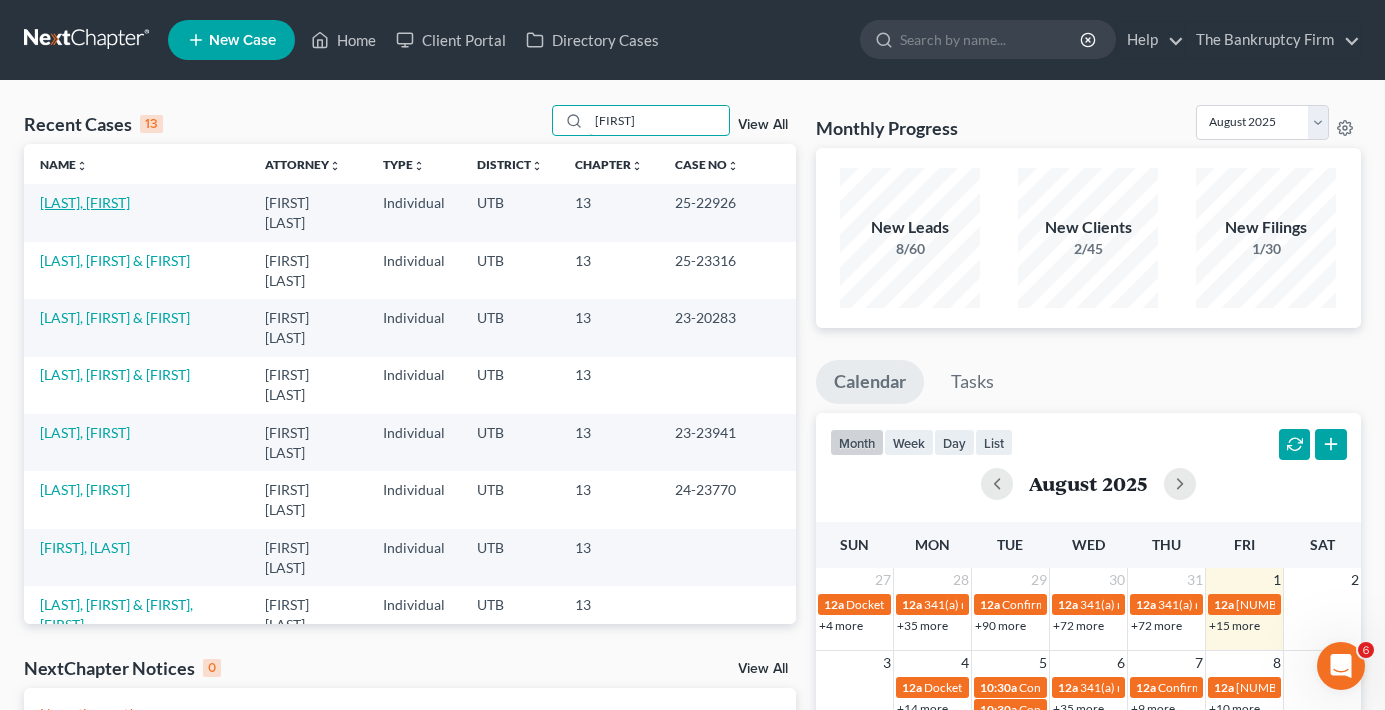 type on "[FIRST]" 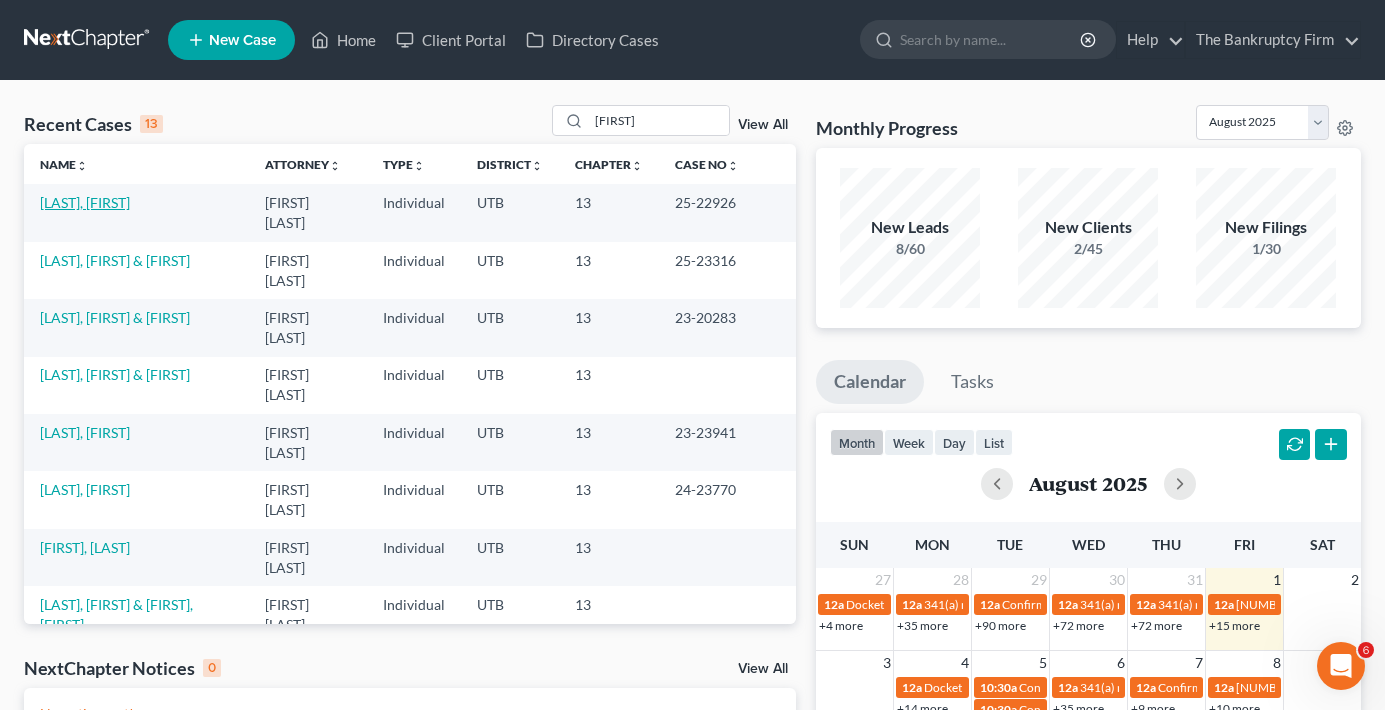 click on "[LAST], [FIRST]" at bounding box center (85, 202) 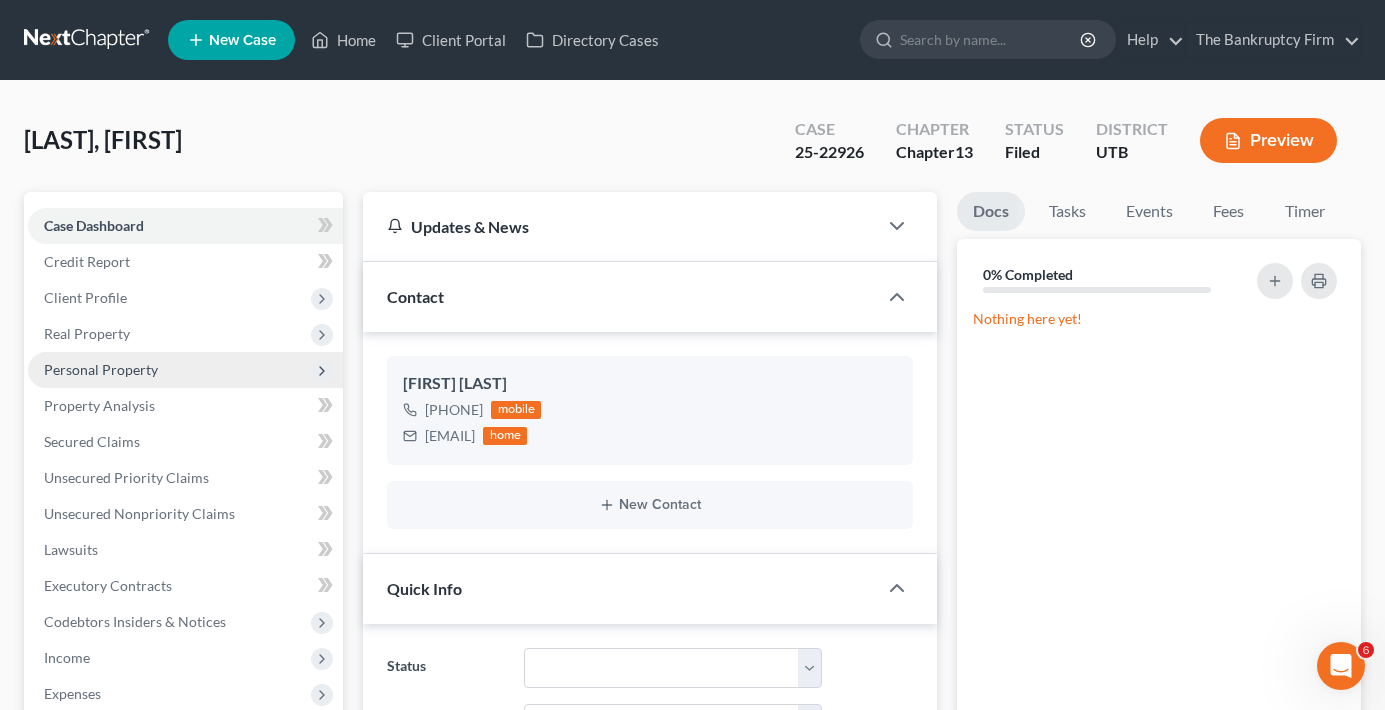 scroll, scrollTop: 137, scrollLeft: 0, axis: vertical 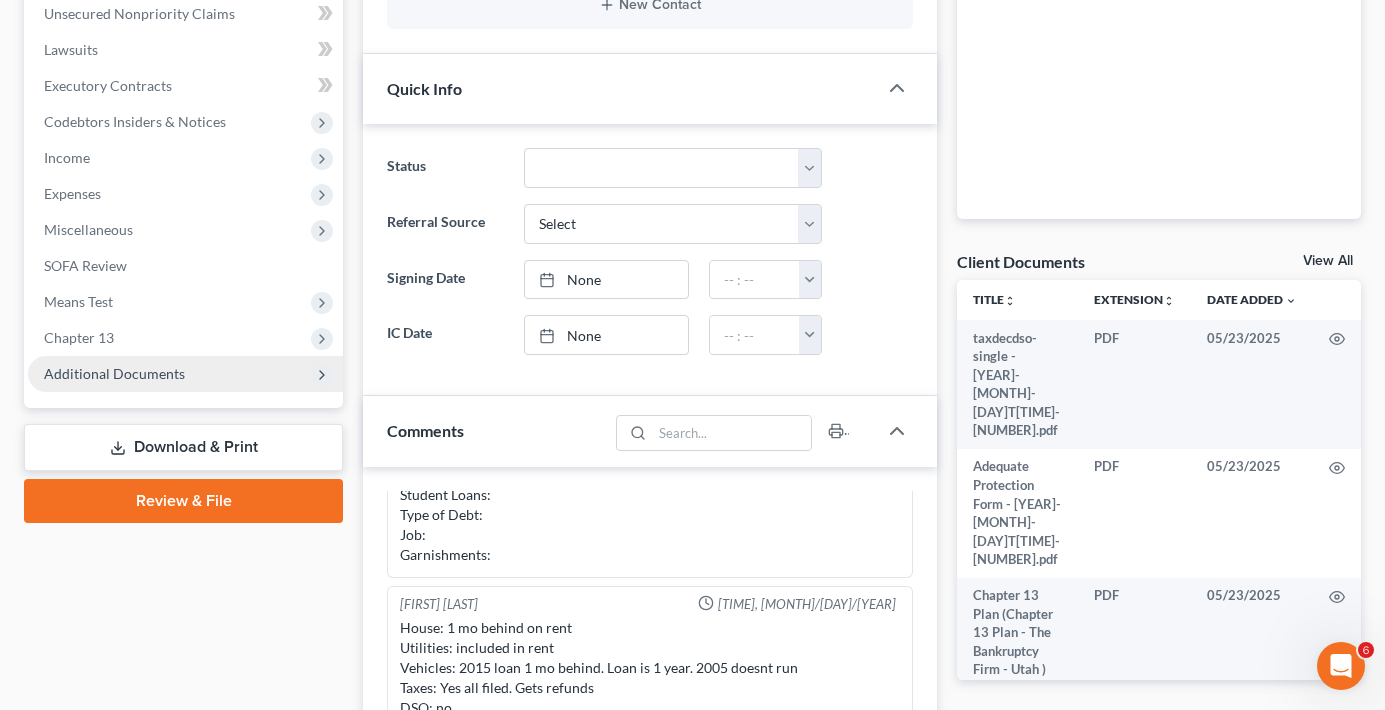 click on "Additional Documents" at bounding box center [114, 373] 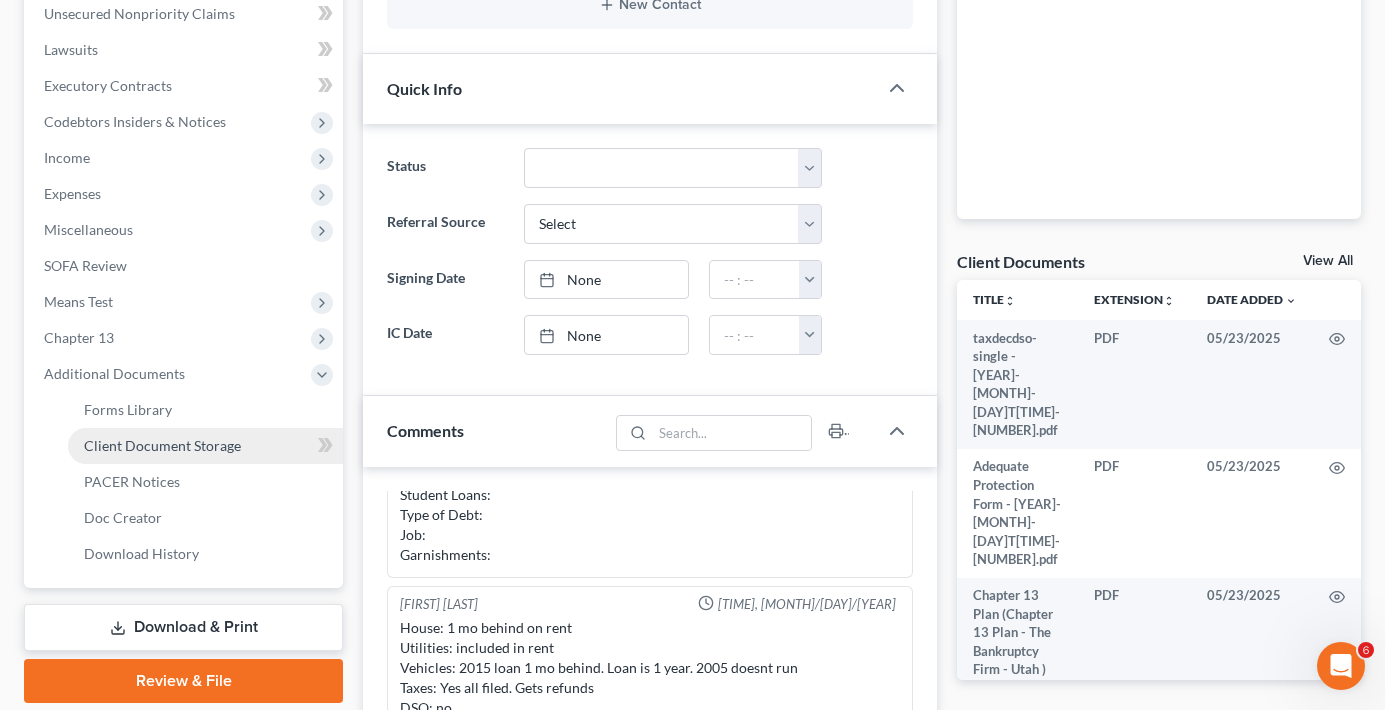 click on "Client Document Storage" at bounding box center [162, 445] 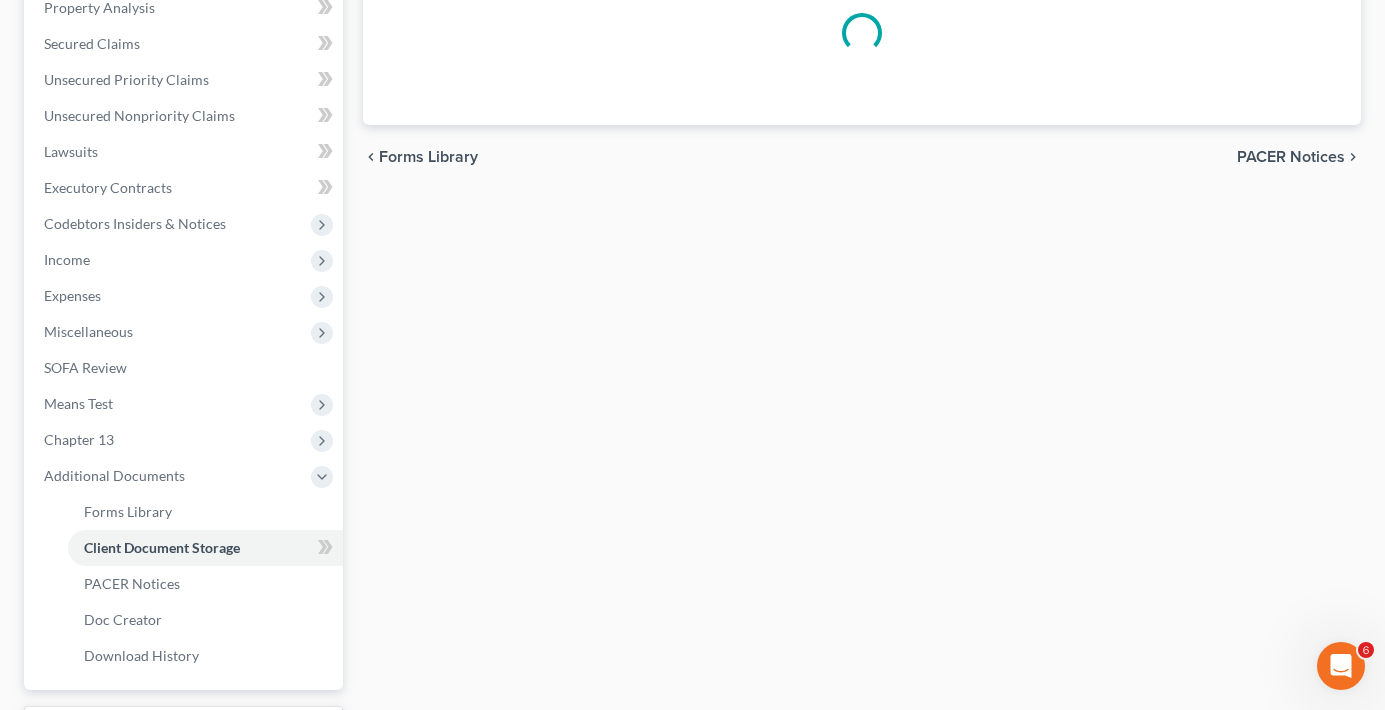 select on "30" 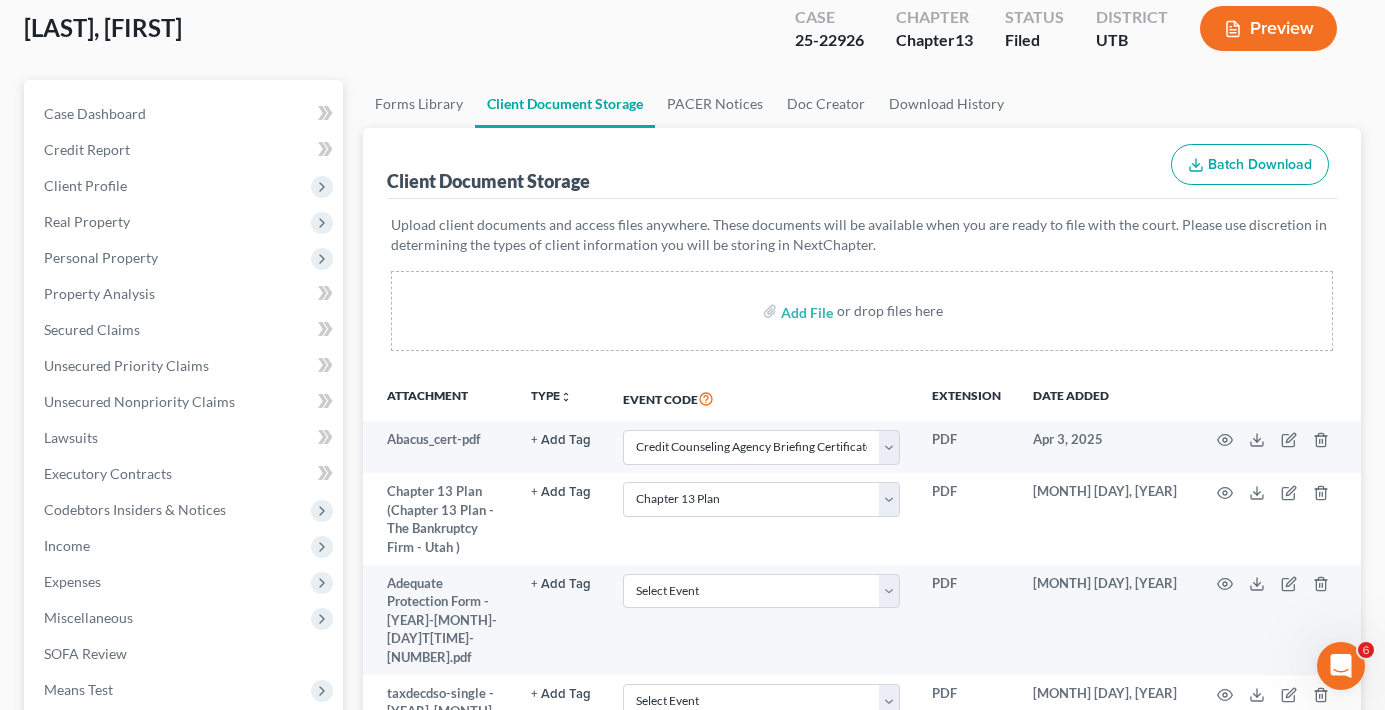 scroll, scrollTop: 300, scrollLeft: 0, axis: vertical 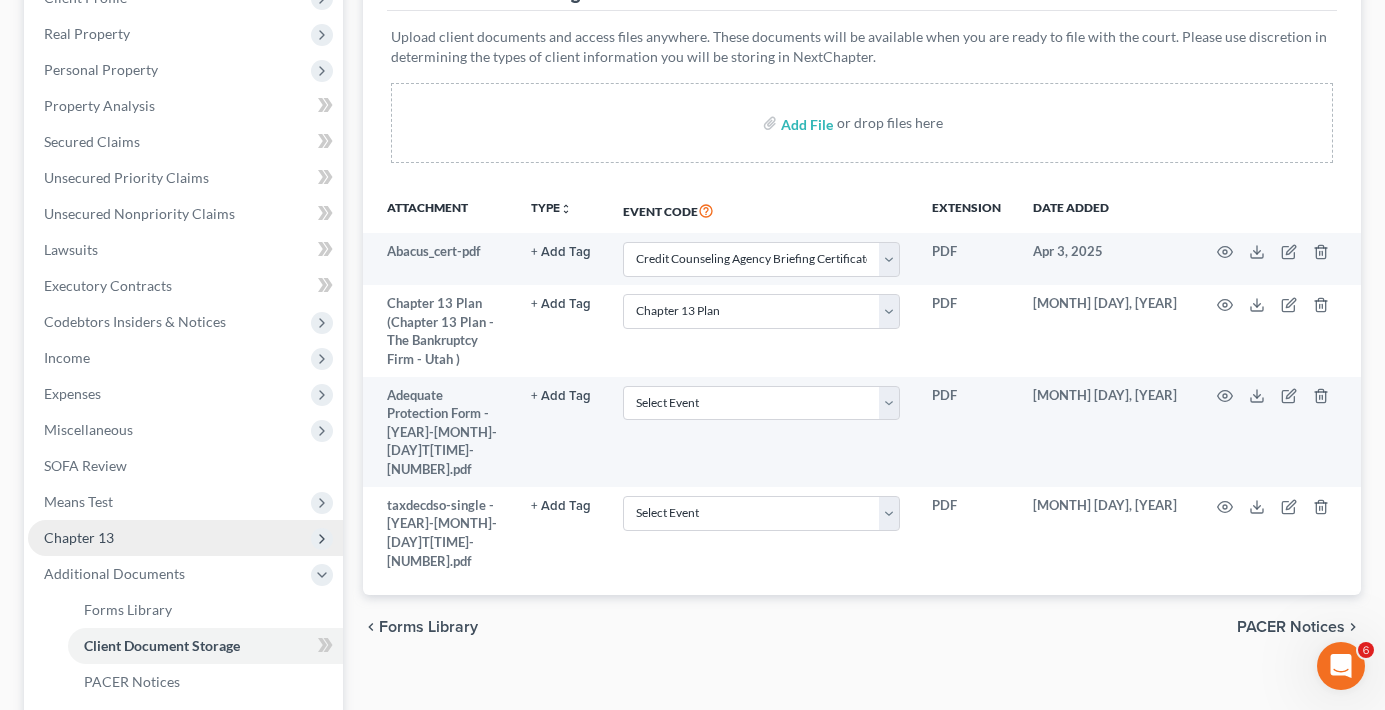 click on "Chapter 13" at bounding box center [79, 537] 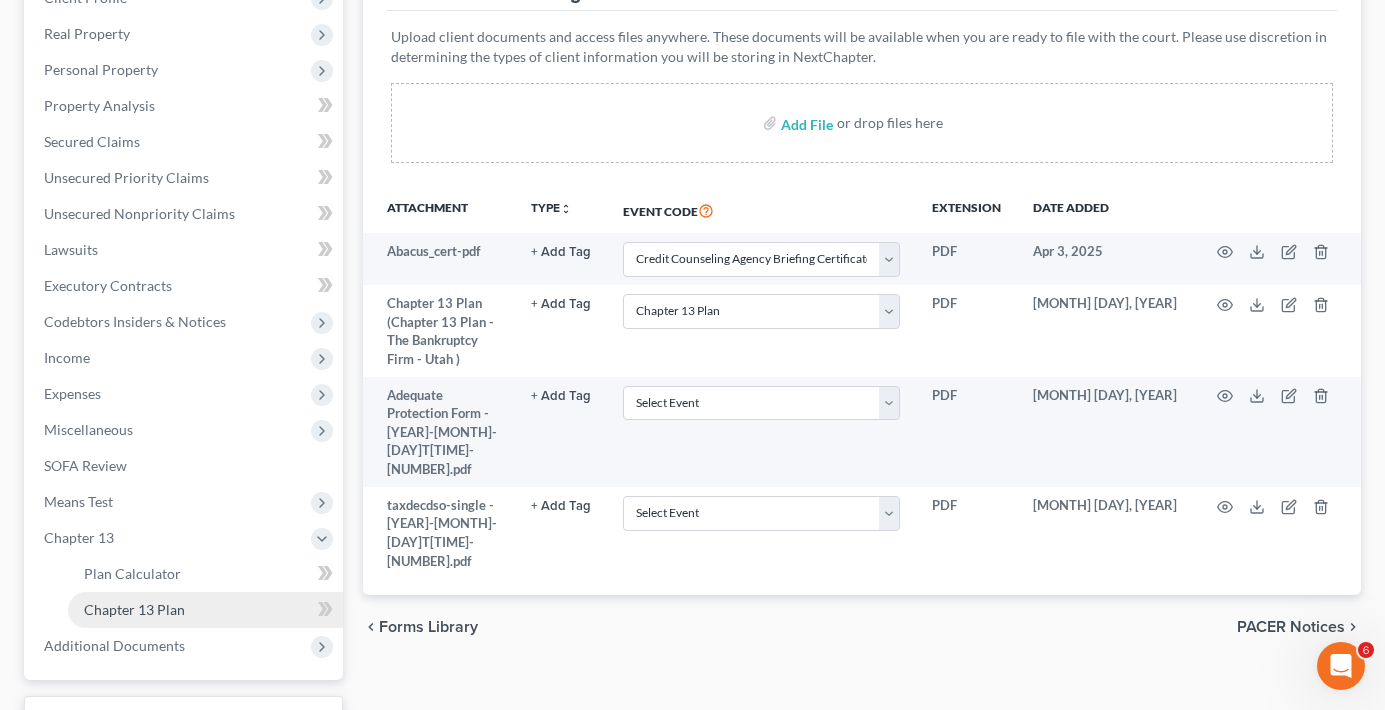 click on "Chapter 13 Plan" at bounding box center [205, 610] 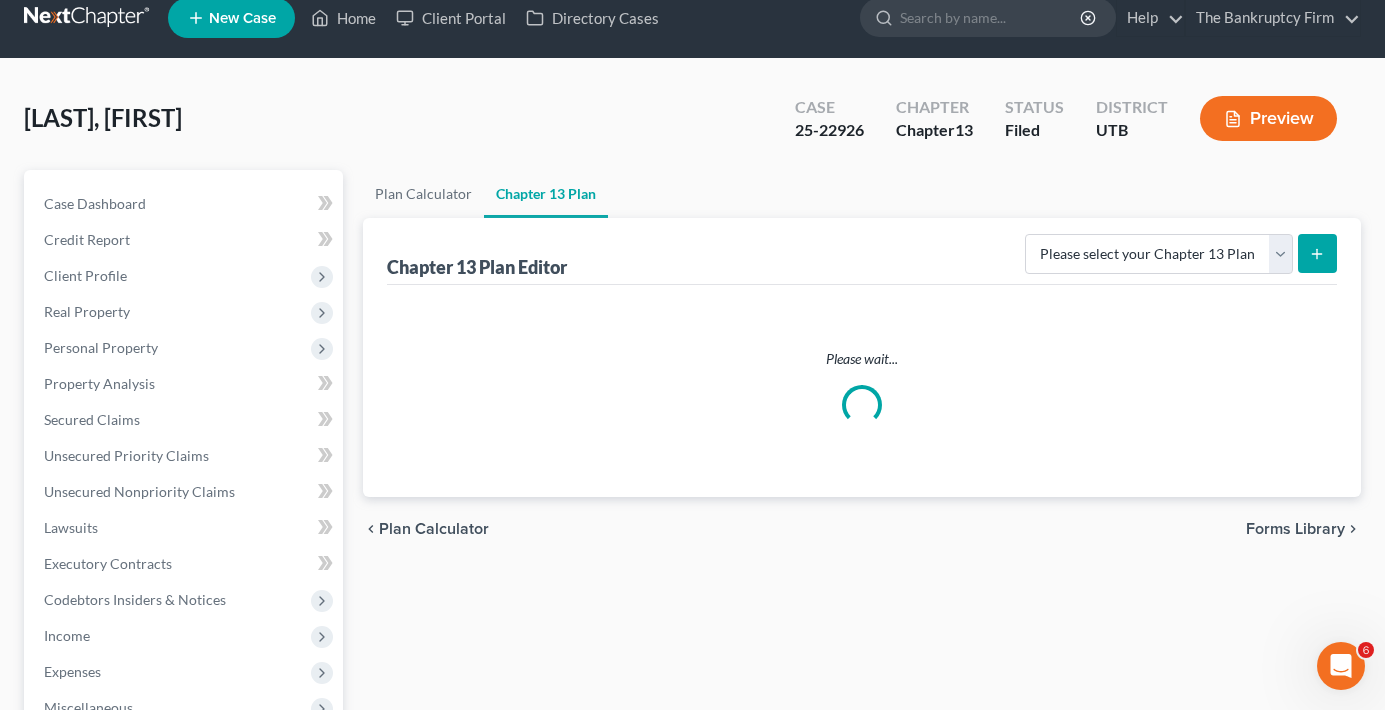 scroll, scrollTop: 0, scrollLeft: 0, axis: both 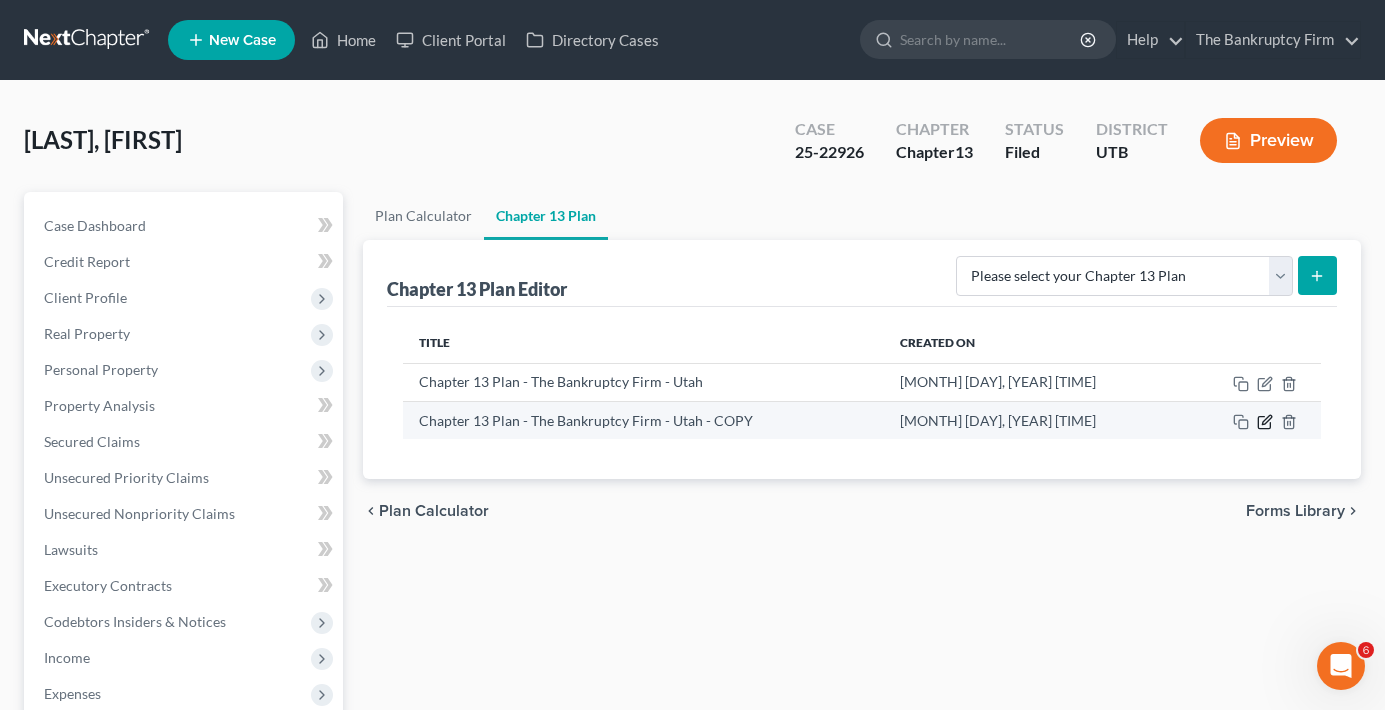 click 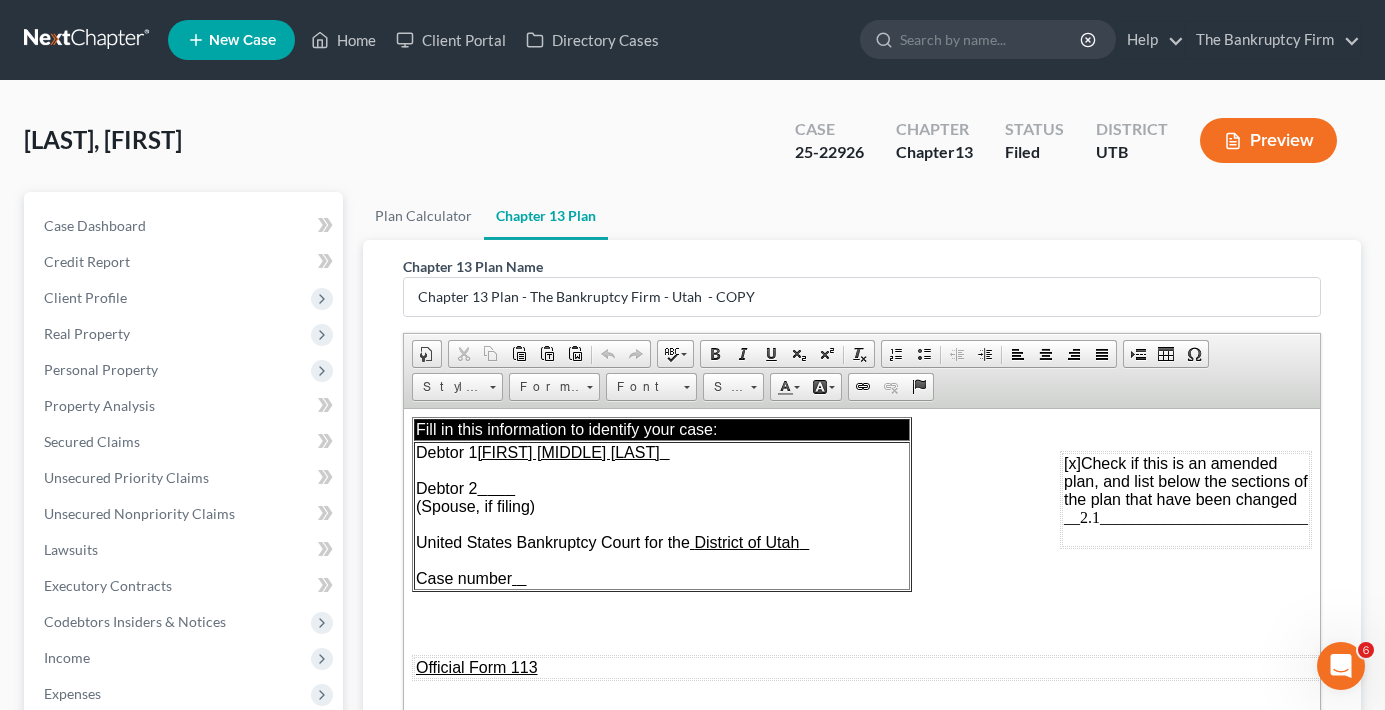 scroll, scrollTop: 0, scrollLeft: 0, axis: both 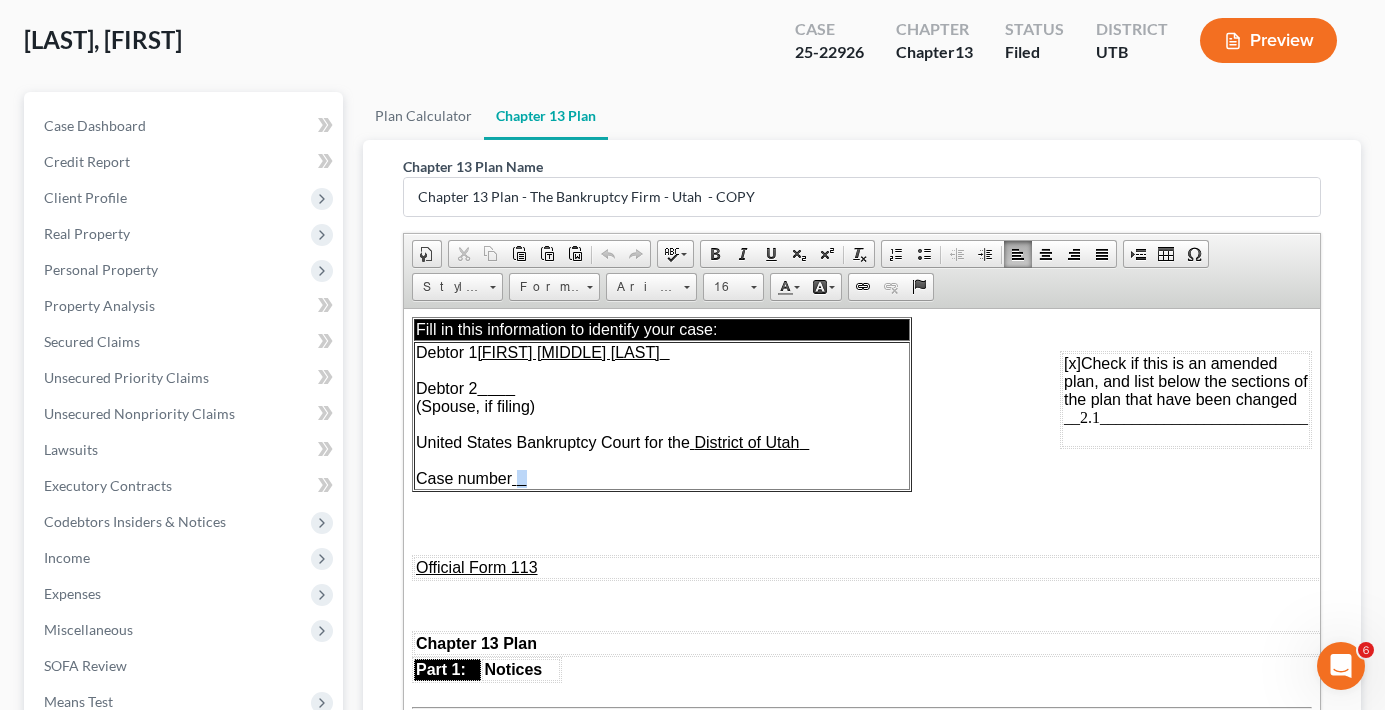 drag, startPoint x: 518, startPoint y: 476, endPoint x: 529, endPoint y: 476, distance: 11 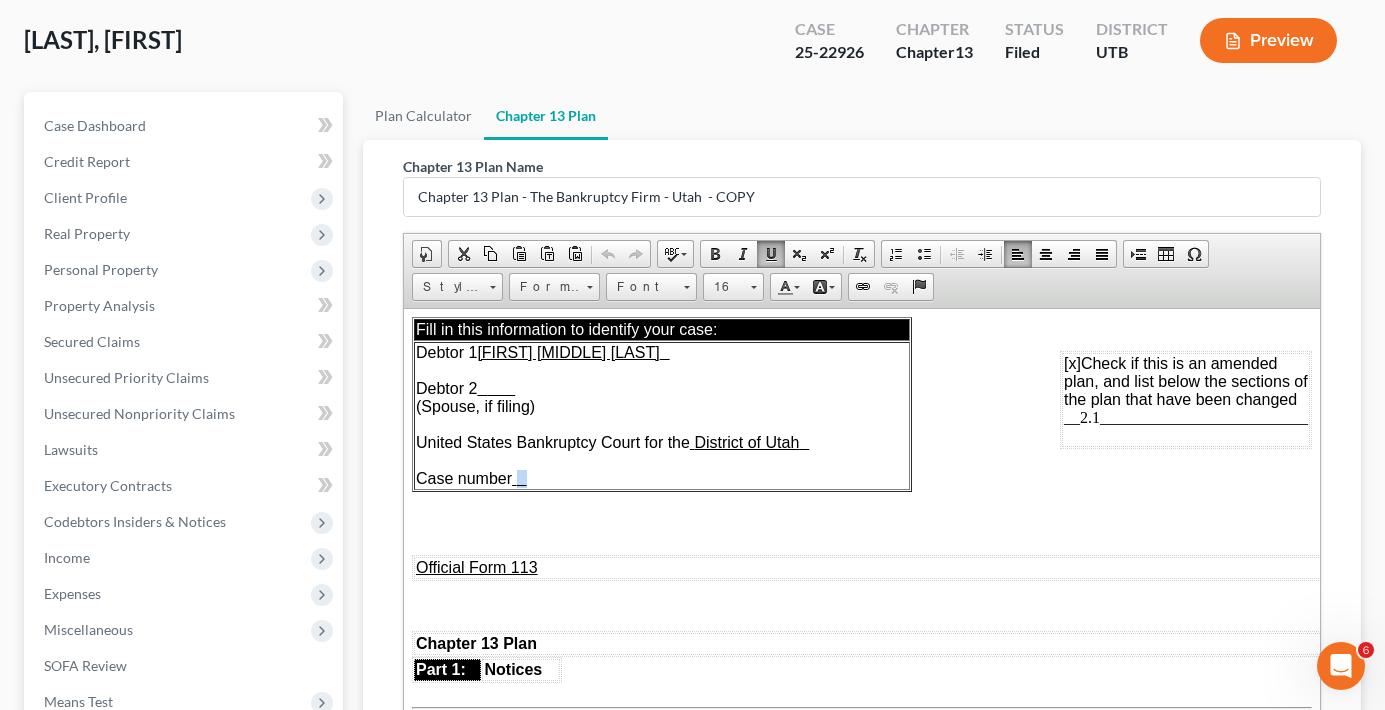 type 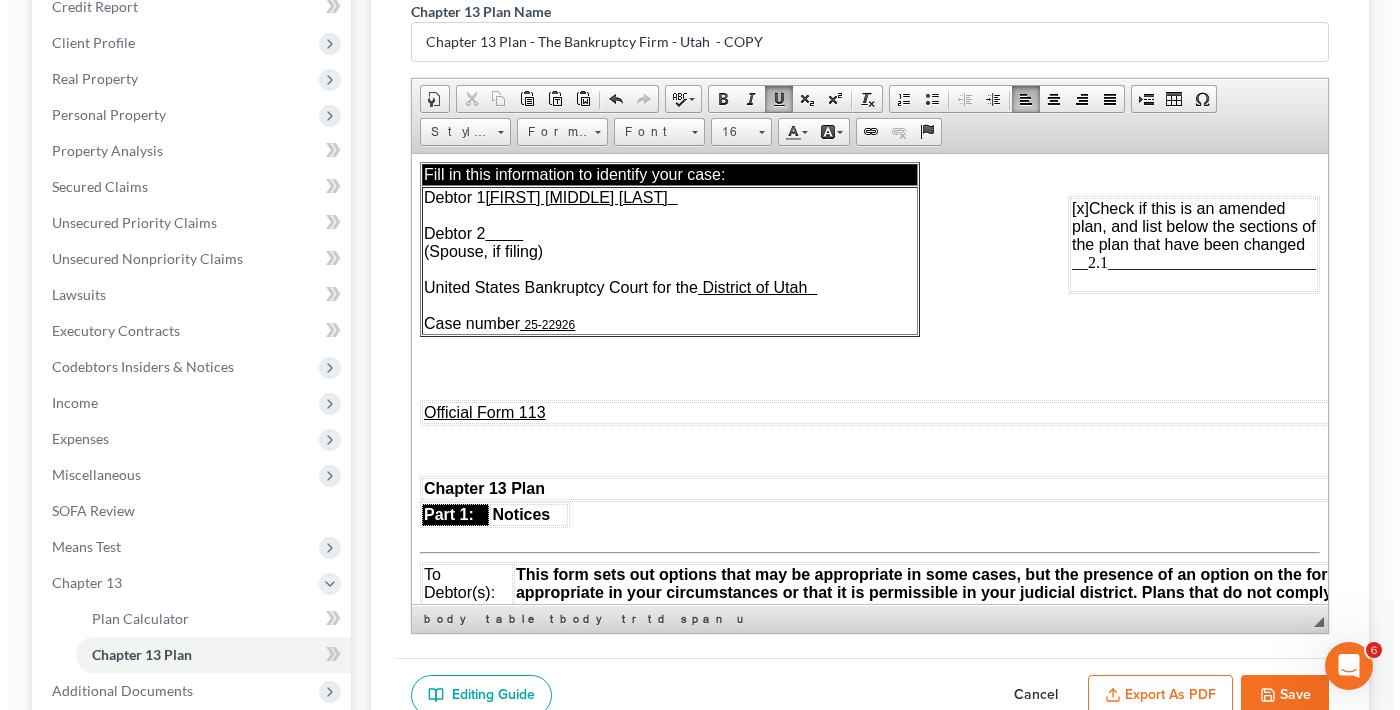scroll, scrollTop: 461, scrollLeft: 0, axis: vertical 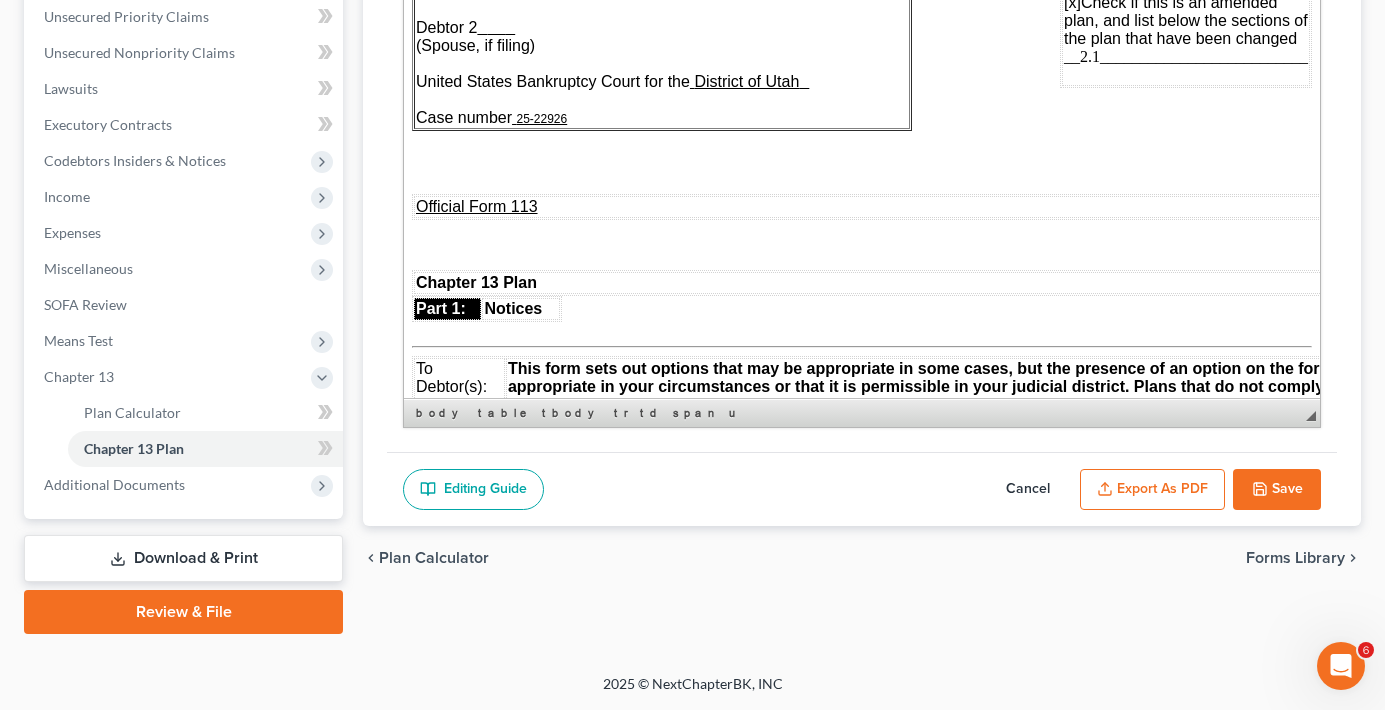 click on "Export as PDF" at bounding box center [1152, 490] 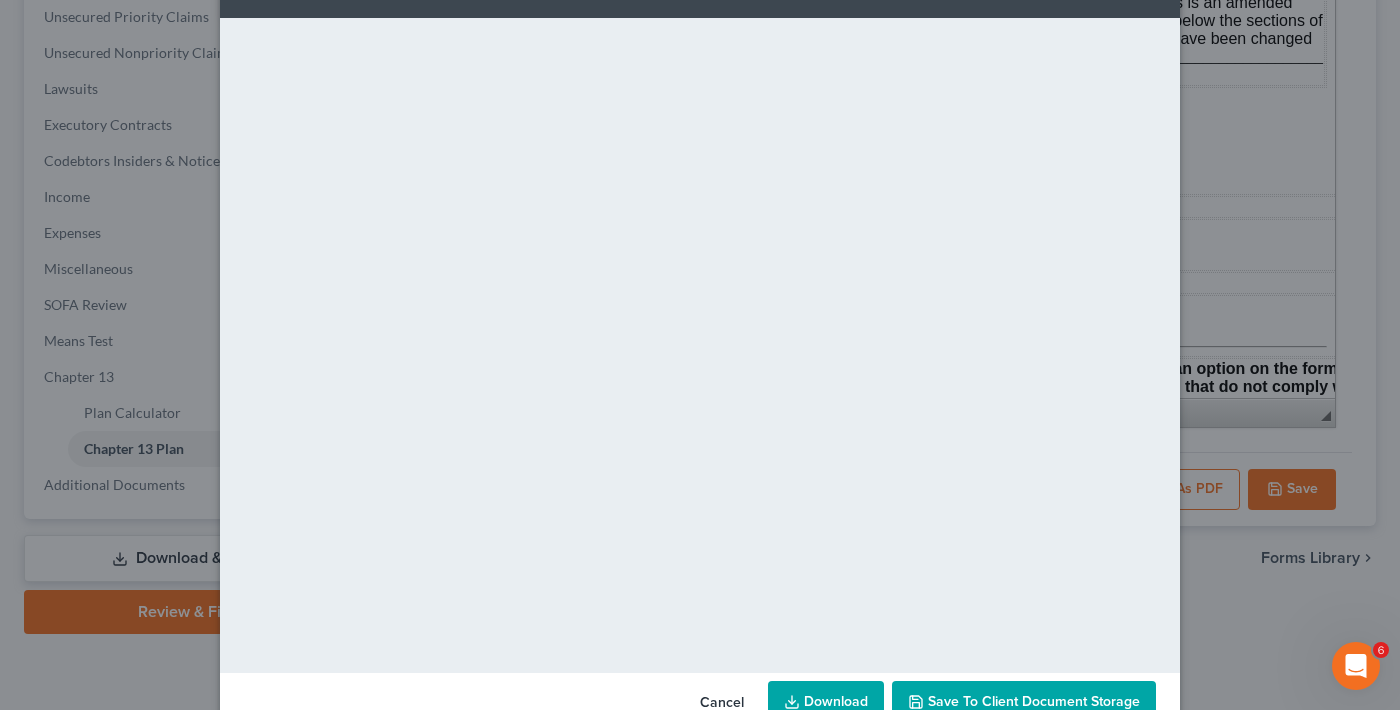 scroll, scrollTop: 127, scrollLeft: 0, axis: vertical 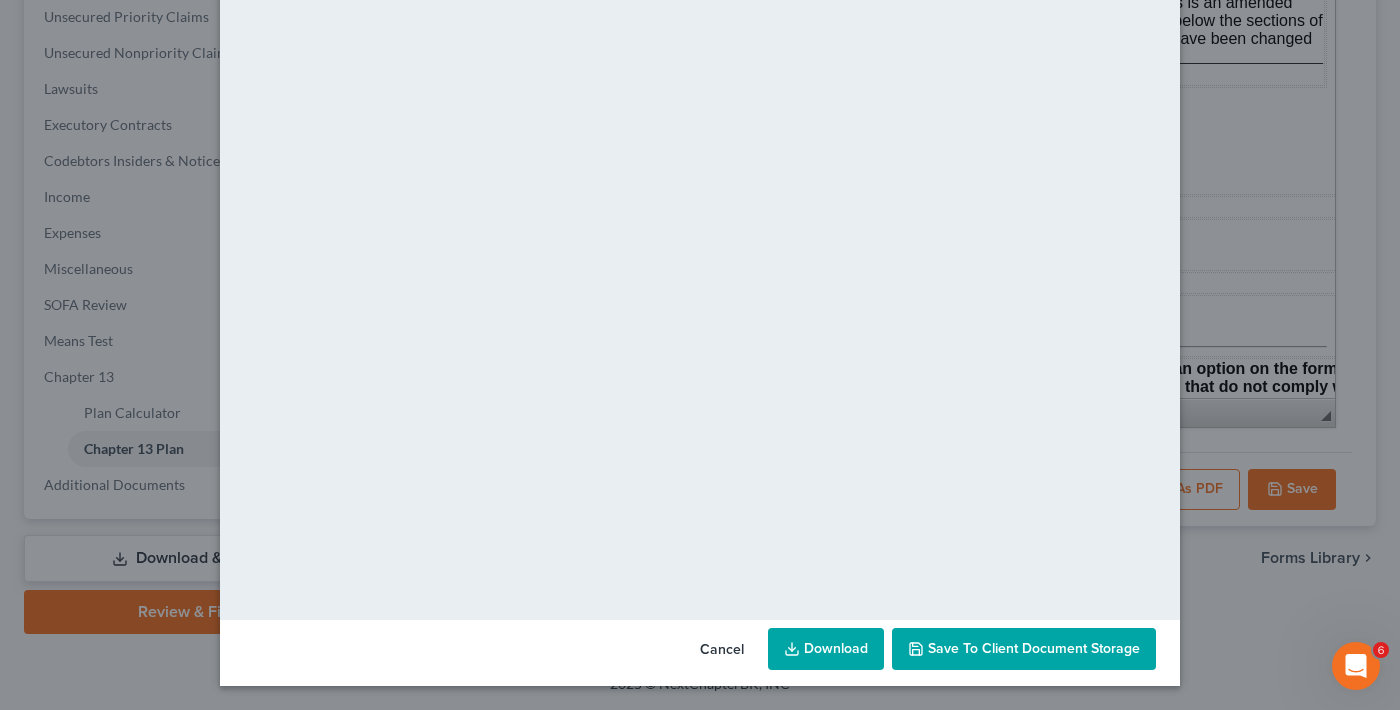 click on "Download" at bounding box center [826, 649] 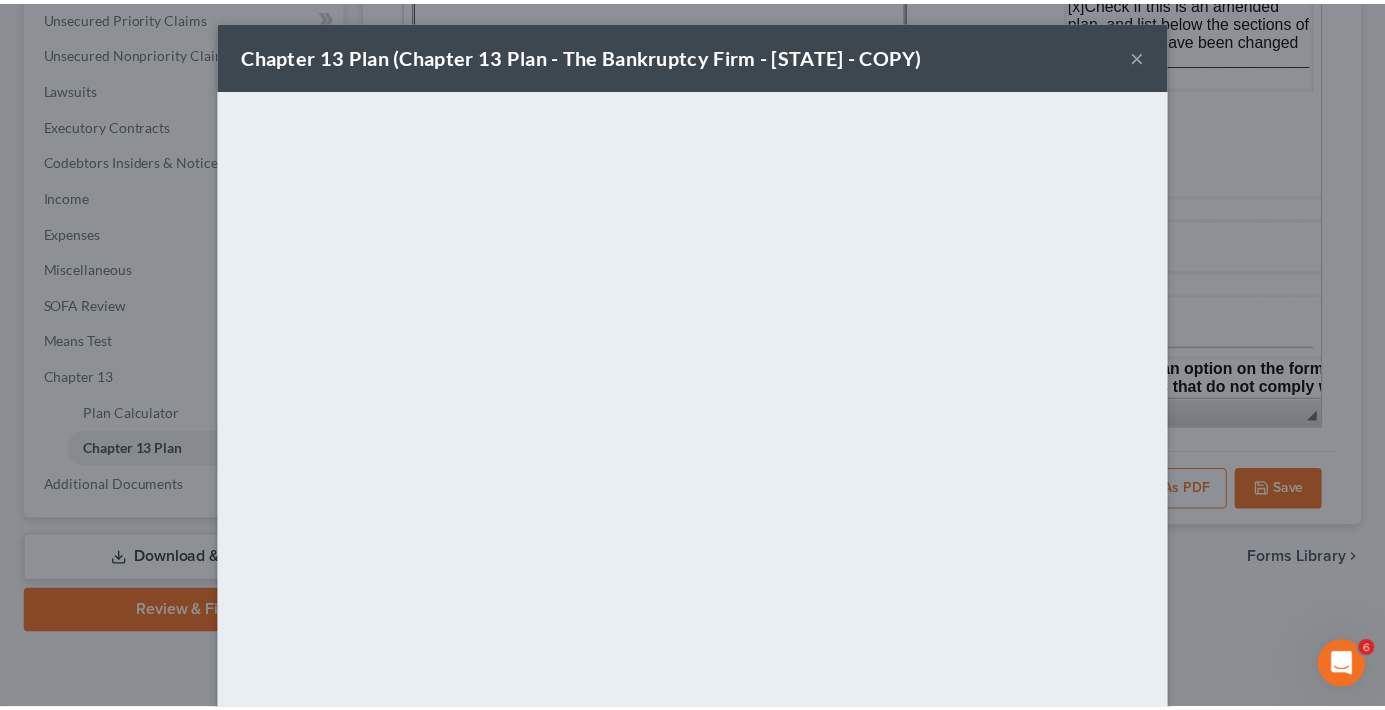 scroll, scrollTop: 0, scrollLeft: 0, axis: both 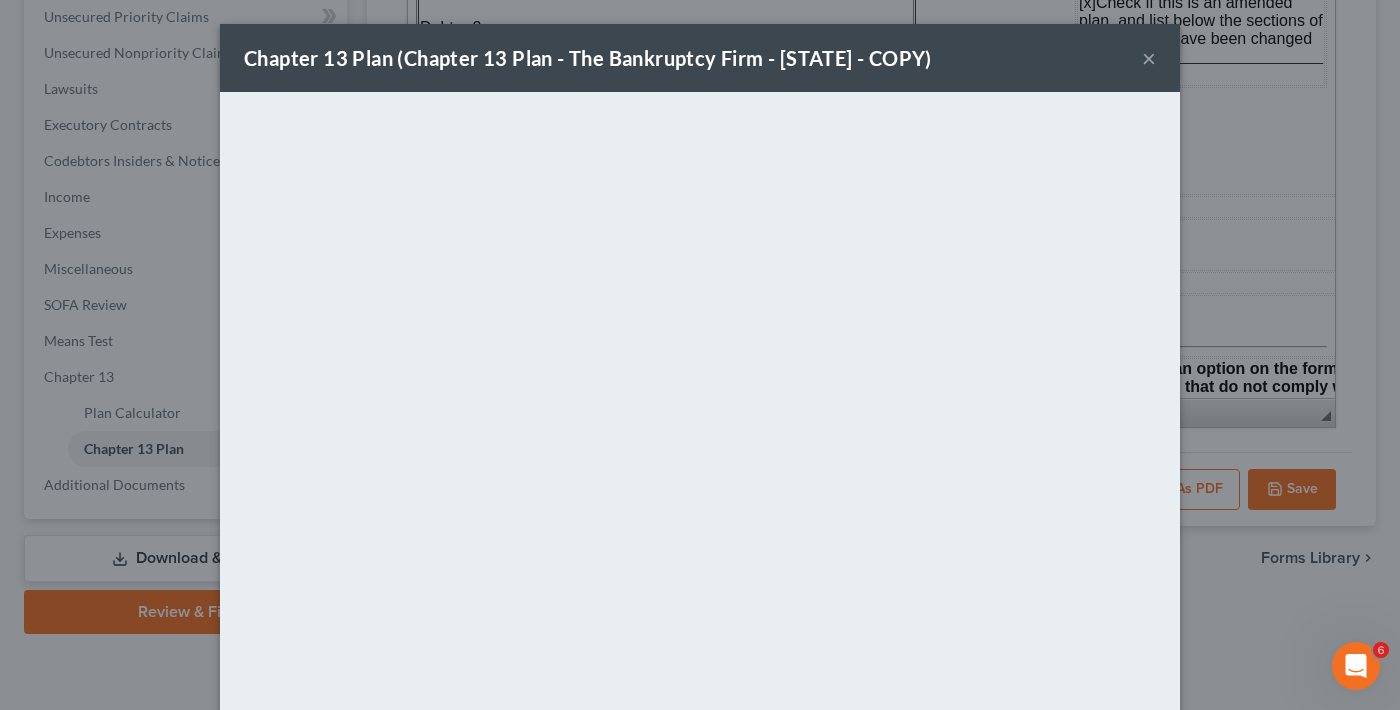 click on "×" at bounding box center [1149, 58] 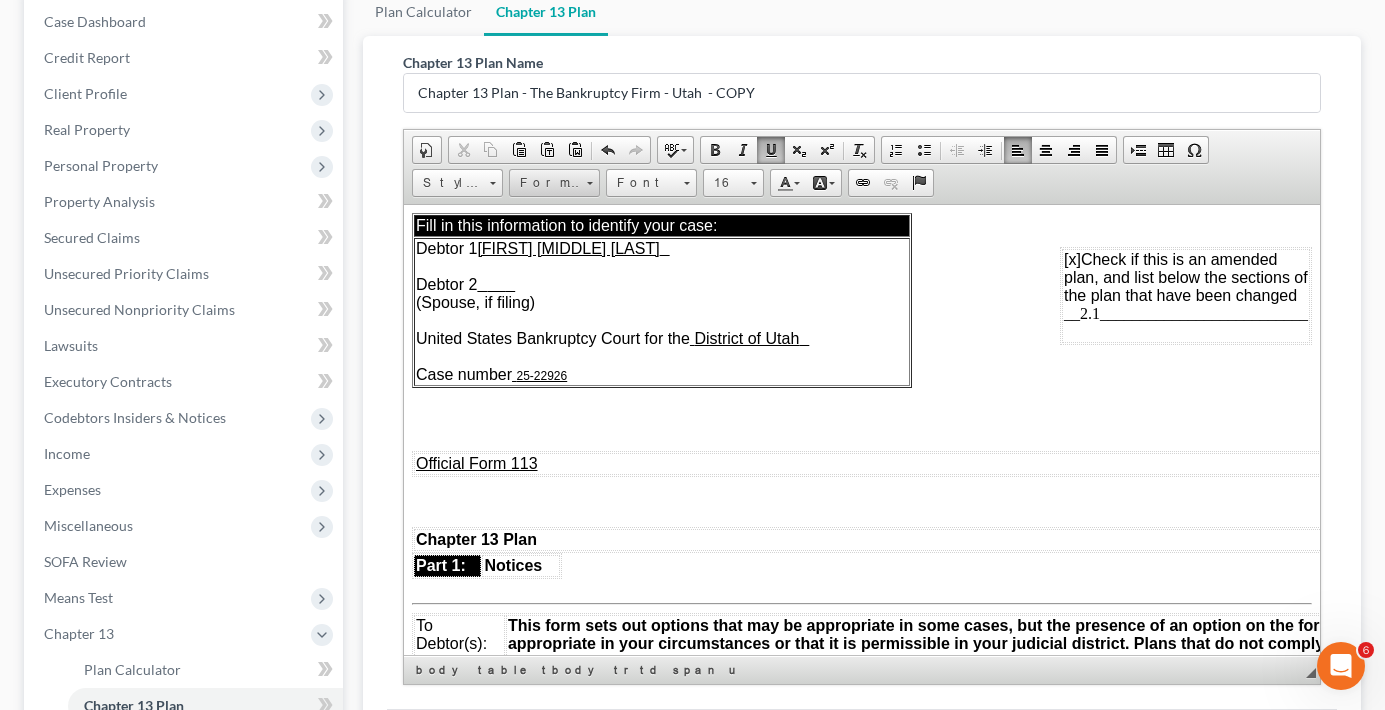 scroll, scrollTop: 0, scrollLeft: 0, axis: both 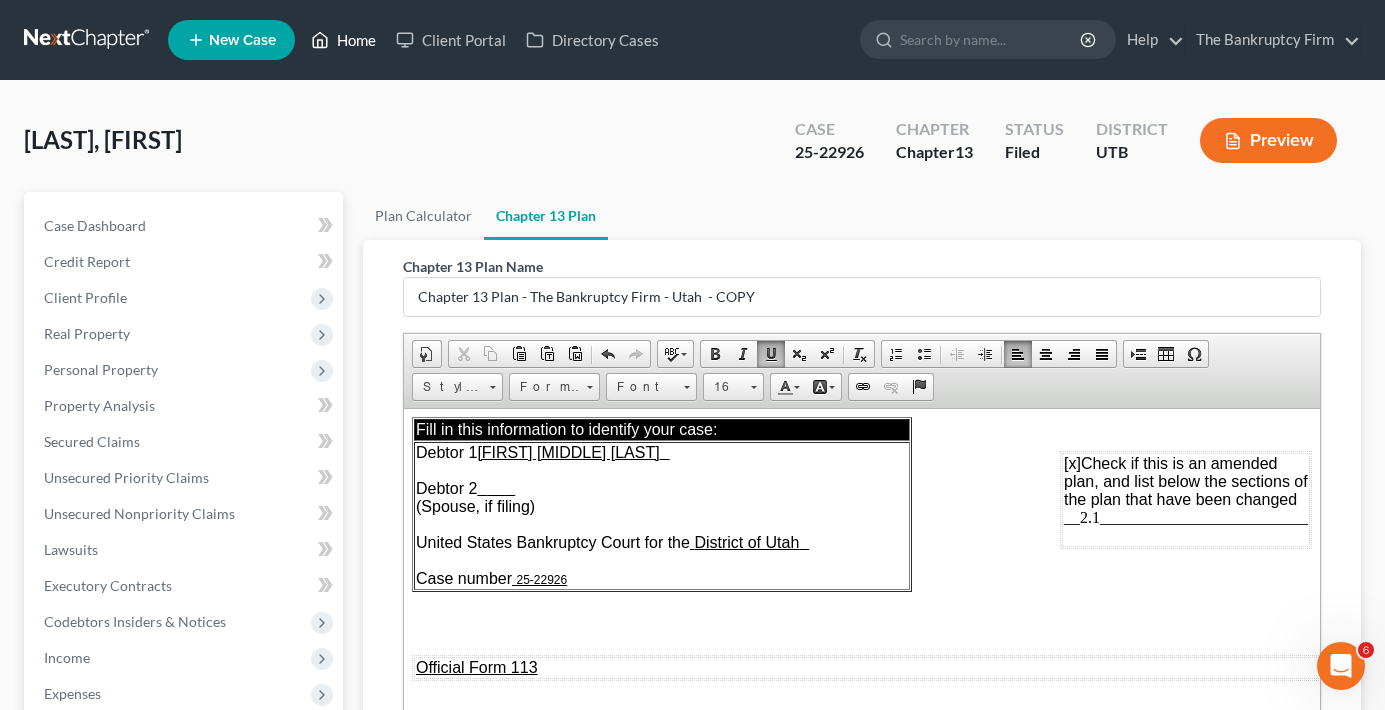 click on "Home" at bounding box center (343, 40) 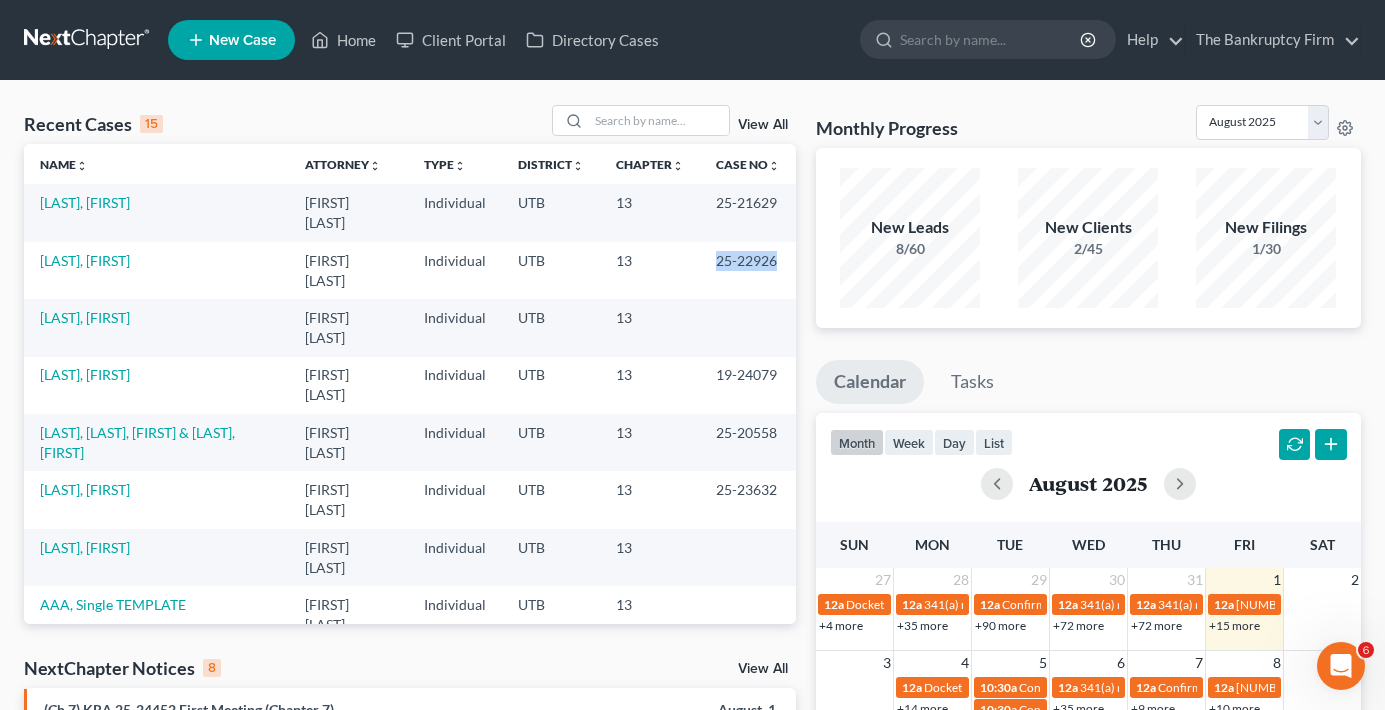 drag, startPoint x: 697, startPoint y: 244, endPoint x: 758, endPoint y: 244, distance: 61 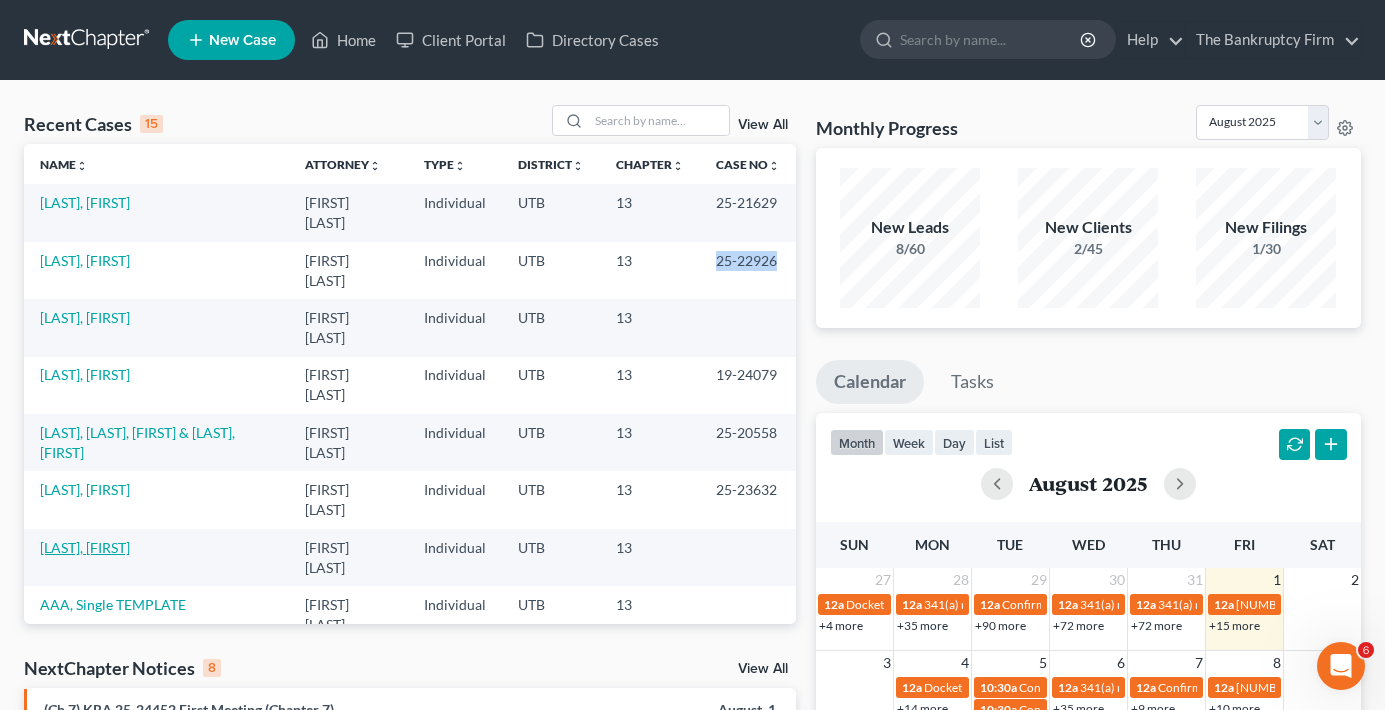 click on "[LAST], [FIRST]" at bounding box center [85, 547] 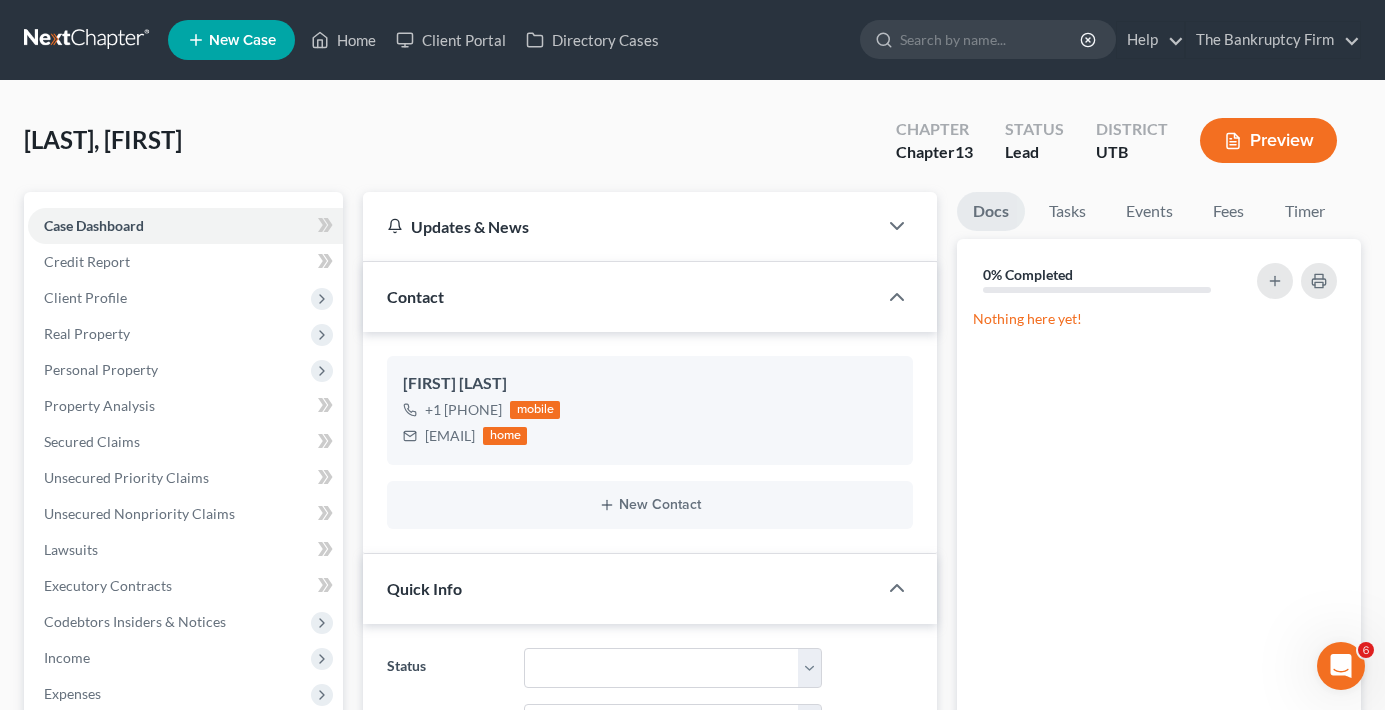 scroll, scrollTop: 157, scrollLeft: 0, axis: vertical 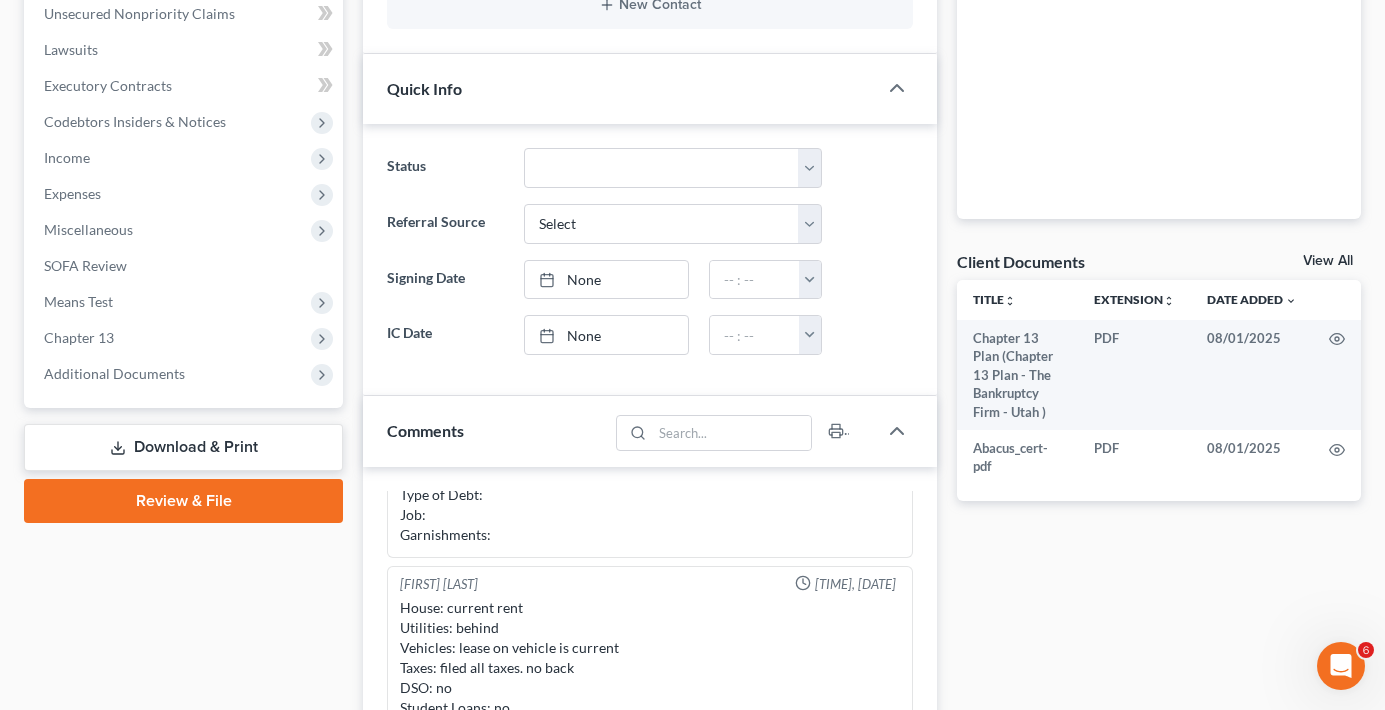 click on "Case Dashboard
Payments
Invoices
Payments
Payments
Credit Report
Client Profile" at bounding box center [183, 443] 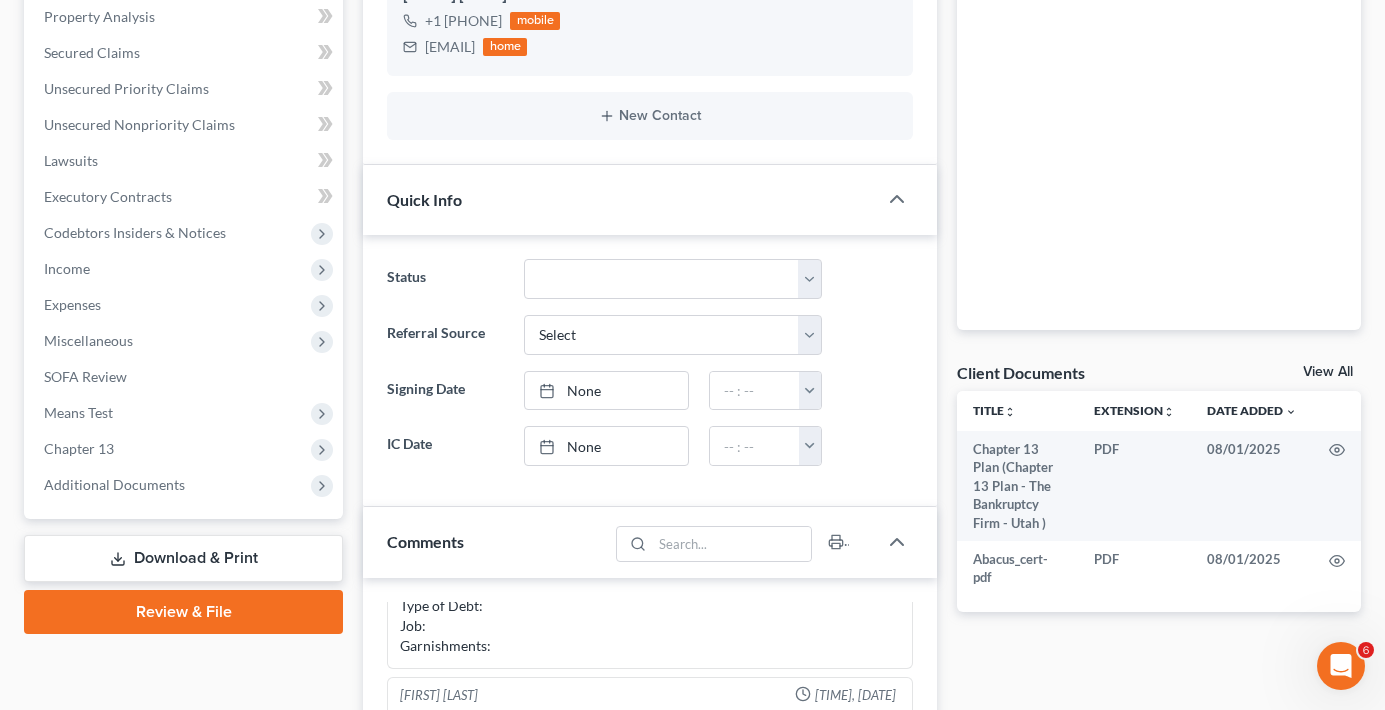 scroll, scrollTop: 356, scrollLeft: 0, axis: vertical 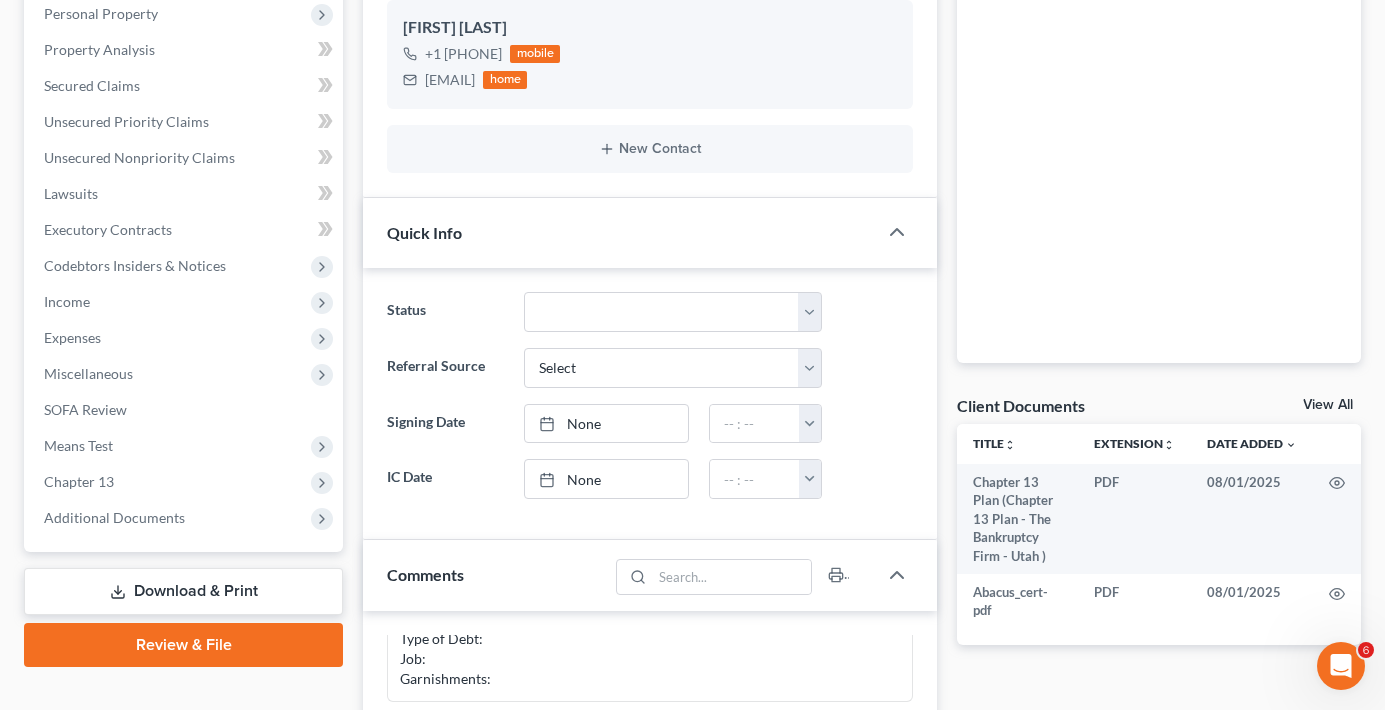 select on "30" 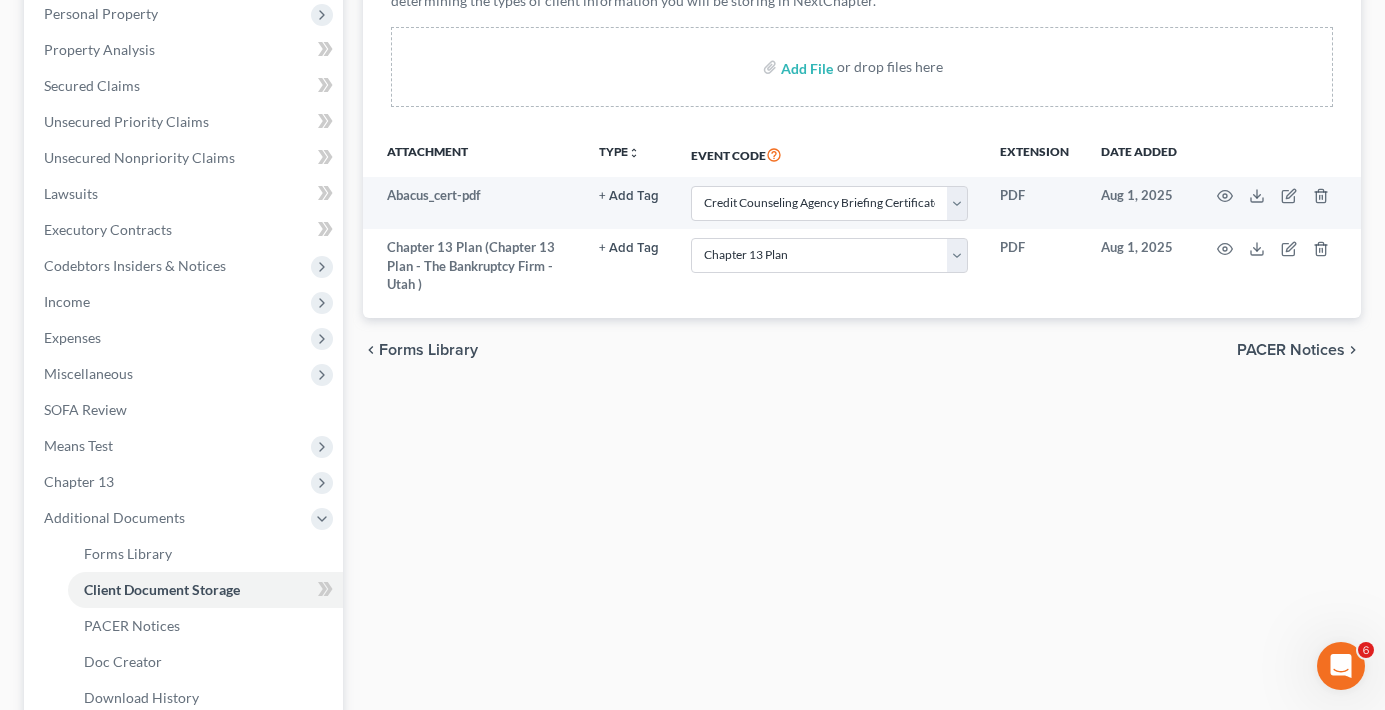scroll, scrollTop: 0, scrollLeft: 0, axis: both 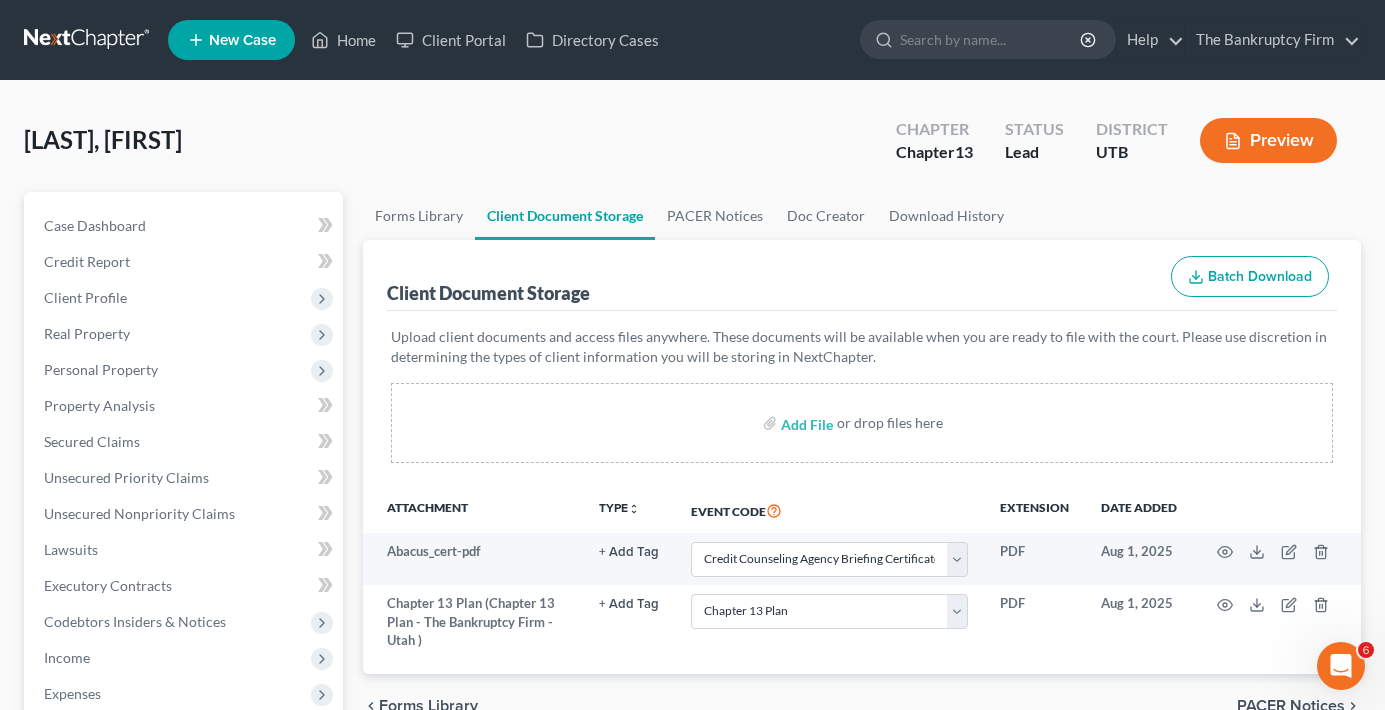 select on "30" 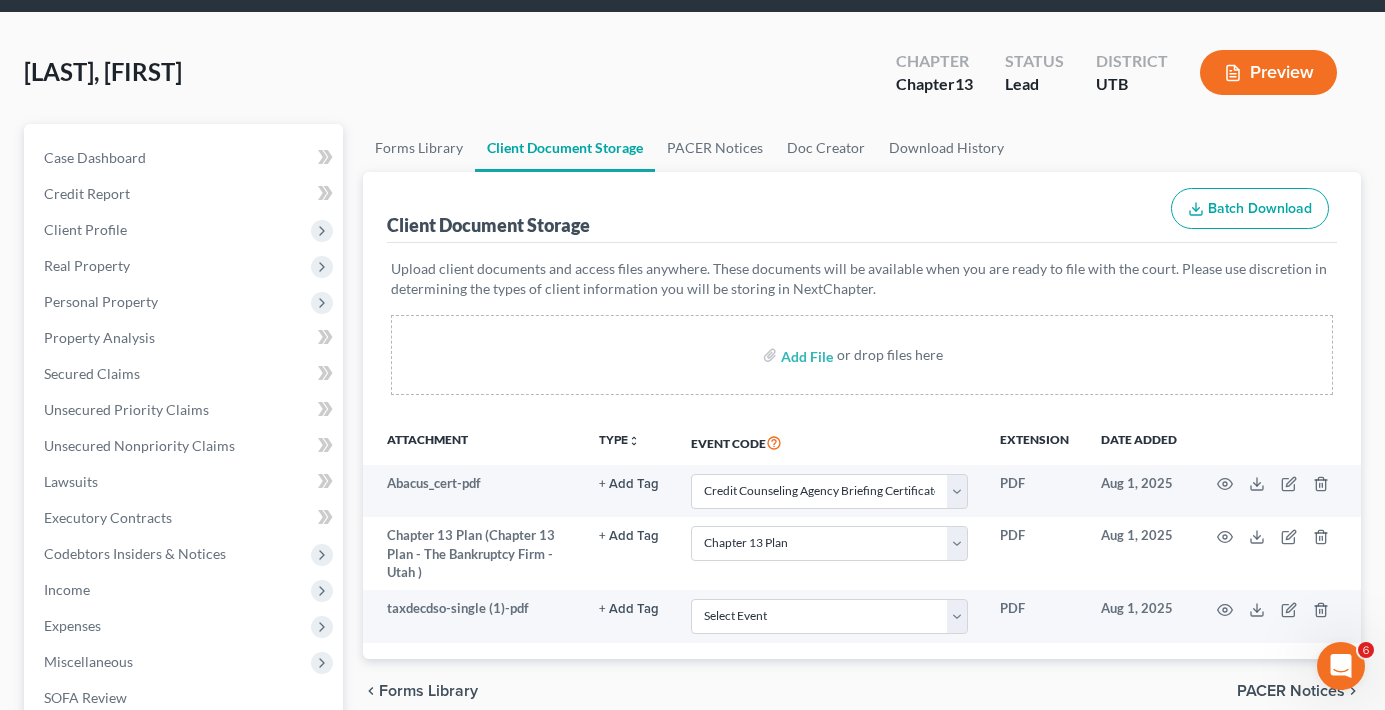 scroll, scrollTop: 100, scrollLeft: 0, axis: vertical 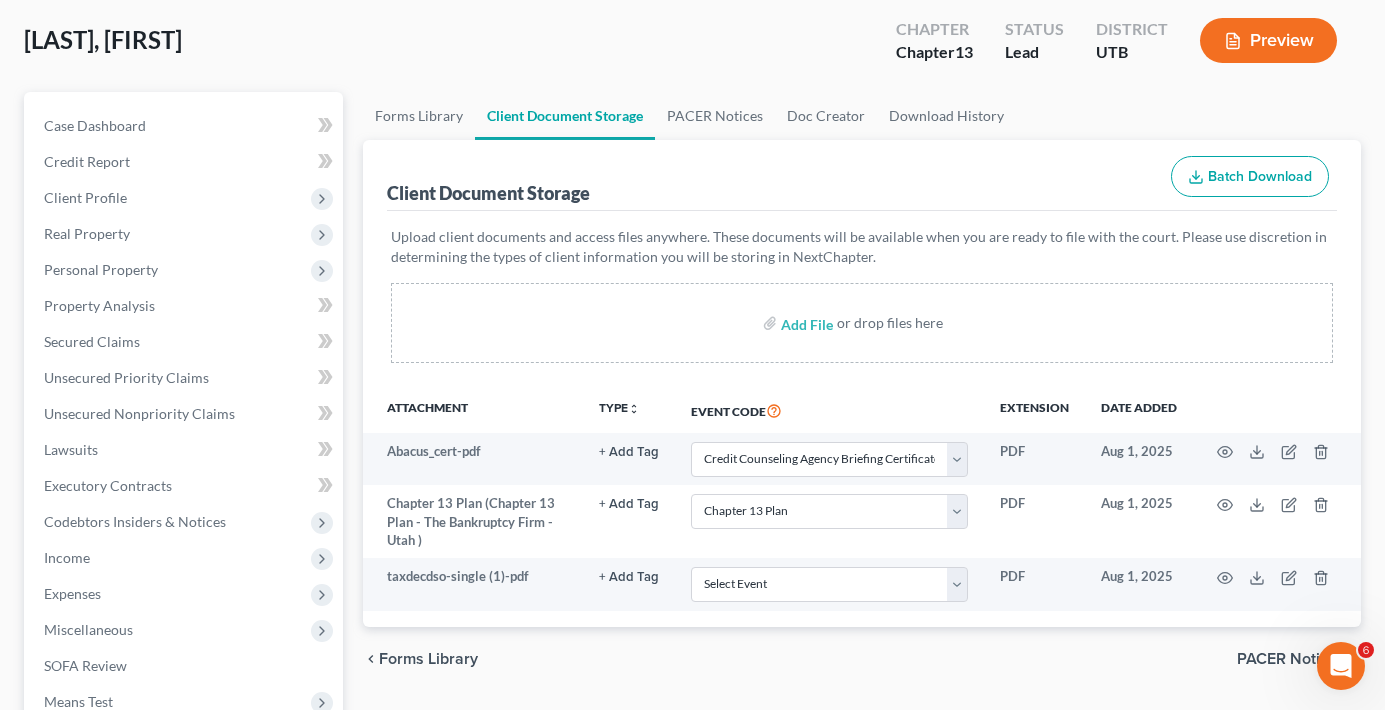 drag, startPoint x: 278, startPoint y: 44, endPoint x: 504, endPoint y: 364, distance: 391.76013 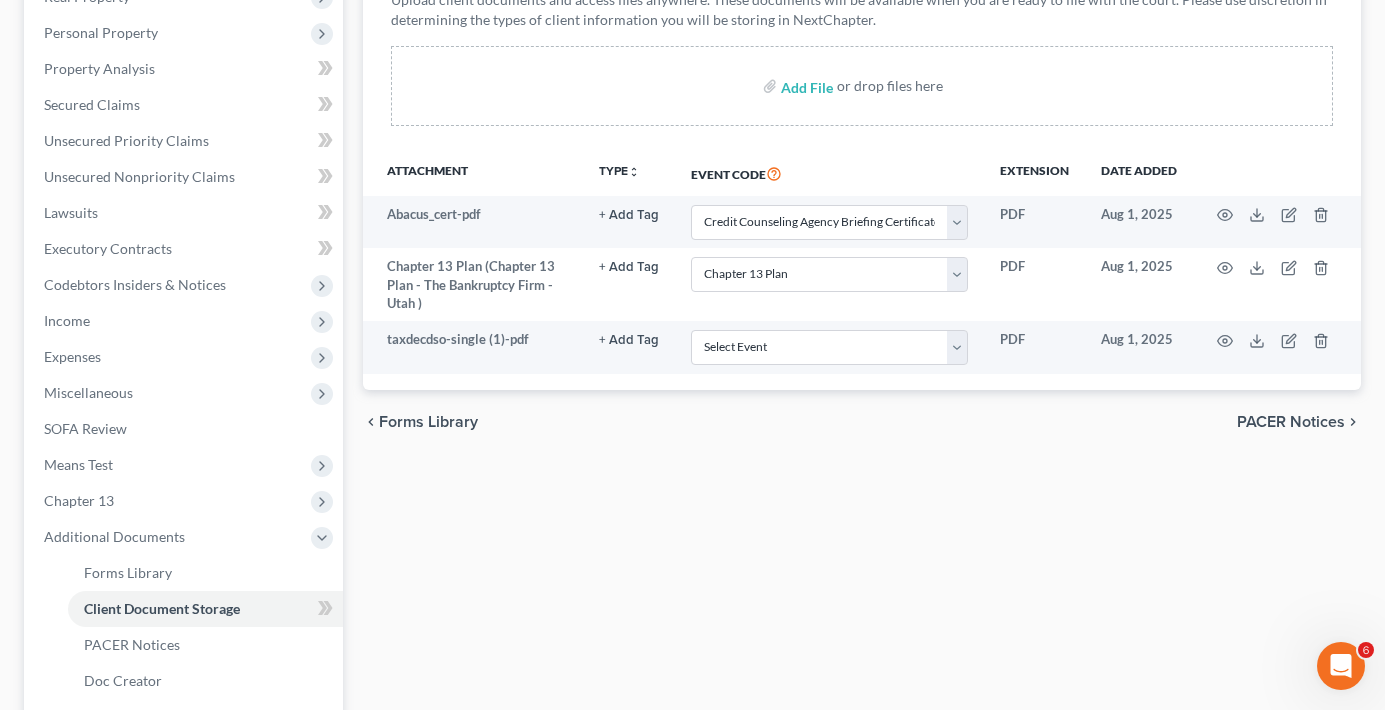 scroll, scrollTop: 569, scrollLeft: 0, axis: vertical 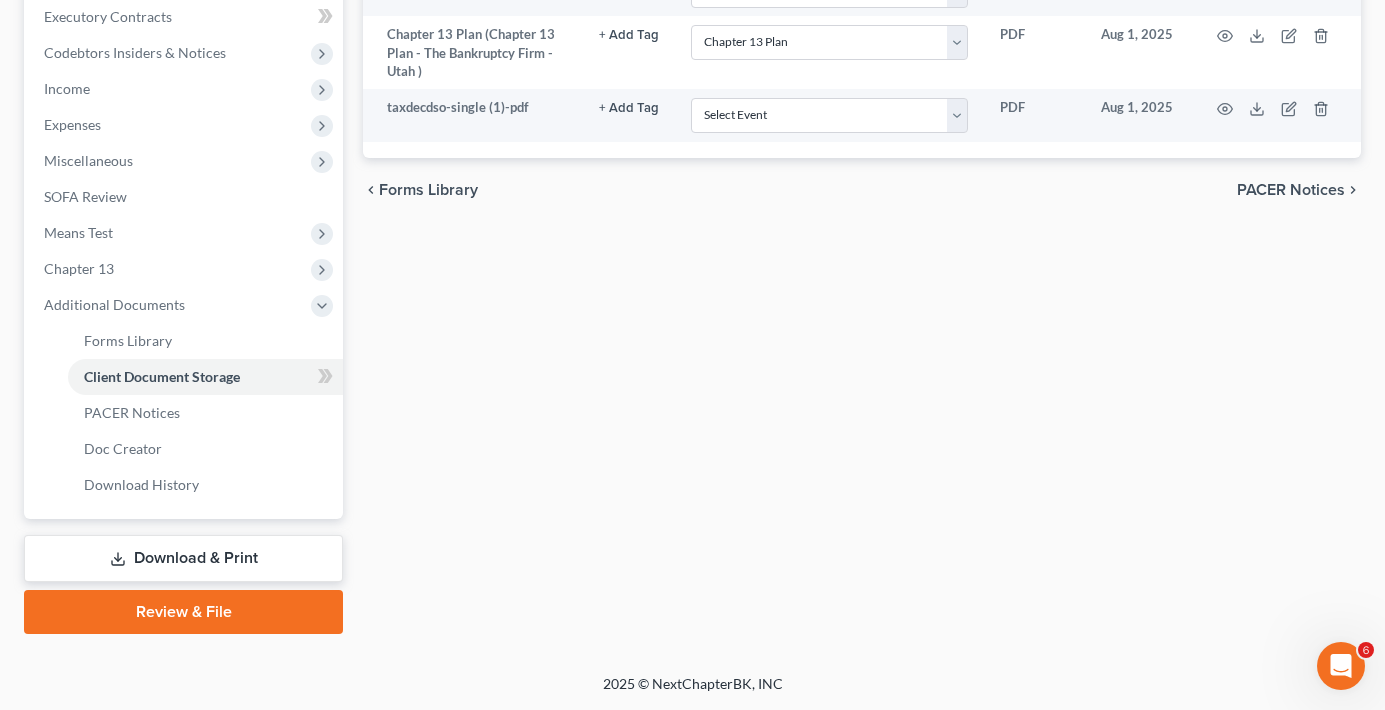 click on "Download & Print" at bounding box center [183, 558] 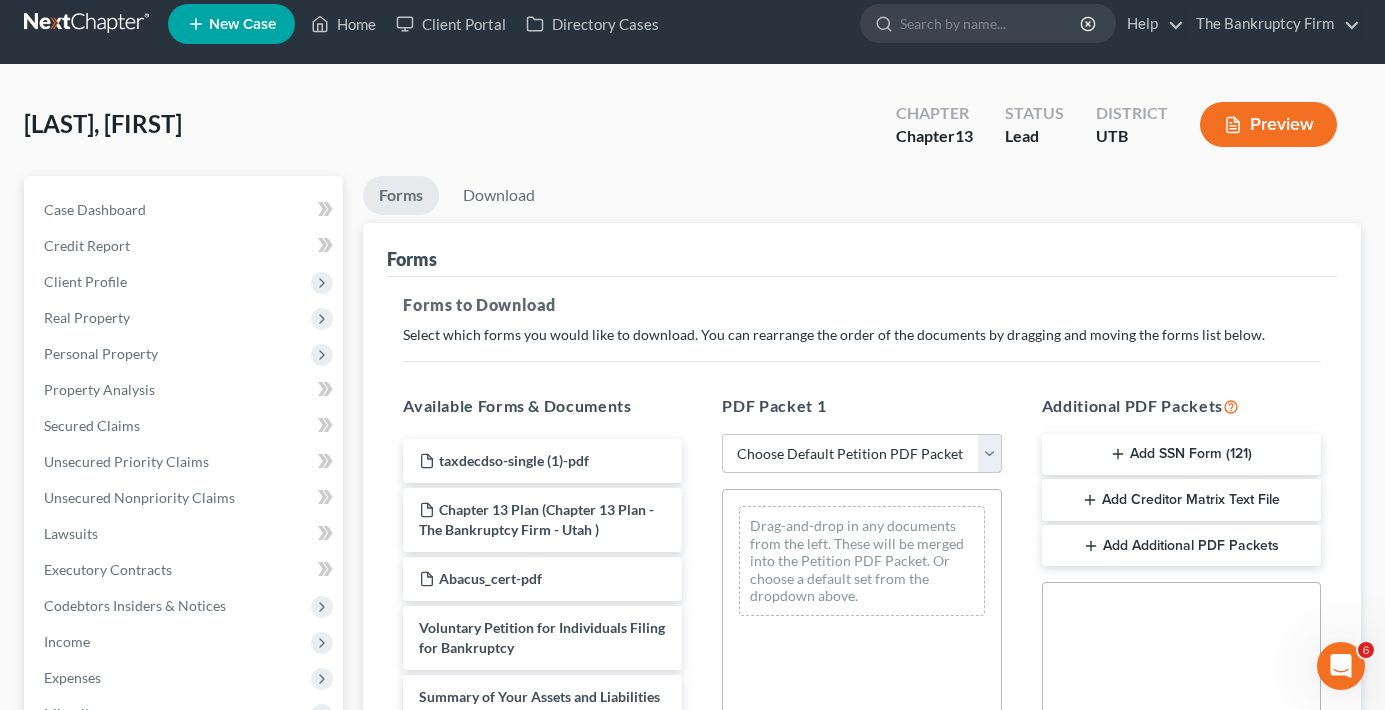 scroll, scrollTop: 0, scrollLeft: 0, axis: both 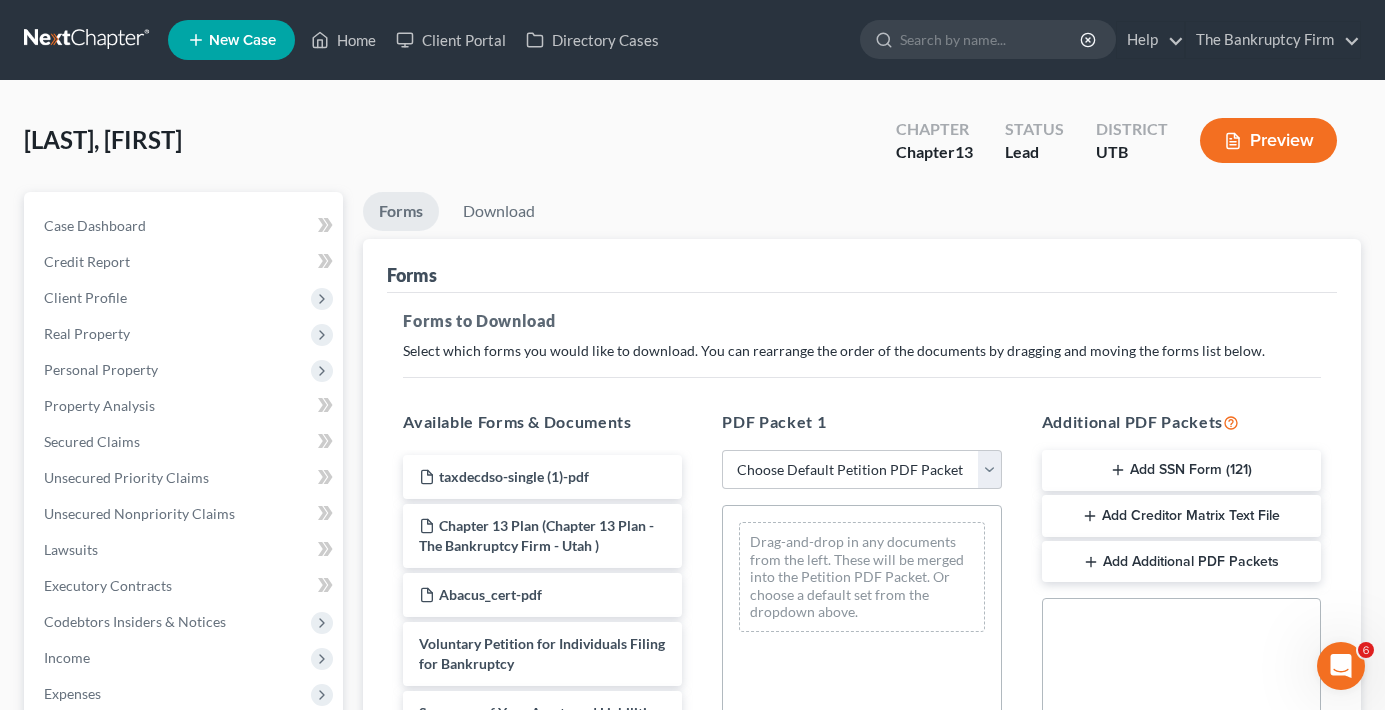 click on "Add SSN Form (121)" at bounding box center (1181, 471) 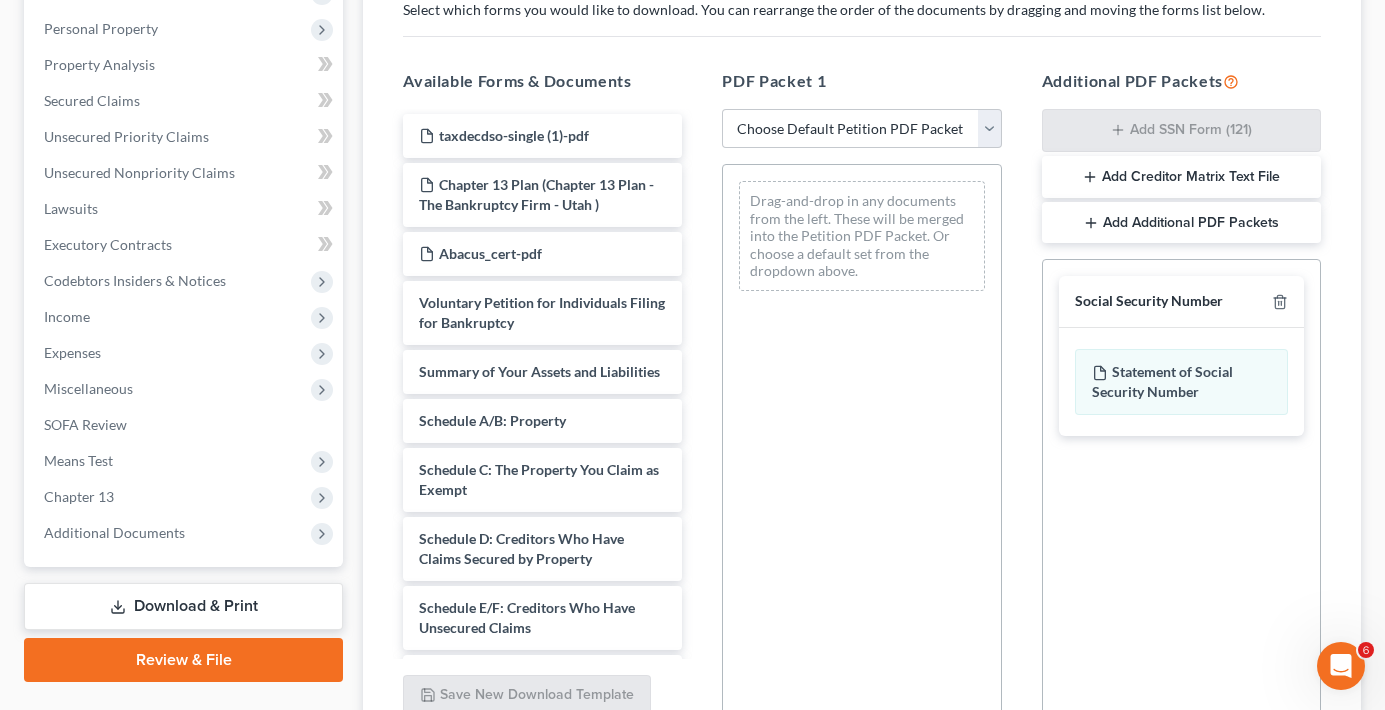 scroll, scrollTop: 500, scrollLeft: 0, axis: vertical 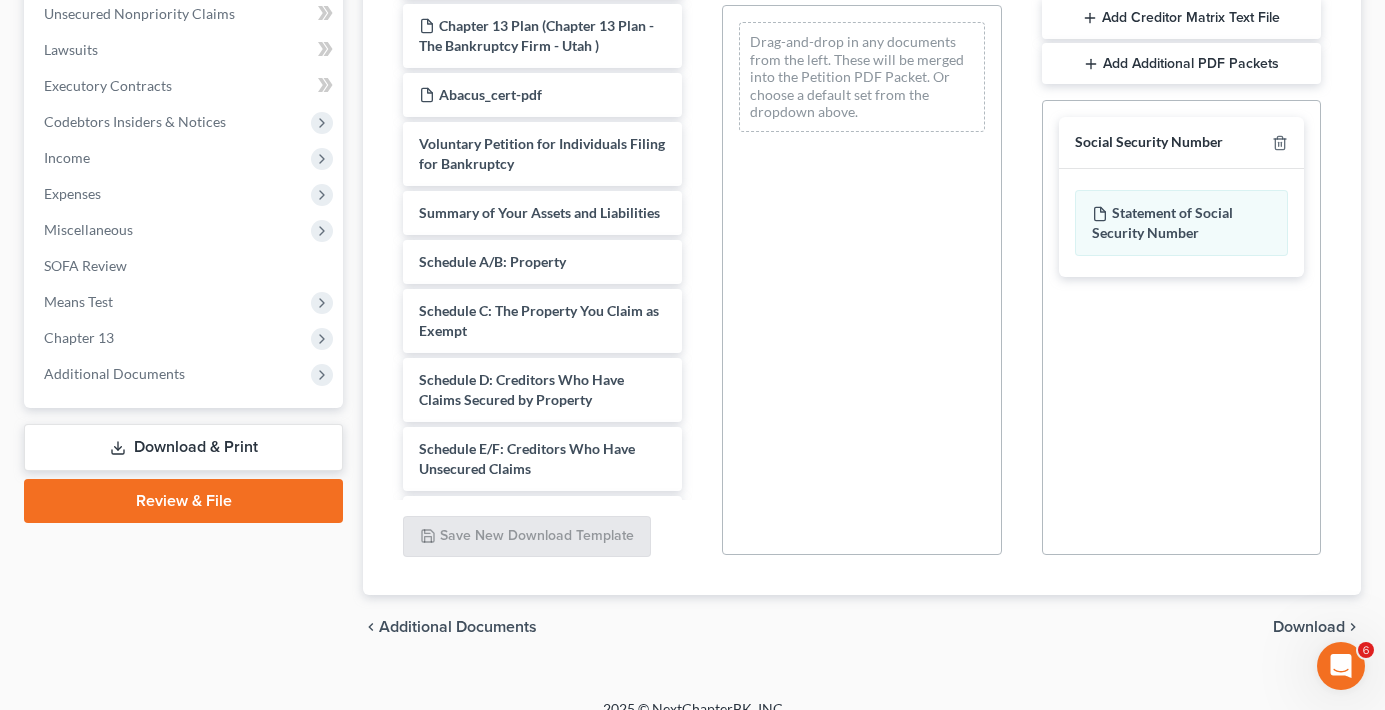 click on "chevron_left   Additional Documents Download   chevron_right" at bounding box center (862, 627) 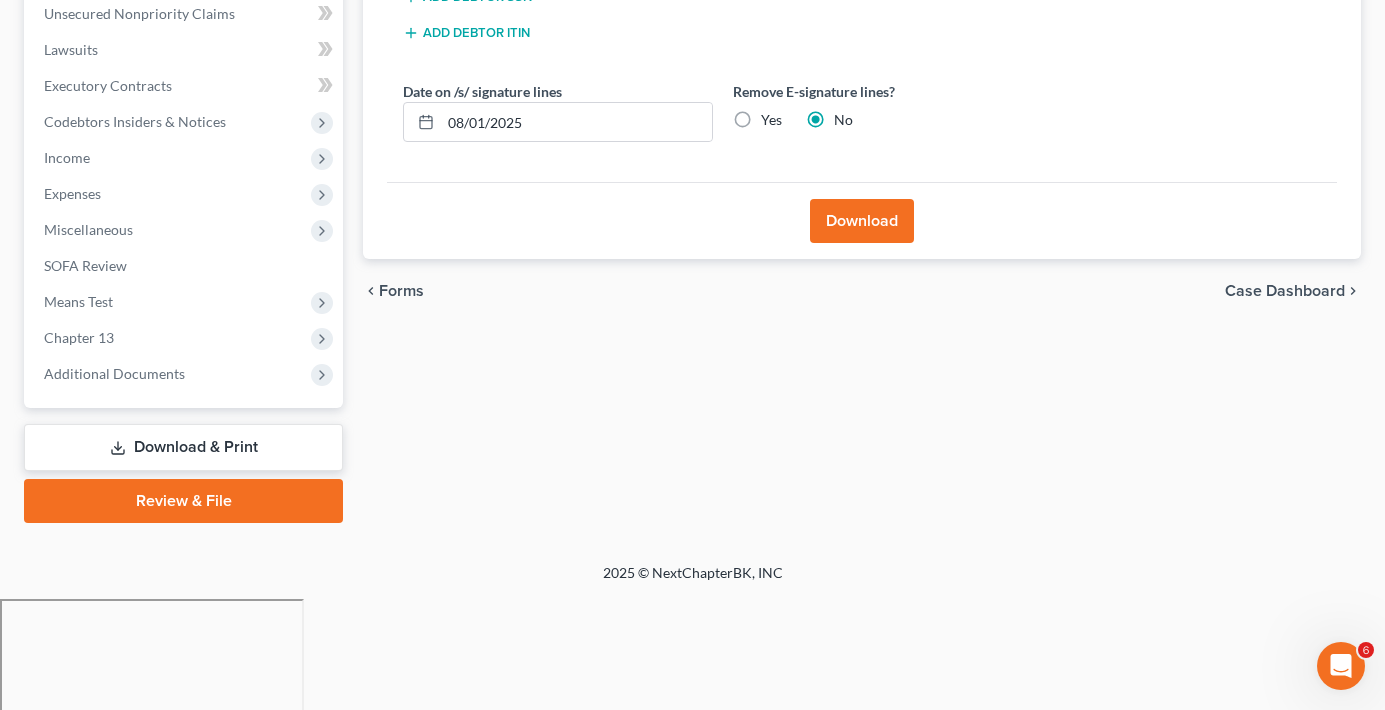 scroll, scrollTop: 389, scrollLeft: 0, axis: vertical 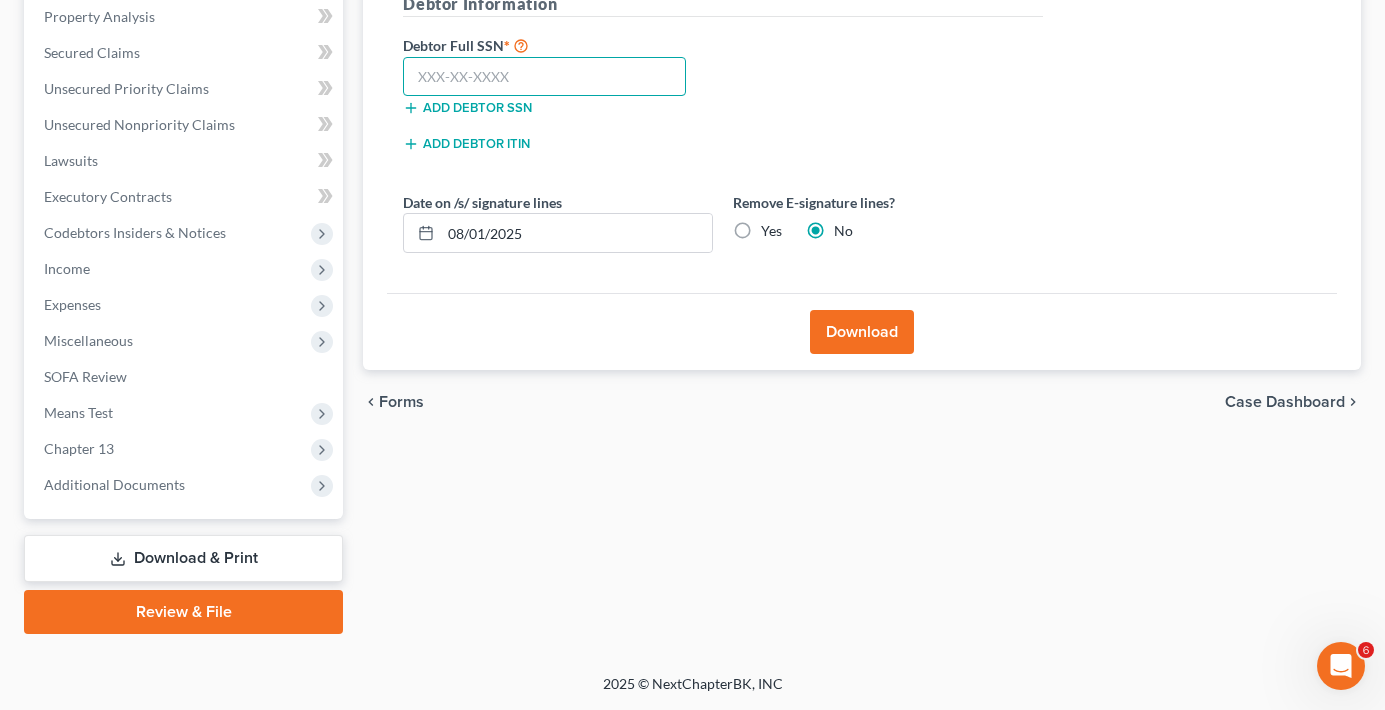 click at bounding box center (544, 77) 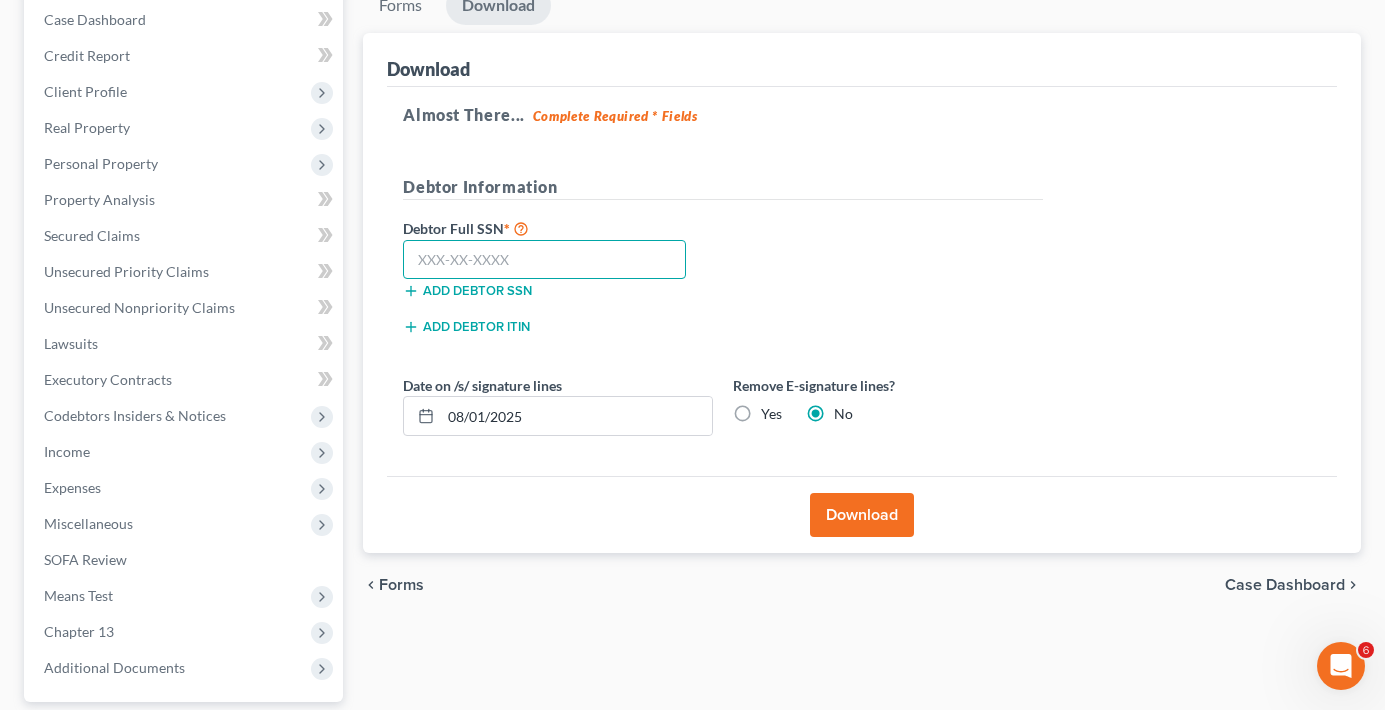 scroll, scrollTop: 189, scrollLeft: 0, axis: vertical 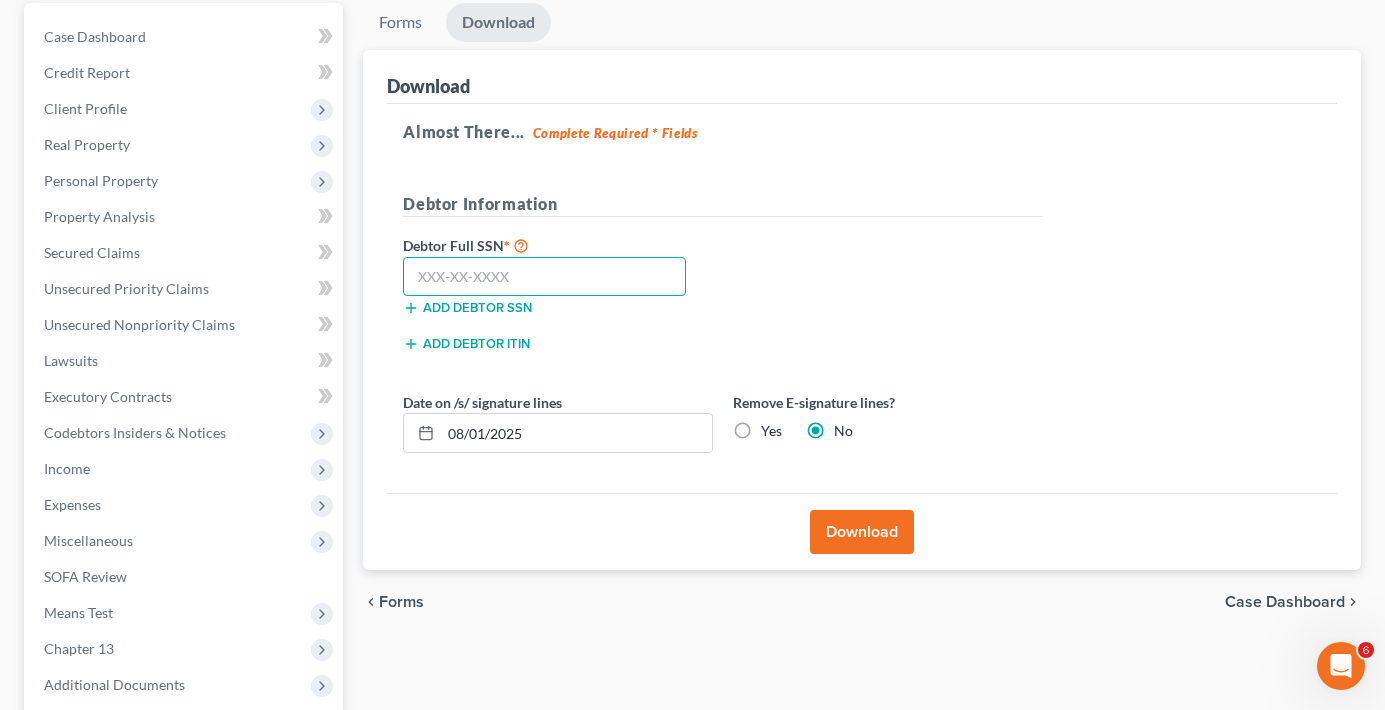 paste on "[SSN]" 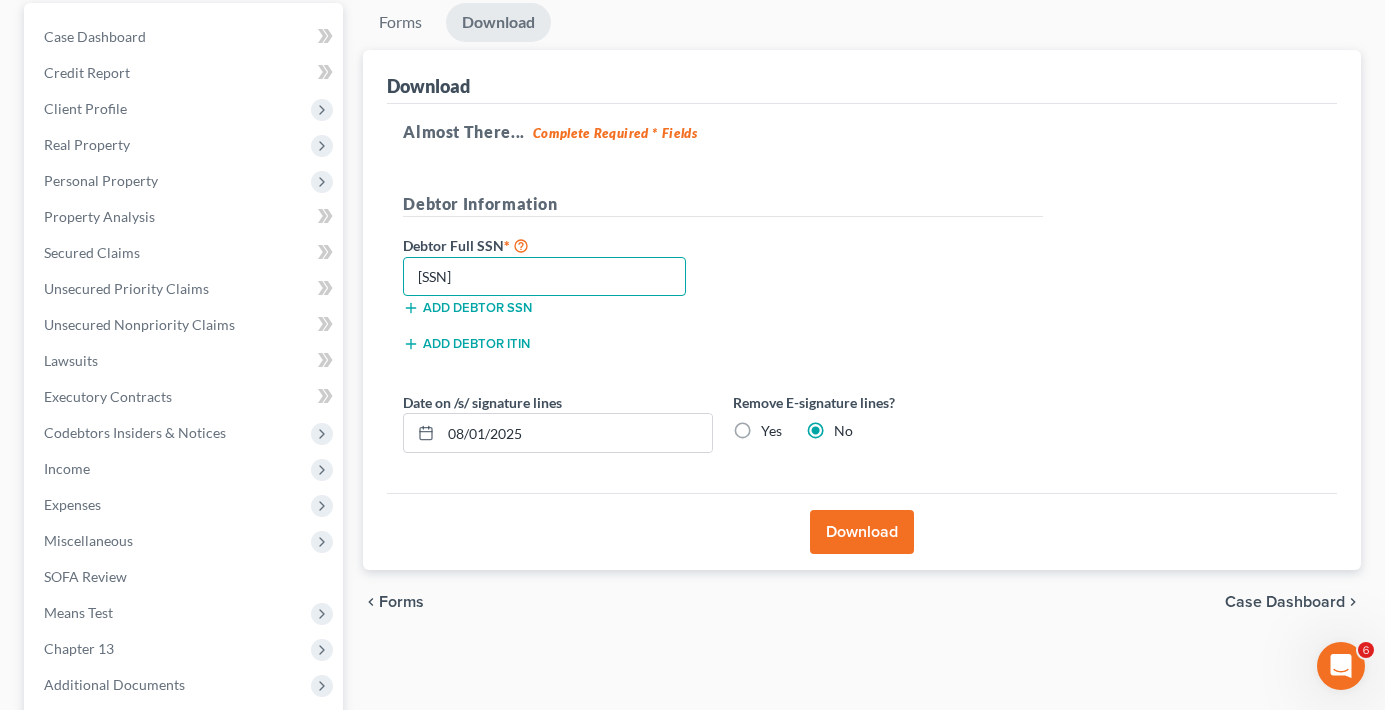 type on "[SSN]" 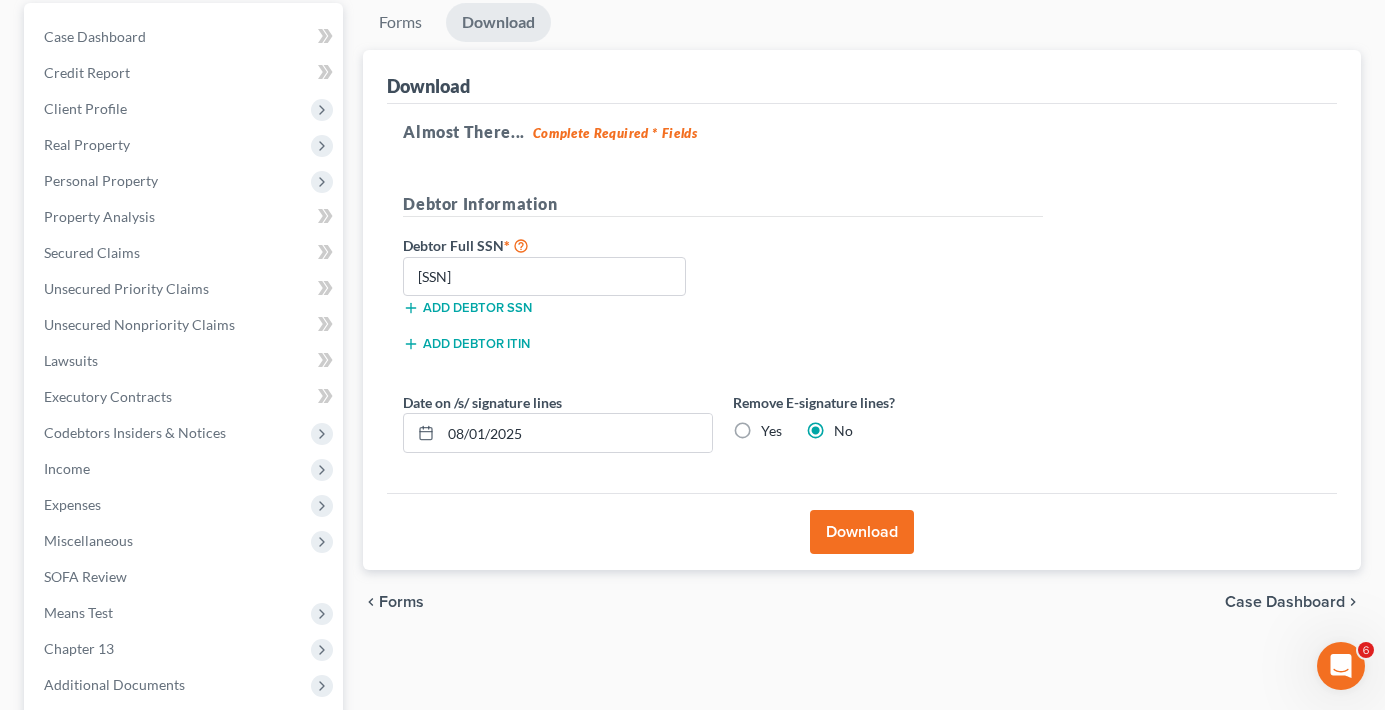 click on "Download" at bounding box center [862, 532] 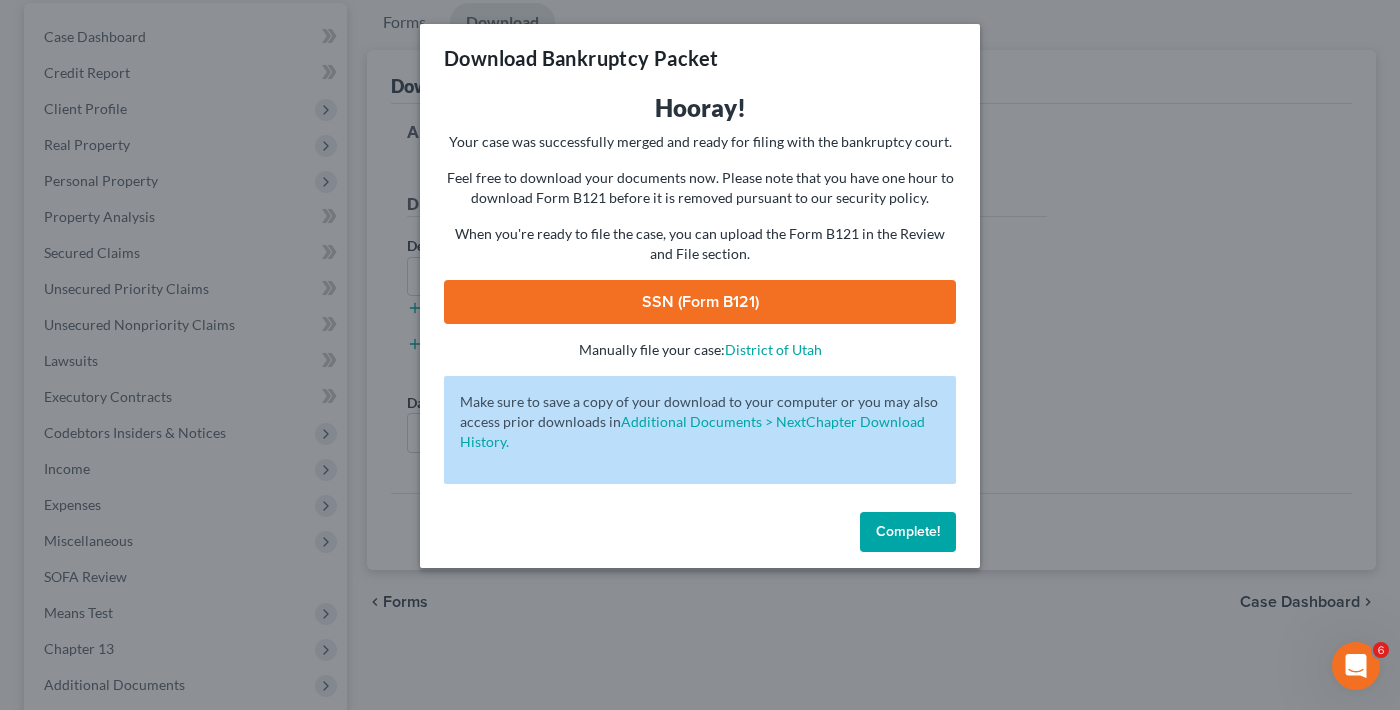 click on "SSN (Form B121)" at bounding box center (700, 302) 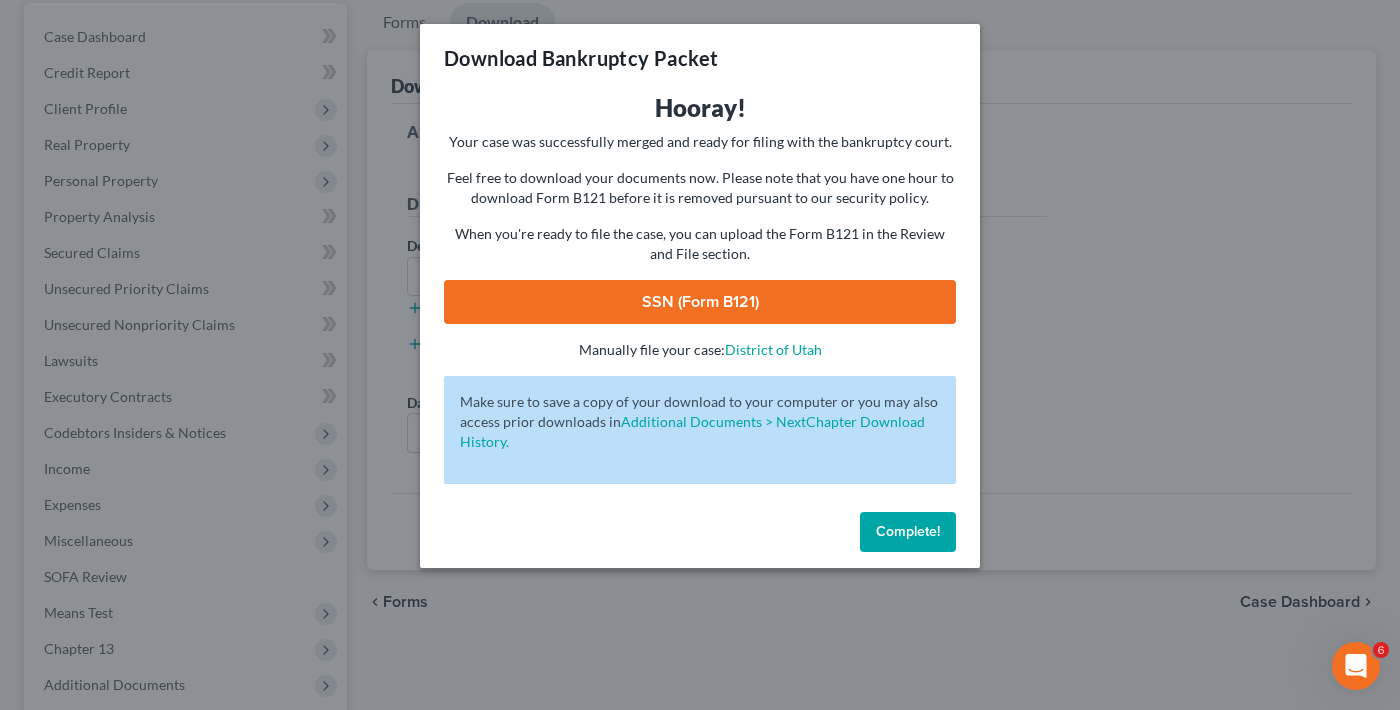 drag, startPoint x: 887, startPoint y: 535, endPoint x: 391, endPoint y: 490, distance: 498.03714 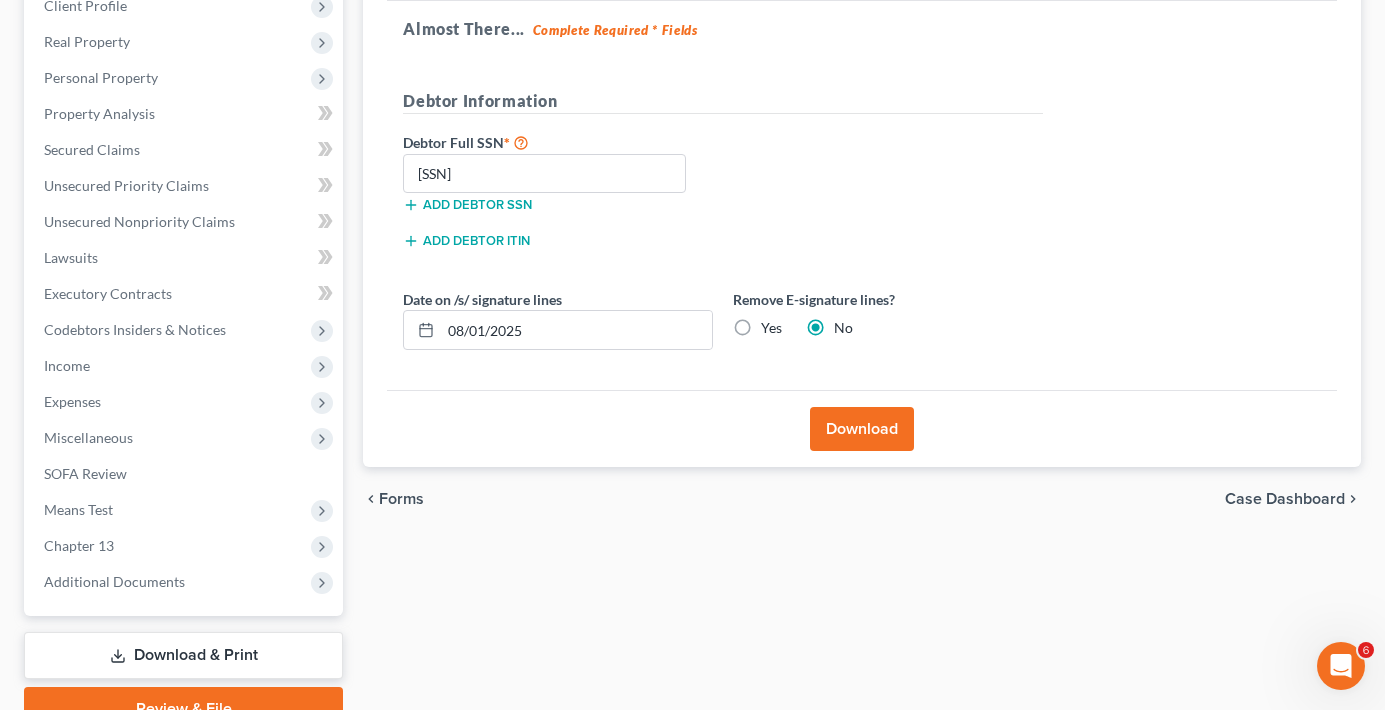 scroll, scrollTop: 389, scrollLeft: 0, axis: vertical 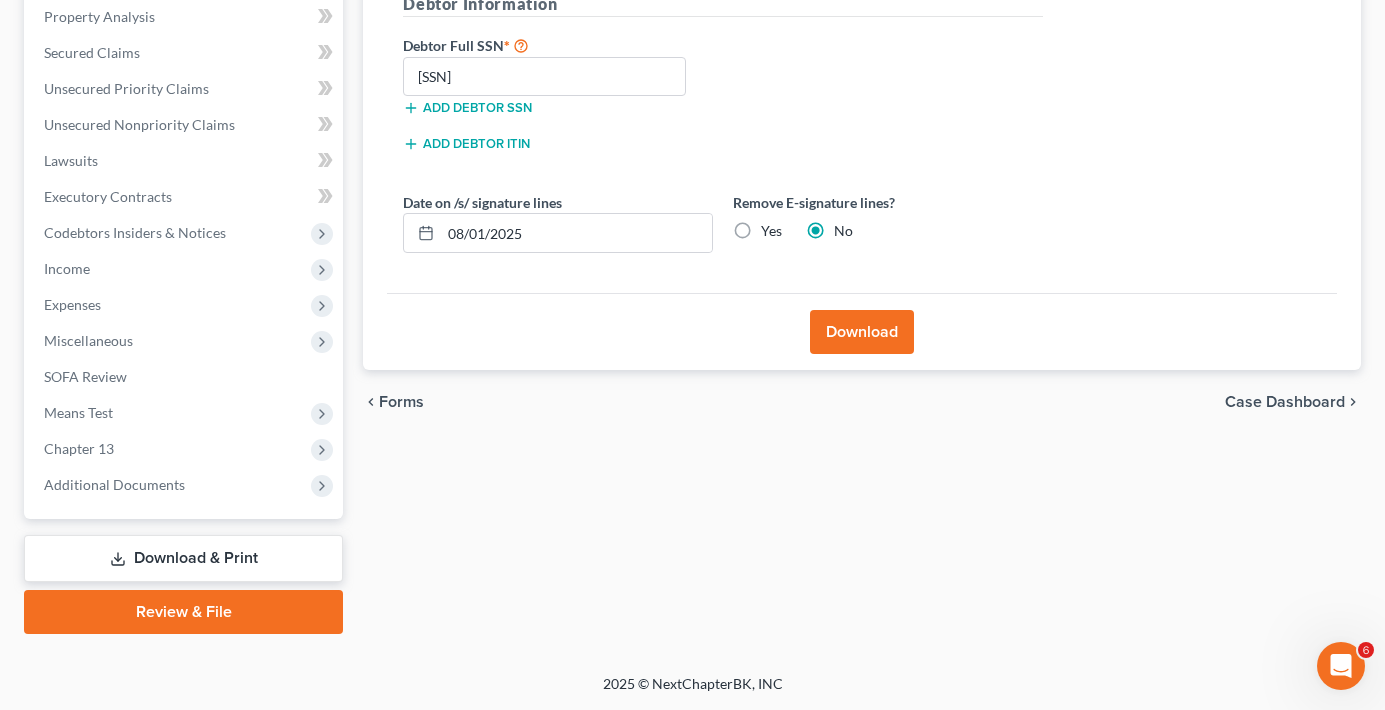 click on "Review & File" at bounding box center (183, 612) 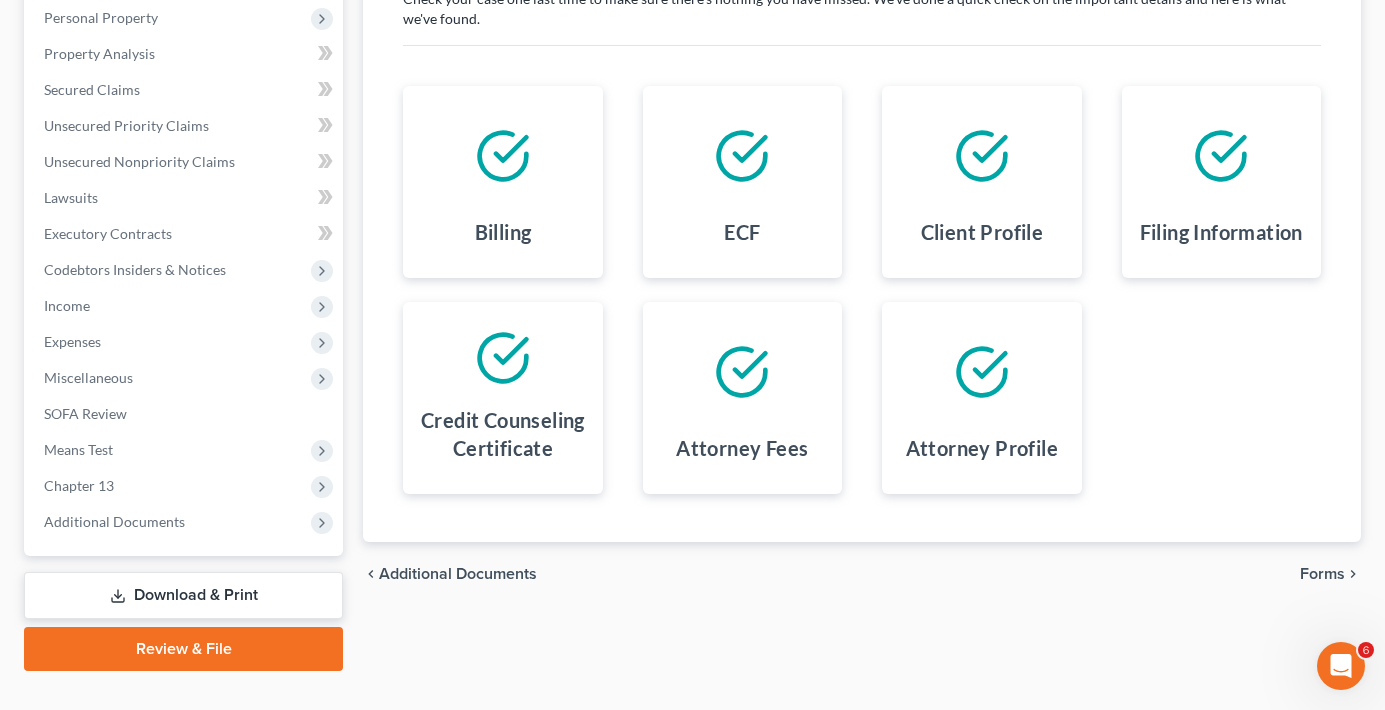 scroll, scrollTop: 389, scrollLeft: 0, axis: vertical 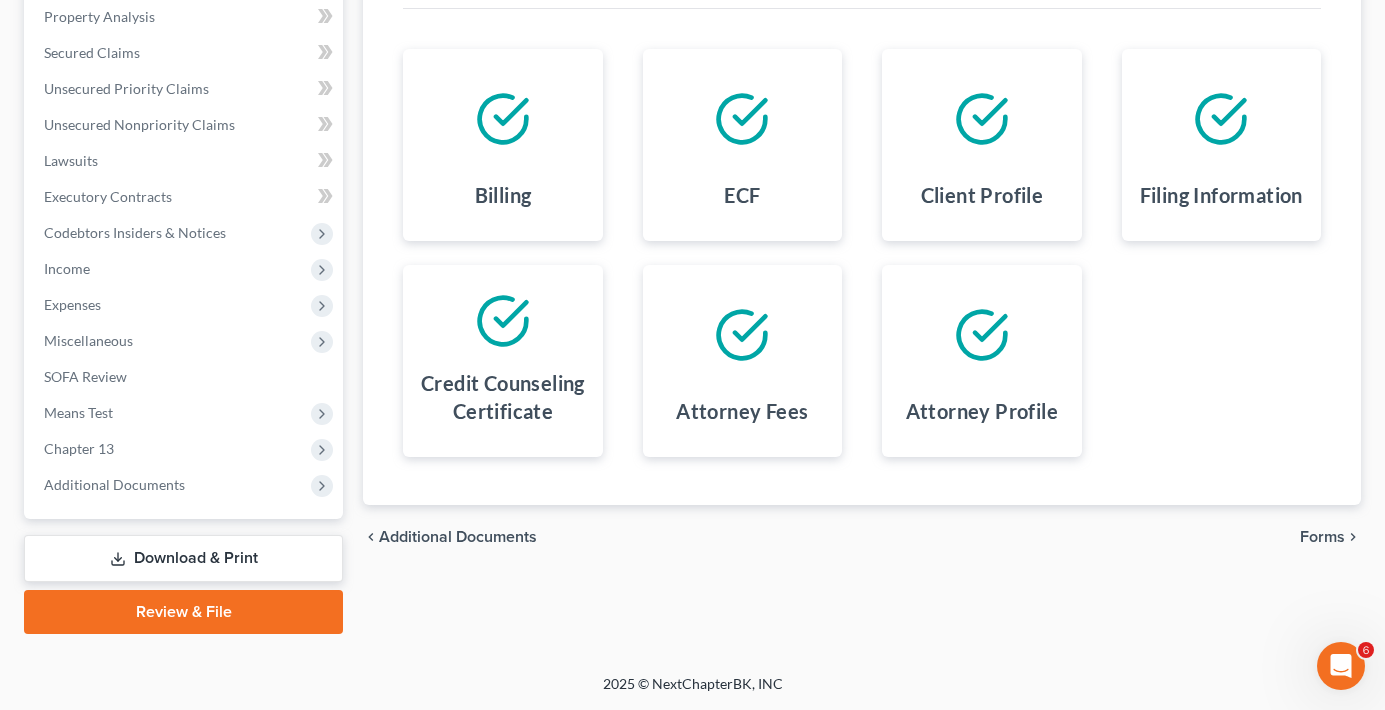 click on "Forms" at bounding box center (1322, 537) 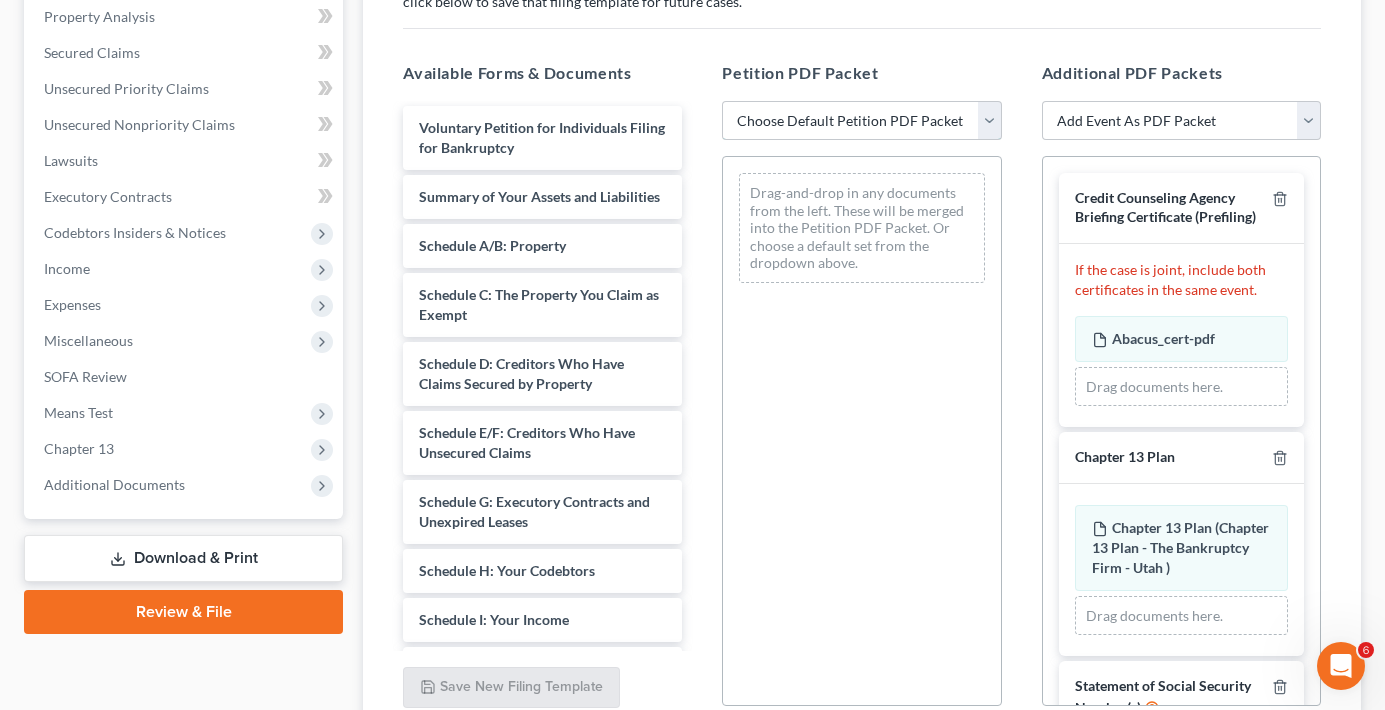 drag, startPoint x: 857, startPoint y: 111, endPoint x: 853, endPoint y: 131, distance: 20.396078 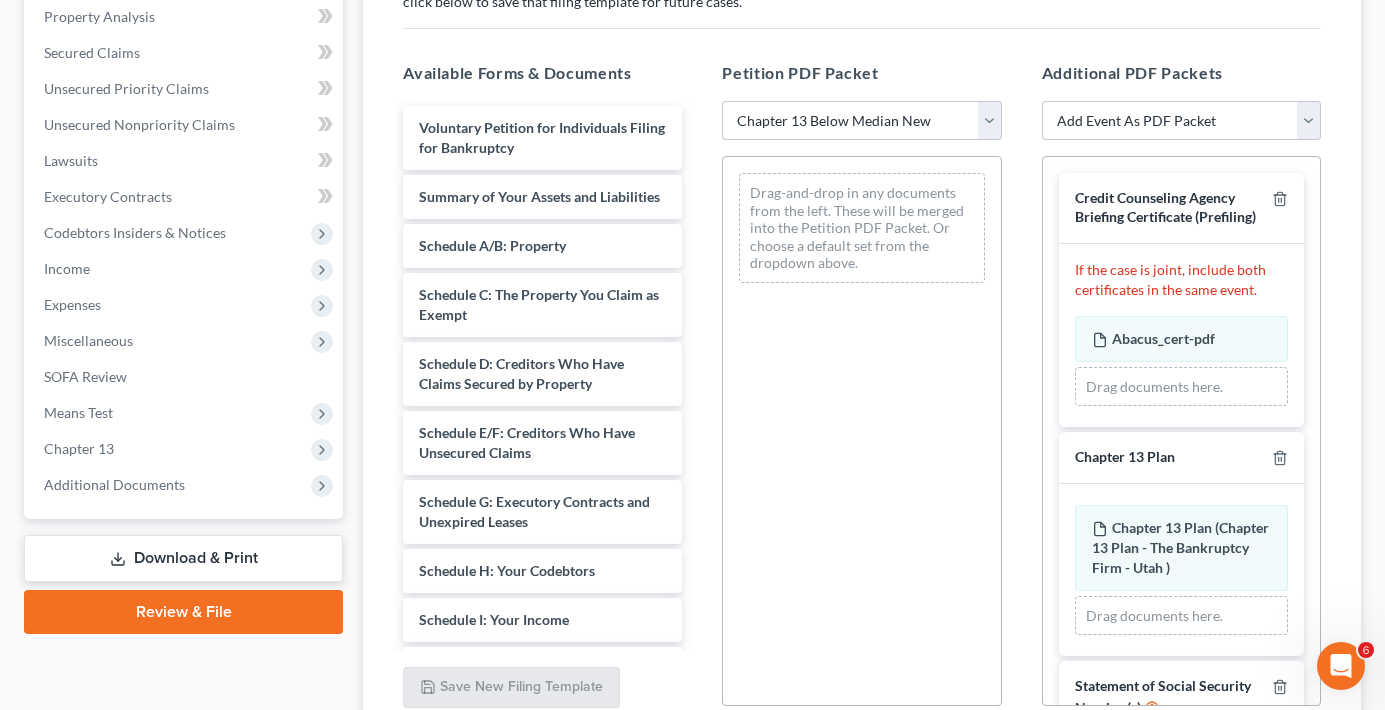 click on "Choose Default Petition PDF Packet Emergency Filing (Voluntary Petition and Creditor List Only) Chapter 13 Template Below Median Chapter 13 Below Median Chapter 13 Above Median Chapter 13 This One Chapter 13 Below Median New" at bounding box center (861, 121) 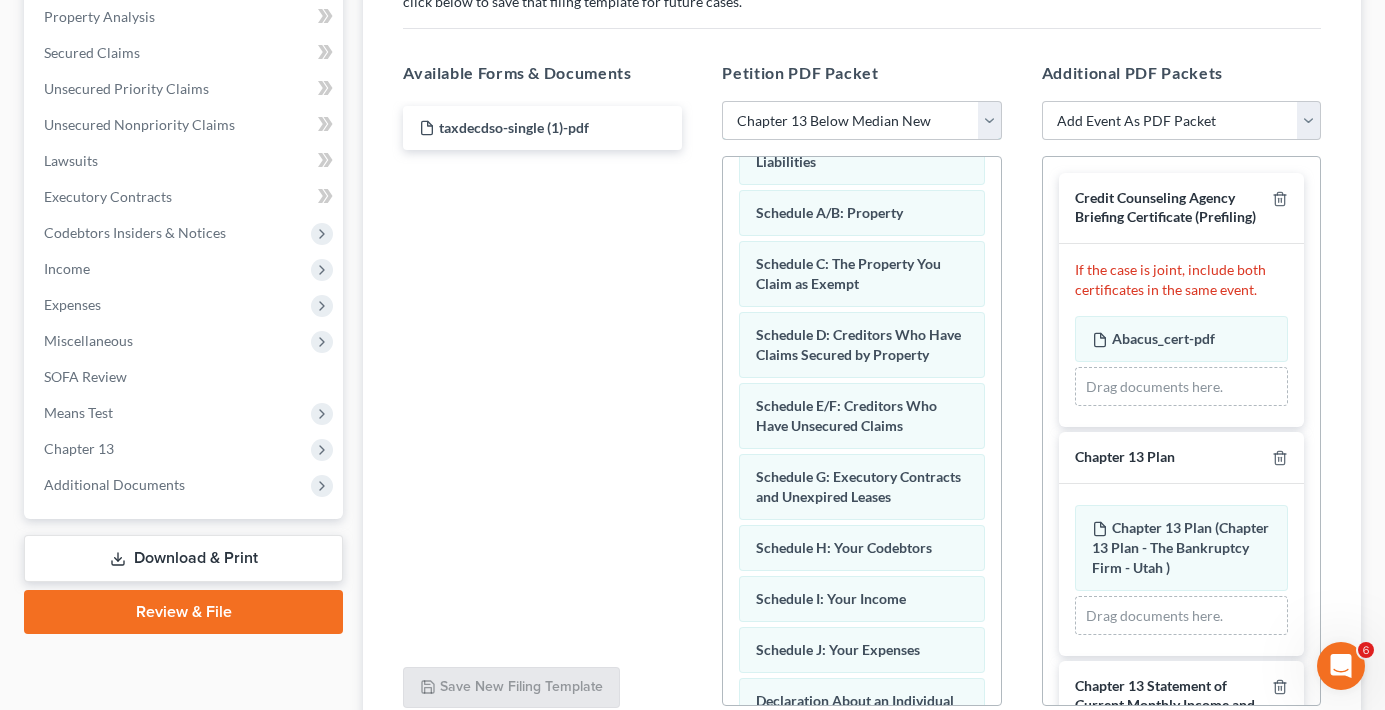 scroll, scrollTop: 200, scrollLeft: 0, axis: vertical 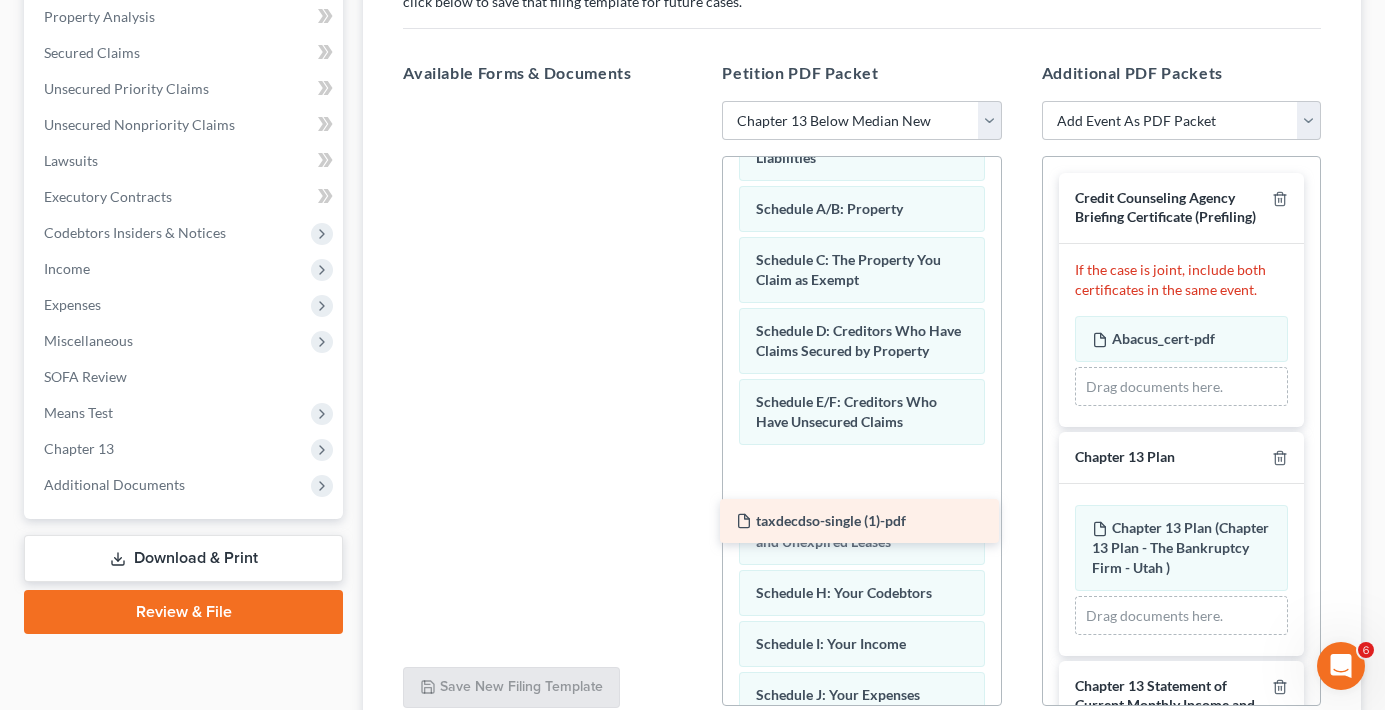 drag, startPoint x: 517, startPoint y: 129, endPoint x: 832, endPoint y: 526, distance: 506.78793 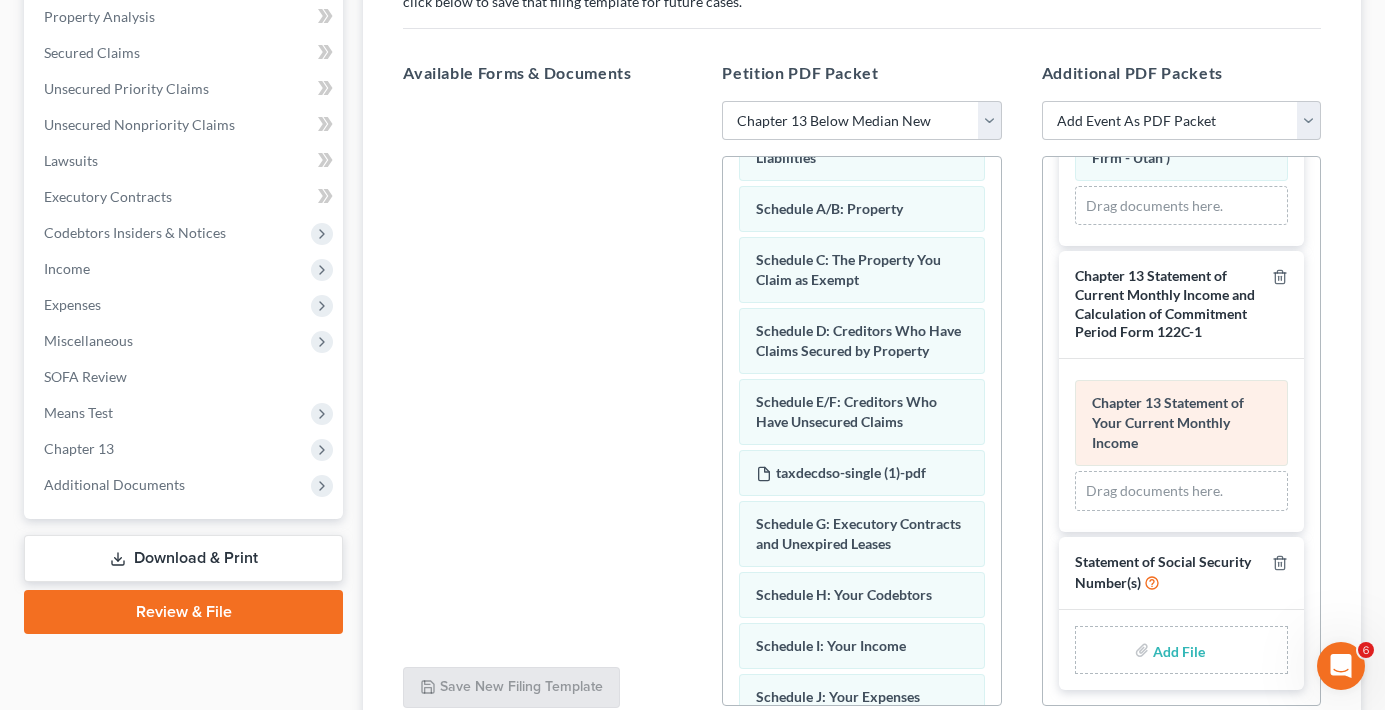 scroll, scrollTop: 448, scrollLeft: 0, axis: vertical 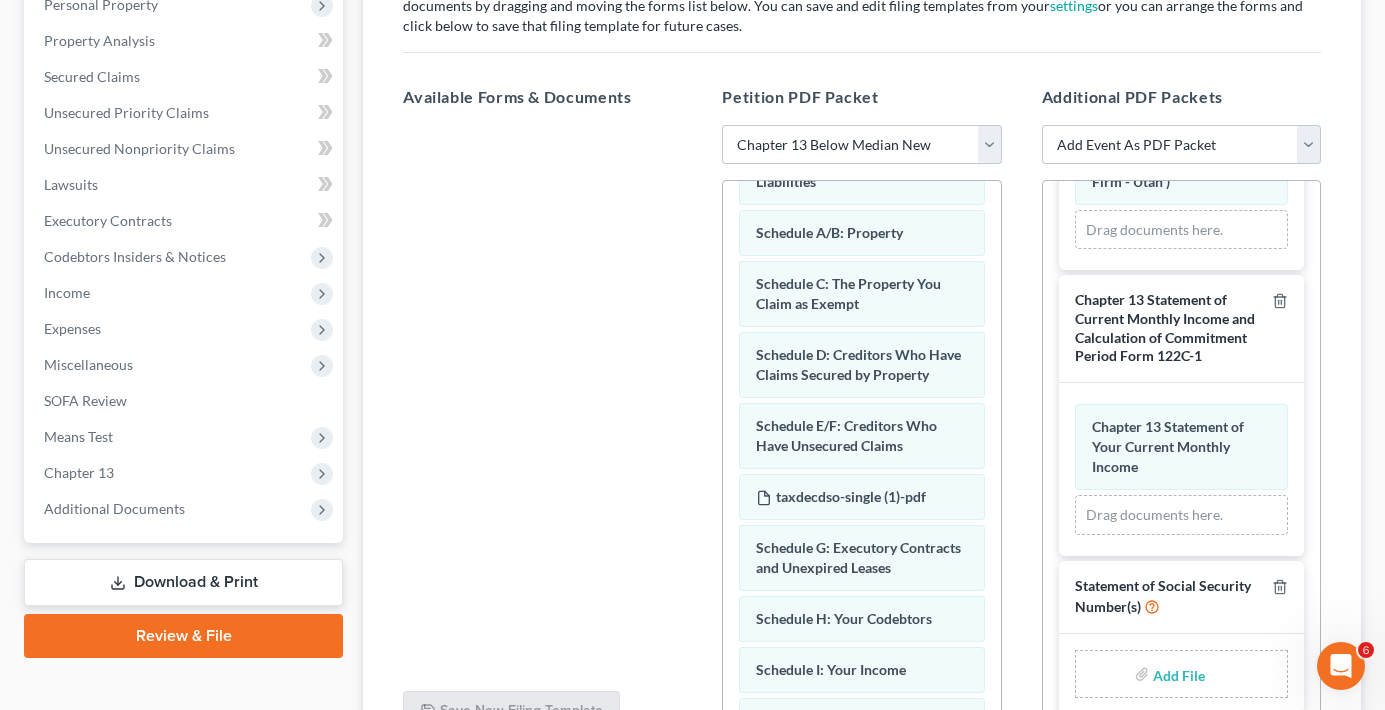 type on "C:\fakepath\[UUID].pdf" 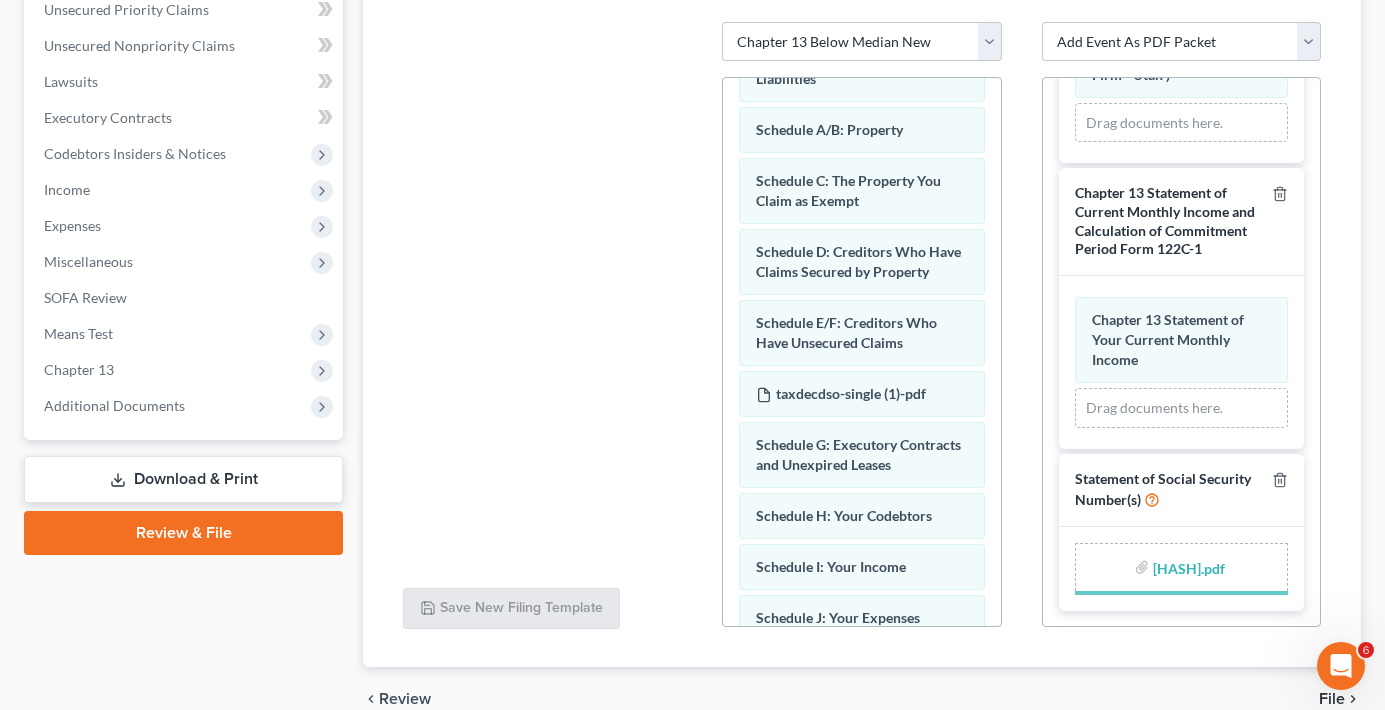 scroll, scrollTop: 565, scrollLeft: 0, axis: vertical 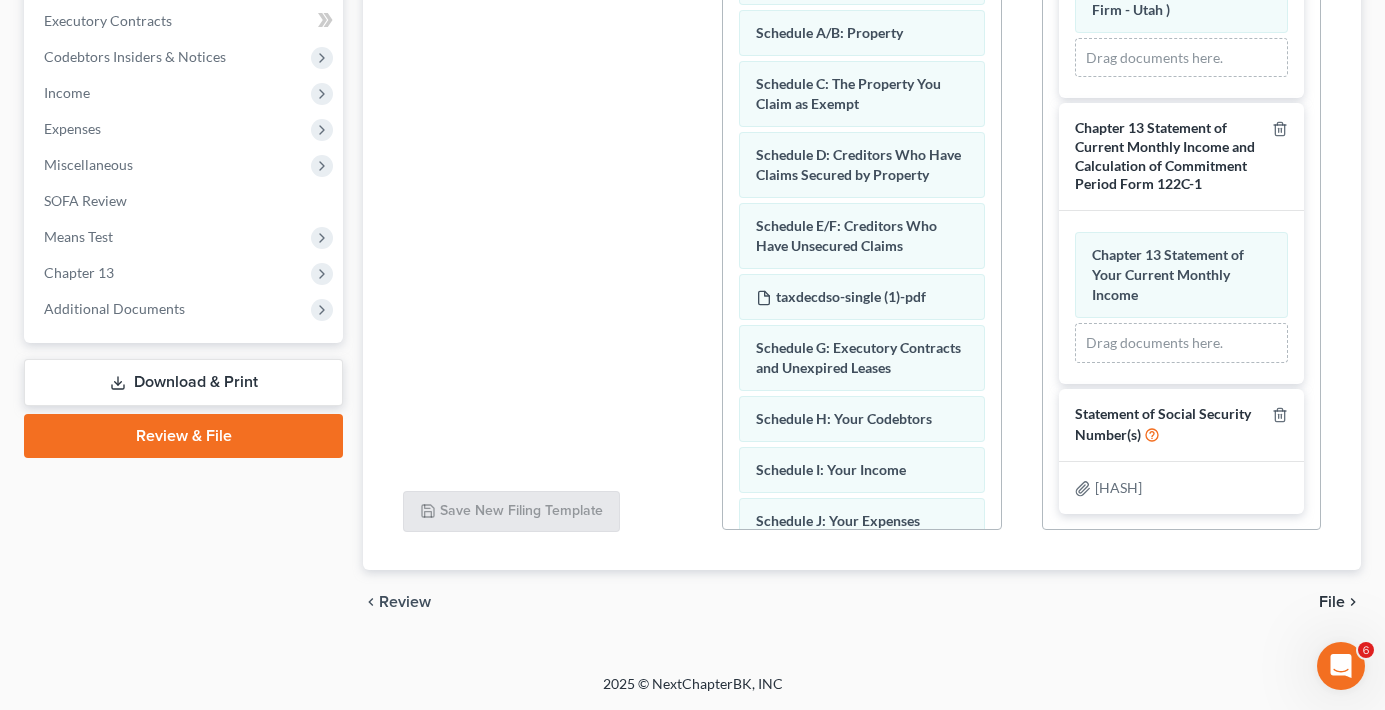 click on "File" at bounding box center (1332, 602) 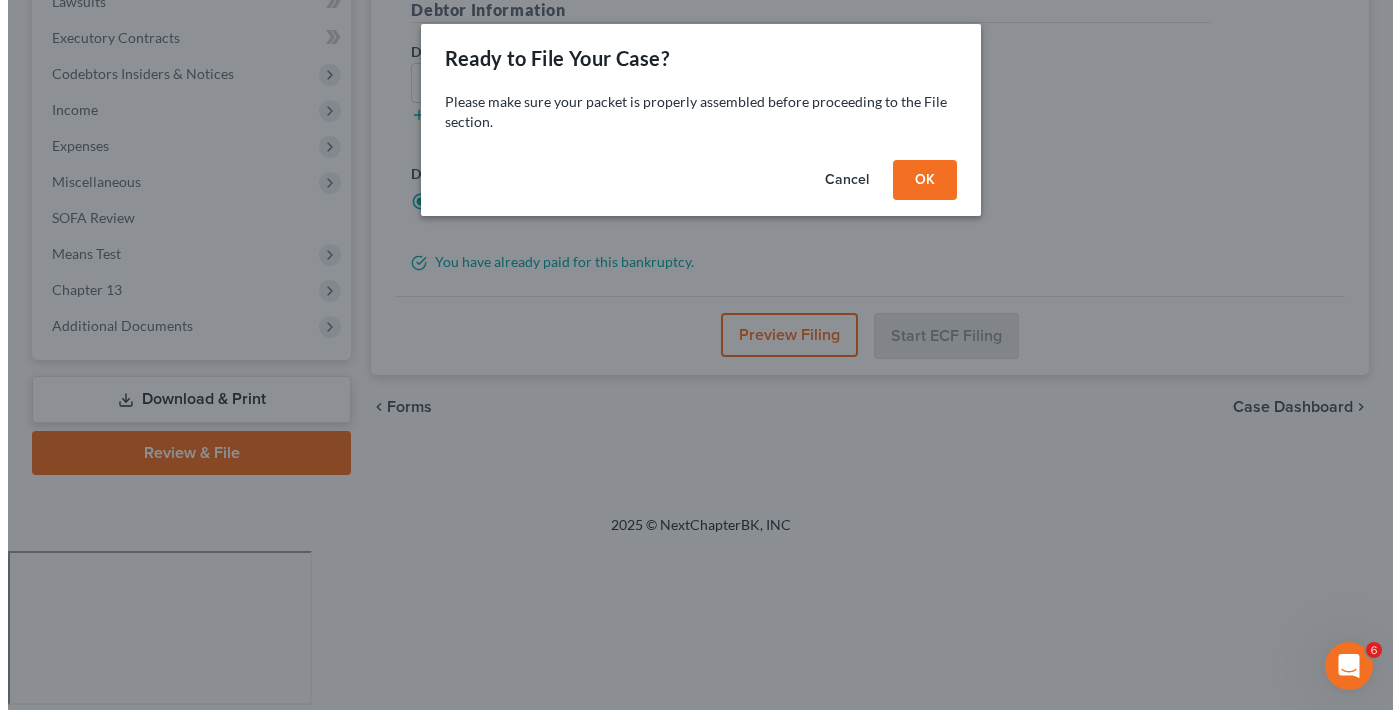 scroll, scrollTop: 389, scrollLeft: 0, axis: vertical 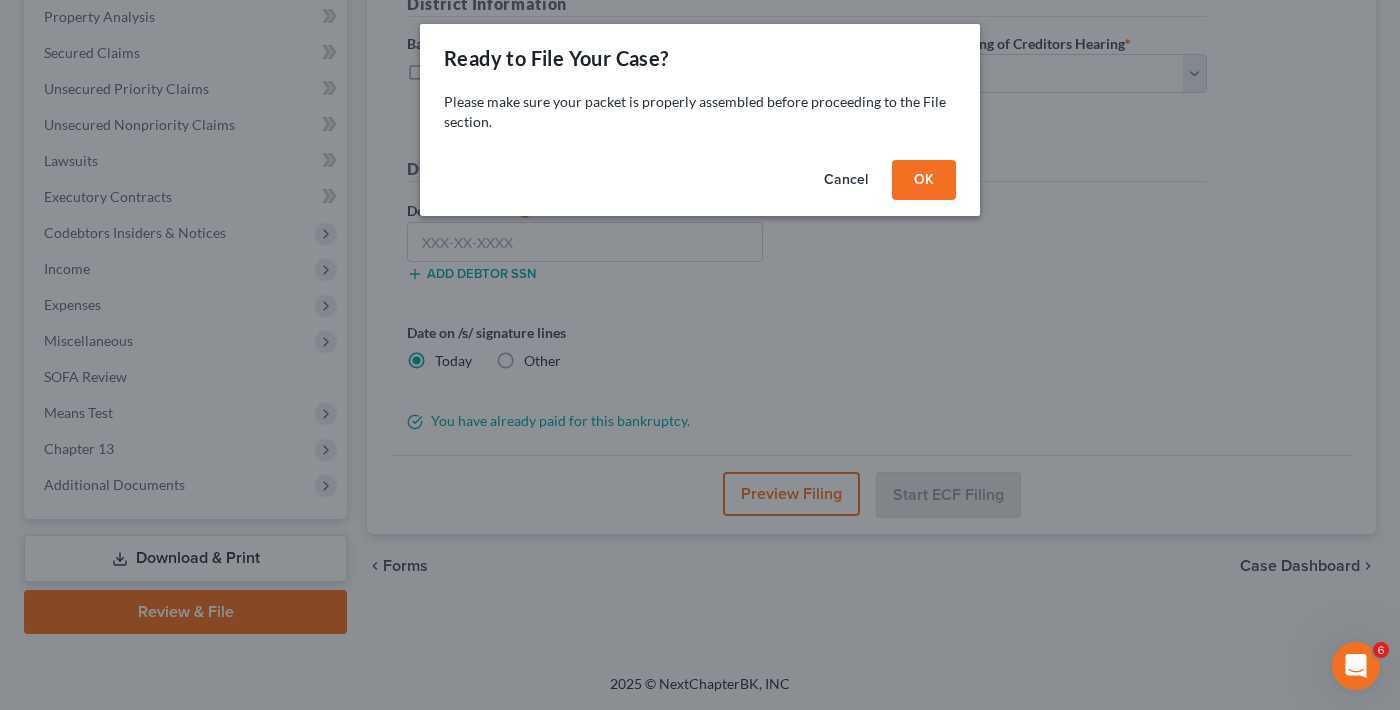 click on "OK" at bounding box center (924, 180) 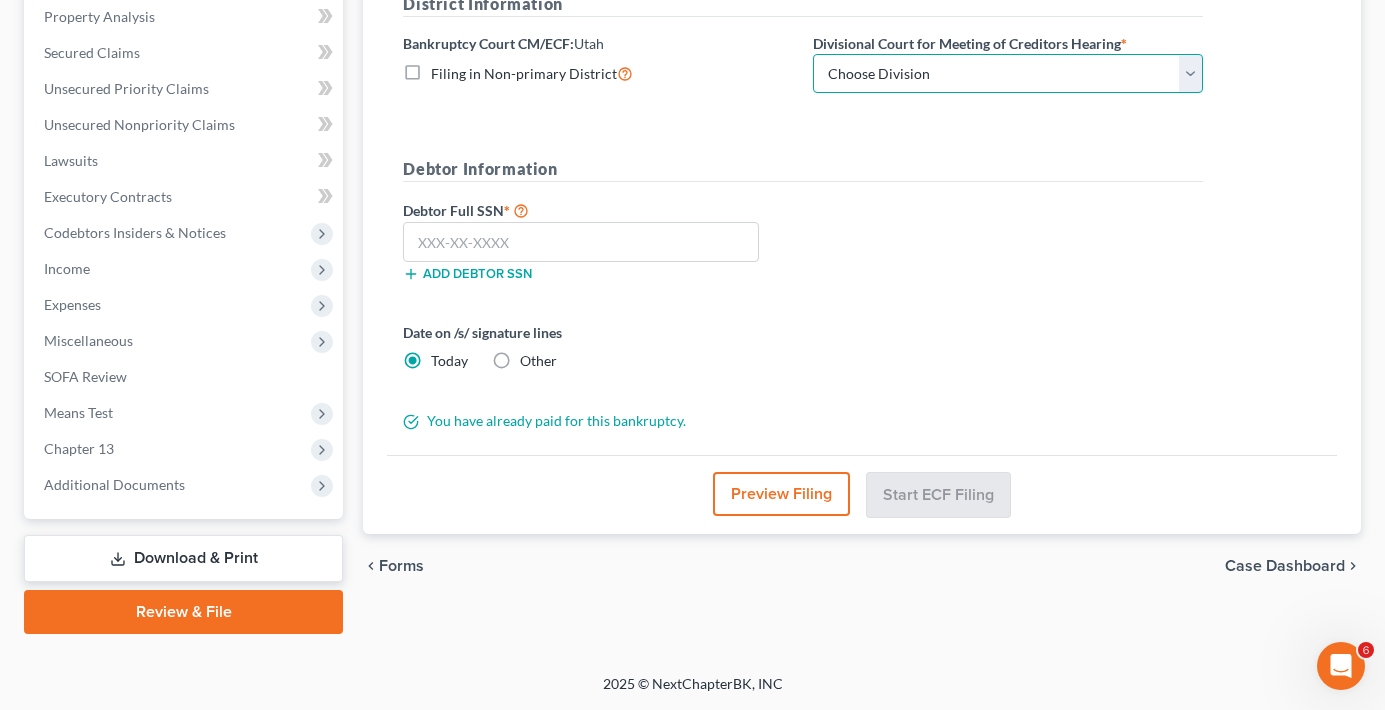 drag, startPoint x: 994, startPoint y: 71, endPoint x: 975, endPoint y: 92, distance: 28.319605 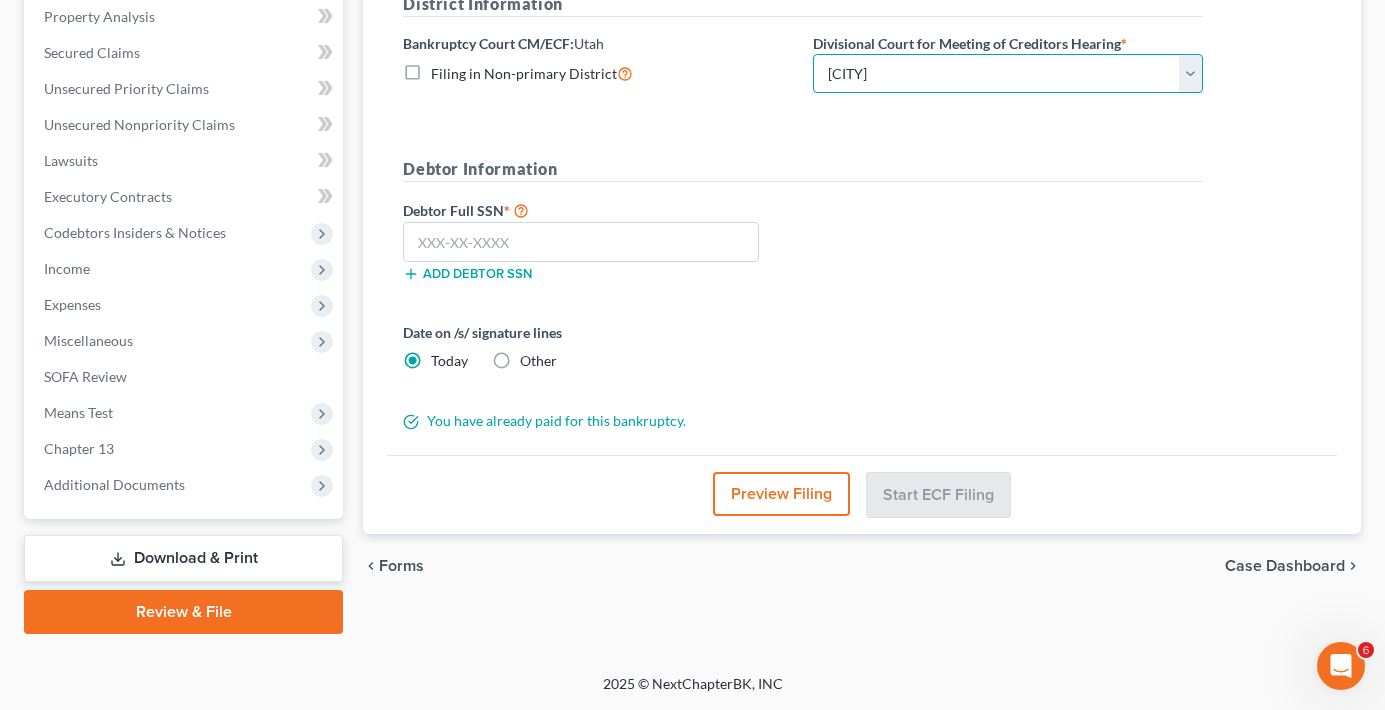 click on "Choose Division [CITY]" at bounding box center [1008, 74] 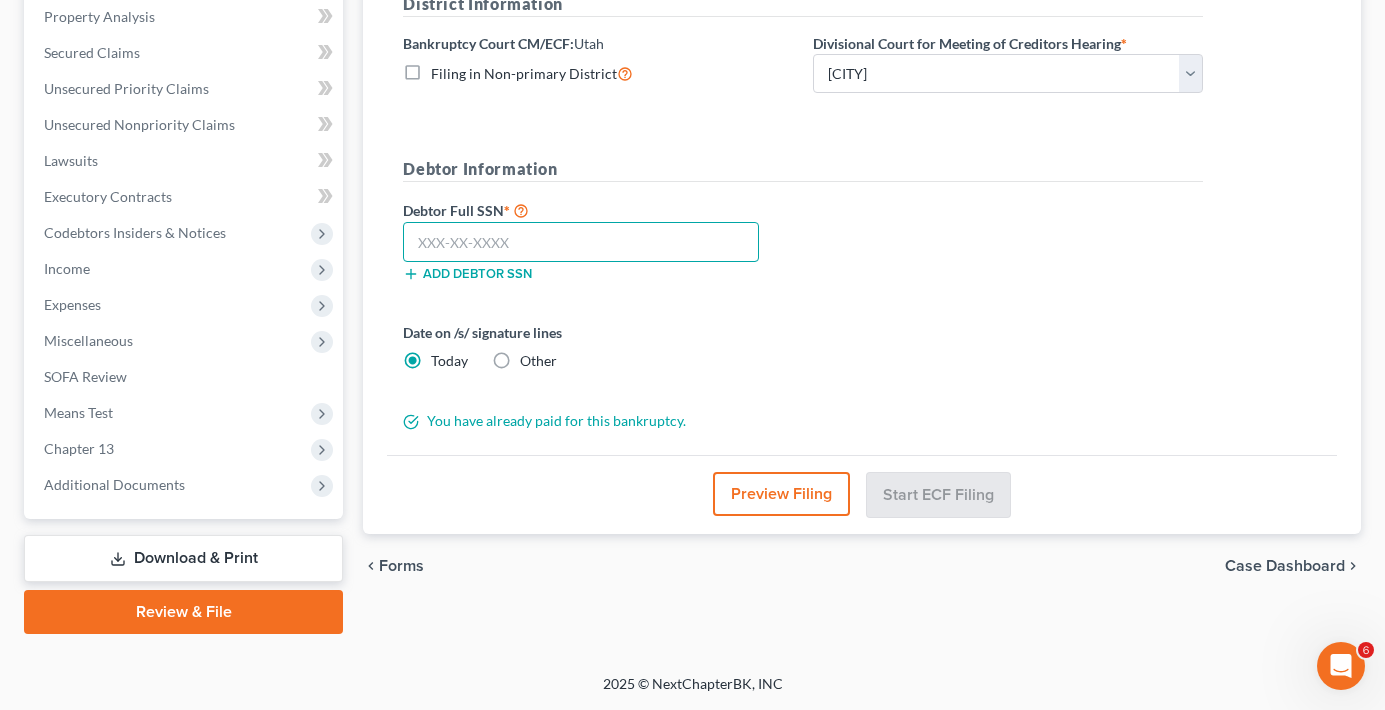 click at bounding box center (581, 242) 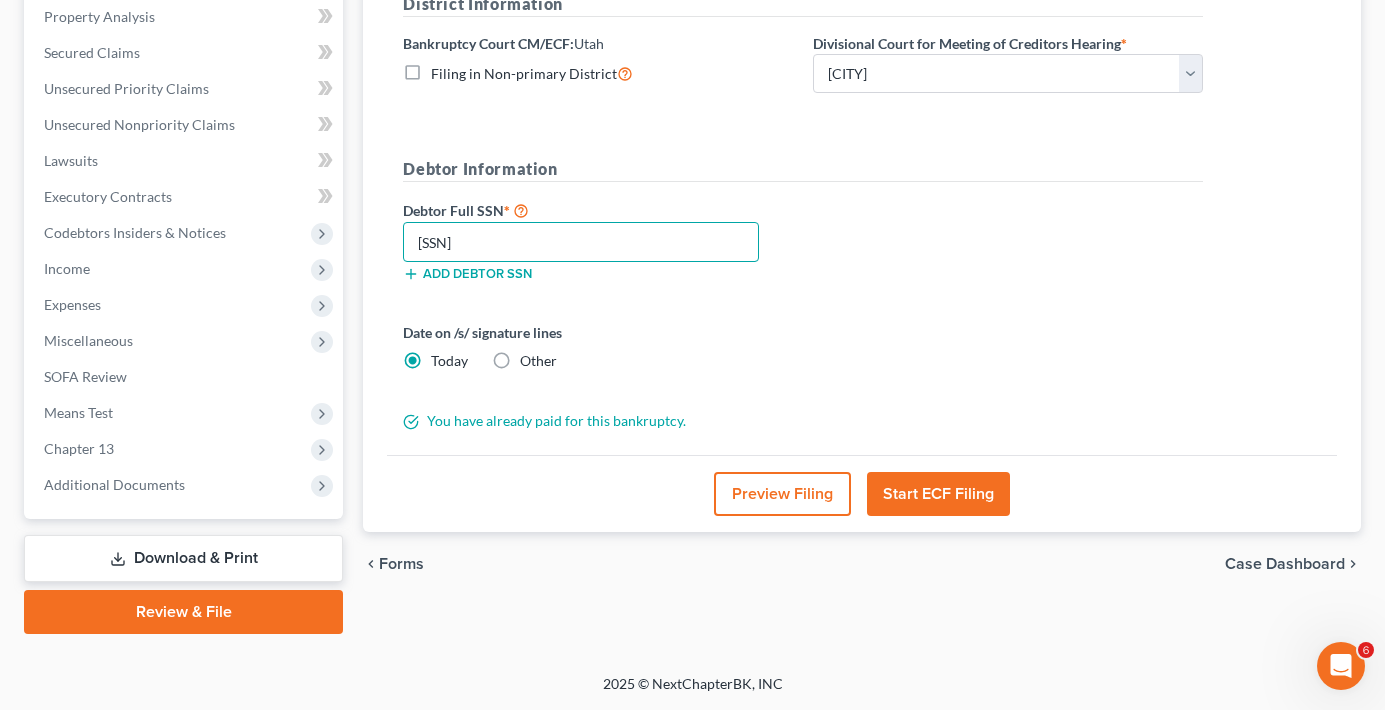 type on "[SSN]" 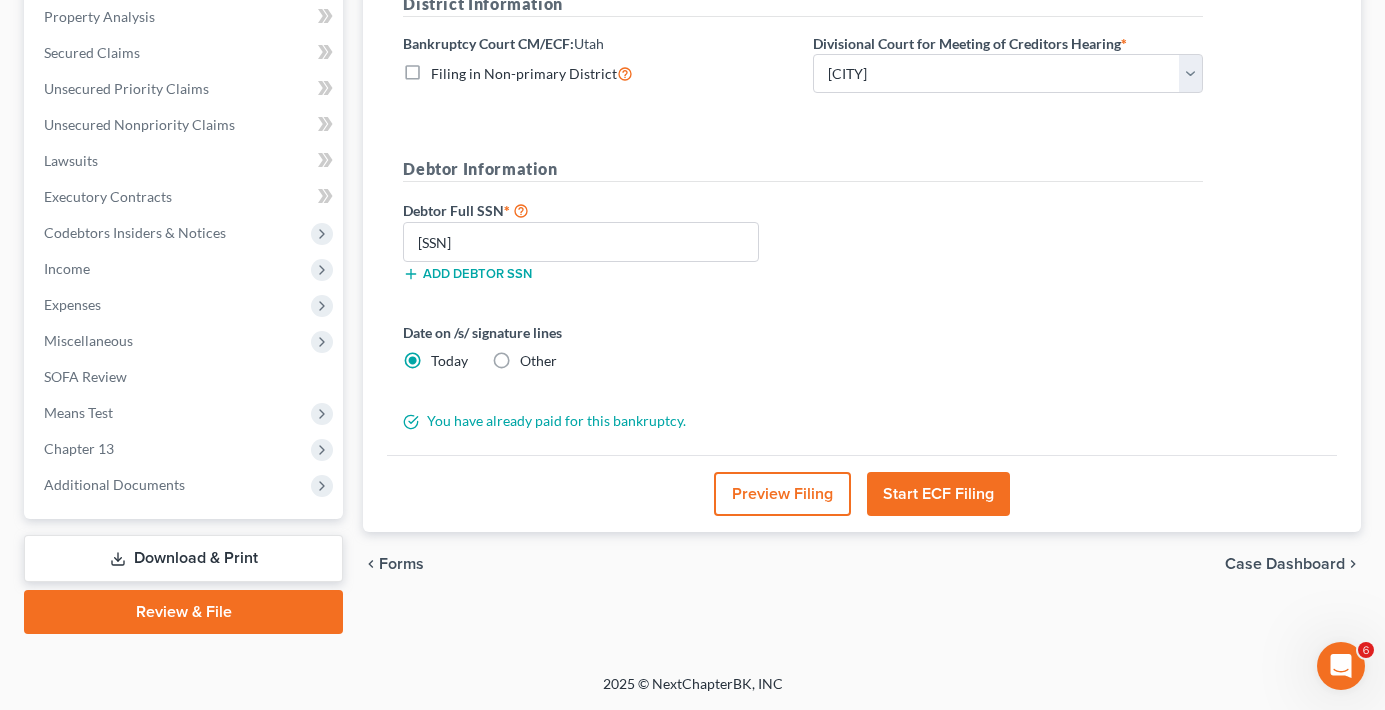 click on "Start ECF Filing" at bounding box center (938, 494) 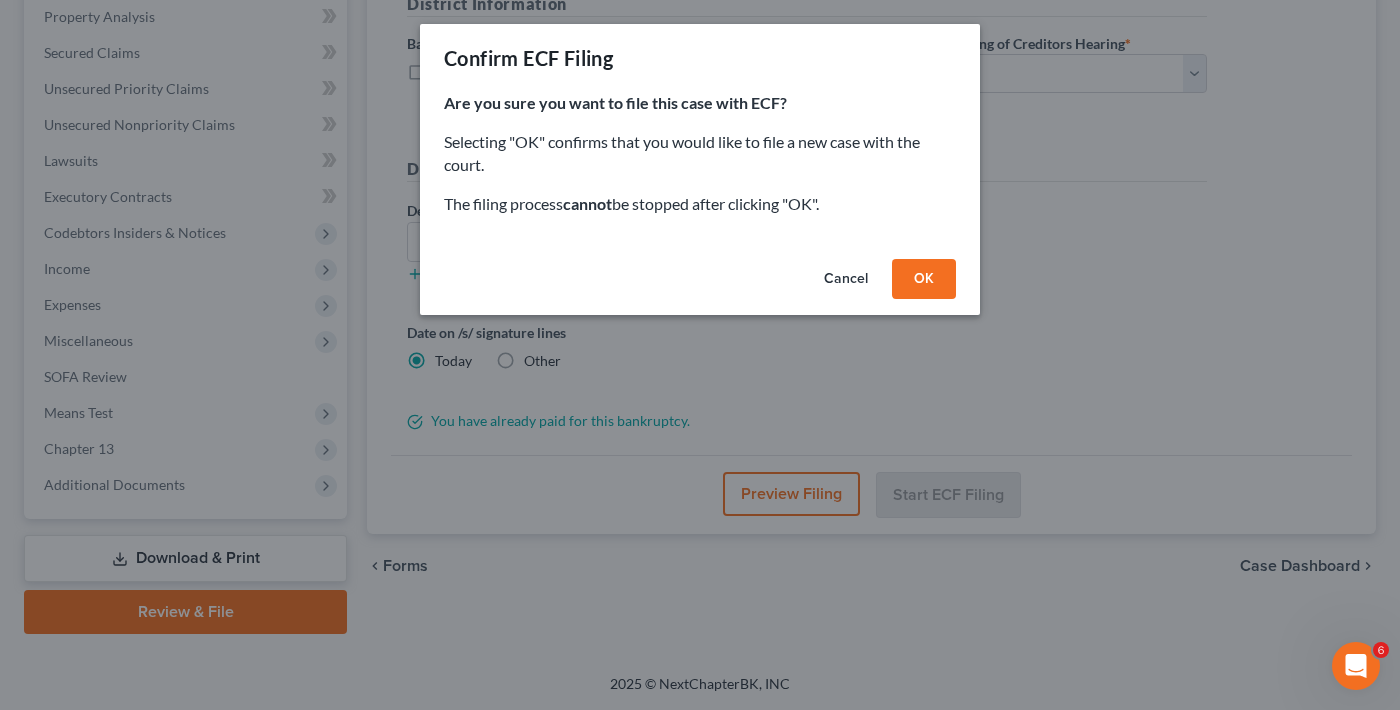 click on "OK" at bounding box center [924, 279] 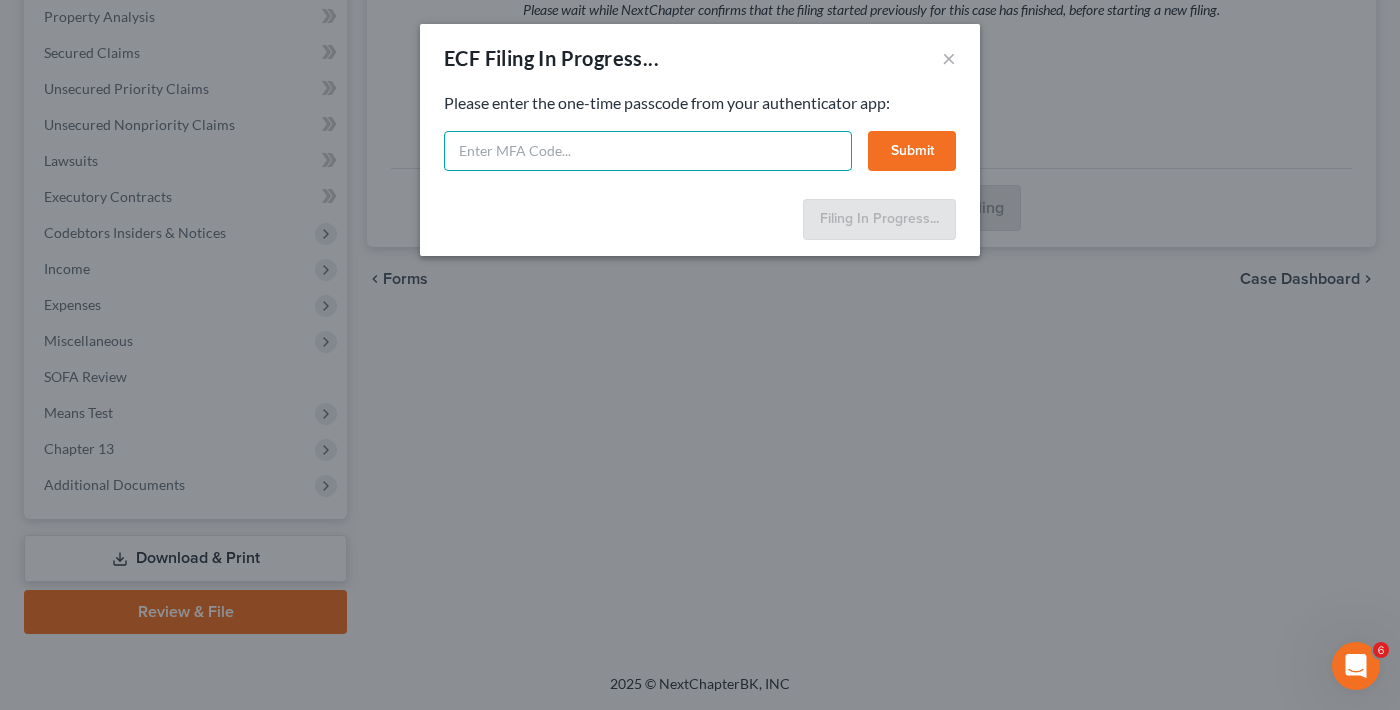 click at bounding box center [648, 151] 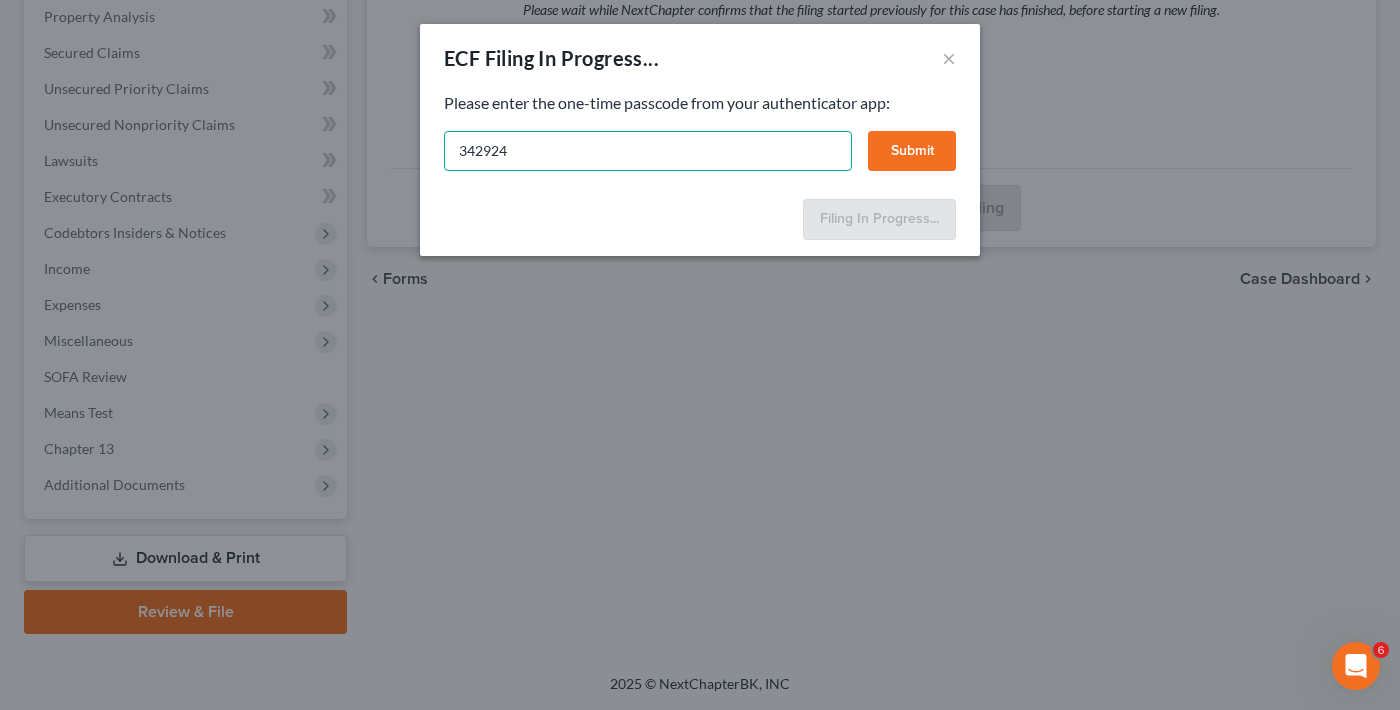type on "342924" 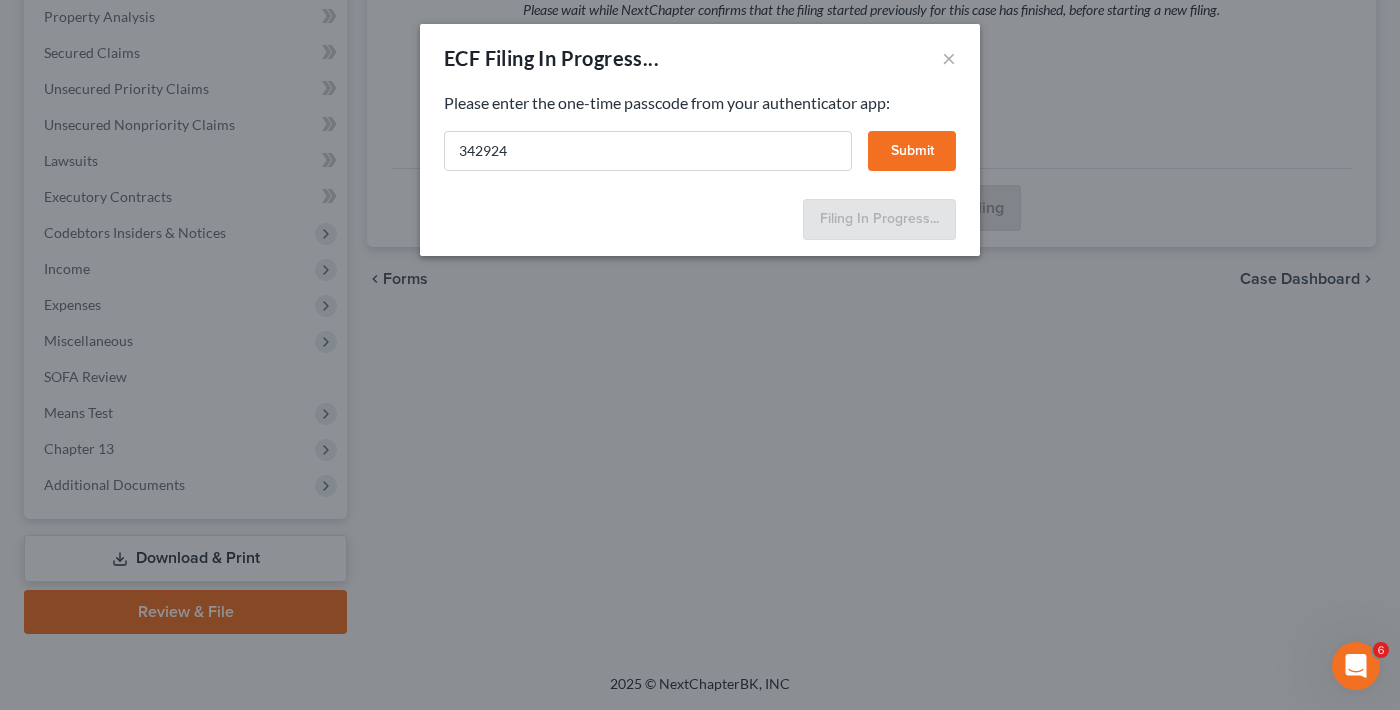 click on "Submit" at bounding box center (912, 151) 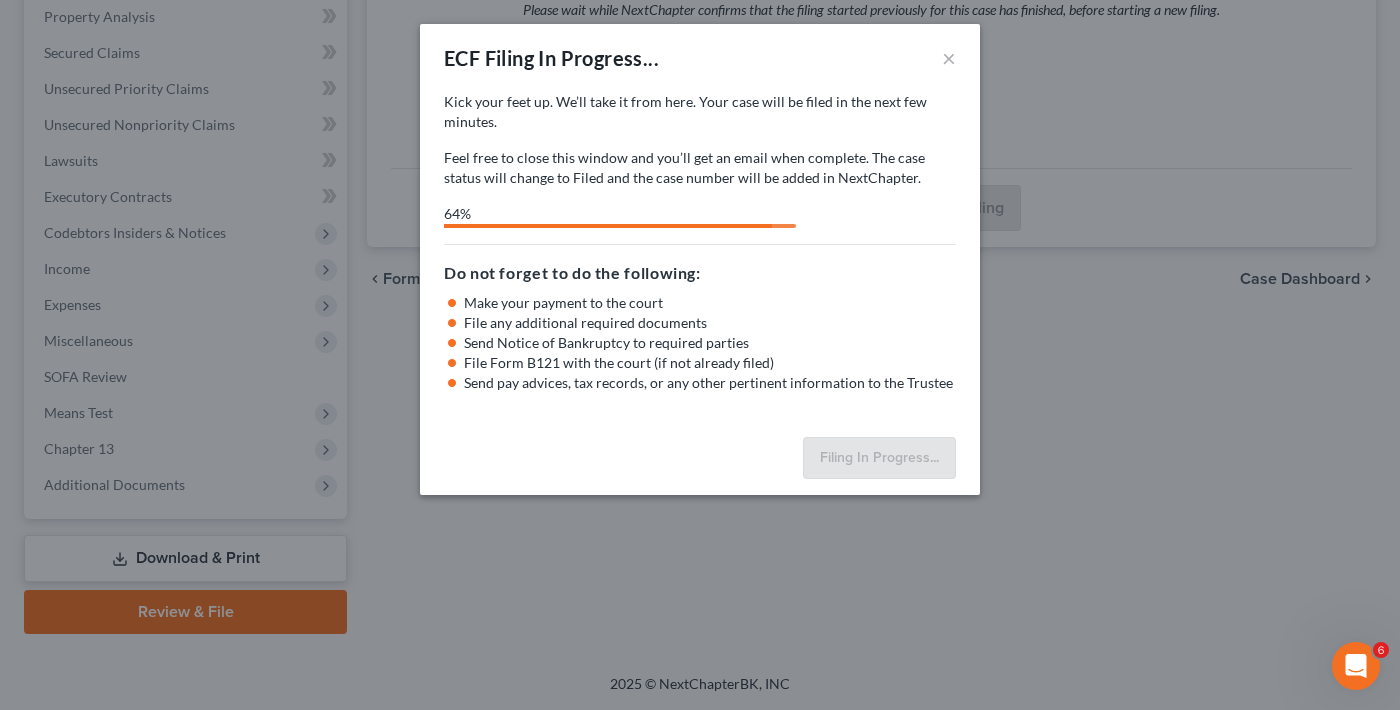 select on "0" 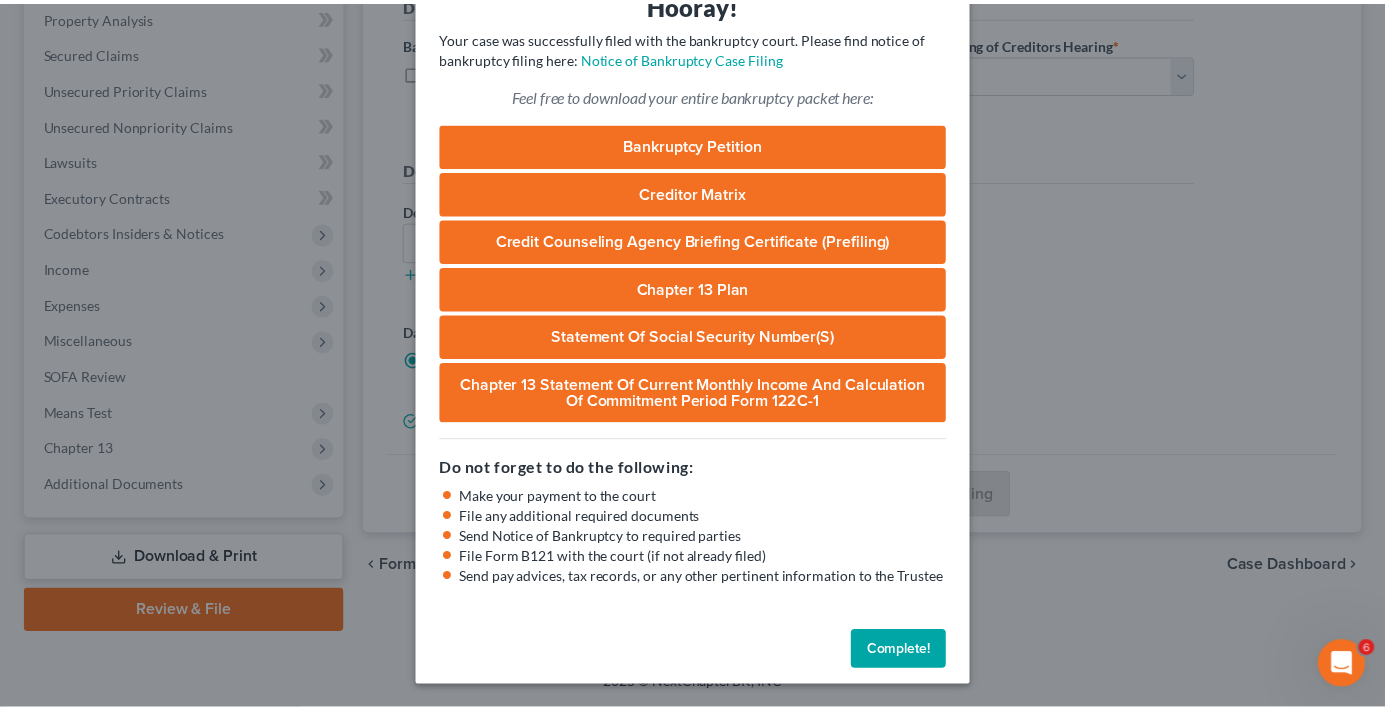 scroll, scrollTop: 105, scrollLeft: 0, axis: vertical 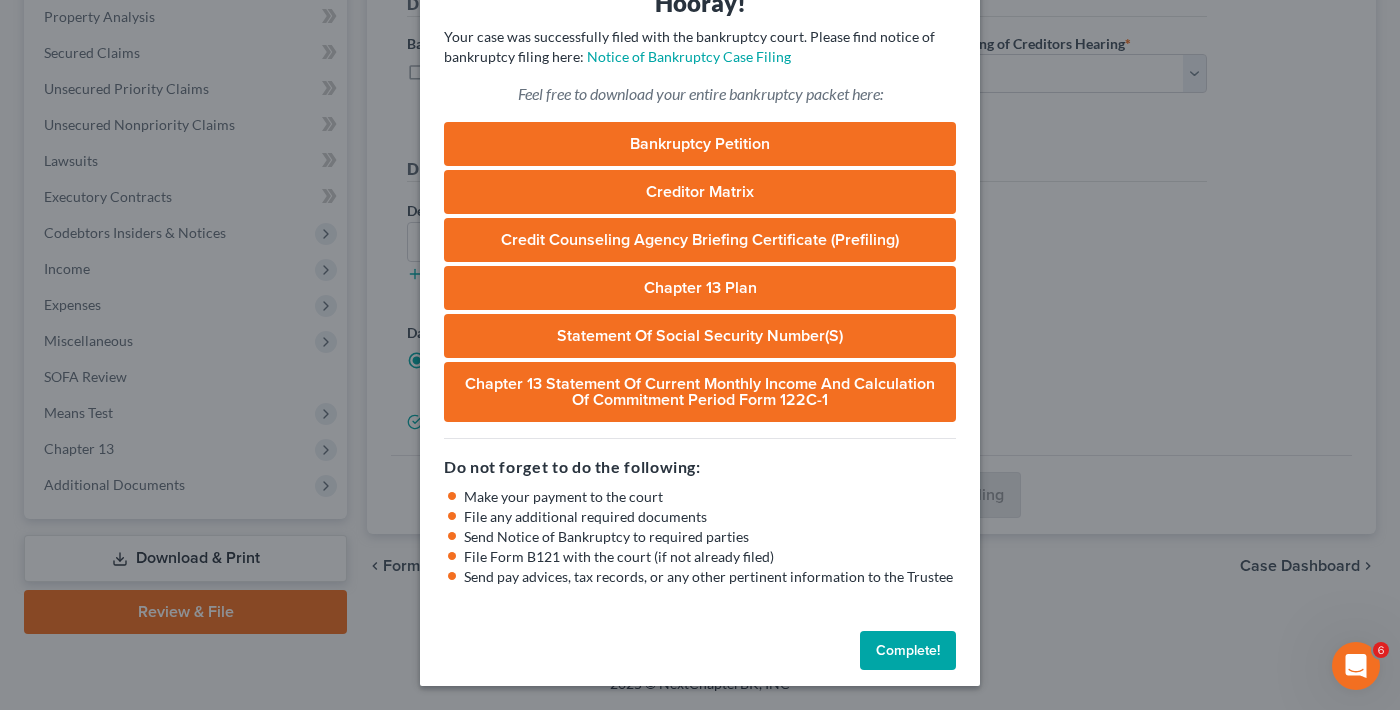click on "Complete!" at bounding box center [908, 651] 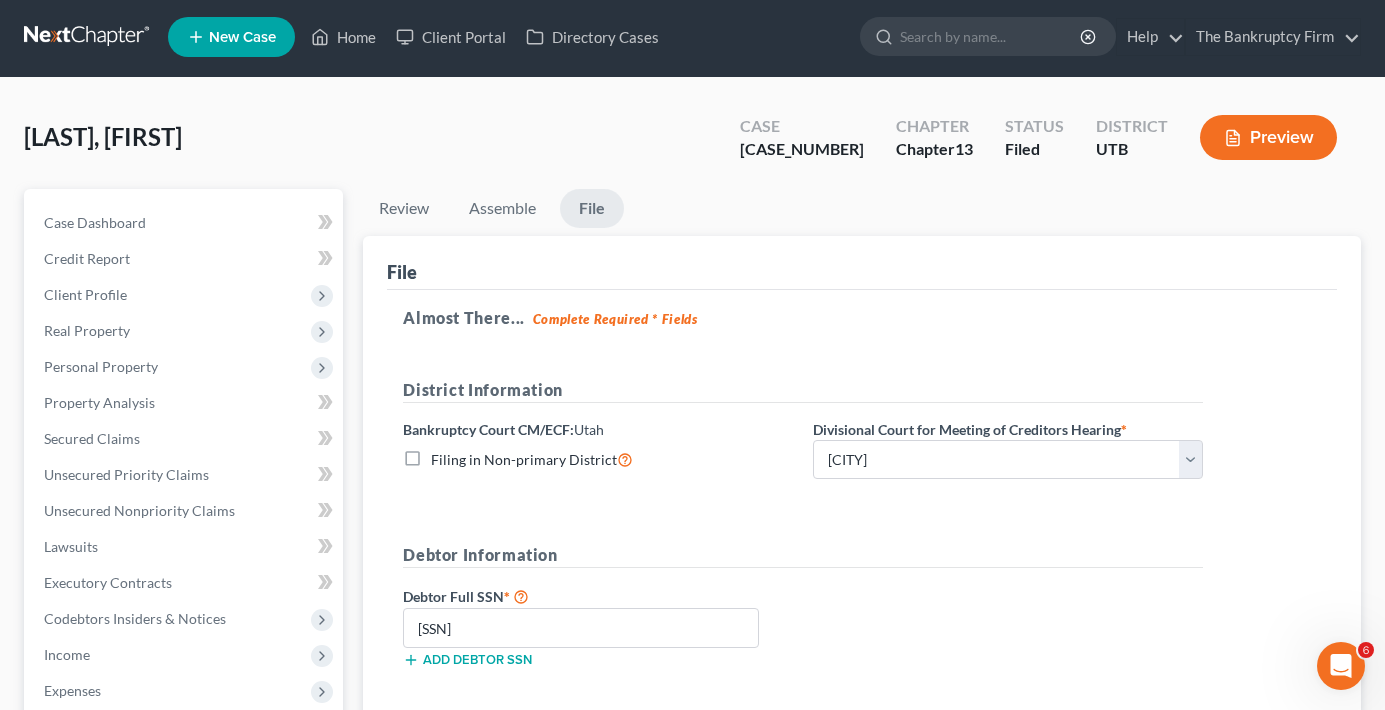 scroll, scrollTop: 0, scrollLeft: 0, axis: both 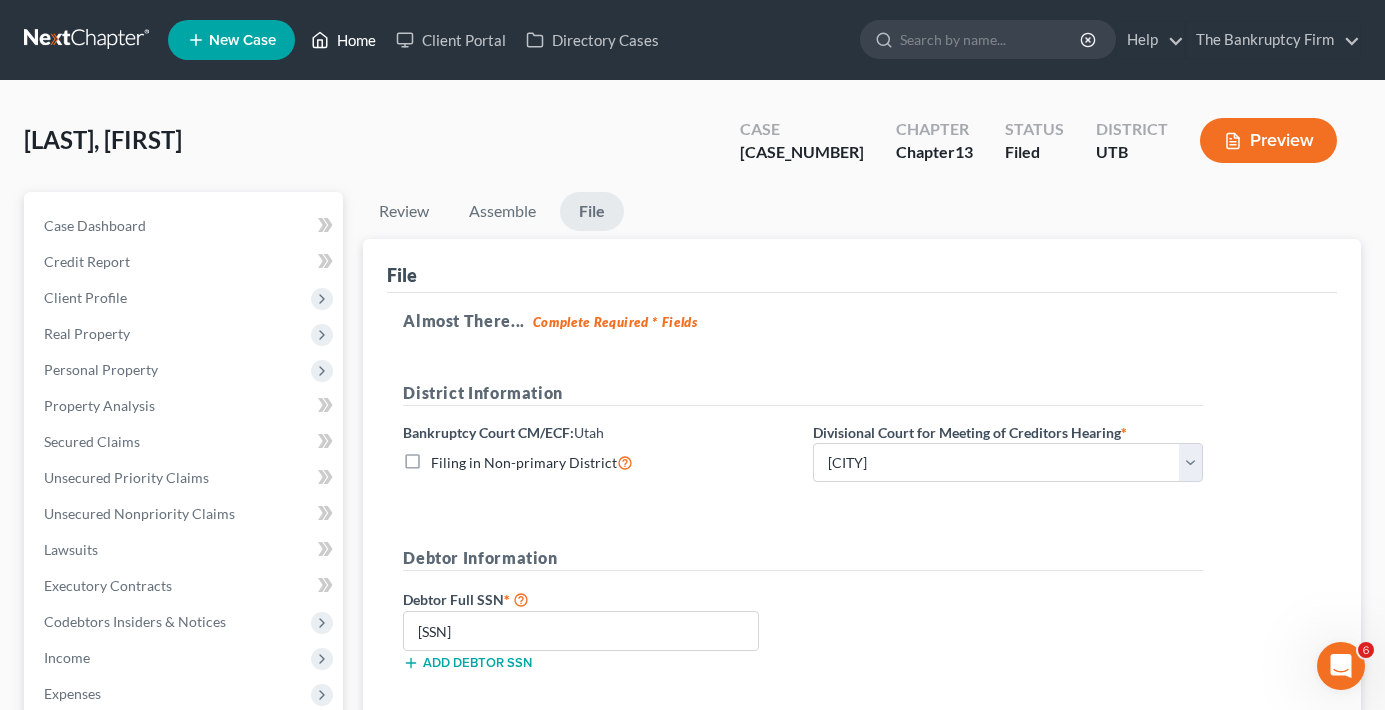 click on "Home" at bounding box center [343, 40] 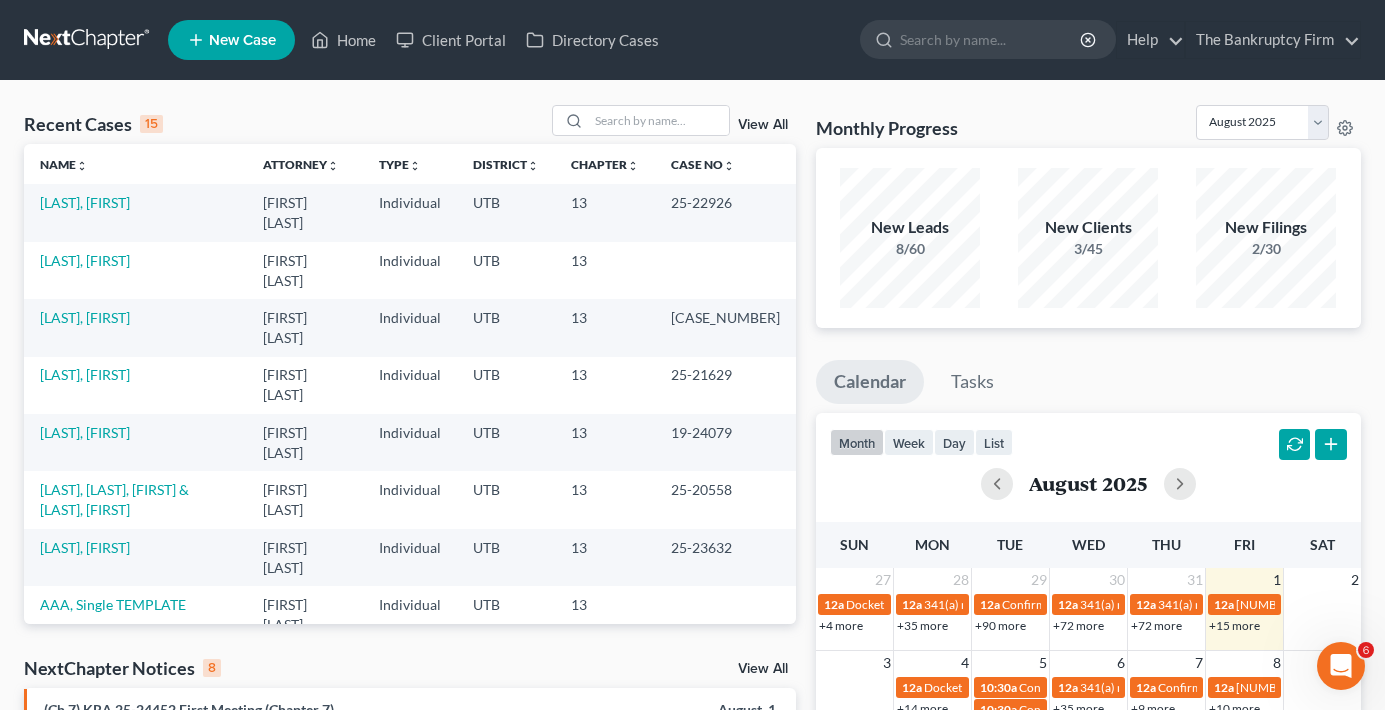 click on "Recent Cases 15         View All" at bounding box center (410, 124) 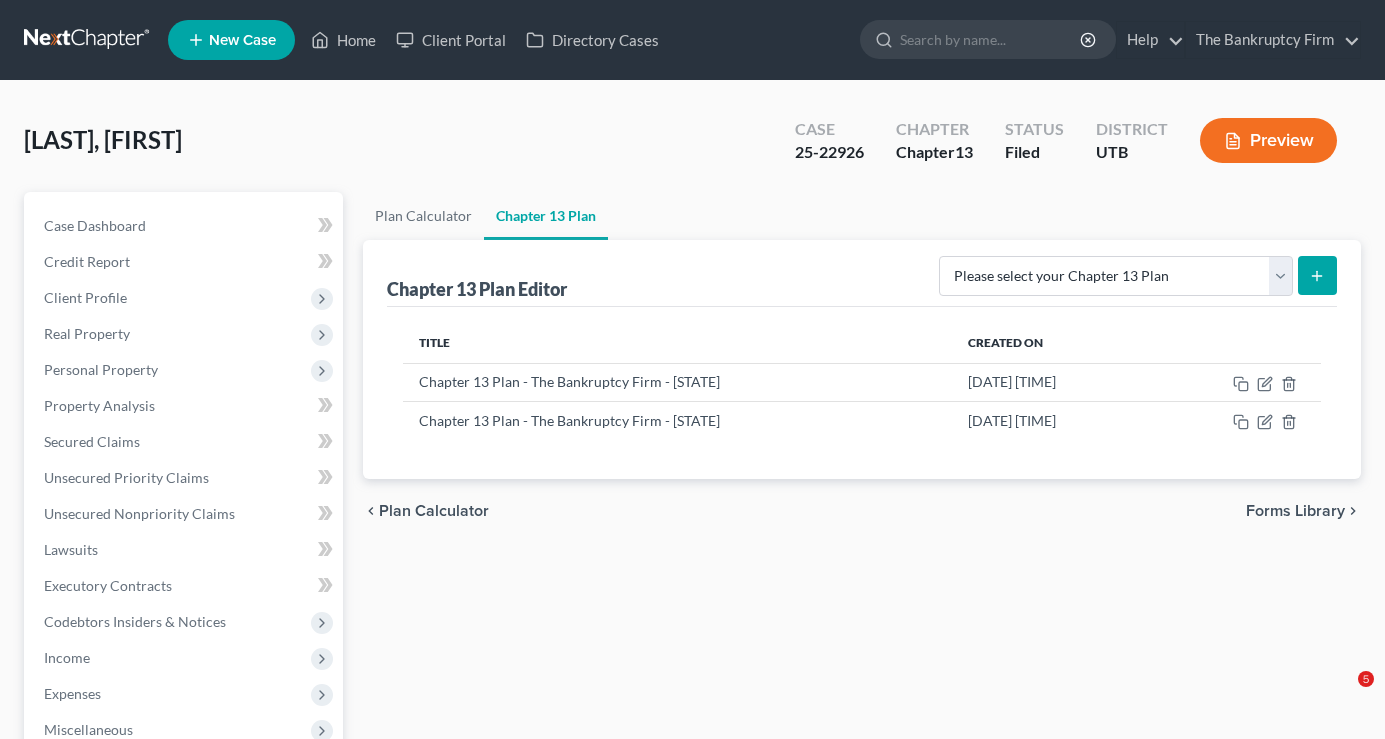 scroll, scrollTop: 0, scrollLeft: 0, axis: both 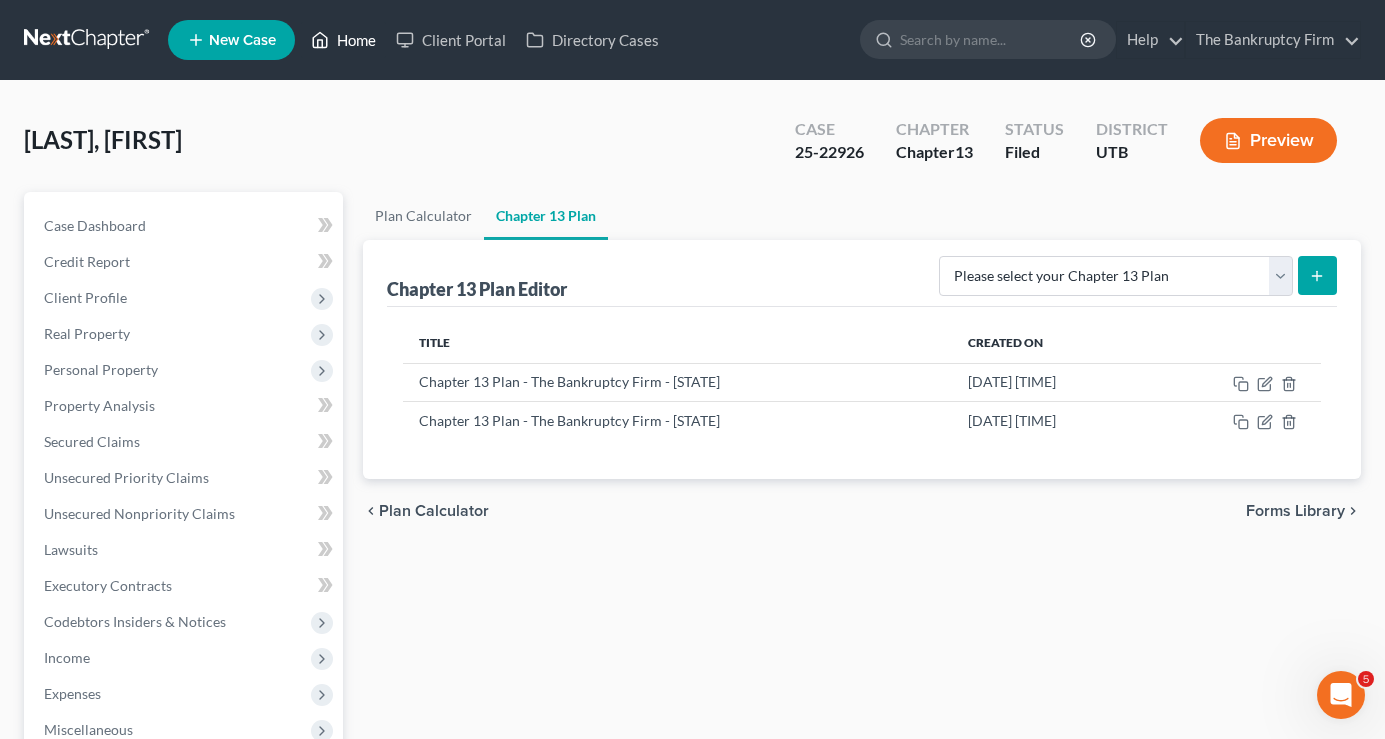 click on "Home" at bounding box center (343, 40) 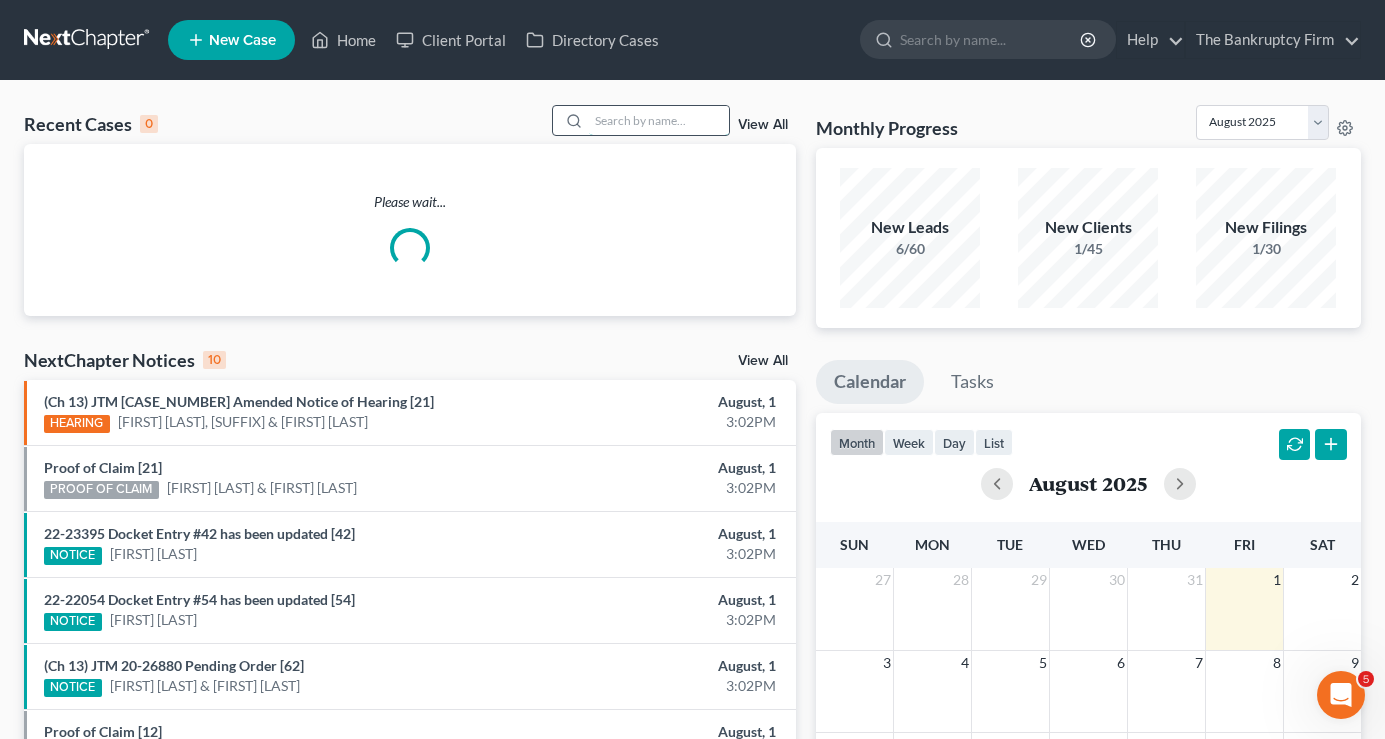 click at bounding box center (659, 120) 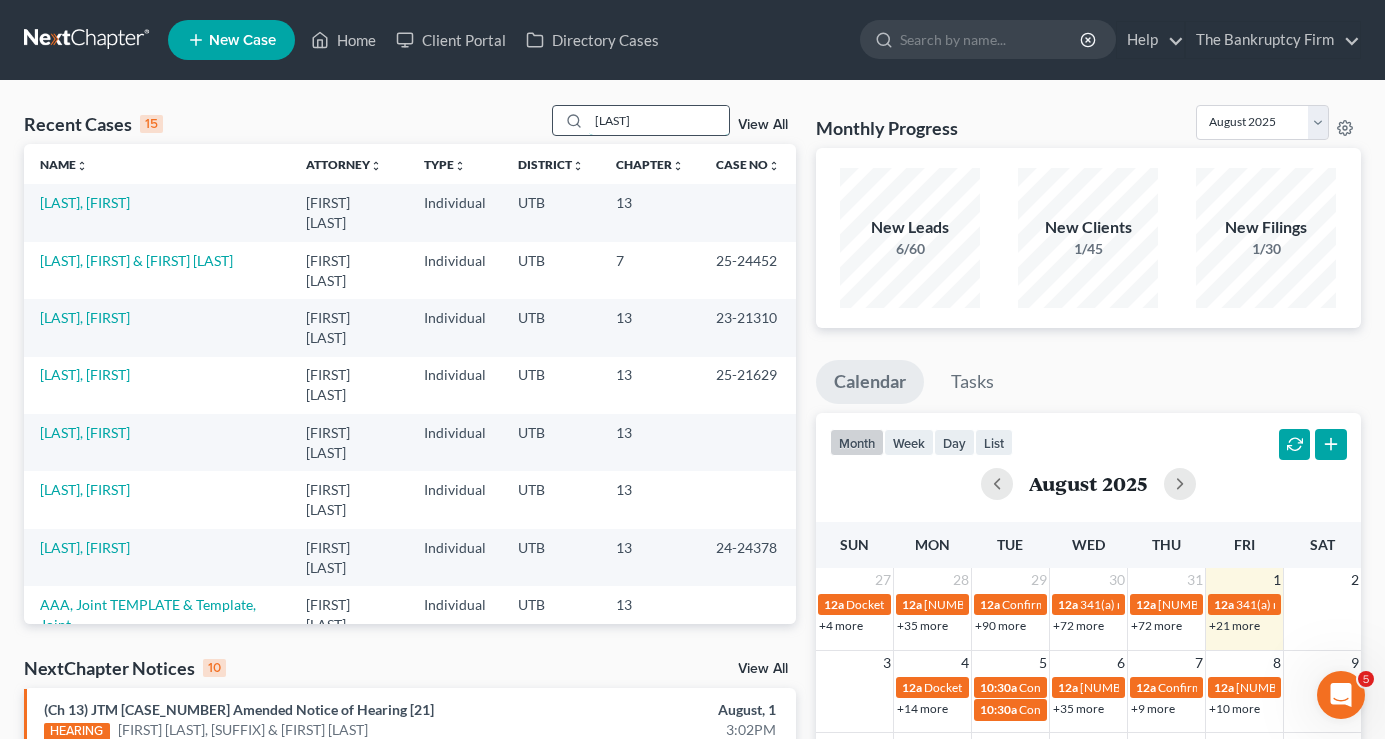 type on "[LAST]" 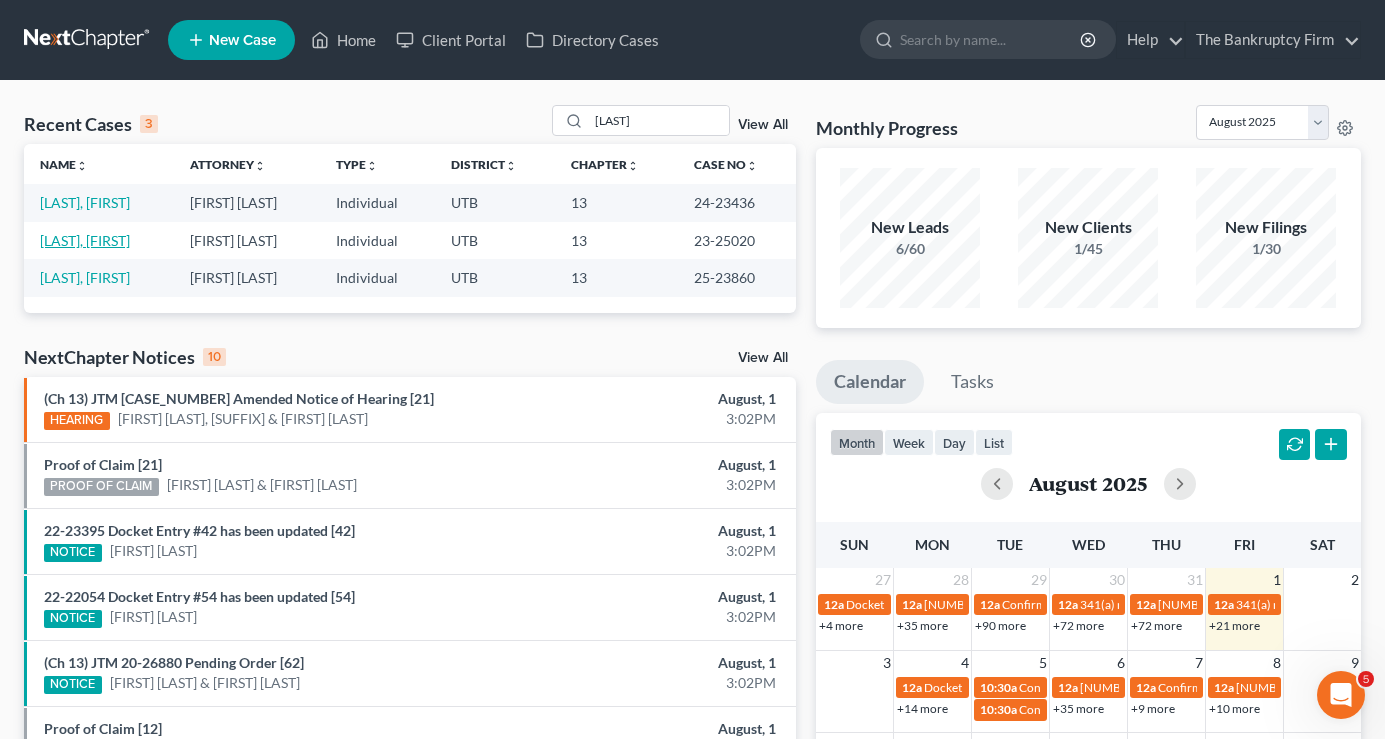 click on "[LAST], [FIRST]" at bounding box center [85, 240] 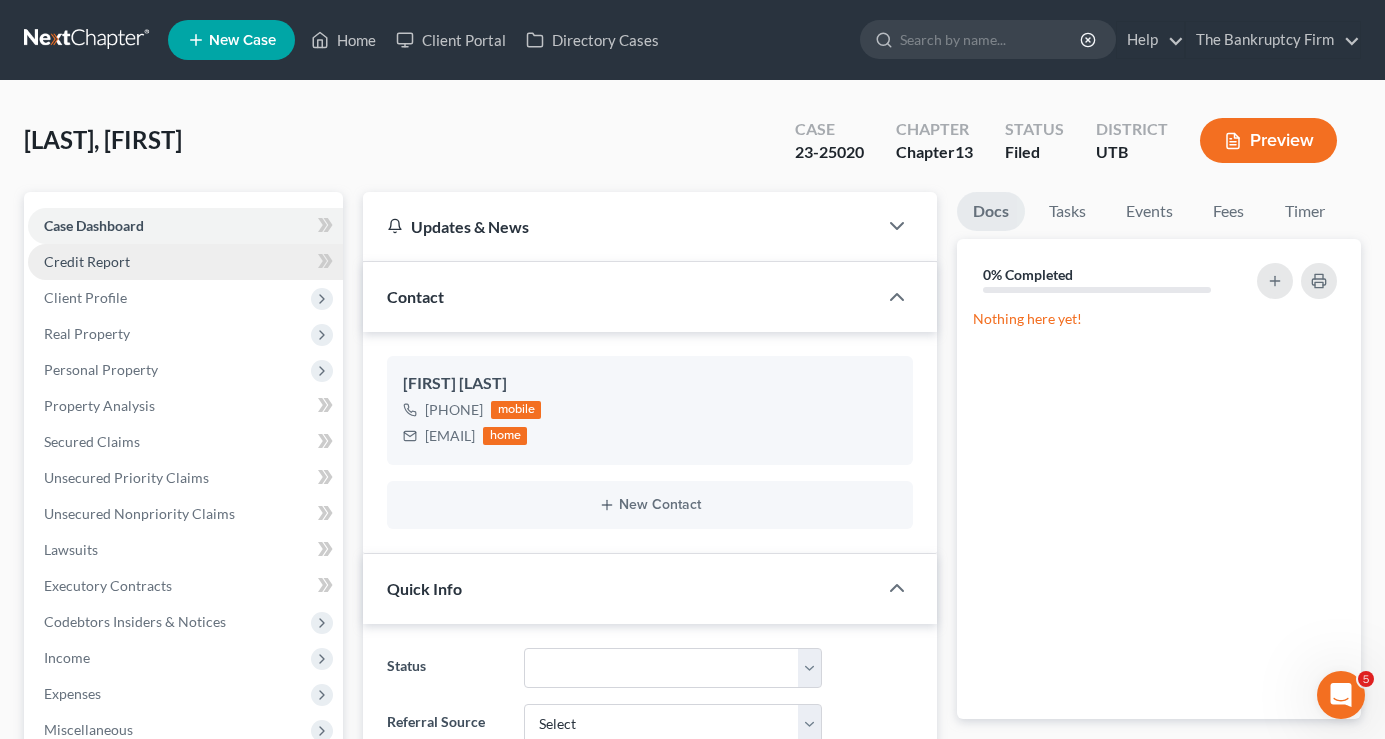 scroll, scrollTop: 137, scrollLeft: 0, axis: vertical 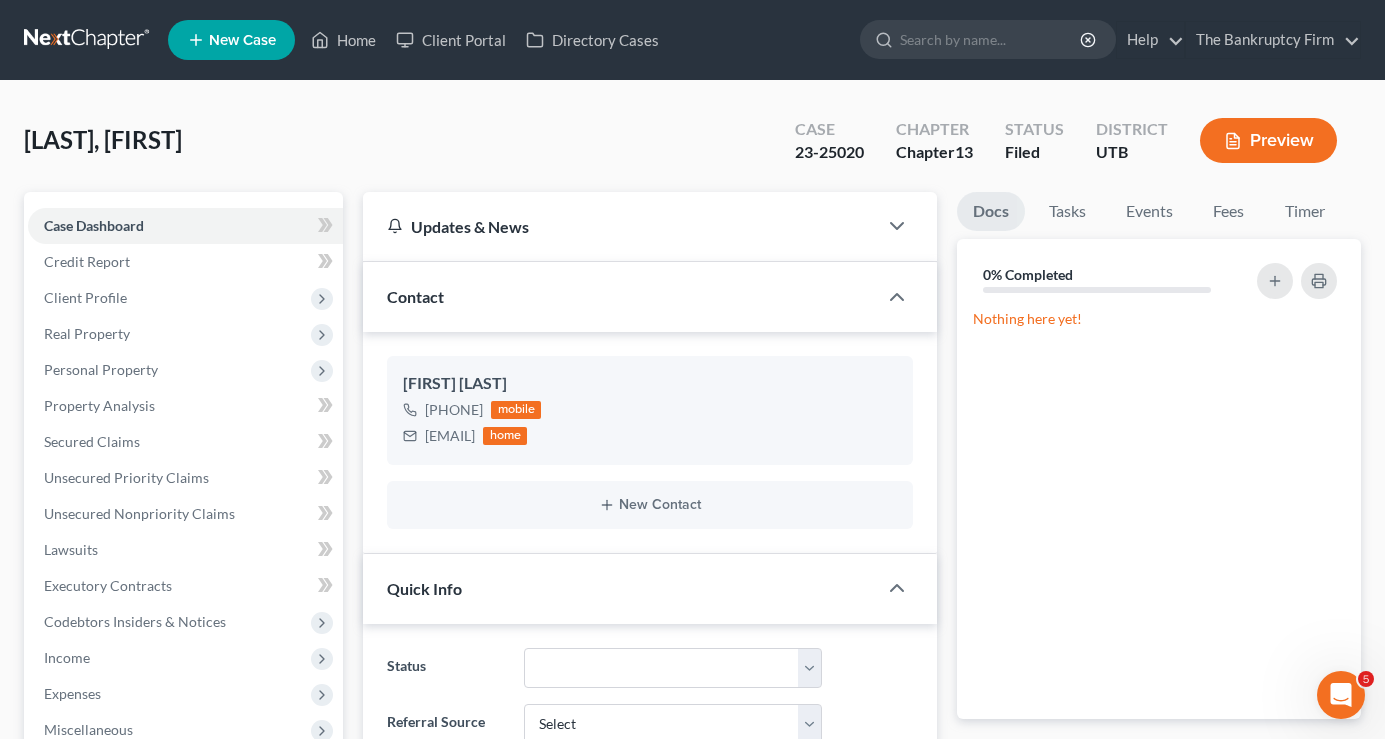 click on "Docs
Tasks
Events
Fees
Timer
0% Completed
Nothing here yet!
Hide Completed Tasks
Nothing here yet!
Hide Past Events
Nothing here yet! Docket Text: for [FIRST] [LAST] [DATE] [TIME] Trustee's Chapter 13 Motion to Dismiss (Taxes)filed by Trustee Objection to Dismissal due by 07/25/2025. ([LAST] tr, Lon)
4h 39m Total Time Tracked Filter All stop [FIRST] [LAST] stop [FIRST] [LAST] stop [FIRST] [LAST] stop [FIRST] [LAST] Time Tracking In Progress...
Start End Total Hours 8/1/25 3:46 PM 8/1/25 3:46 PM 0h 1m   7/25/25 3:51 PM 7/25/25 3:51 PM 0h 1m   7/25/25 3:17 PM 7/25/25 3:17 PM 0h 1m   5/20/25 3:51 PM 5/20/25 3:51 PM 0h 1m   9/11/24 9:53 AM 9/11/24 9:53 AM 0h 1m   7/25/24 12:50 PM 7/25/24 12:50 PM 0h 1m   5/8/24 4:25 PM 5/8/24 4:37 PM 0h 13m   4/17/24 2:44 PM 4/17/24 2:44 PM 0h 1m   4/17/24 1:16 PM 4/17/24 1:43 PM 0h 27m   2/15/24 1:31 PM 2/15/24 1:37 PM 0h 7m   1/12/24 4:33 PM 0h 28m" at bounding box center [1159, 943] 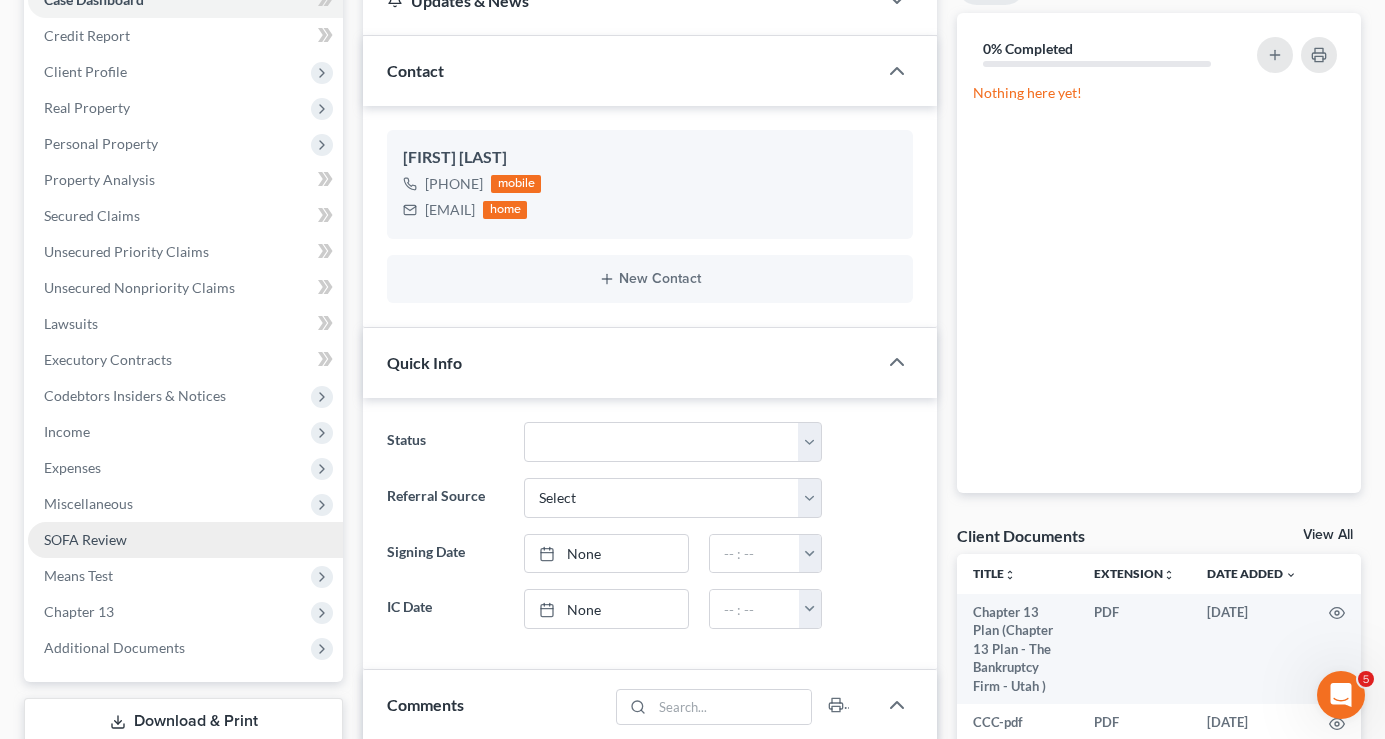 scroll, scrollTop: 300, scrollLeft: 0, axis: vertical 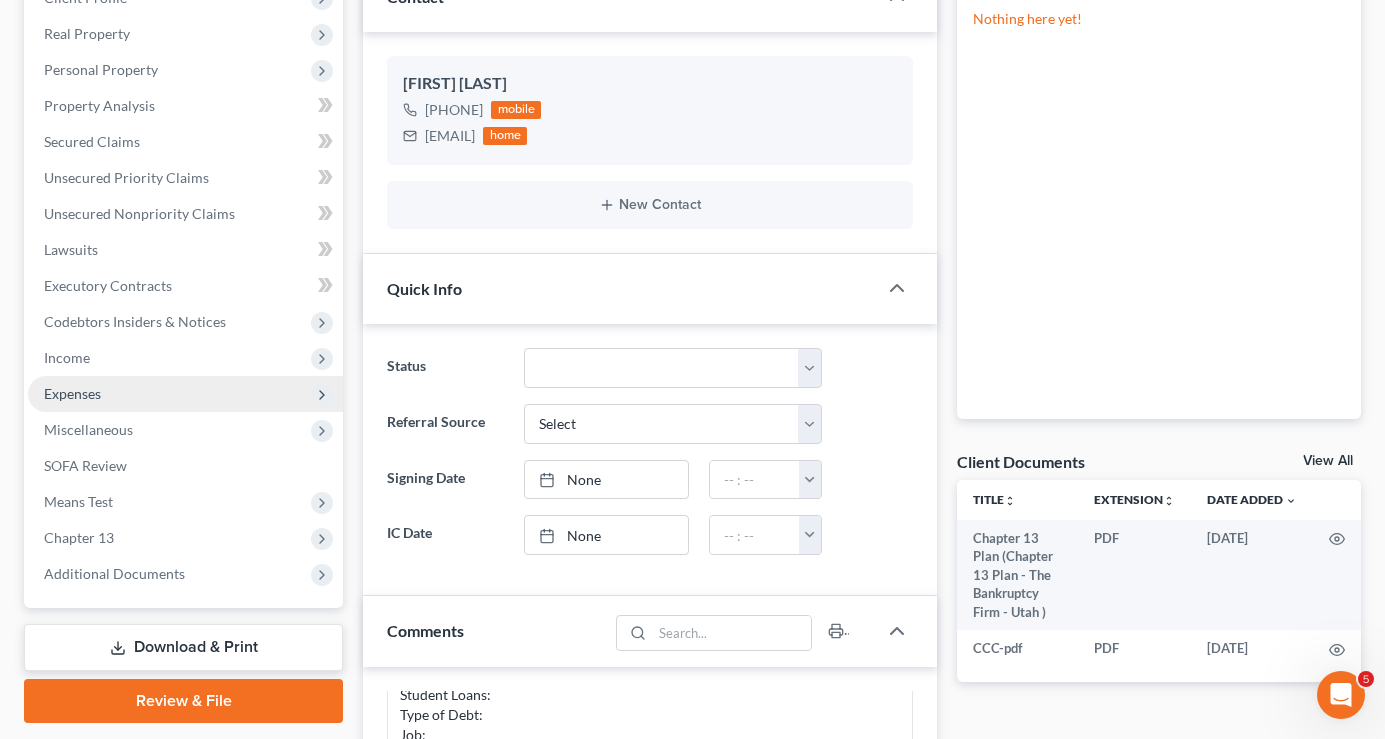 click on "Expenses" at bounding box center (185, 394) 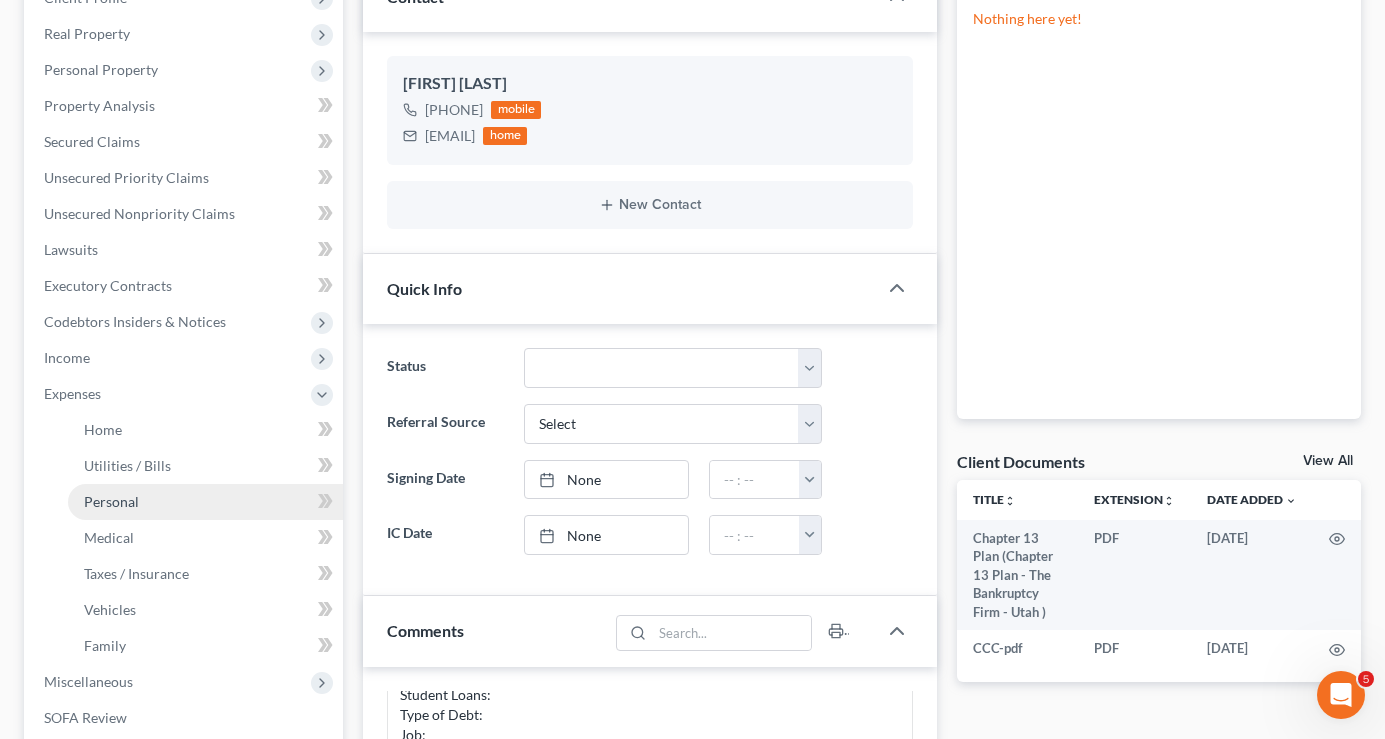 click on "Personal" at bounding box center (111, 501) 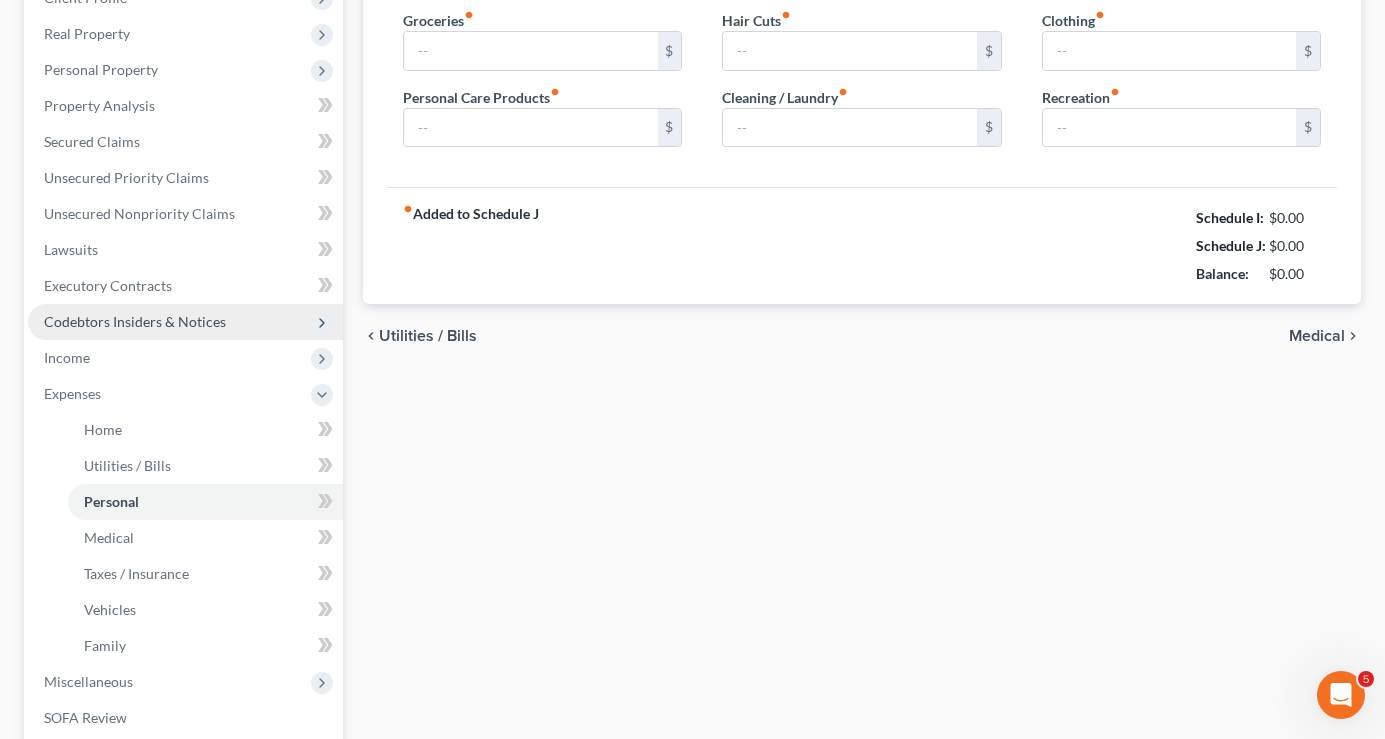 type on "395.27" 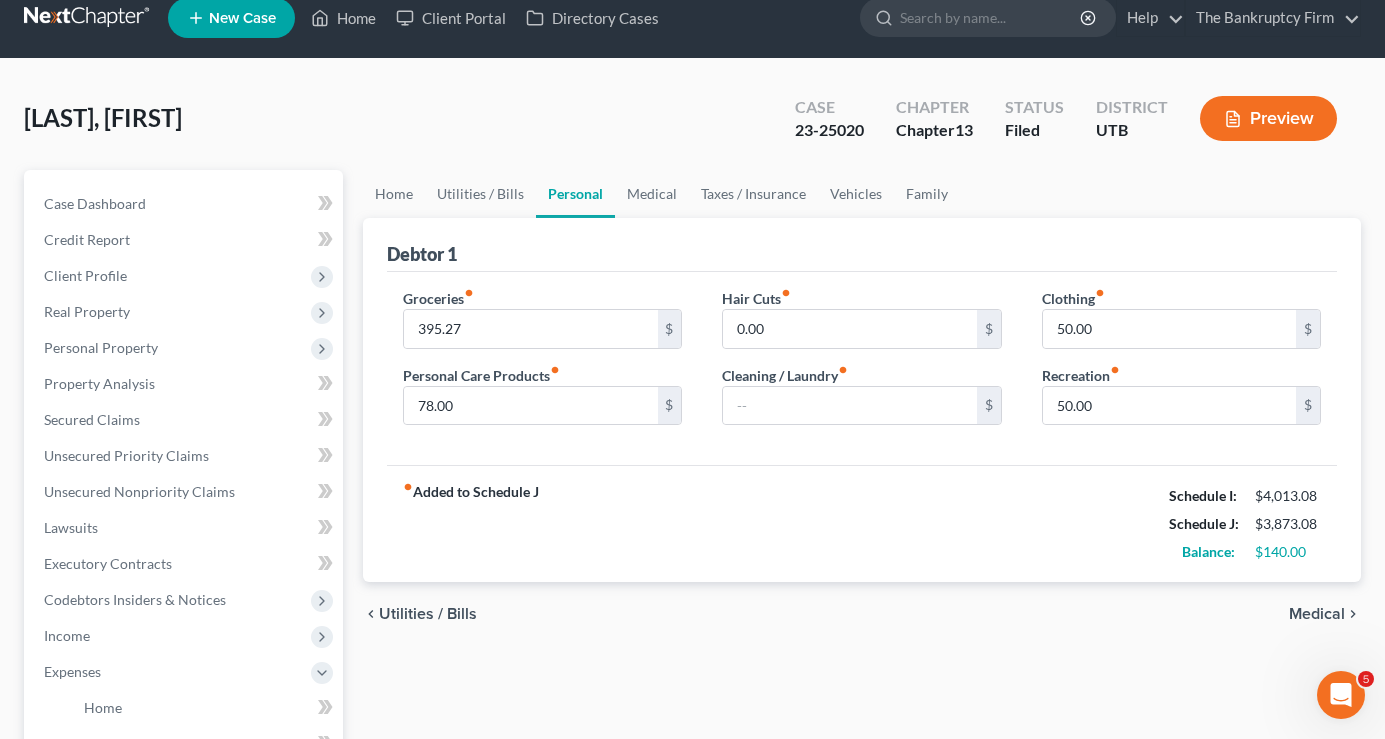 scroll, scrollTop: 0, scrollLeft: 0, axis: both 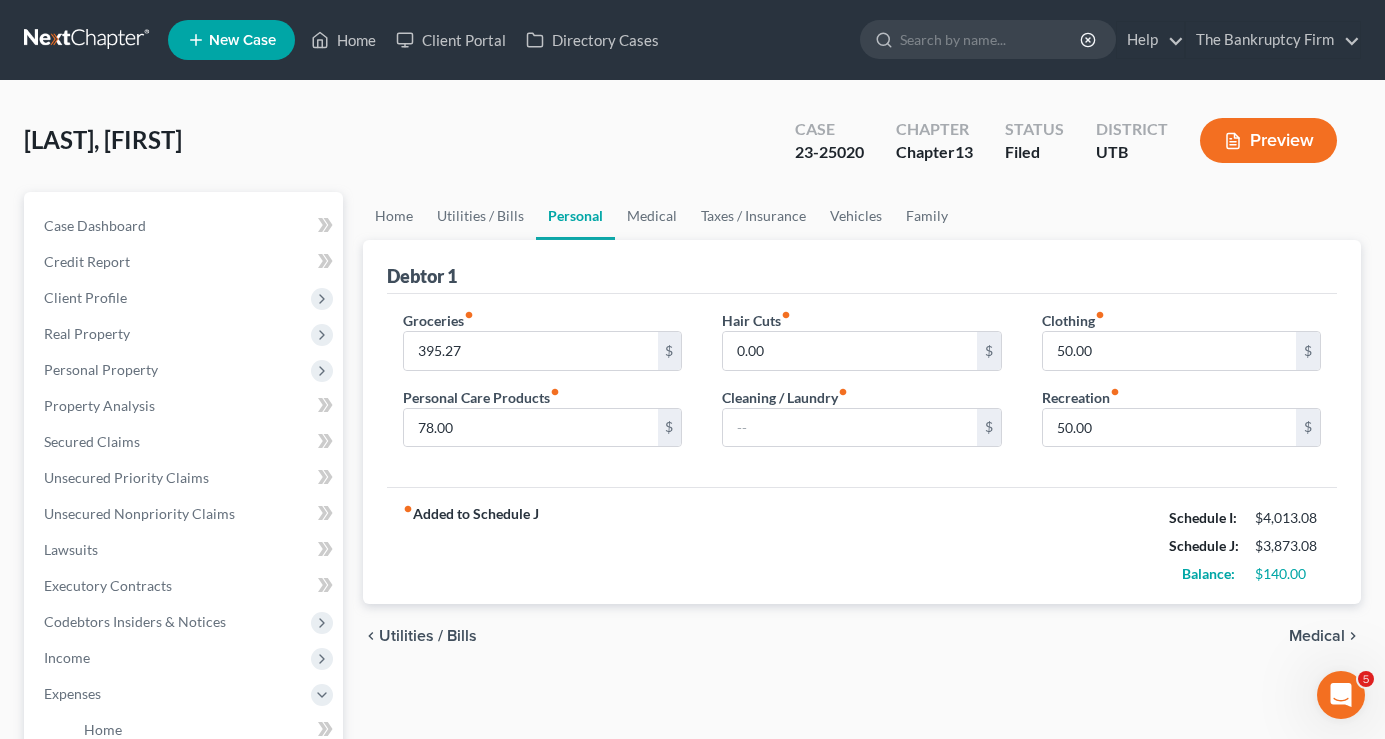 click on "Debtor 1" at bounding box center (862, 267) 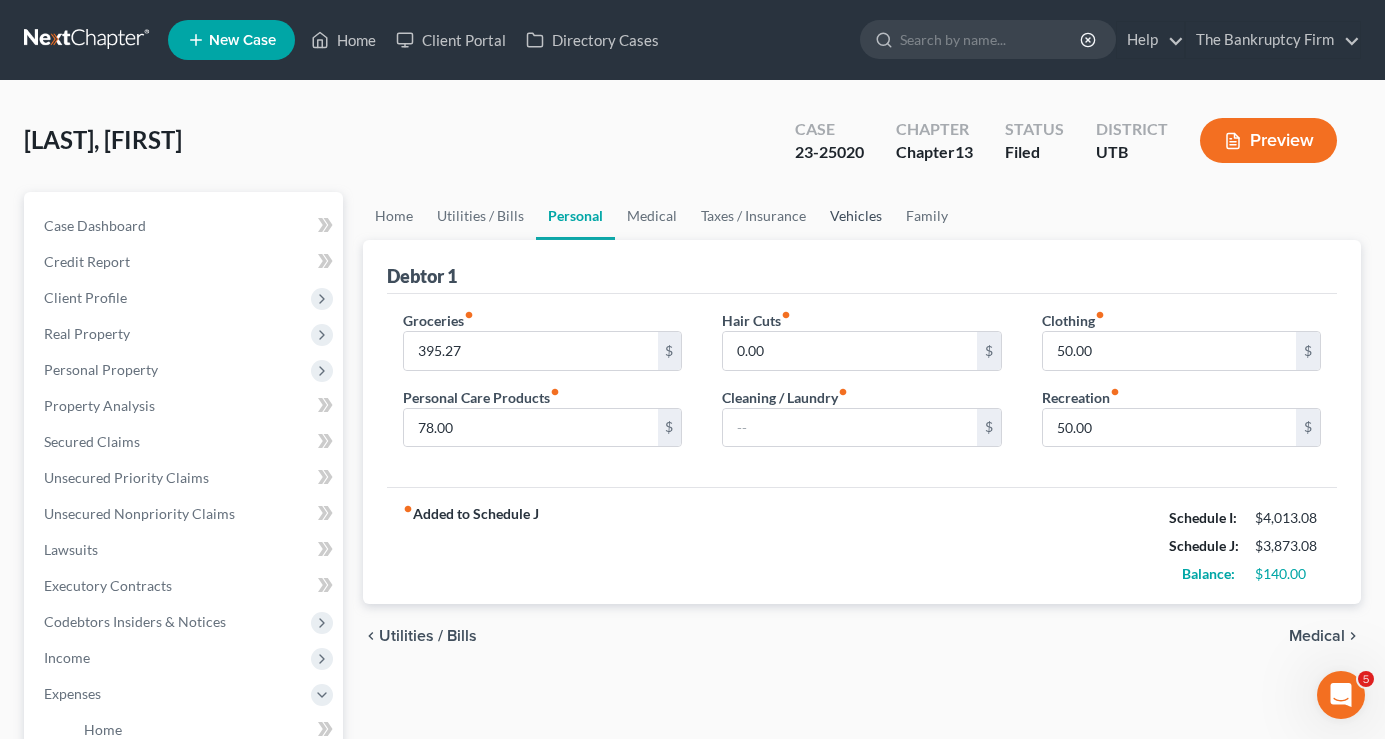click on "Vehicles" at bounding box center [856, 216] 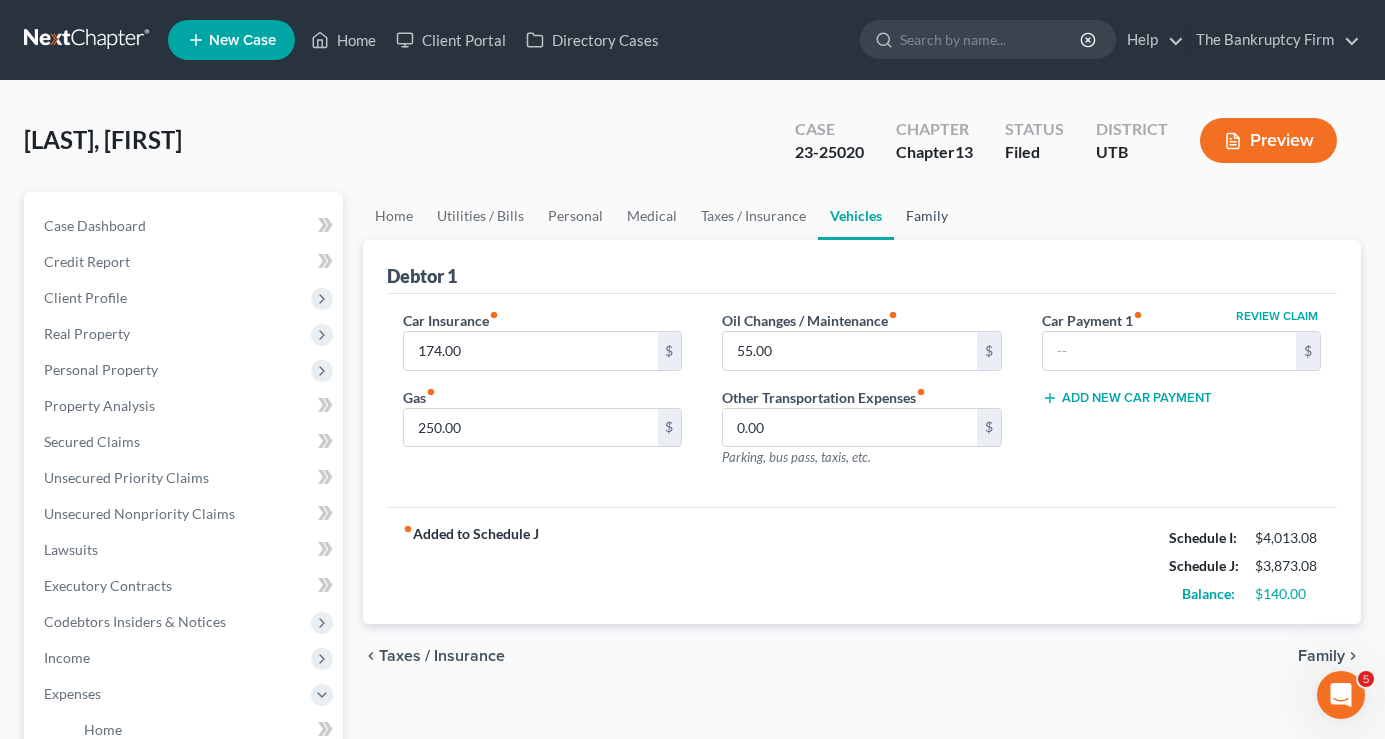click on "Family" at bounding box center [927, 216] 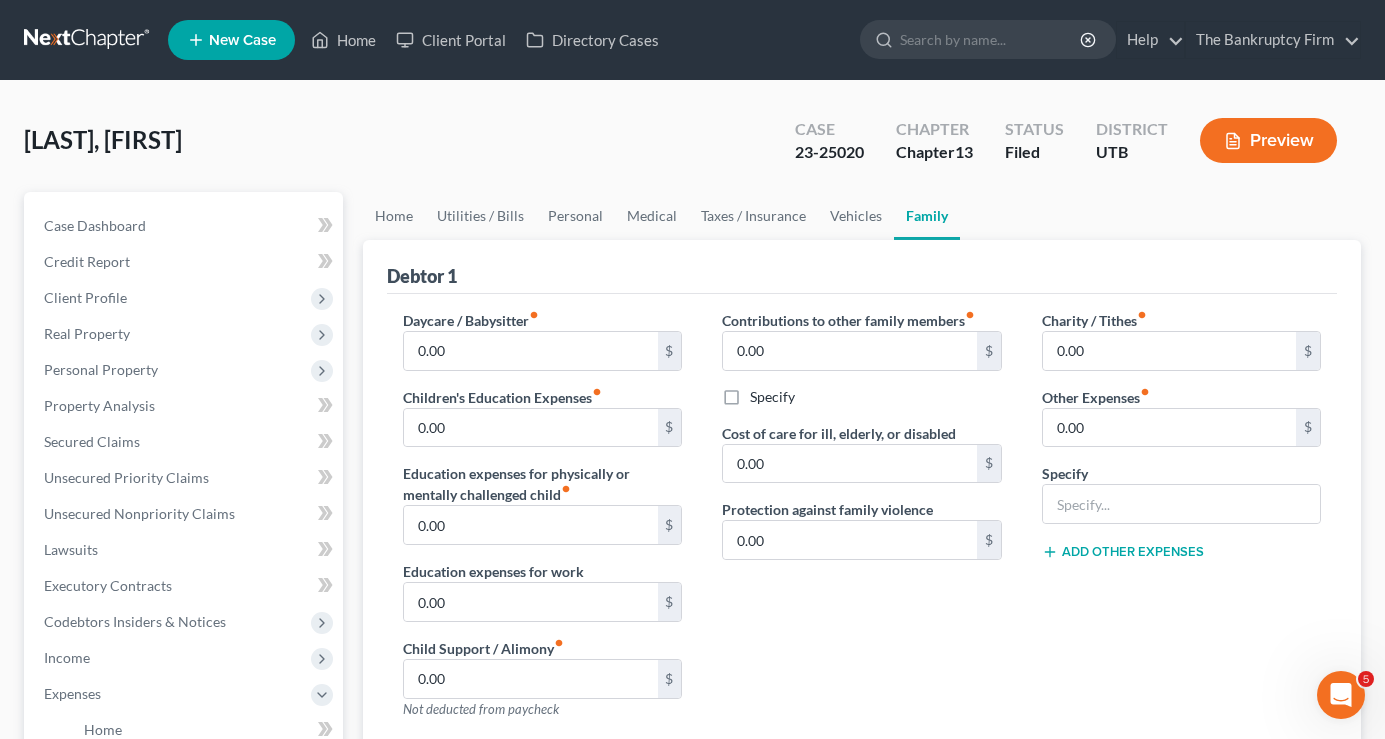 click on "Debtor 1" at bounding box center [862, 267] 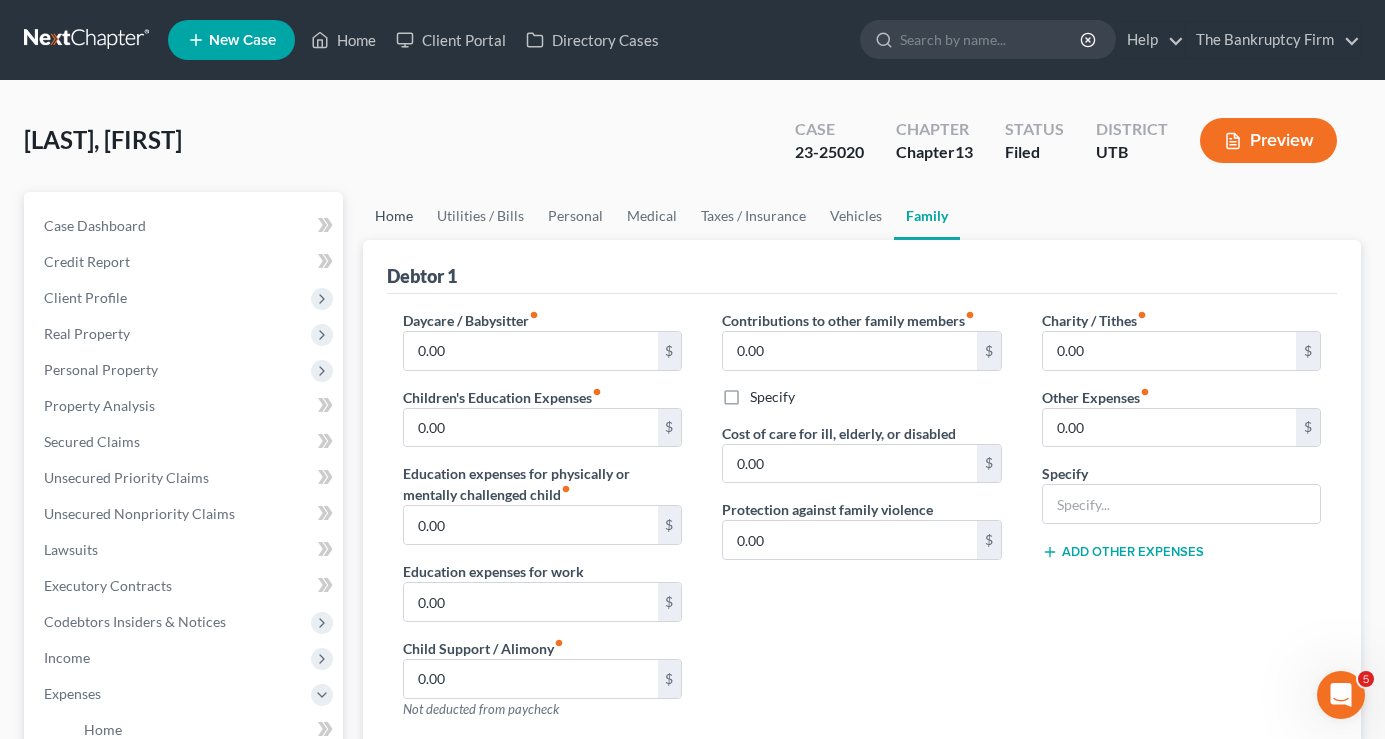 click on "Home" at bounding box center (394, 216) 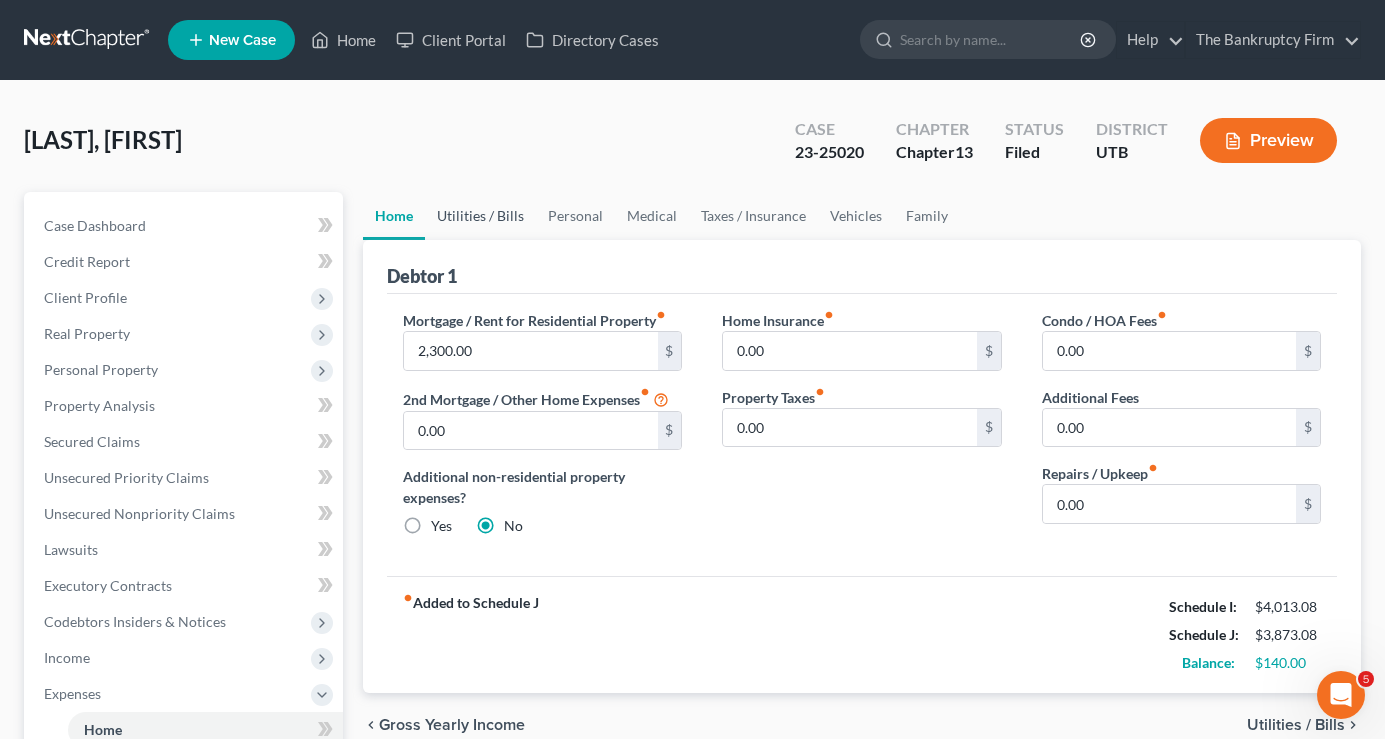 click on "Utilities / Bills" at bounding box center [480, 216] 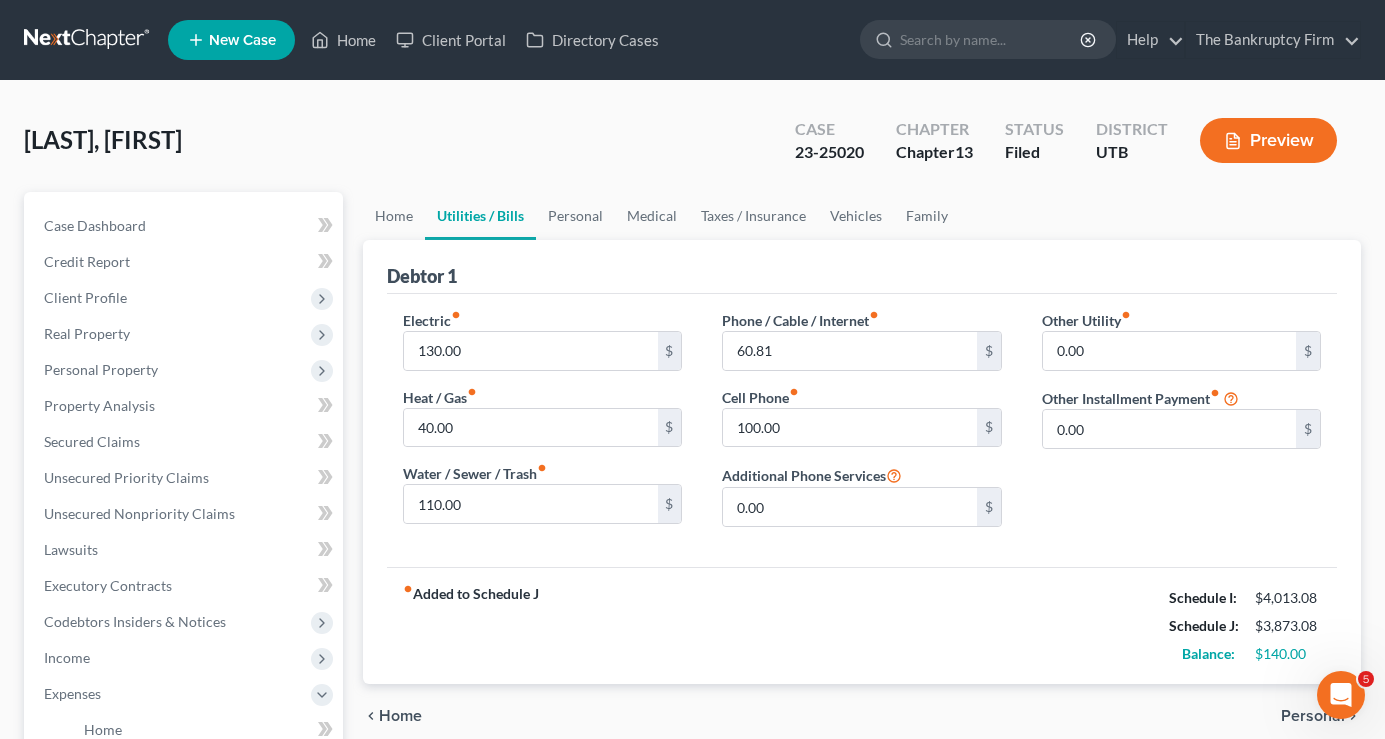 click on "Home
Utilities / Bills
Personal
Medical
Taxes / Insurance
Vehicles
Family" at bounding box center (862, 216) 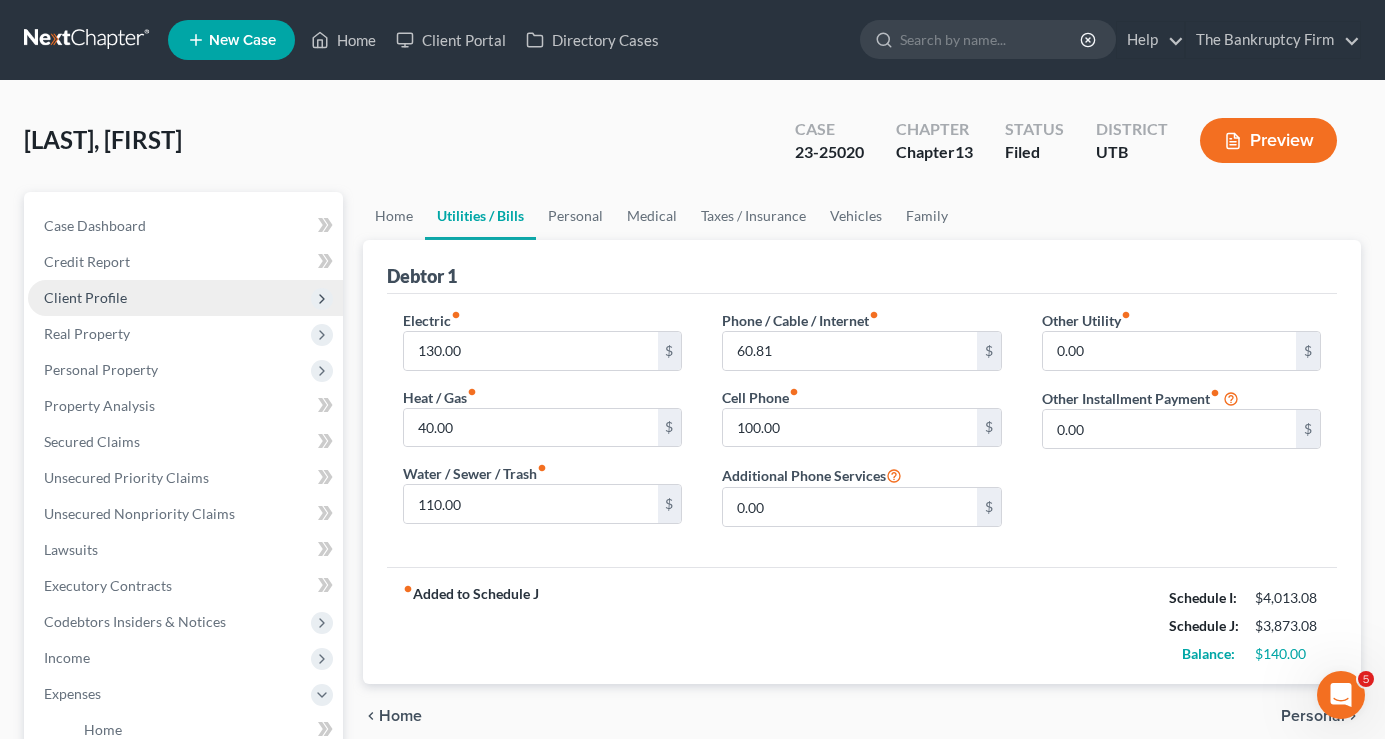 click on "Client Profile" at bounding box center (85, 297) 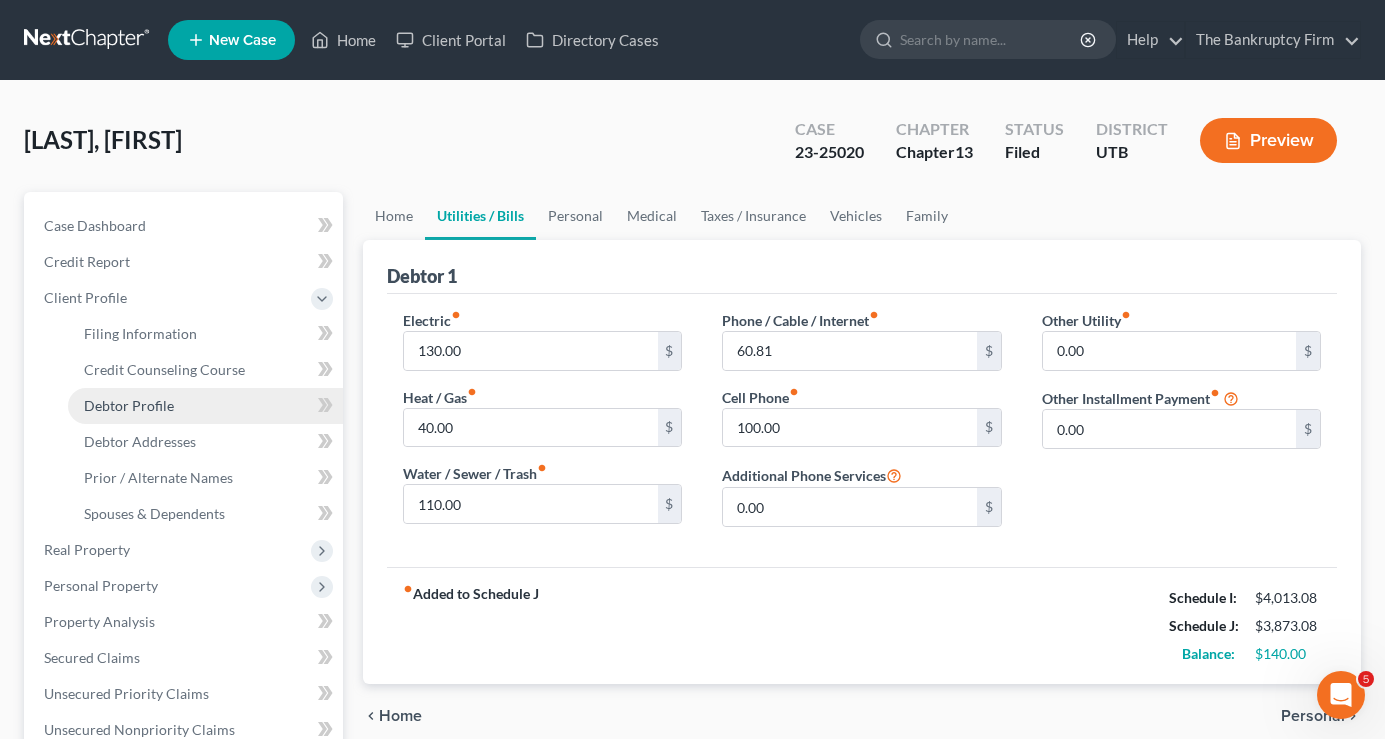 click on "Debtor Profile" at bounding box center (129, 405) 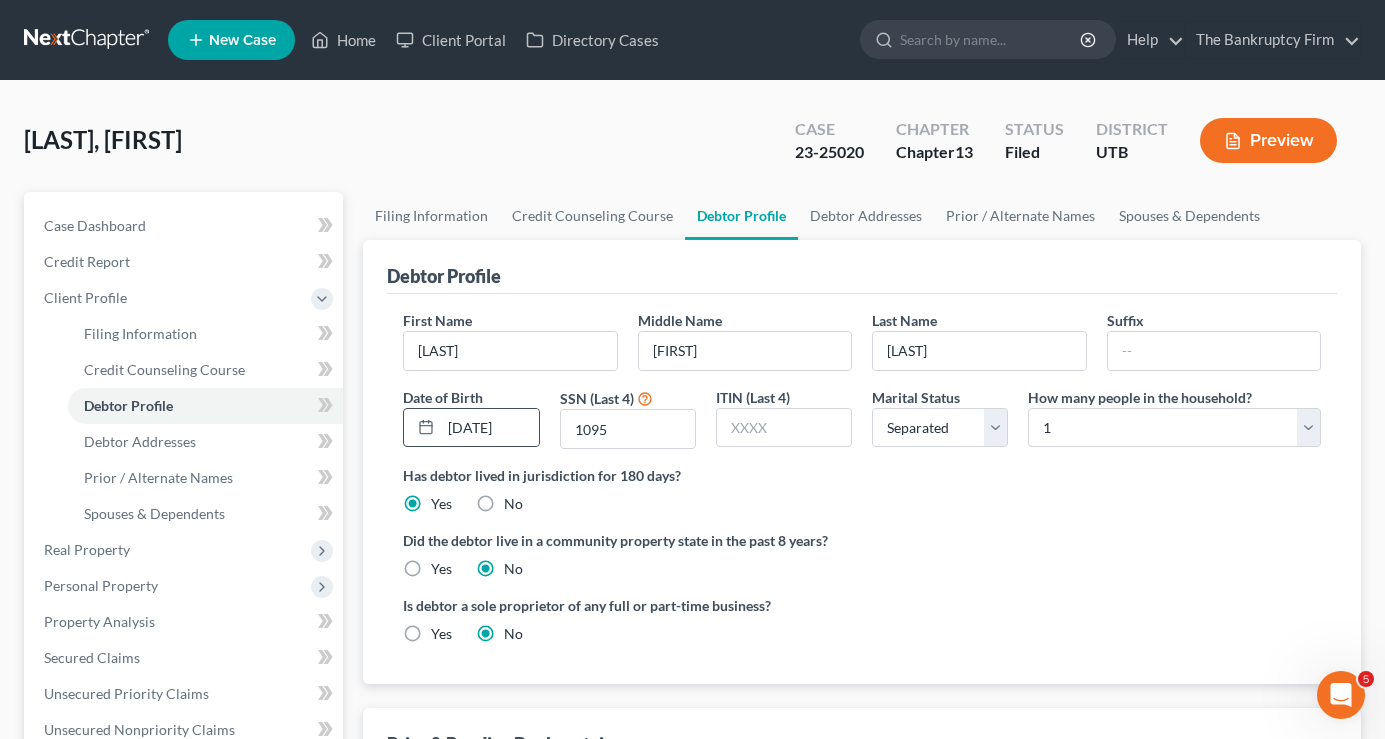radio on "true" 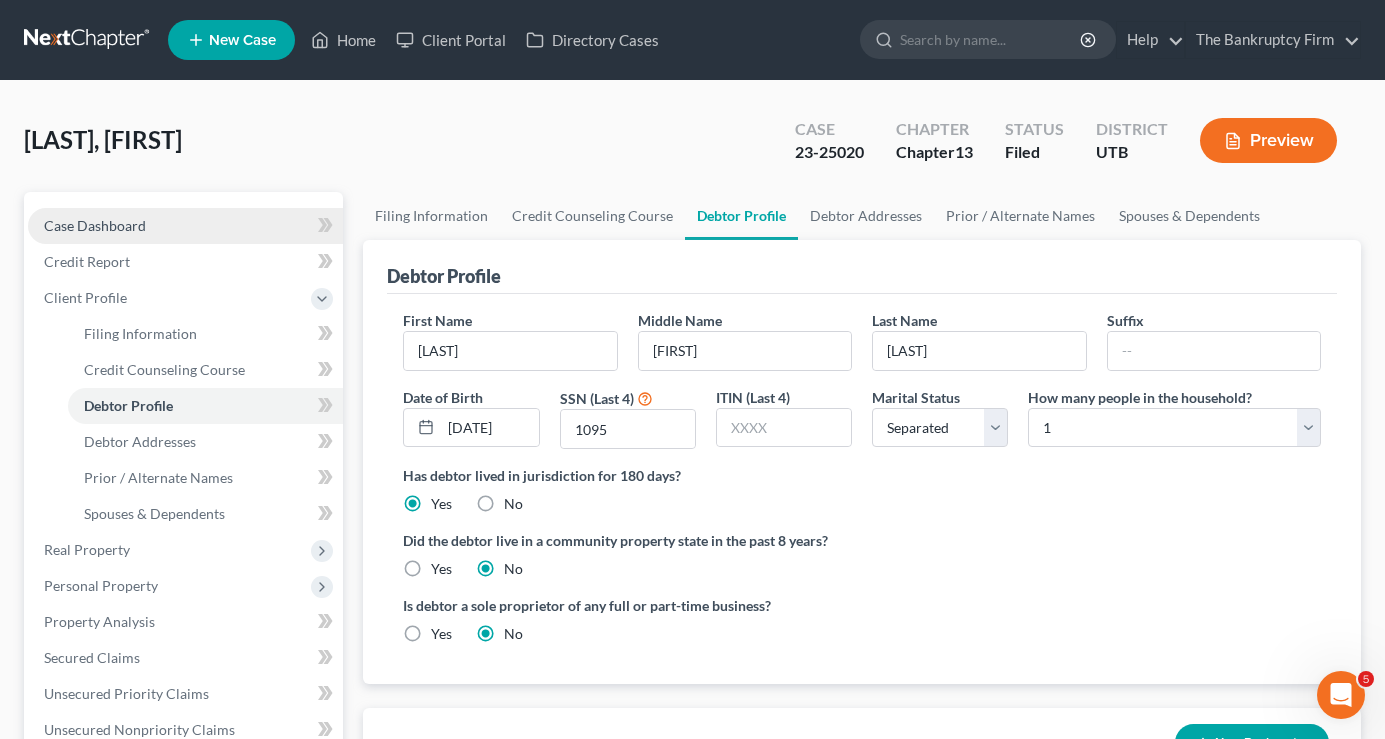 click on "Case Dashboard" at bounding box center (95, 225) 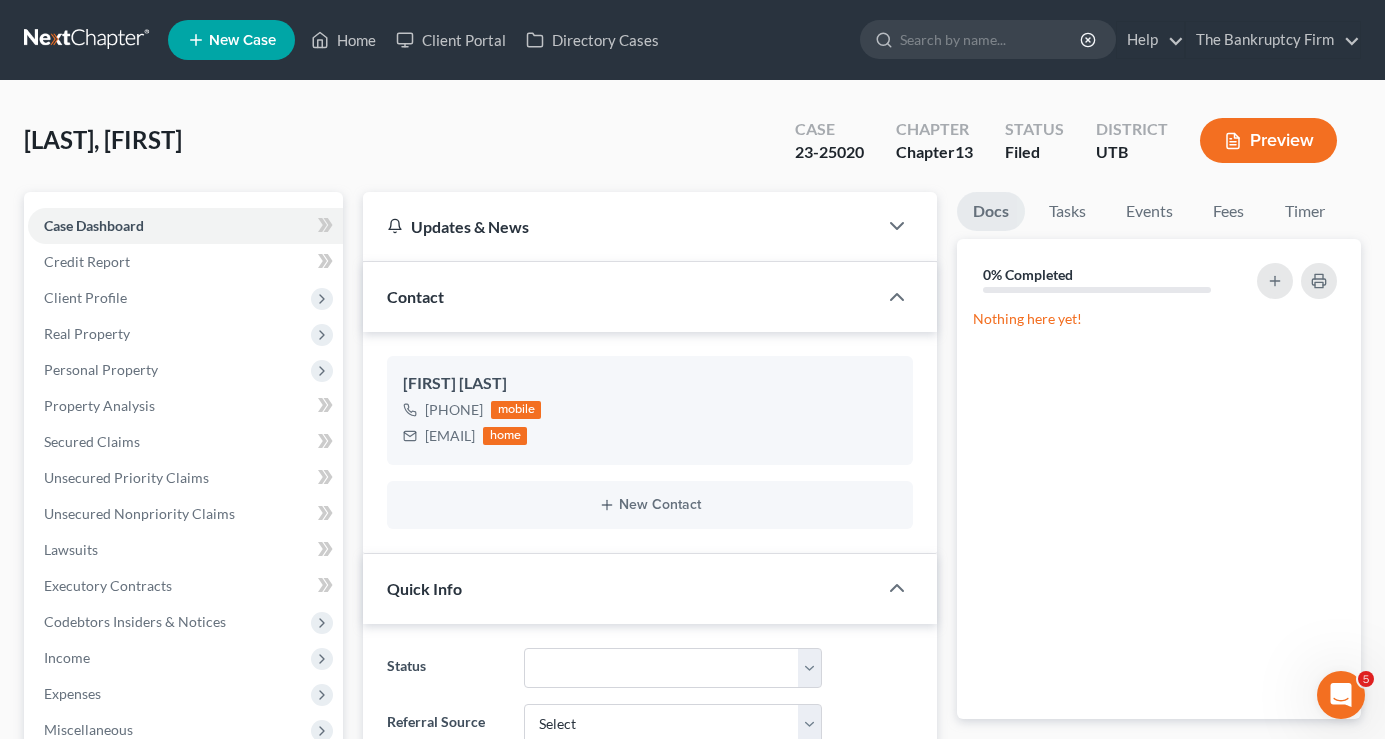 scroll, scrollTop: 137, scrollLeft: 0, axis: vertical 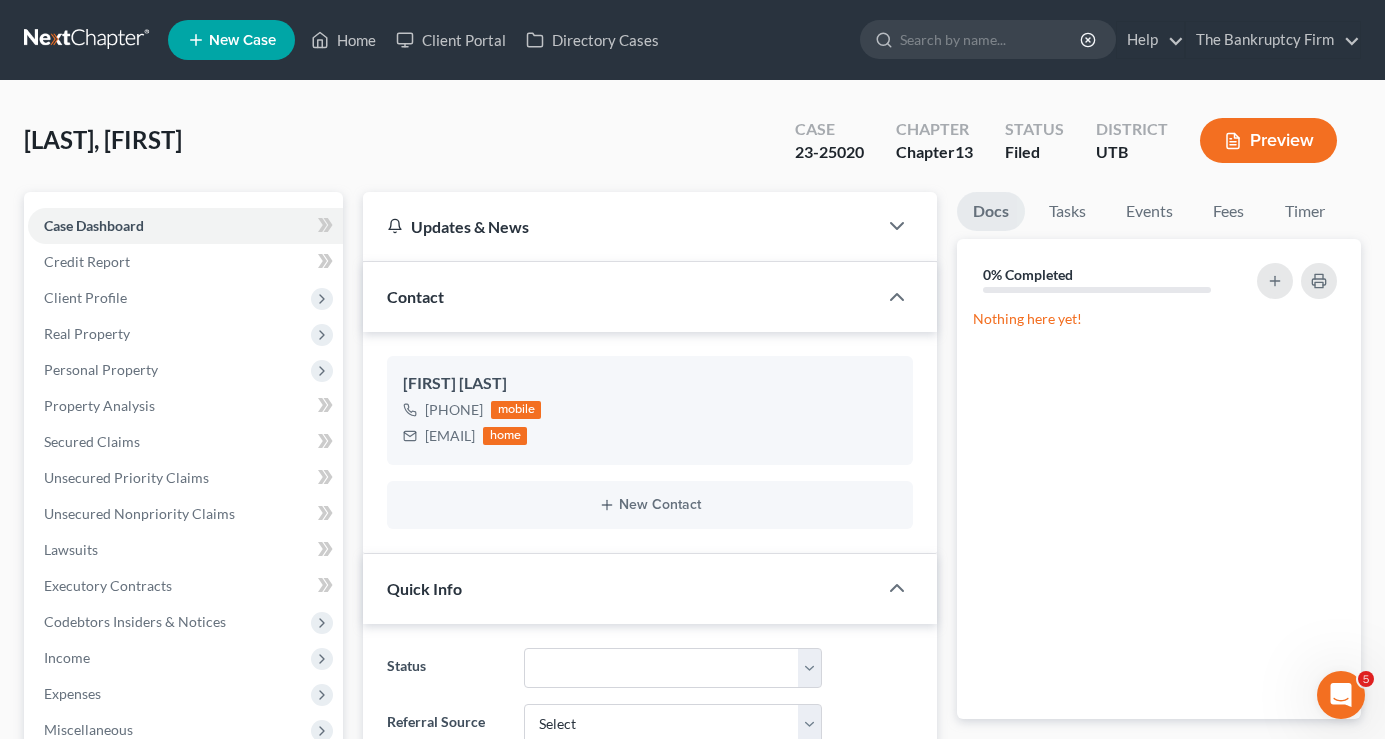 click on "Docs
Tasks
Events
Fees
Timer
0% Completed
Nothing here yet!
Hide Completed Tasks
Nothing here yet!
Hide Past Events
Nothing here yet! Docket Text: for Mitchell Gibson Jul 25, 2025 12:00 AM Trustee's Chapter 13 Motion to Dismiss (Taxes)filed by Trustee Objection to Dismissal due by 07/25/2025. (Jenkins tr, Lon)
4h 41m Total Time Tracked Filter All stop Kent Winward stop Wendy Osborn stop Sieben Smoot stop Tim Stubbs stop David Winward Time Tracking In Progress...
Start End Total Hours 8/1/25 3:46 PM 8/1/25 3:49 PM 0h 3m   7/25/25 3:51 PM 7/25/25 3:51 PM 0h 1m   7/25/25 3:17 PM 7/25/25 3:17 PM 0h 1m   5/20/25 3:51 PM 5/20/25 3:51 PM 0h 1m   9/11/24 9:53 AM 9/11/24 9:53 AM 0h 1m   7/25/24 12:50 PM 7/25/24 12:50 PM 0h 1m   5/8/24 4:25 PM 5/8/24 4:37 PM 0h 13m   4/17/24 2:44 PM 4/17/24 2:44 PM 0h 1m   4/17/24 1:16 PM 4/17/24 1:43 PM 0h 27m   2/15/24 1:31 PM 2/15/24 1:37 PM 0h 7m   1/12/24 4:33 PM 0h 28m" at bounding box center (1159, 943) 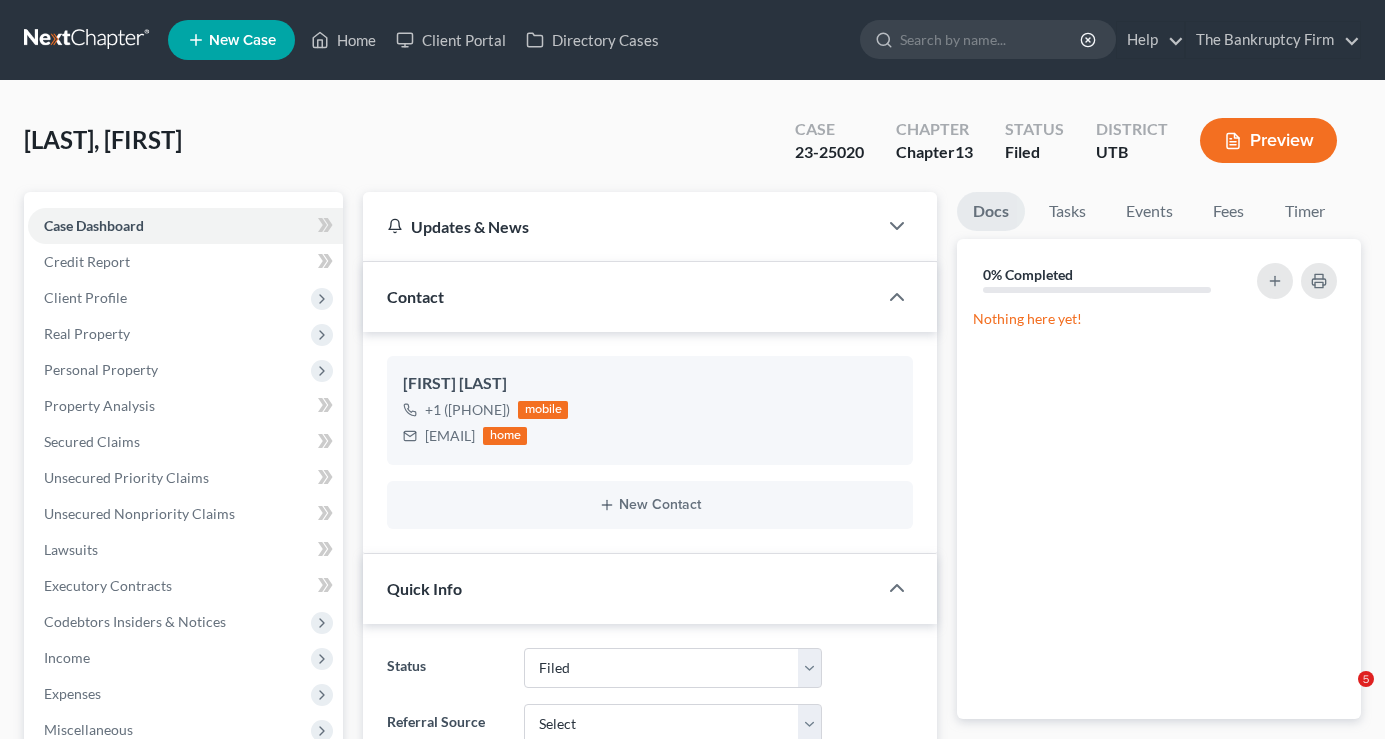 select on "3" 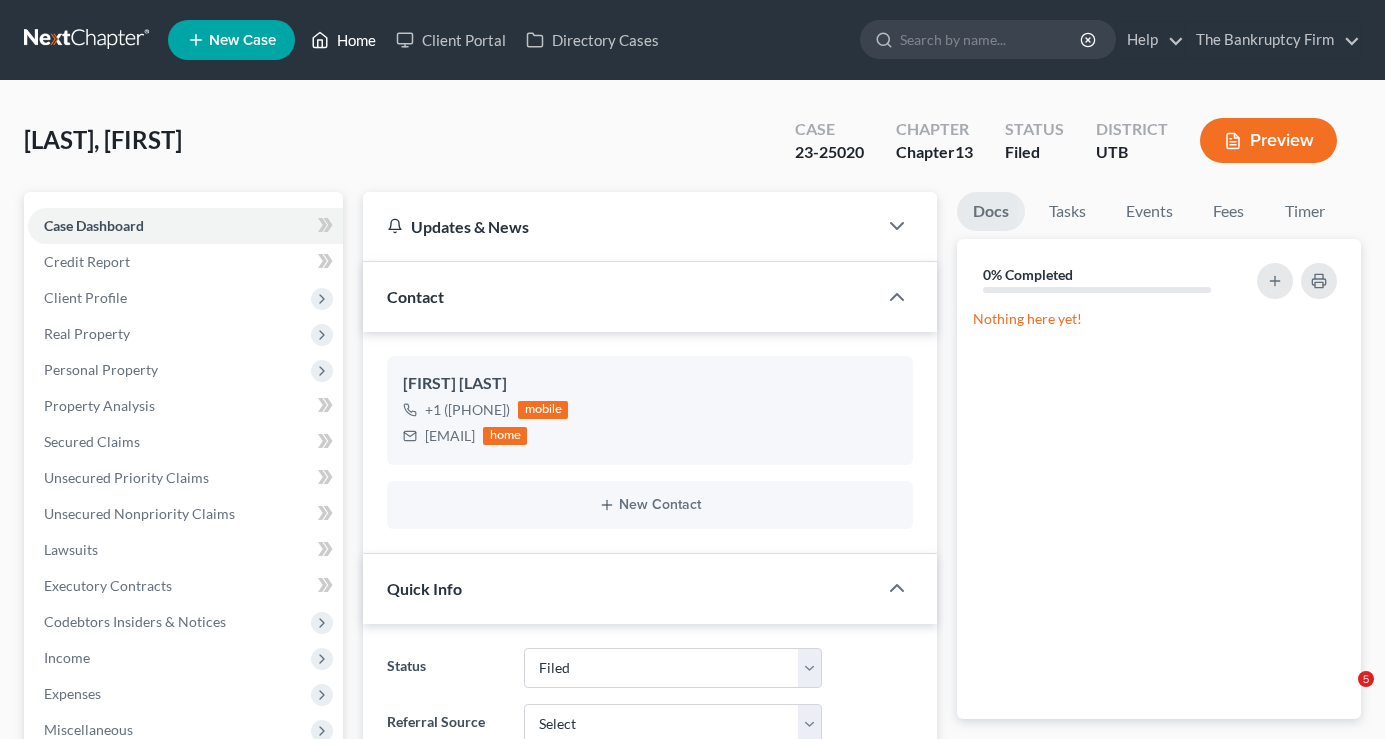 scroll, scrollTop: 0, scrollLeft: 0, axis: both 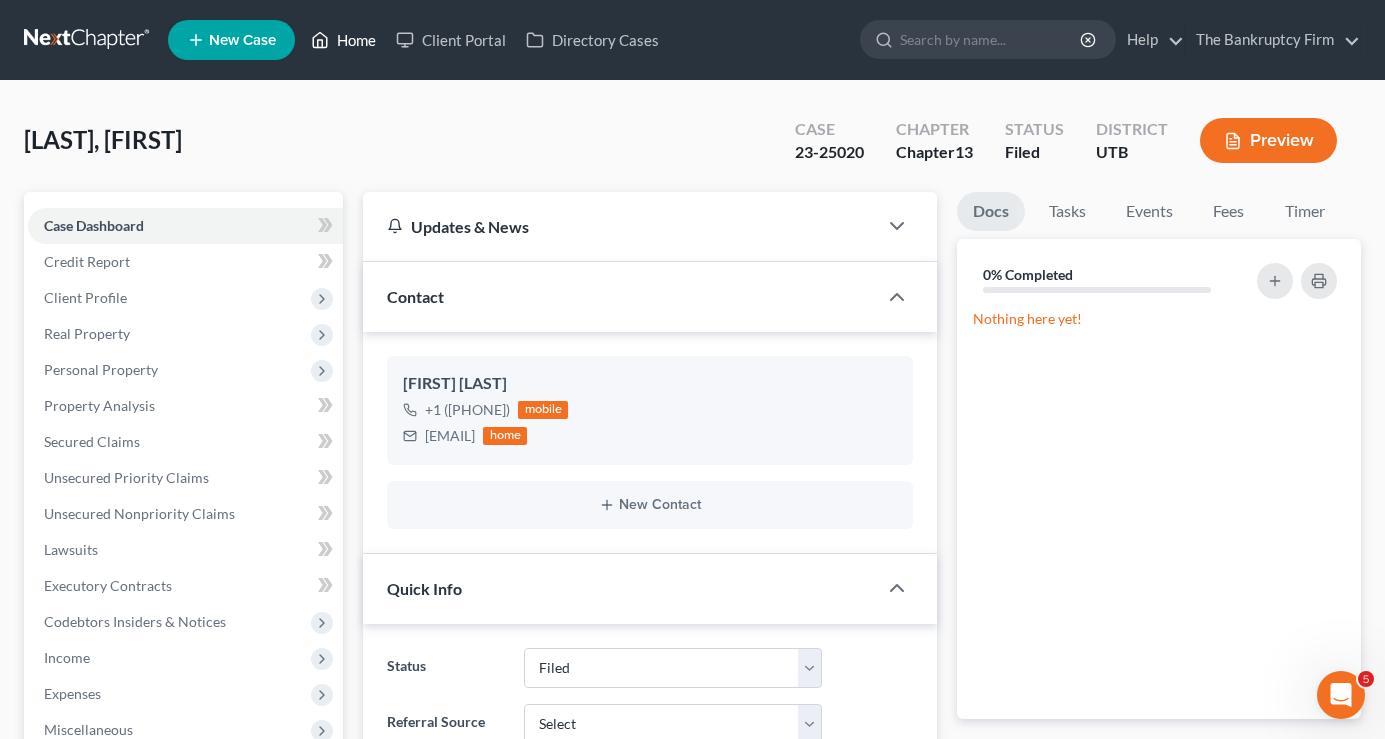 click on "Home" at bounding box center [343, 40] 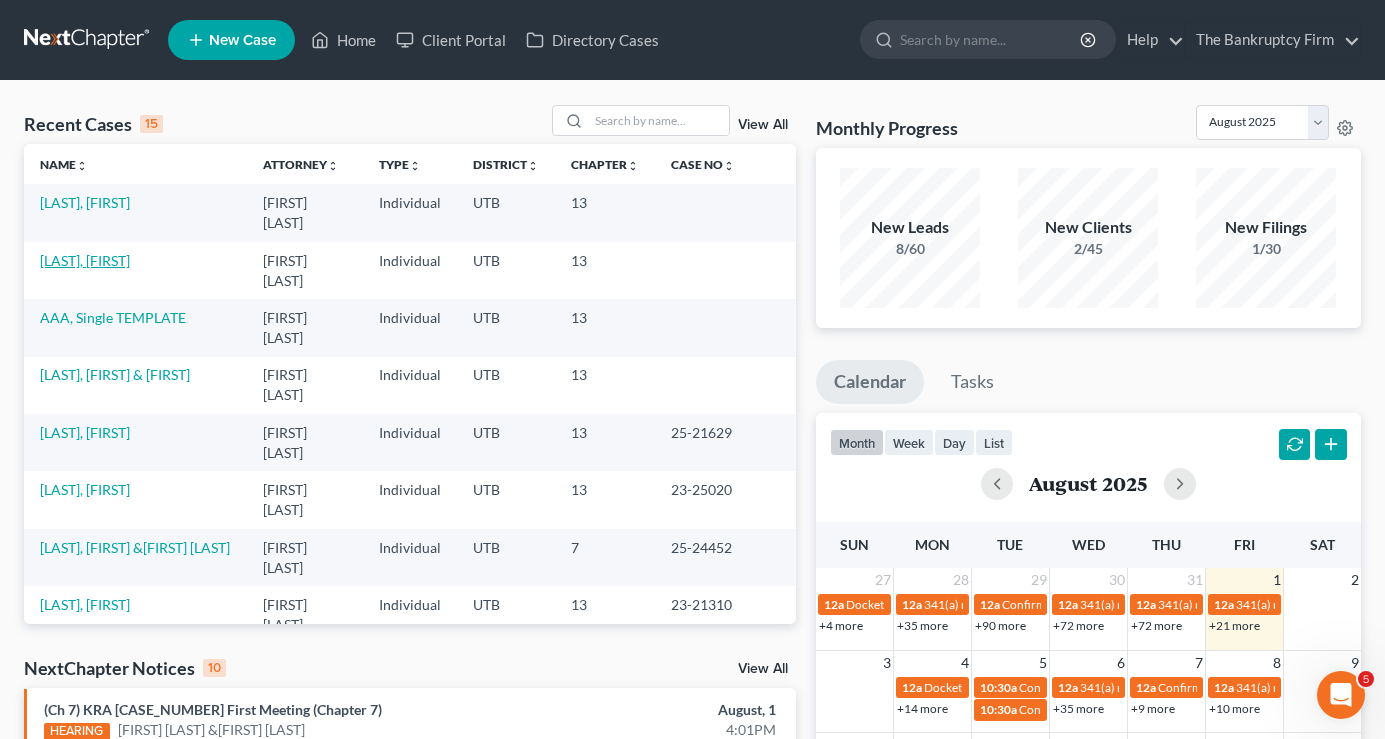 click on "[LAST], [FIRST]" at bounding box center (85, 260) 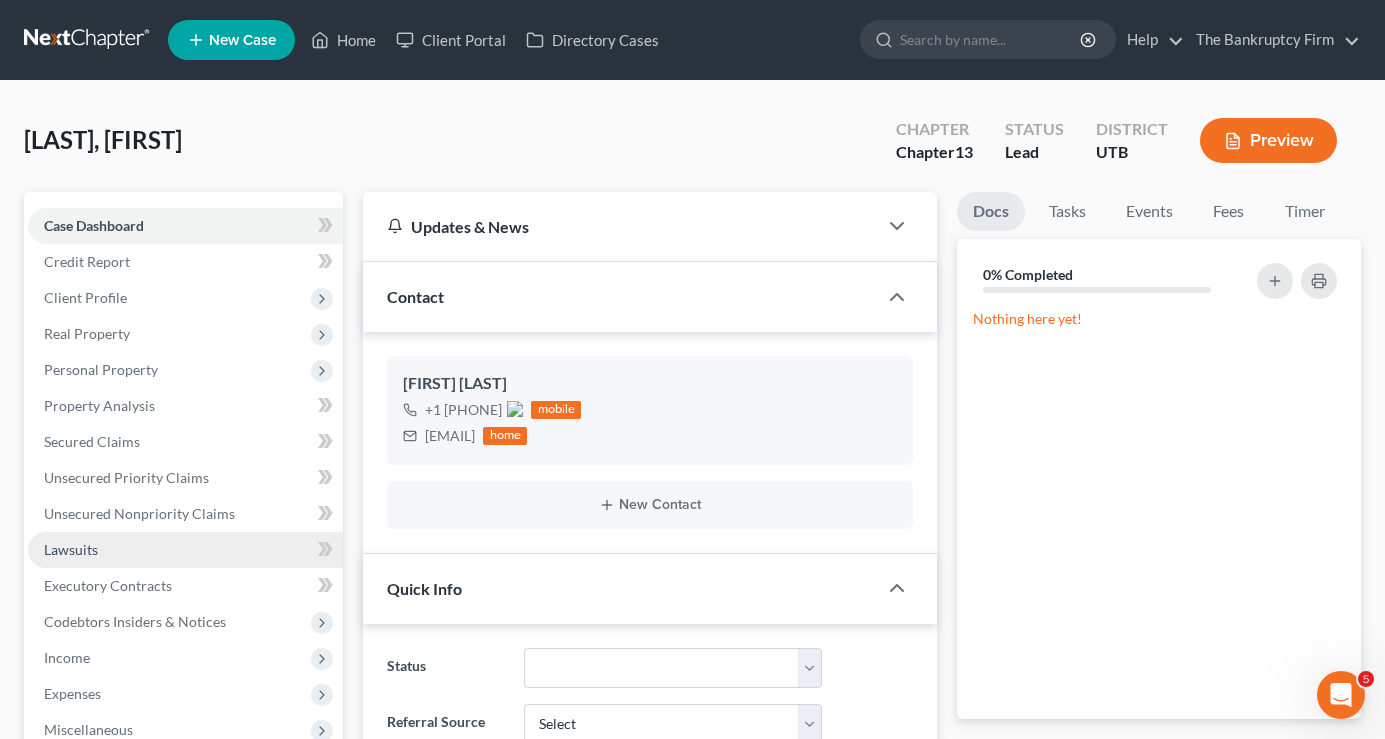 scroll, scrollTop: 157, scrollLeft: 0, axis: vertical 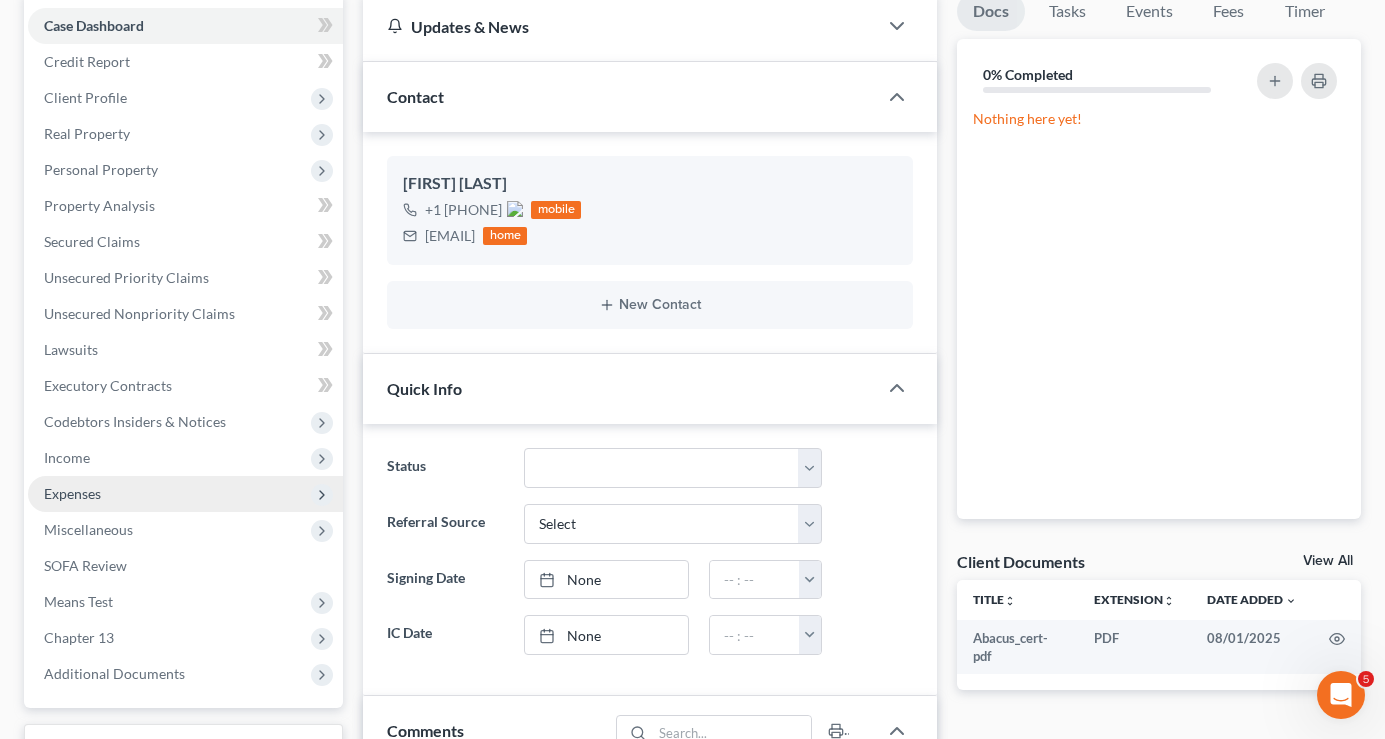 click on "Expenses" at bounding box center [72, 493] 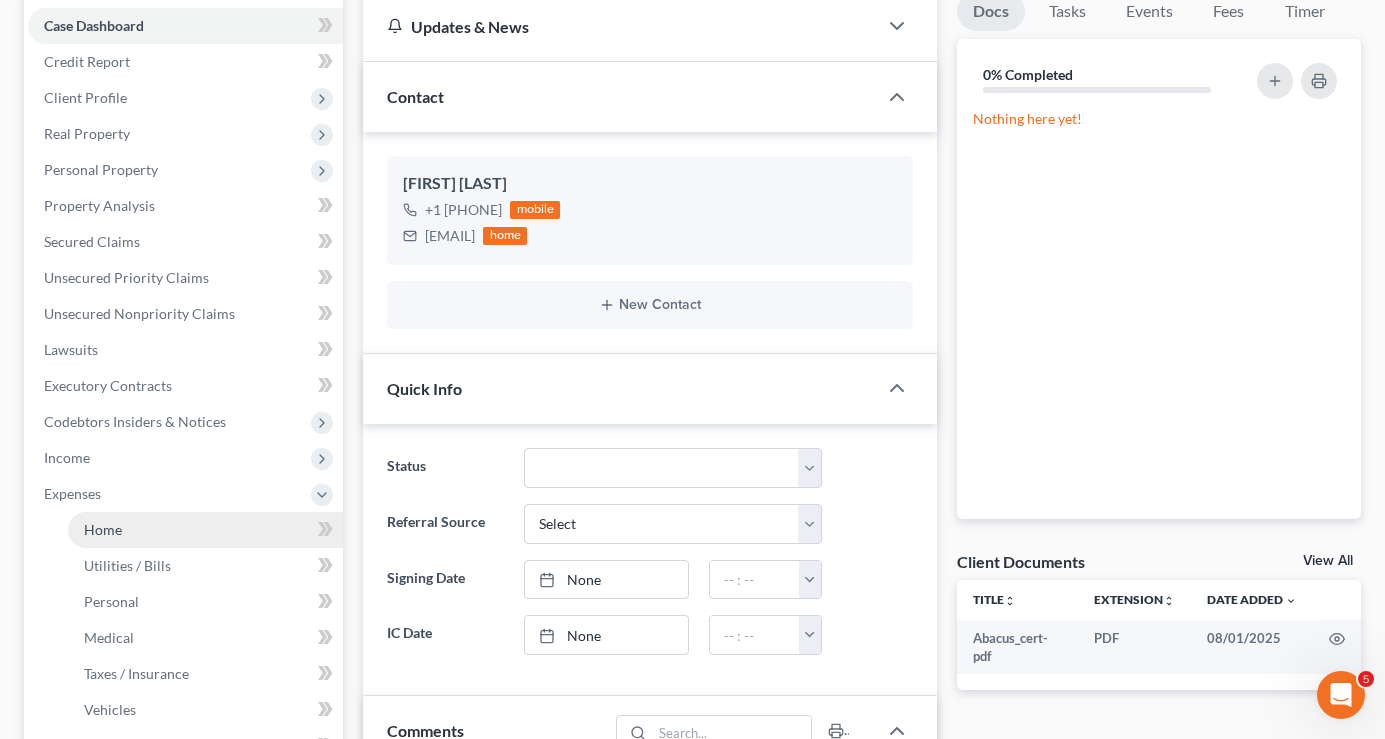 click on "Home" at bounding box center [205, 530] 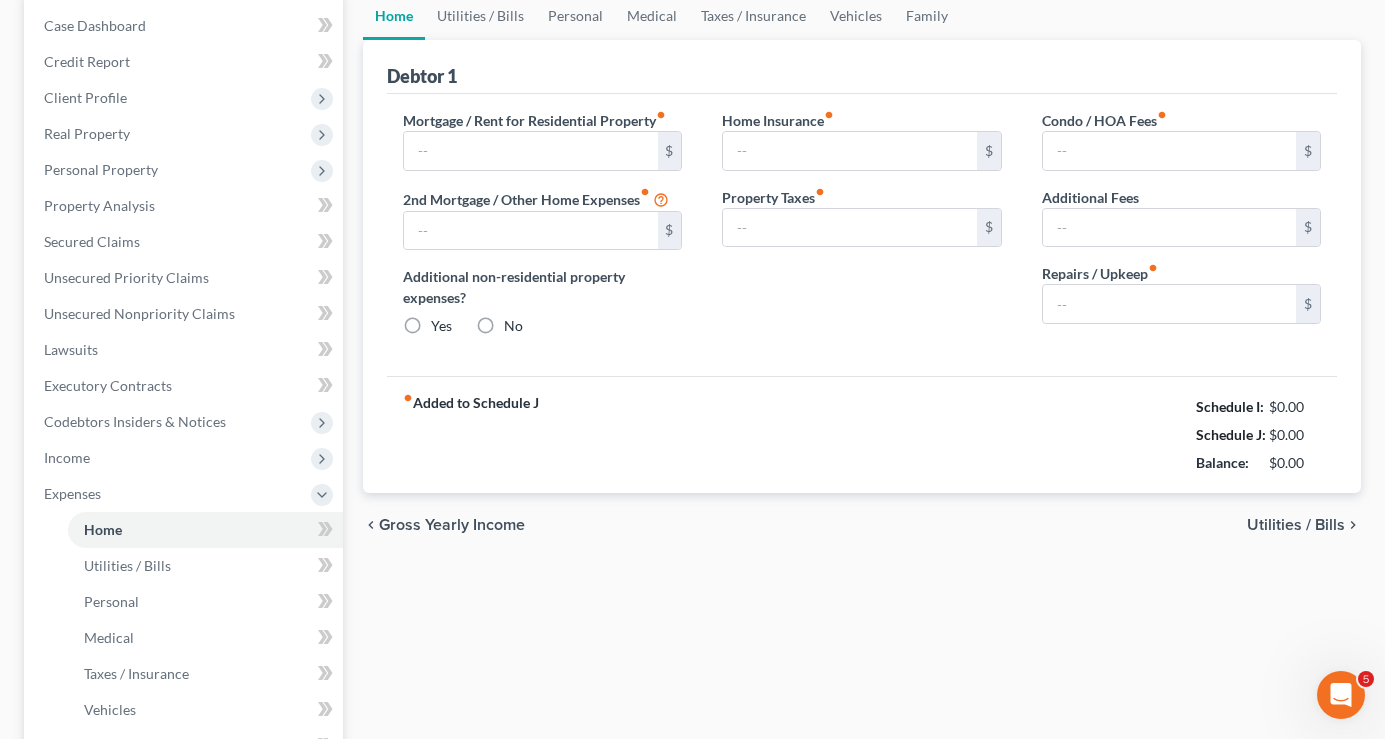 scroll, scrollTop: 0, scrollLeft: 0, axis: both 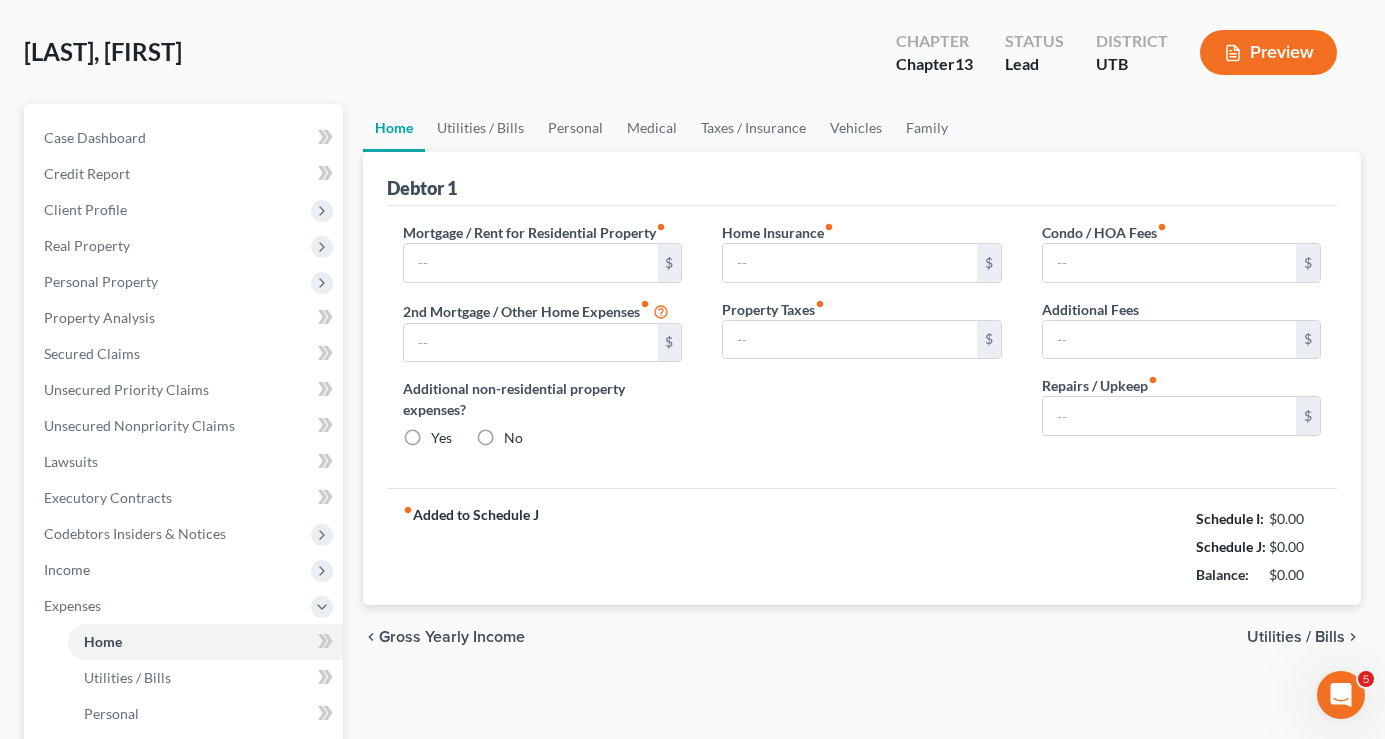 type on "400.00" 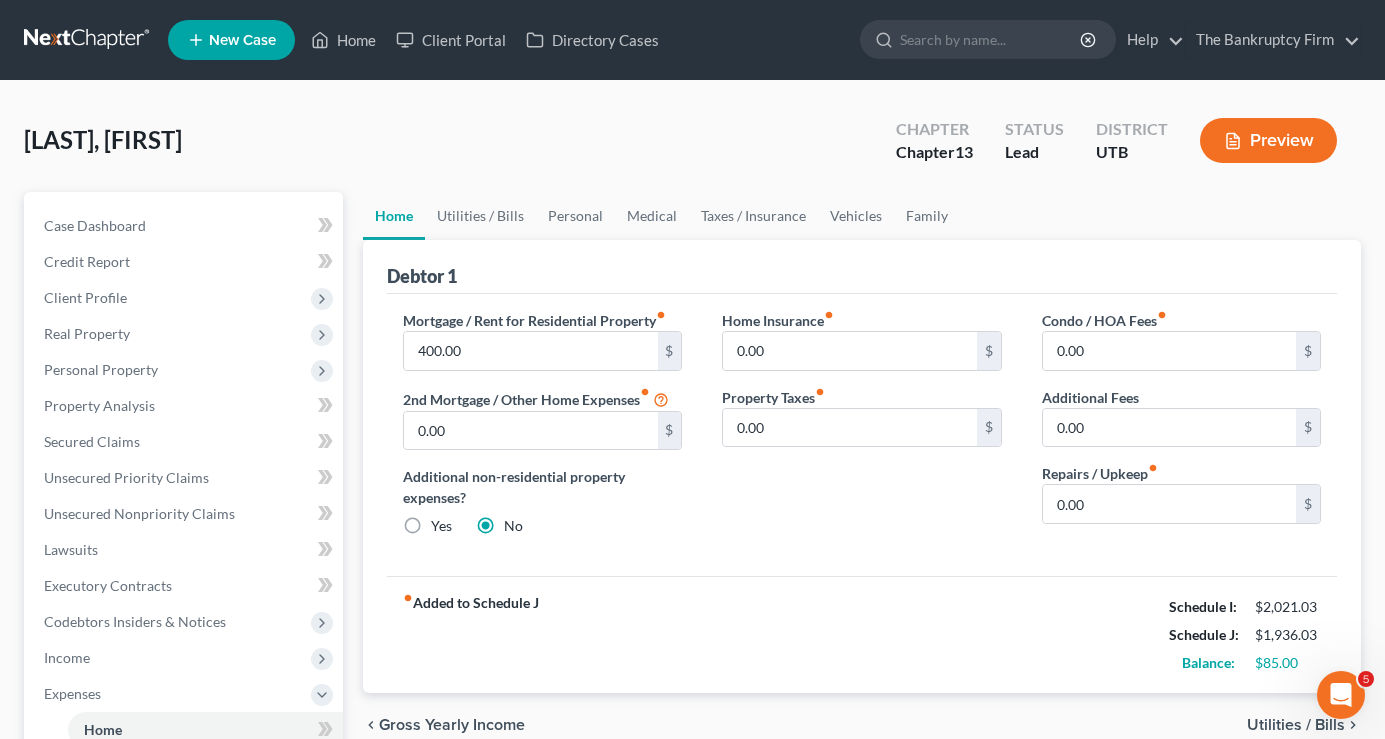 click on "Home
Utilities / Bills
Personal
Medical
Taxes / Insurance
Vehicles
Family" at bounding box center (862, 216) 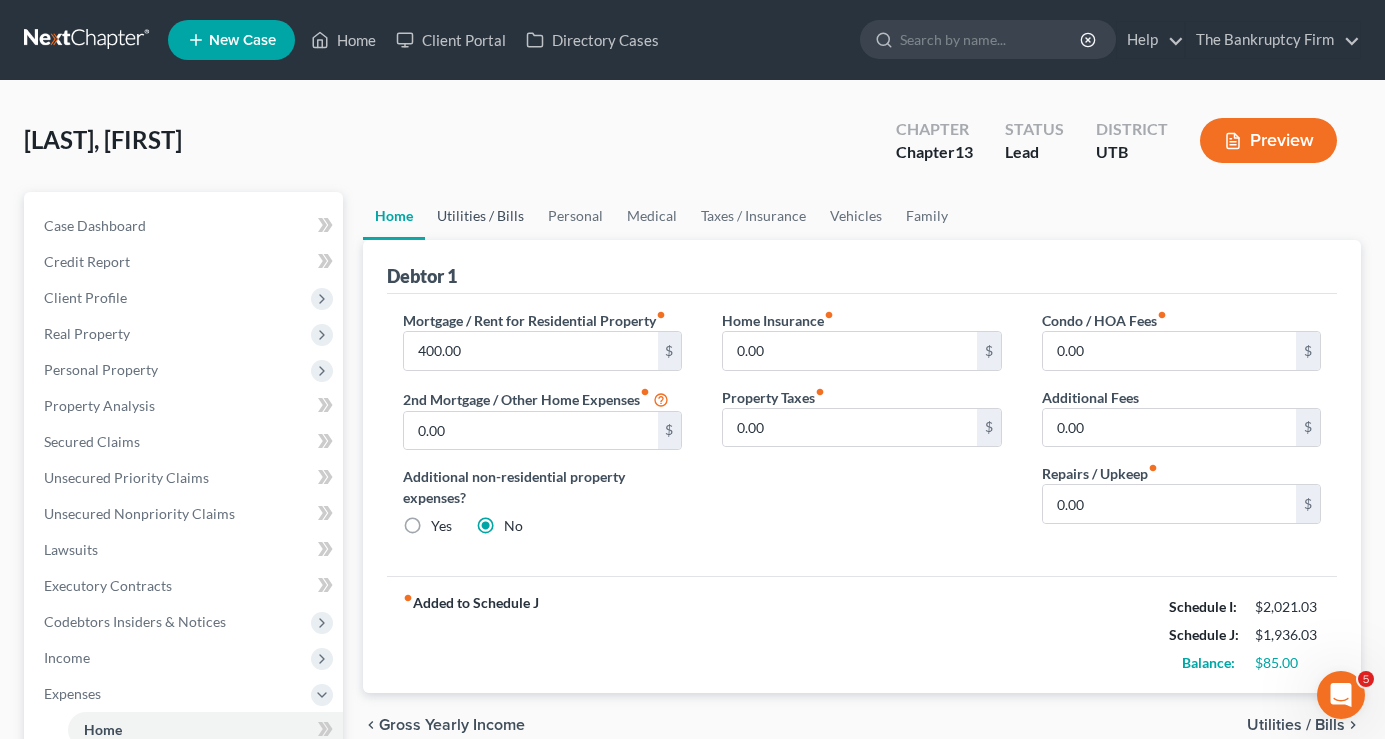 click on "Utilities / Bills" at bounding box center (480, 216) 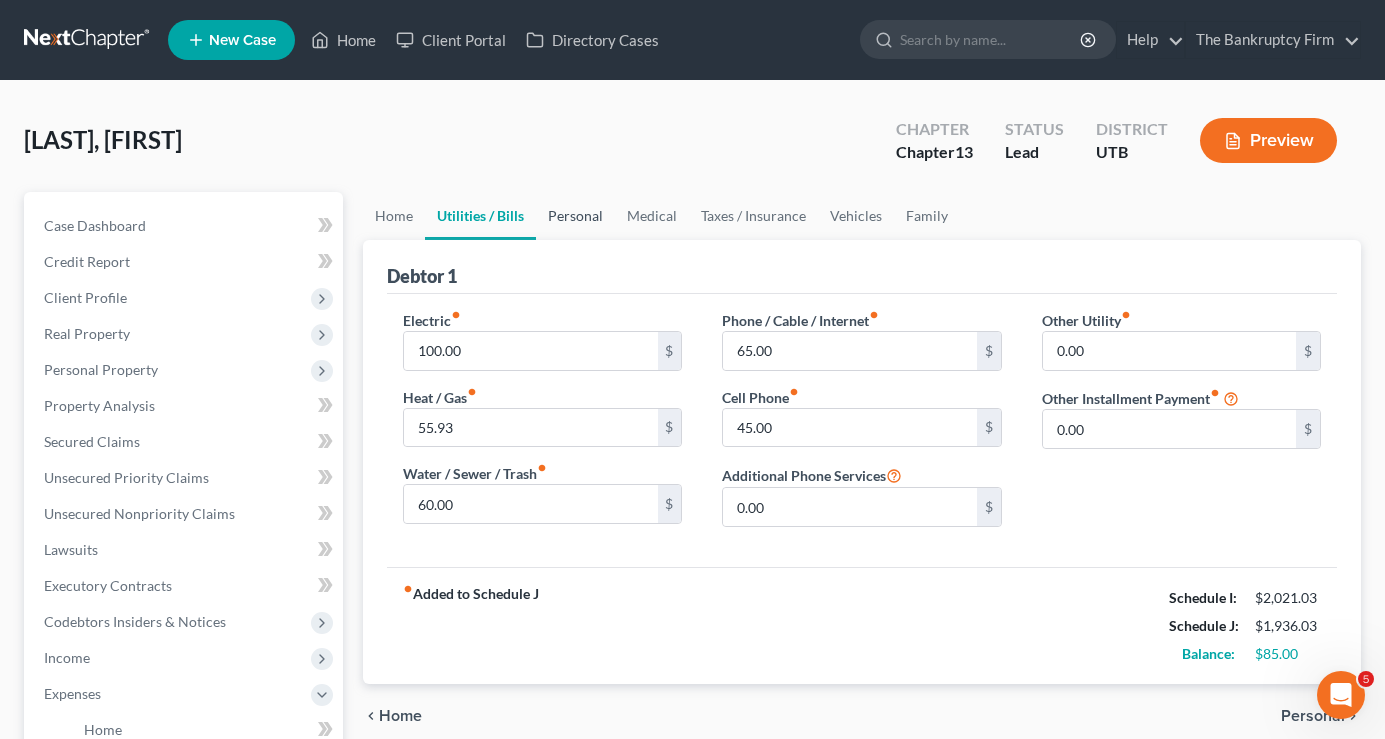 click on "Personal" at bounding box center [575, 216] 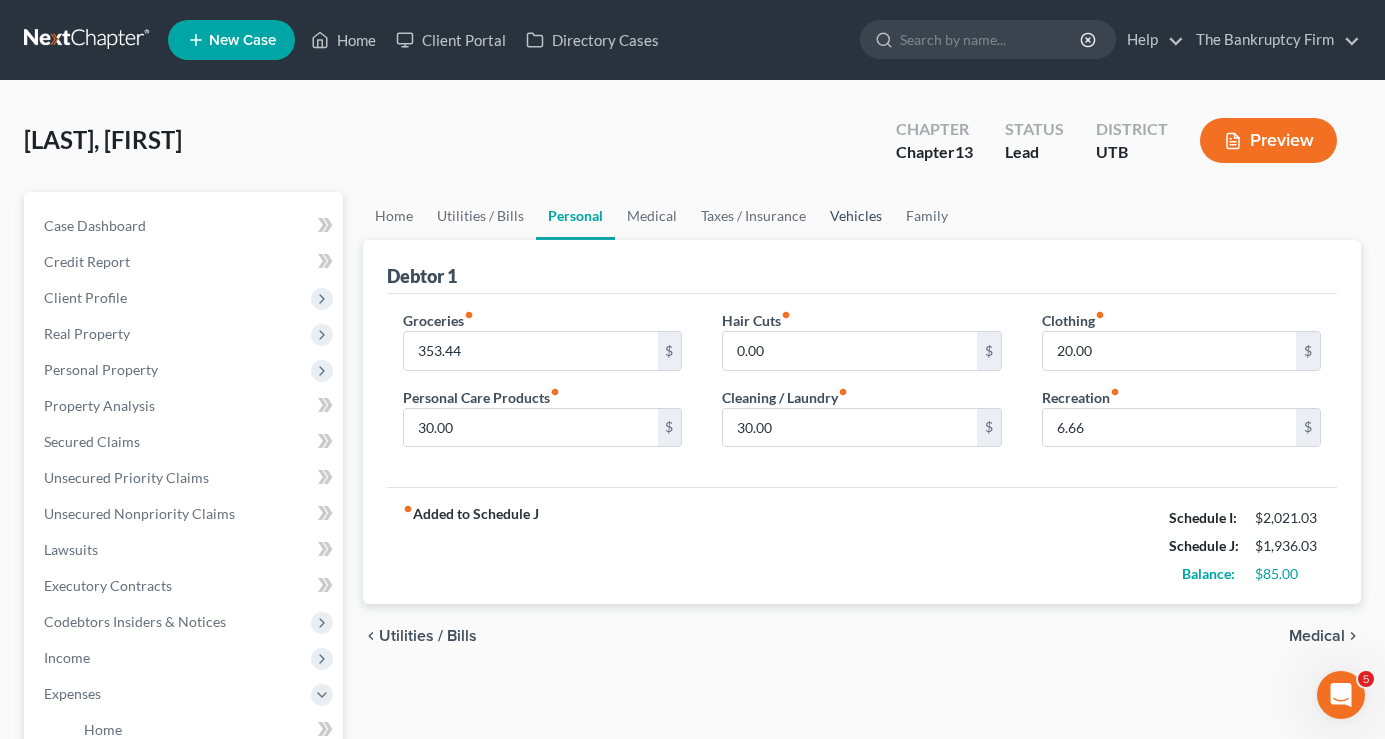 click on "Vehicles" at bounding box center (856, 216) 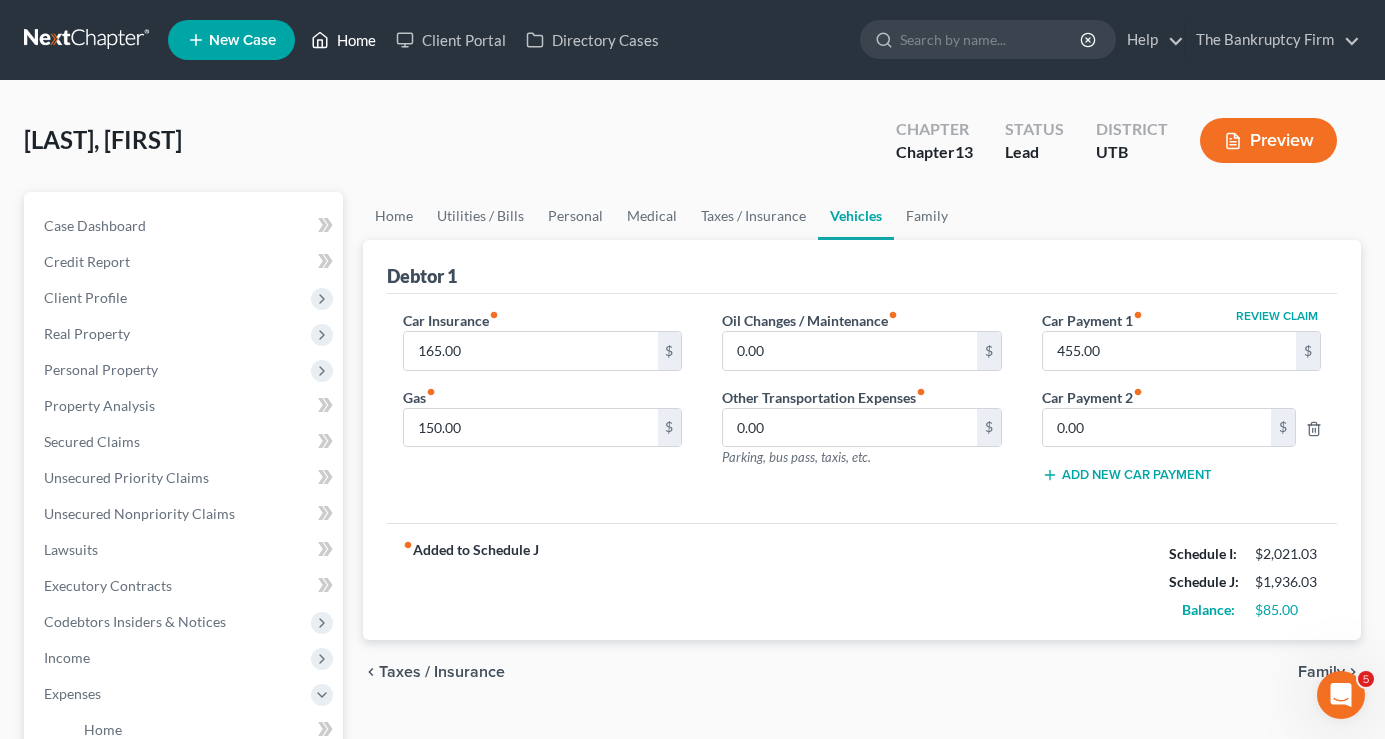 click on "Home" at bounding box center (343, 40) 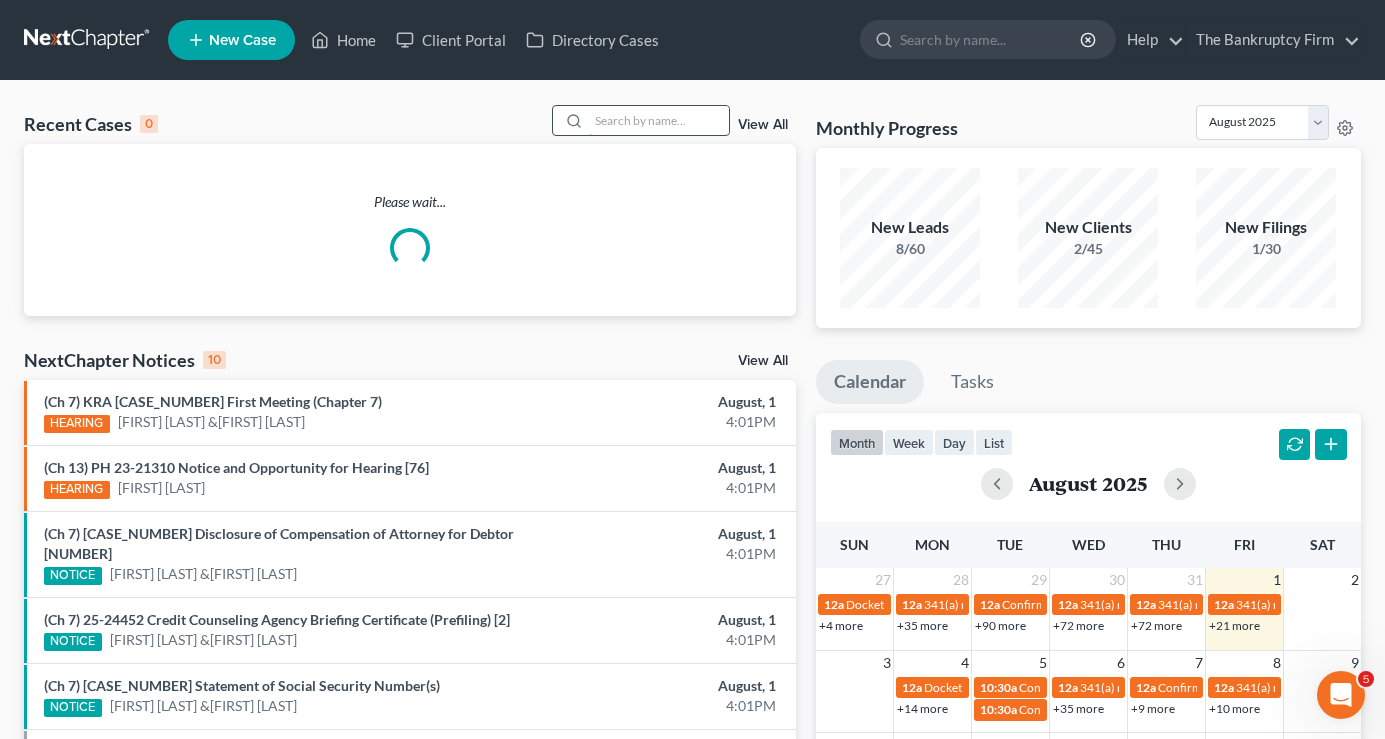 click at bounding box center [659, 120] 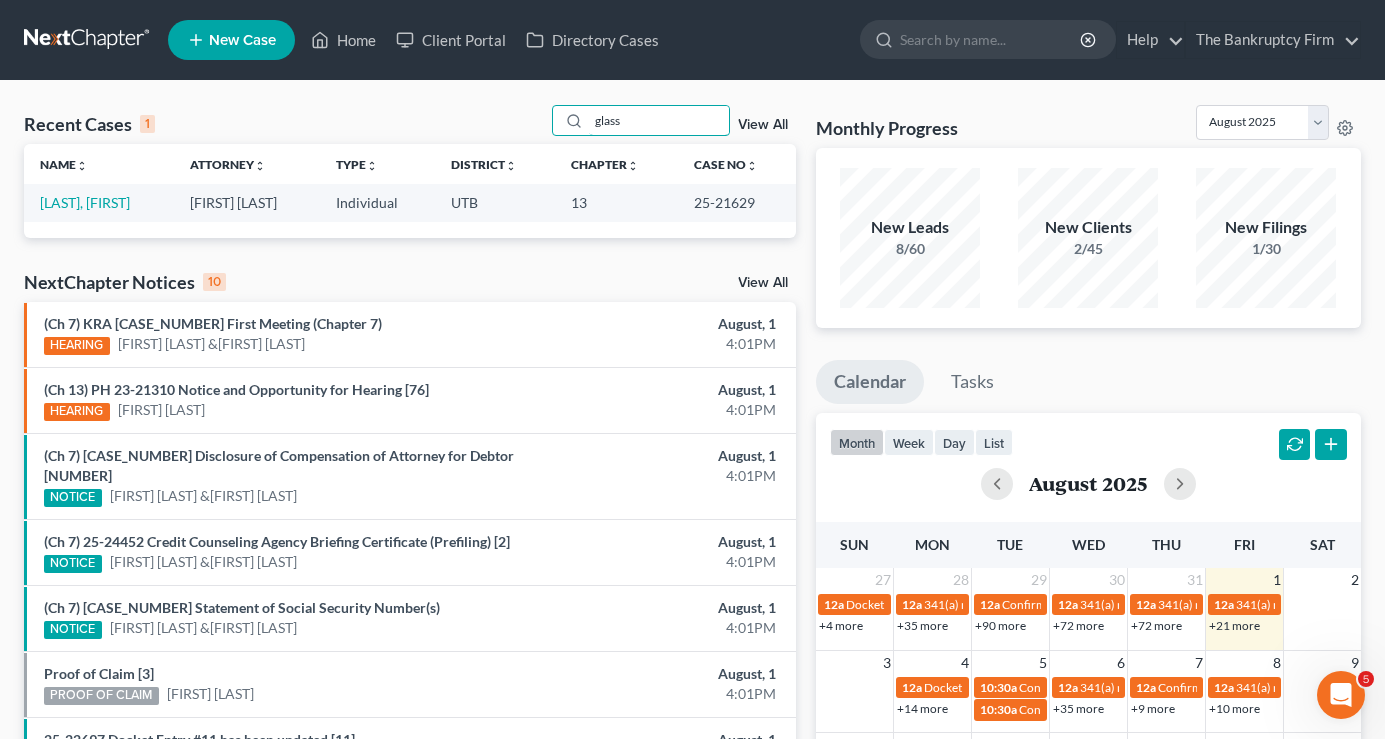 type on "glass" 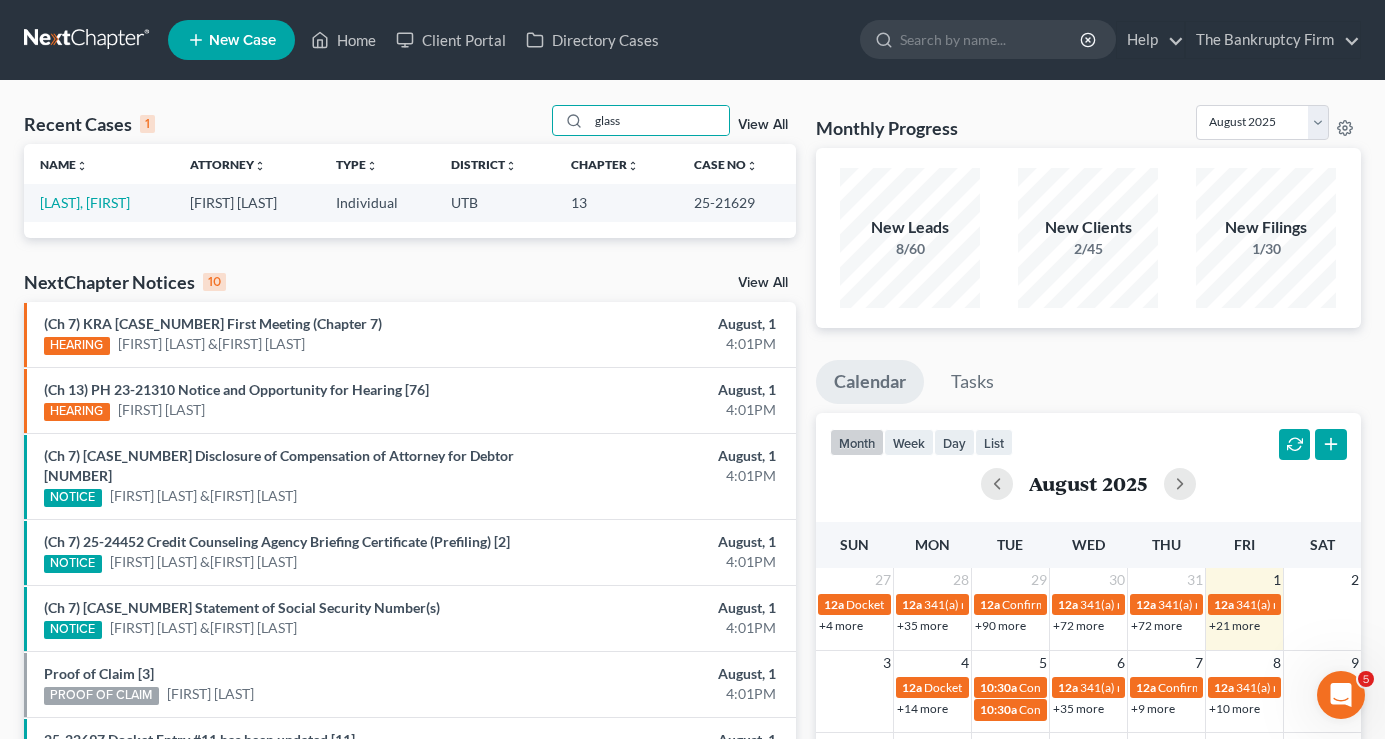 click on "[LAST], [FIRST]" at bounding box center (99, 202) 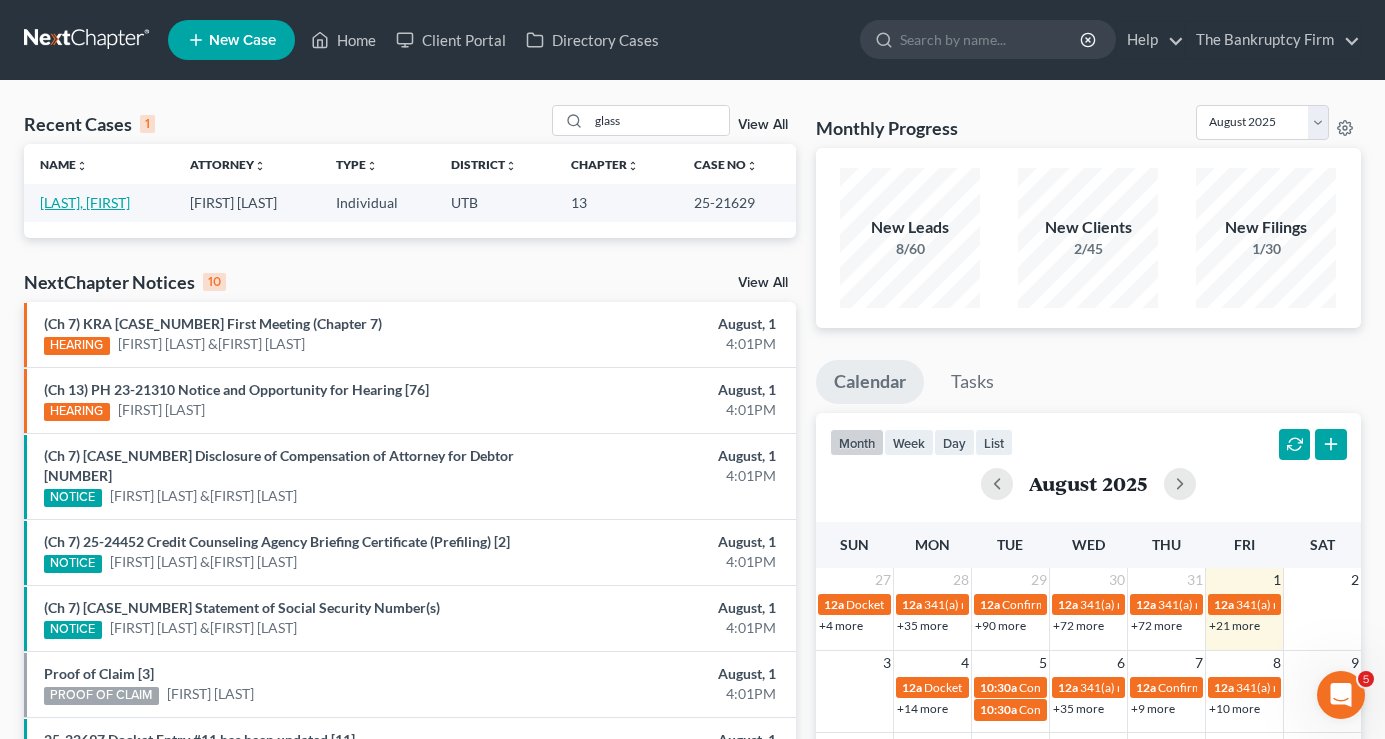 click on "[LAST], [FIRST]" at bounding box center (85, 202) 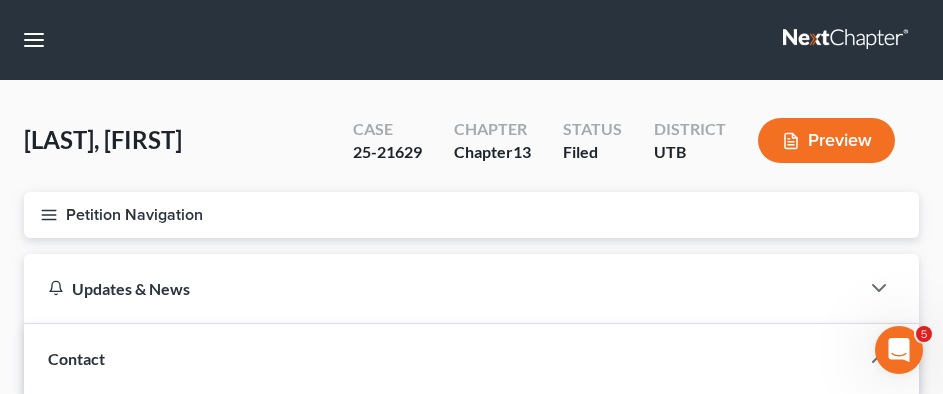 click on "Home New Case Client Portal Directory Cases The Bankruptcy Firm aosvii@gmail.com My Account Settings Plan + Billing Account Add-Ons Upgrade to Whoa Help Center Webinars Training Videos What's new Log out New Case Home Client Portal Directory Cases         - No Result - See all results Or Press Enter... Help Help Center Webinars Training Videos What's new The Bankruptcy Firm The Bankruptcy Firm aosvii@gmail.com My Account Settings Plan + Billing Account Add-Ons Upgrade to Whoa Log out" at bounding box center [471, 40] 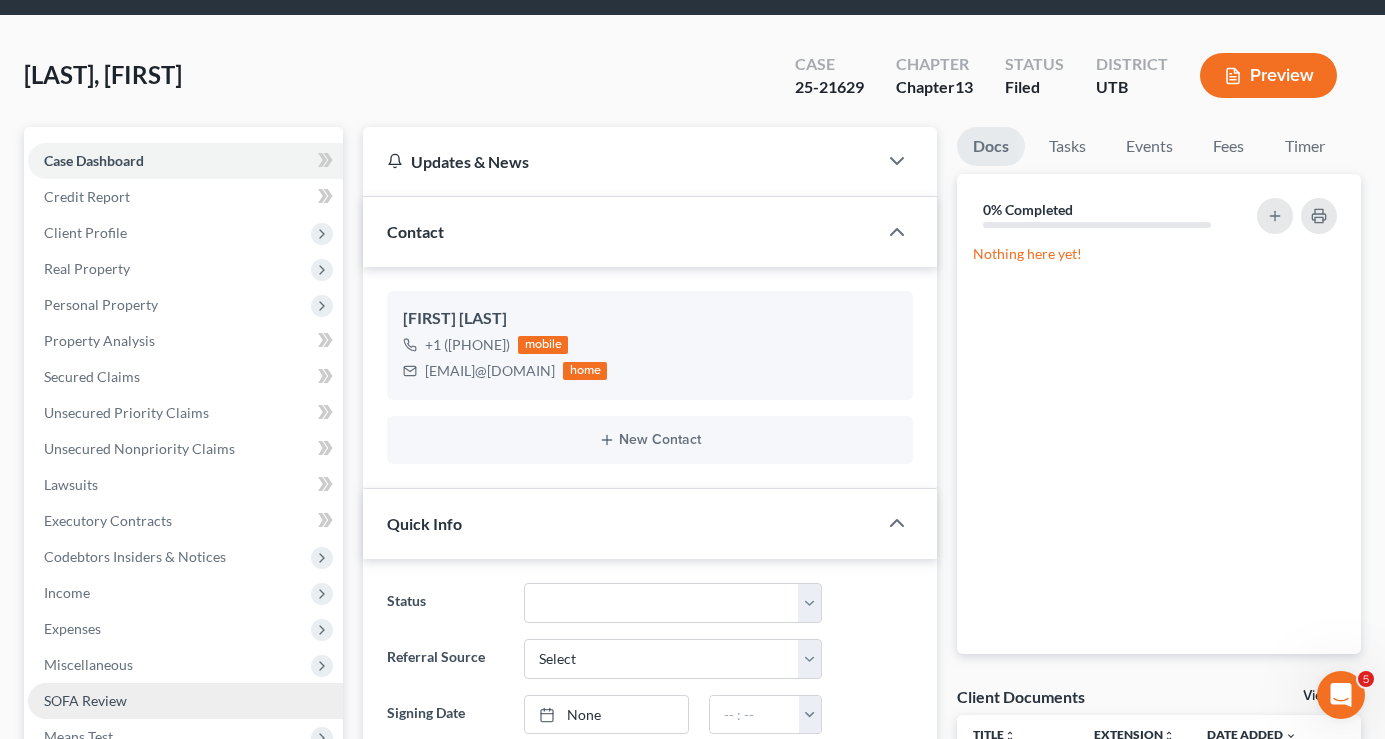 scroll, scrollTop: 100, scrollLeft: 0, axis: vertical 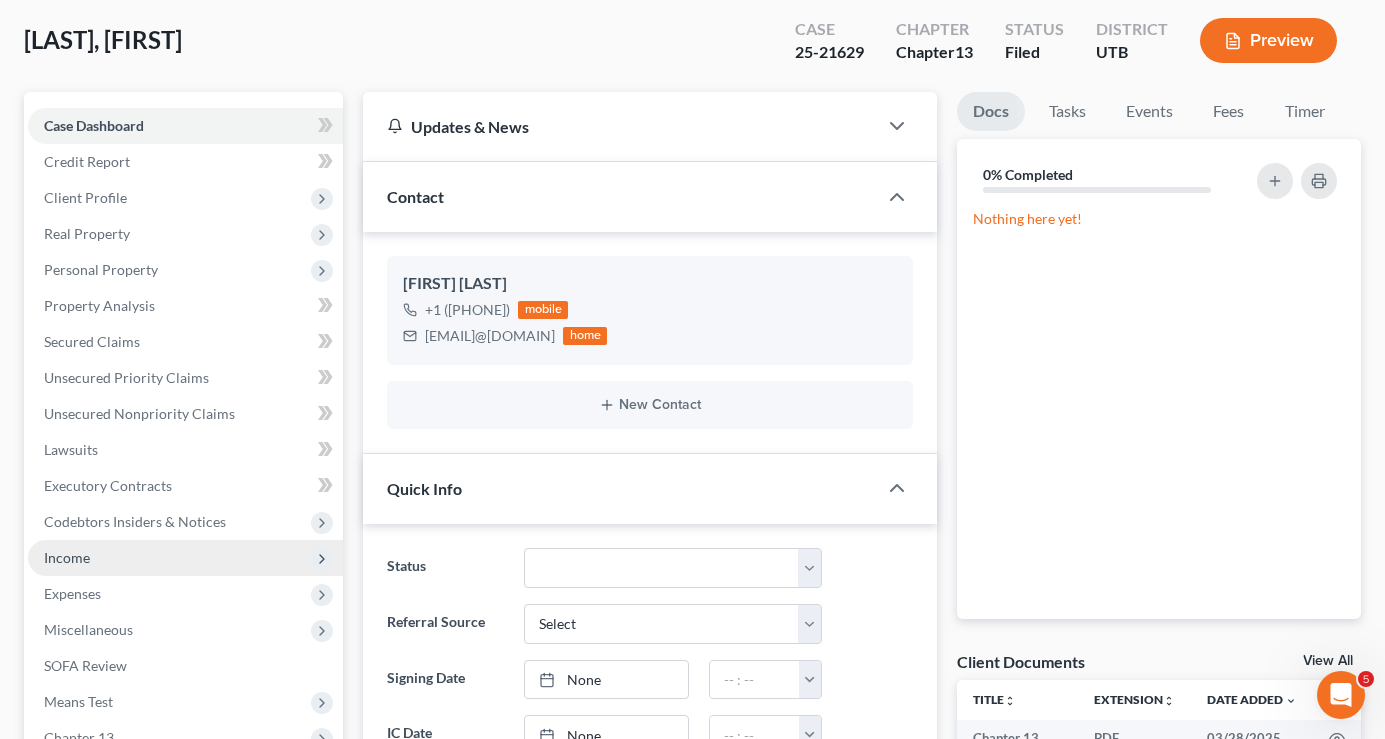 click on "Income" at bounding box center (67, 557) 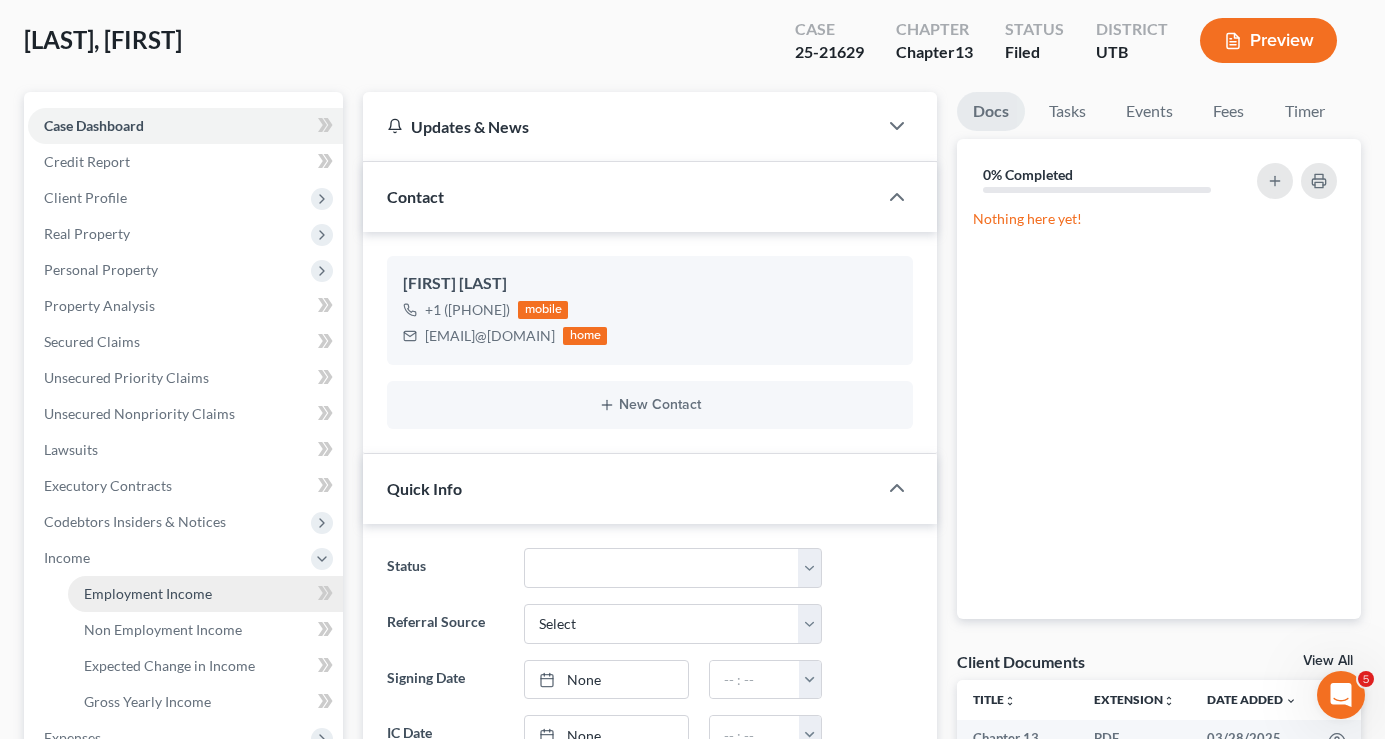 click on "Employment Income" at bounding box center (148, 593) 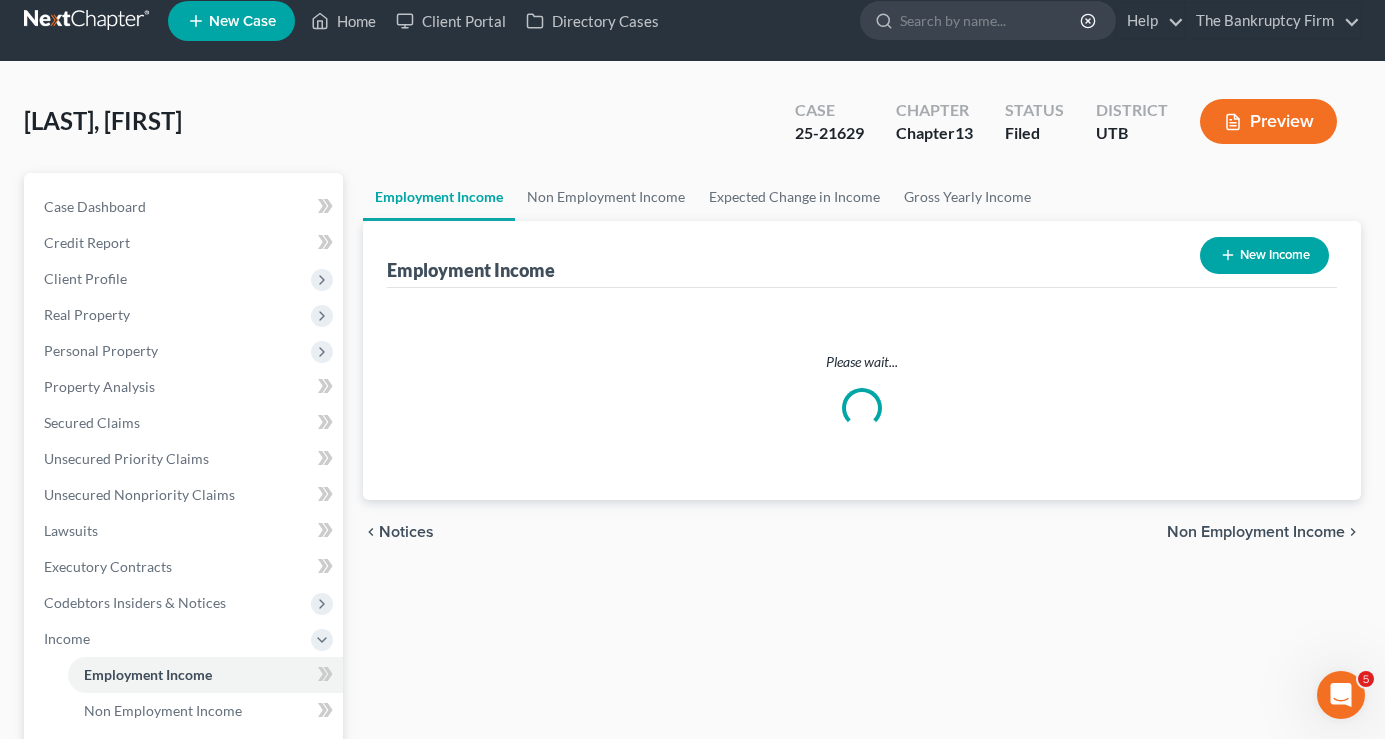 scroll, scrollTop: 0, scrollLeft: 0, axis: both 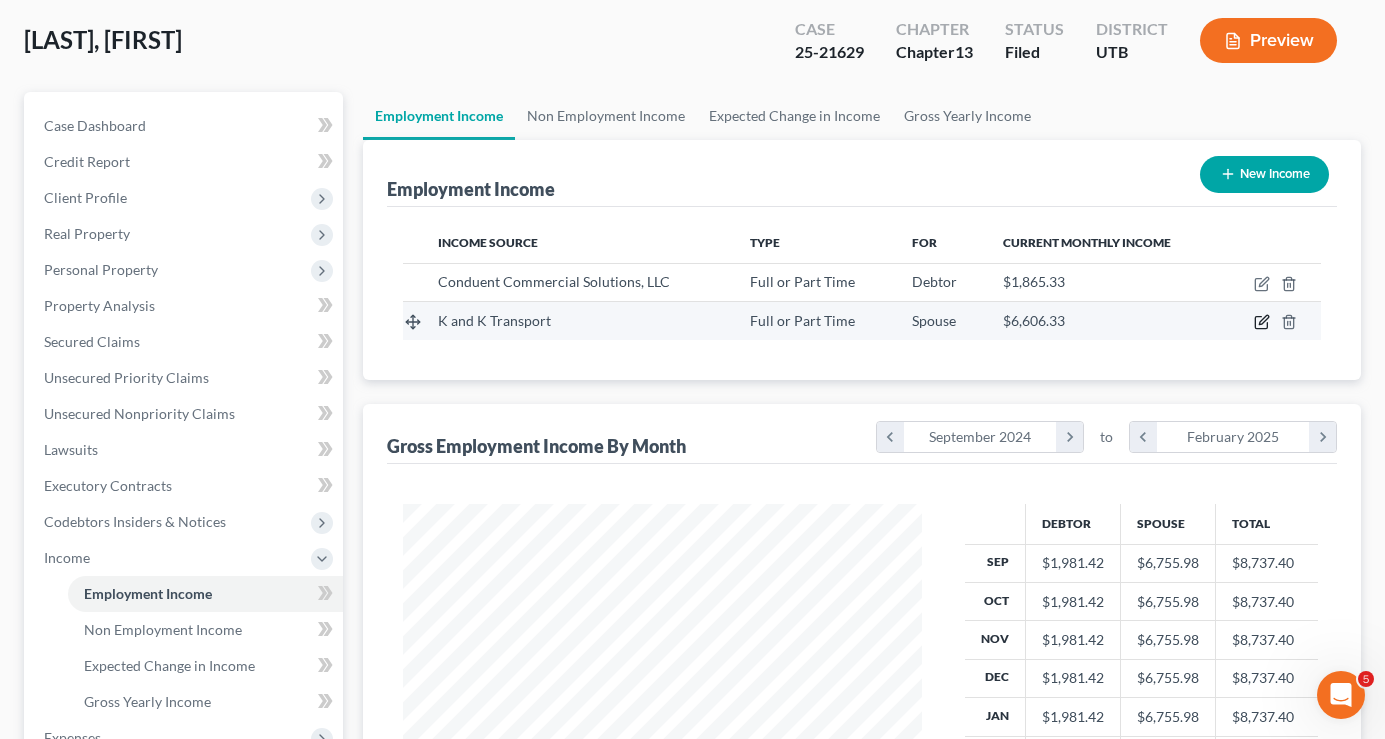 click 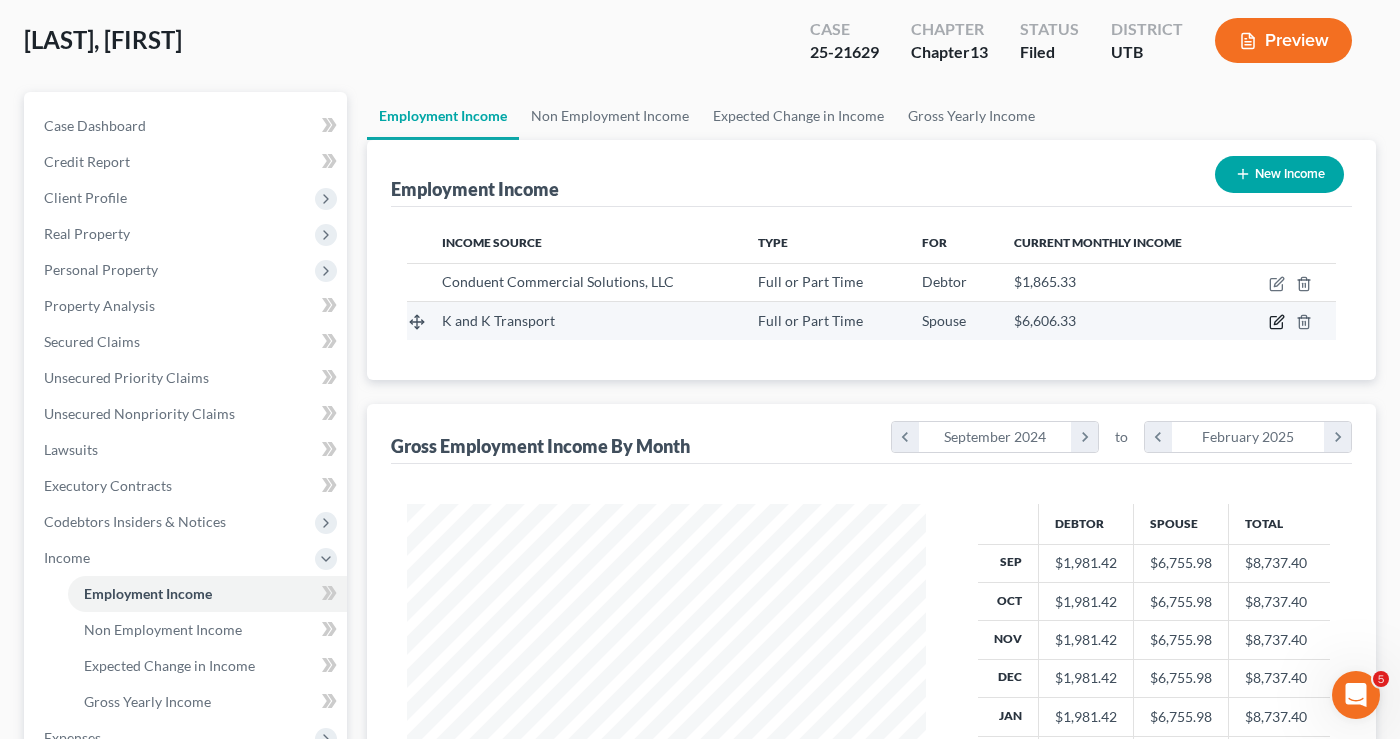 select on "0" 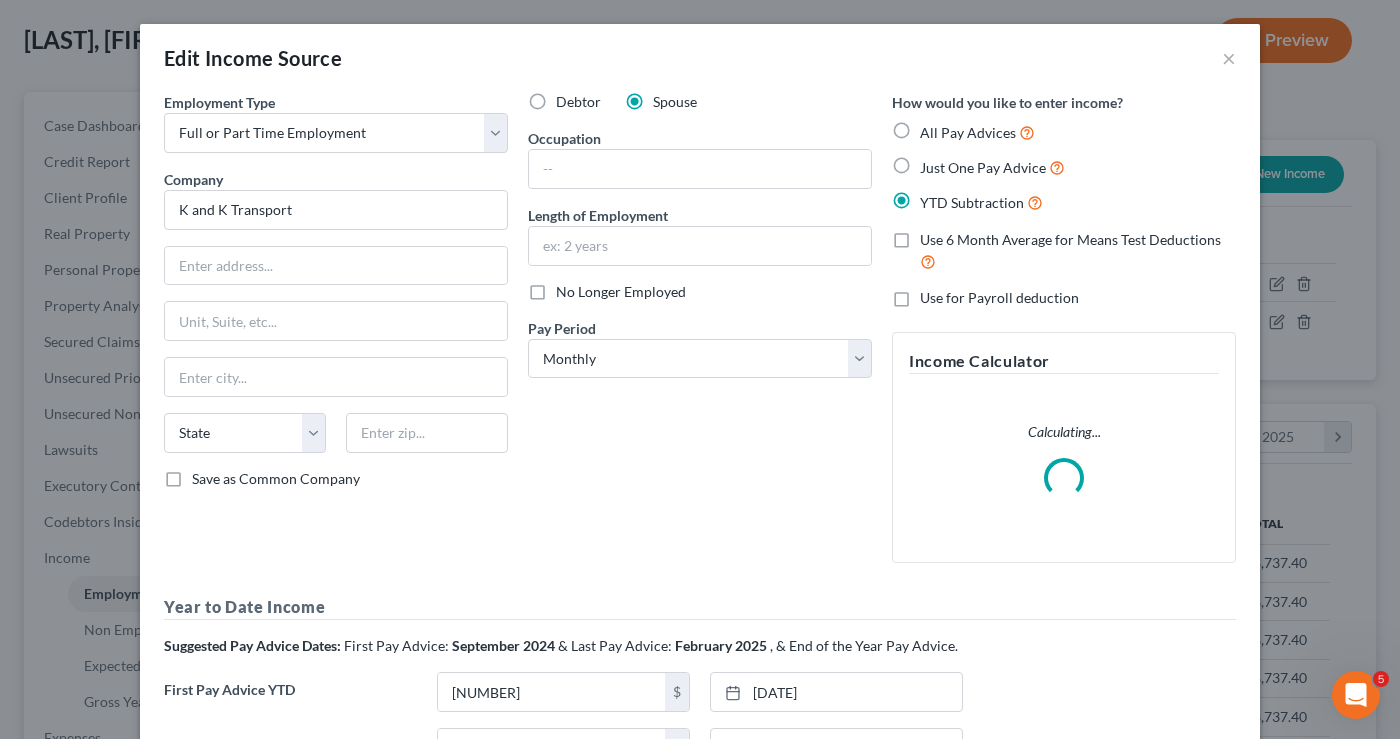 scroll, scrollTop: 999642, scrollLeft: 999435, axis: both 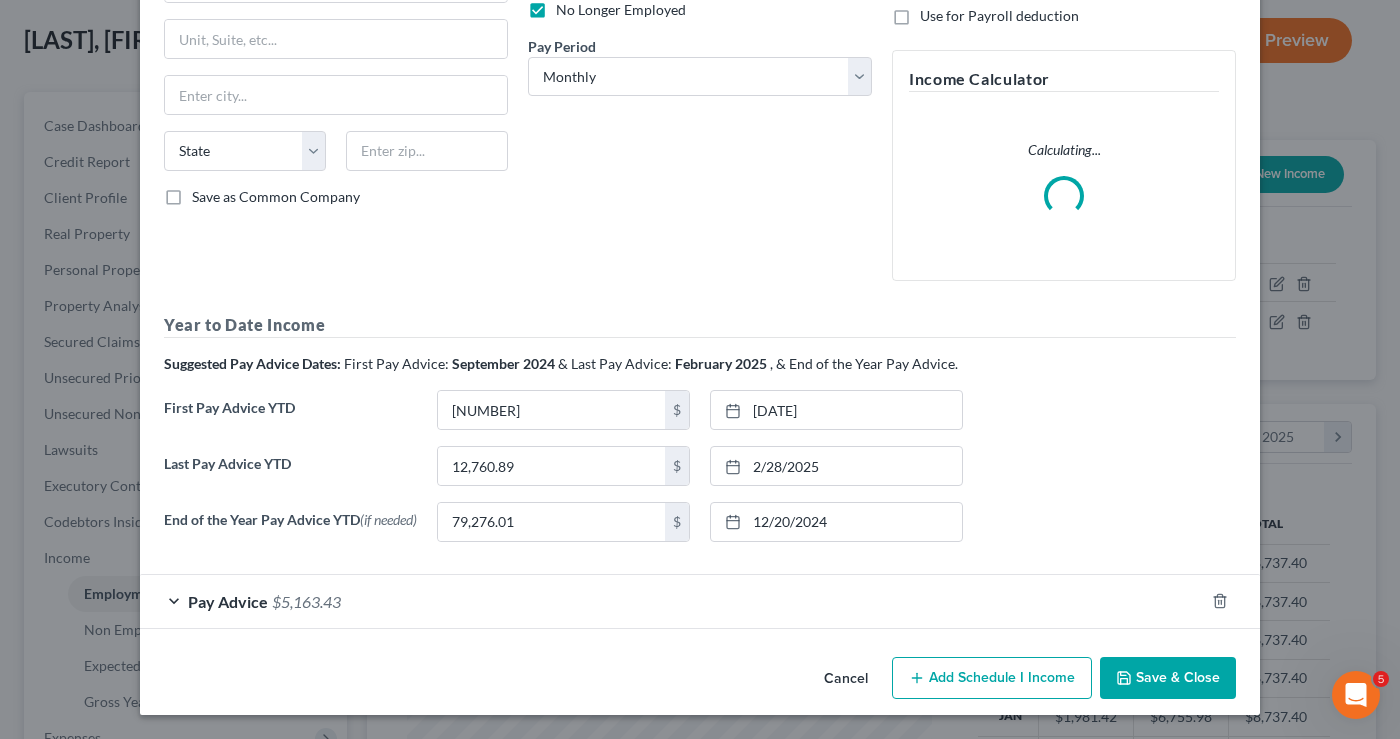 click on "Save & Close" at bounding box center (1168, 678) 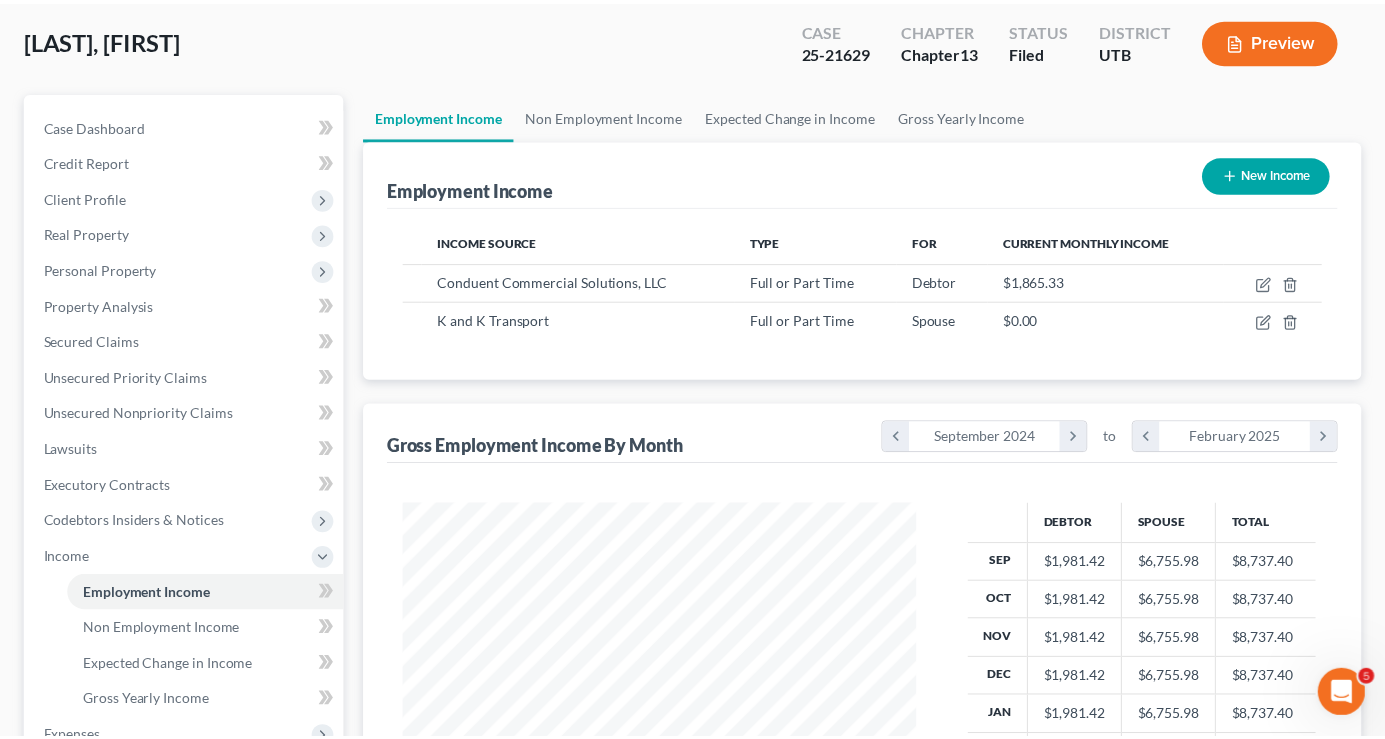scroll, scrollTop: 359, scrollLeft: 558, axis: both 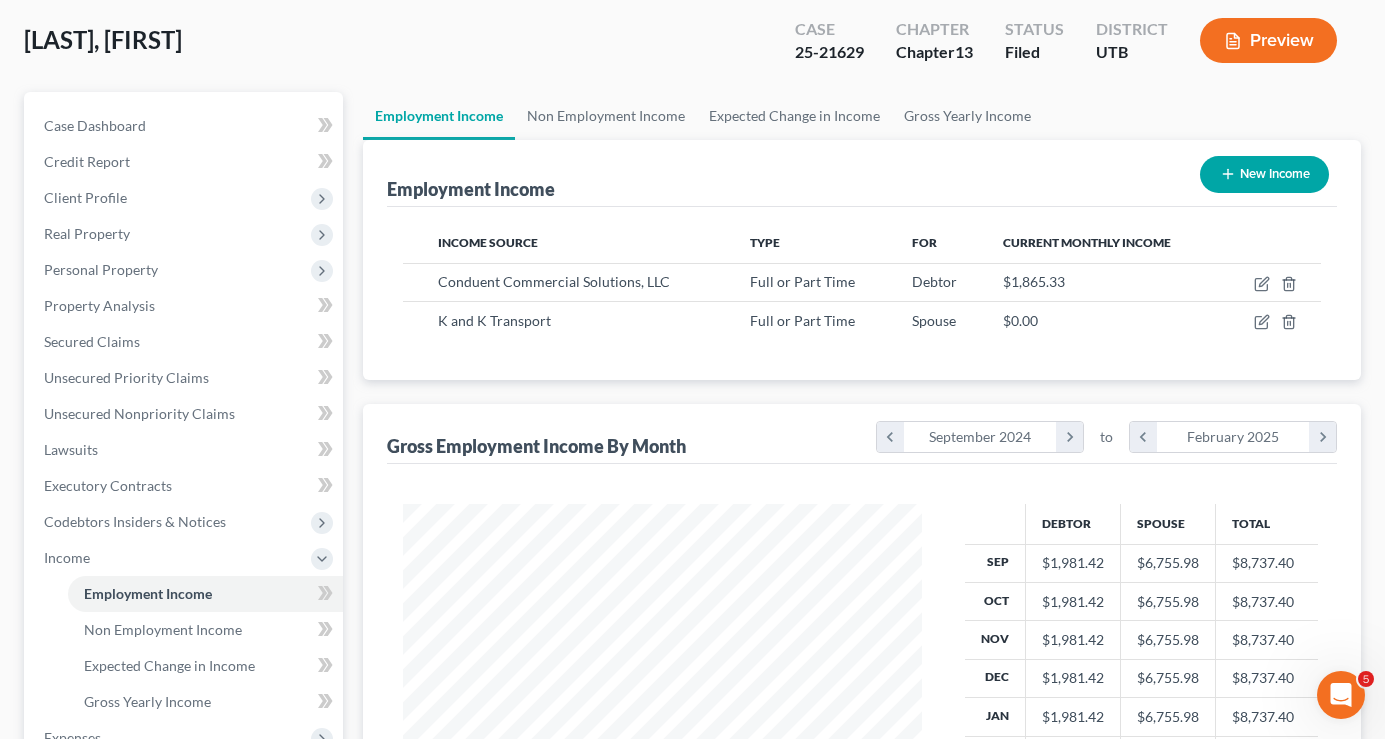 click on "New Income" at bounding box center (1264, 174) 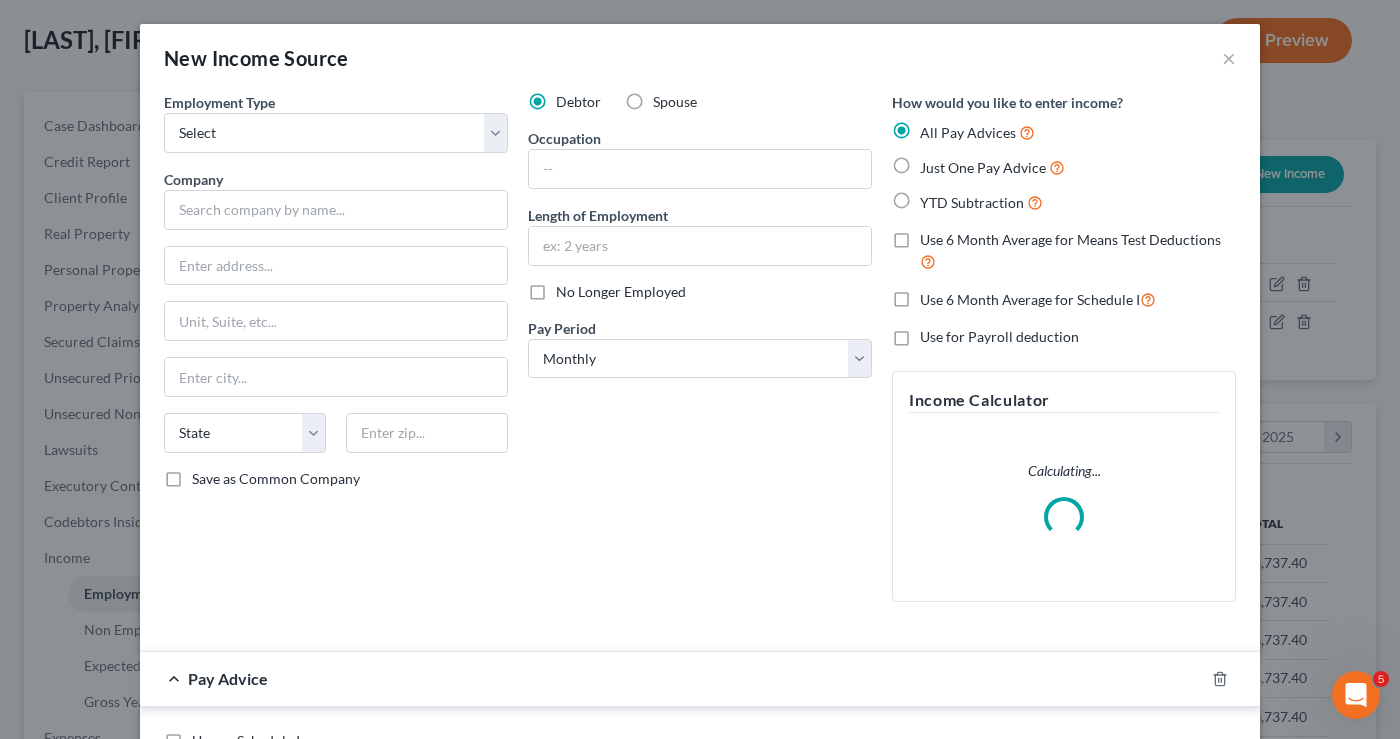 scroll, scrollTop: 999642, scrollLeft: 999435, axis: both 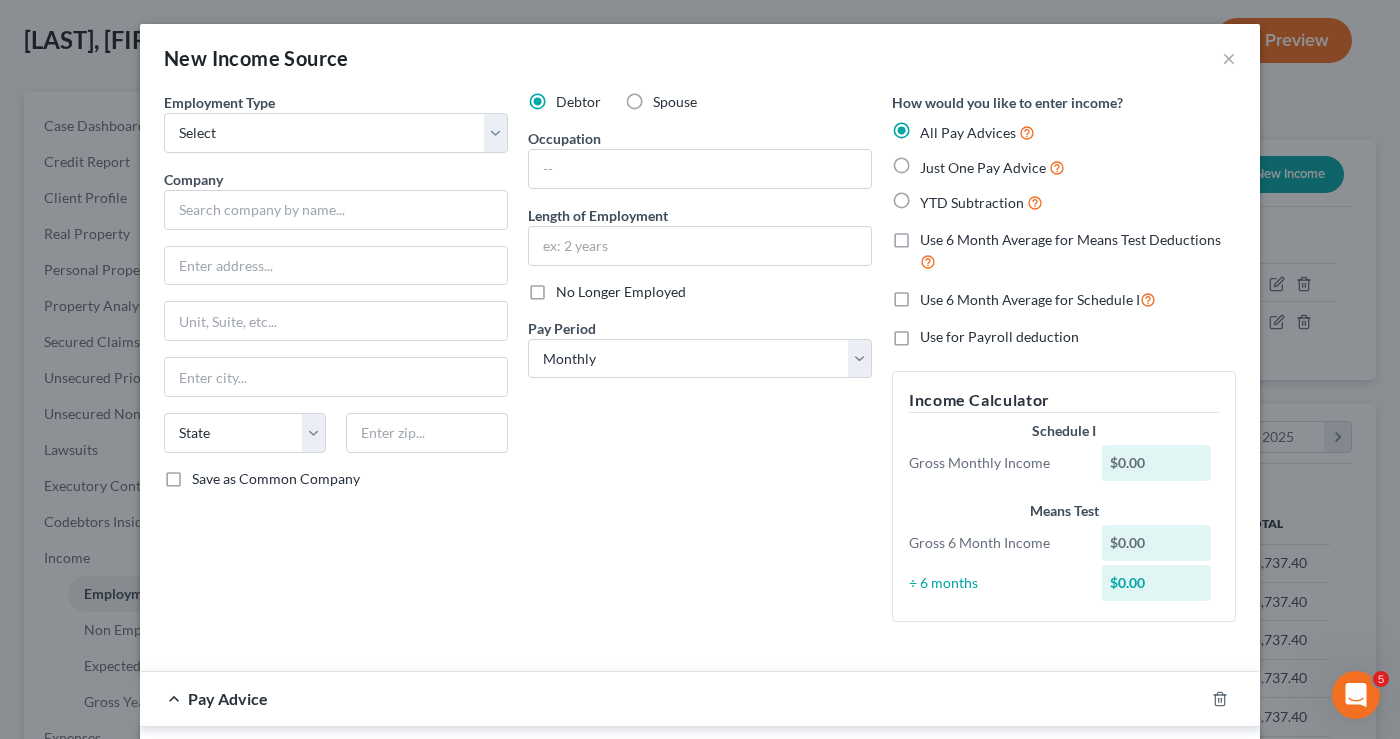 click on "Employment Type
*
Select Full or Part Time Employment Self Employment
Company
*
State AL AK AR AZ CA CO CT DE DC FL GA GU HI ID IL IN IA KS KY LA ME MD MA MI MN MS MO MT NC ND NE NV NH NJ NM NY OH OK OR PA PR RI SC SD TN TX UT VI VA VT WA WV WI WY Save as Common Company Debtor Spouse Occupation Length of Employment No Longer Employed
Pay Period
*
Select Monthly Twice Monthly Every Other Week Weekly How would you like to enter income?
All Pay Advices
Just One Pay Advice
YTD Subtraction
Use 6 Month Average for Means Test Deductions  Use 6 Month Average for Schedule I  Use for Payroll deduction Income Calculator
Schedule I Gross Monthly Income $0.00 Means Test Gross 6 Month Income $0.00 ÷ 6 months $0.00" at bounding box center [700, 373] 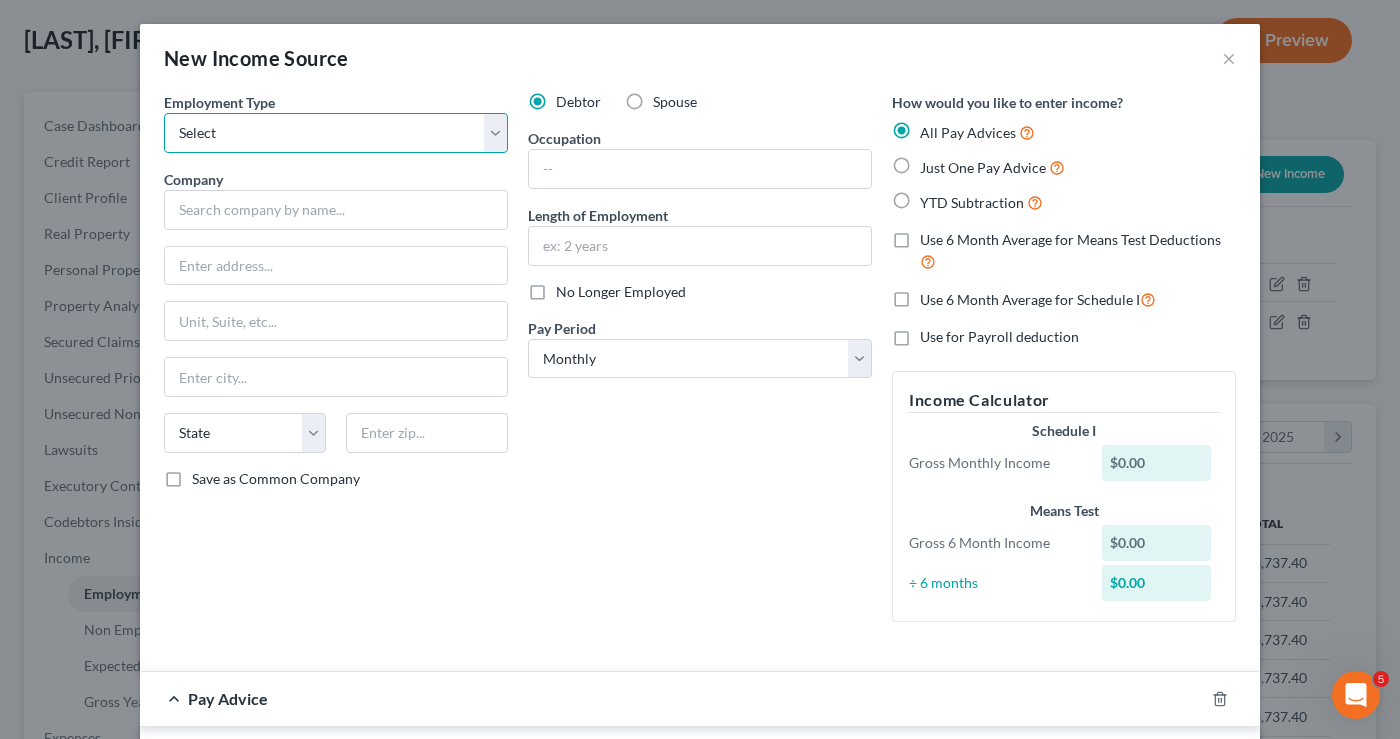 click on "Select Full or Part Time Employment Self Employment" at bounding box center (336, 133) 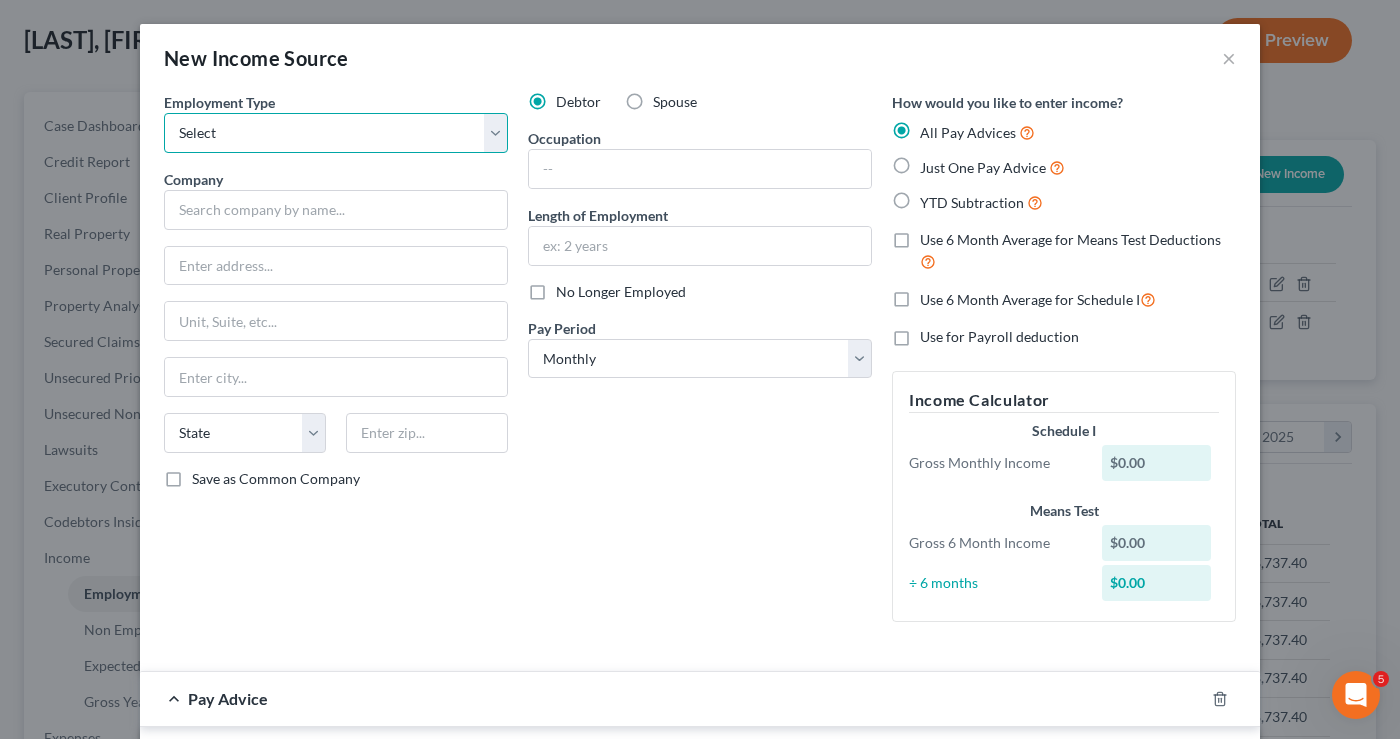 select on "0" 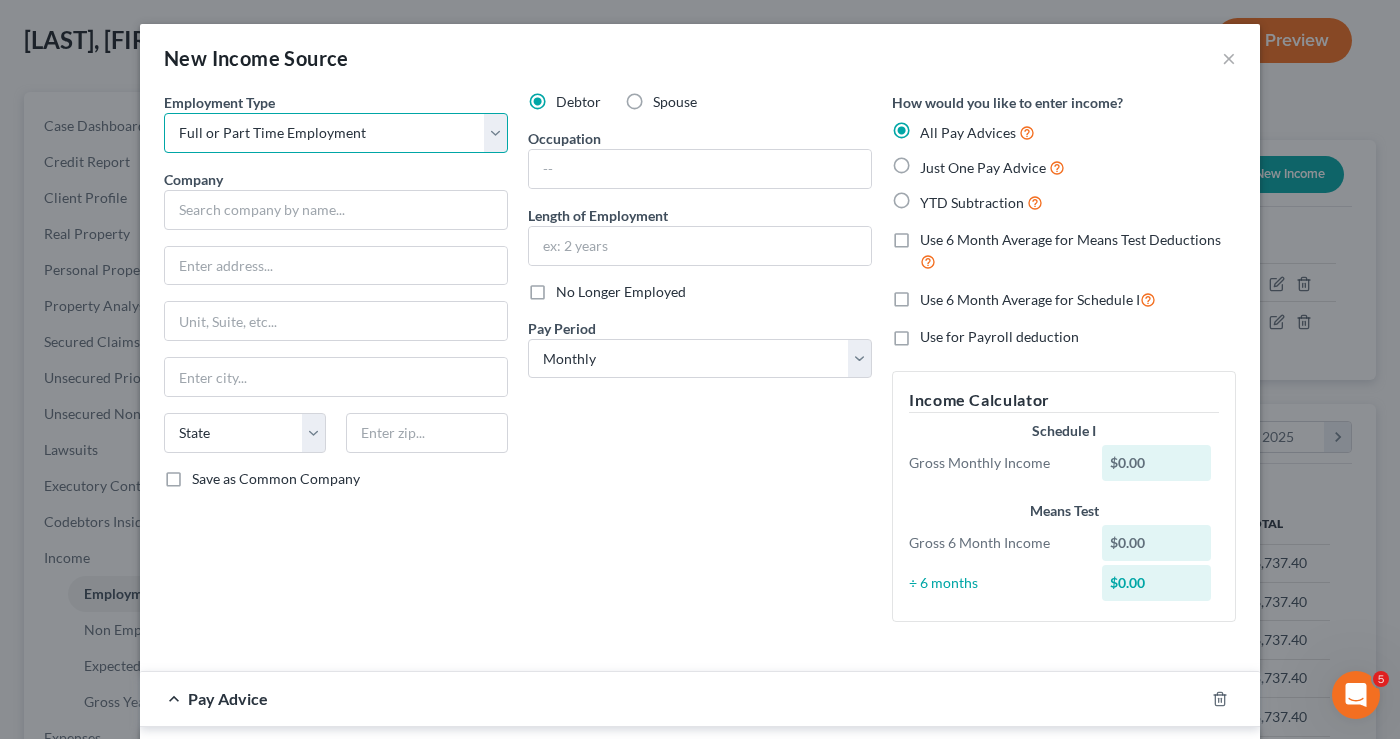 click on "Select Full or Part Time Employment Self Employment" at bounding box center [336, 133] 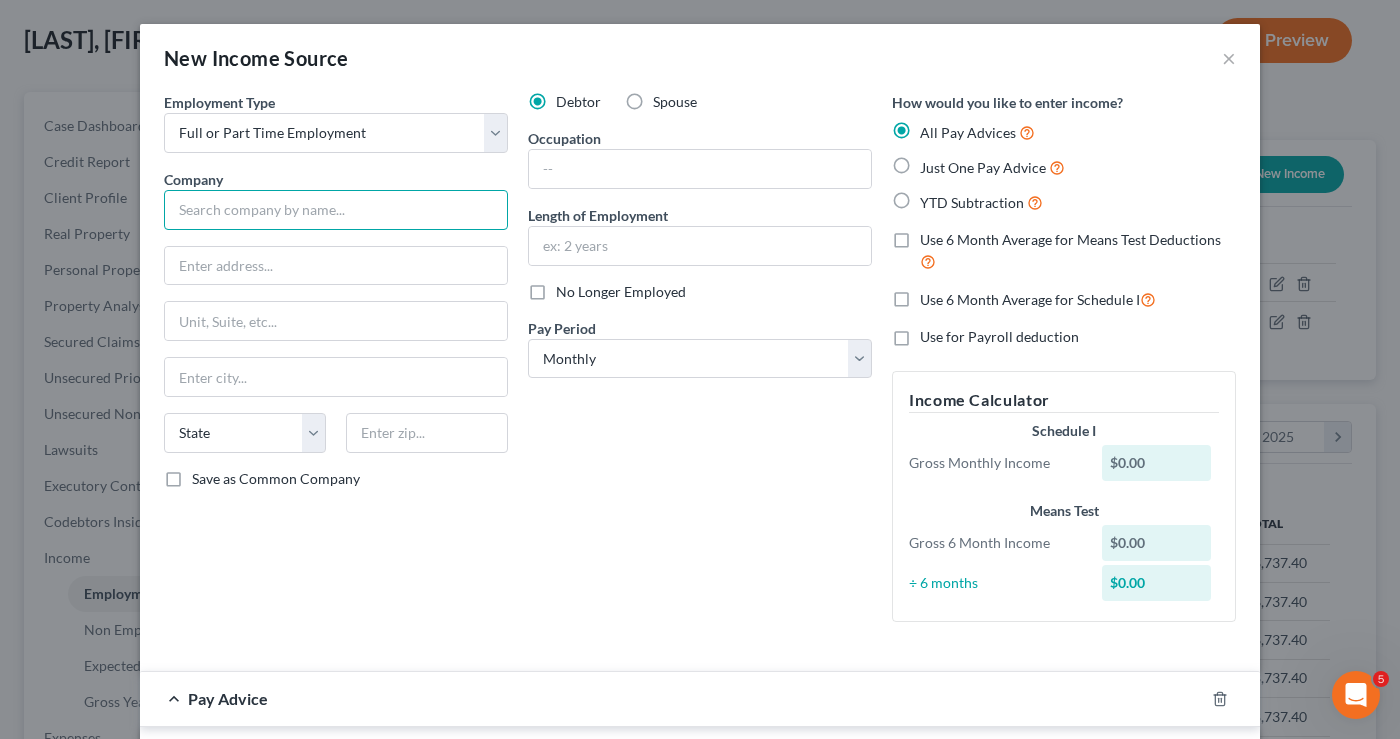 click at bounding box center [336, 210] 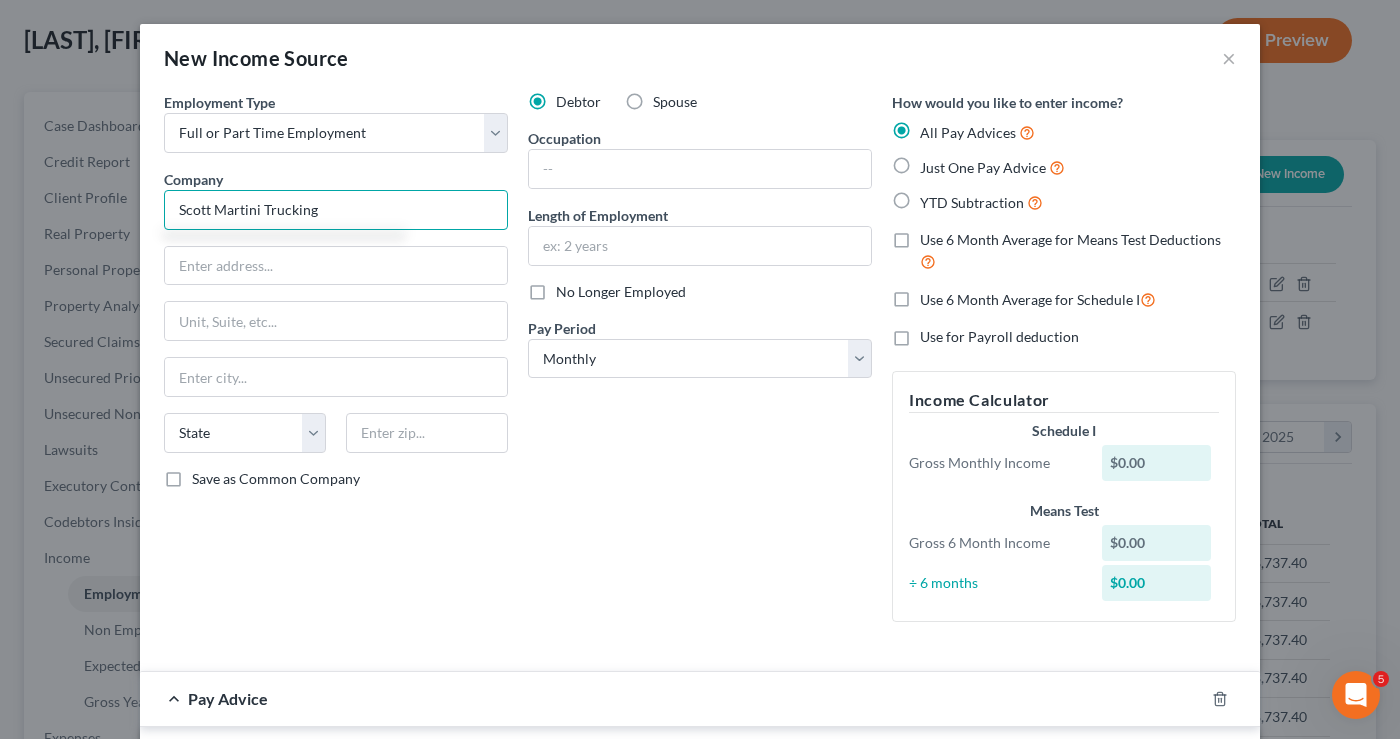type on "Scott Martini Trucking" 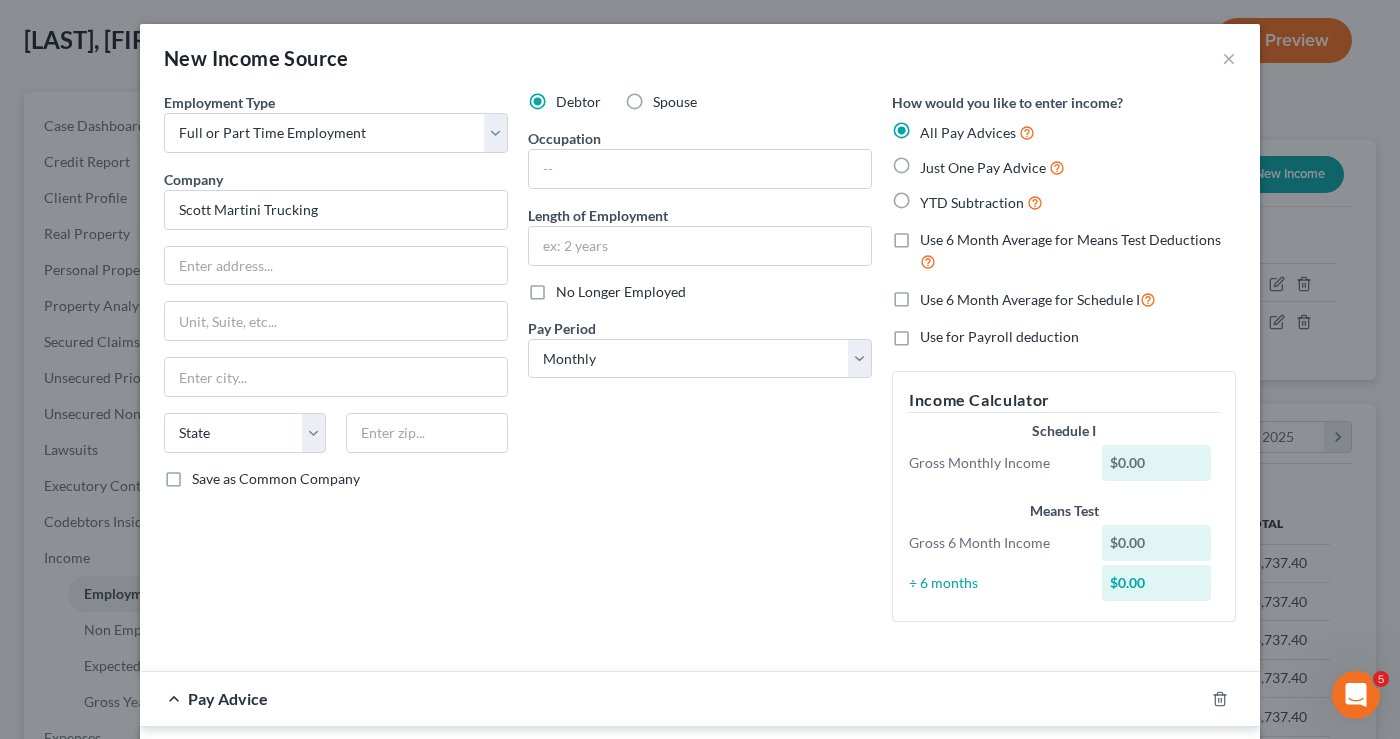 click on "Debtor Spouse Occupation Length of Employment No Longer Employed
Pay Period
*
Select Monthly Twice Monthly Every Other Week Weekly" at bounding box center [700, 365] 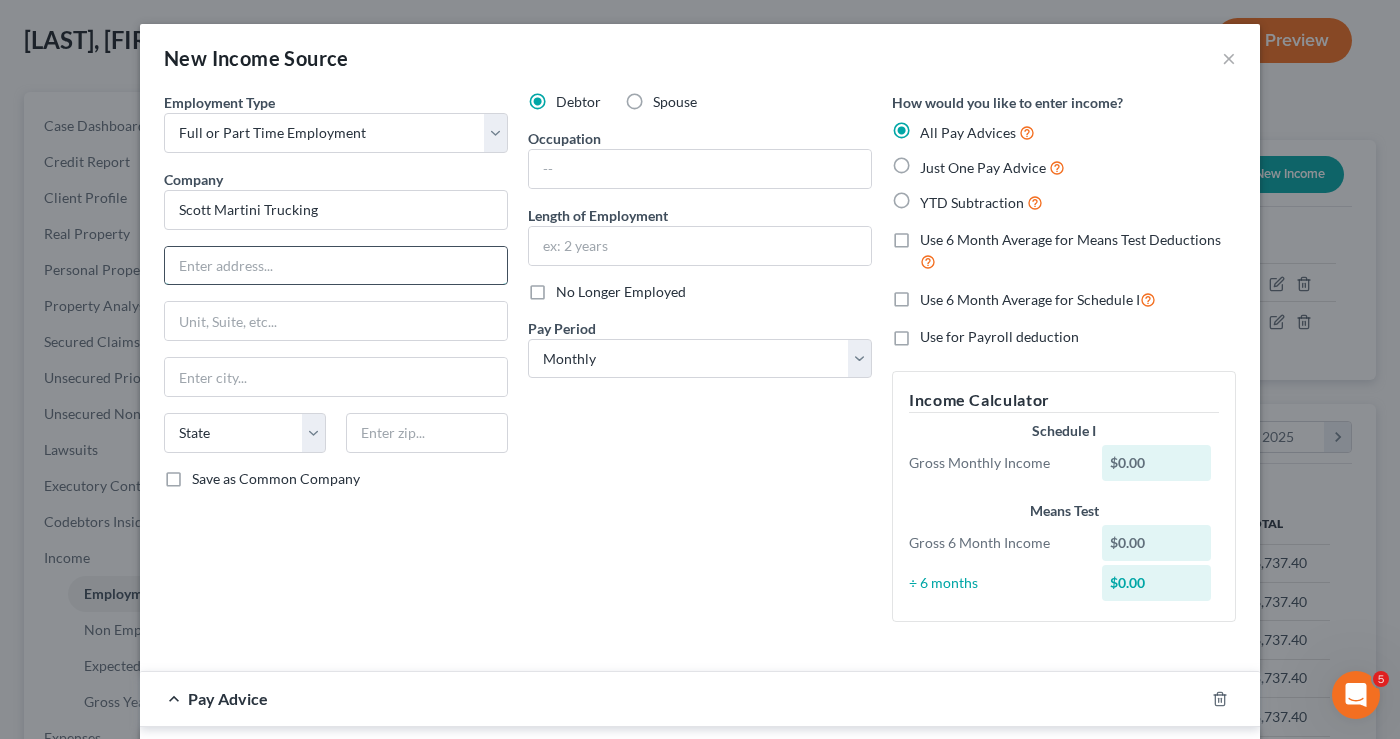 click at bounding box center (336, 266) 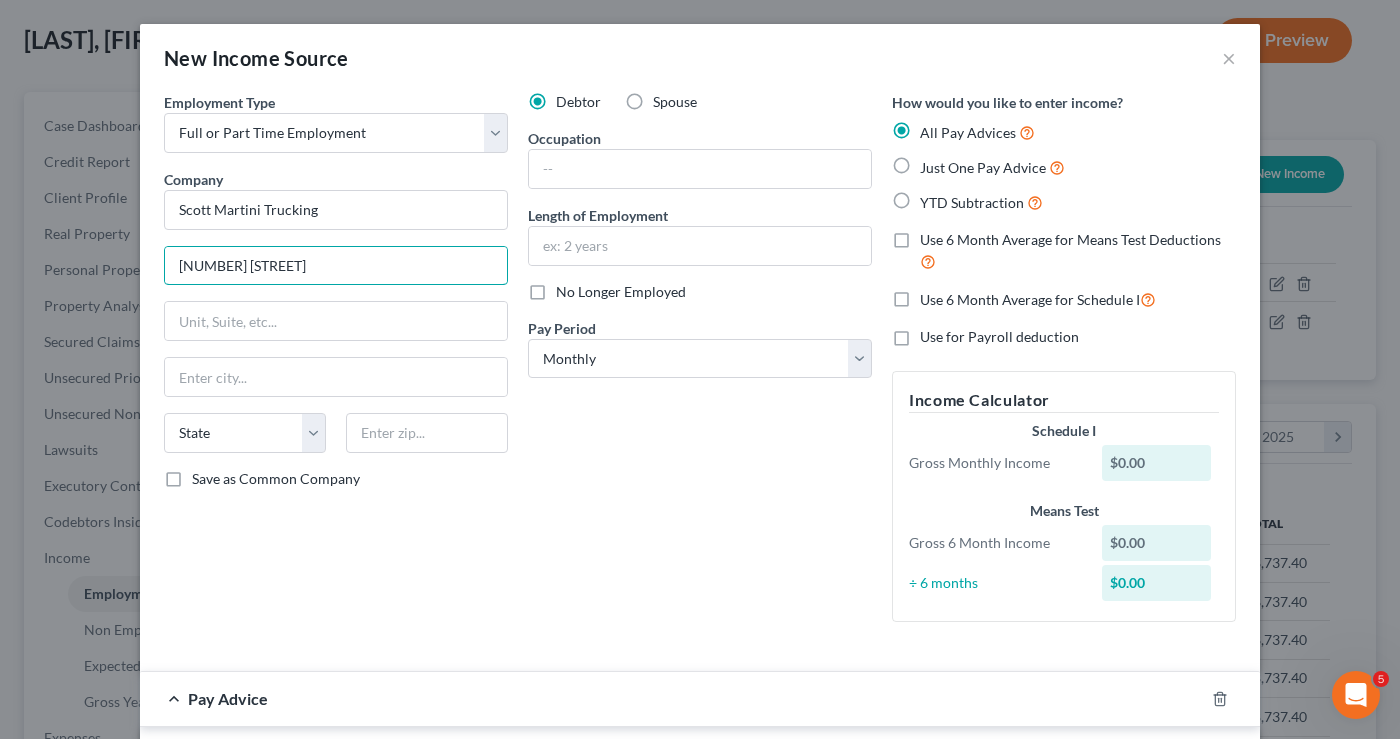 type on "3209 S 2700 W" 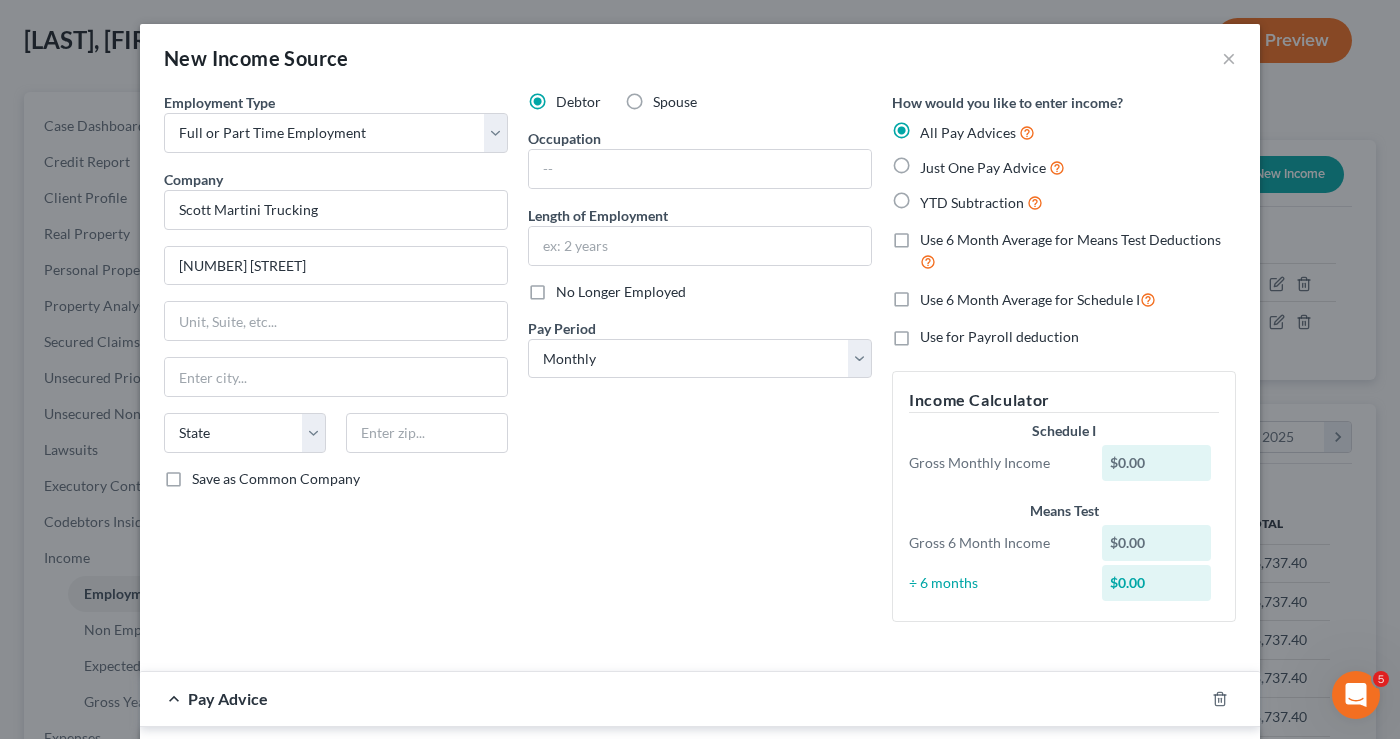 drag, startPoint x: 853, startPoint y: 531, endPoint x: 773, endPoint y: 520, distance: 80.75271 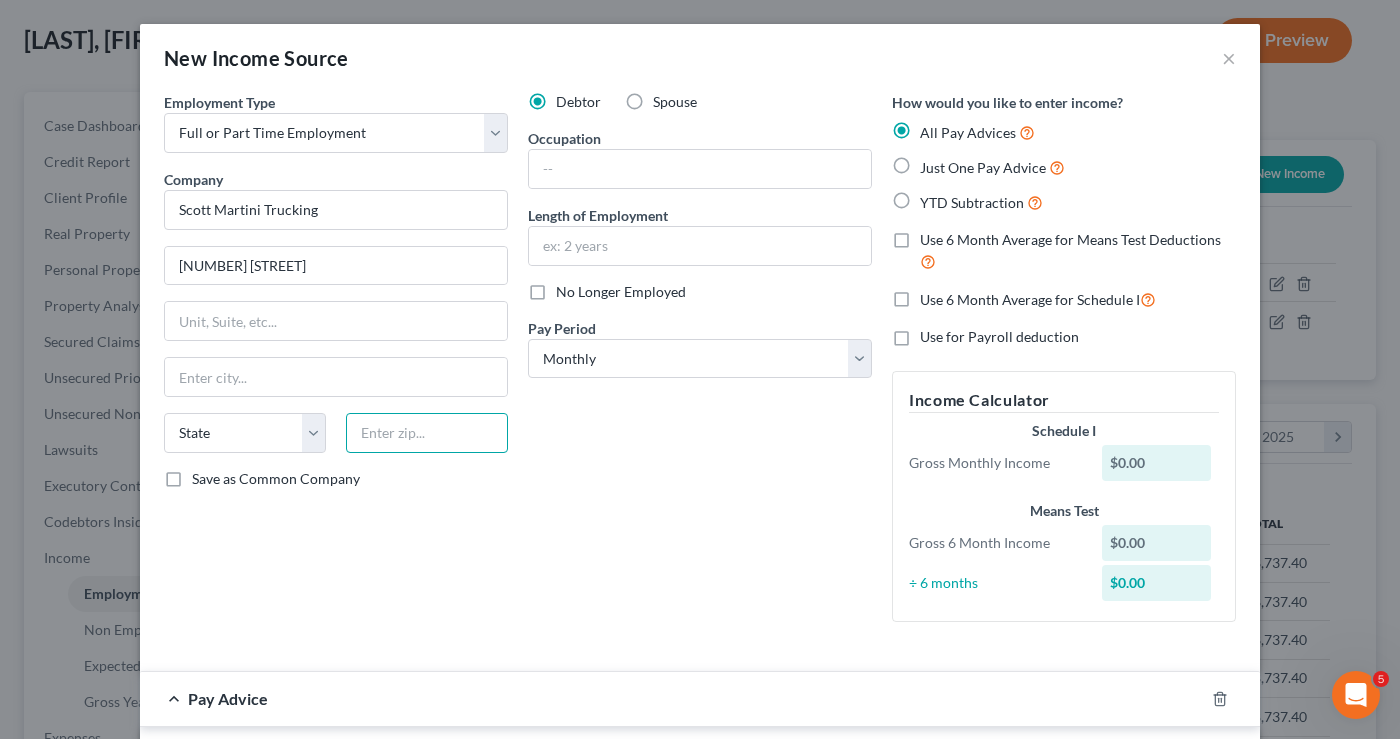 click at bounding box center (427, 433) 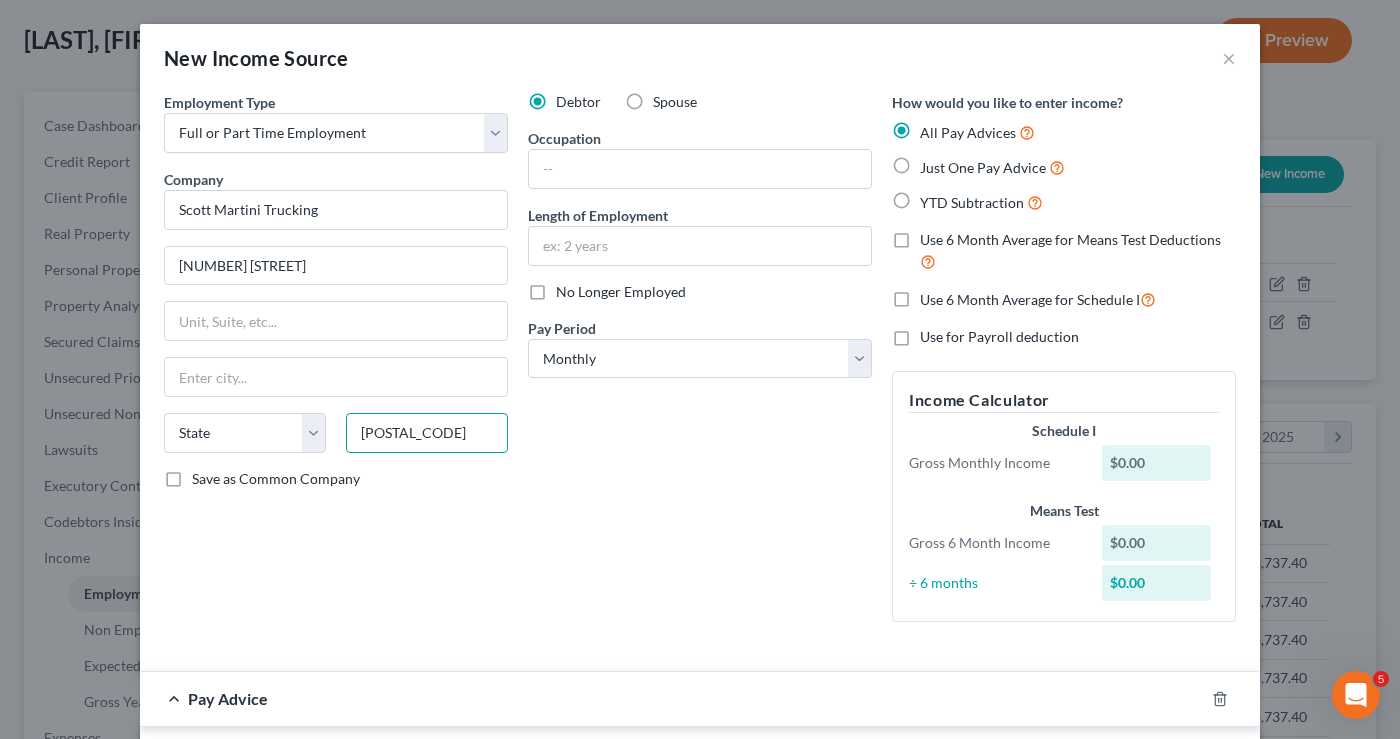 type on "84401" 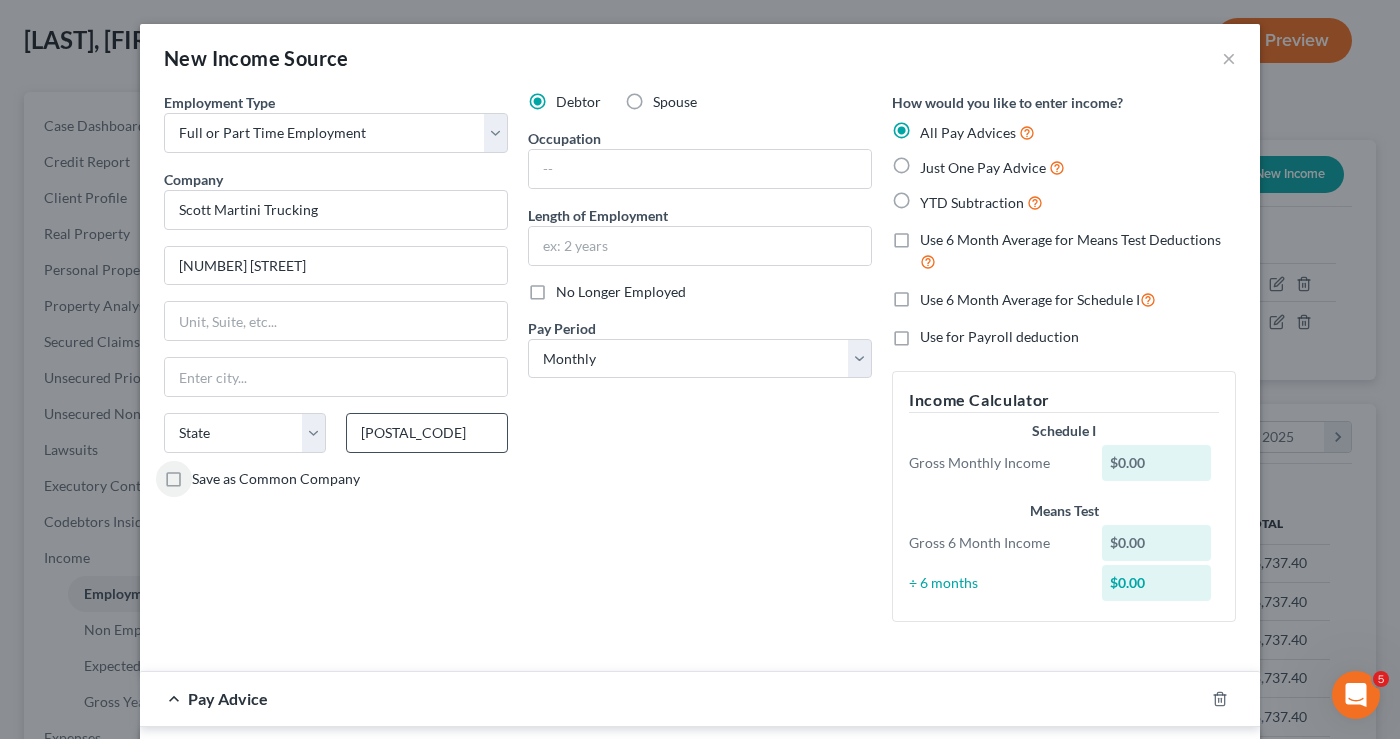 type on "Ogden" 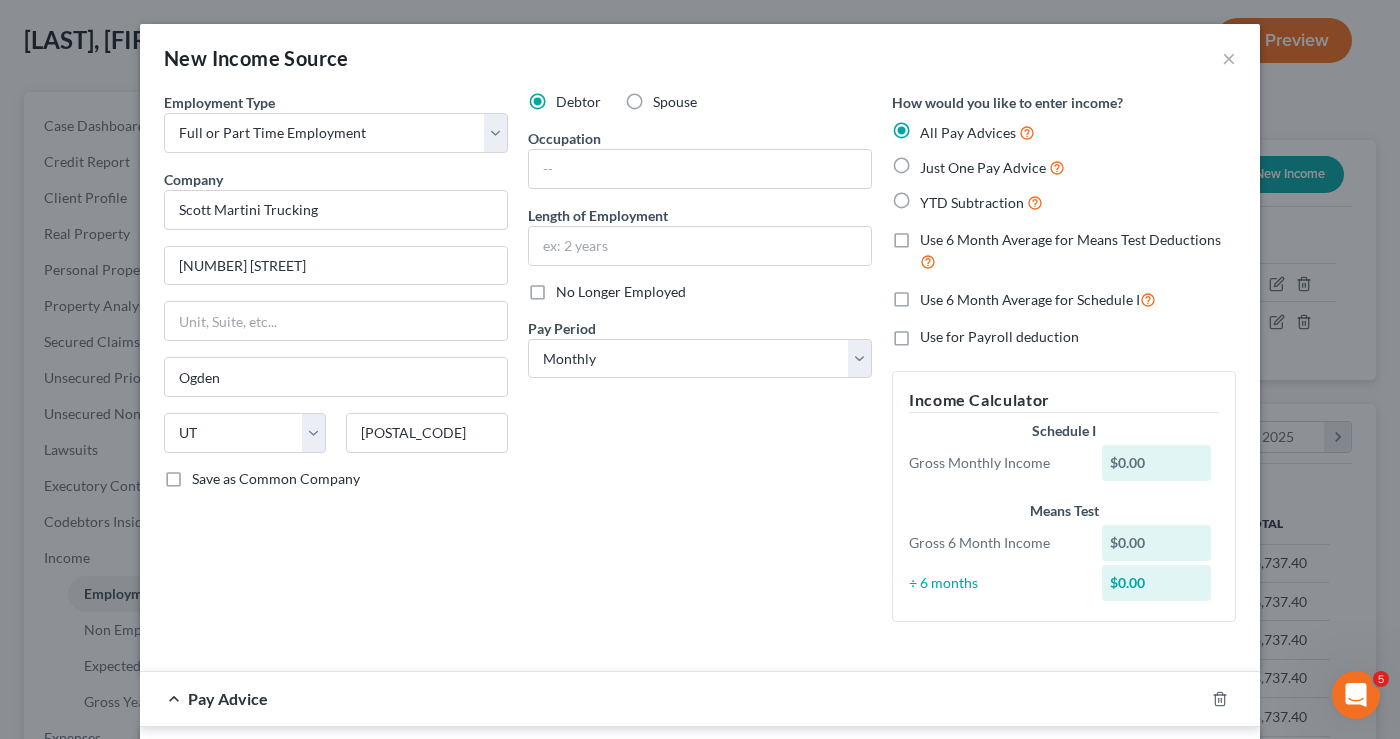 click on "New Income Source ×" at bounding box center [700, 58] 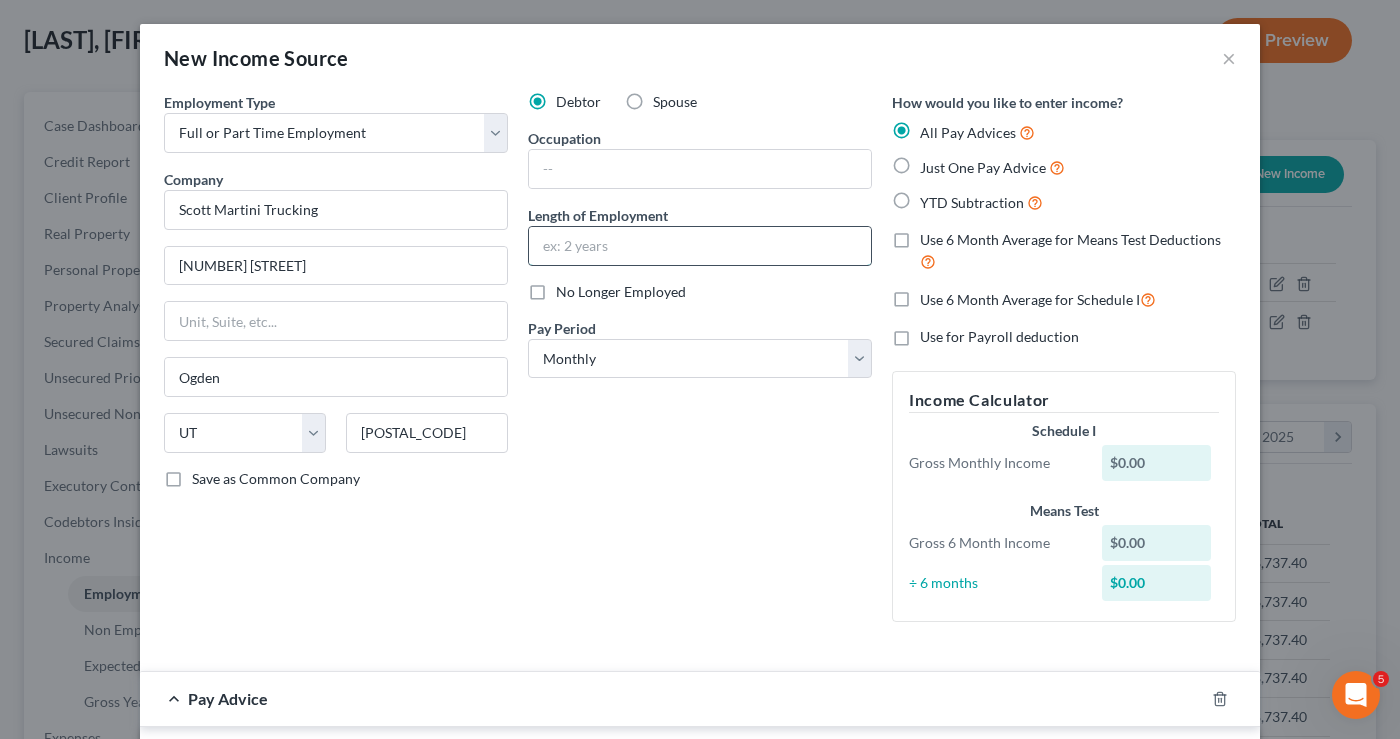 click at bounding box center (700, 246) 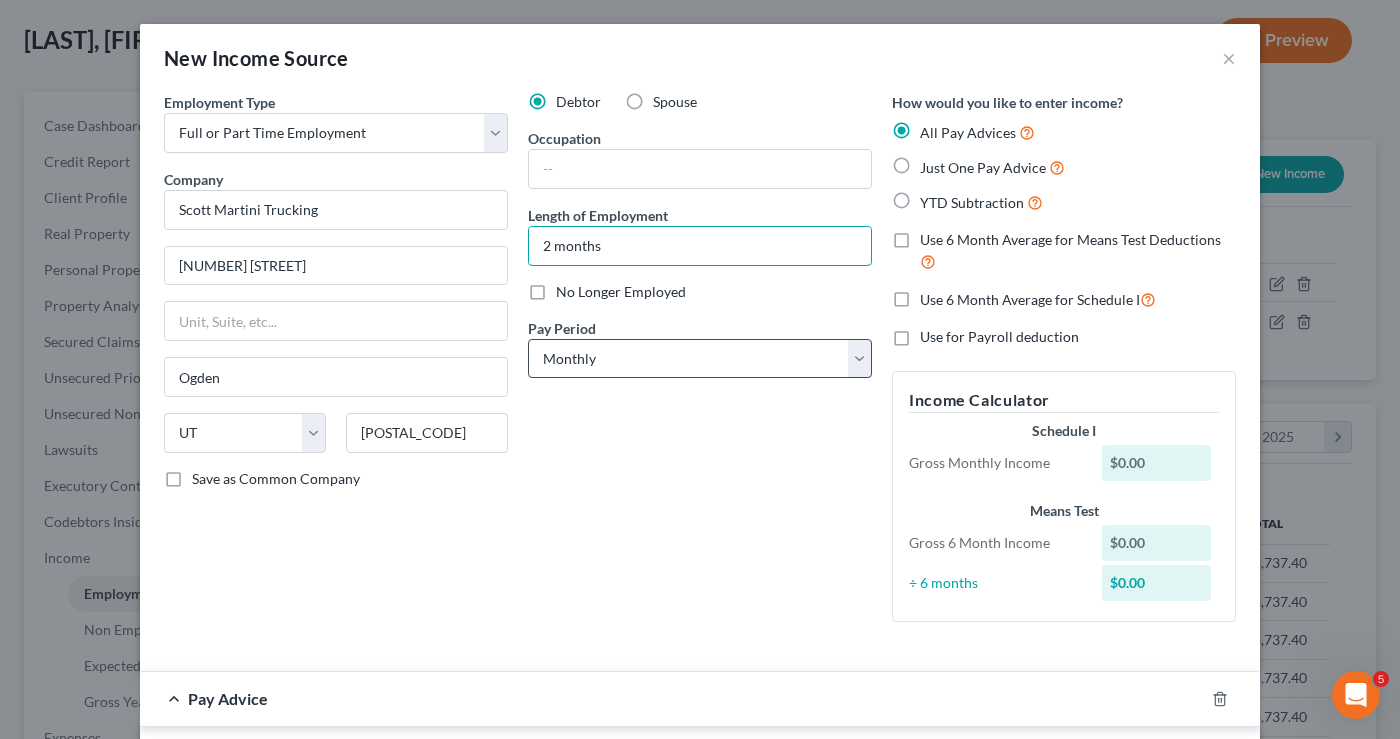 type on "2 months" 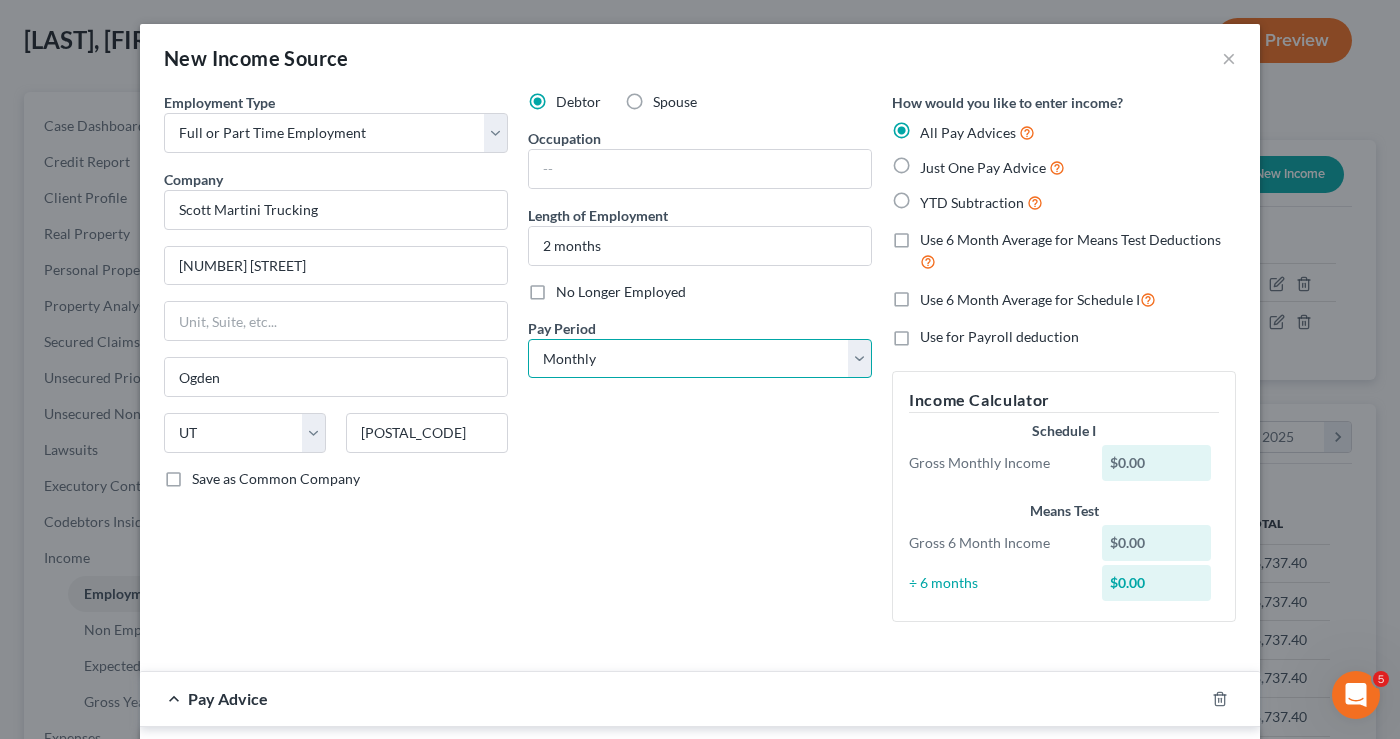 click on "Select Monthly Twice Monthly Every Other Week Weekly" at bounding box center (700, 359) 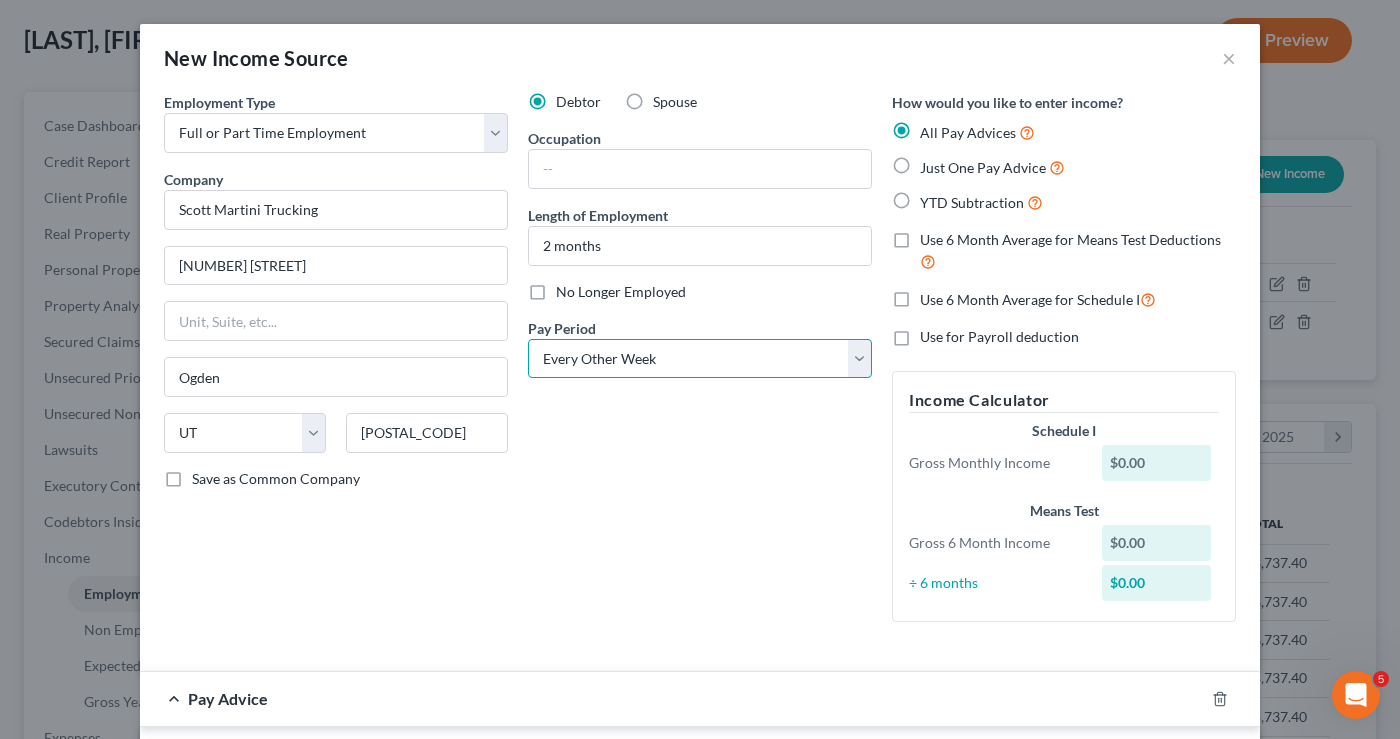 click on "Select Monthly Twice Monthly Every Other Week Weekly" at bounding box center [700, 359] 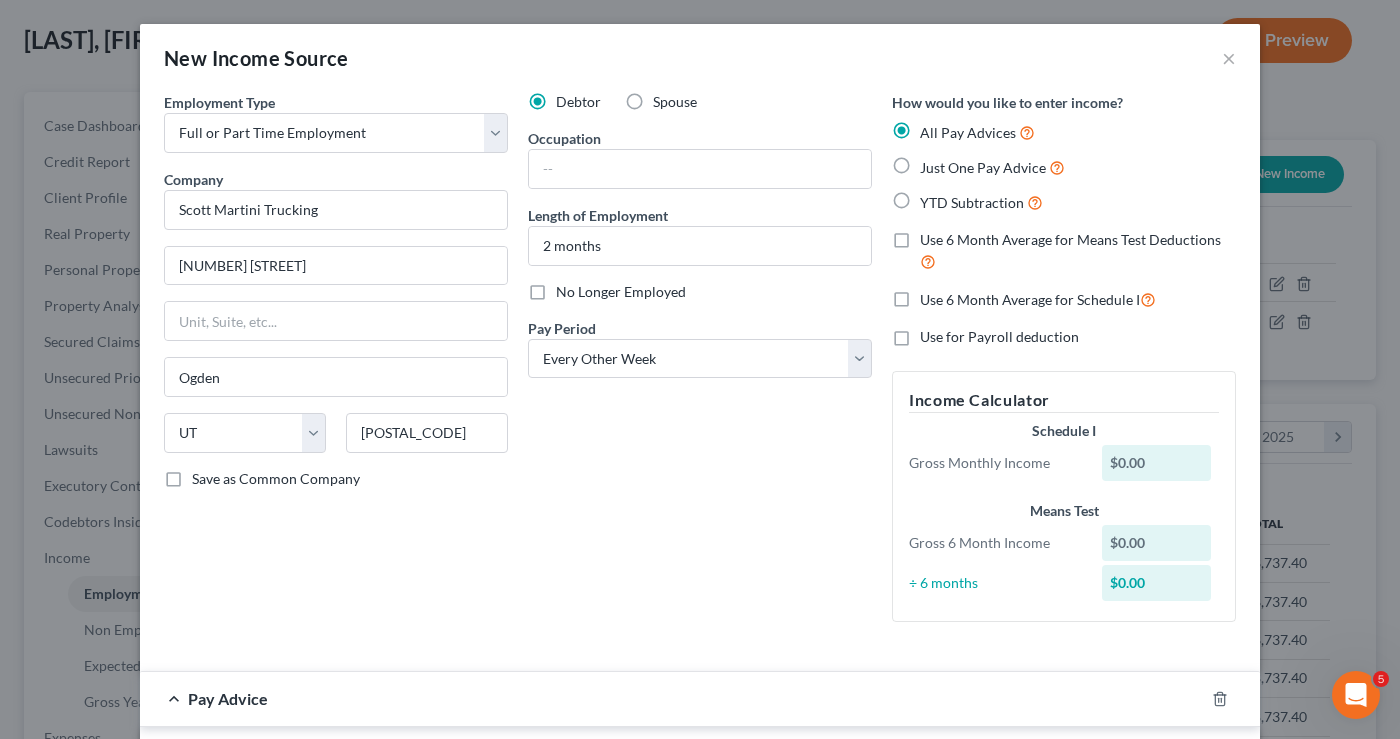click on "Just One Pay Advice" at bounding box center [992, 167] 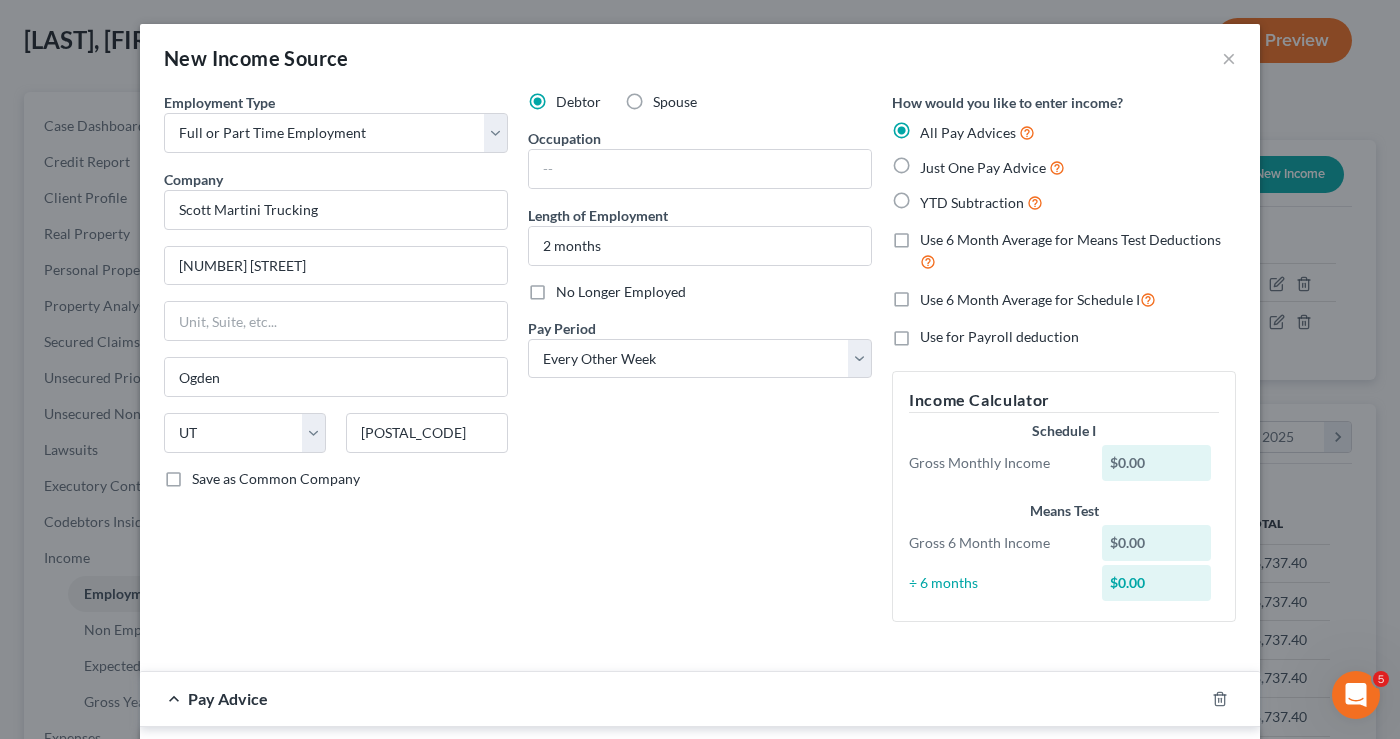 radio on "true" 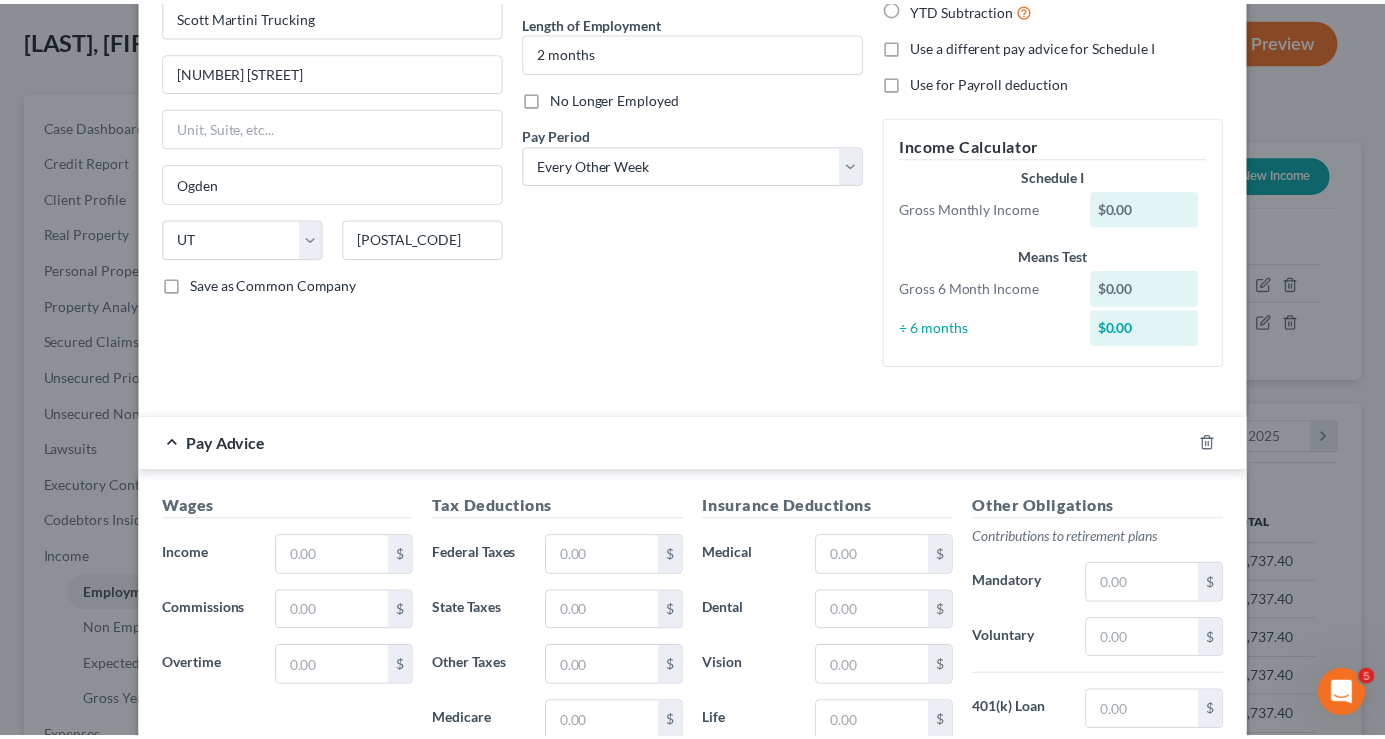 scroll, scrollTop: 524, scrollLeft: 0, axis: vertical 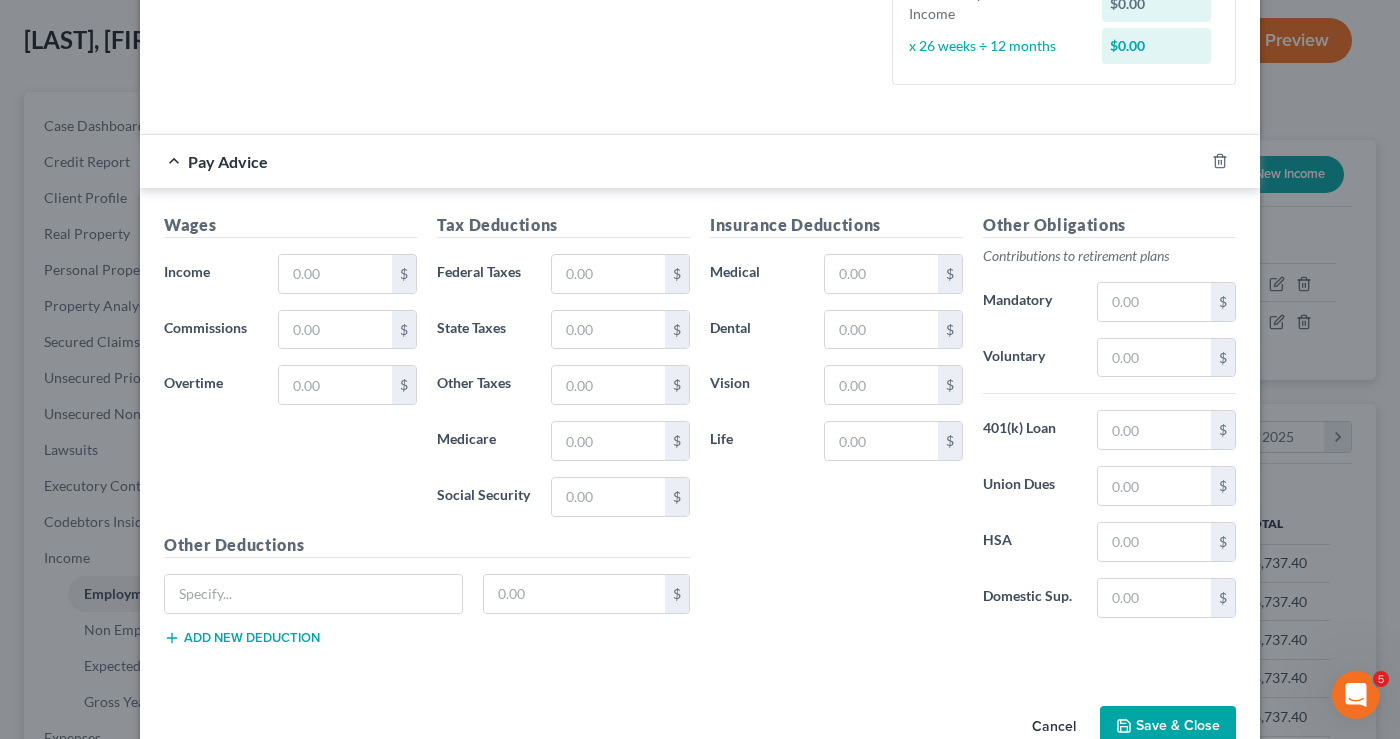 click on "Debtor Spouse Occupation Length of Employment 2 months No Longer Employed
Pay Period
*
Select Monthly Twice Monthly Every Other Week Weekly" at bounding box center [700, -166] 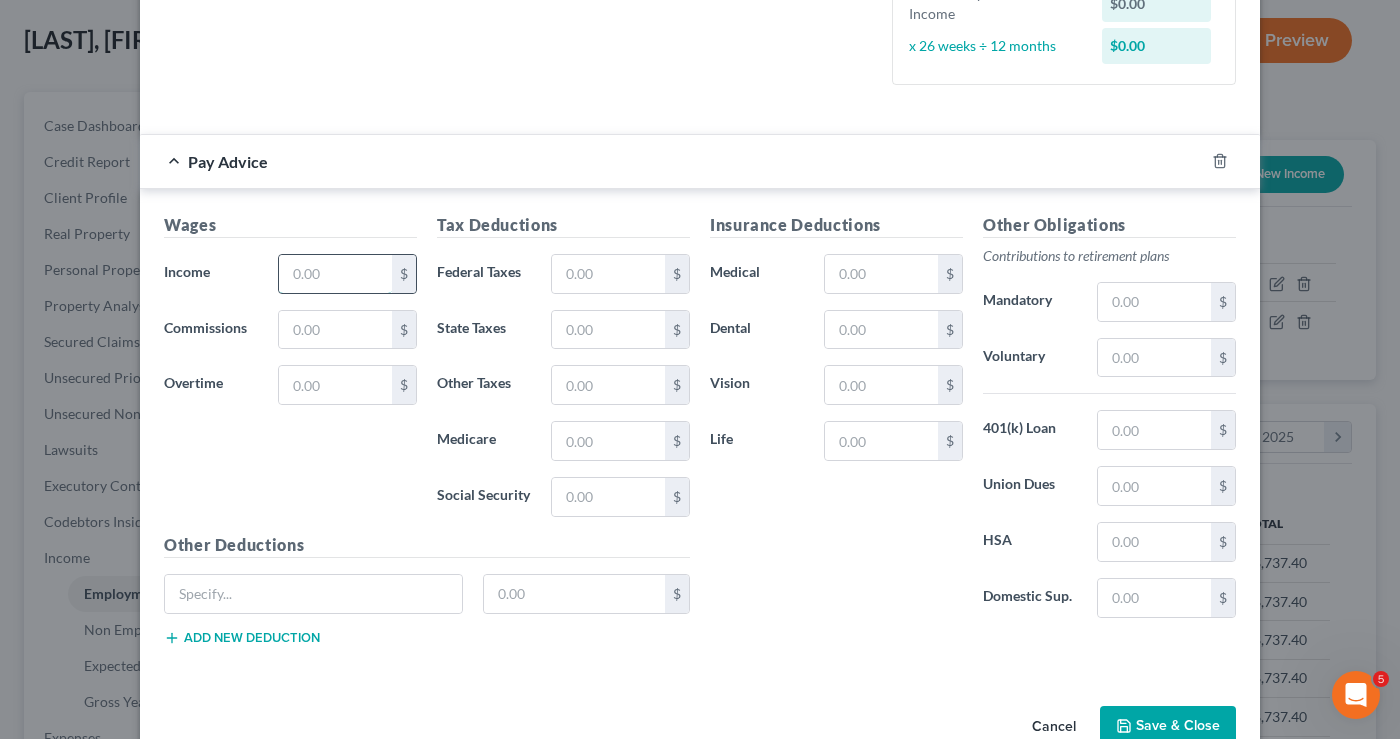 click at bounding box center [335, 274] 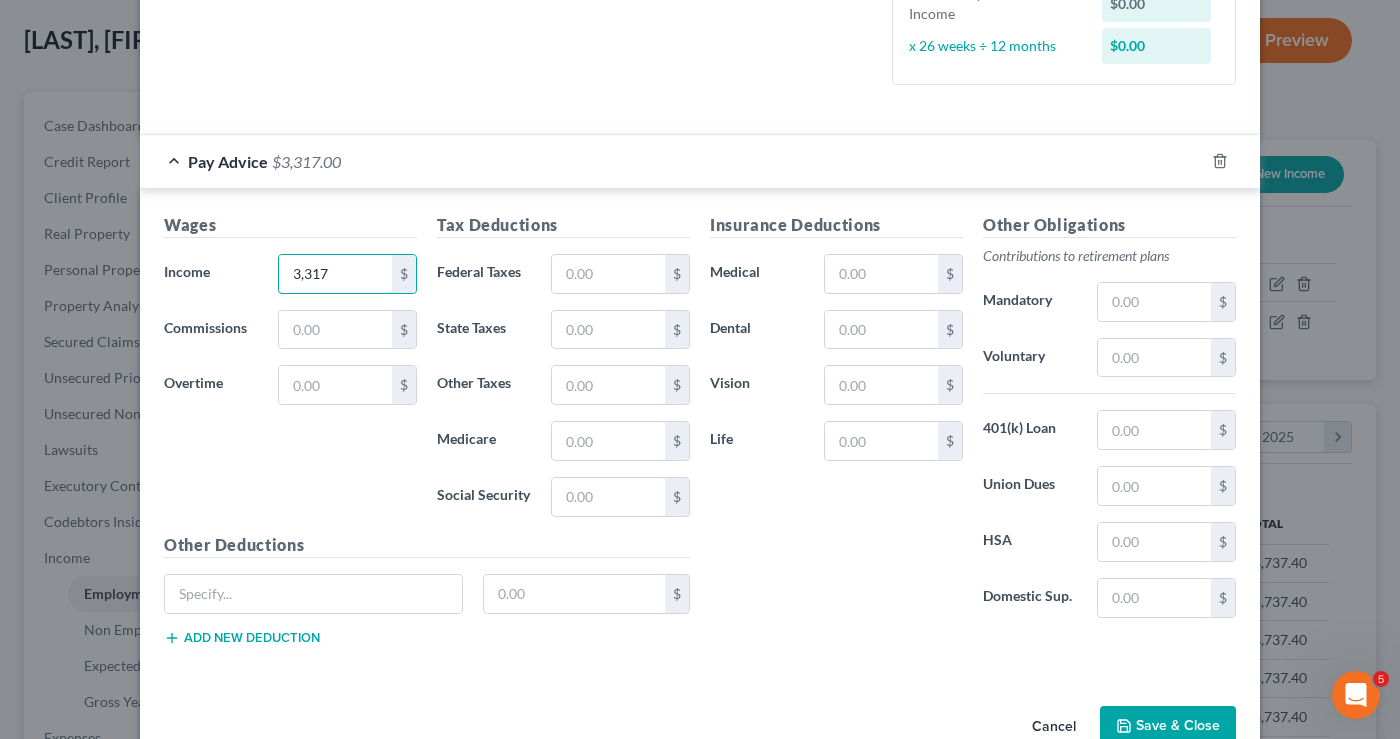 type on "3,317" 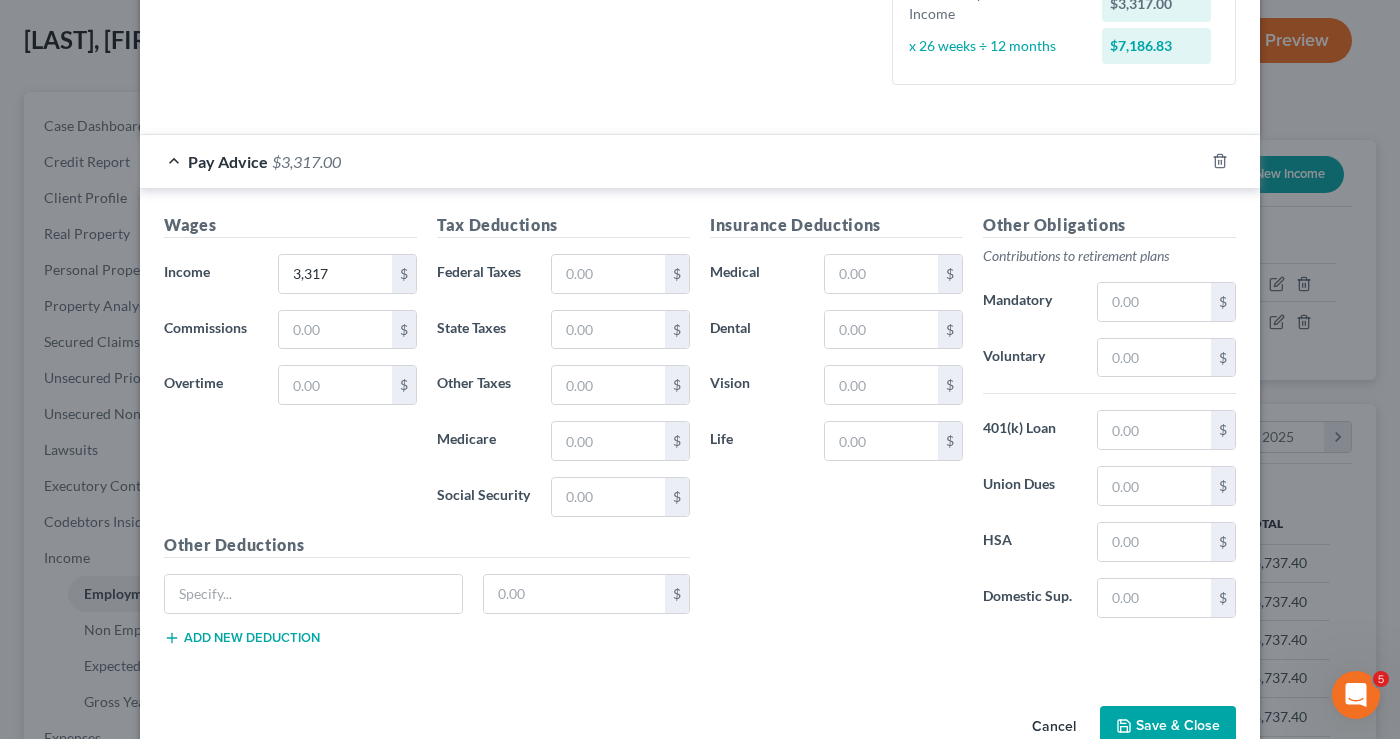 click on "Debtor Spouse Occupation Length of Employment 2 months No Longer Employed
Pay Period
*
Select Monthly Twice Monthly Every Other Week Weekly" at bounding box center [700, -166] 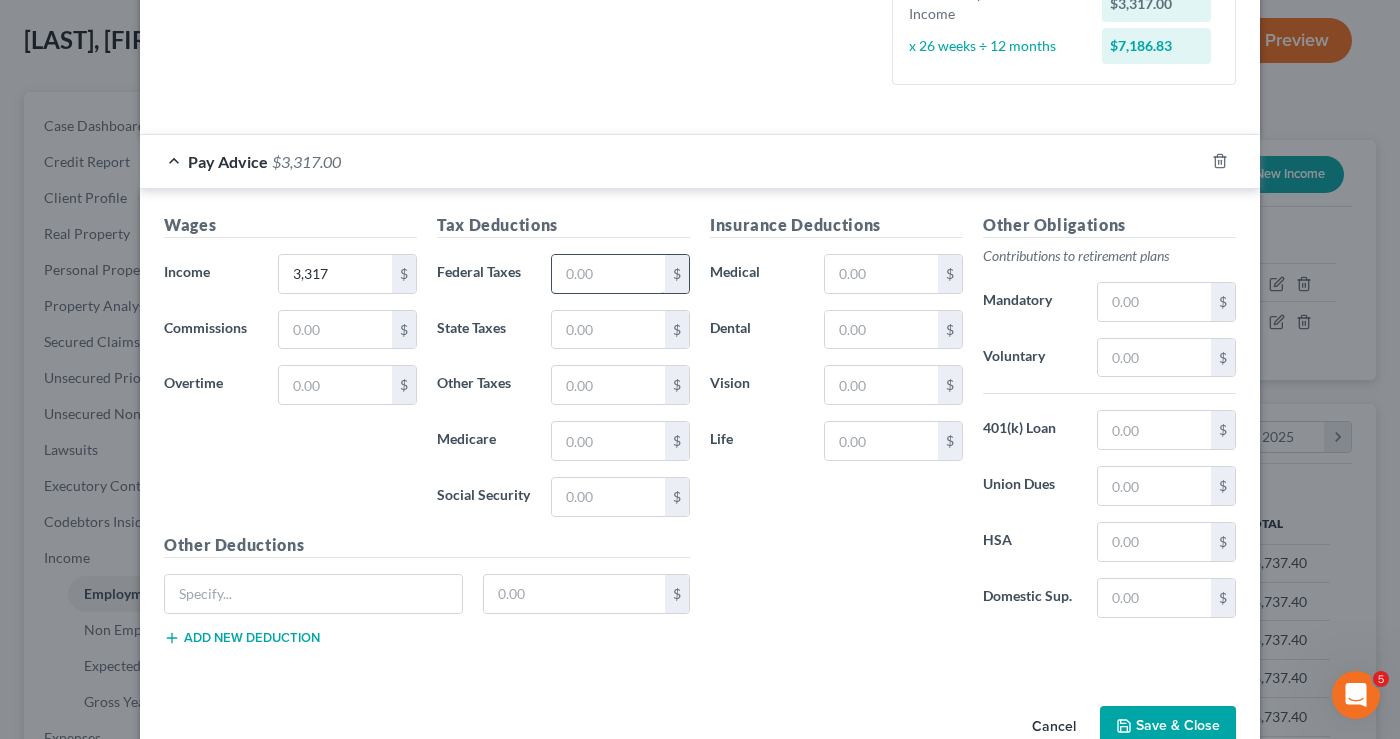 click at bounding box center (608, 274) 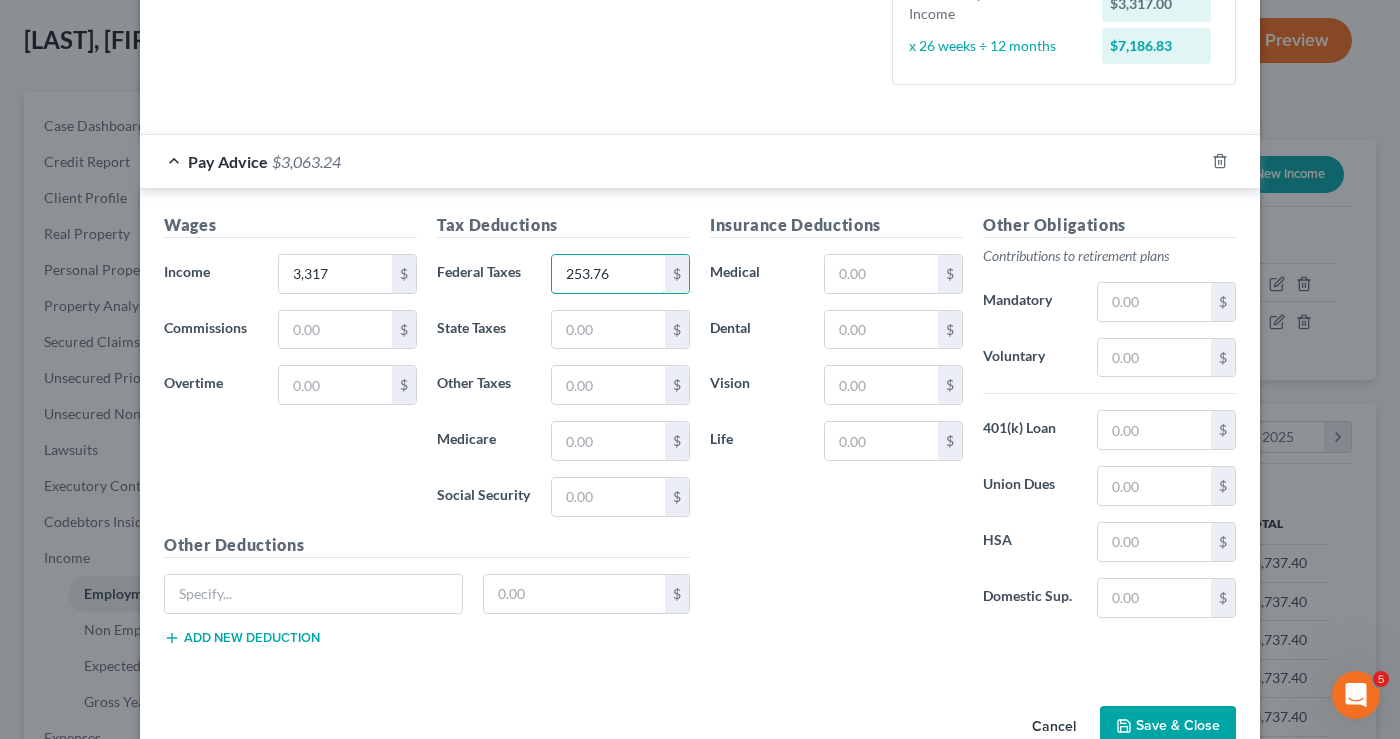 type on "253.76" 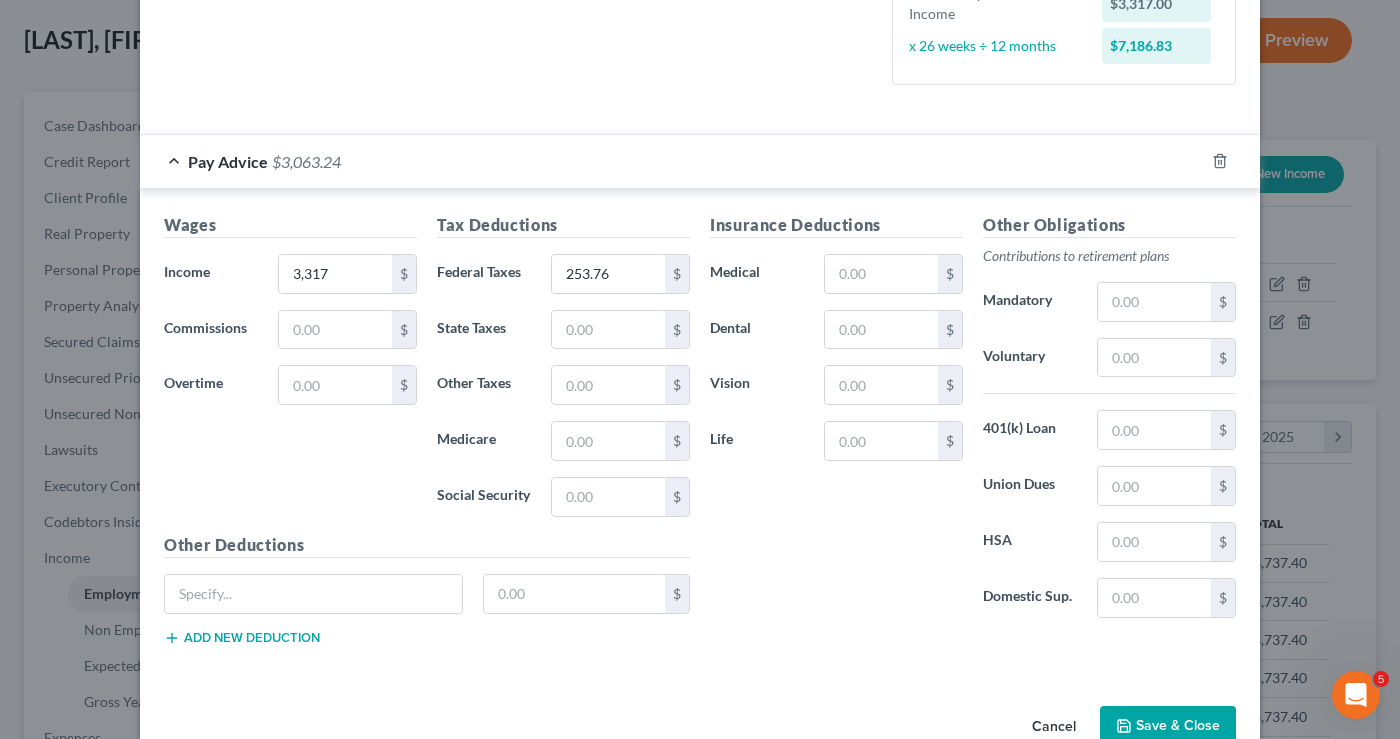 click on "Employment Type
*
Select Full or Part Time Employment Self Employment
Company
*
Scott Martini Trucking                      3209 S 2700 W Ogden State AL AK AR AZ CA CO CT DE DC FL GA GU HI ID IL IN IA KS KY LA ME MD MA MI MN MS MO MT NC ND NE NV NH NJ NM NY OH OK OR PA PR RI SC SD TN TX UT VI VA VT WA WV WI WY 84401 Save as Common Company Debtor Spouse Occupation Length of Employment 2 months No Longer Employed
Pay Period
*
Select Monthly Twice Monthly Every Other Week Weekly How would you like to enter income?
All Pay Advices
Just One Pay Advice
YTD Subtraction
Use a different pay advice for Schedule I Use for Payroll deduction Income Calculator
Schedule I Gross Every Other Week Income $3,317.00 x 26 weeks ÷ 12 months $7,186.83 Means Test Gross Every Other Week Income $3,317.00 x 26 weeks ÷ 12 months $7,186.83" at bounding box center (700, -157) 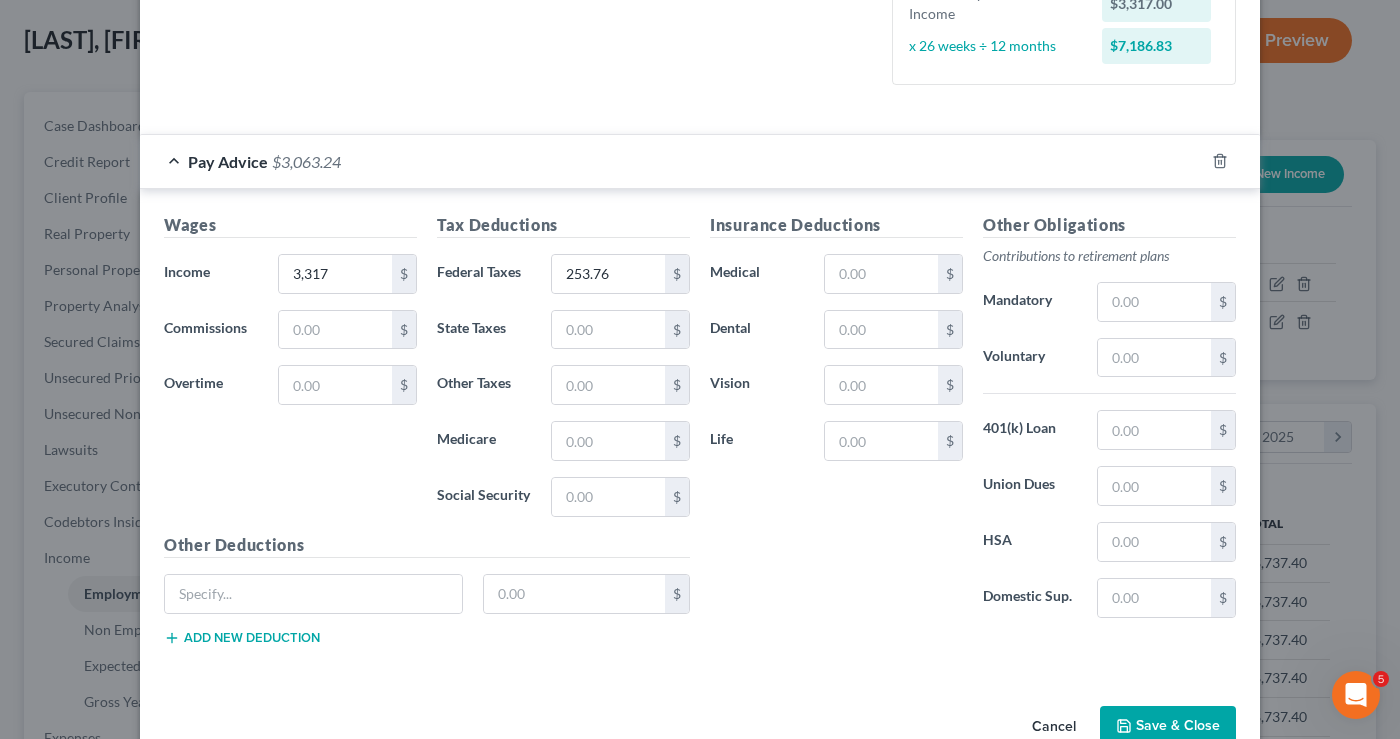 click on "Employment Type
*
Select Full or Part Time Employment Self Employment
Company
*
Scott Martini Trucking                      3209 S 2700 W Ogden State AL AK AR AZ CA CO CT DE DC FL GA GU HI ID IL IN IA KS KY LA ME MD MA MI MN MS MO MT NC ND NE NV NH NJ NM NY OH OK OR PA PR RI SC SD TN TX UT VI VA VT WA WV WI WY 84401 Save as Common Company" at bounding box center [336, -166] 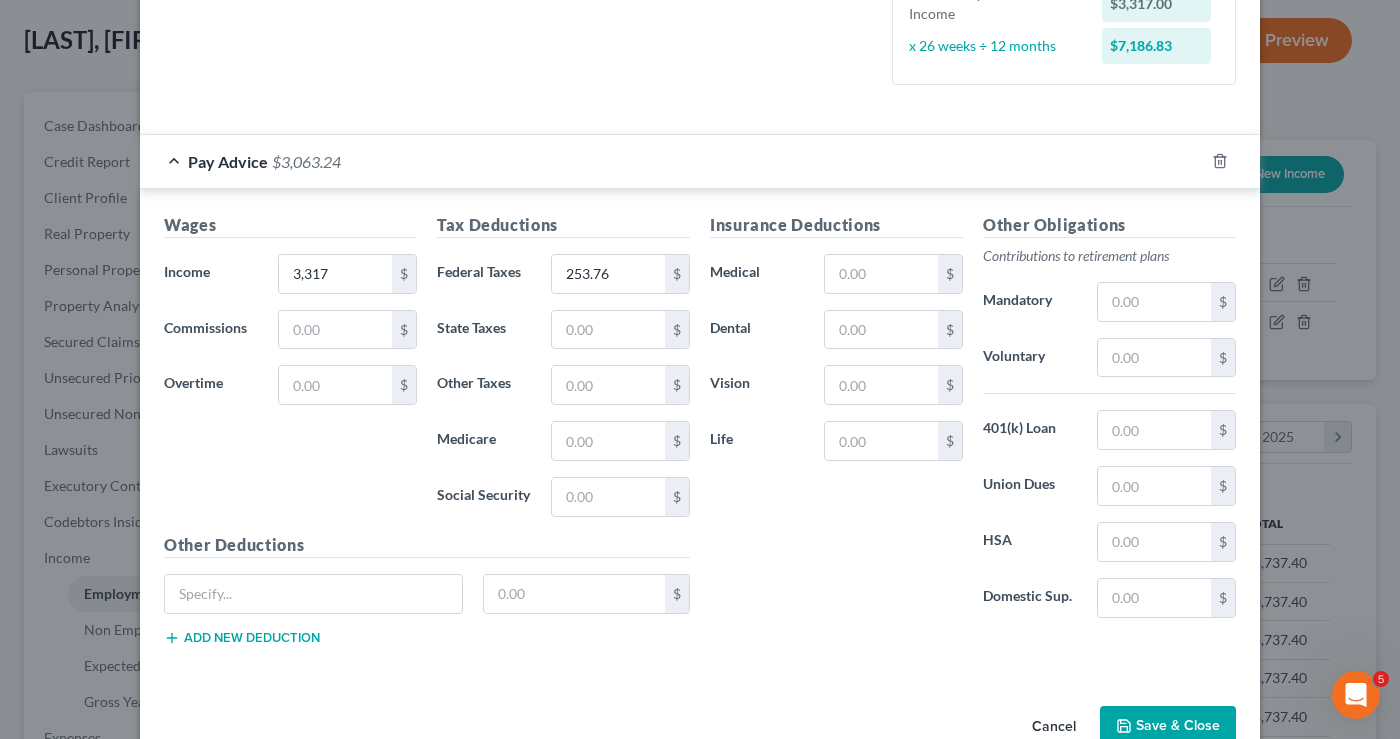 click on "Save & Close" at bounding box center [1168, 727] 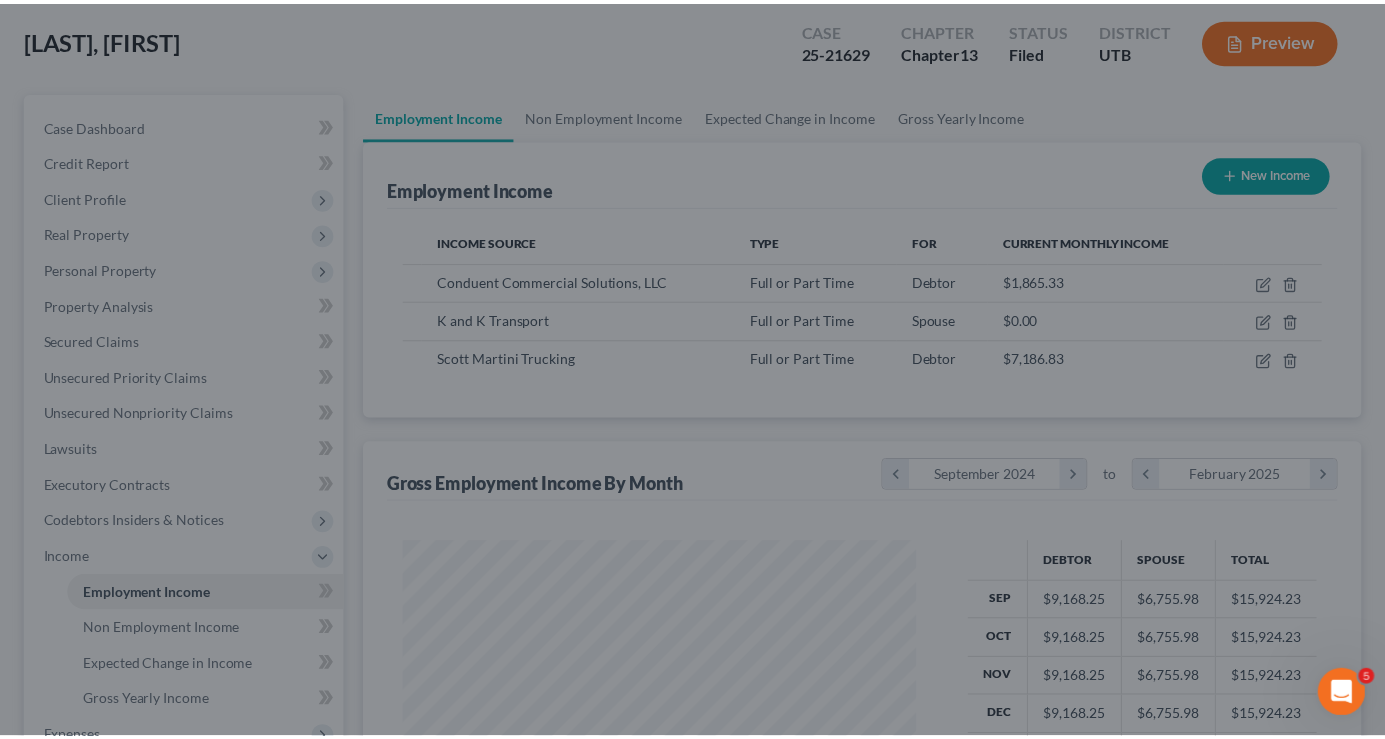 scroll, scrollTop: 359, scrollLeft: 558, axis: both 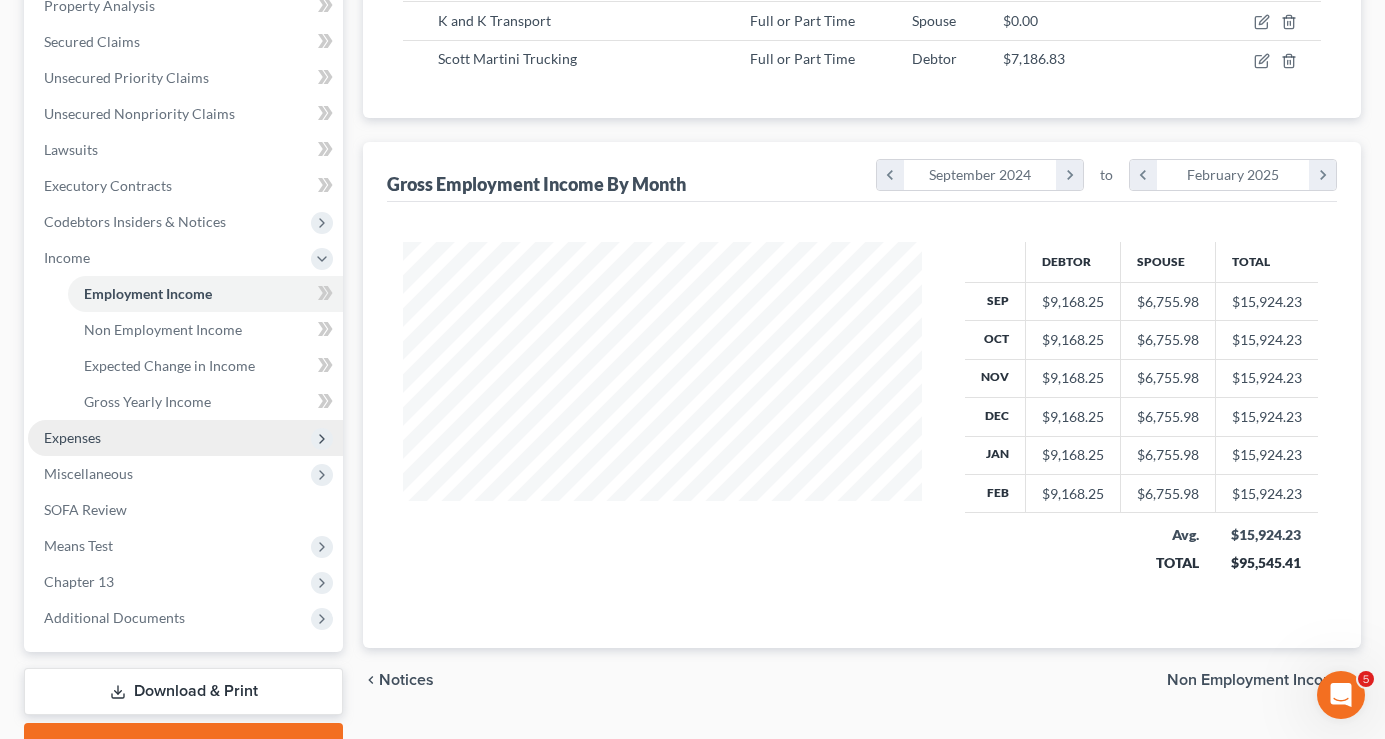 click on "Expenses" at bounding box center (185, 438) 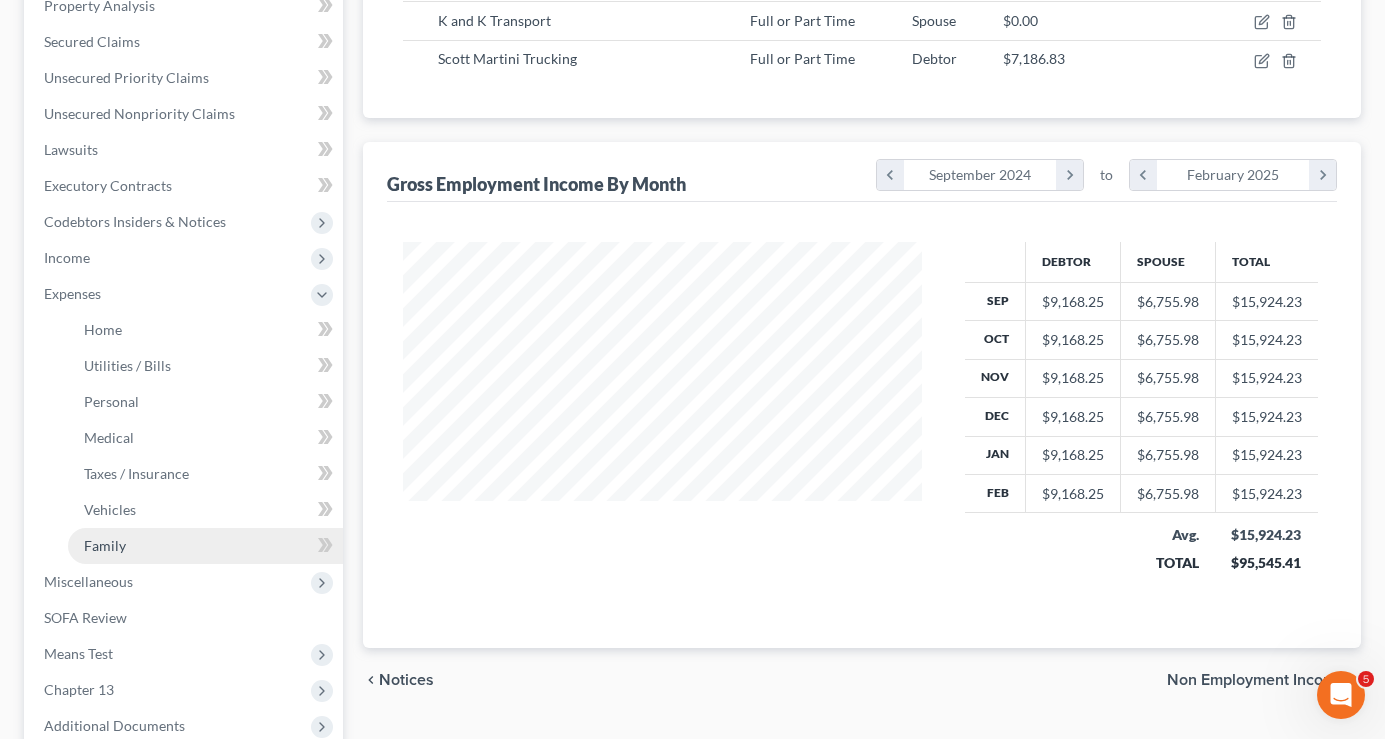 click on "Family" at bounding box center (205, 546) 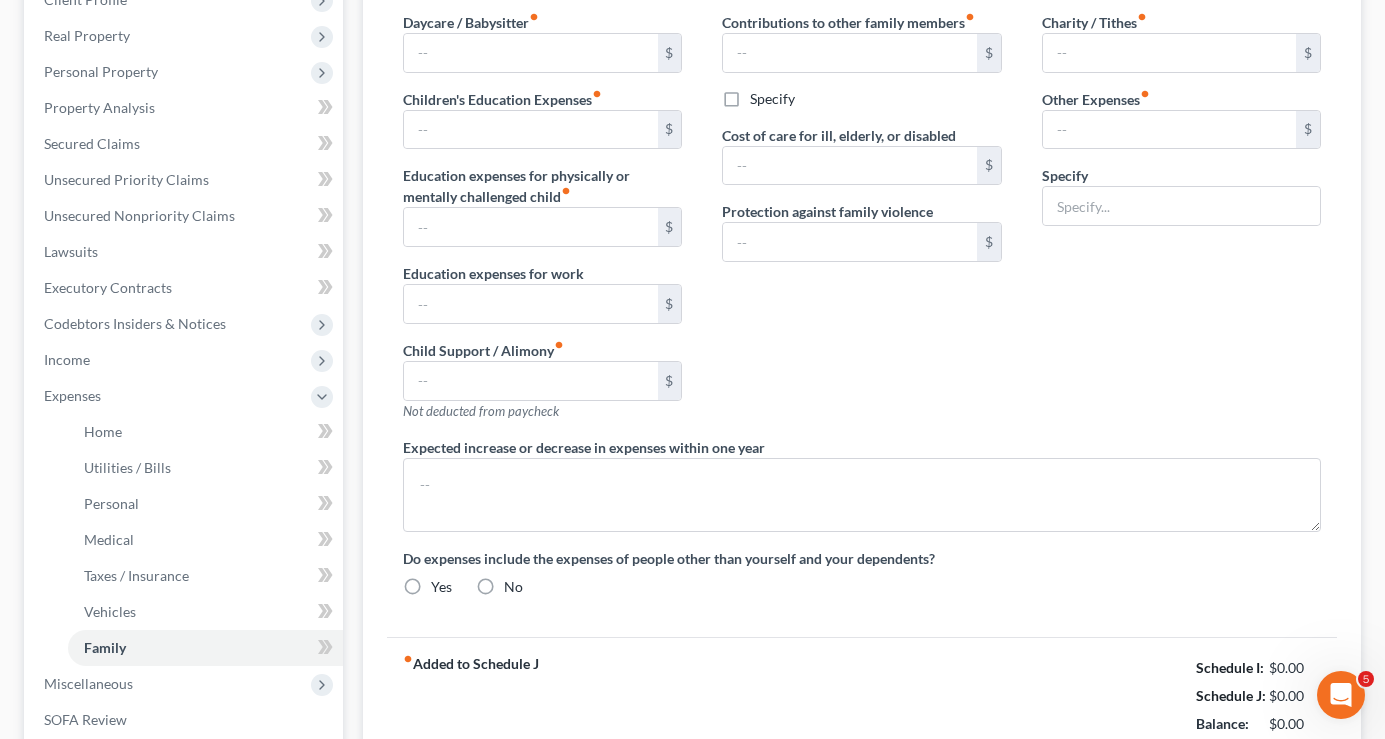 type on "0.00" 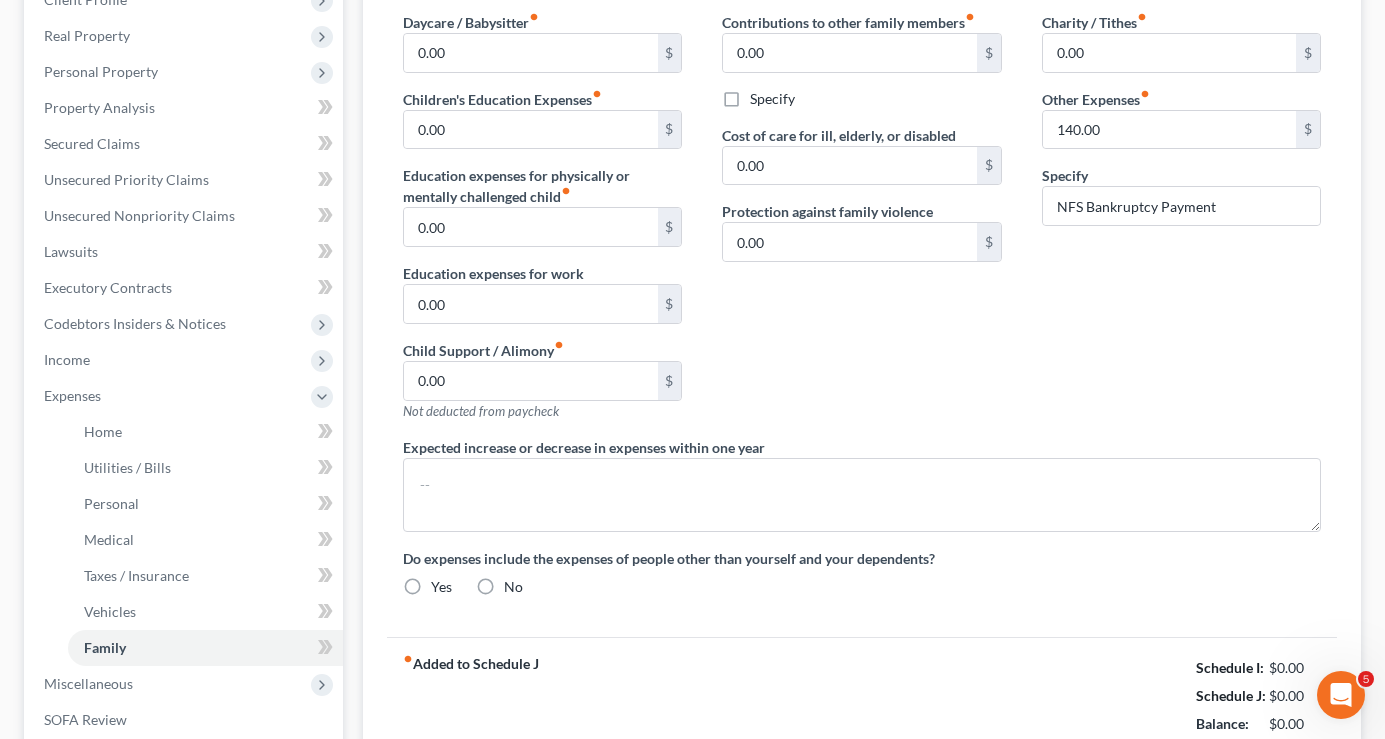 radio on "true" 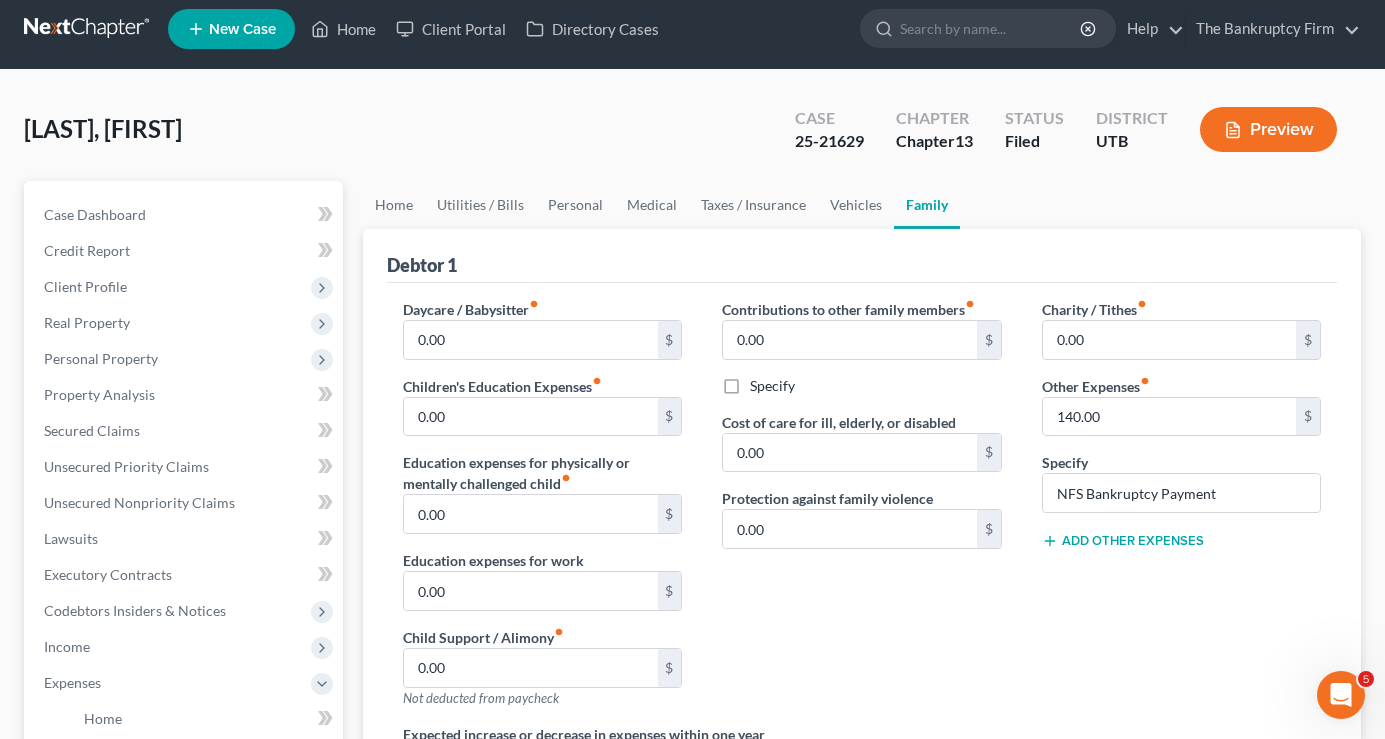 scroll, scrollTop: 0, scrollLeft: 0, axis: both 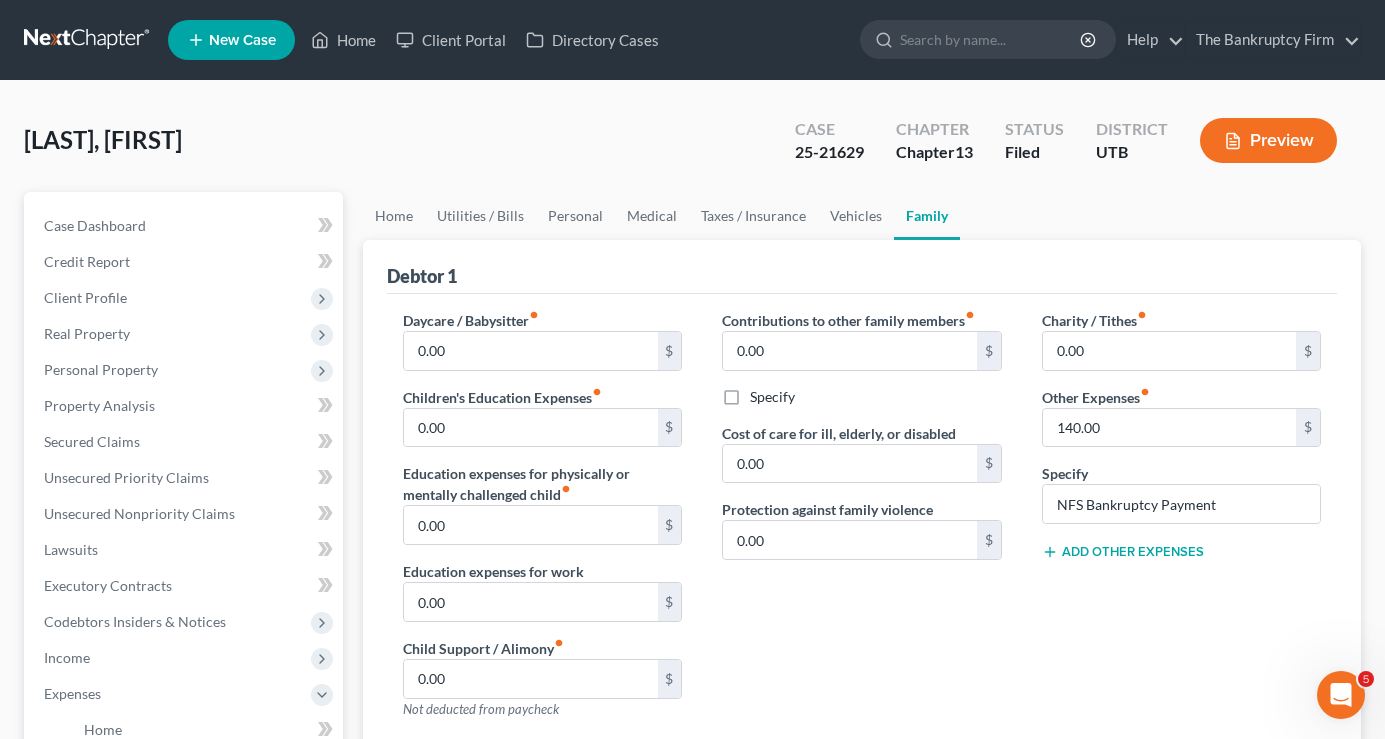 click on "Glass, Shannon Upgraded Case 25-21629 Chapter Chapter  13 Status Filed District UTB Preview Petition Navigation
Case Dashboard
Payments
Invoices
Payments
Payments
Credit Report" at bounding box center (692, 698) 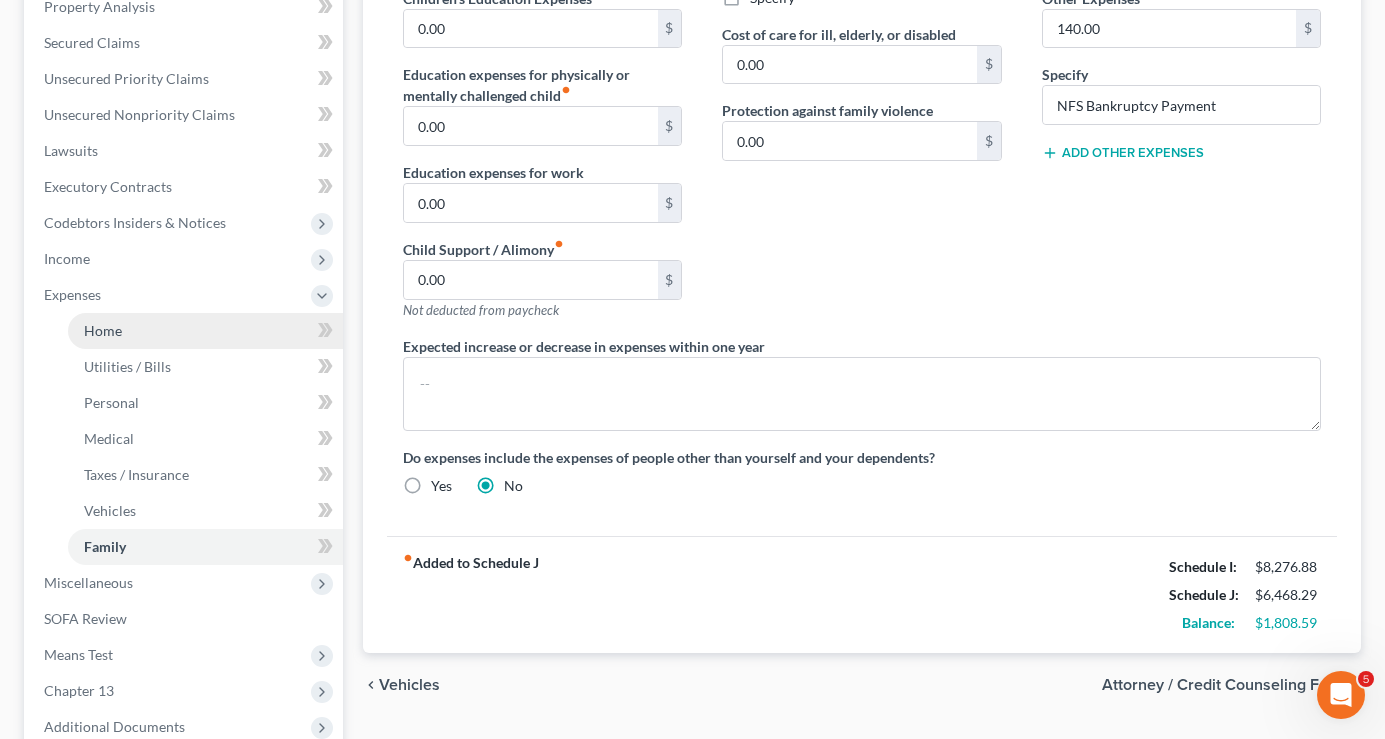 scroll, scrollTop: 400, scrollLeft: 0, axis: vertical 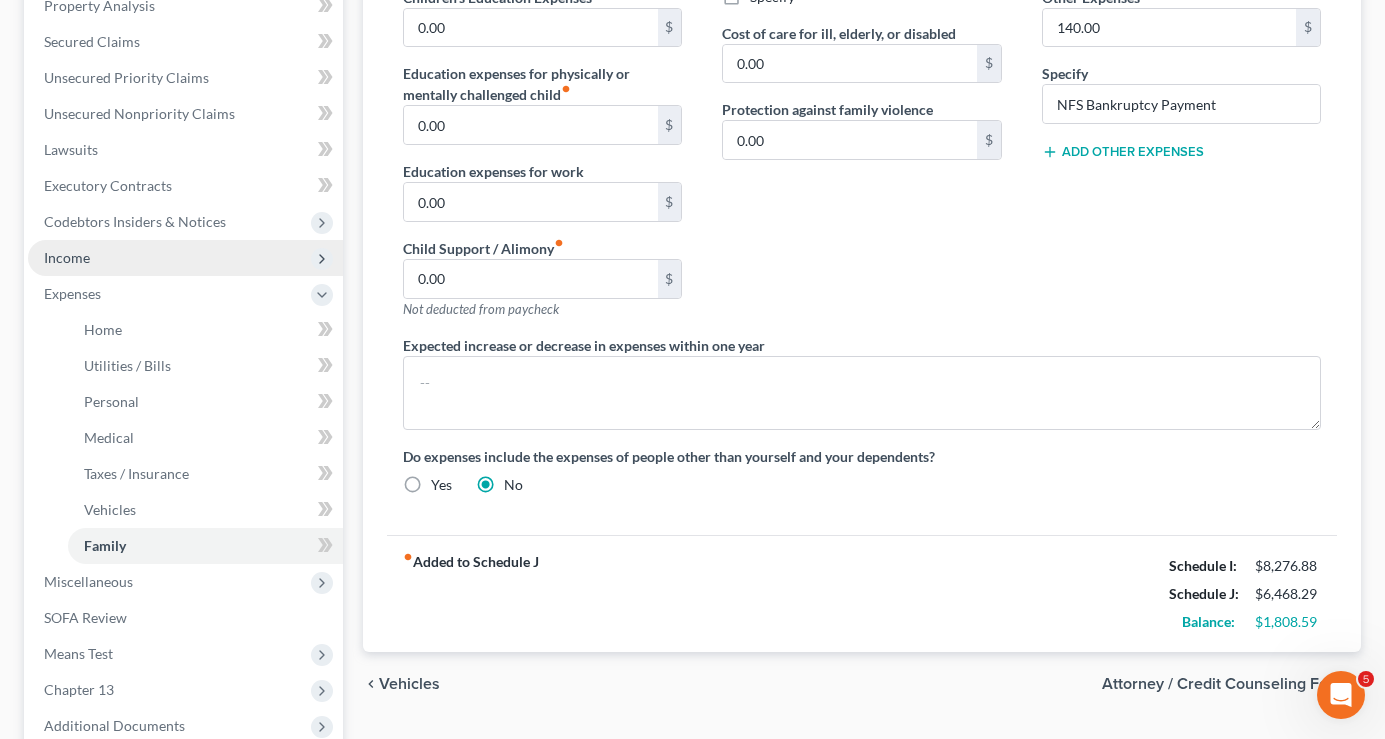 click on "Income" at bounding box center [185, 258] 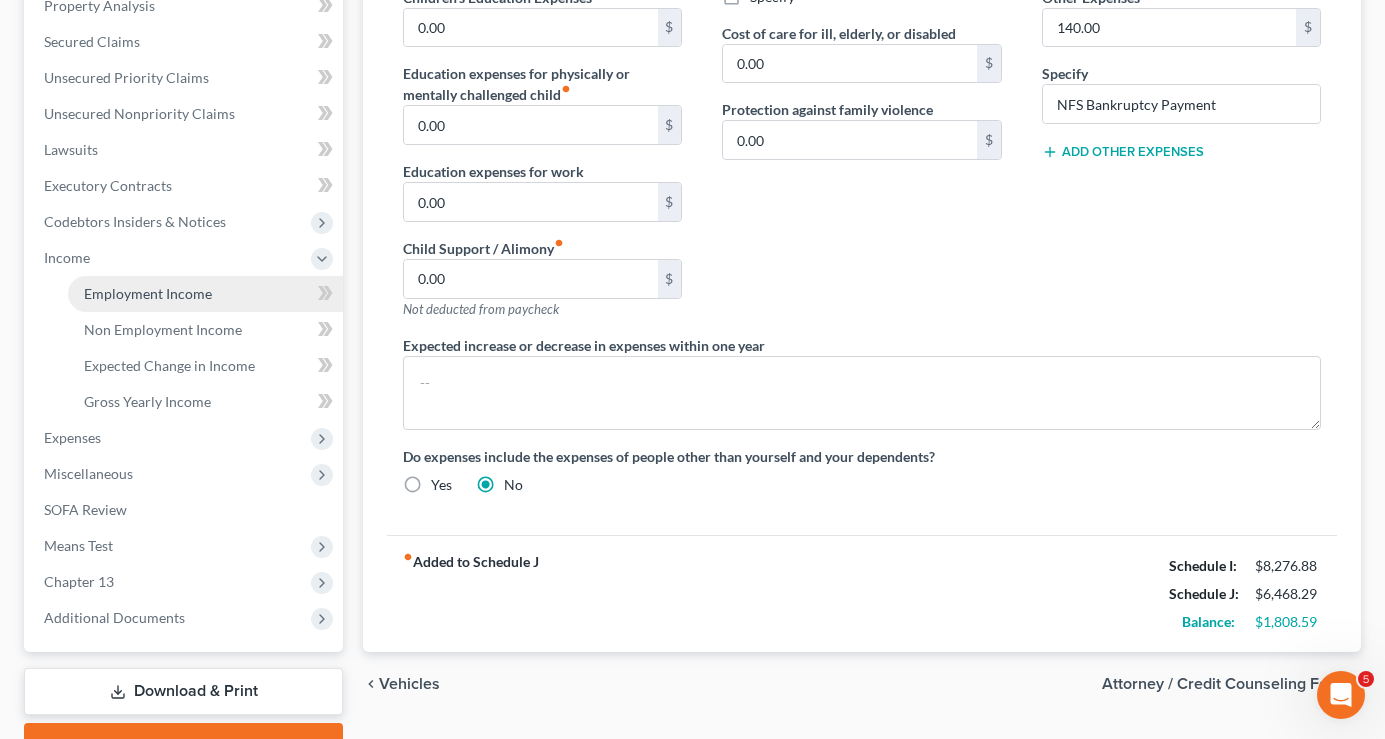 click on "Employment Income" at bounding box center [148, 293] 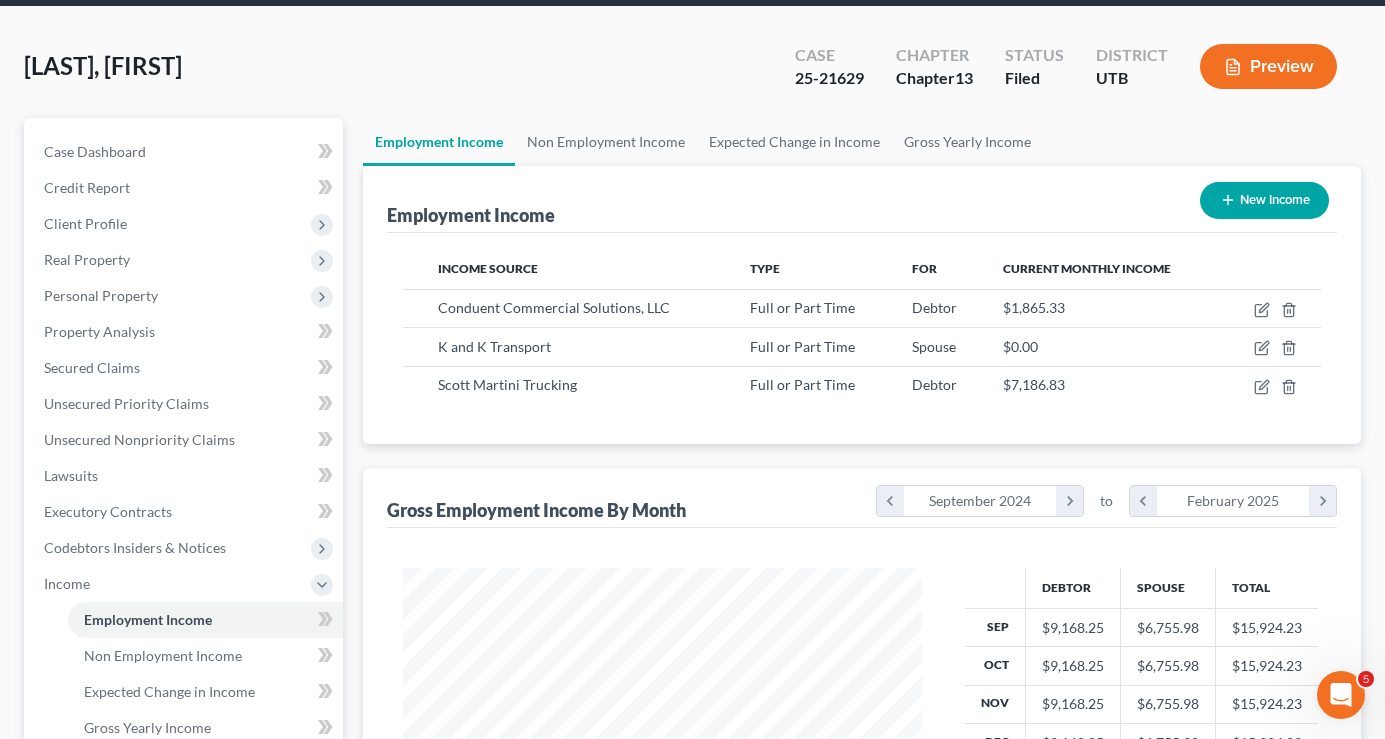 scroll, scrollTop: 0, scrollLeft: 0, axis: both 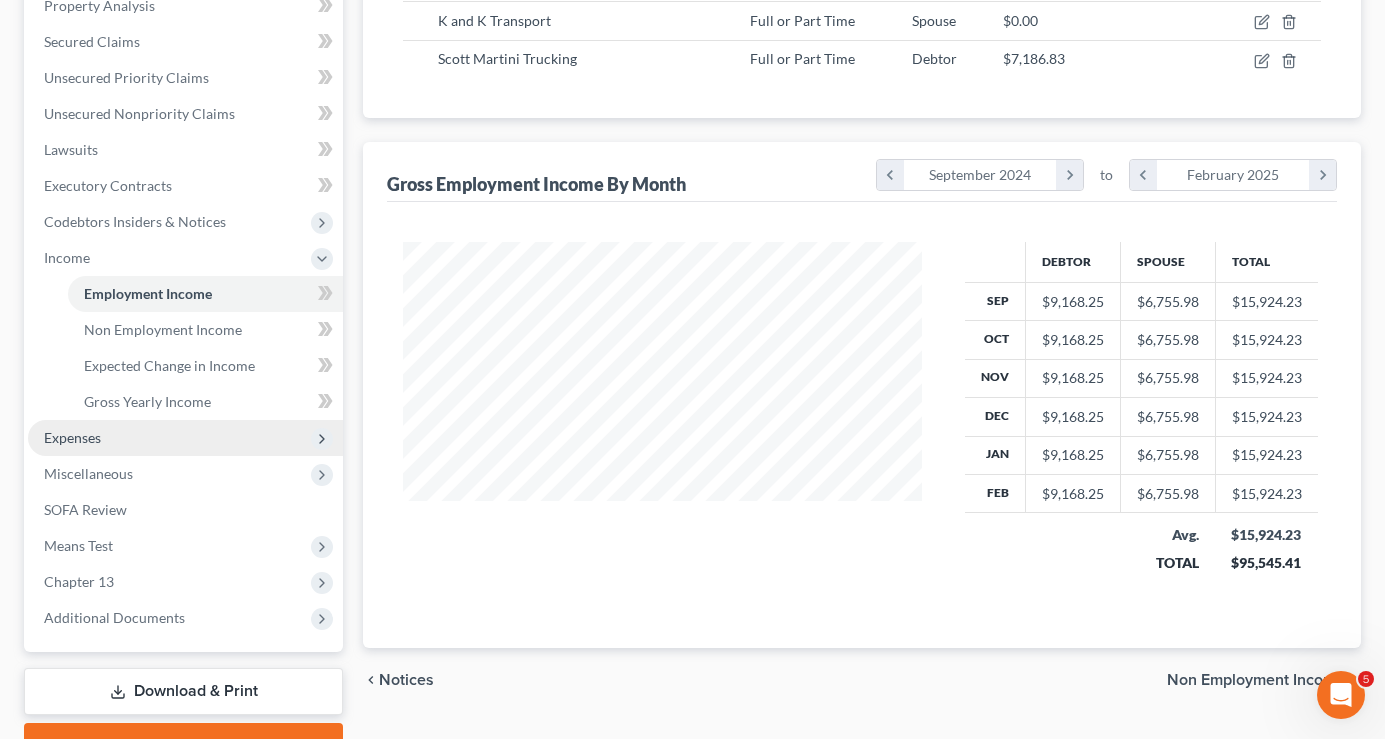 click on "Expenses" at bounding box center (185, 438) 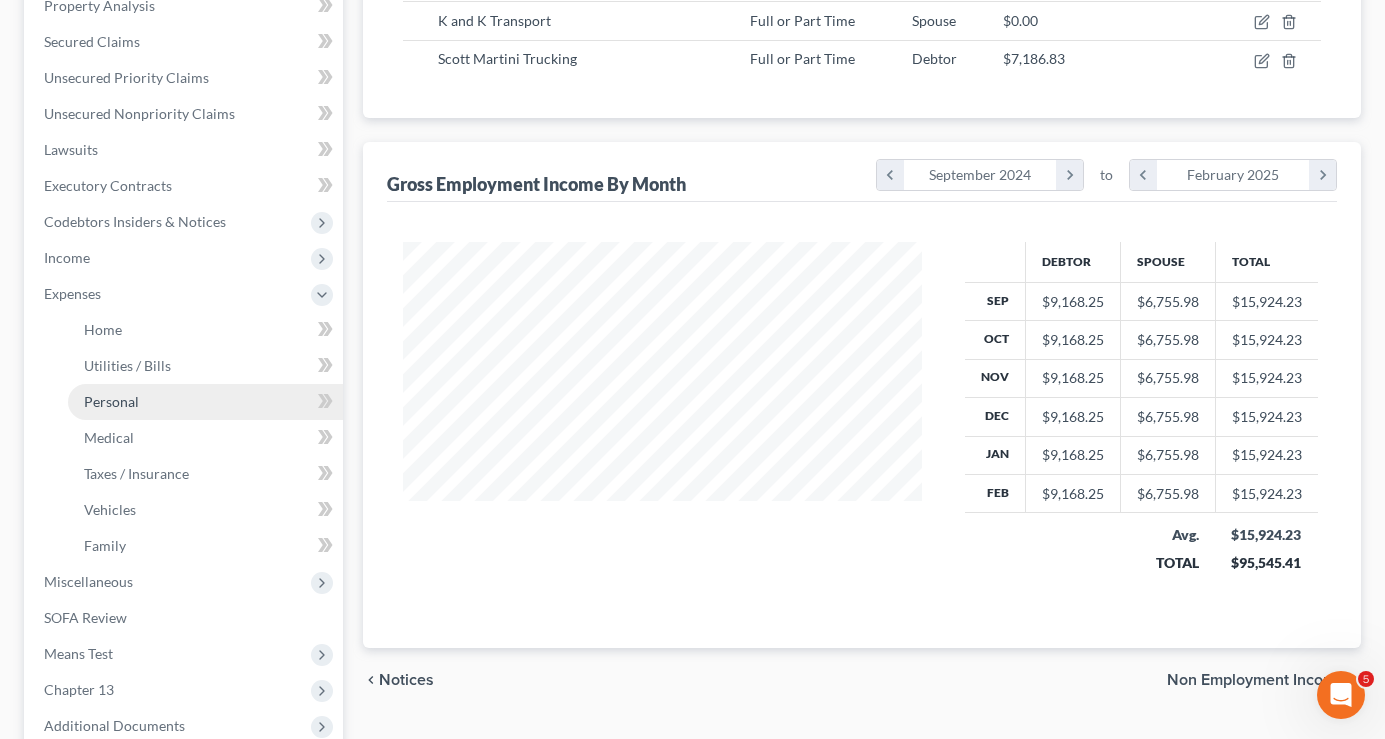 click on "Personal" at bounding box center [111, 401] 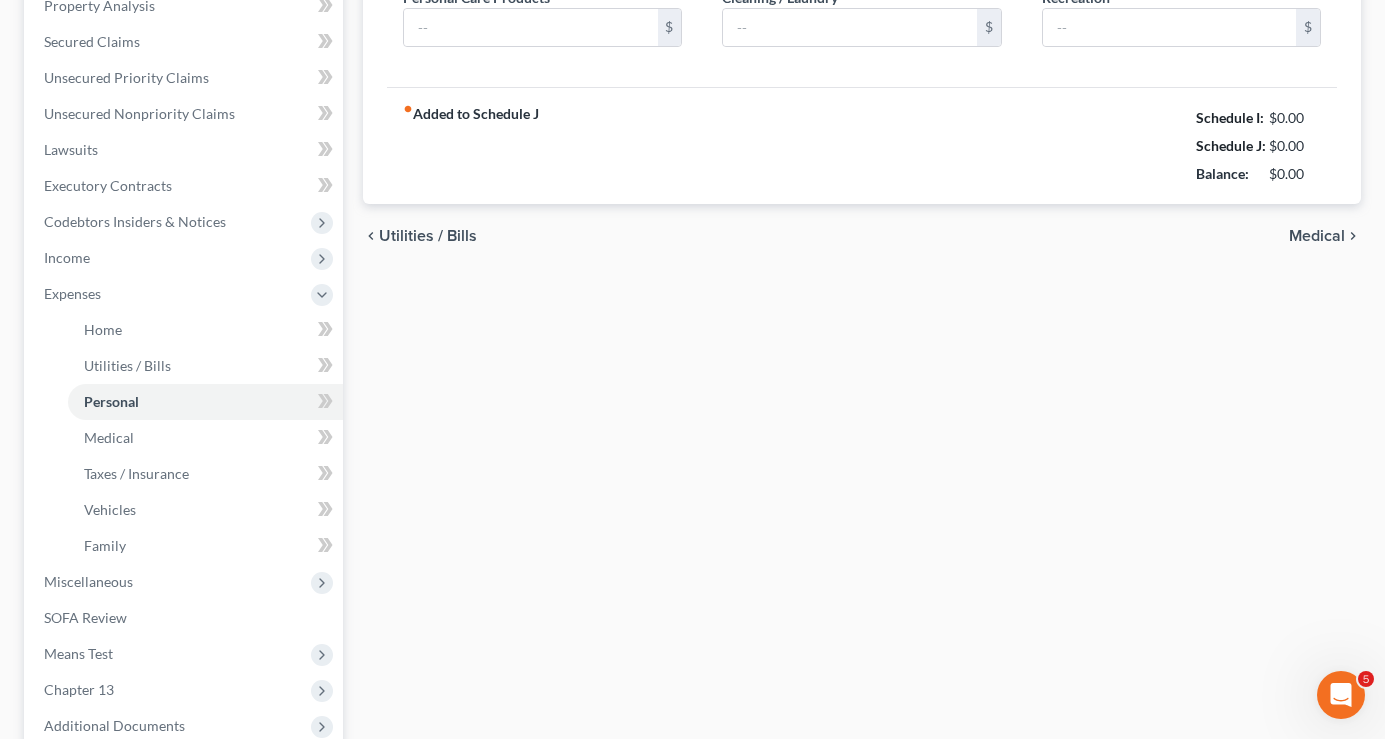 type on "[AMOUNT]" 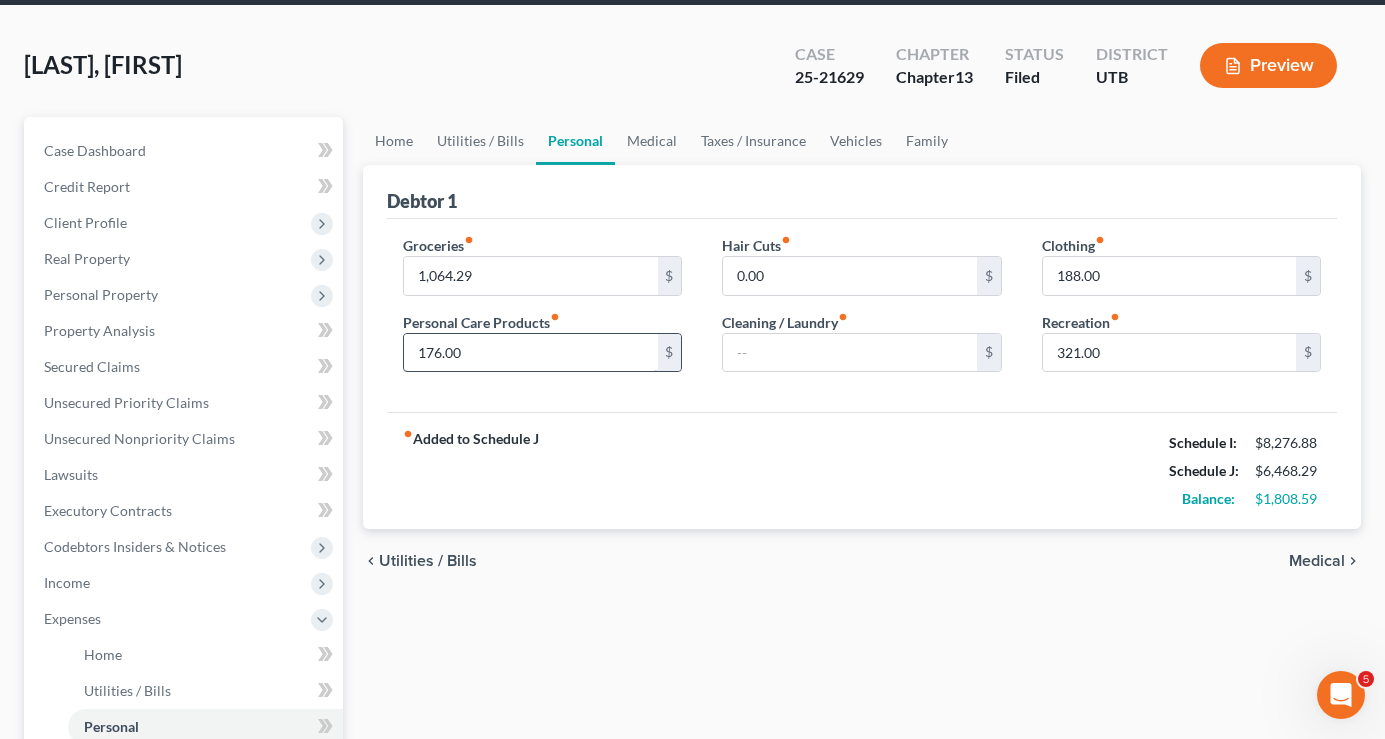 scroll, scrollTop: 0, scrollLeft: 0, axis: both 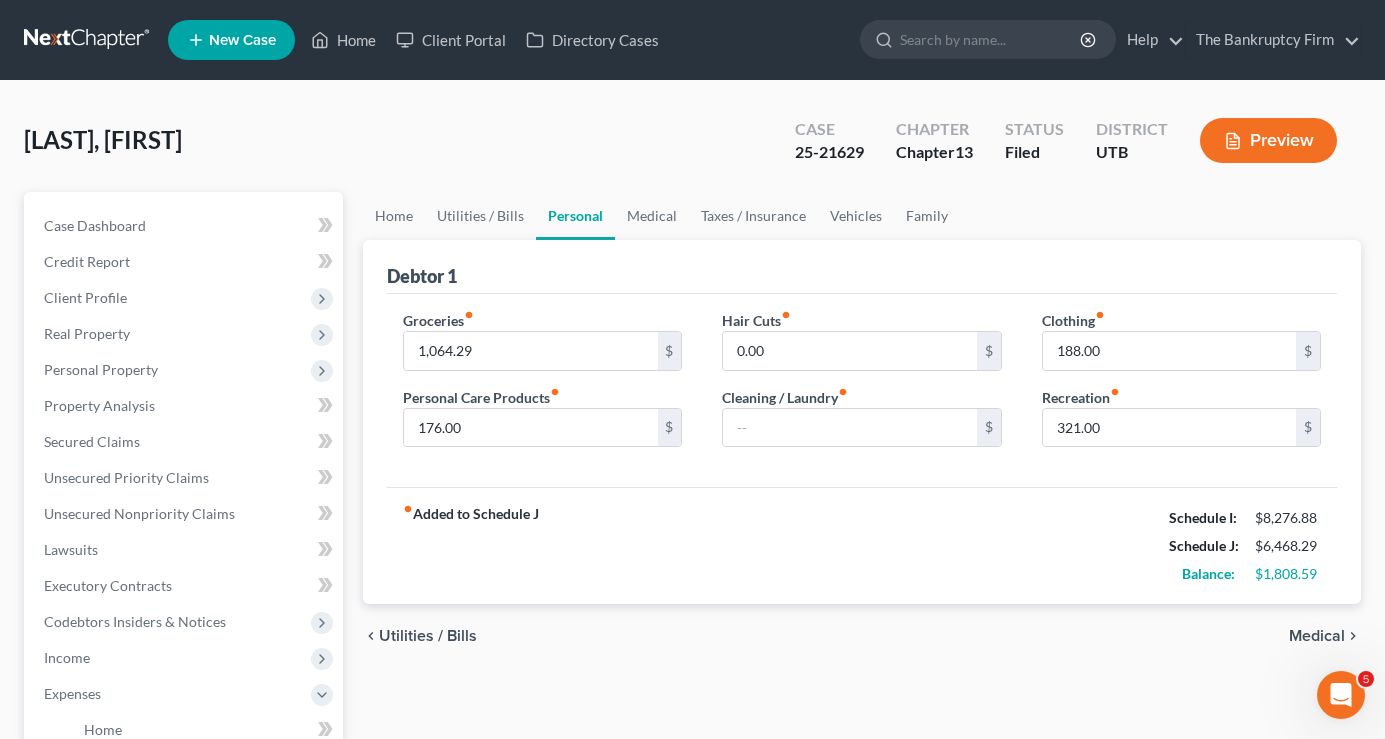 click on "Case Dashboard
Payments
Invoices
Payments
Payments
Credit Report
Client Profile" at bounding box center [183, 733] 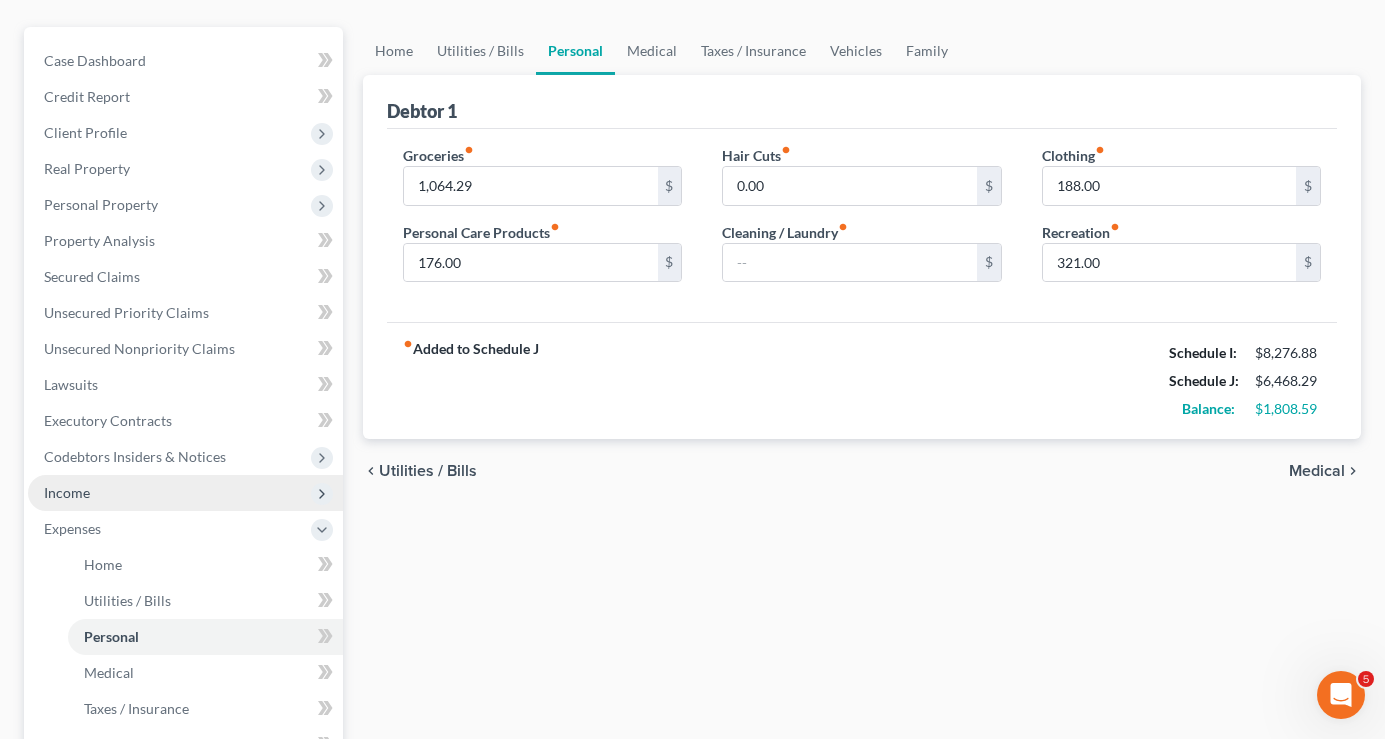 scroll, scrollTop: 200, scrollLeft: 0, axis: vertical 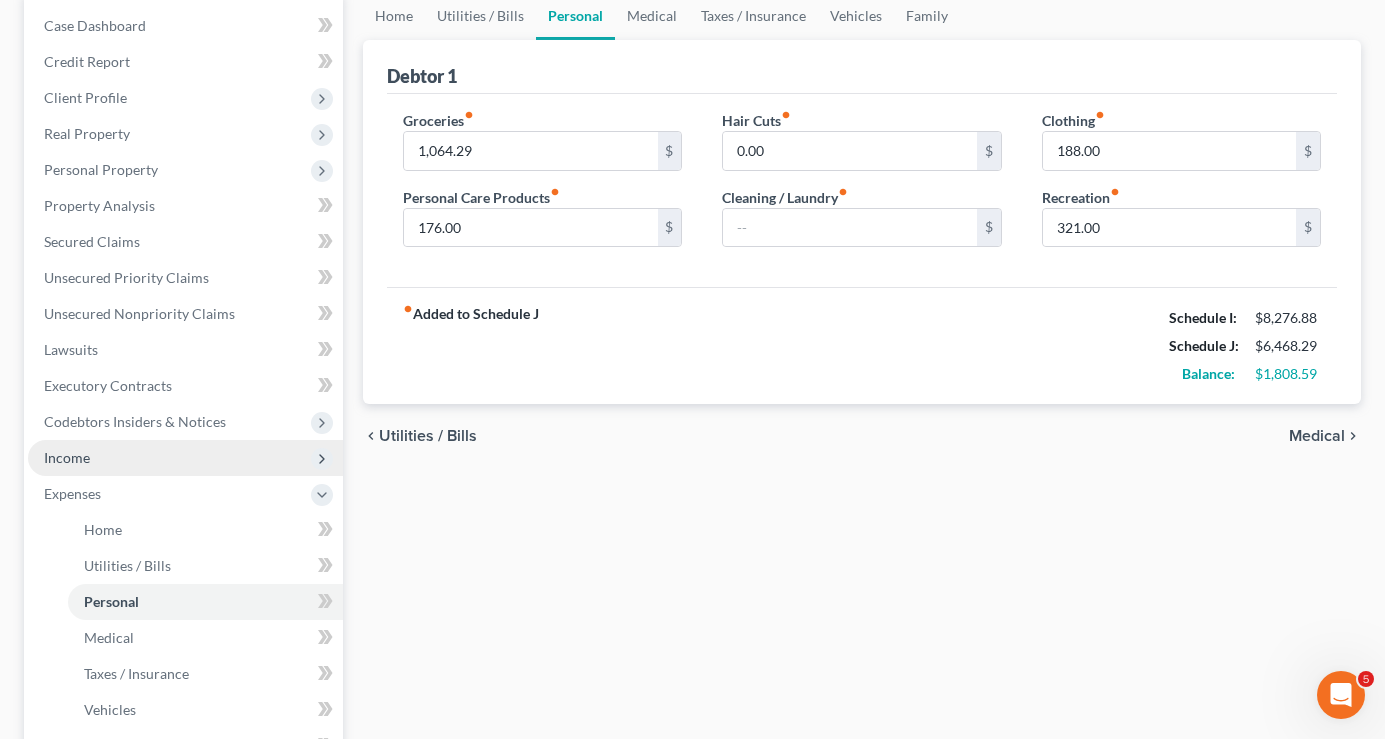 click on "Income" at bounding box center (185, 458) 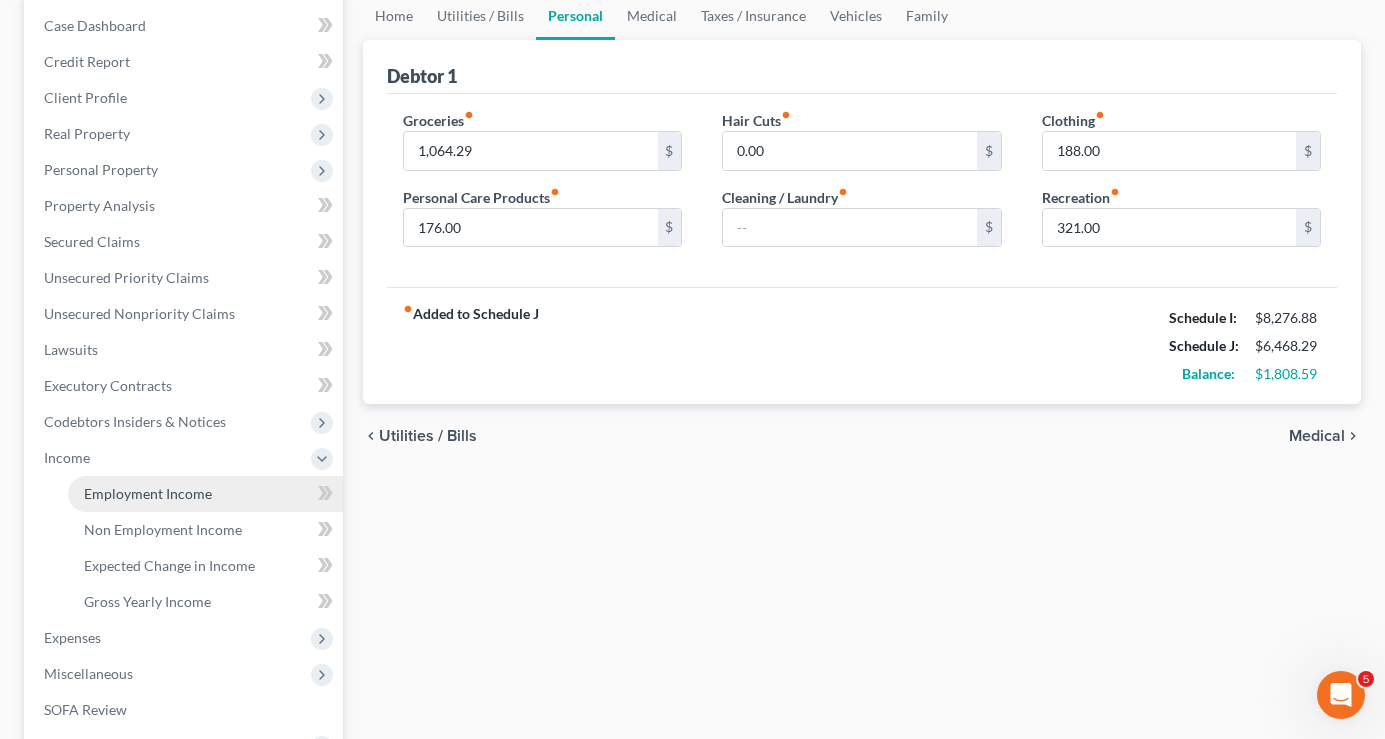 click on "Employment Income" at bounding box center (148, 493) 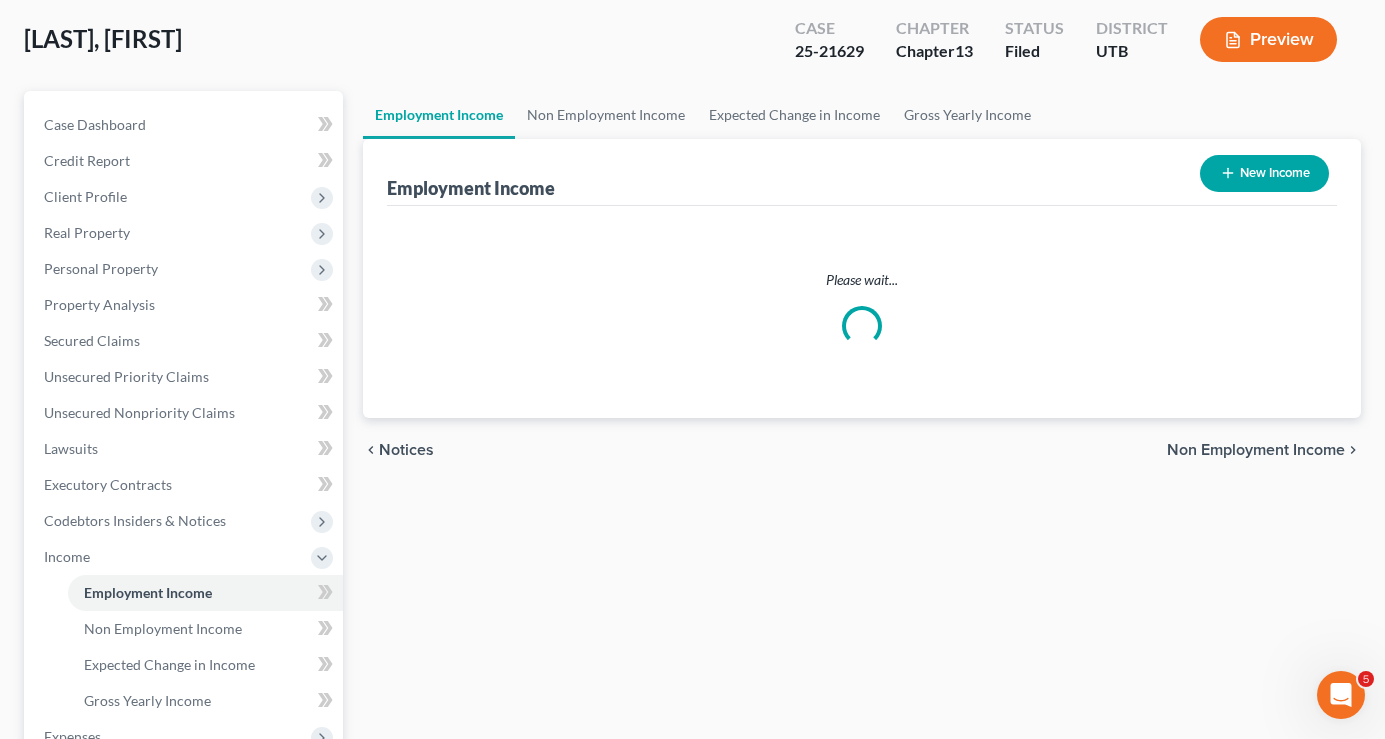 scroll, scrollTop: 0, scrollLeft: 0, axis: both 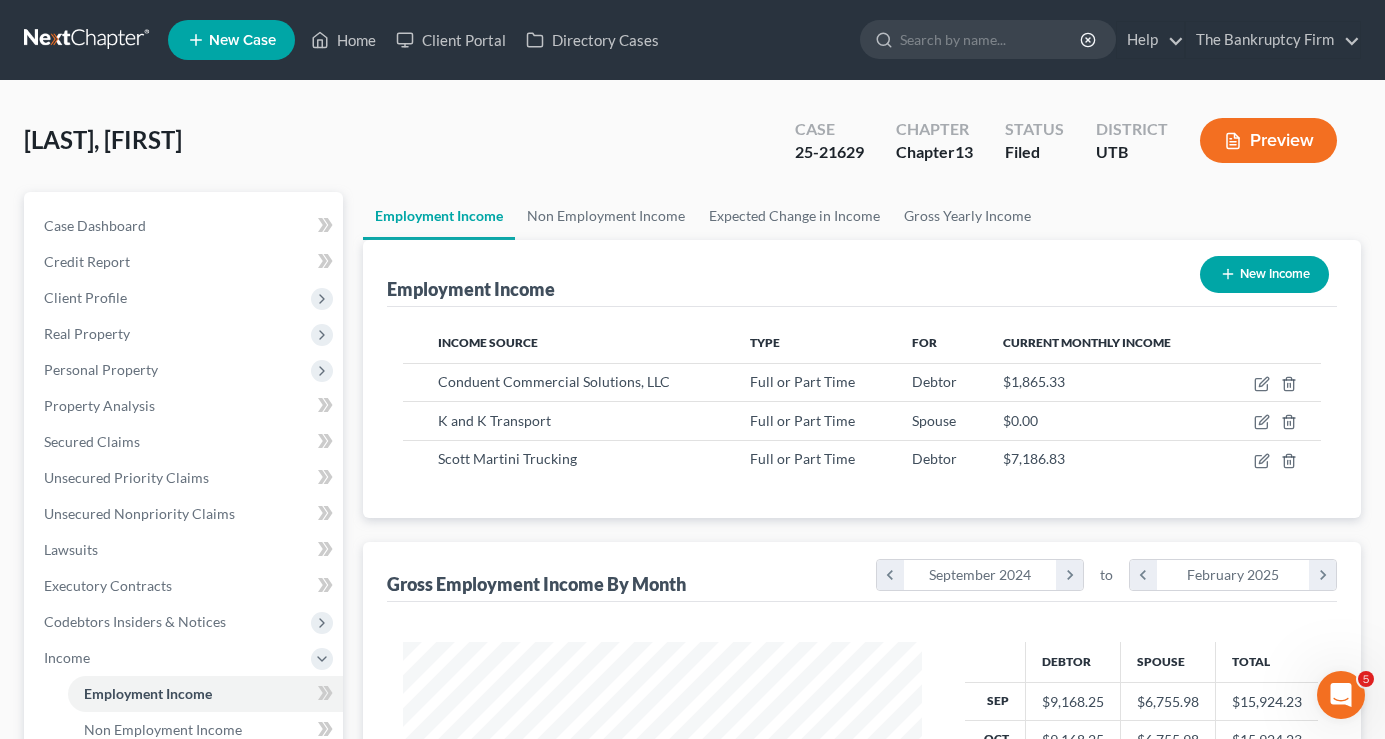 click on "Case Dashboard
Payments
Invoices
Payments
Payments
Credit Report
Client Profile" at bounding box center (183, 679) 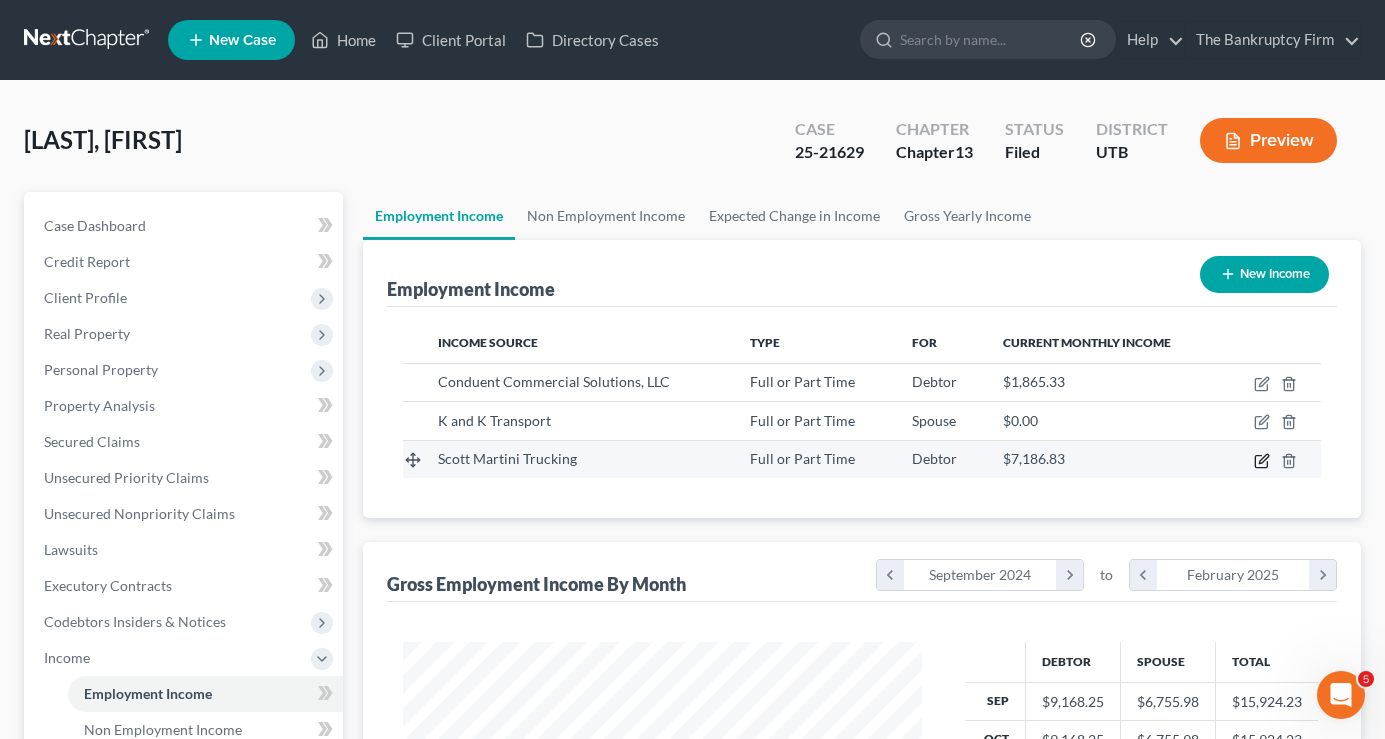 click 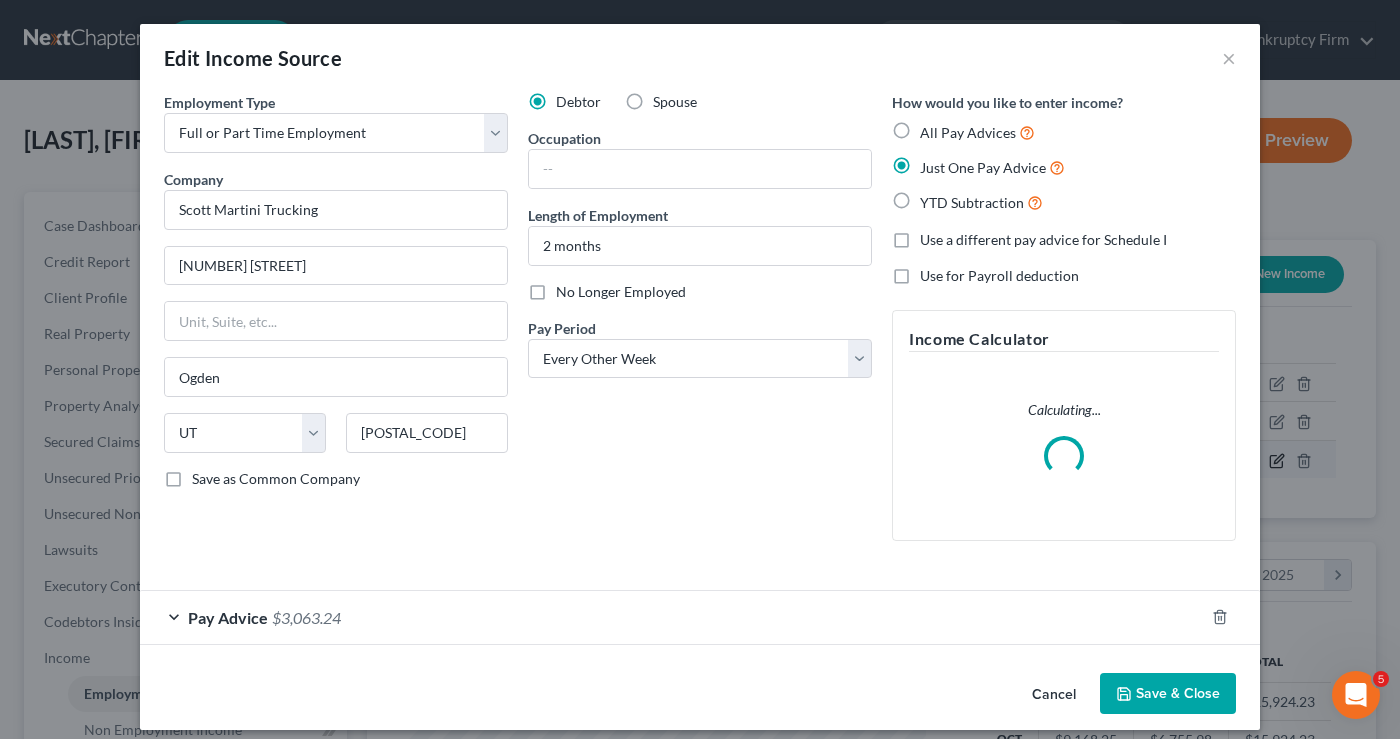 scroll, scrollTop: 999642, scrollLeft: 999435, axis: both 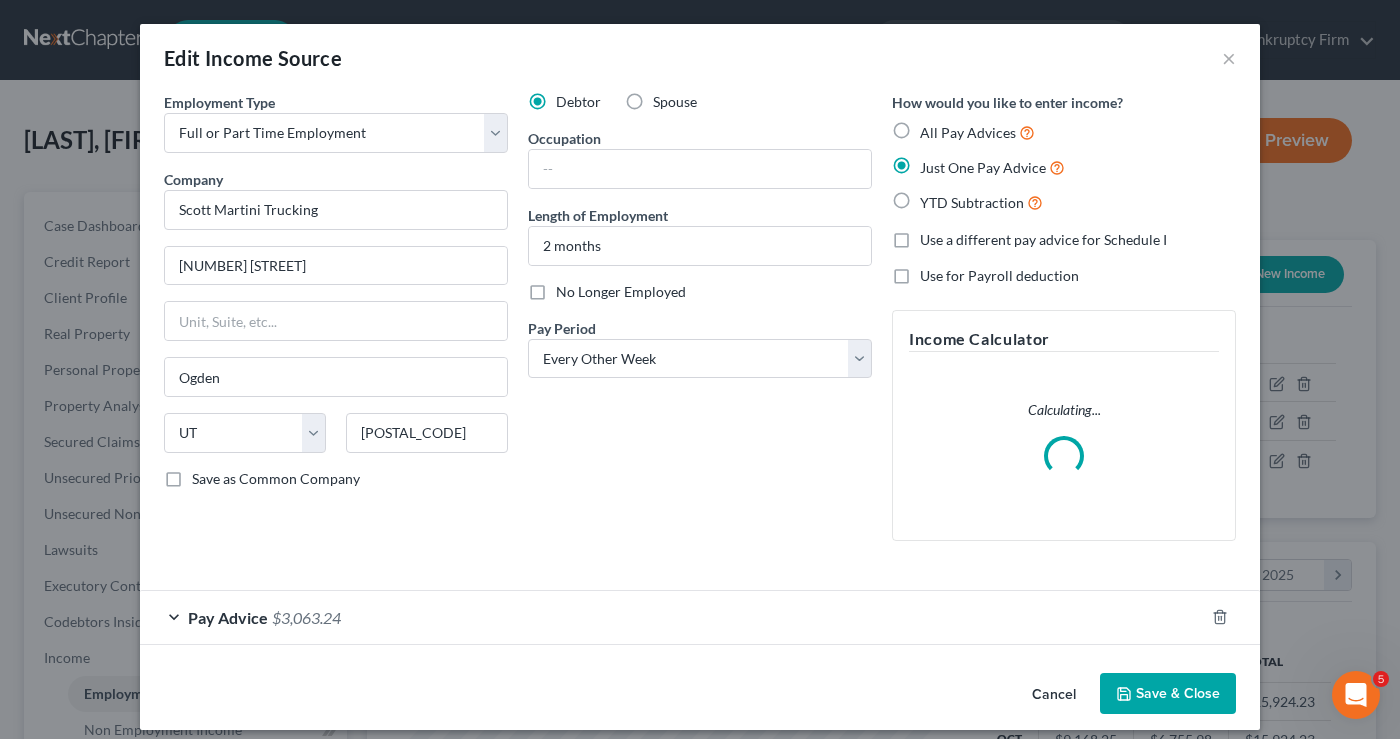 drag, startPoint x: 516, startPoint y: 608, endPoint x: 518, endPoint y: 595, distance: 13.152946 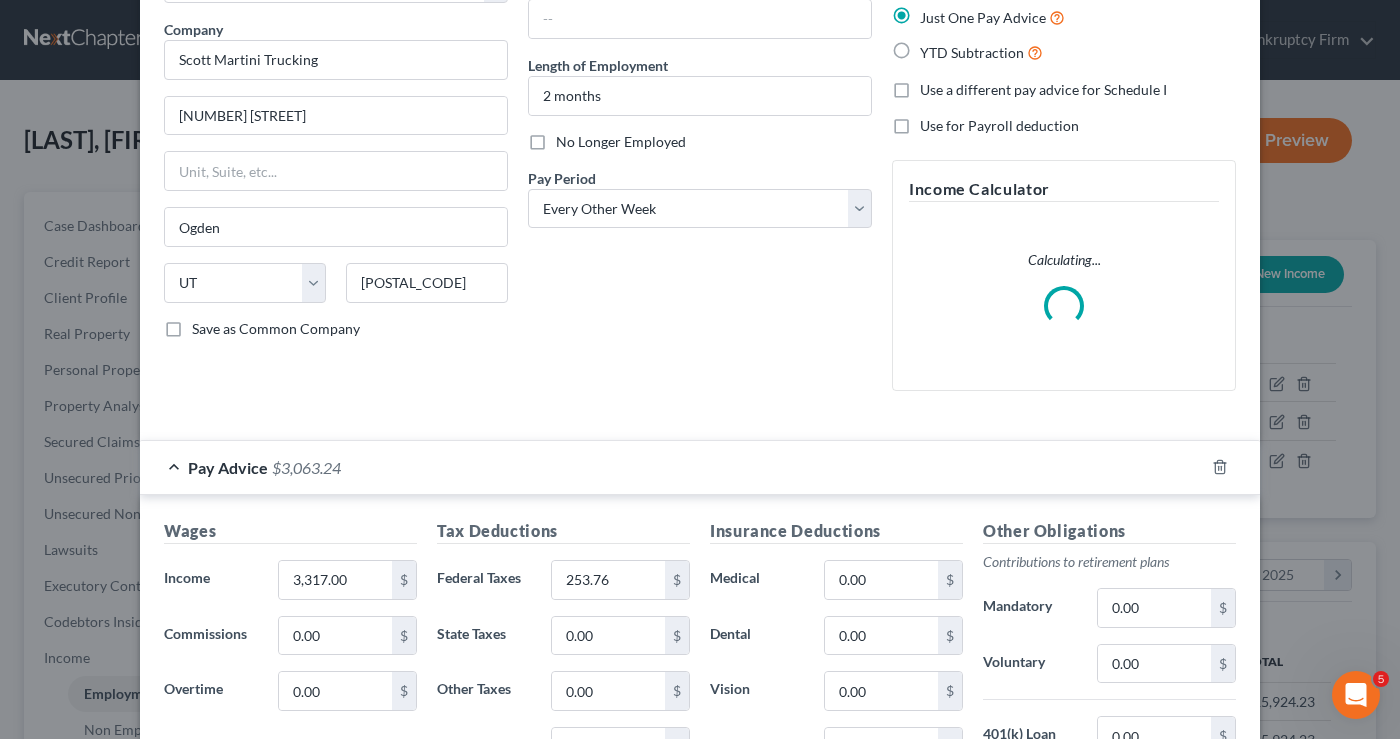 scroll, scrollTop: 300, scrollLeft: 0, axis: vertical 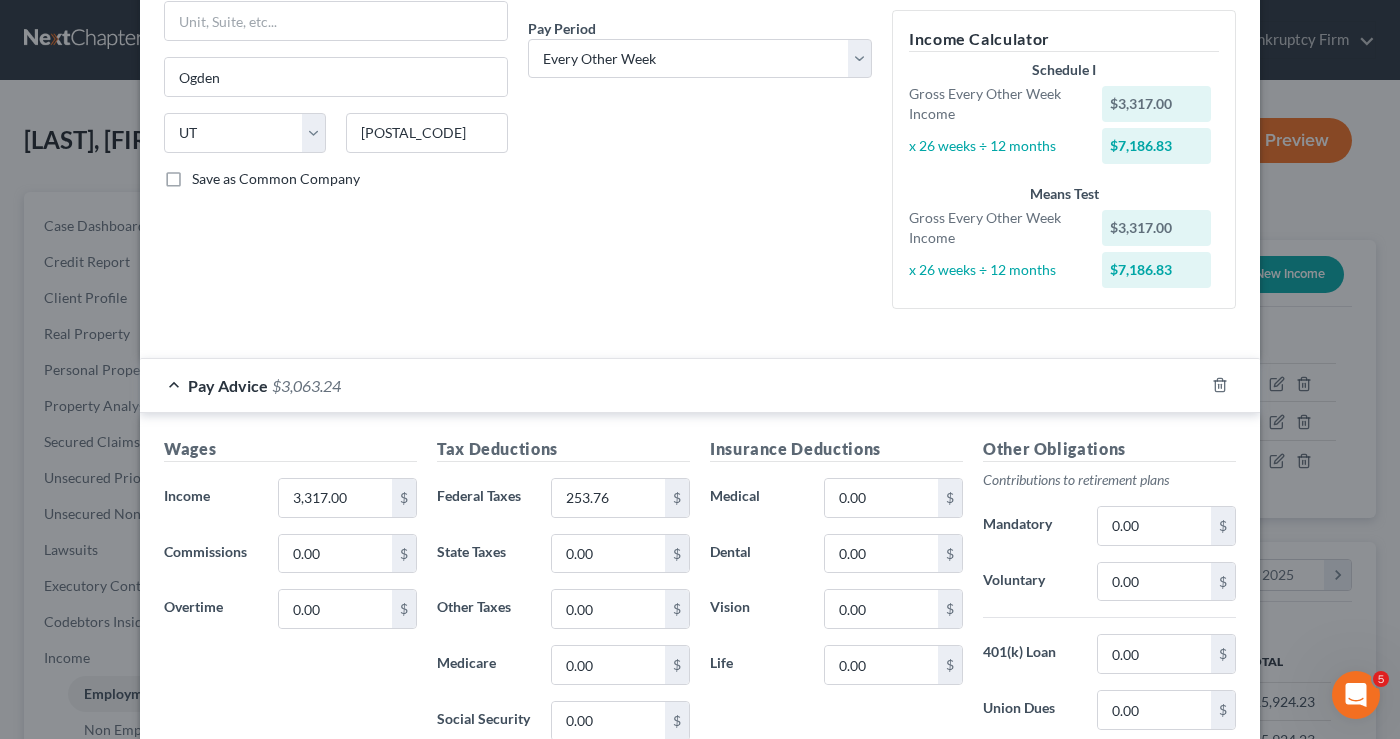 click on "Edit Income Source ×
Employment Type
*
Select Full or Part Time Employment Self Employment
Company
*
Scott Martini Trucking                      3209 S 2700 W Ogden State AL AK AR AZ CA CO CT DE DC FL GA GU HI ID IL IN IA KS KY LA ME MD MA MI MN MS MO MT NC ND NE NV NH NJ NM NY OH OK OR PA PR RI SC SD TN TX UT VI VA VT WA WV WI WY 84401 Save as Common Company Debtor Spouse Occupation Length of Employment 2 months No Longer Employed
Pay Period
*
Select Monthly Twice Monthly Every Other Week Weekly How would you like to enter income?
All Pay Advices
Just One Pay Advice
YTD Subtraction
Use a different pay advice for Schedule I Use for Payroll deduction Income Calculator
Schedule I Gross Every Other Week Income $3,317.00 x 26 weeks ÷ 12 months $7,186.83 Means Test Gross Every Other Week Income $3,317.00 x 26 weeks ÷ 12 months $7,186.83
*" at bounding box center (700, 369) 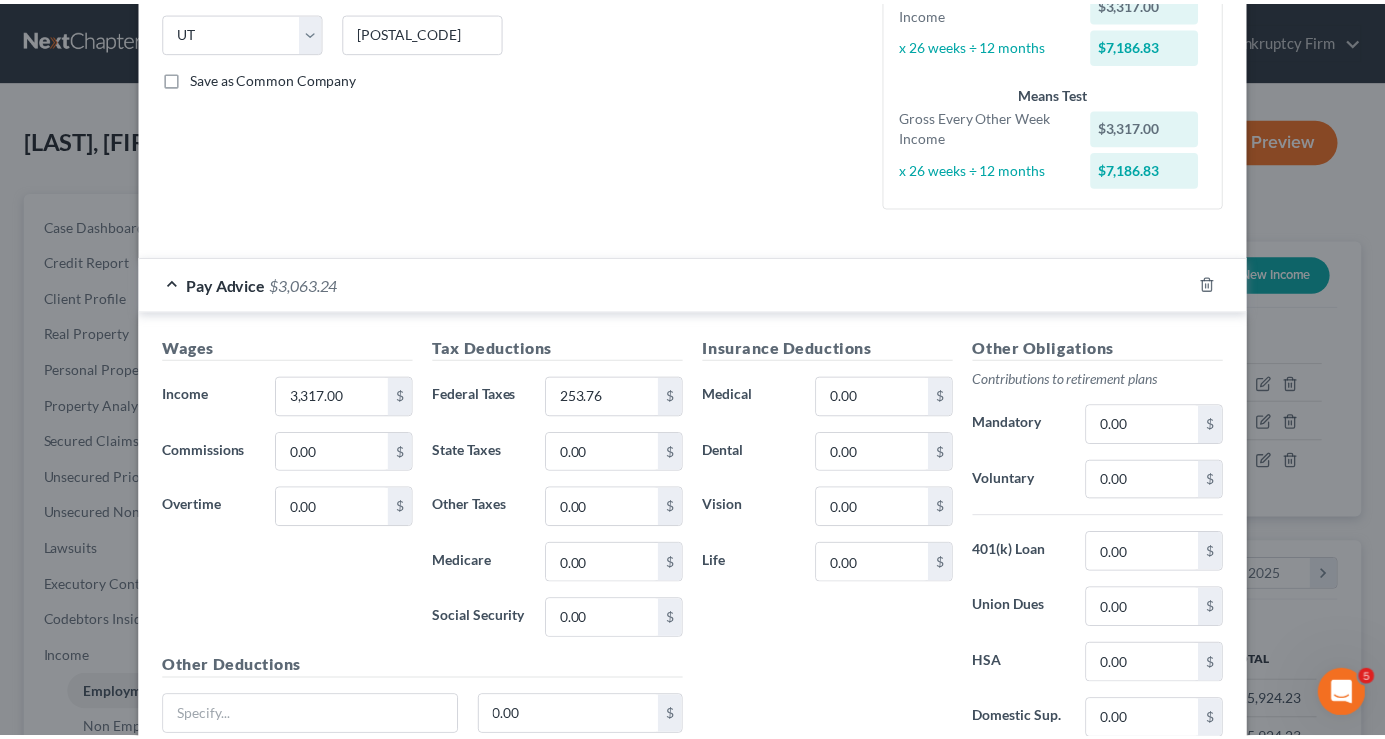 scroll, scrollTop: 572, scrollLeft: 0, axis: vertical 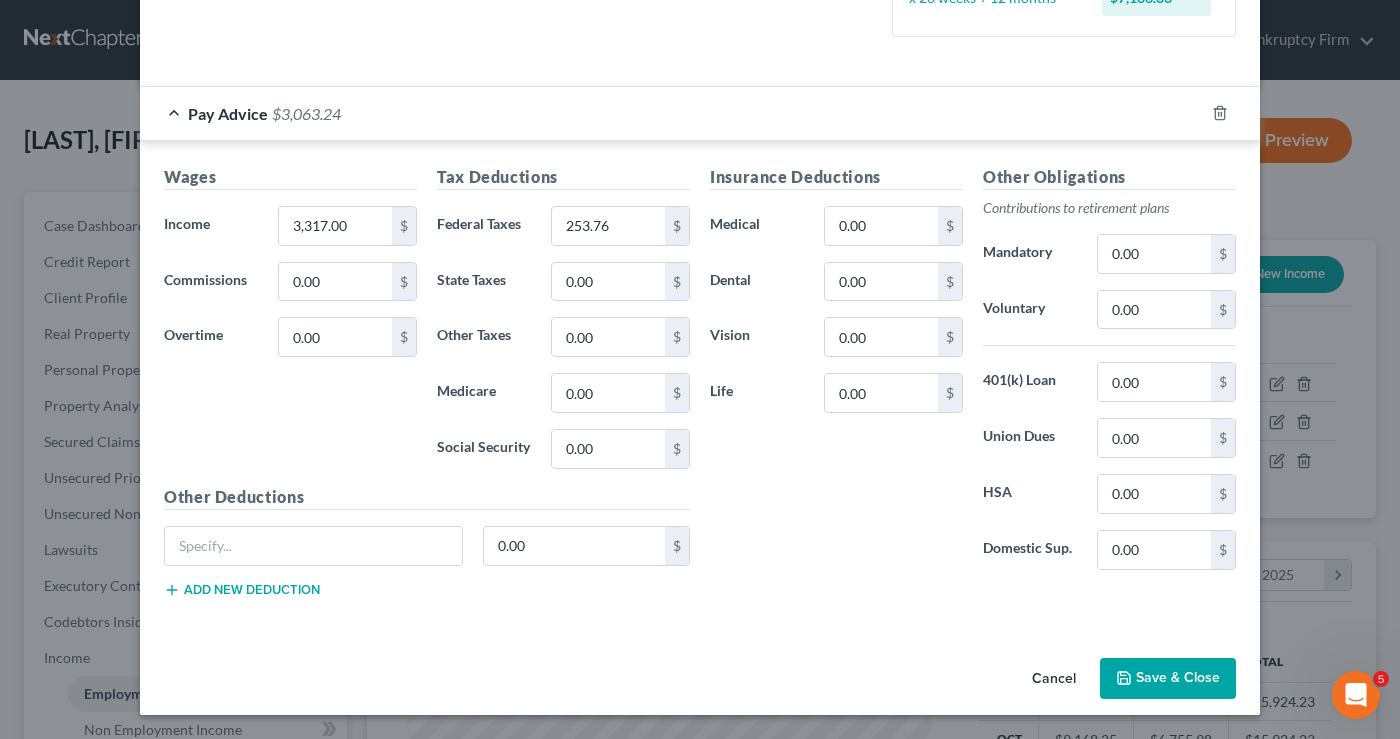 click on "Cancel" at bounding box center (1054, 680) 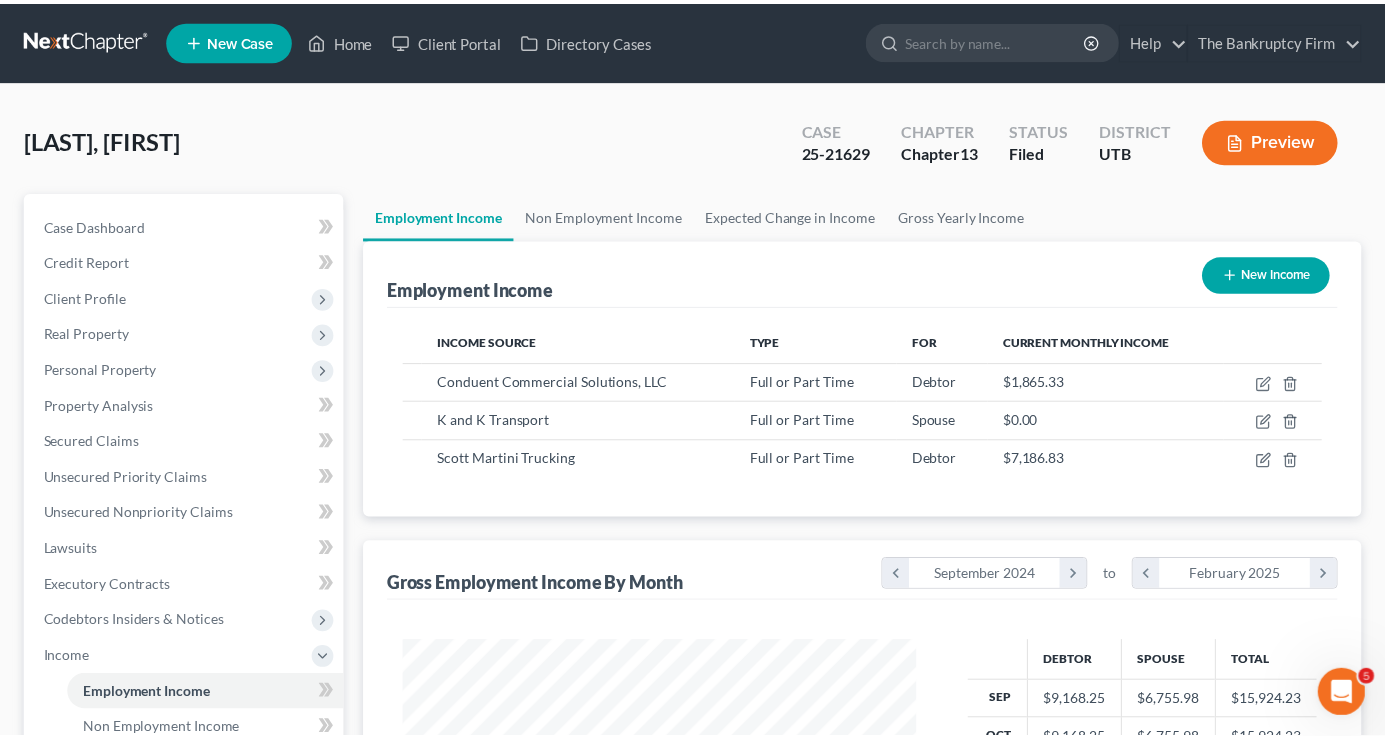 scroll, scrollTop: 359, scrollLeft: 558, axis: both 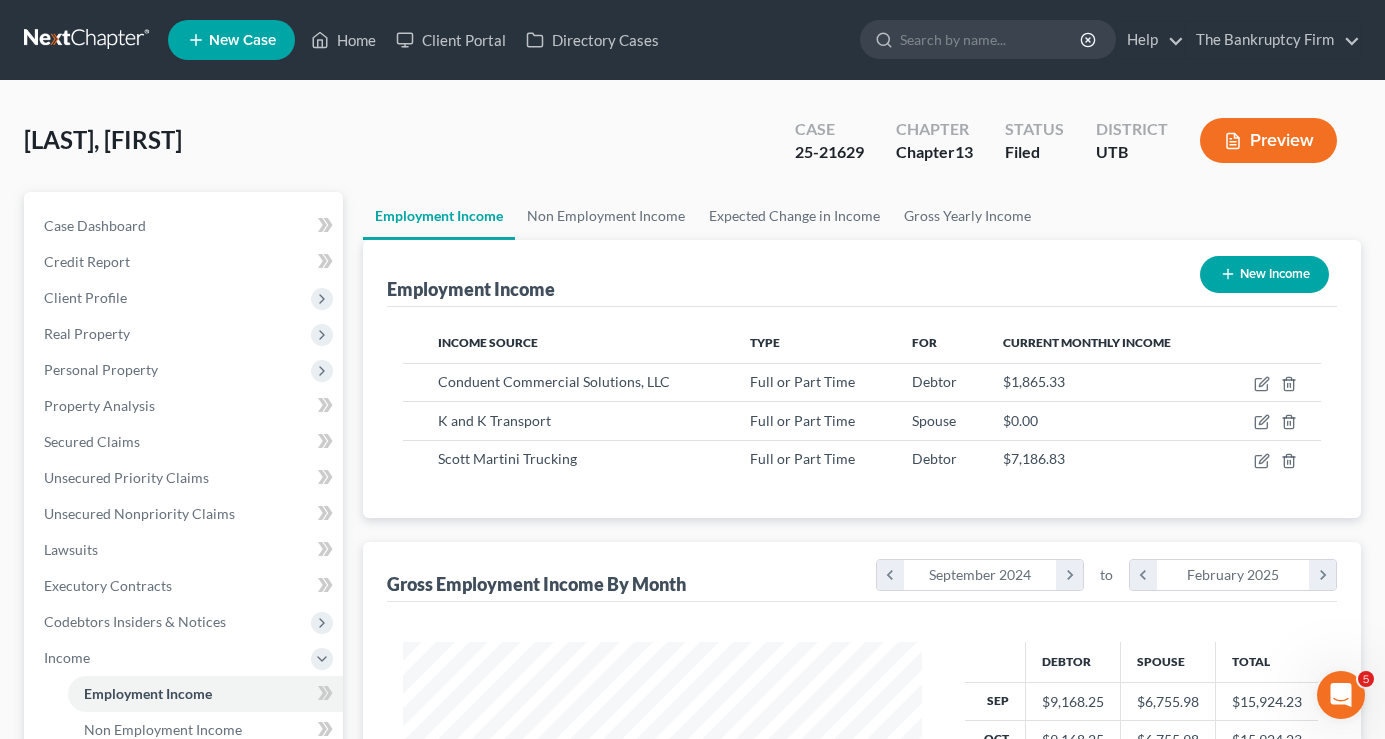 click on "[LAST], [FIRST] Upgraded Case 25-21629 Chapter Chapter 13 Status Filed District [STATE] Preview" at bounding box center (692, 148) 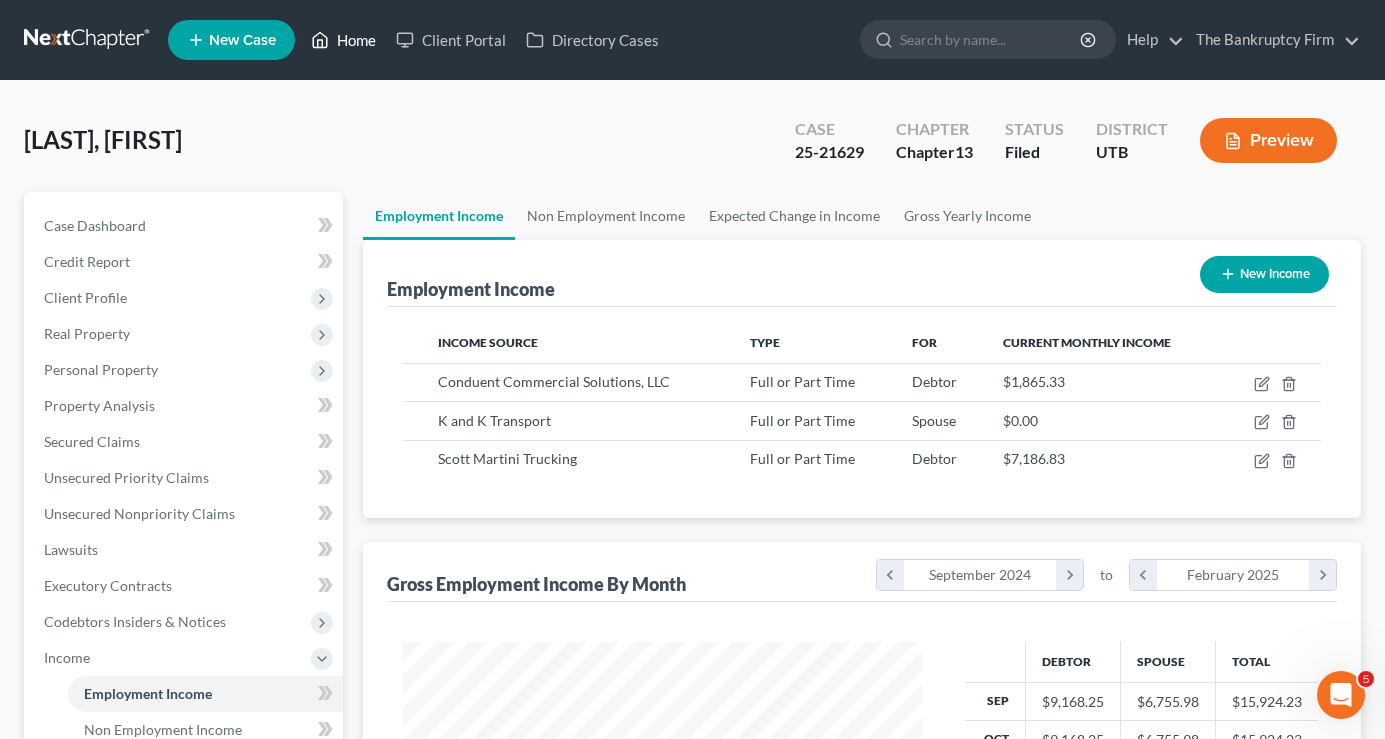 click on "Home" at bounding box center (343, 40) 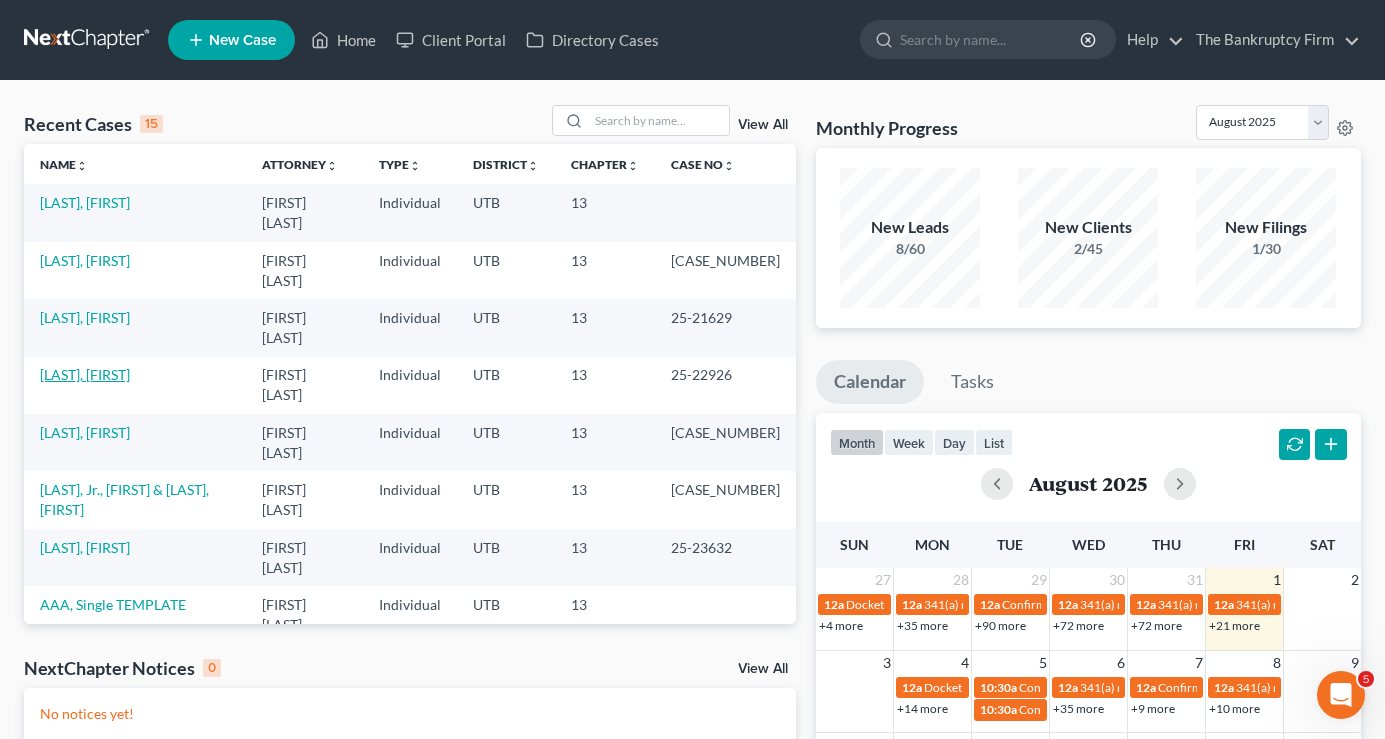 click on "[LAST], [FIRST]" at bounding box center (85, 374) 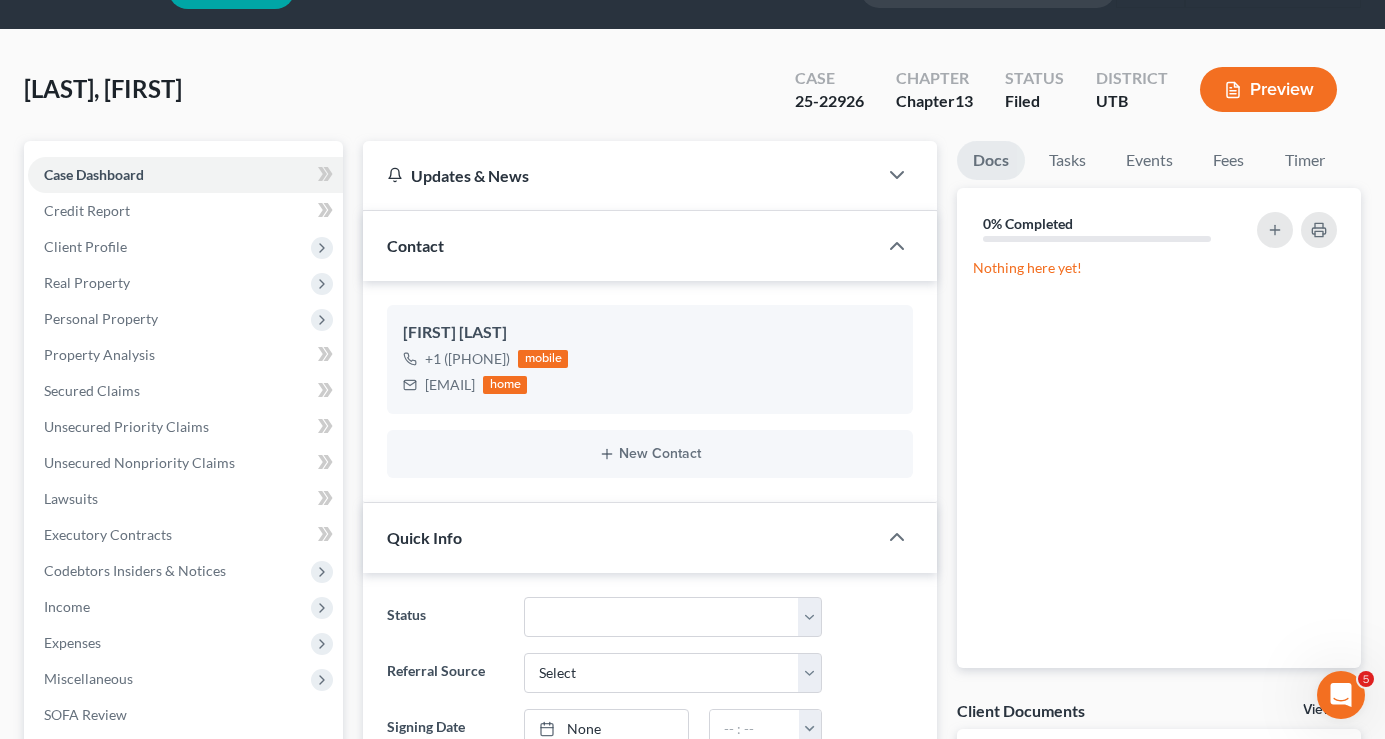 scroll, scrollTop: 245, scrollLeft: 0, axis: vertical 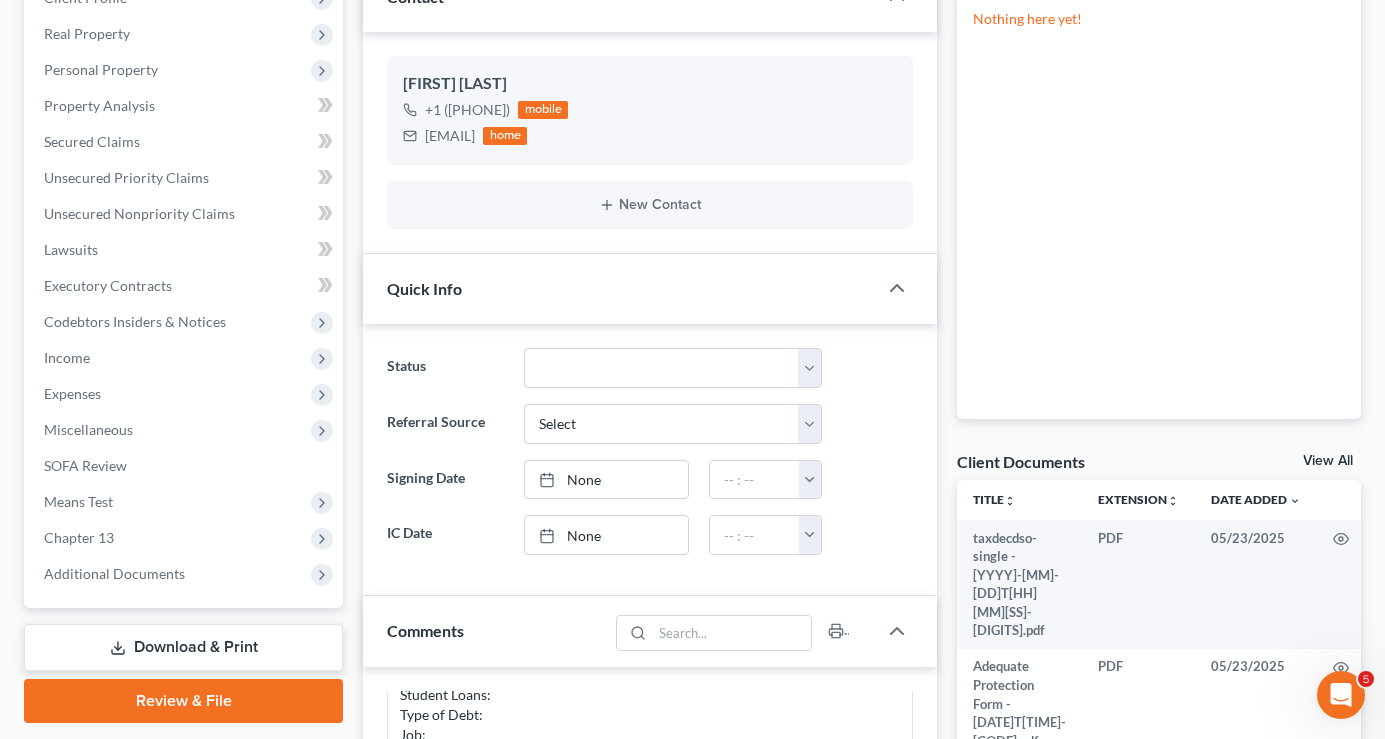 click on "View All" at bounding box center [1328, 461] 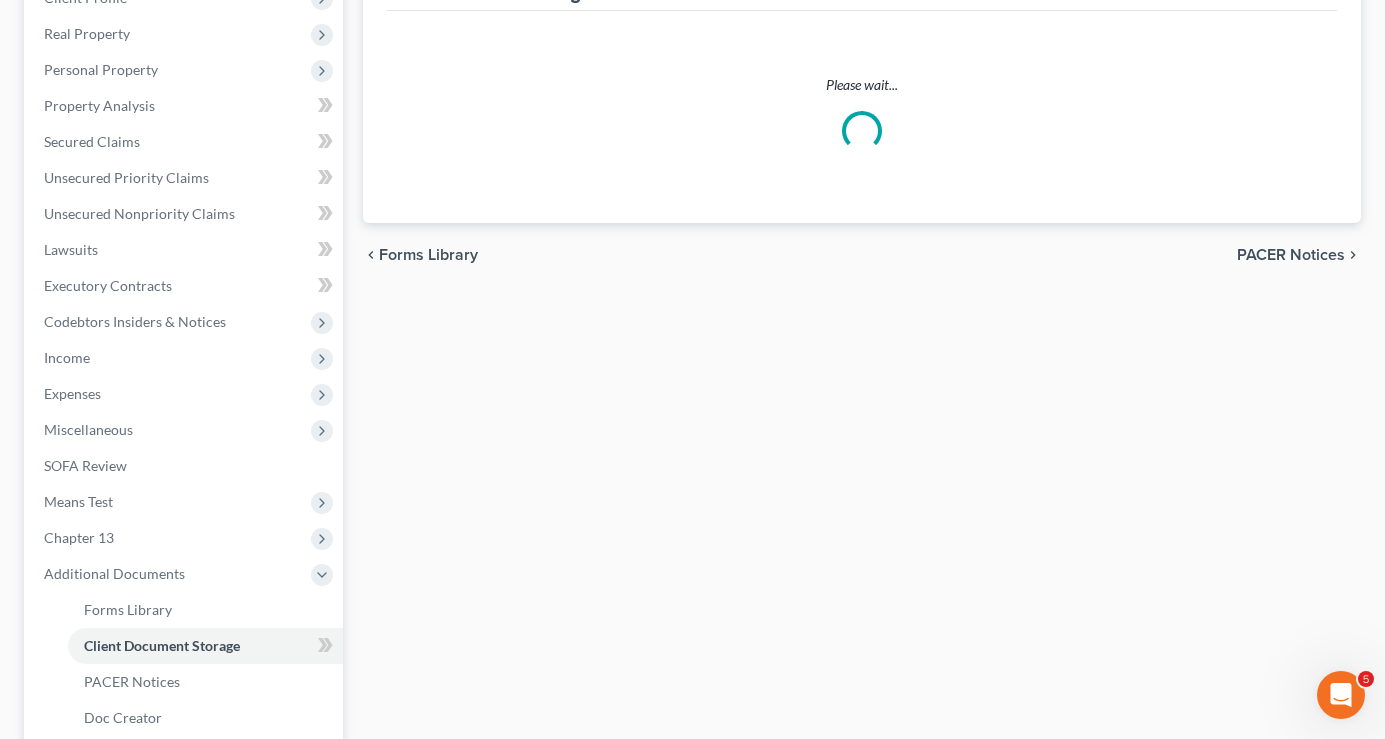 scroll, scrollTop: 59, scrollLeft: 0, axis: vertical 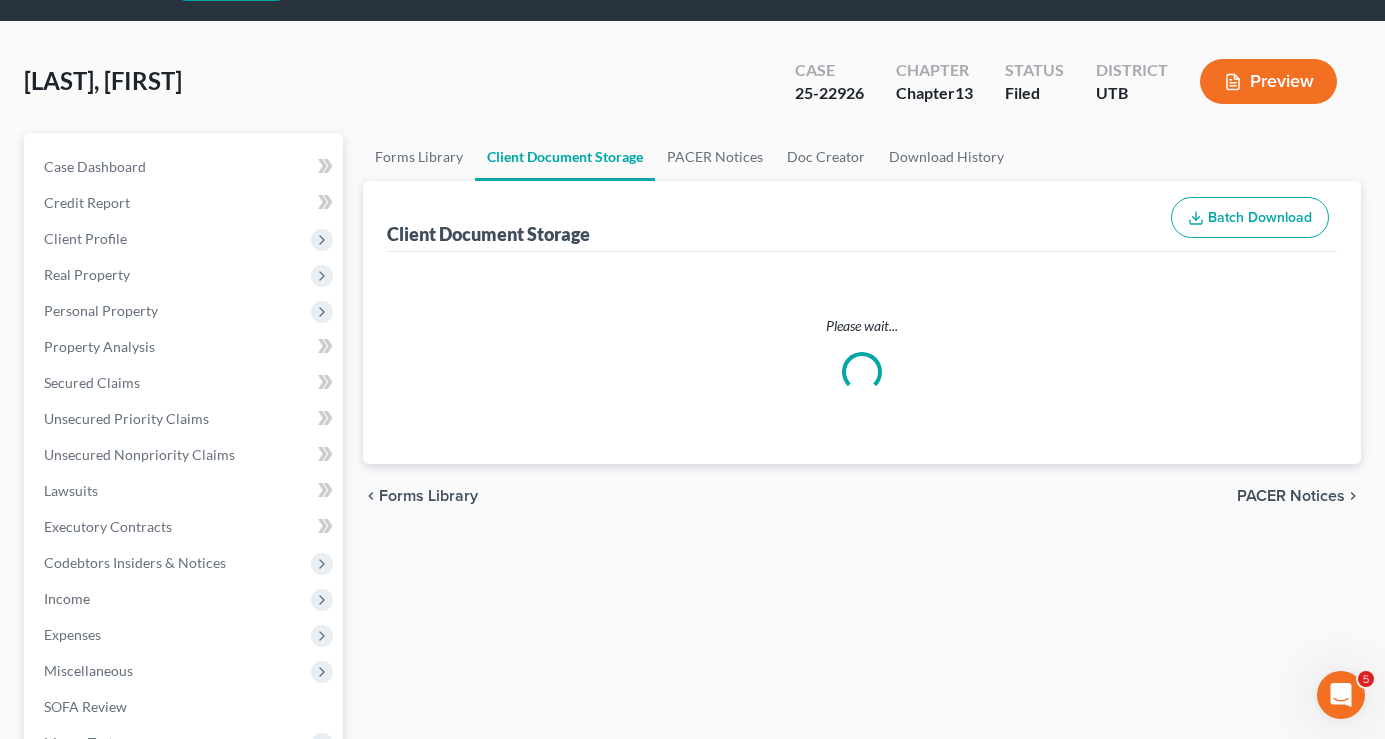 select on "30" 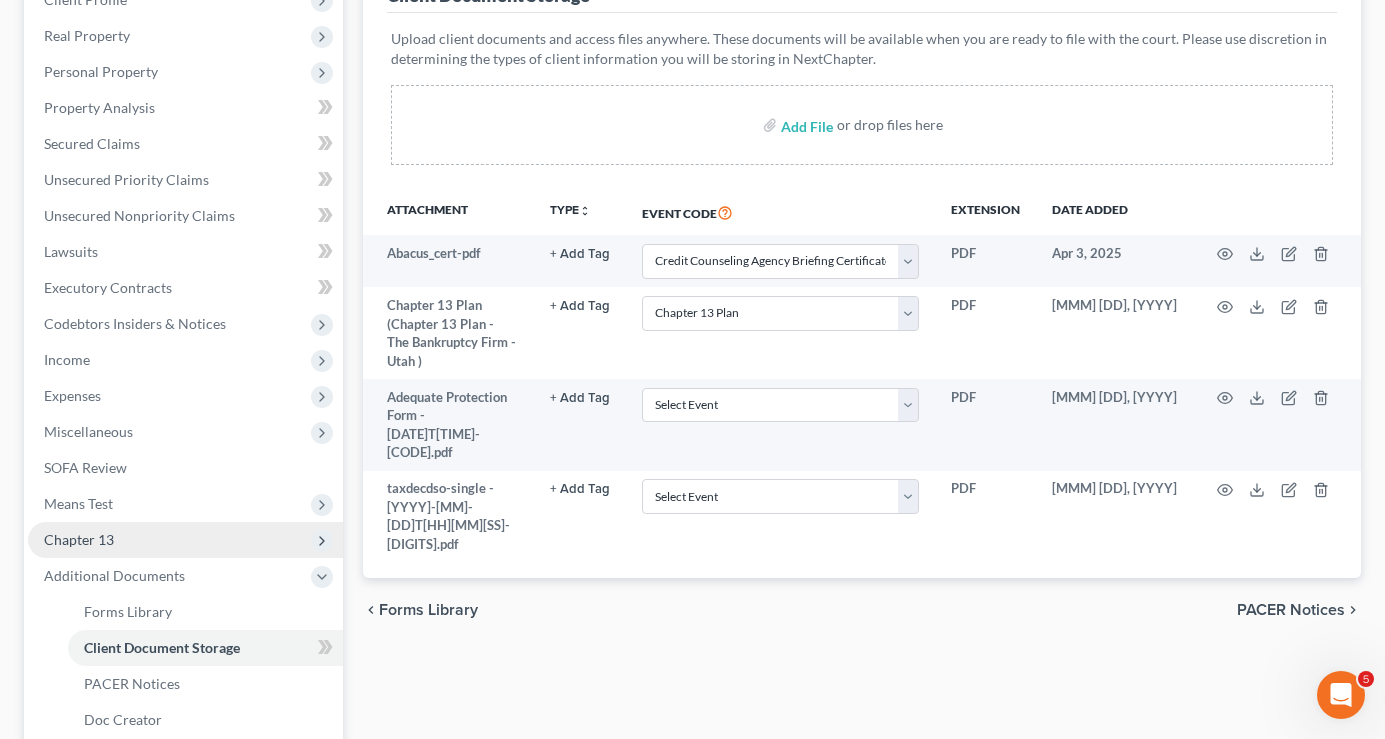 scroll, scrollTop: 300, scrollLeft: 0, axis: vertical 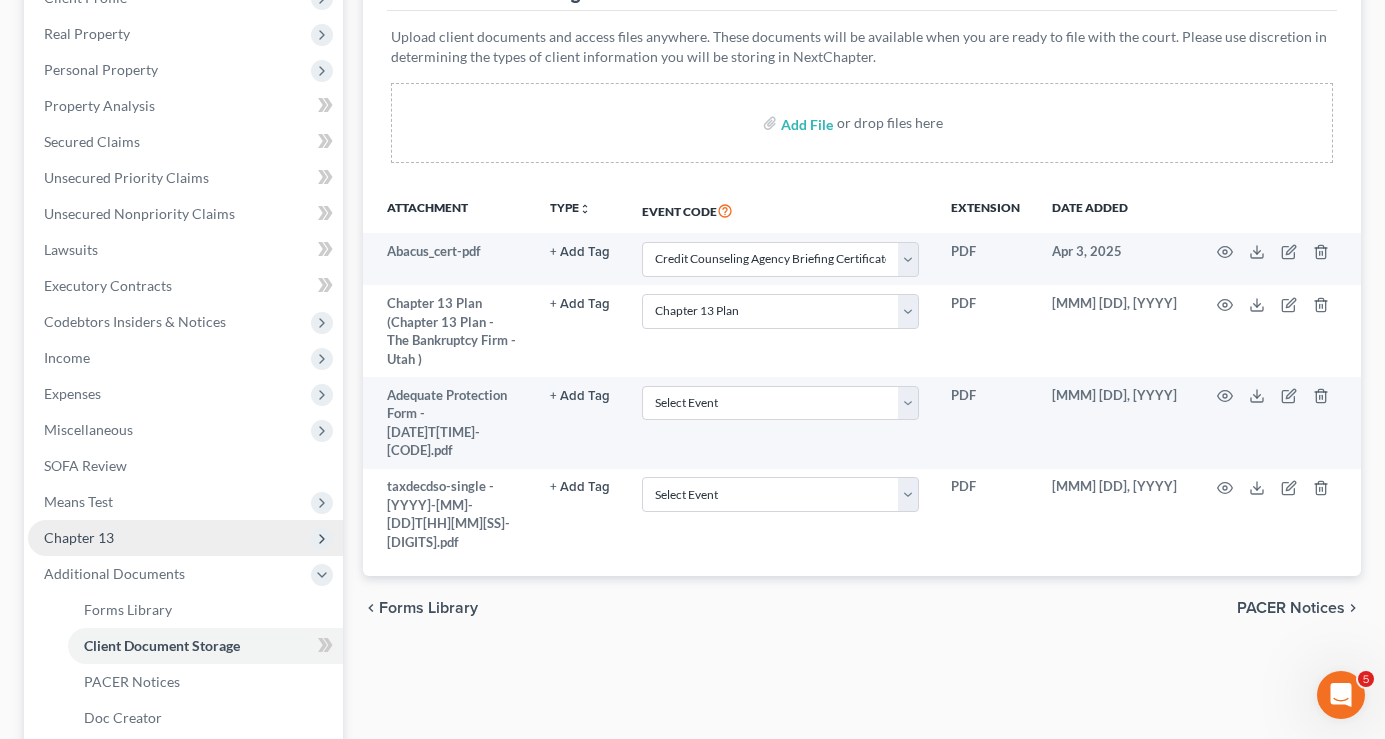 click on "Chapter 13" at bounding box center (79, 537) 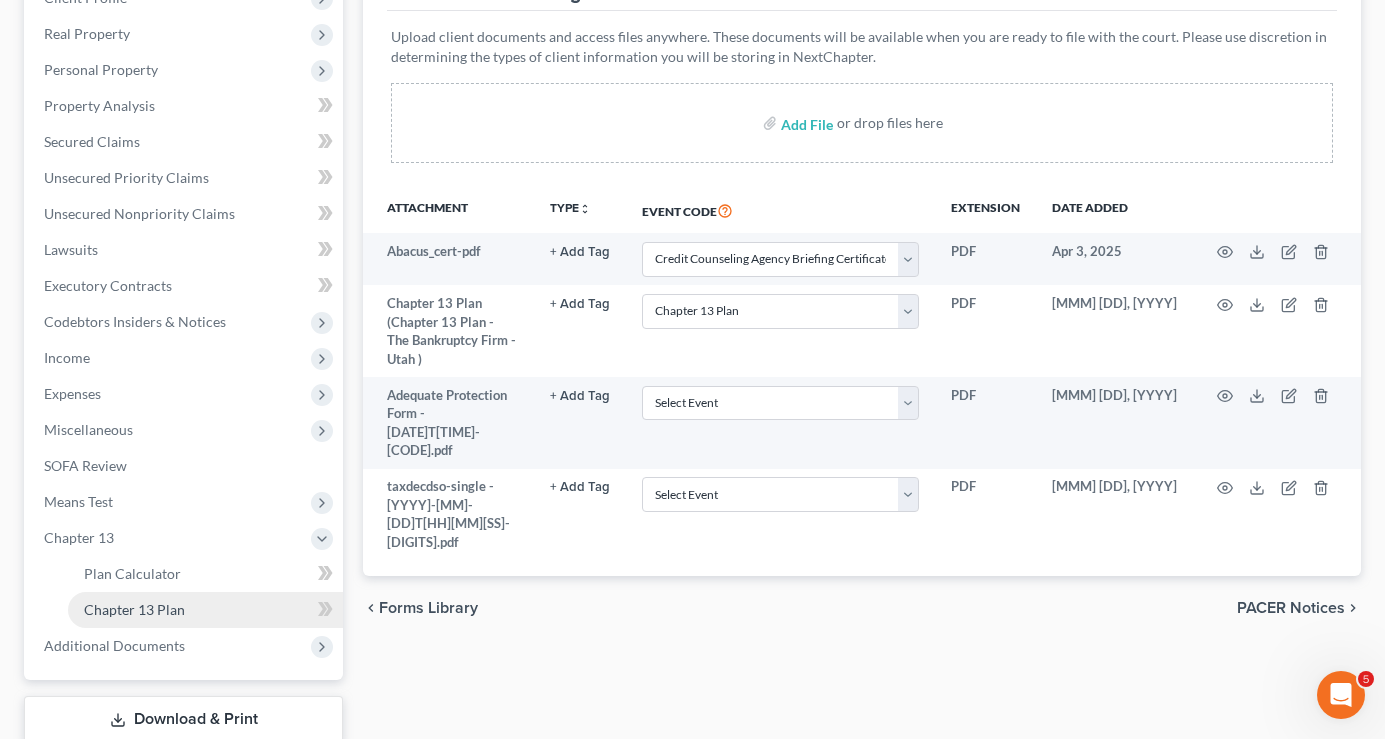 click on "Chapter 13 Plan" at bounding box center (205, 610) 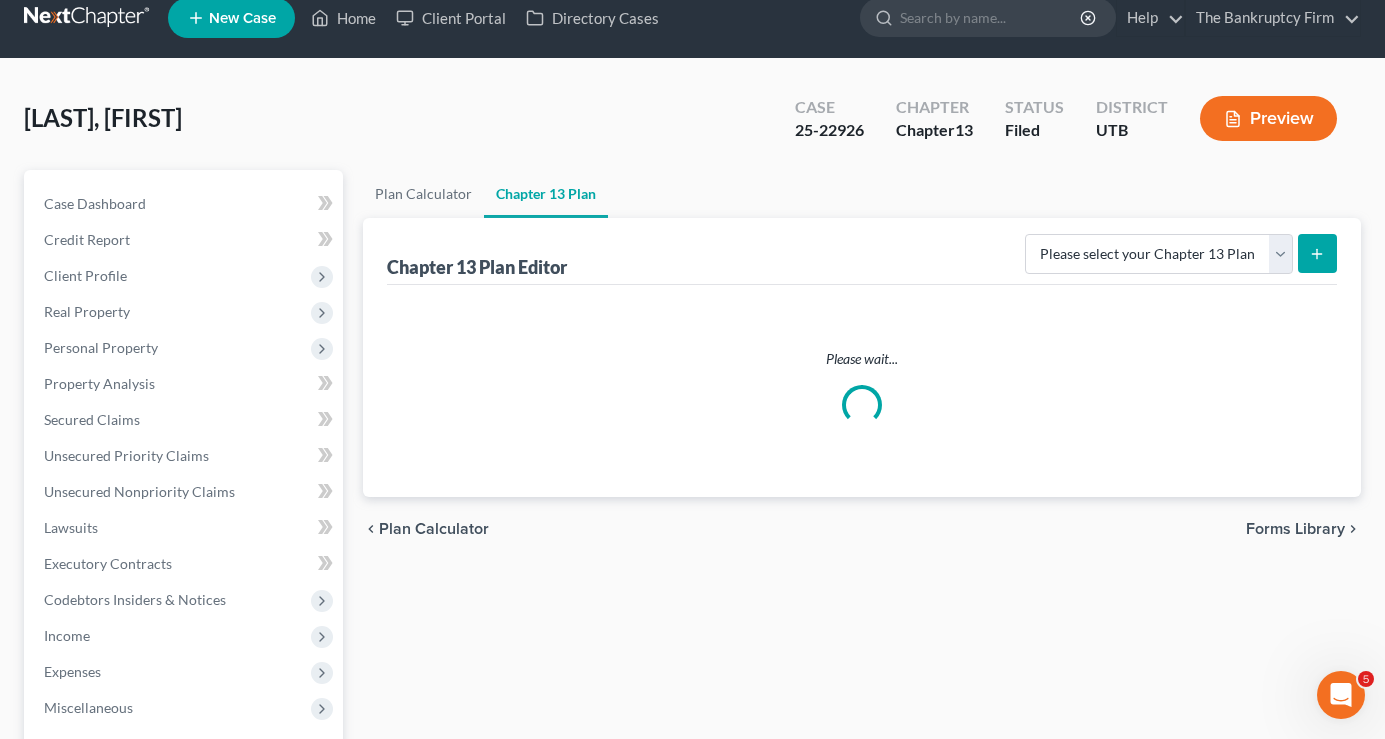scroll, scrollTop: 0, scrollLeft: 0, axis: both 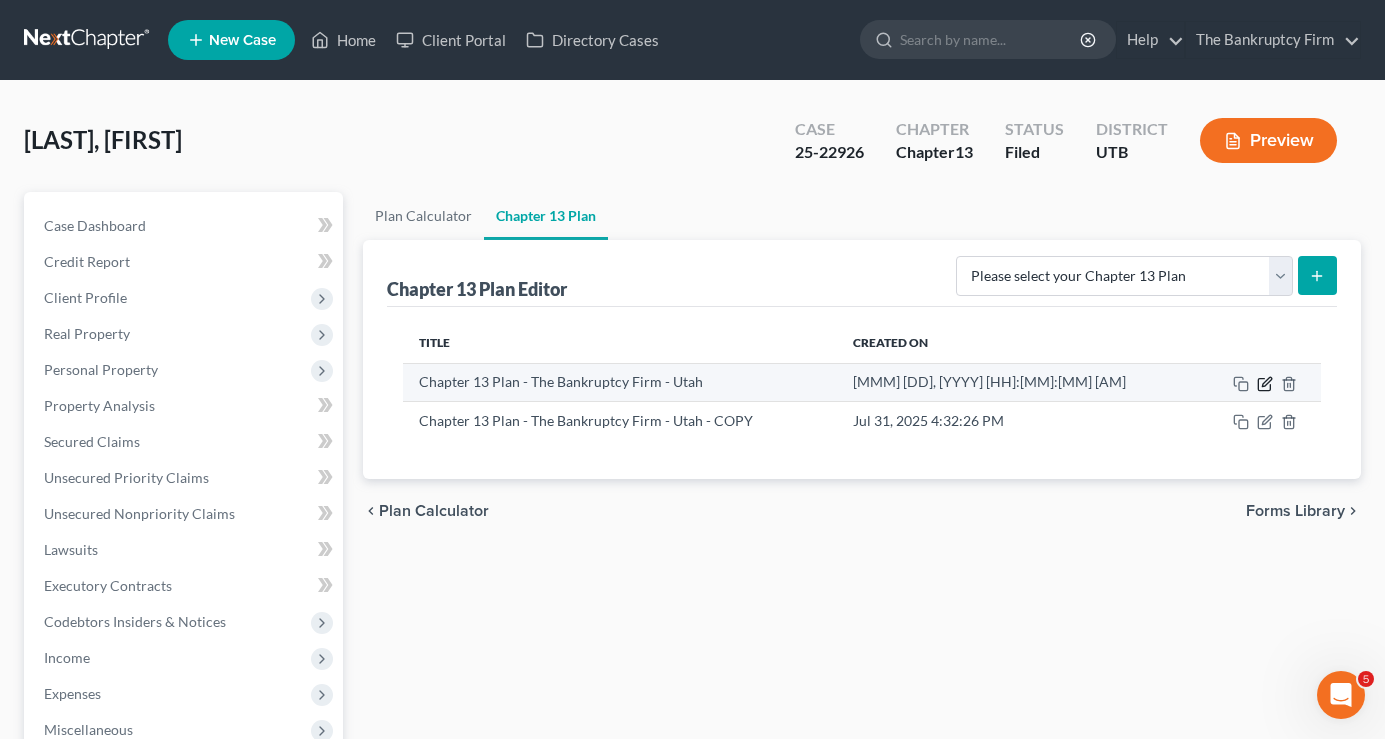 click 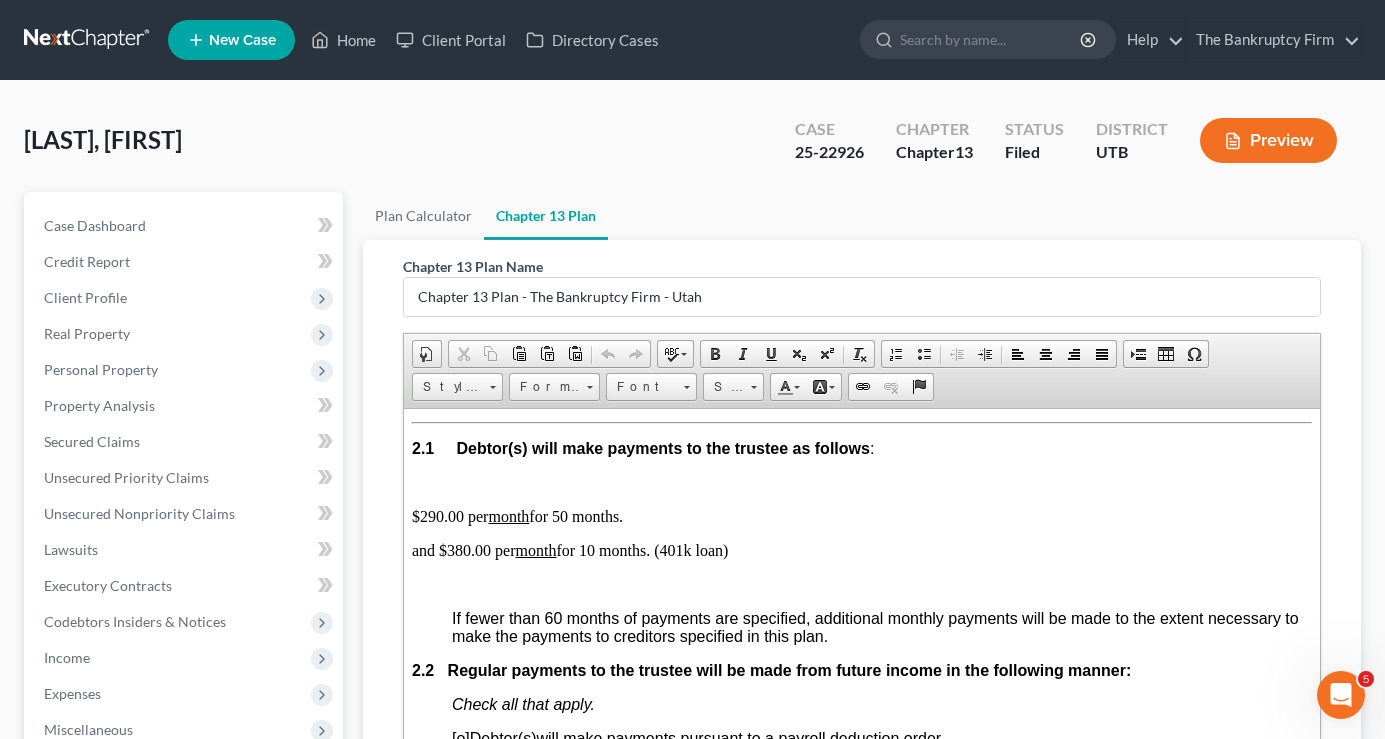 scroll, scrollTop: 1200, scrollLeft: 0, axis: vertical 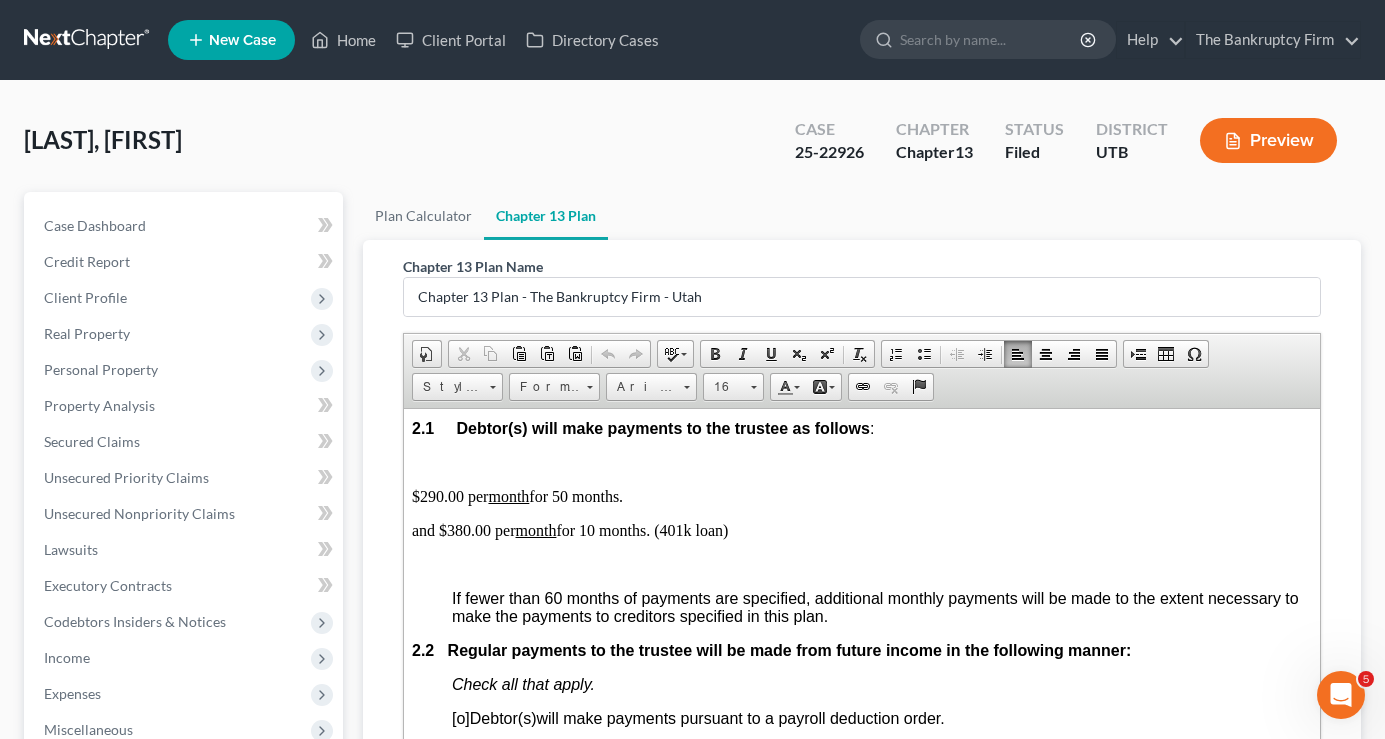 drag, startPoint x: 718, startPoint y: 530, endPoint x: 413, endPoint y: 493, distance: 307.23605 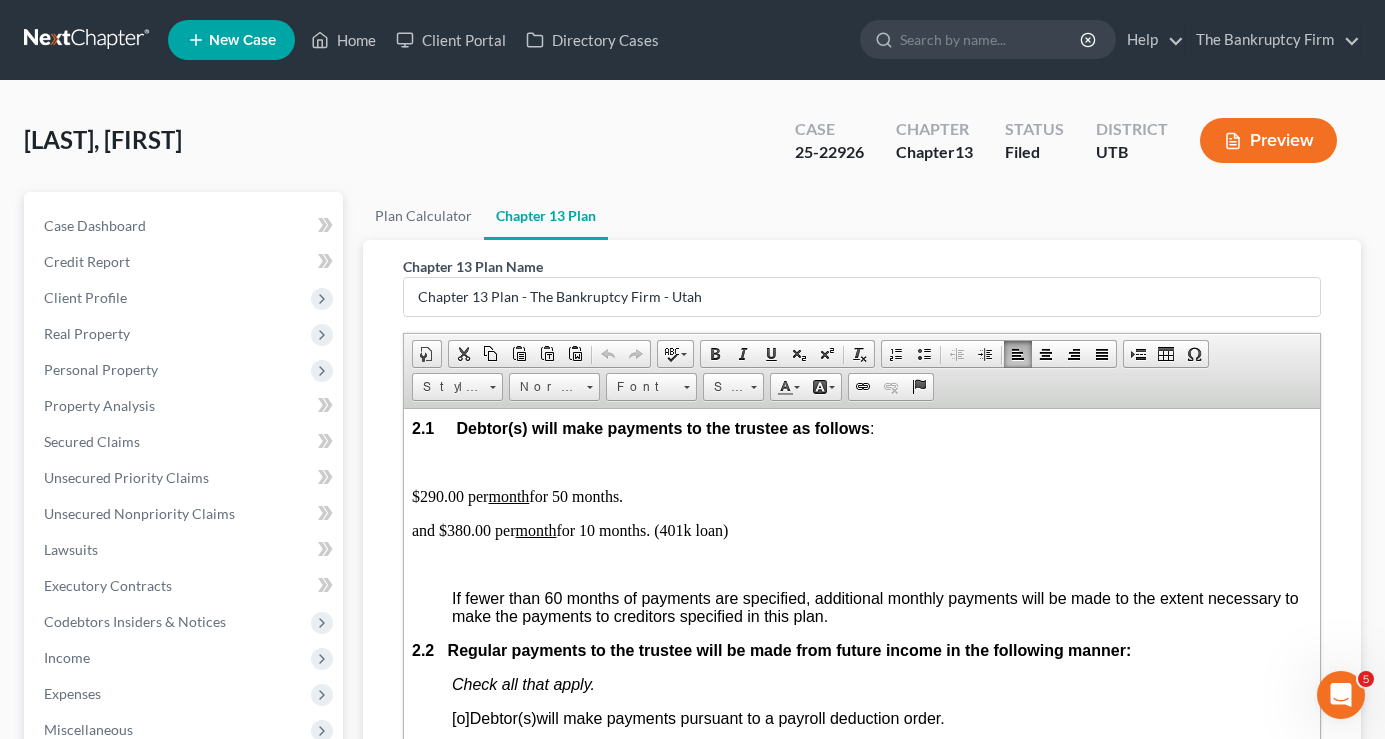copy on "$290.00 per  month  for 50 months. and $380.00 per  month  for 10 months. (401k loan)" 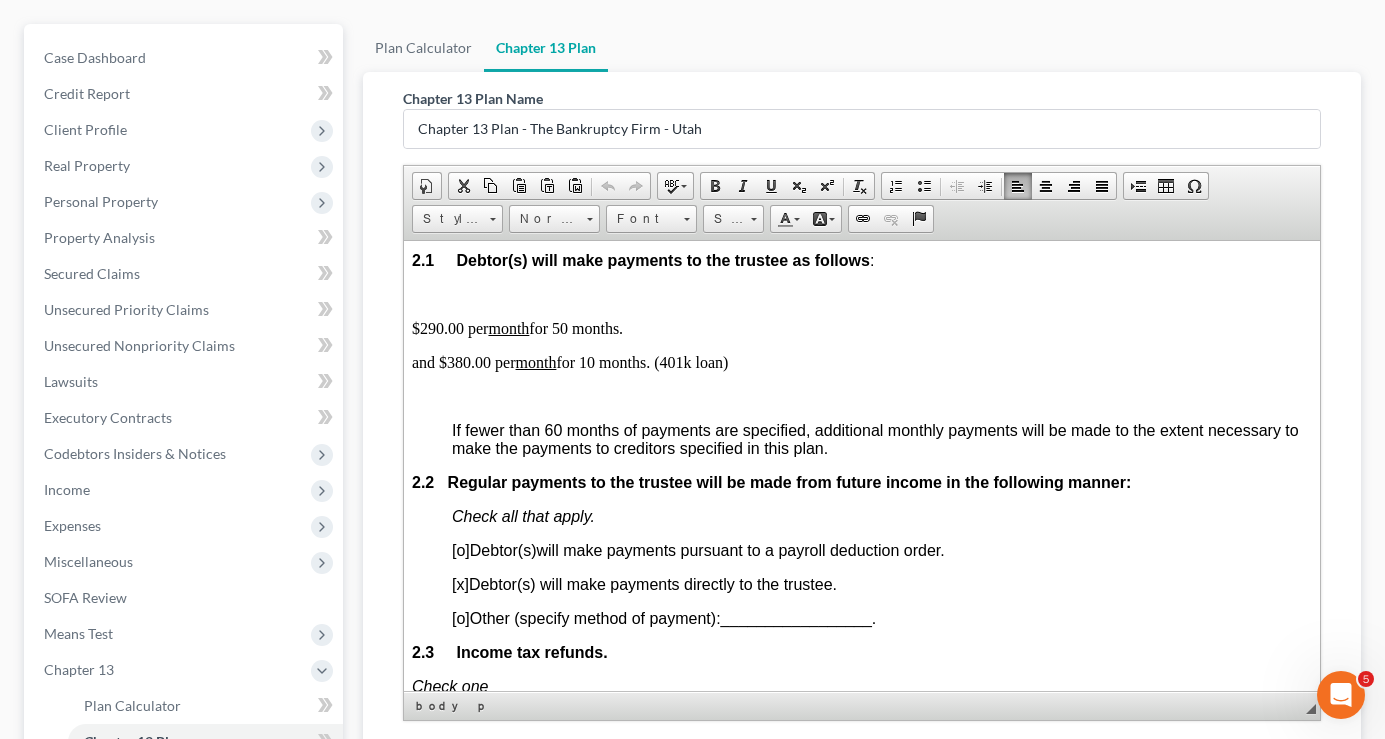 scroll, scrollTop: 100, scrollLeft: 0, axis: vertical 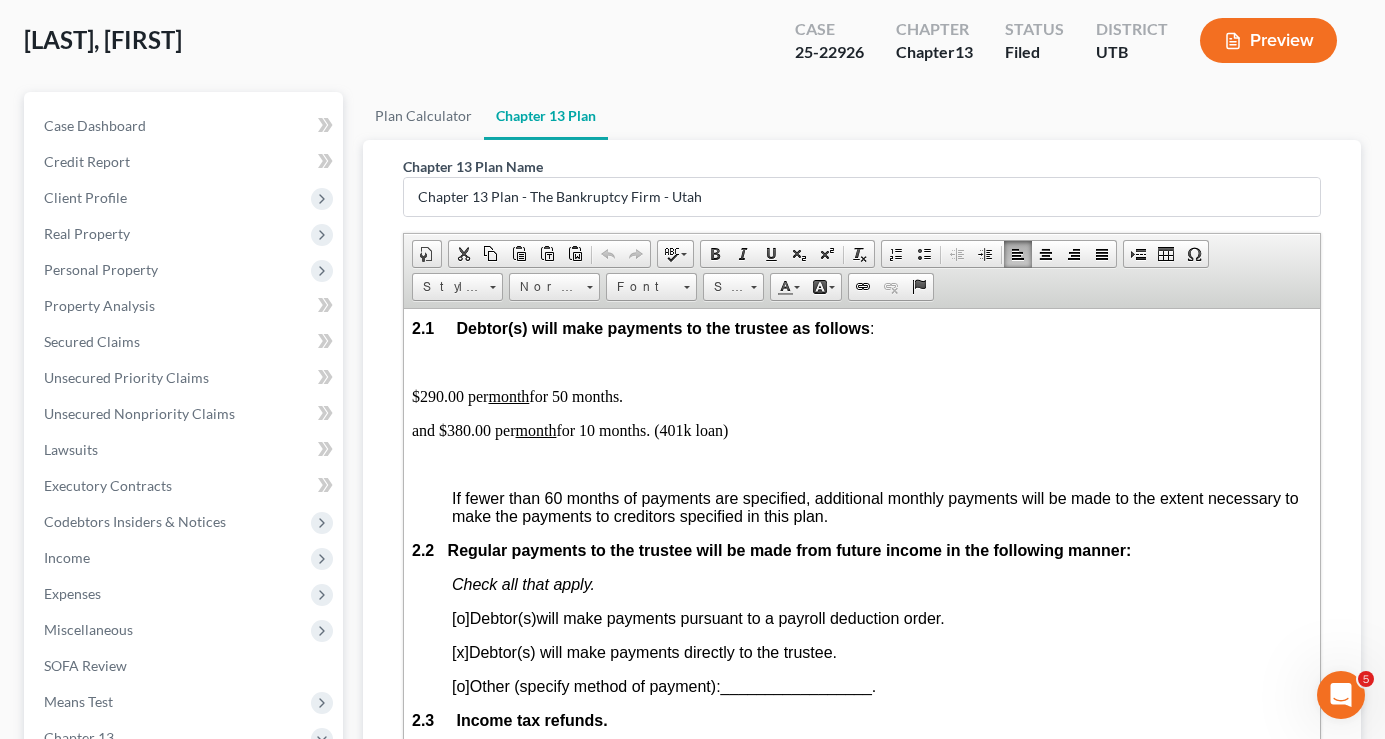 click on "Chapter 13 Plan" at bounding box center (546, 116) 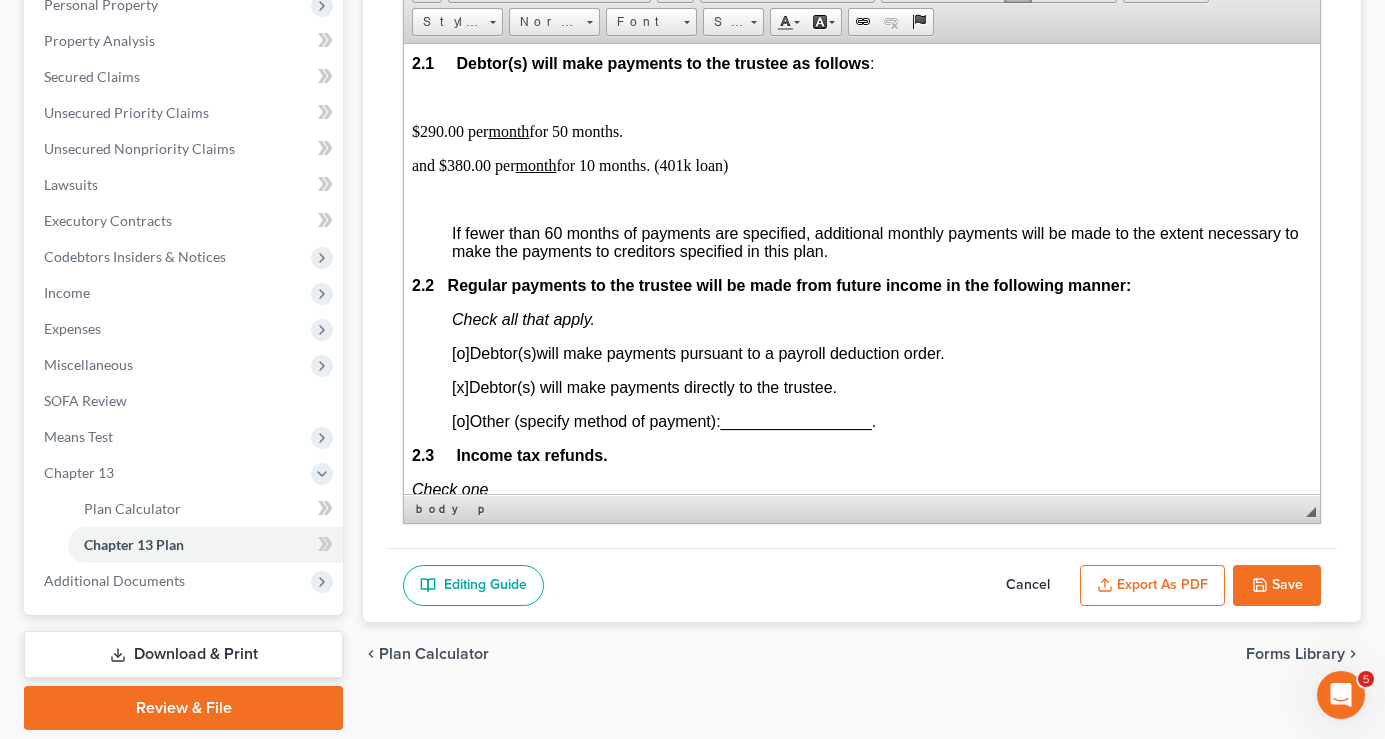 scroll, scrollTop: 432, scrollLeft: 0, axis: vertical 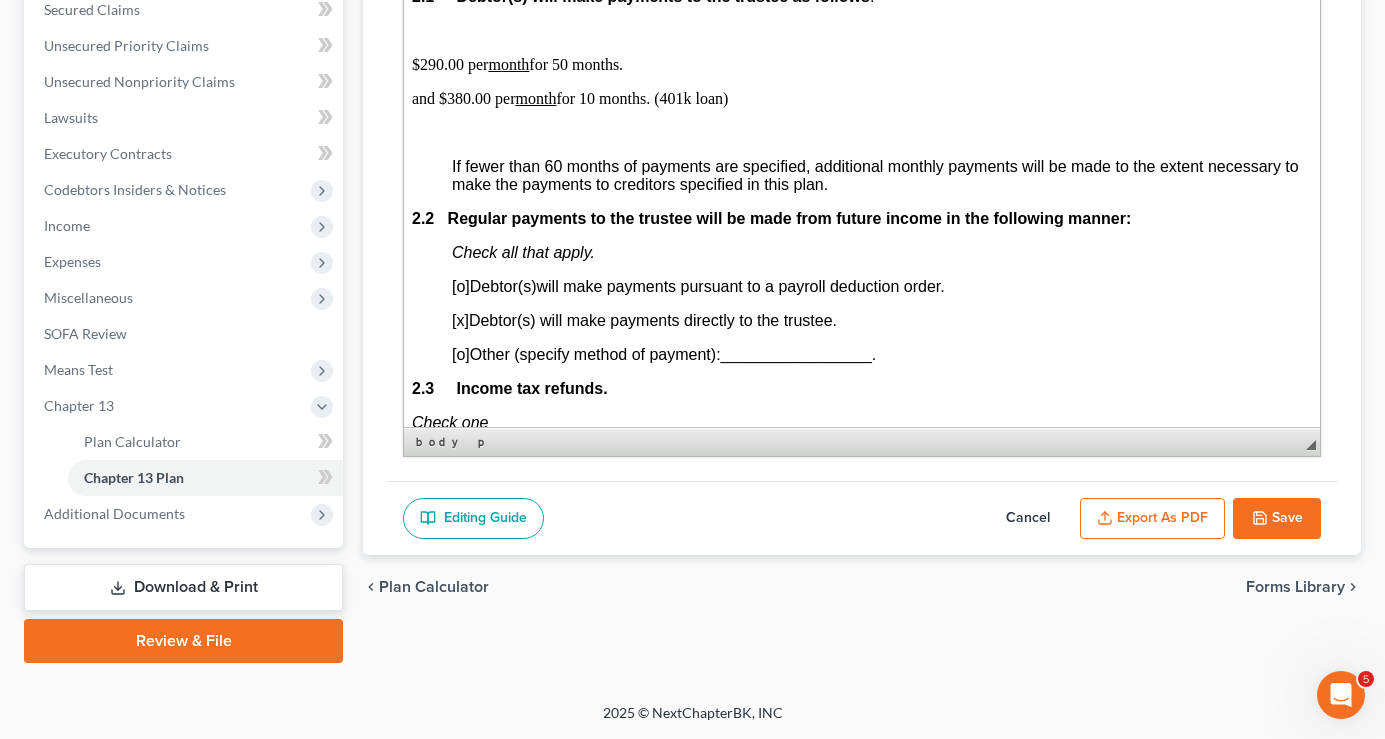 click on "Cancel" at bounding box center (1028, 519) 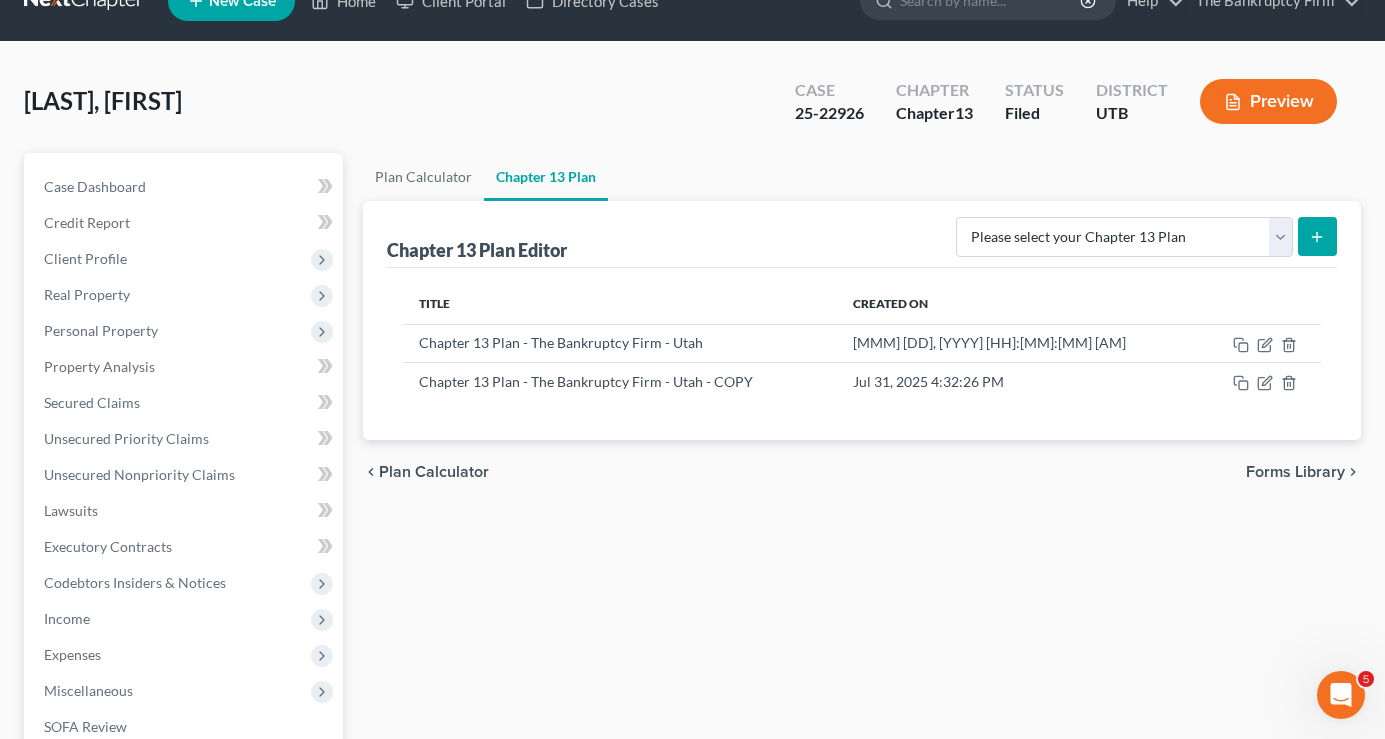 scroll, scrollTop: 32, scrollLeft: 0, axis: vertical 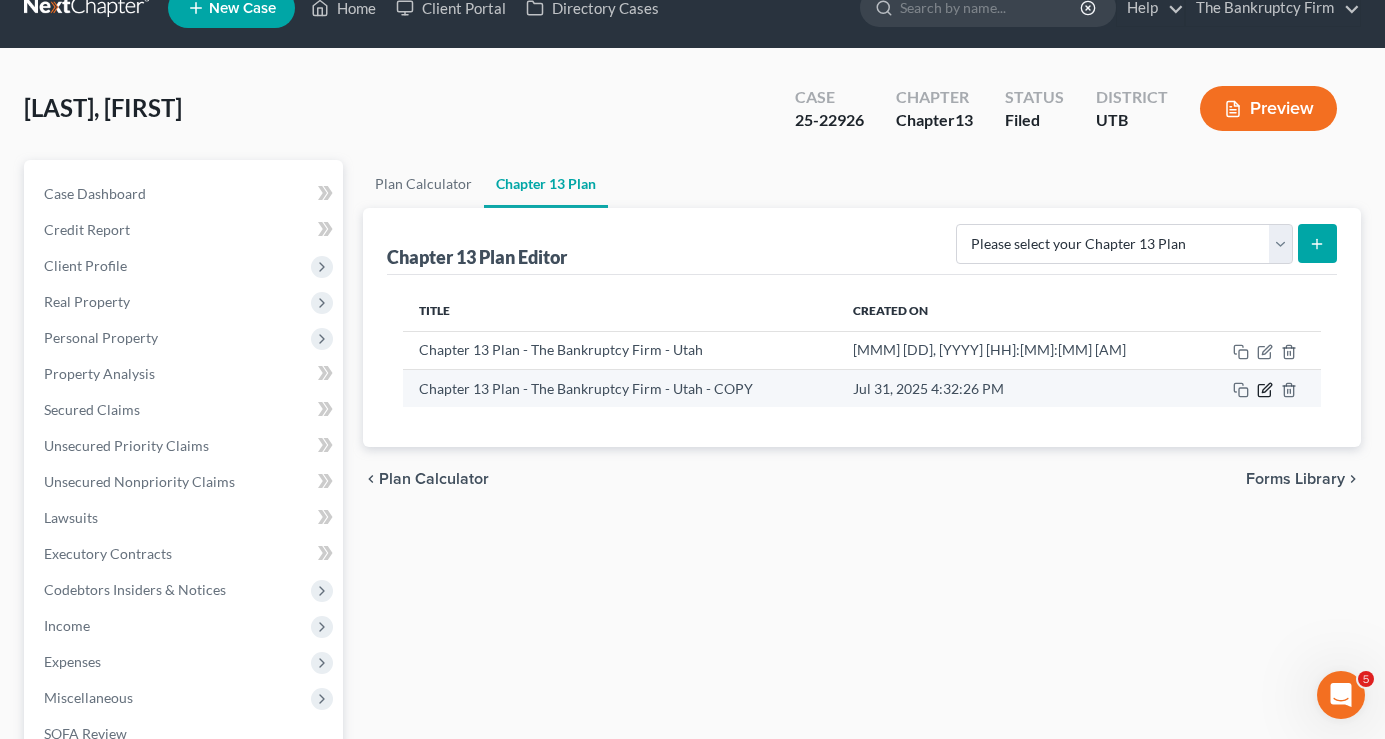 click 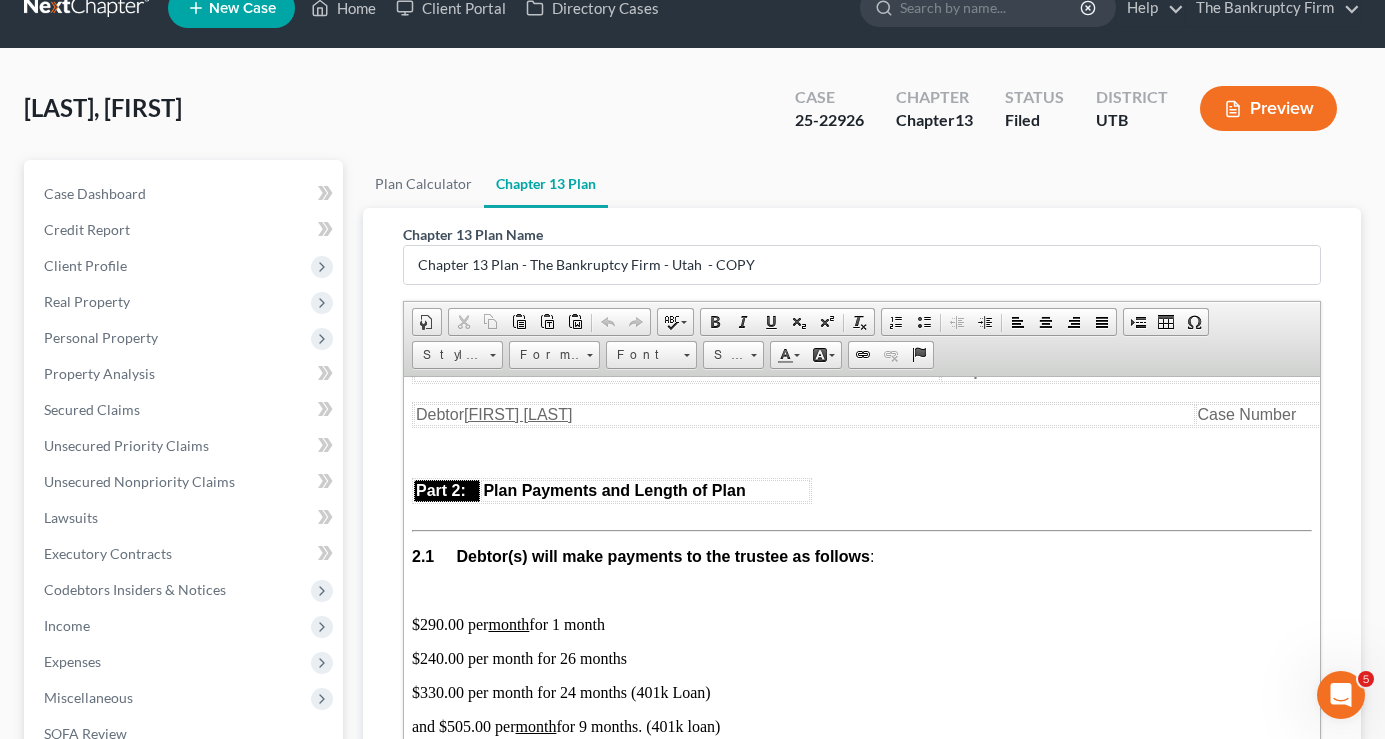 scroll, scrollTop: 1200, scrollLeft: 0, axis: vertical 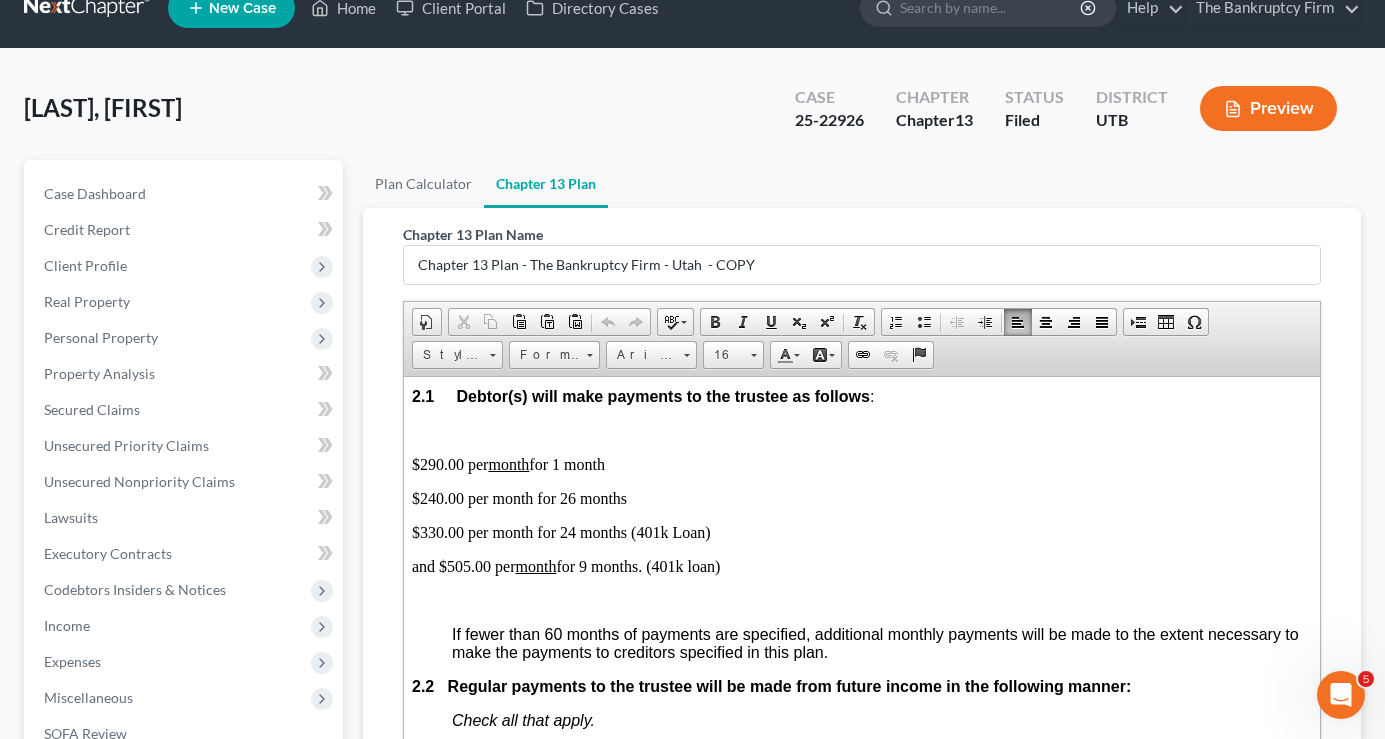 drag, startPoint x: 412, startPoint y: 460, endPoint x: 730, endPoint y: 555, distance: 331.88702 